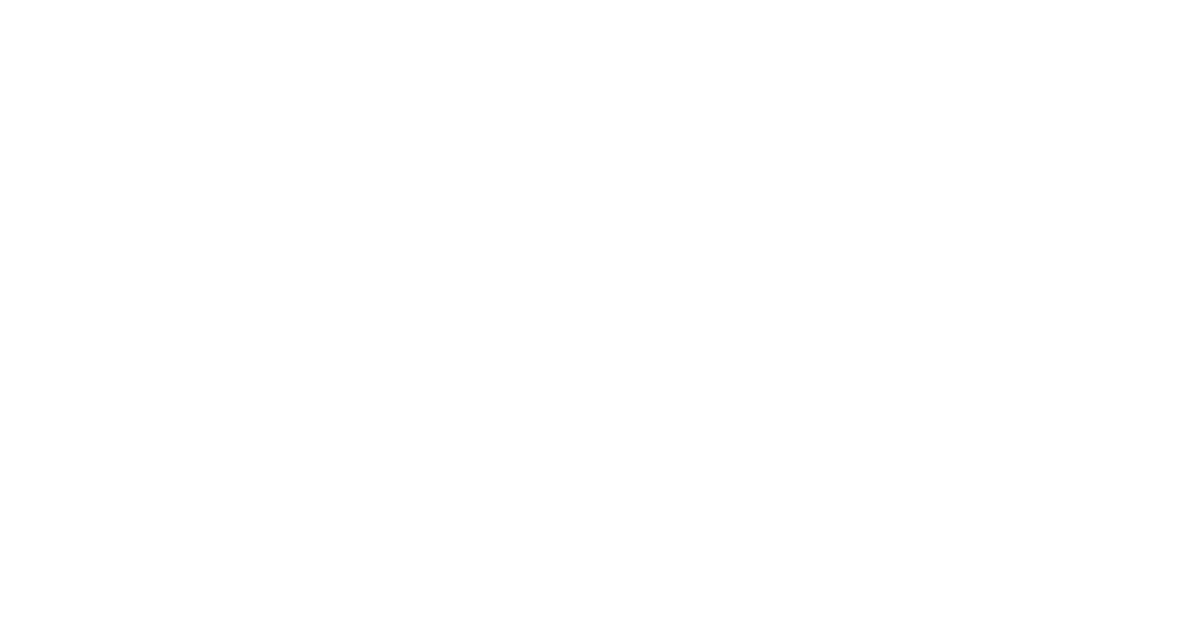scroll, scrollTop: 0, scrollLeft: 0, axis: both 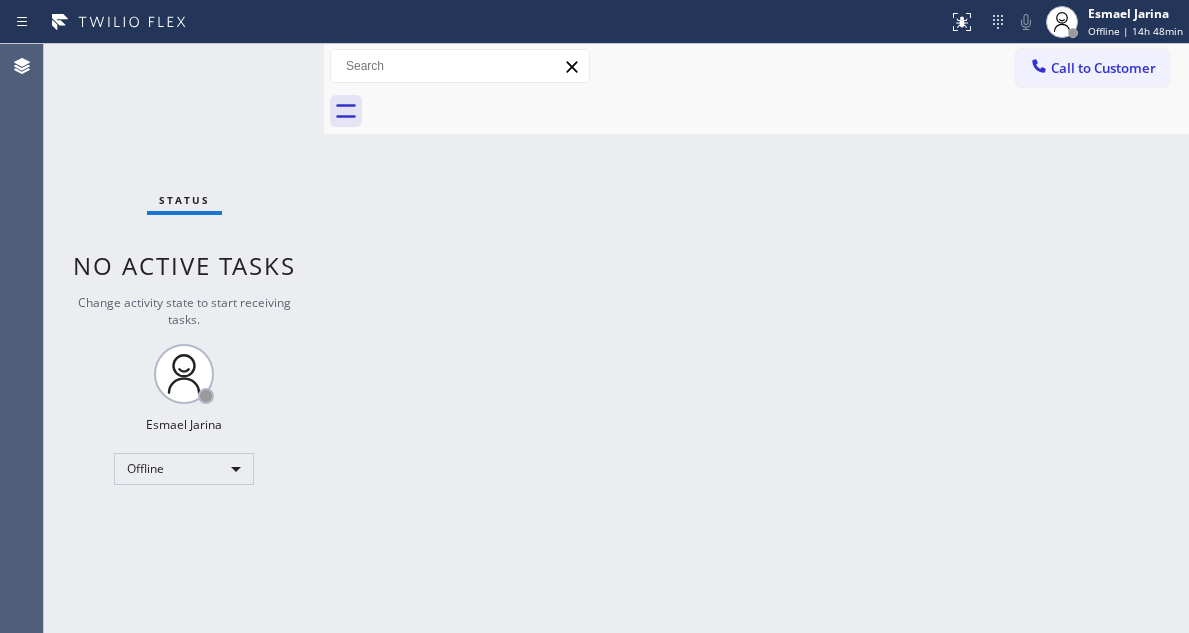 click on "Back to Dashboard Change Sender ID Customers Technicians Select a contact Outbound call Technician Search Technician Your caller id phone number Your caller id phone number Call Technician info Name   Phone none Address none Change Sender ID HVAC +18559994417 5 Star Appliance +18557314952 Appliance Repair +18554611149 Plumbing +18889090120 Air Duct Cleaning +18006865038  Electricians +18005688664 Cancel Change Check personal SMS Reset Change No tabs Call to Customer Outbound call Location Search location Your caller id phone number Customer number Call Outbound call Technician Search Technician Your caller id phone number Your caller id phone number Call" at bounding box center (756, 338) 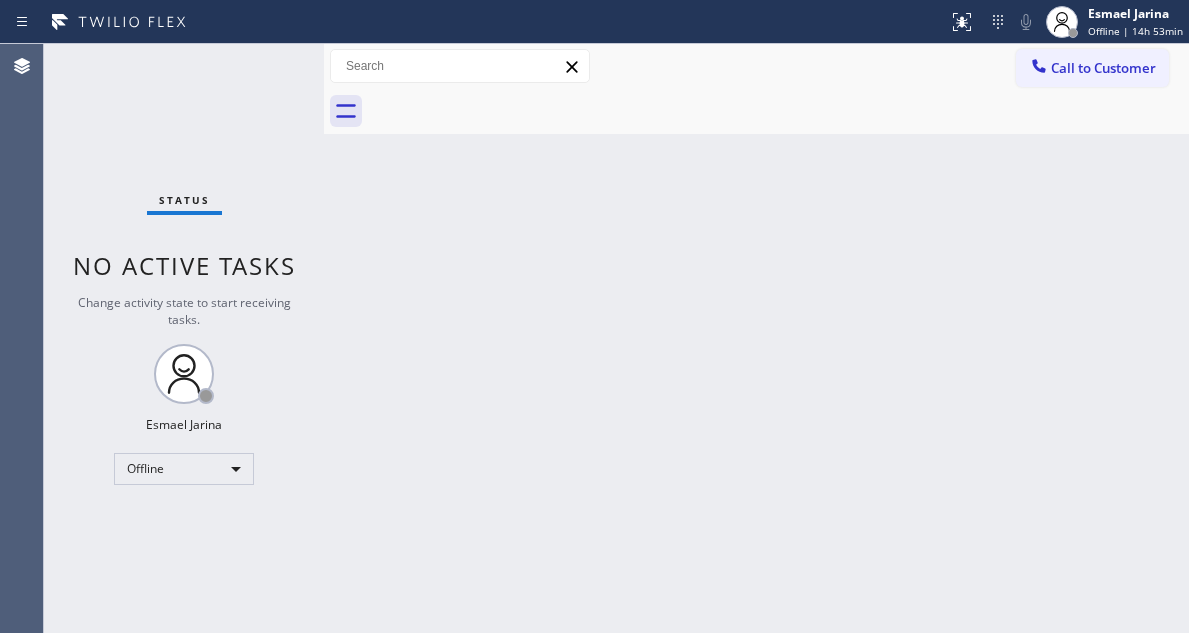 click on "Back to Dashboard Change Sender ID Customers Technicians Select a contact Outbound call Technician Search Technician Your caller id phone number Your caller id phone number Call Technician info Name   Phone none Address none Change Sender ID HVAC +18559994417 5 Star Appliance +18557314952 Appliance Repair +18554611149 Plumbing +18889090120 Air Duct Cleaning +18006865038  Electricians +18005688664 Cancel Change Check personal SMS Reset Change No tabs Call to Customer Outbound call Location Search location Your caller id phone number Customer number Call Outbound call Technician Search Technician Your caller id phone number Your caller id phone number Call" at bounding box center (756, 338) 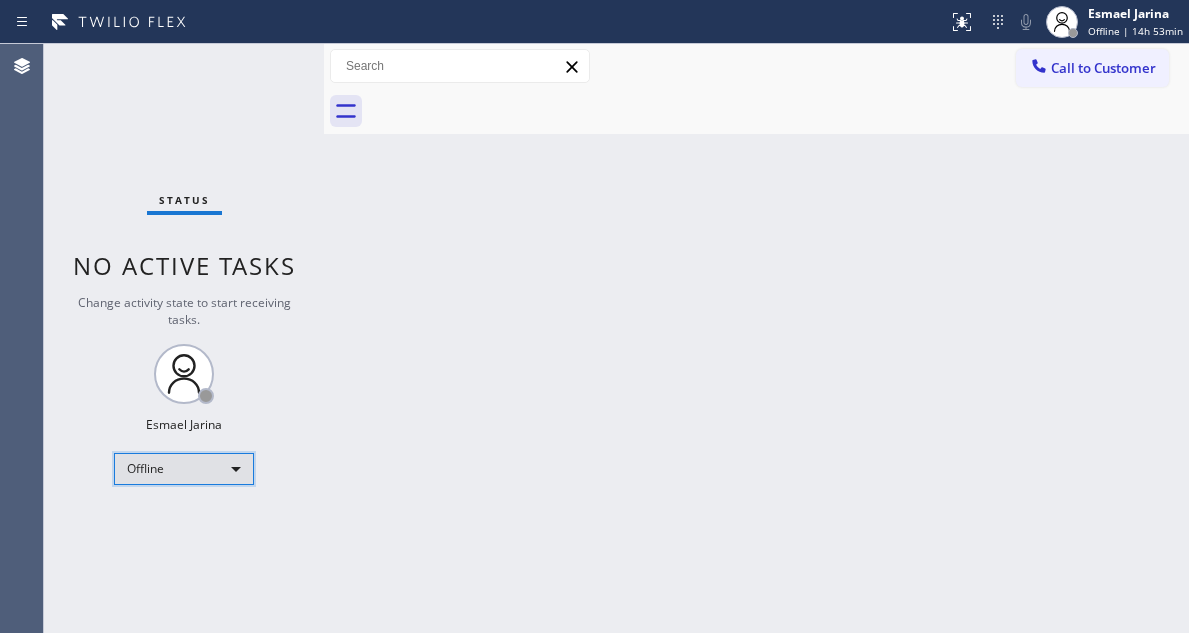 click on "Offline" at bounding box center [184, 469] 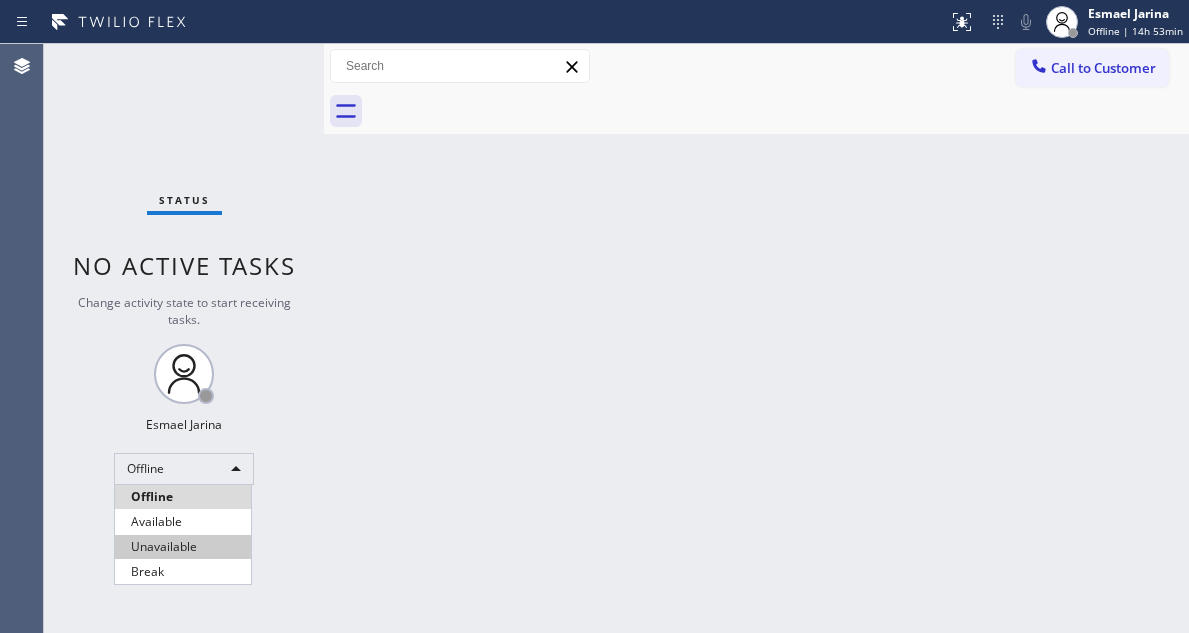 click on "Unavailable" at bounding box center (183, 547) 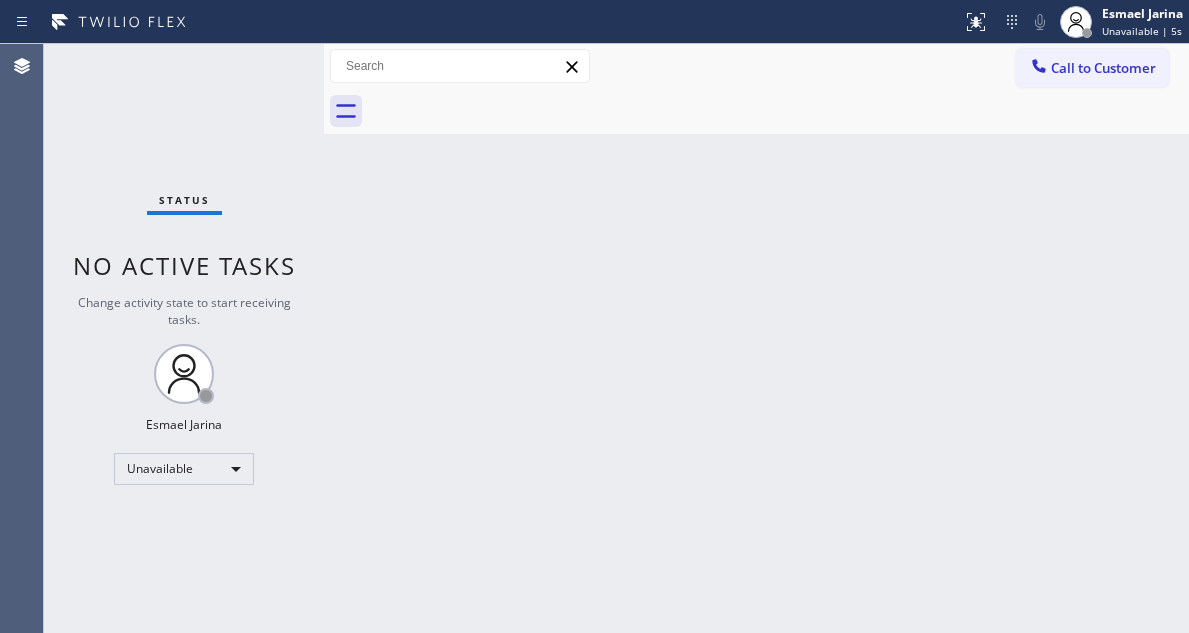 click on "Back to Dashboard Change Sender ID Customers Technicians Select a contact Outbound call Technician Search Technician Your caller id phone number Your caller id phone number Call Technician info Name   Phone none Address none Change Sender ID HVAC +18559994417 5 Star Appliance +18557314952 Appliance Repair +18554611149 Plumbing +18889090120 Air Duct Cleaning +18006865038  Electricians +18005688664 Cancel Change Check personal SMS Reset Change No tabs Call to Customer Outbound call Location Search location Your caller id phone number Customer number Call Outbound call Technician Search Technician Your caller id phone number Your caller id phone number Call" at bounding box center [756, 338] 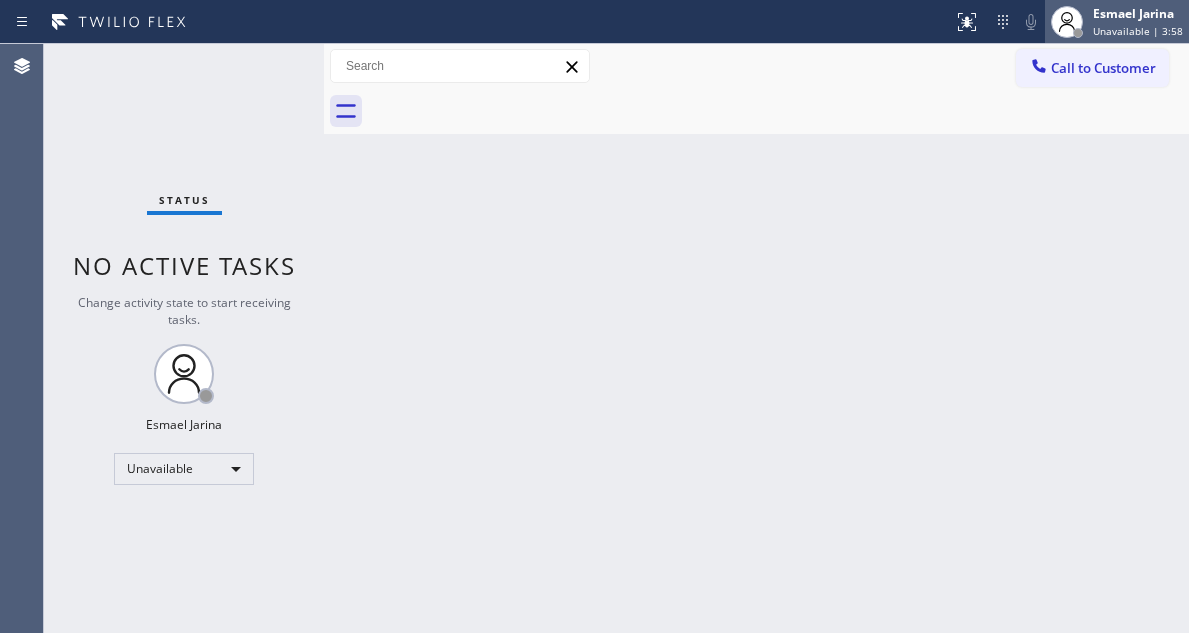 click on "Unavailable | 3:58" at bounding box center [1138, 31] 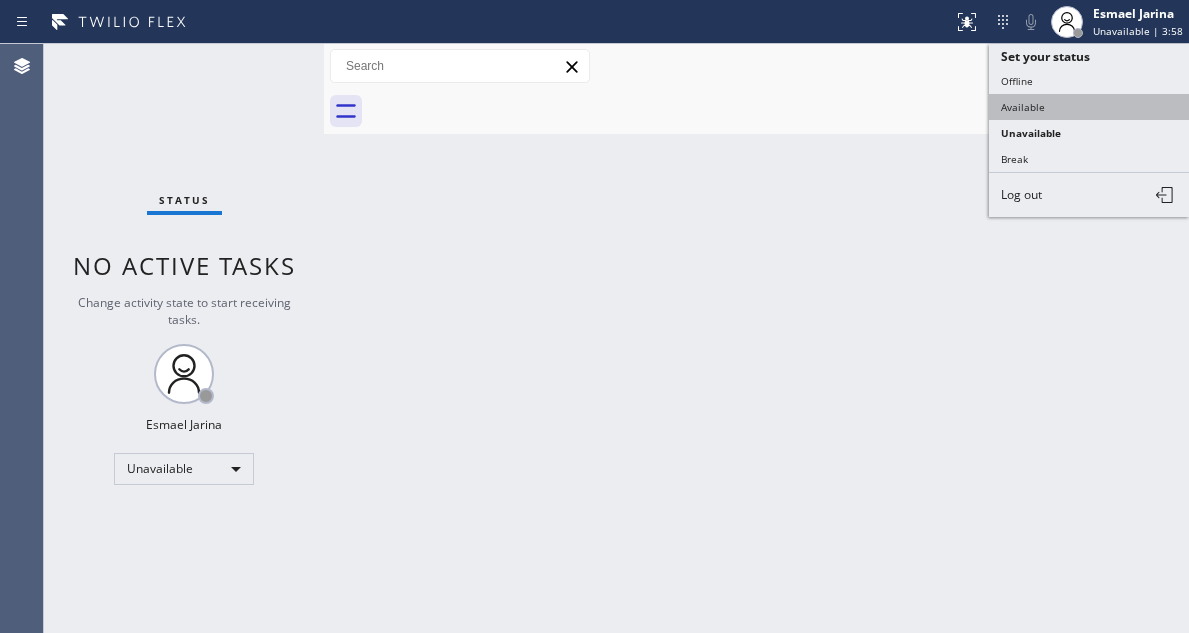 click on "Available" at bounding box center (1089, 107) 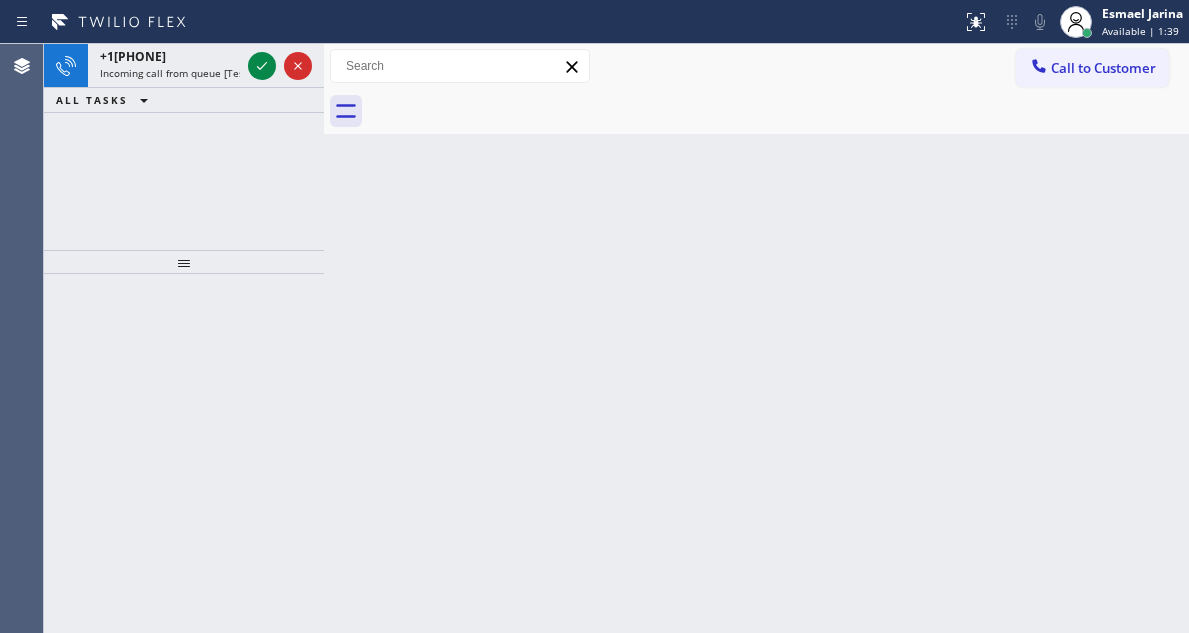 click on "Back to Dashboard Change Sender ID Customers Technicians Select a contact Outbound call Technician Search Technician Your caller id phone number Your caller id phone number Call Technician info Name   Phone none Address none Change Sender ID HVAC +18559994417 5 Star Appliance +18557314952 Appliance Repair +18554611149 Plumbing +18889090120 Air Duct Cleaning +18006865038  Electricians +18005688664 Cancel Change Check personal SMS Reset Change No tabs Call to Customer Outbound call Location Search location Your caller id phone number Customer number Call Outbound call Technician Search Technician Your caller id phone number Your caller id phone number Call" at bounding box center (756, 338) 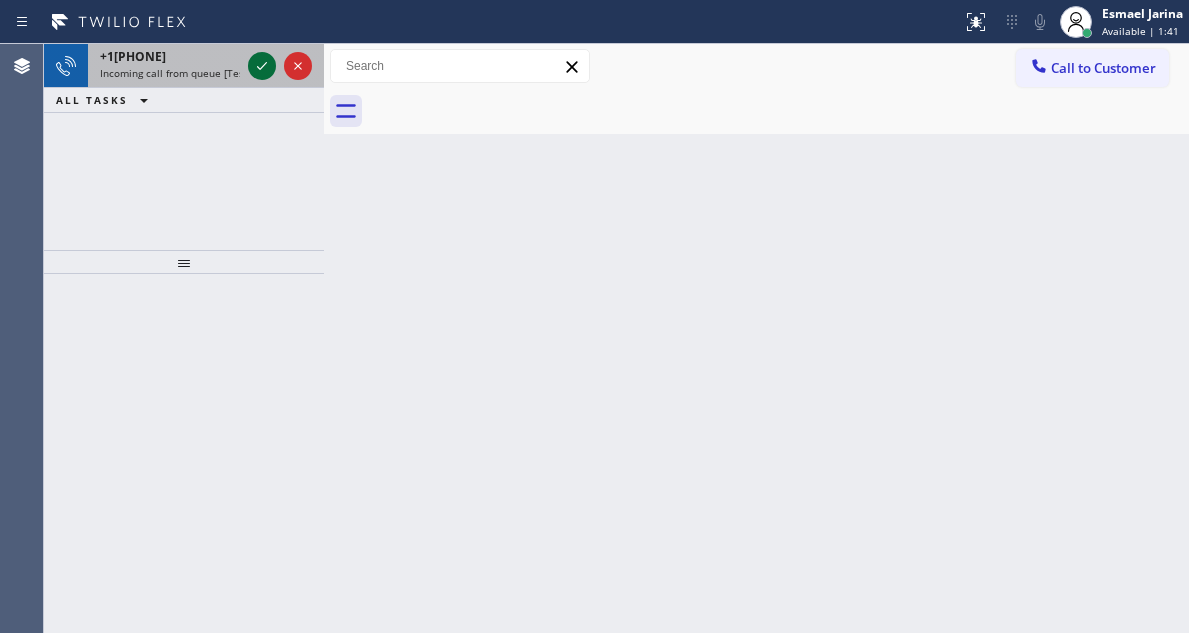 click 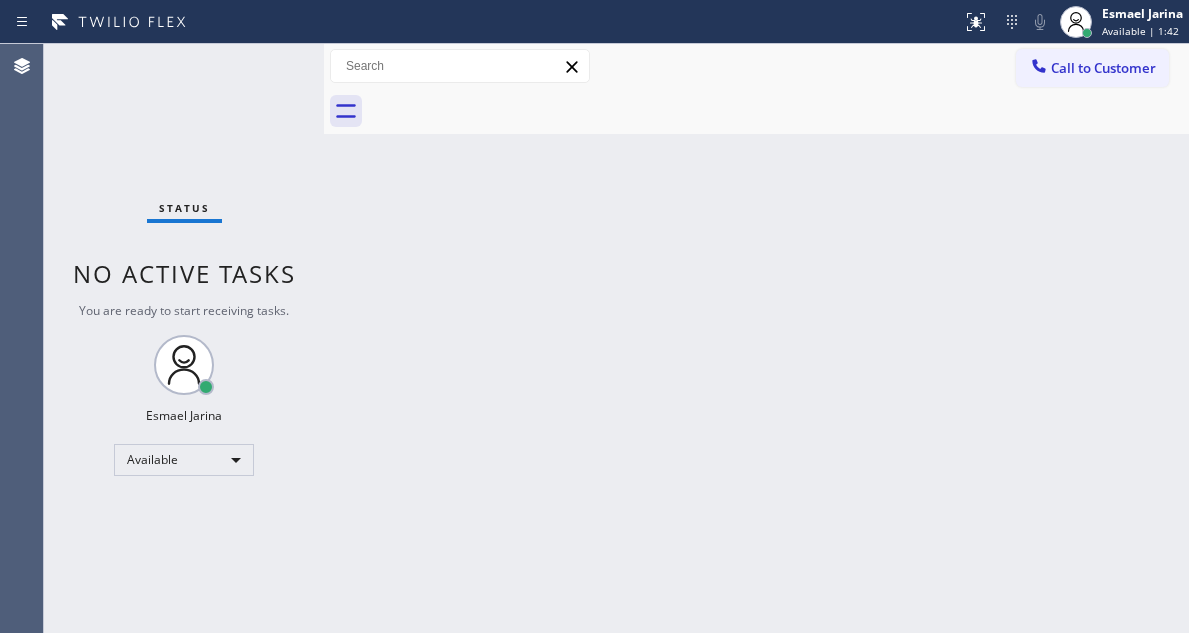 click on "Status   No active tasks     You are ready to start receiving tasks.   Esmael Jarina Available" at bounding box center (184, 338) 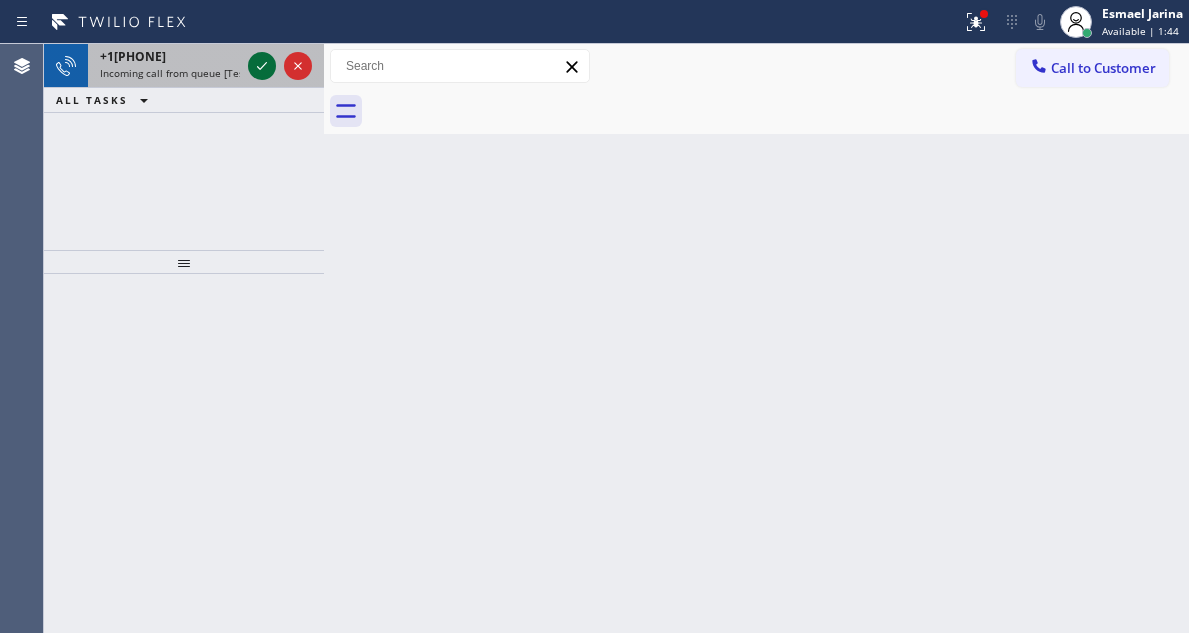 click 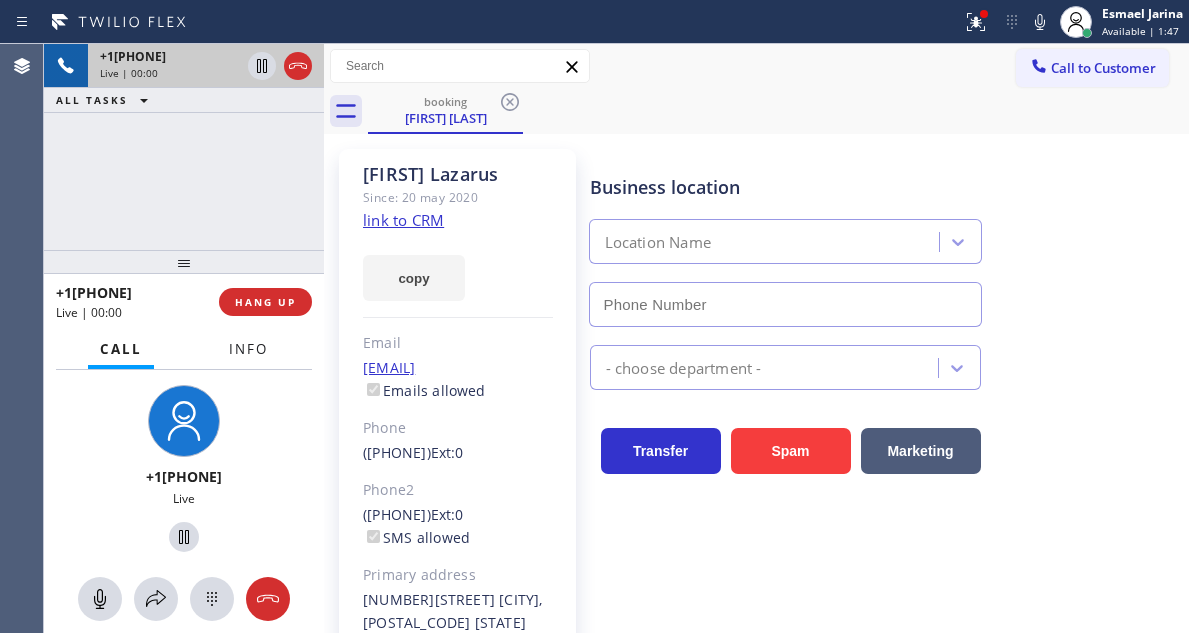 type on "[PHONE]" 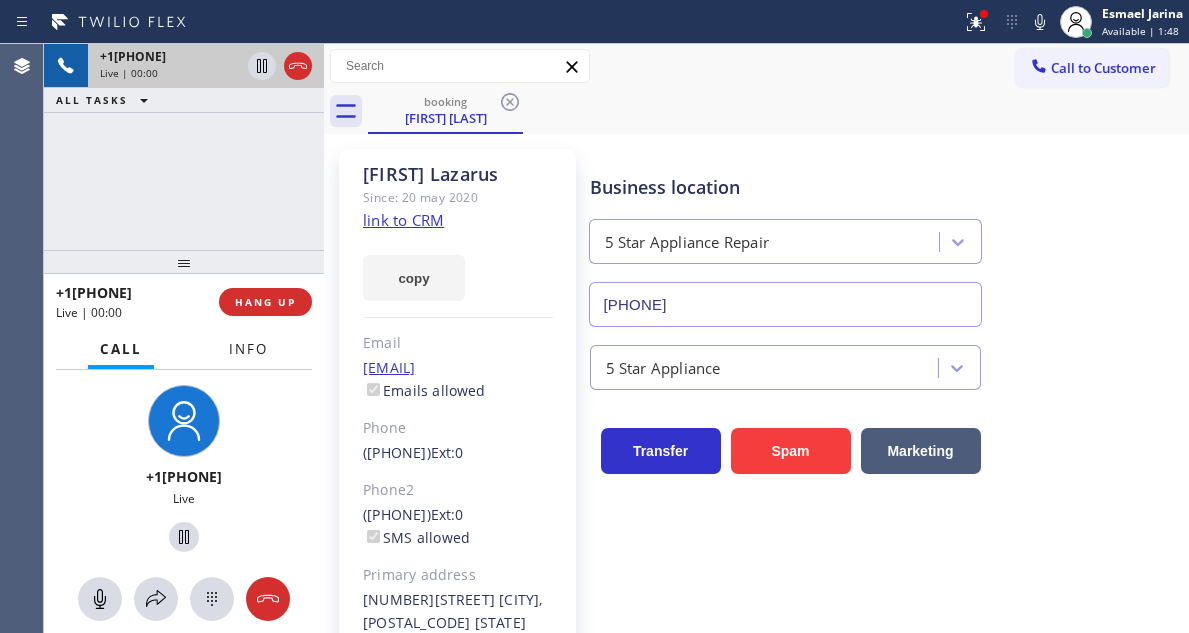 click on "Info" at bounding box center (248, 349) 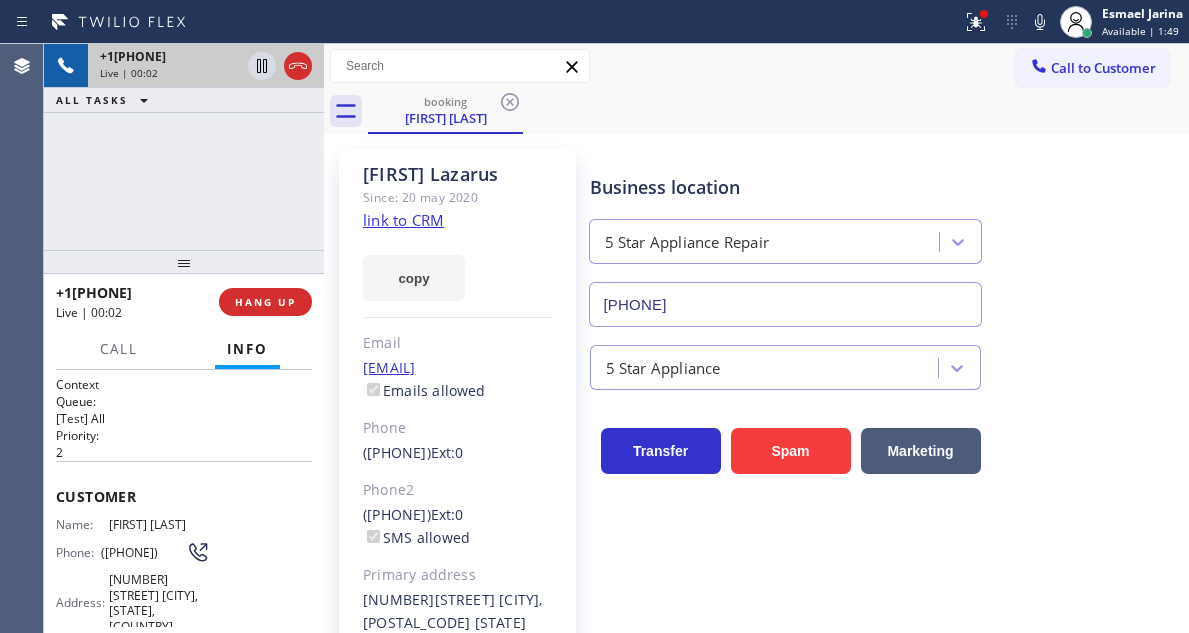 click on "link to CRM" 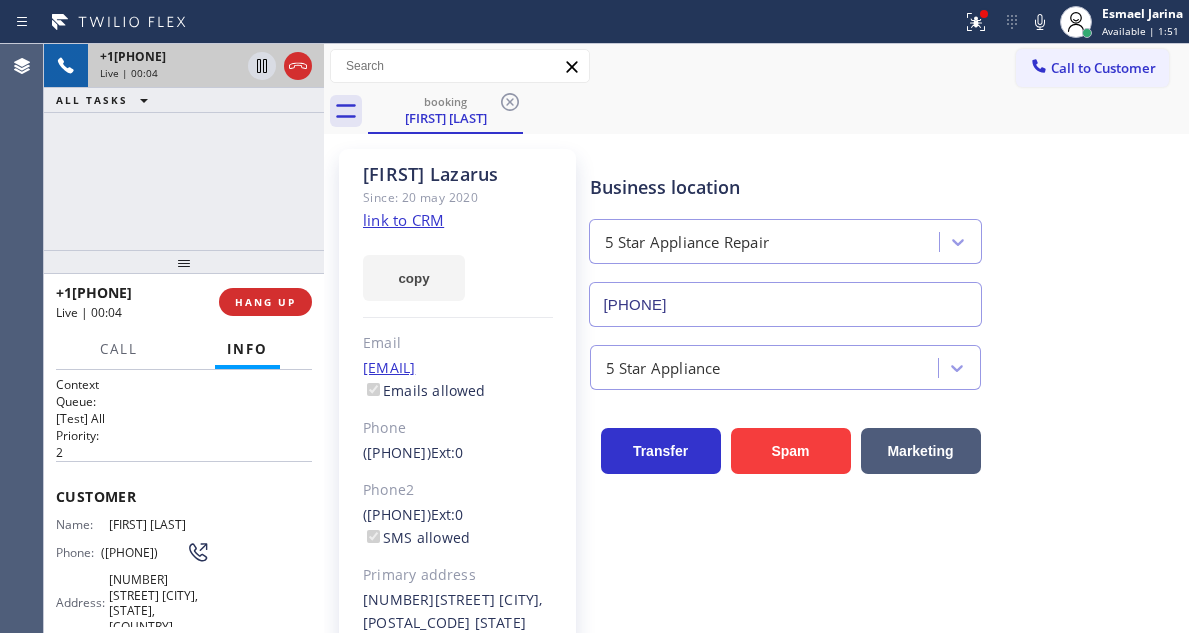 click on "([PHONE])" at bounding box center (143, 552) 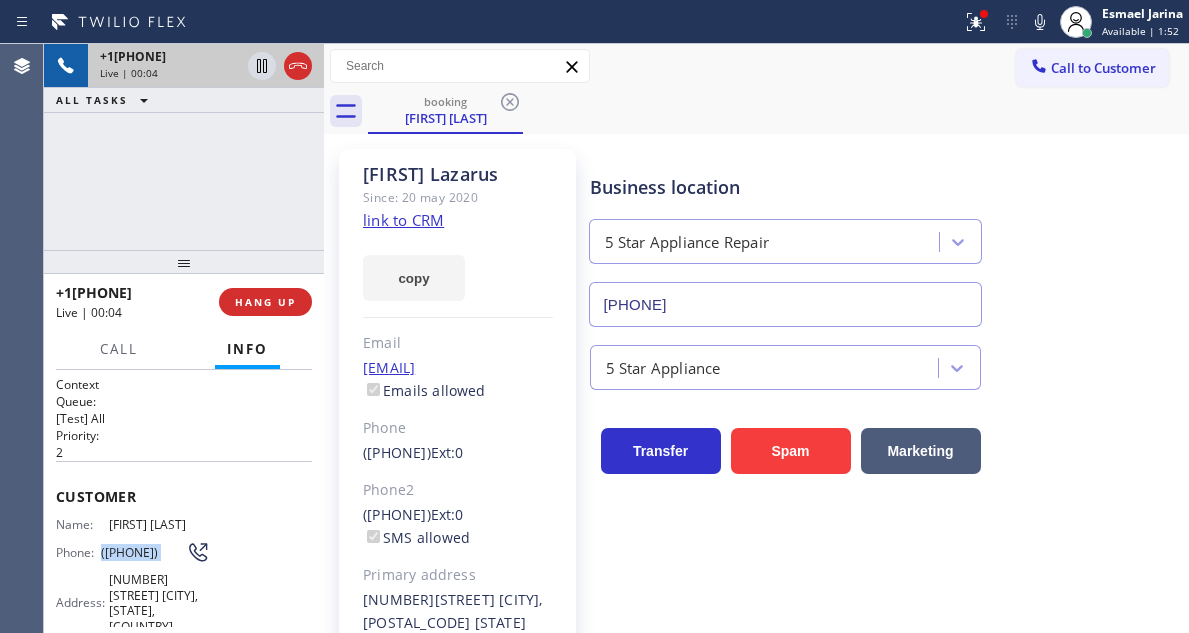 copy on "([PHONE])" 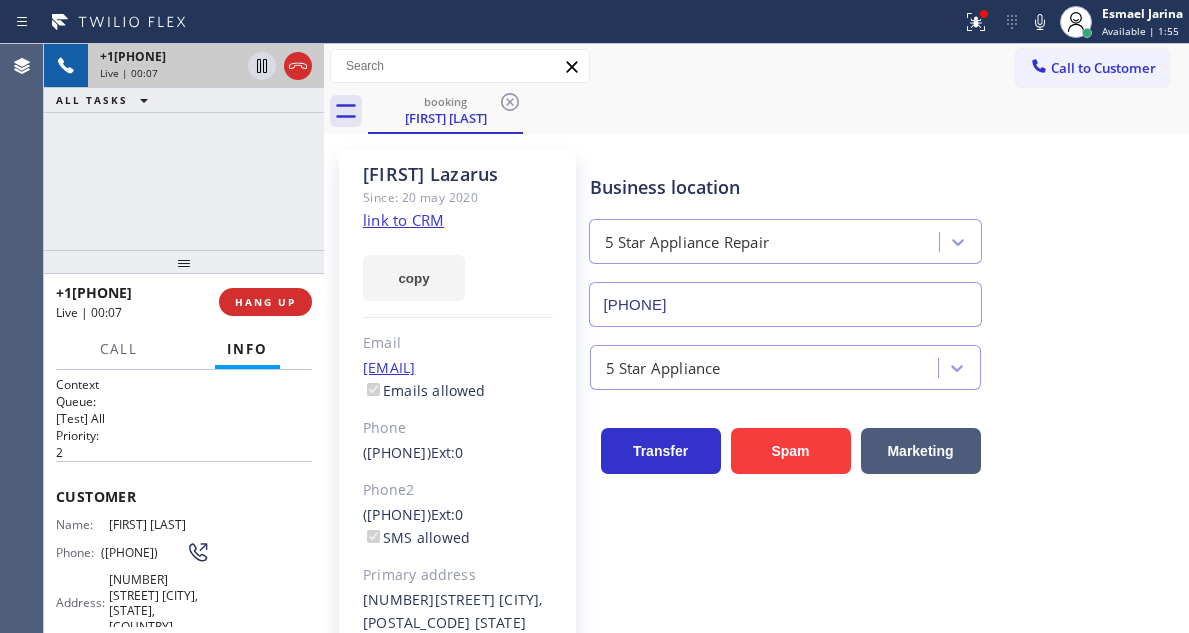 drag, startPoint x: 646, startPoint y: 84, endPoint x: 180, endPoint y: 372, distance: 547.81384 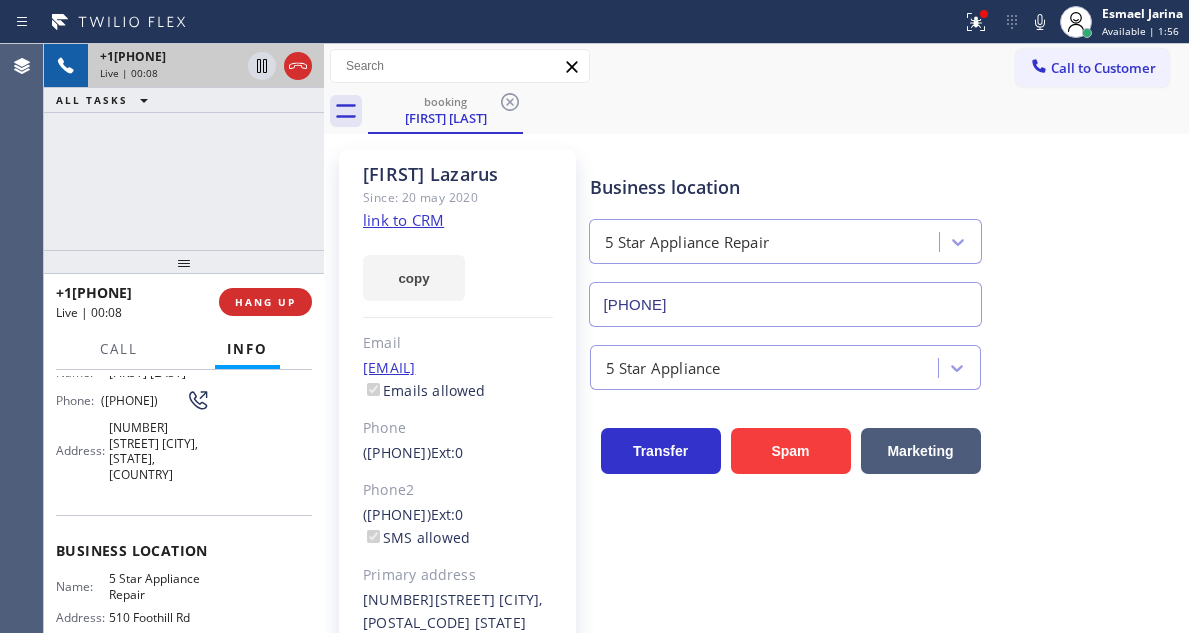 scroll, scrollTop: 200, scrollLeft: 0, axis: vertical 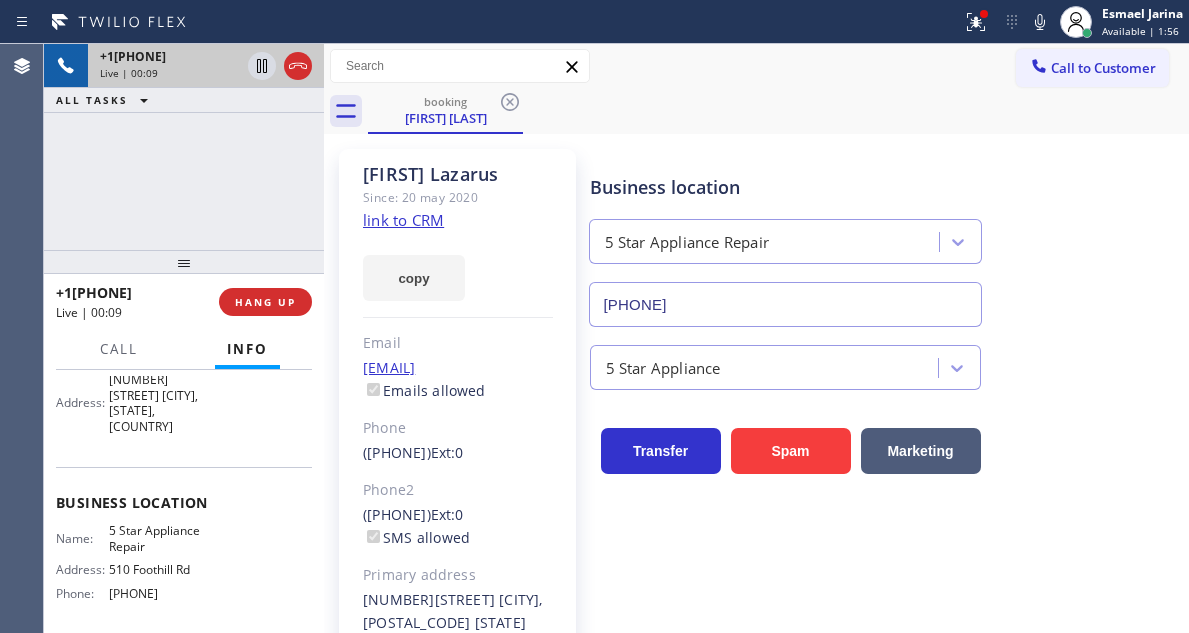 click on "5 Star Appliance Repair" at bounding box center [159, 538] 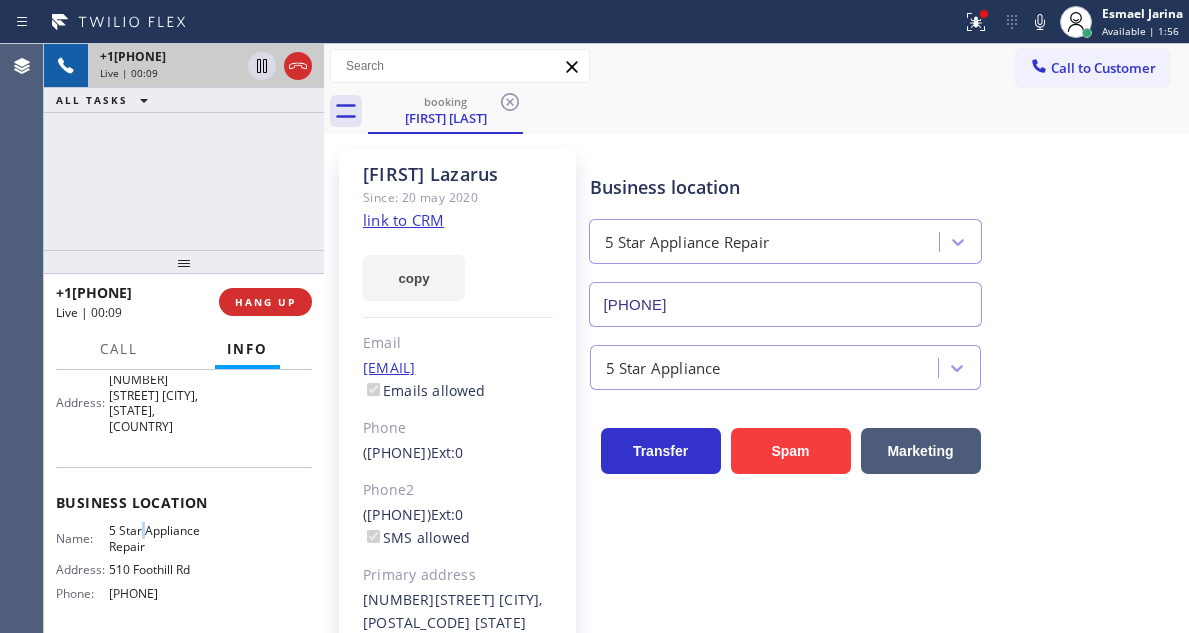 click on "5 Star Appliance Repair" at bounding box center (159, 538) 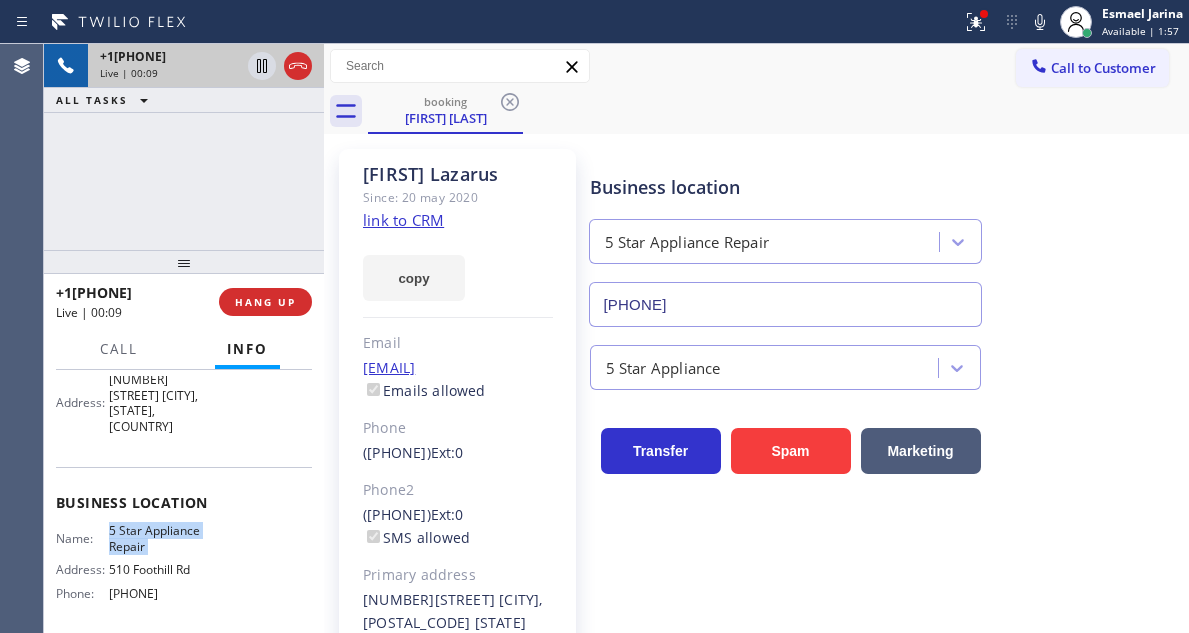 click on "5 Star Appliance Repair" at bounding box center [159, 538] 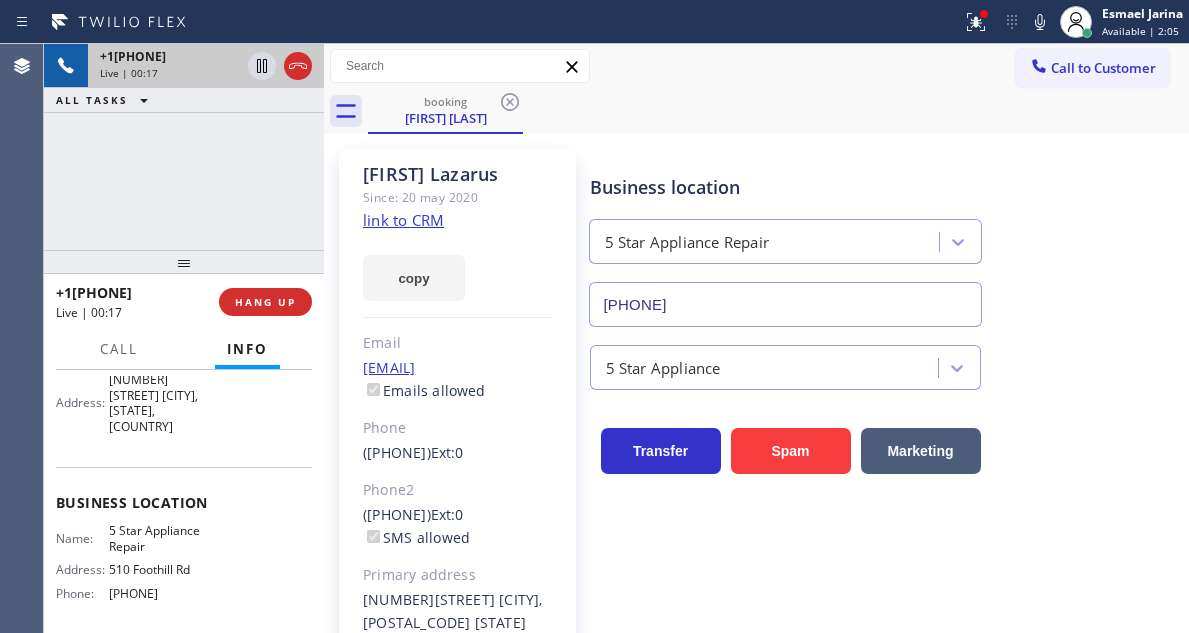 click on "booking [FIRST] [LAST]" at bounding box center (778, 111) 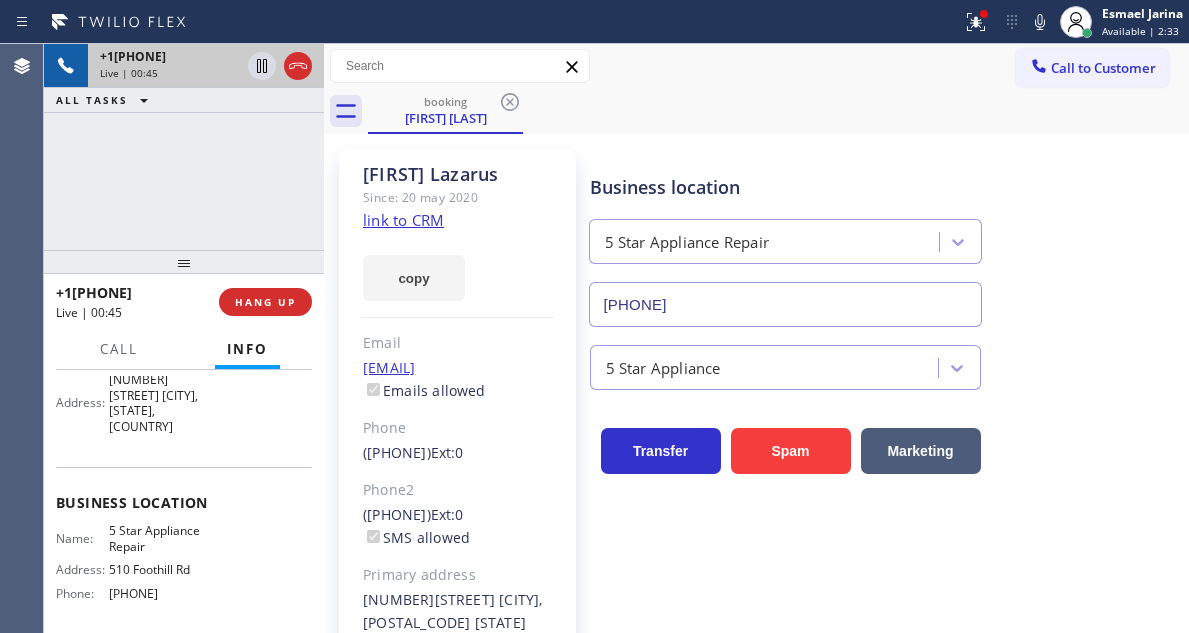 click on "[PHONE]" at bounding box center (159, 593) 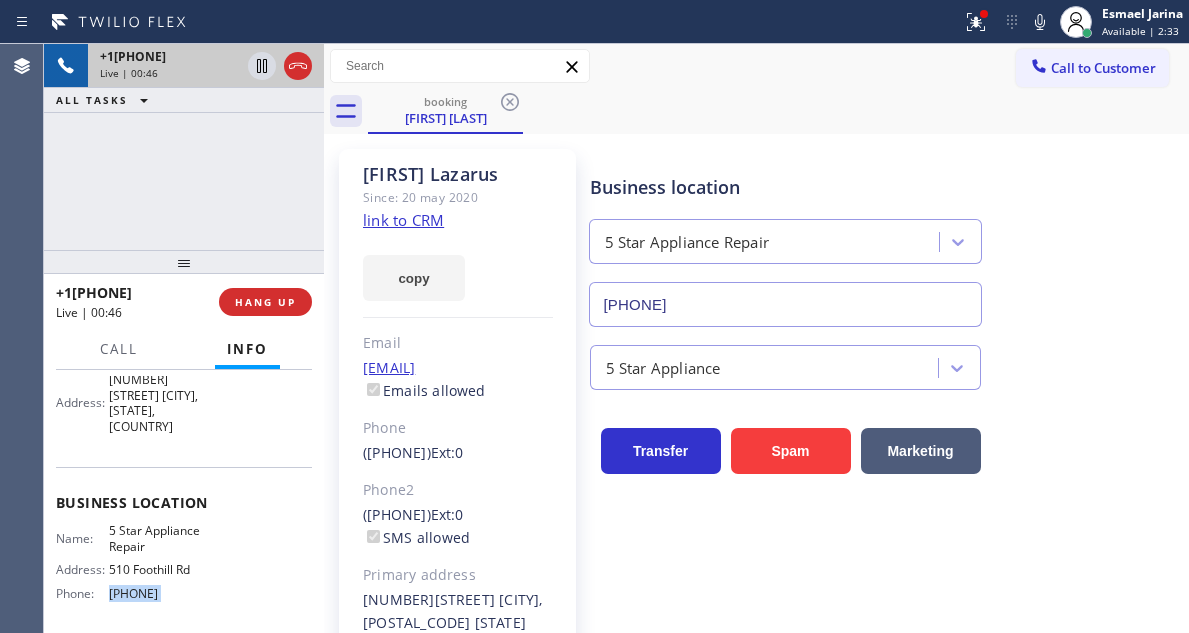 click on "[PHONE]" at bounding box center (159, 593) 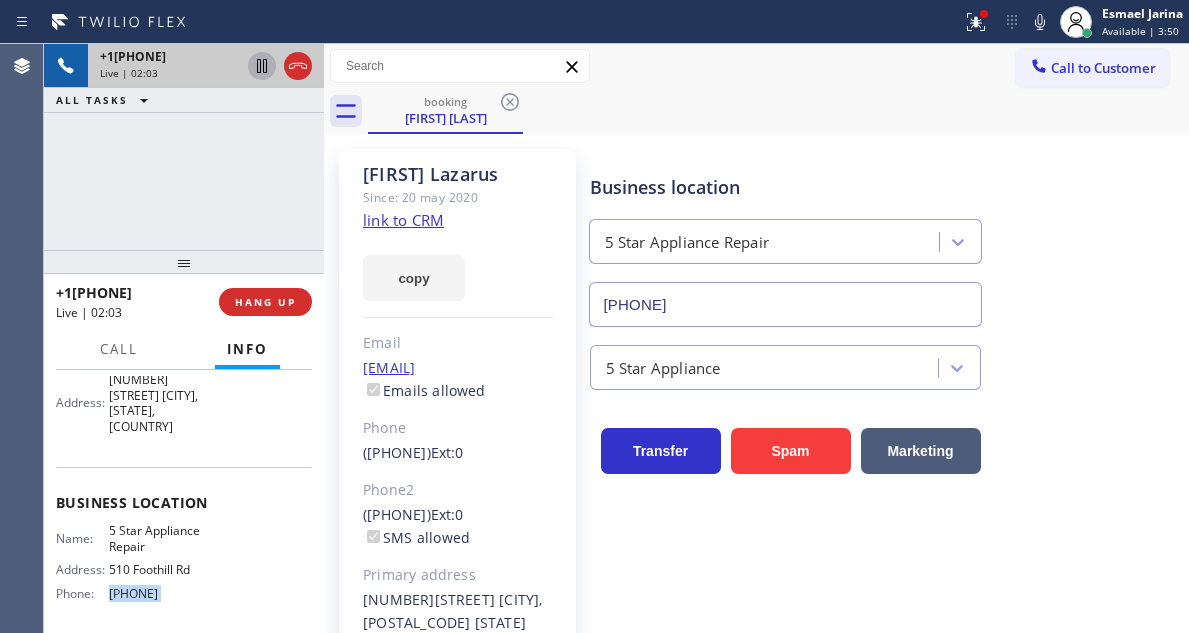 click 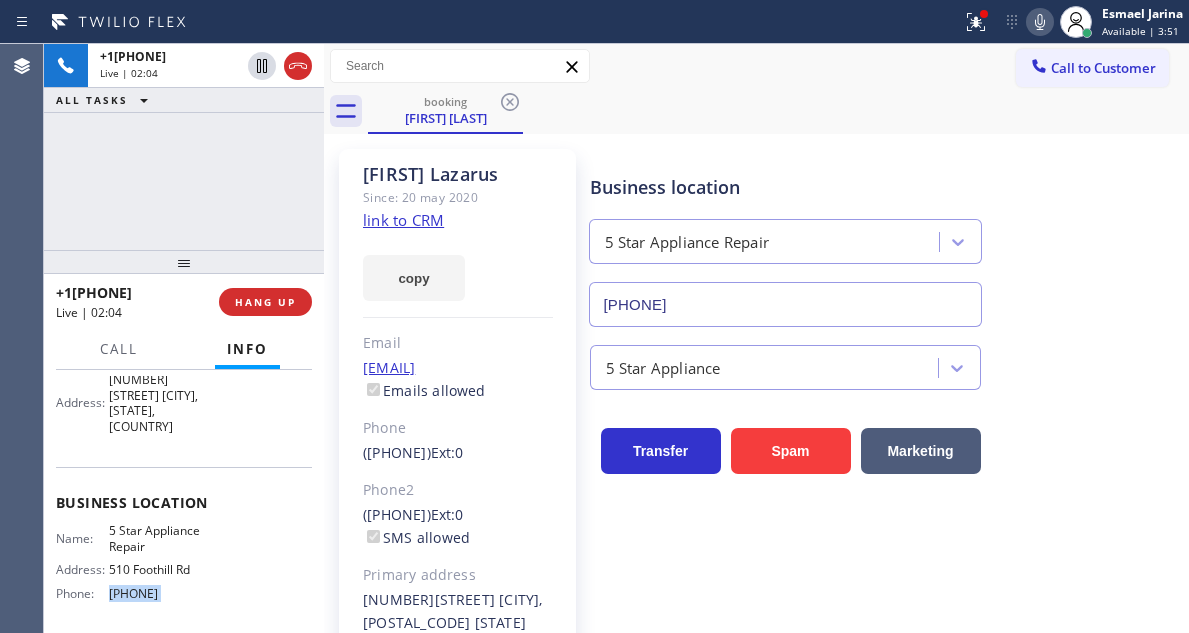 click 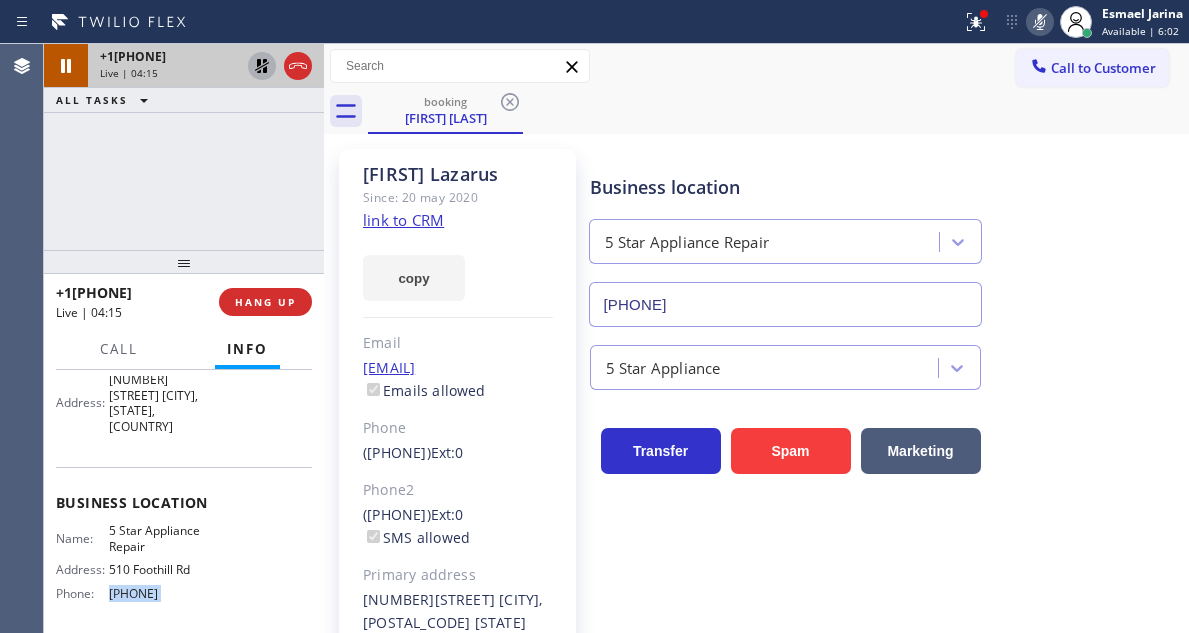 click 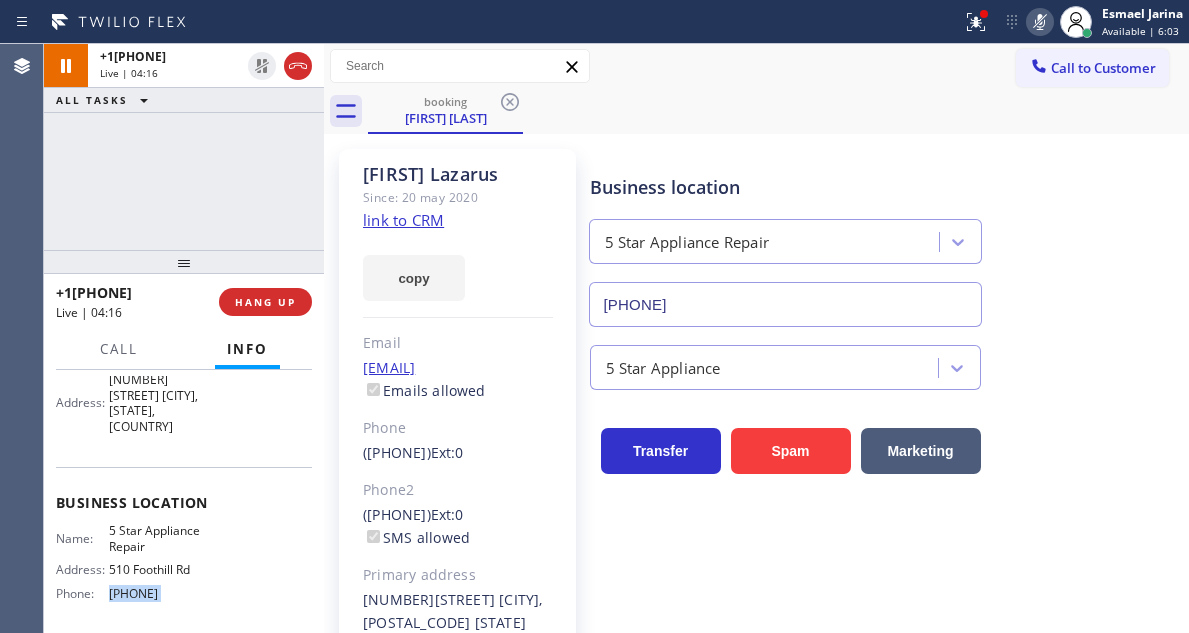 click 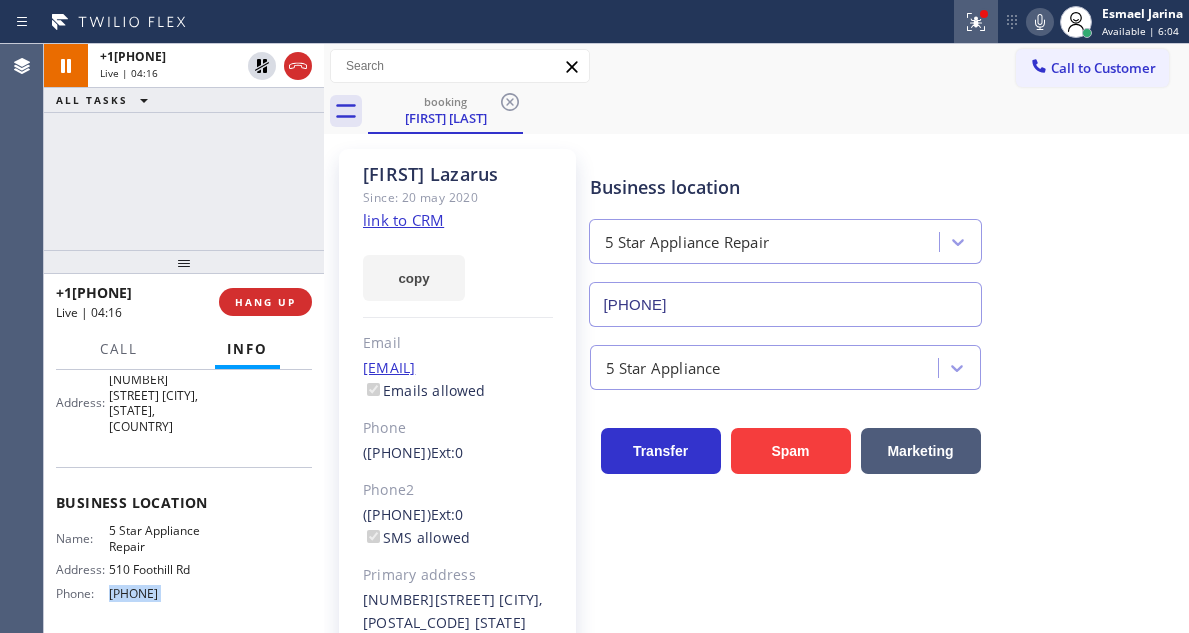 click 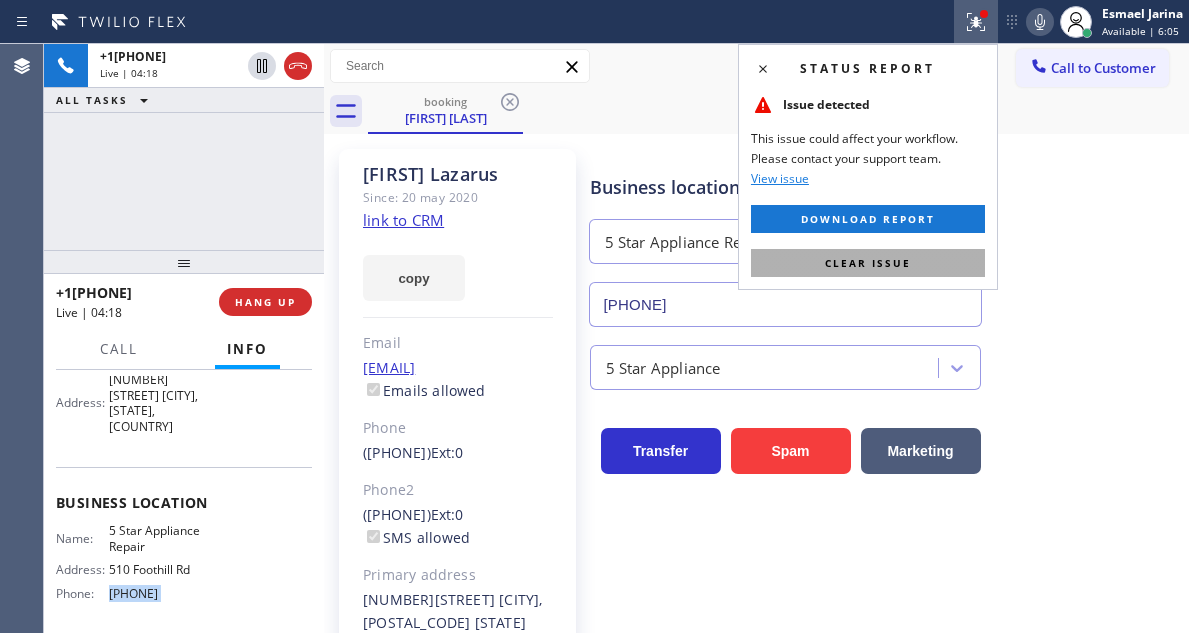 click on "Clear issue" at bounding box center (868, 263) 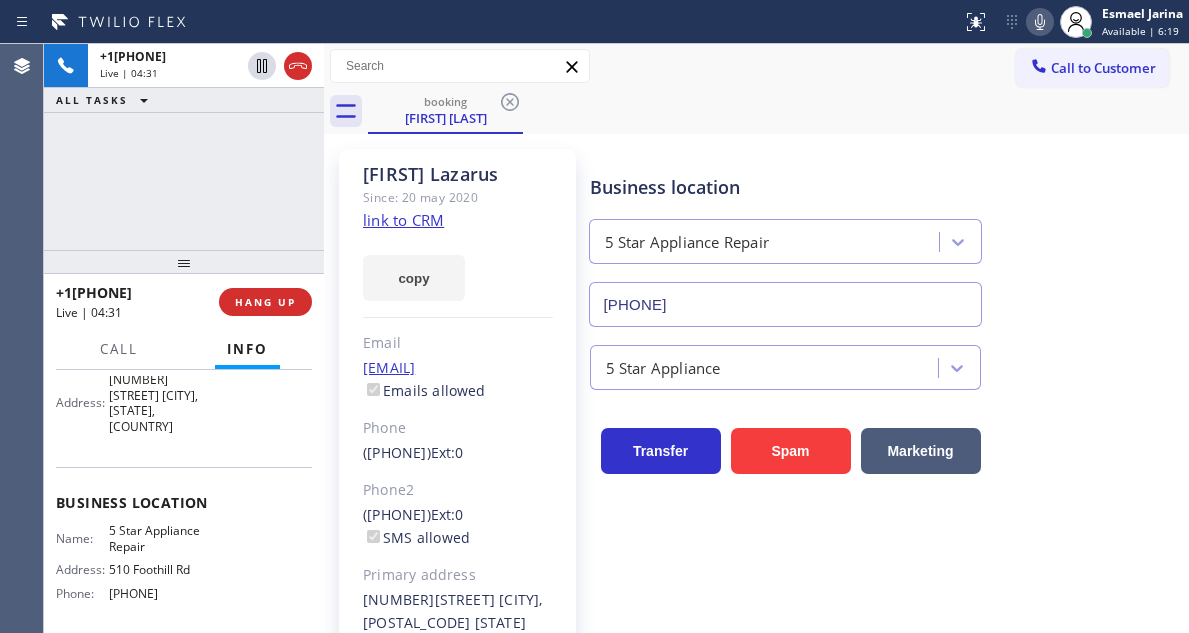 click on "Business location 5 Star Appliance Repair [PHONE]" at bounding box center (885, 236) 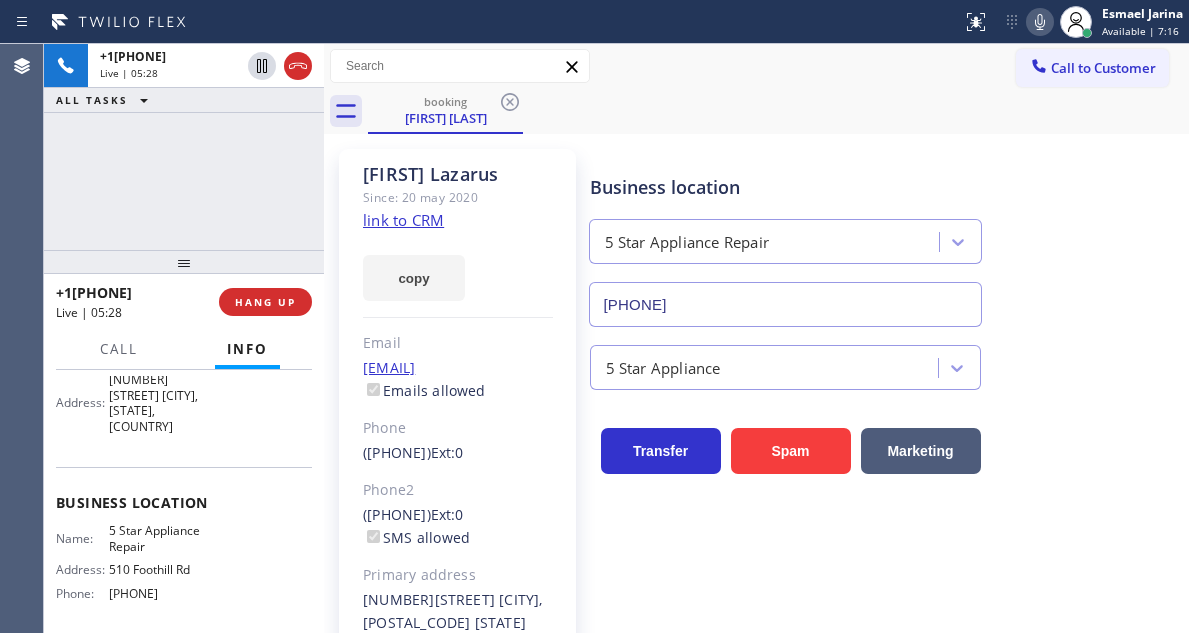 click on "[FIRST] [LAST]" 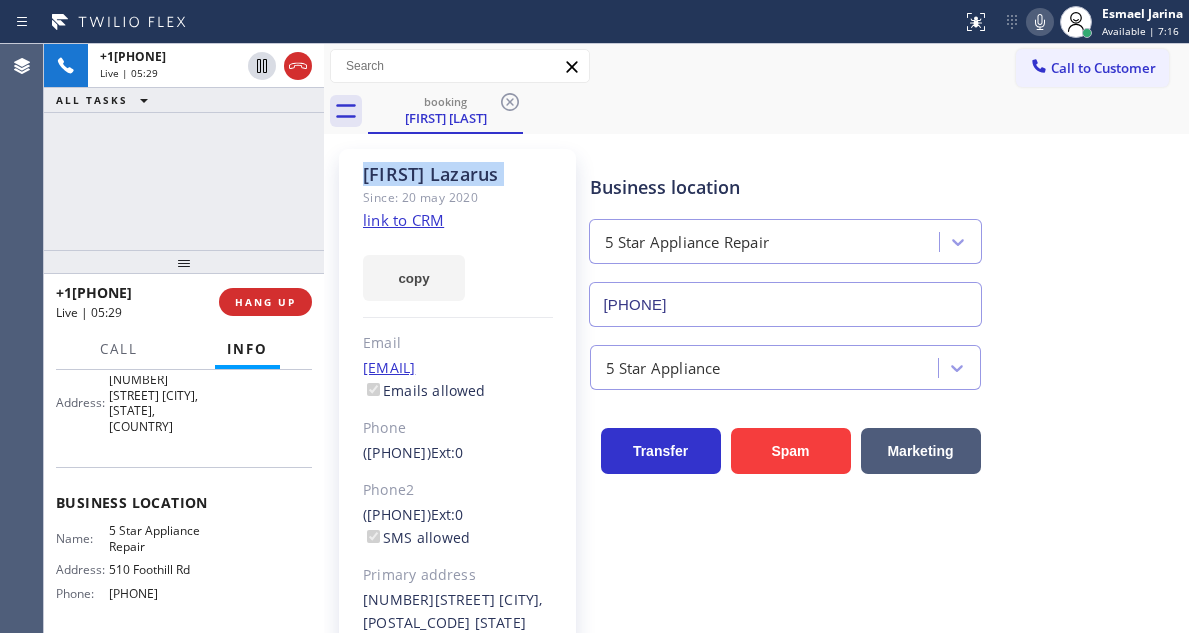 click on "[FIRST] [LAST]" 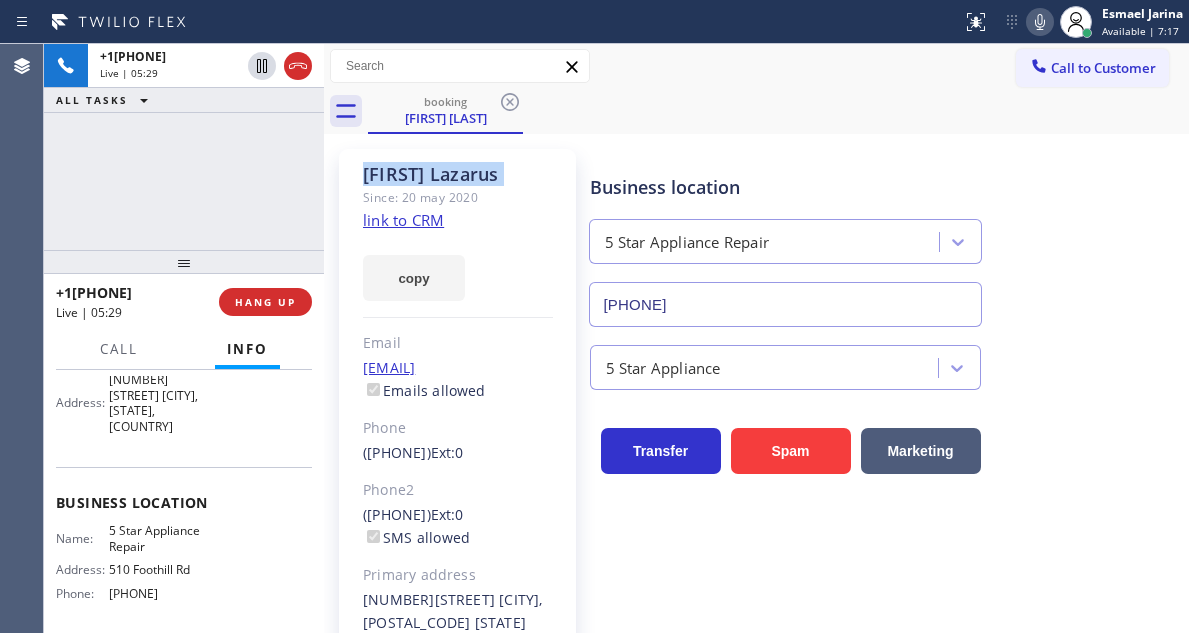 click on "[FIRST] [LAST]" 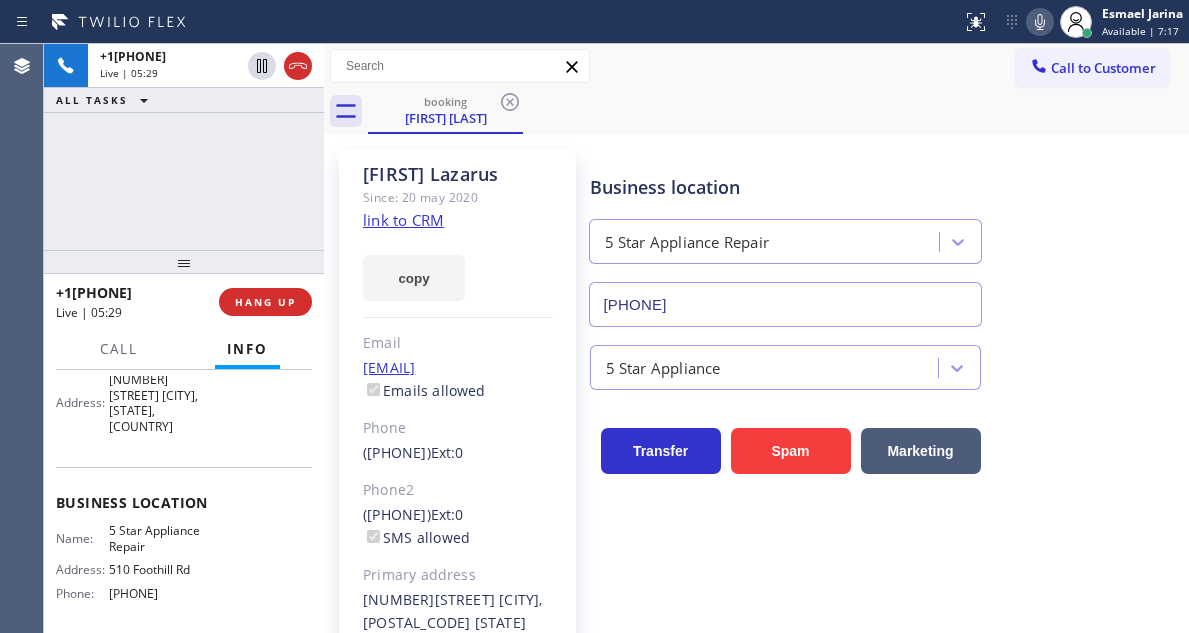 click on "[FIRST] [LAST]" 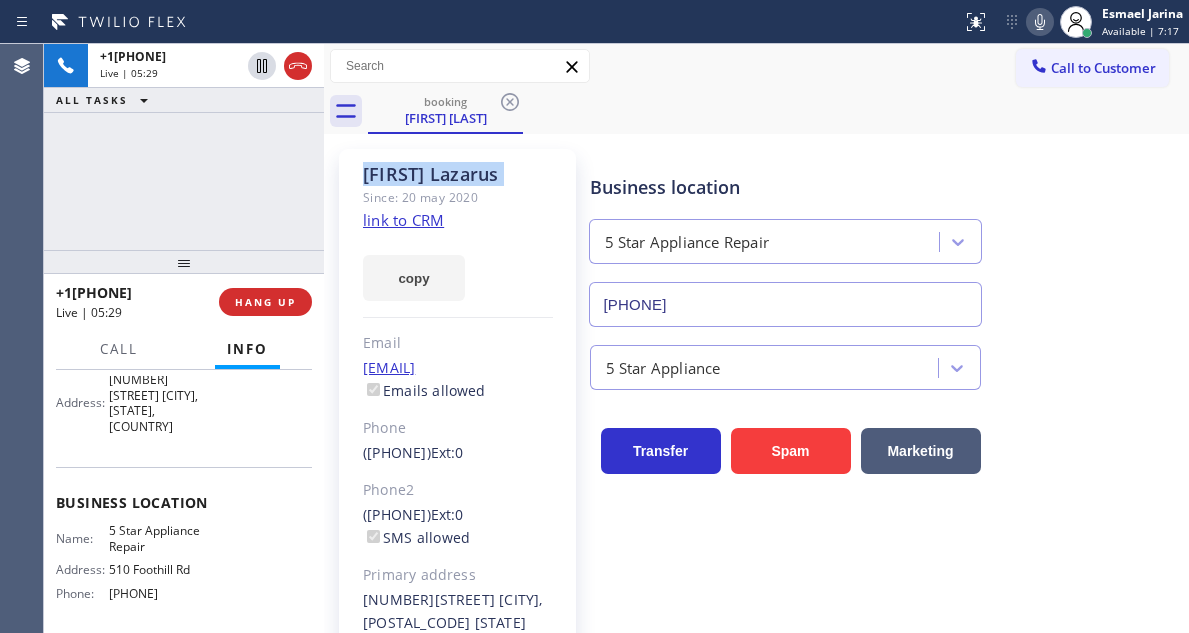 click on "[FIRST] [LAST]" 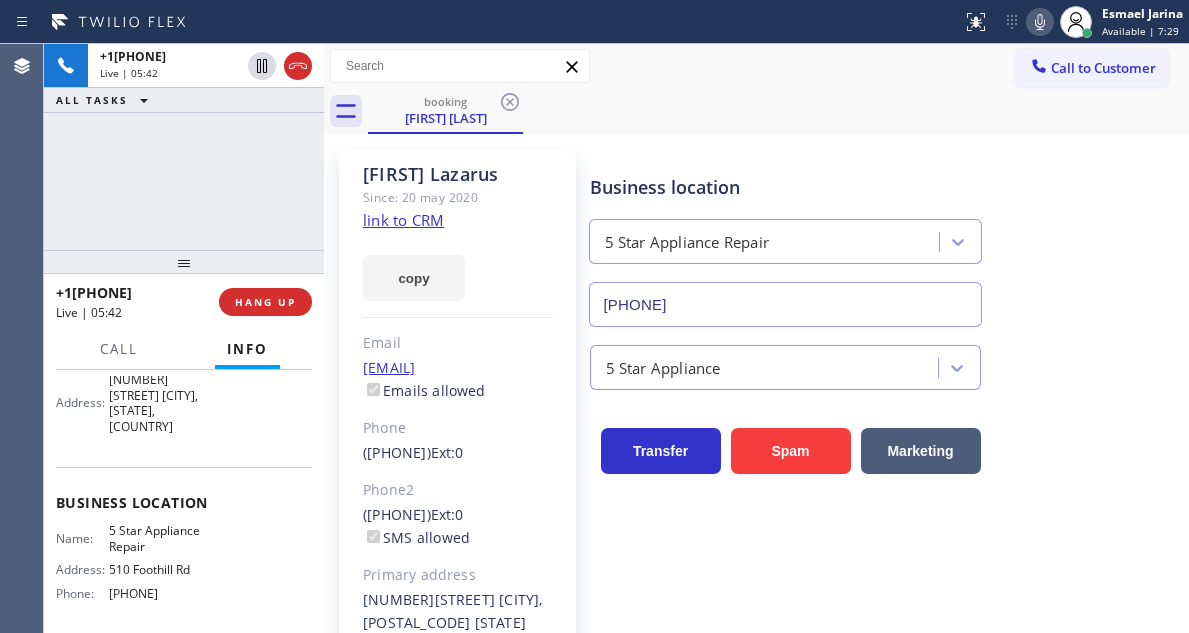 click on "[FIRST] [LAST] Since: [DATE] link to CRM copy Email [EMAIL] Emails allowed Phone [PHONE]  Ext:  0 Phone2 [PHONE]  Ext:  0  SMS allowed Primary address [NUMBER] [STREET] [CITY], [POSTAL_CODE] [STATE] EDIT Outbound call Location 5 Star Appliance Repair Your caller id phone number [PHONE] Customer number Call Benefits  Business location 5 Star Appliance Repair [PHONE] 5 Star Appliance Transfer Spam Marketing" at bounding box center [756, 446] 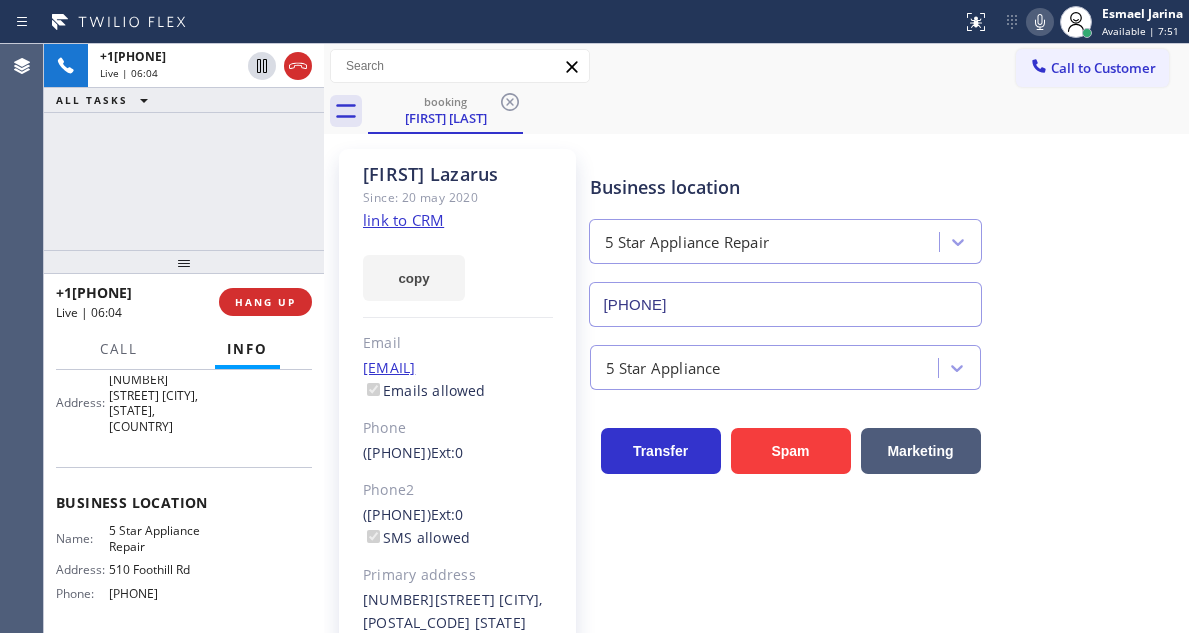click on "+1[PHONE] Live | 06:04 ALL TASKS ALL TASKS ACTIVE TASKS TASKS IN WRAP UP" at bounding box center [184, 147] 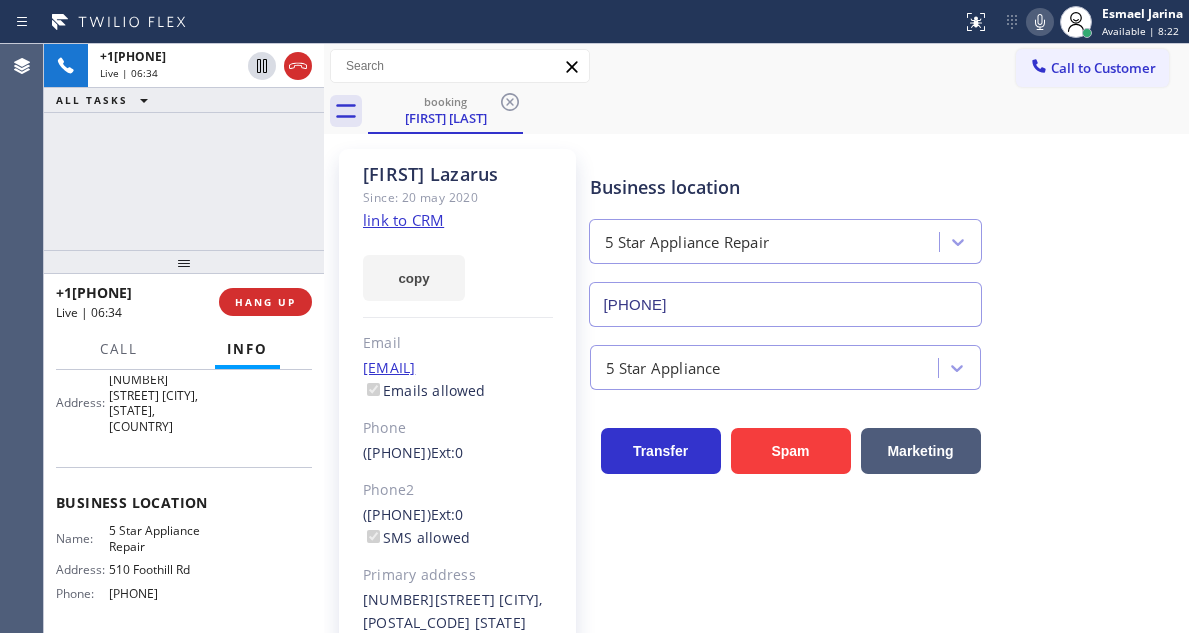 click on "[PHONE] Live | [TIME] ALL TASKS ALL TASKS ACTIVE TASKS TASKS IN WRAP UP" at bounding box center [184, 147] 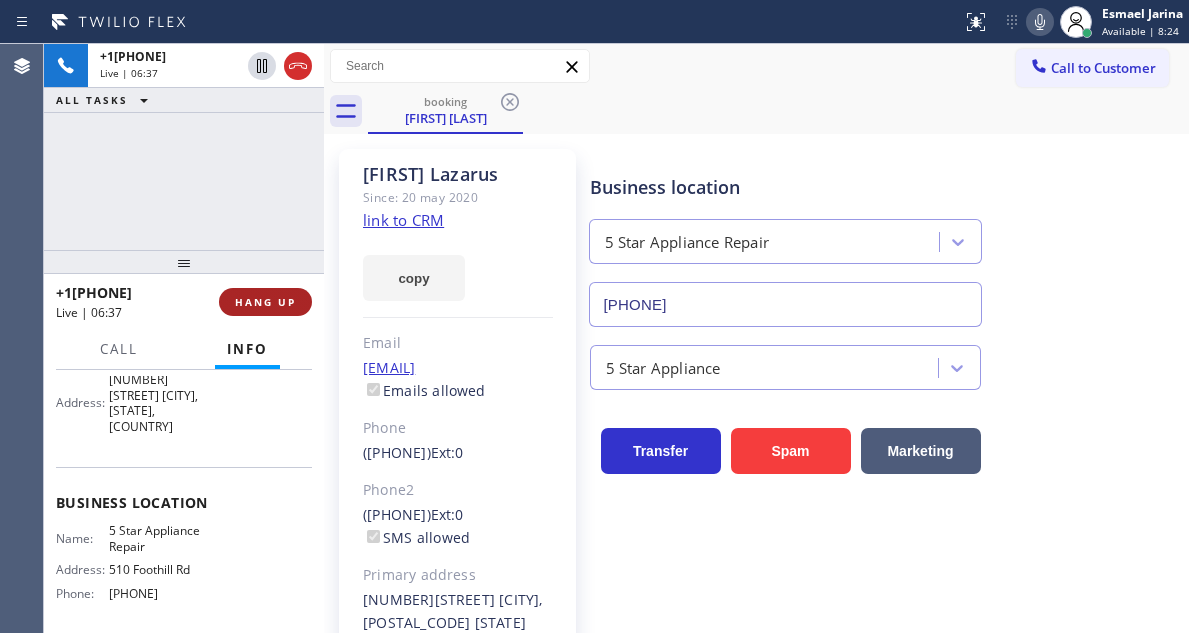 click on "HANG UP" at bounding box center (265, 302) 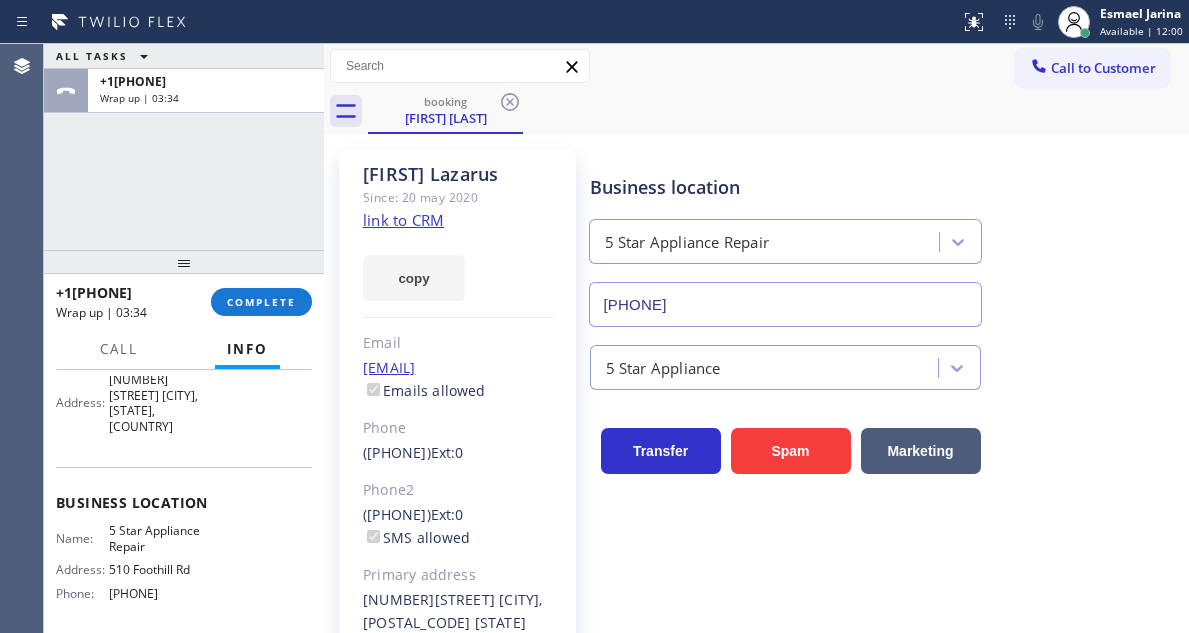 click on "Business location 5 Star Appliance Repair [PHONE]" at bounding box center [885, 236] 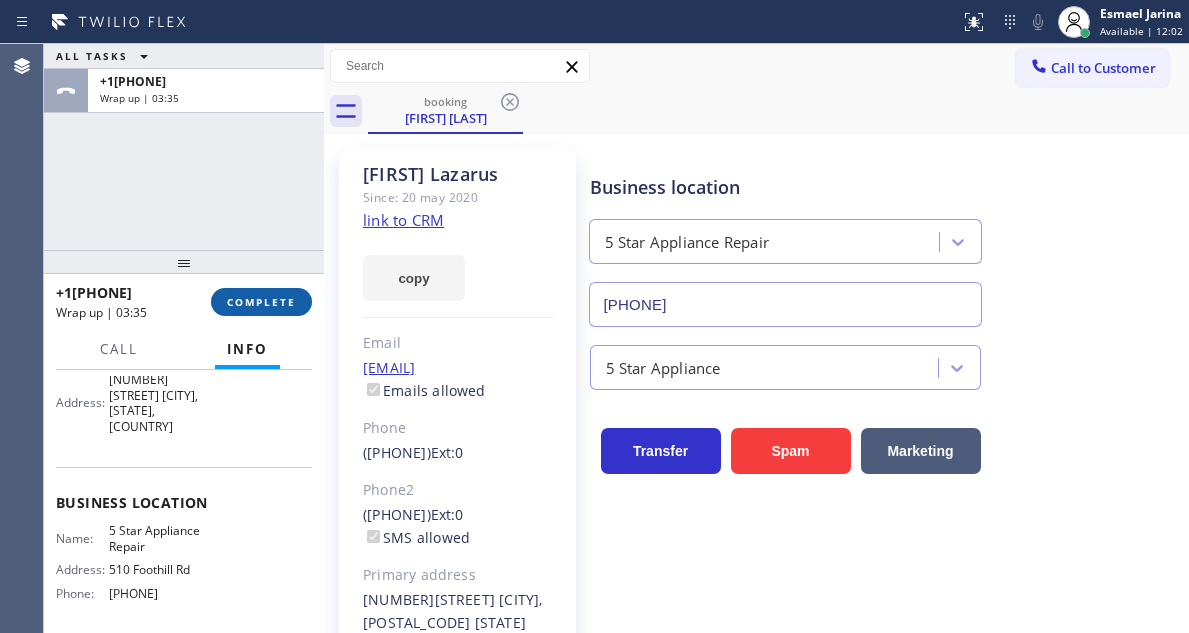 click on "COMPLETE" at bounding box center (261, 302) 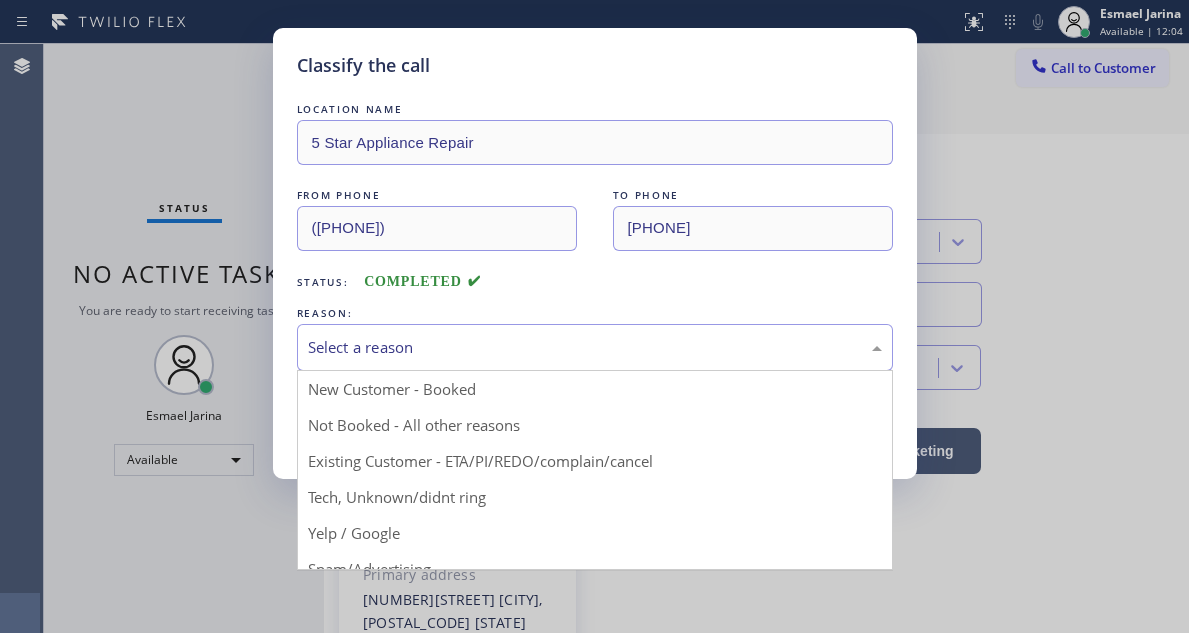 click on "Select a reason" at bounding box center [595, 347] 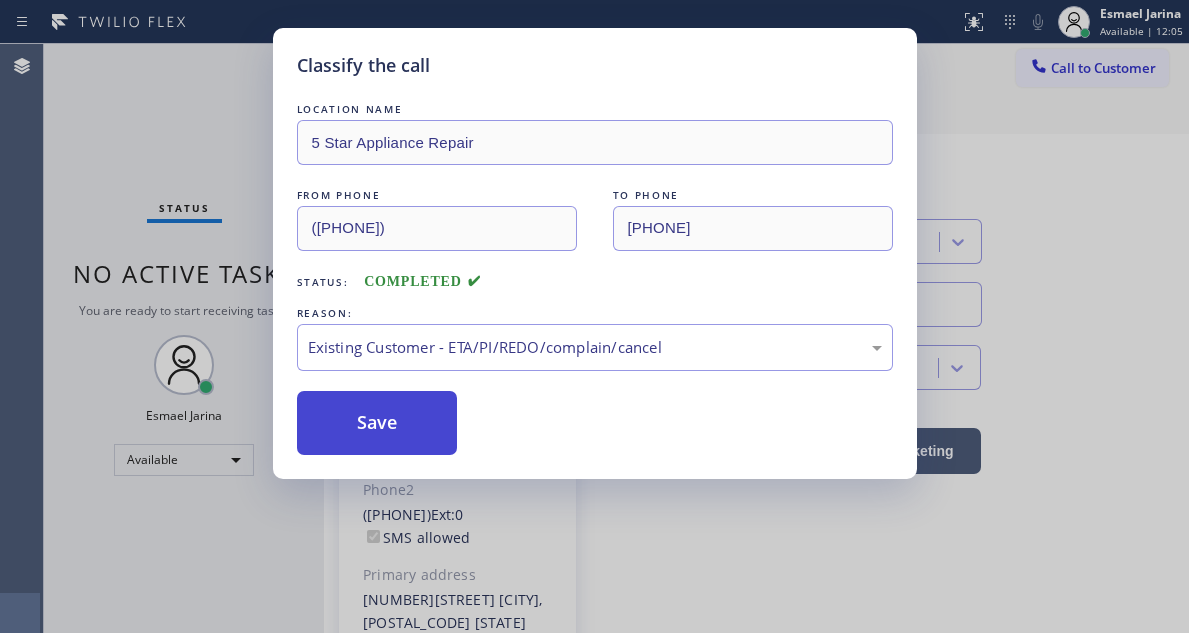 click on "Save" at bounding box center [377, 423] 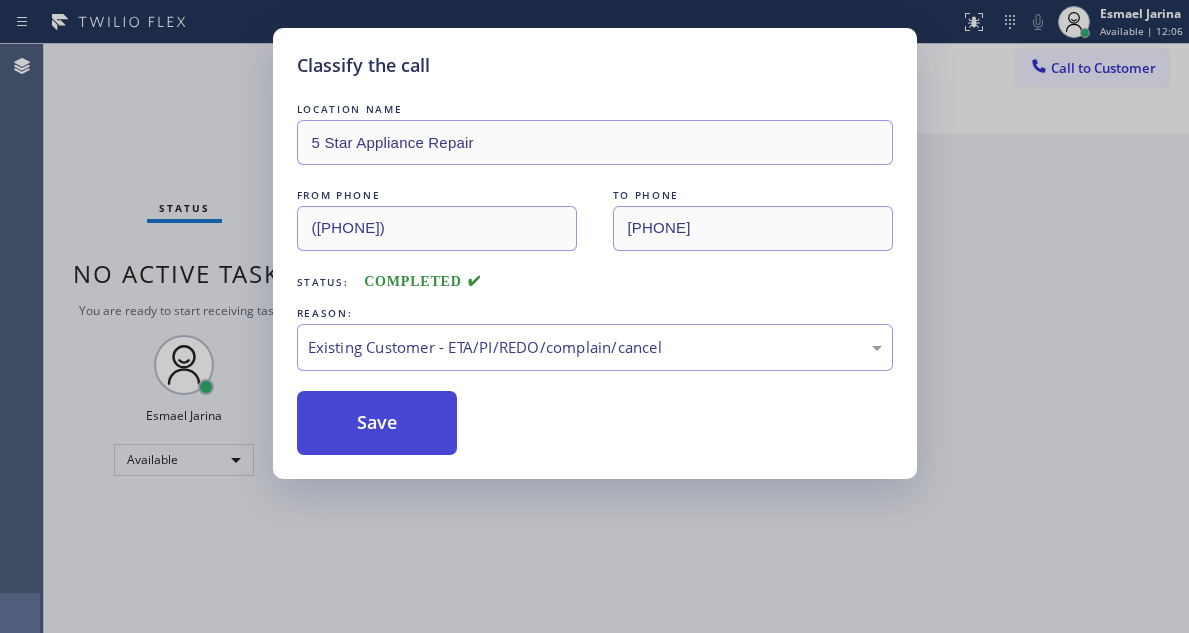 click on "Save" at bounding box center (377, 423) 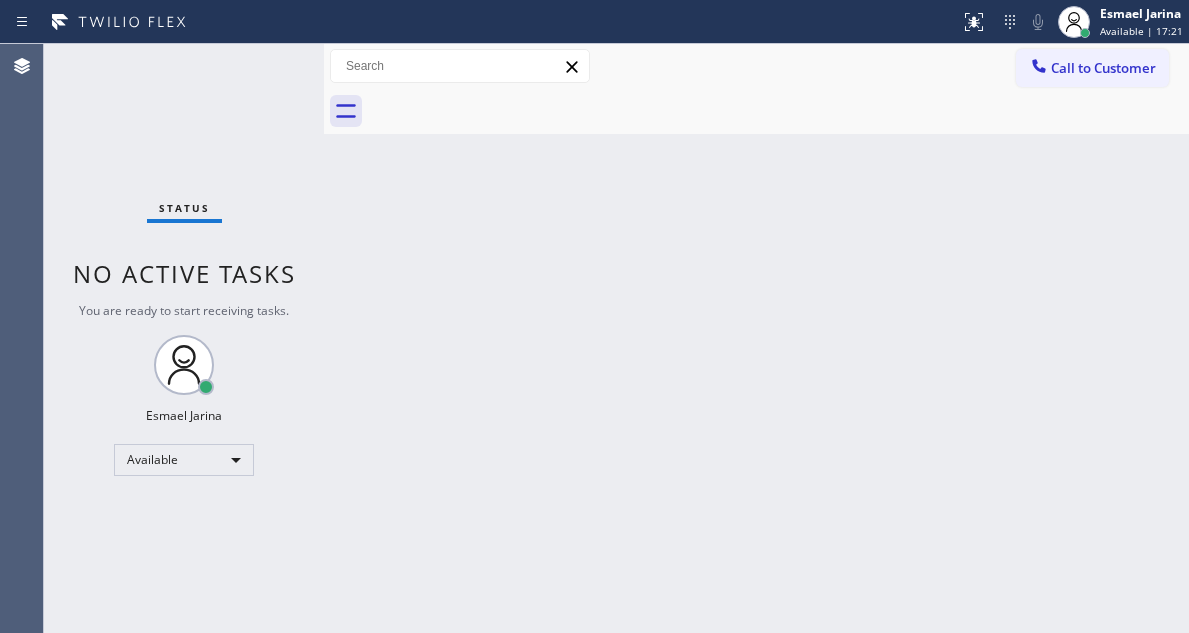 click on "Status   No active tasks     You are ready to start receiving tasks.   Esmael Jarina Available" at bounding box center (184, 338) 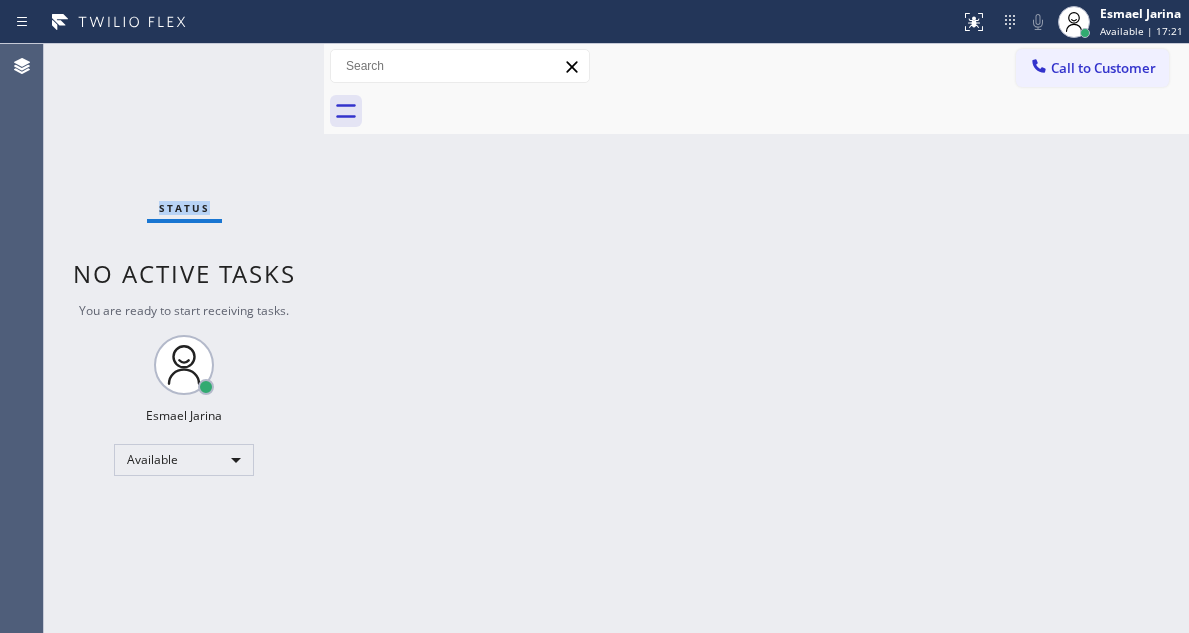 click on "Status   No active tasks     You are ready to start receiving tasks.   Esmael Jarina Available" at bounding box center (184, 338) 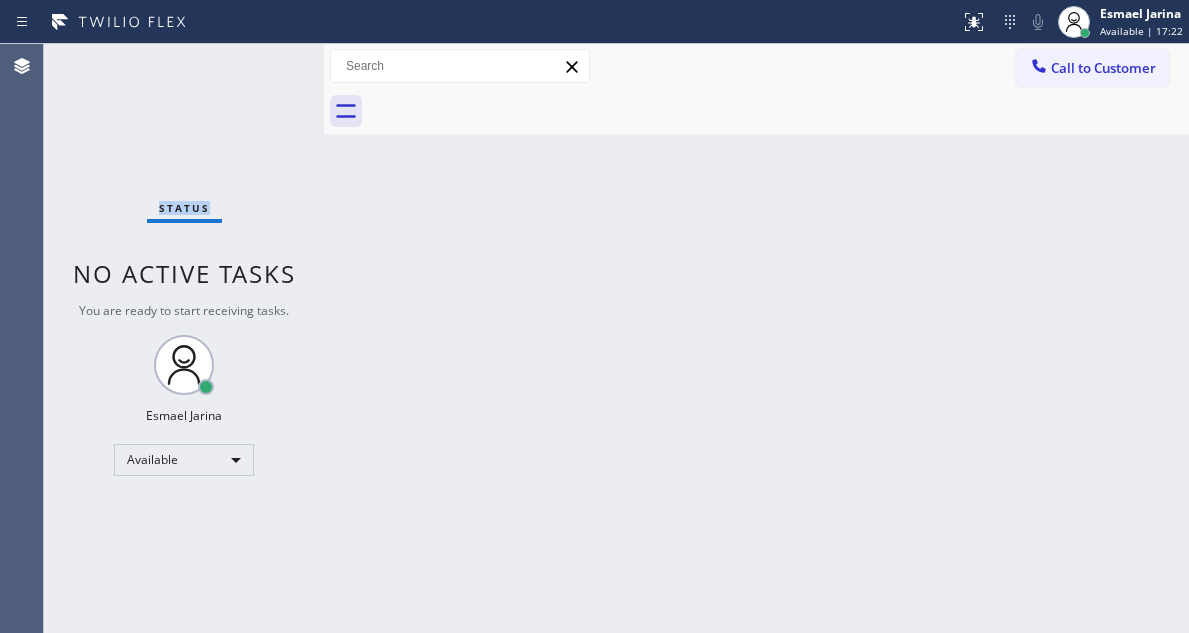 click on "Status   No active tasks     You are ready to start receiving tasks.   Esmael Jarina Available" at bounding box center (184, 338) 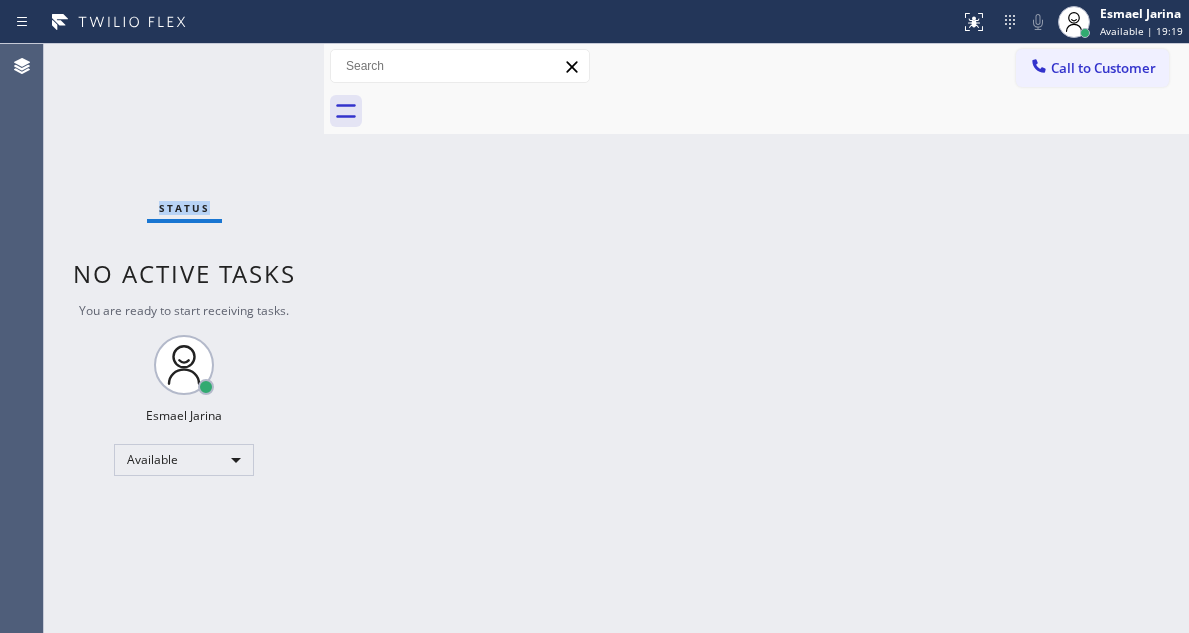 click on "Status   No active tasks     You are ready to start receiving tasks.   Esmael Jarina Available" at bounding box center (184, 338) 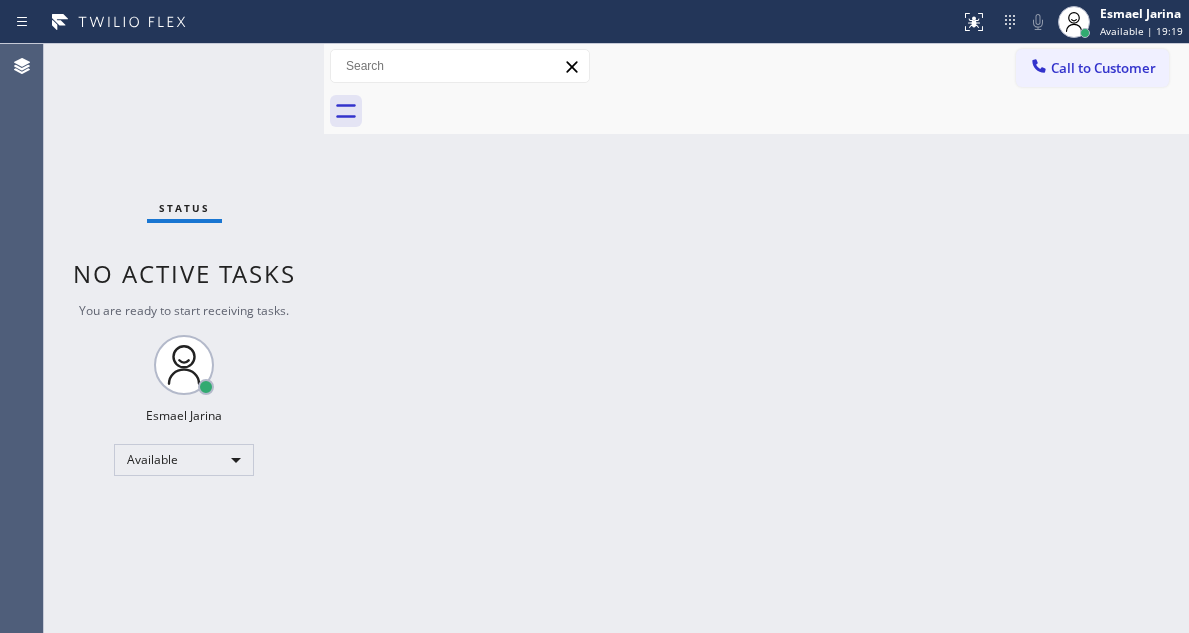 click on "Status   No active tasks     You are ready to start receiving tasks.   Esmael Jarina Available" at bounding box center [184, 338] 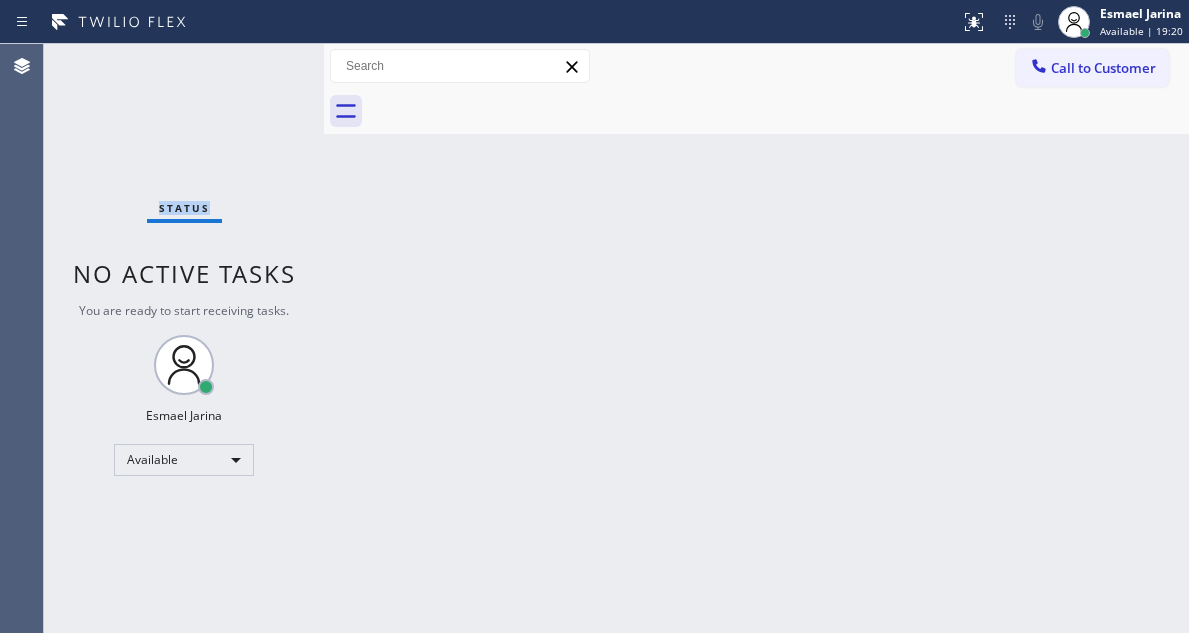 click on "Status   No active tasks     You are ready to start receiving tasks.   Esmael Jarina Available" at bounding box center (184, 338) 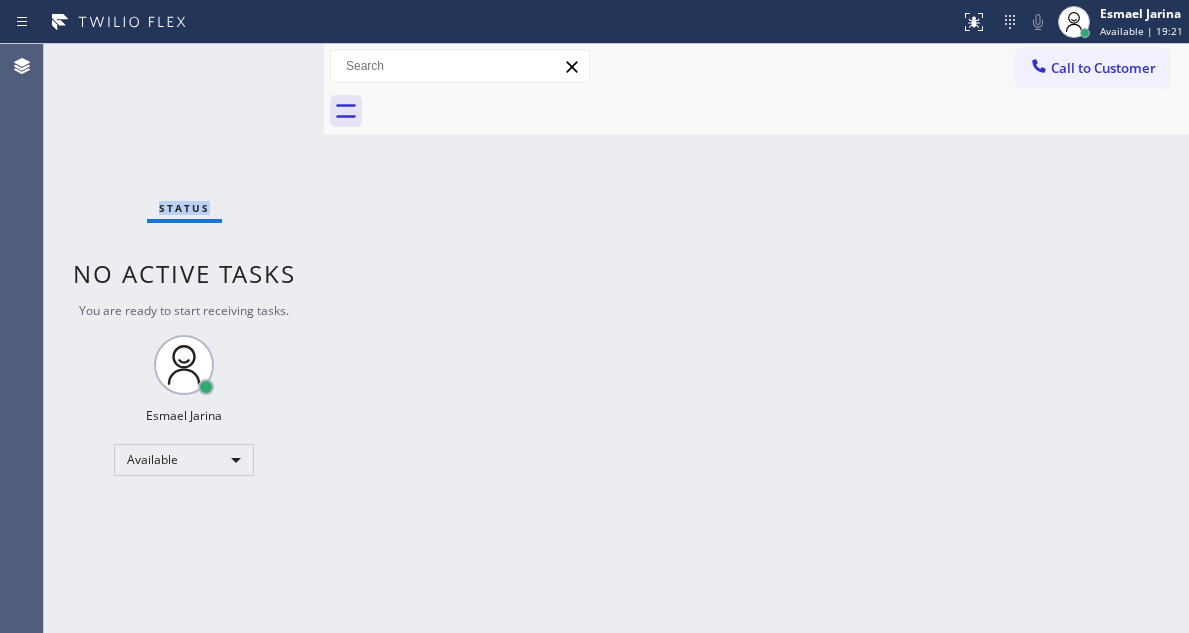 click on "Status   No active tasks     You are ready to start receiving tasks.   Esmael Jarina Available" at bounding box center (184, 338) 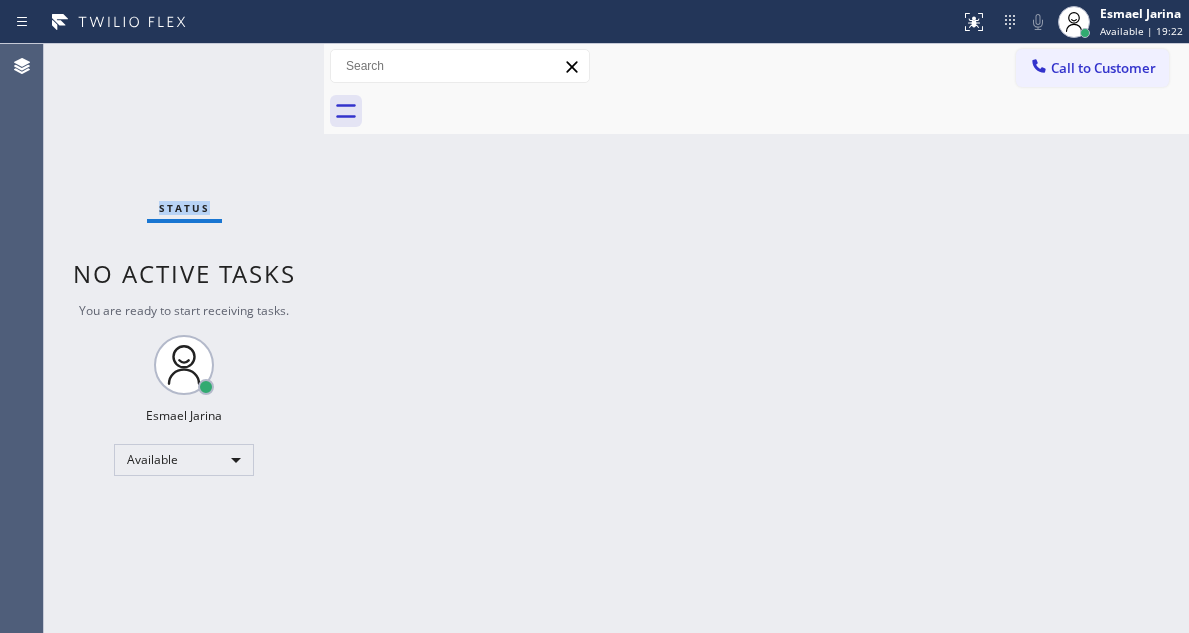 click on "Status   No active tasks     You are ready to start receiving tasks.   Esmael Jarina Available" at bounding box center (184, 338) 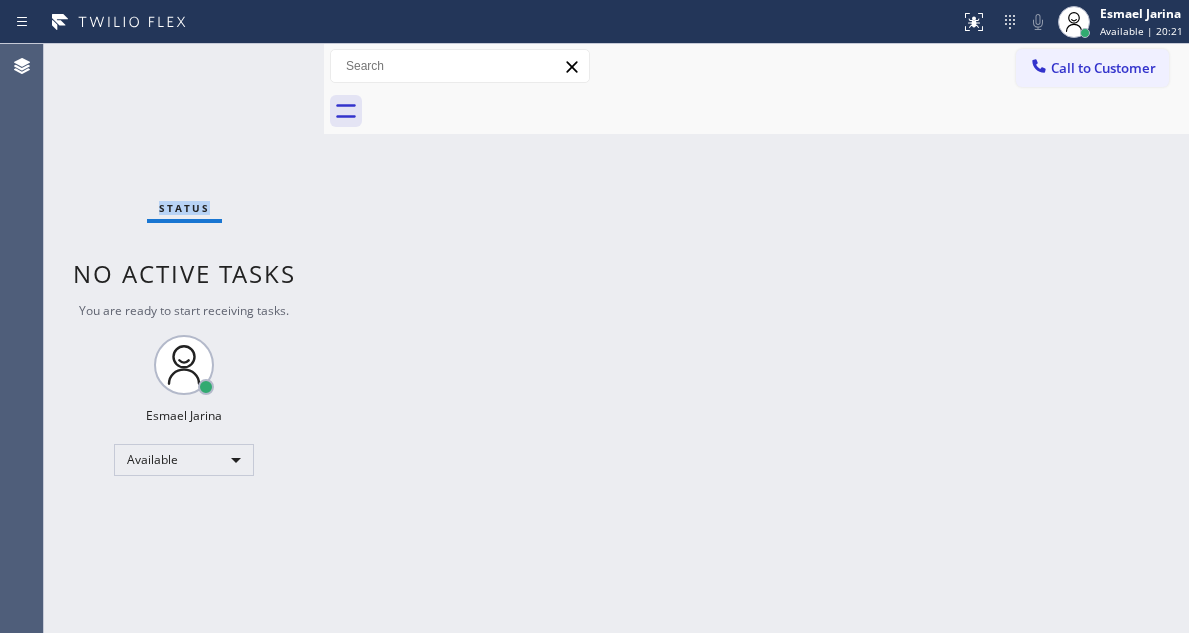 click on "Status   No active tasks     You are ready to start receiving tasks.   Esmael Jarina Available" at bounding box center [184, 338] 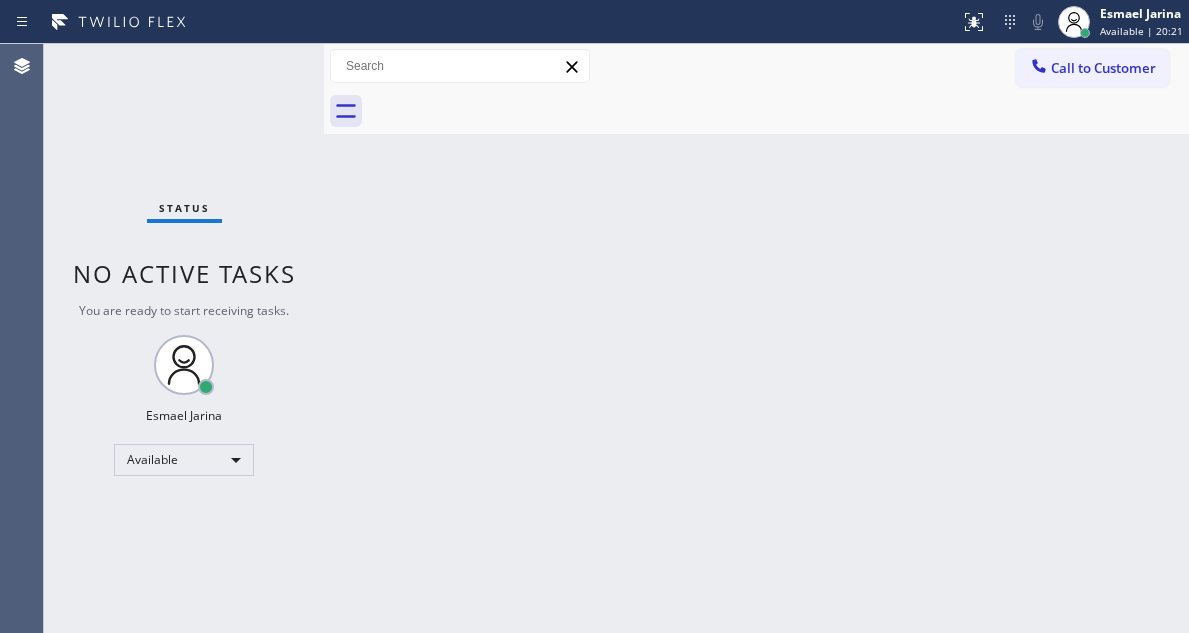 click on "Status   No active tasks     You are ready to start receiving tasks.   Esmael Jarina Available" at bounding box center [184, 338] 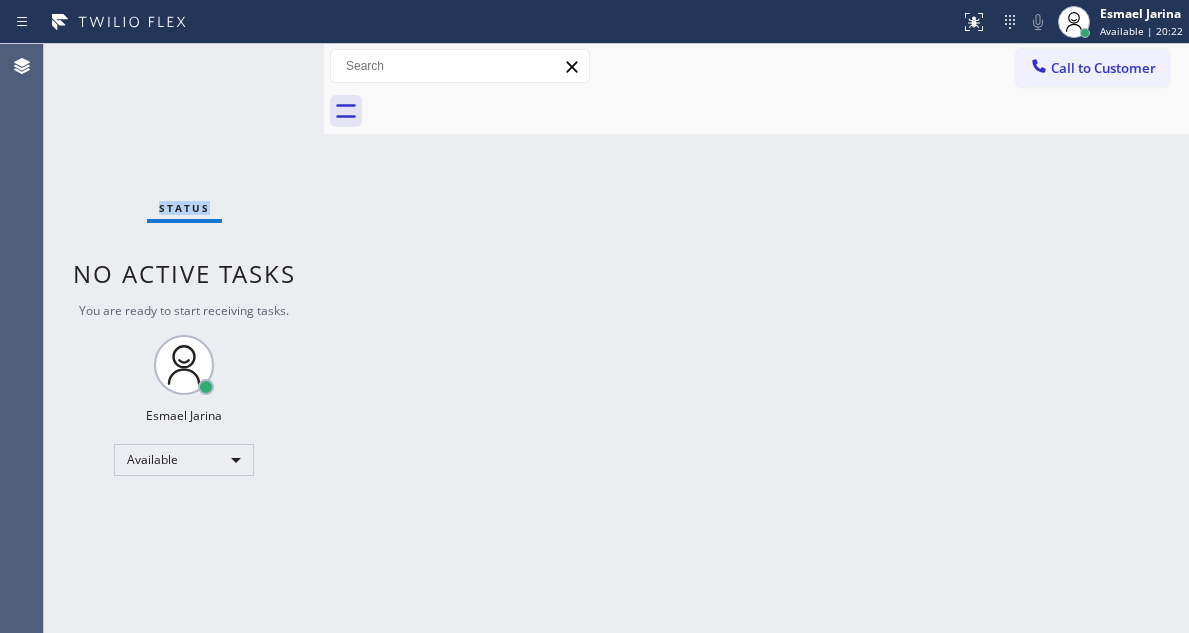 click on "Status   No active tasks     You are ready to start receiving tasks.   Esmael Jarina Available" at bounding box center [184, 338] 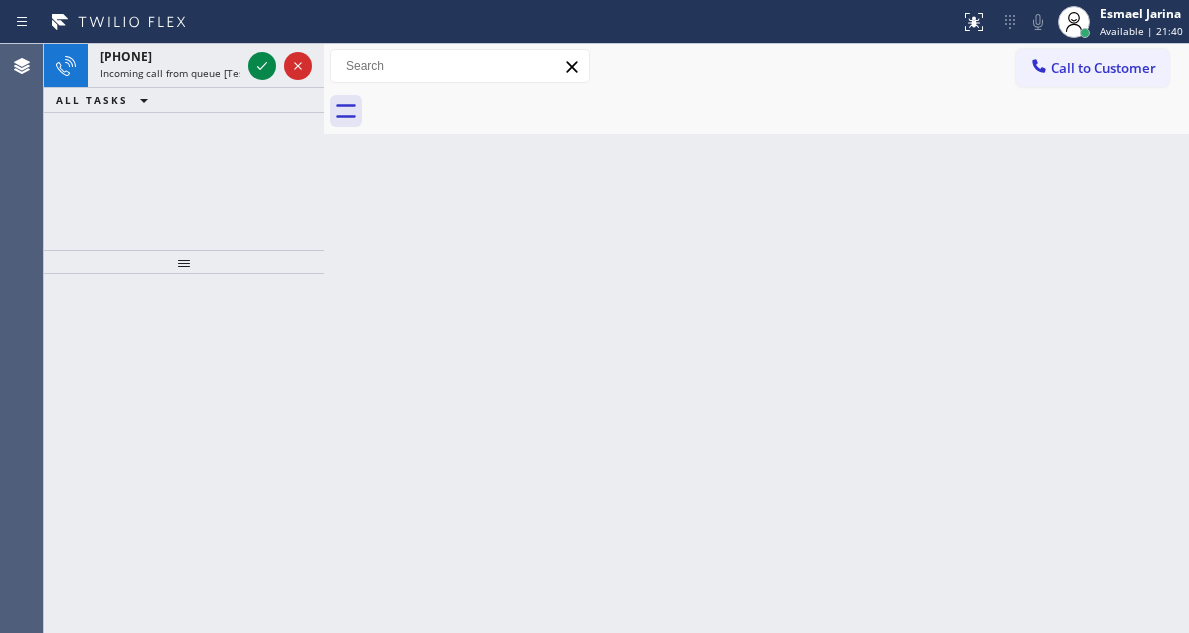 click 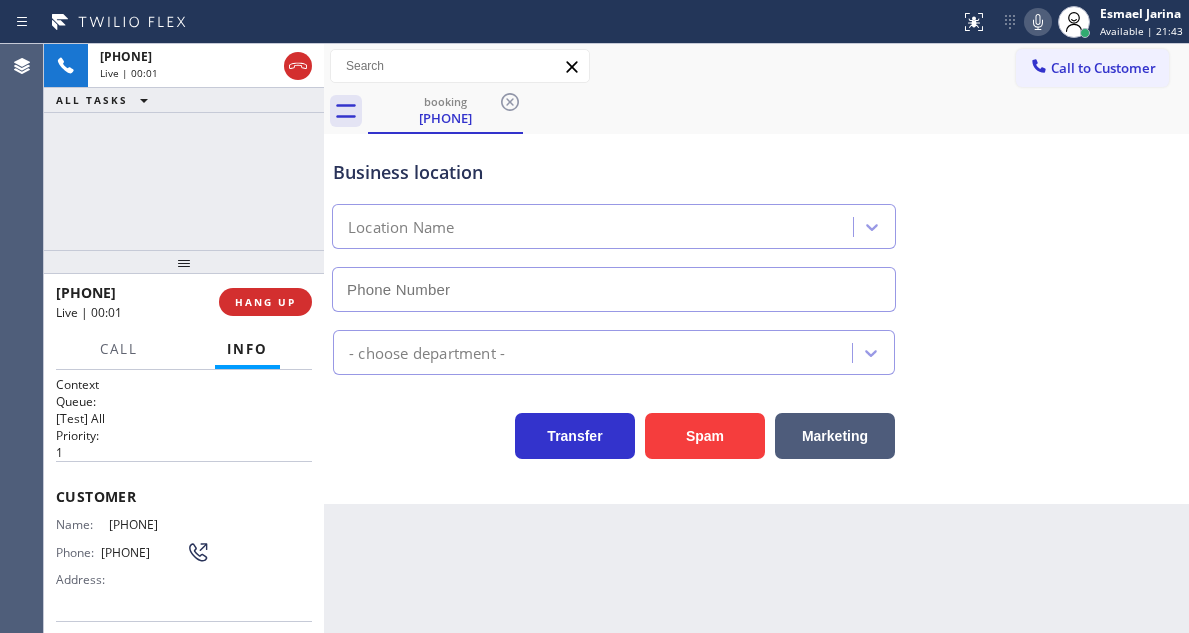 type on "[PHONE]" 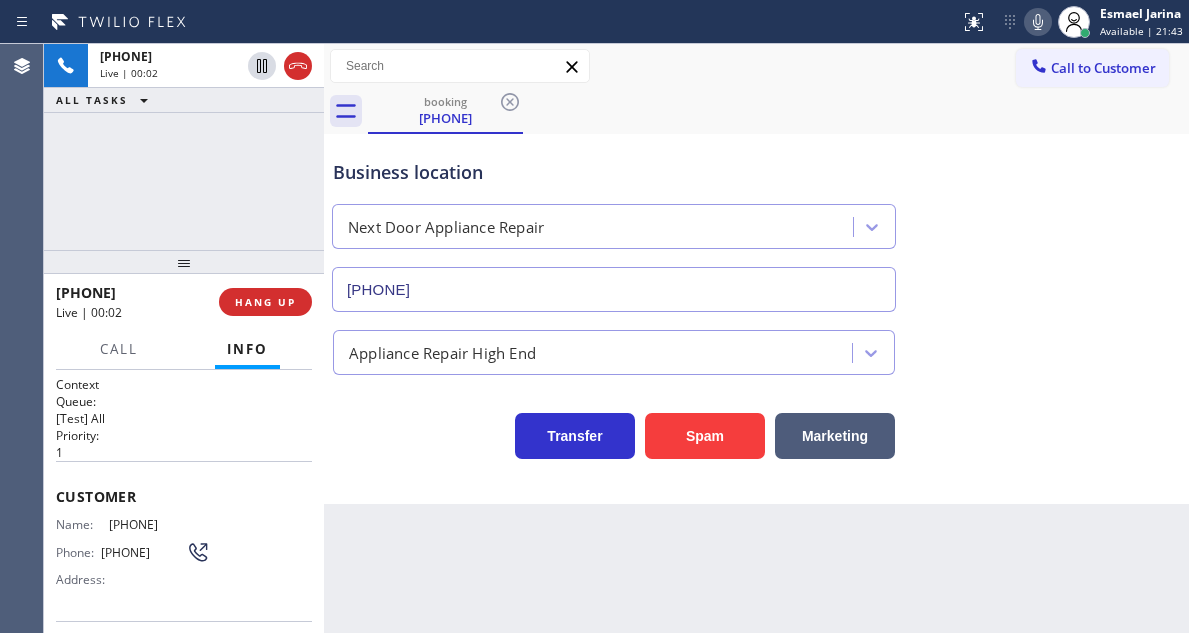 click on "[PHONE]" at bounding box center (159, 524) 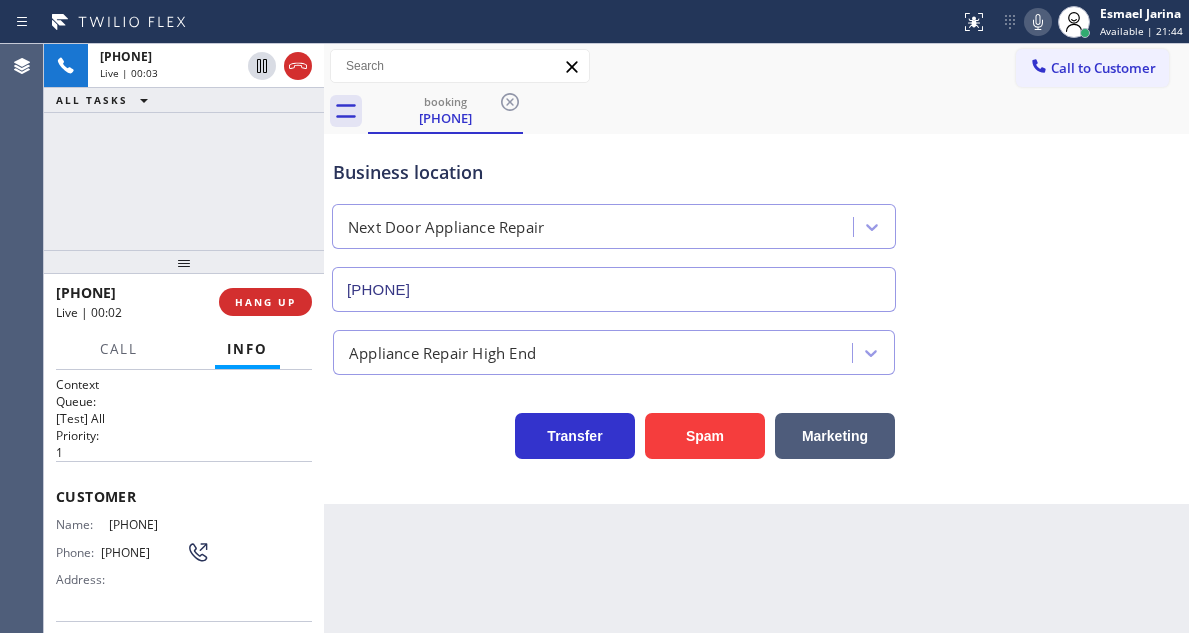 click on "[PHONE]" at bounding box center [159, 524] 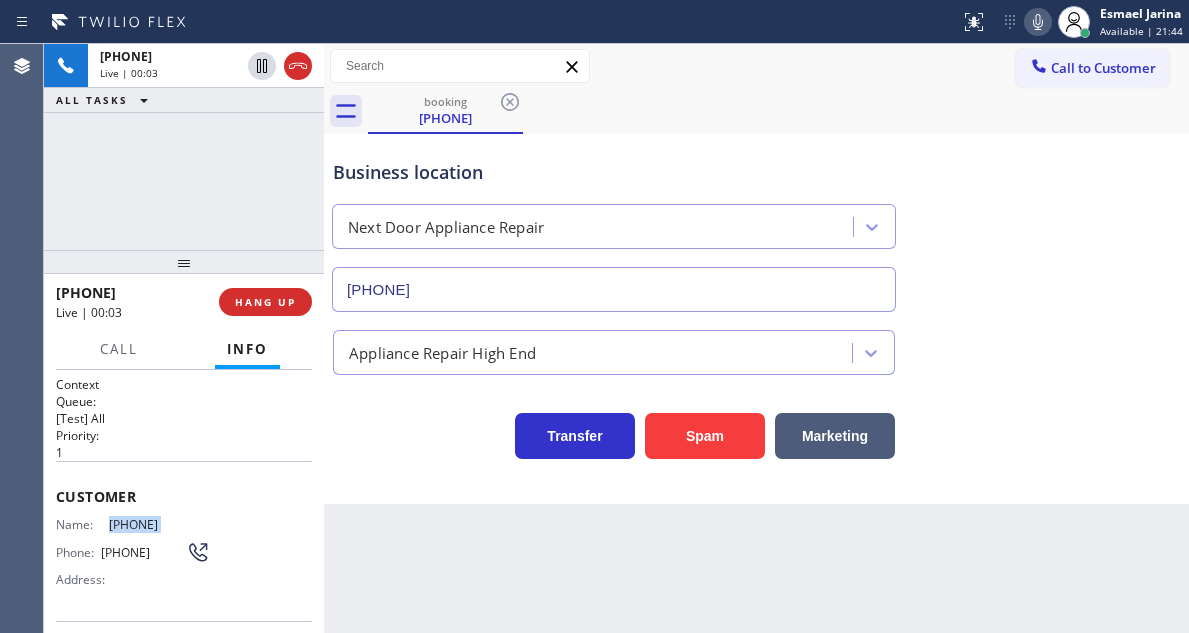 click on "[PHONE]" at bounding box center (159, 524) 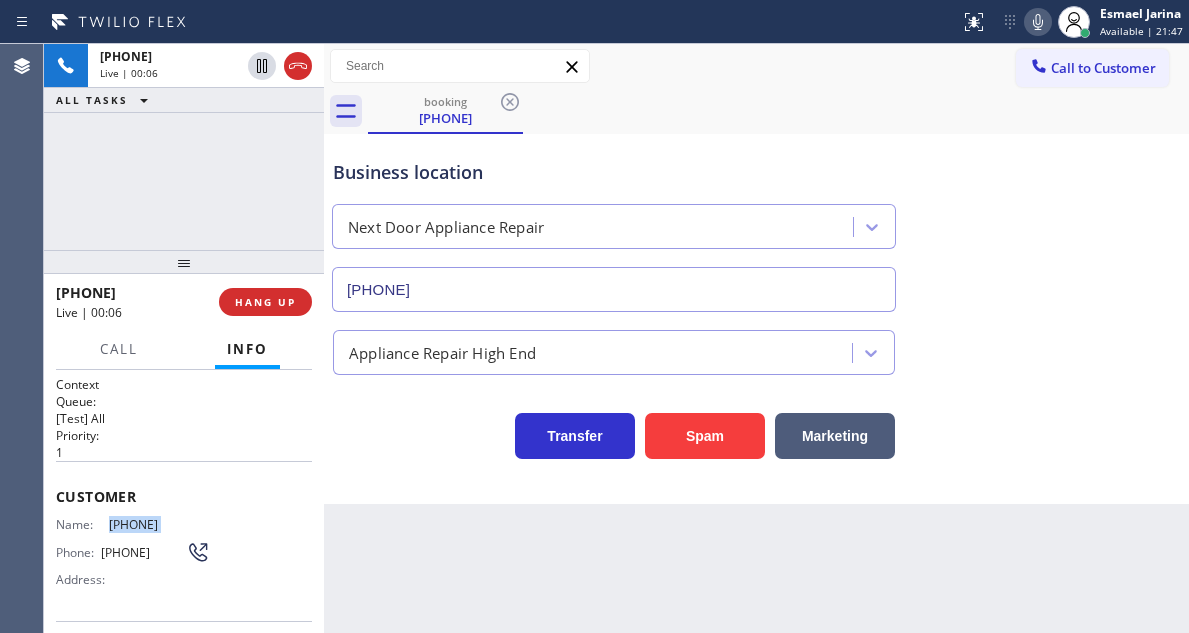 click on "Back to Dashboard Change Sender ID Customers Technicians Select a contact Outbound call Technician Search Technician Your caller id phone number Your caller id phone number Call Technician info Name   Phone none Address none Change Sender ID HVAC [PHONE] 5 Star Appliance [PHONE] Appliance Repair [PHONE] Plumbing [PHONE] Air Duct Cleaning [PHONE]  Electricians [PHONE] Cancel Change Check personal SMS Reset Change booking [PHONE] Call to Customer Outbound call Location Search location Your caller id phone number Customer number Call Outbound call Technician Search Technician Your caller id phone number Your caller id phone number Call booking [PHONE] Business location Next Door Appliance Repair [PHONE] Appliance Repair High End Transfer Spam Marketing" at bounding box center (756, 338) 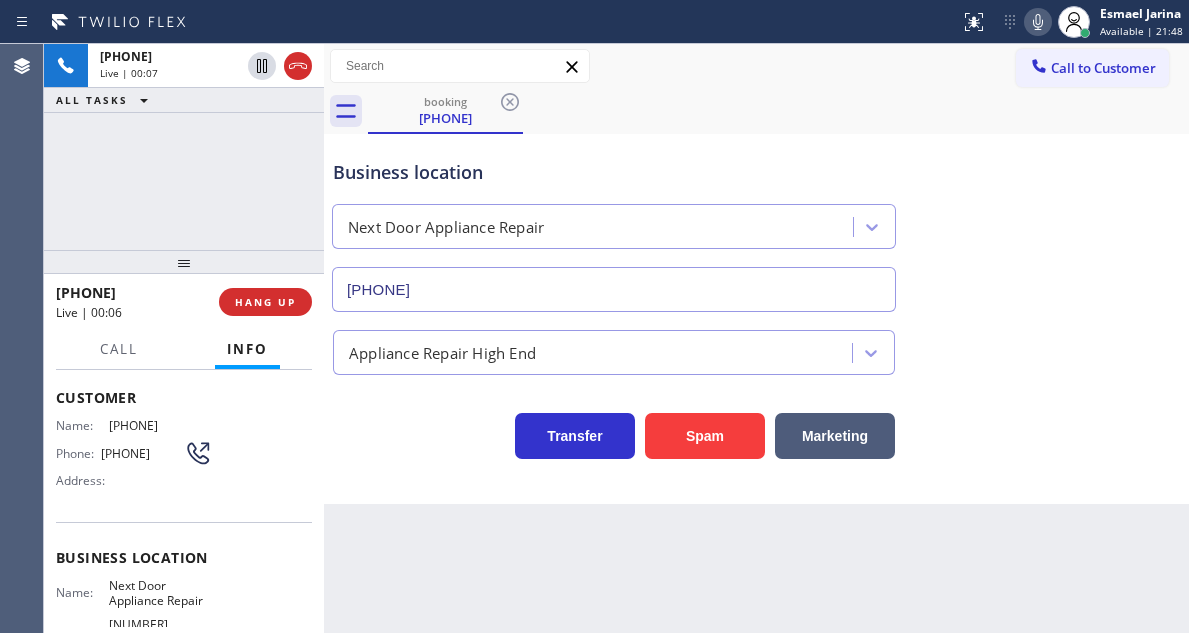 scroll, scrollTop: 100, scrollLeft: 0, axis: vertical 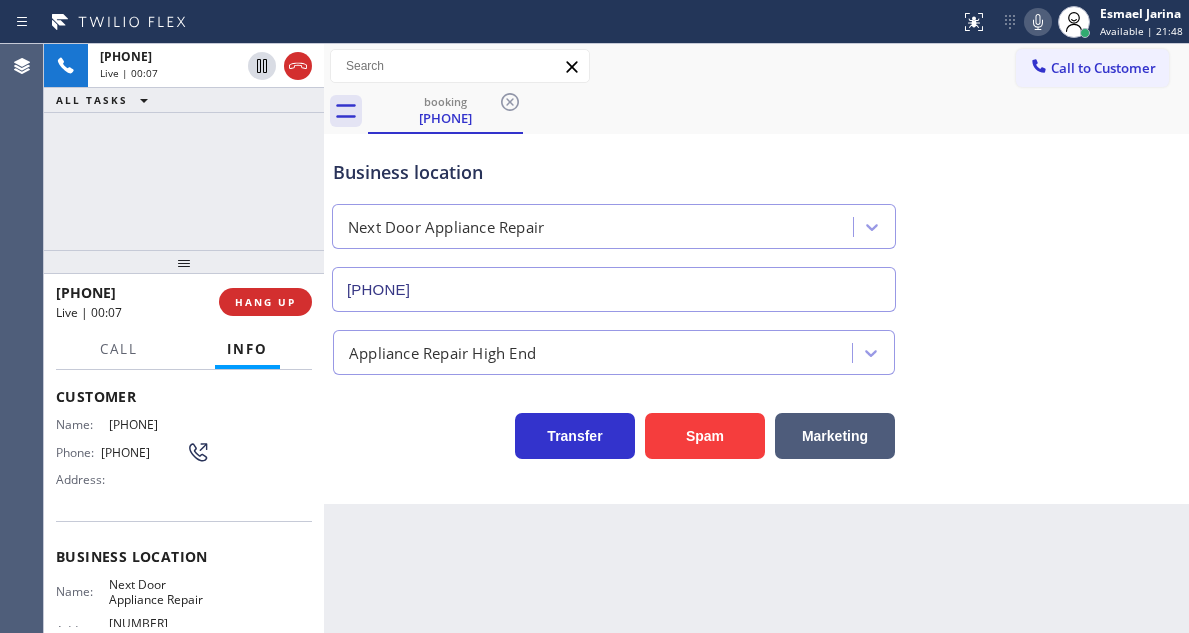 click on "Next Door Appliance Repair" at bounding box center [159, 592] 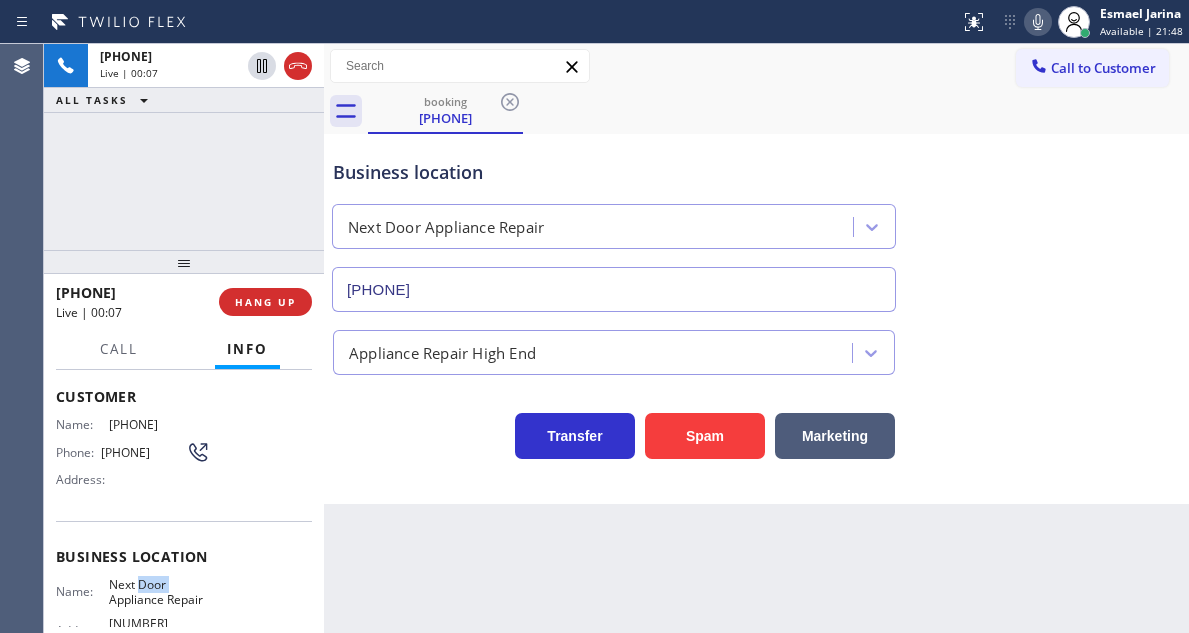 click on "Next Door Appliance Repair" at bounding box center [159, 592] 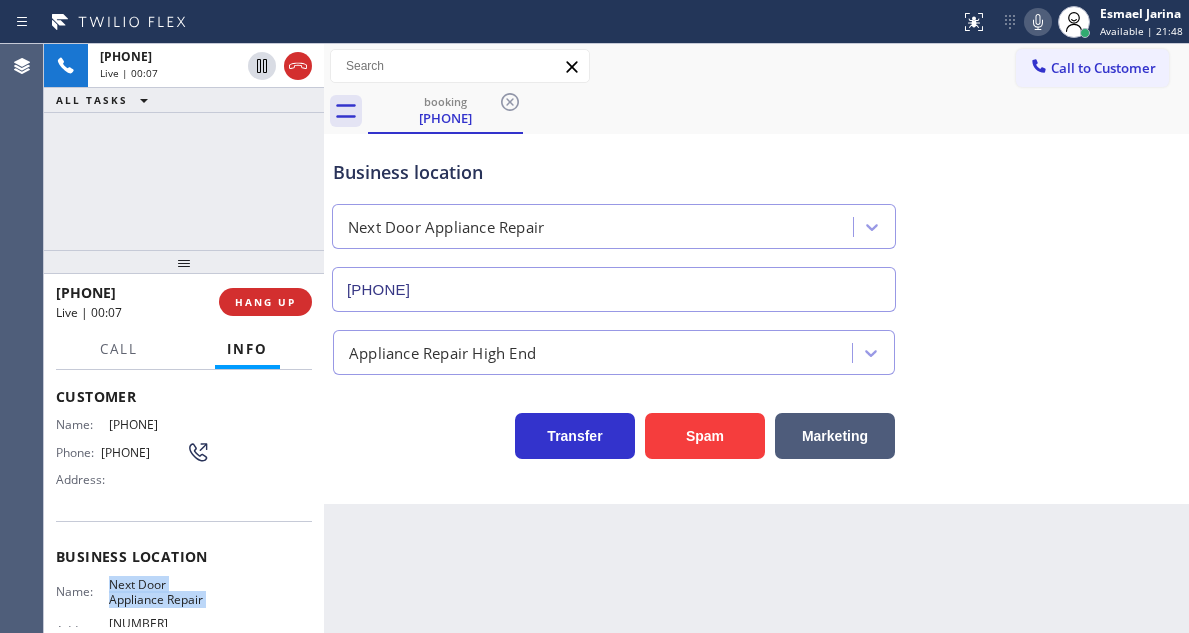 click on "Next Door Appliance Repair" at bounding box center [159, 592] 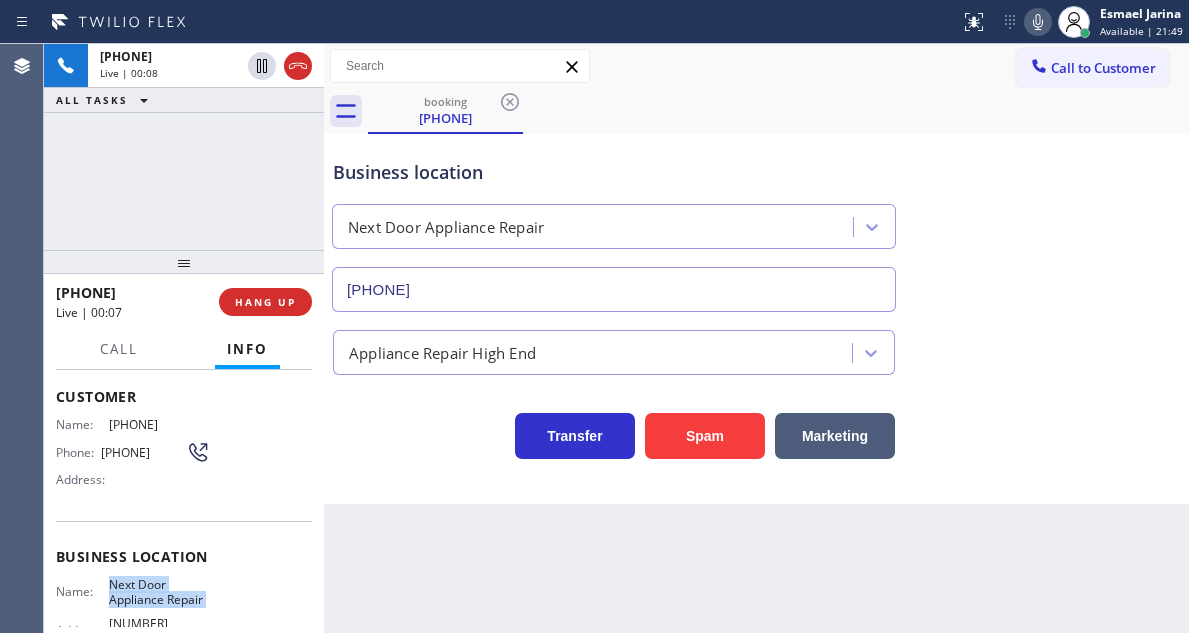 copy on "Next Door Appliance Repair" 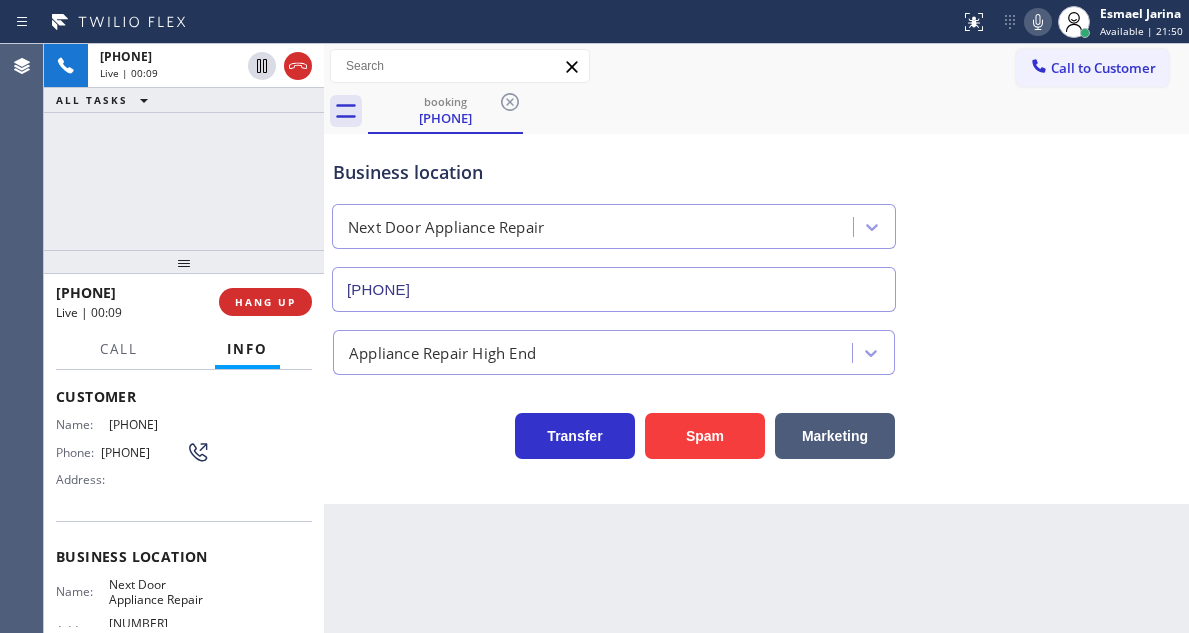 click on "Back to Dashboard Change Sender ID Customers Technicians Select a contact Outbound call Technician Search Technician Your caller id phone number Your caller id phone number Call Technician info Name   Phone none Address none Change Sender ID HVAC [PHONE] 5 Star Appliance [PHONE] Appliance Repair [PHONE] Plumbing [PHONE] Air Duct Cleaning [PHONE]  Electricians [PHONE] Cancel Change Check personal SMS Reset Change booking [PHONE] Call to Customer Outbound call Location Search location Your caller id phone number Customer number Call Outbound call Technician Search Technician Your caller id phone number Your caller id phone number Call booking [PHONE] Business location Next Door Appliance Repair [PHONE] Appliance Repair High End Transfer Spam Marketing" at bounding box center [756, 338] 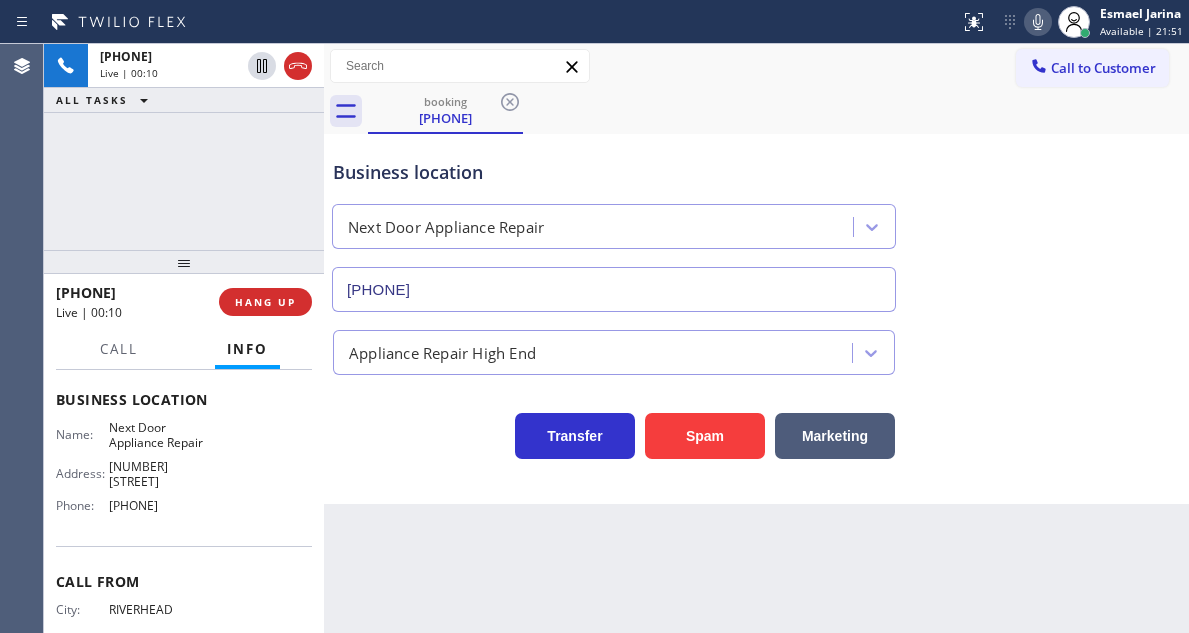 scroll, scrollTop: 300, scrollLeft: 0, axis: vertical 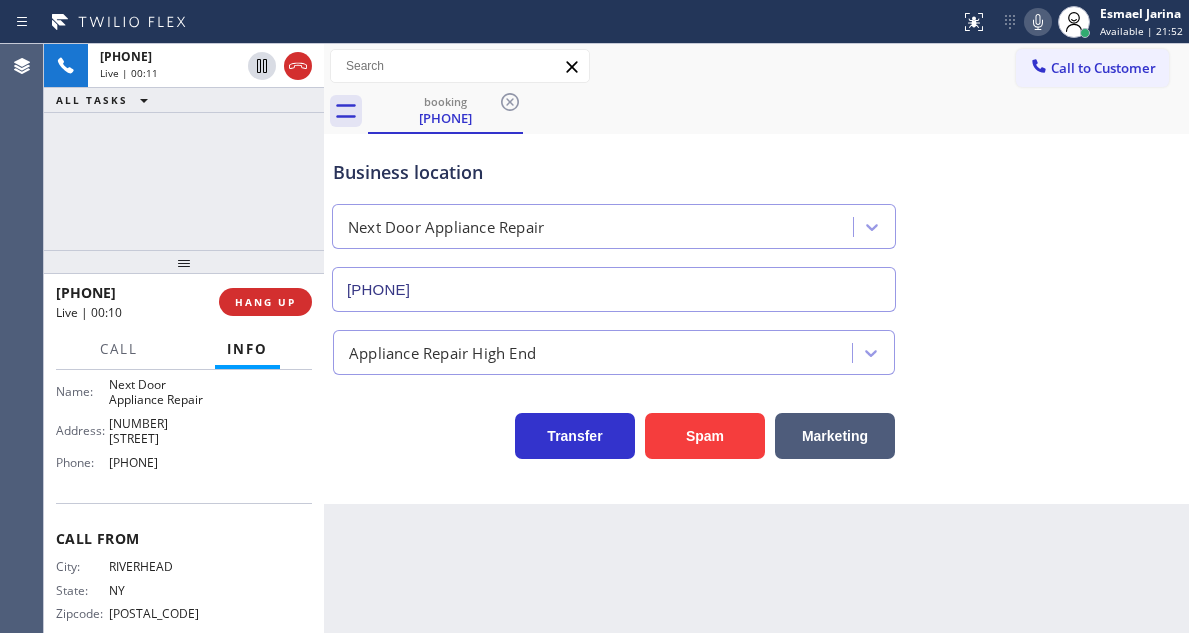click on "[PHONE]" at bounding box center (159, 462) 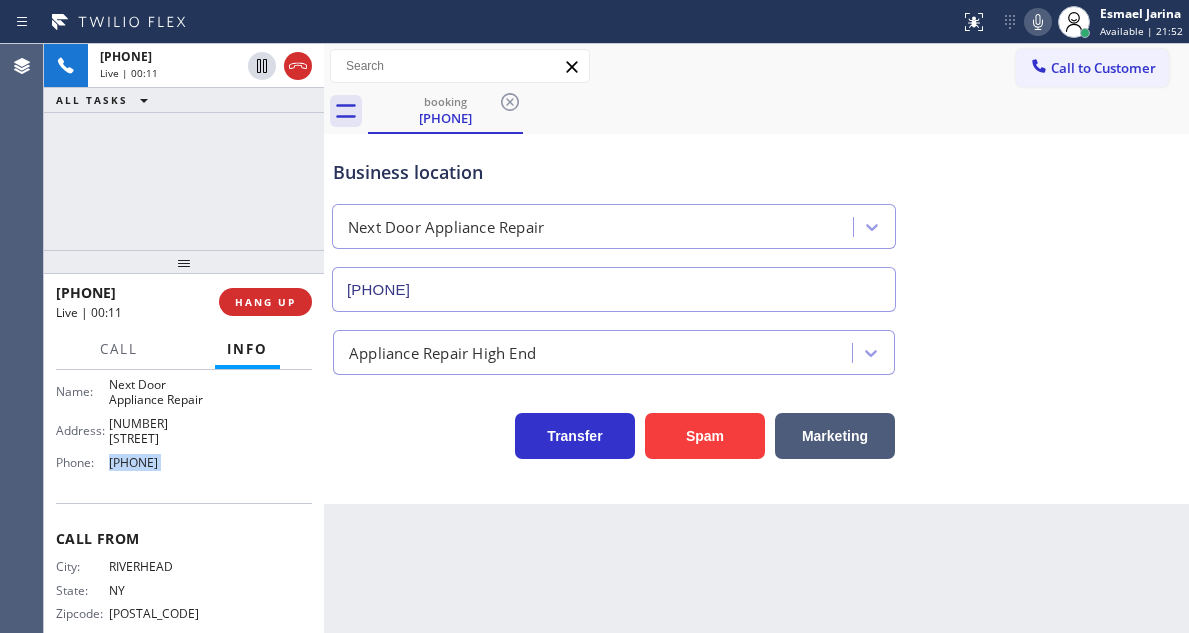 click on "[PHONE]" at bounding box center (159, 462) 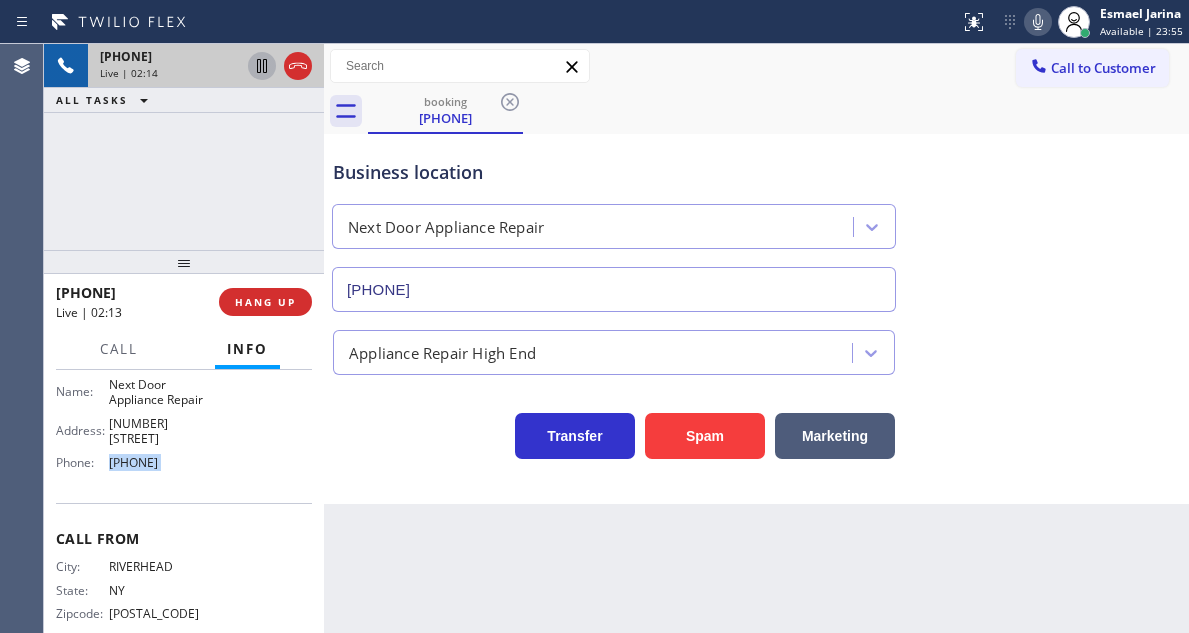 click 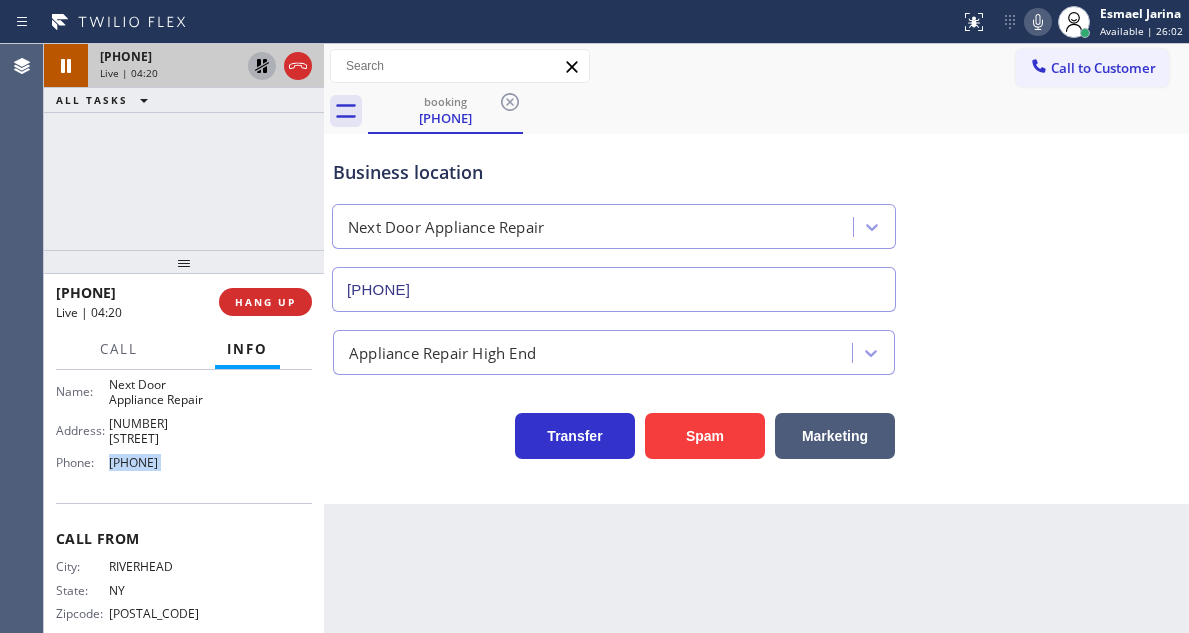 click 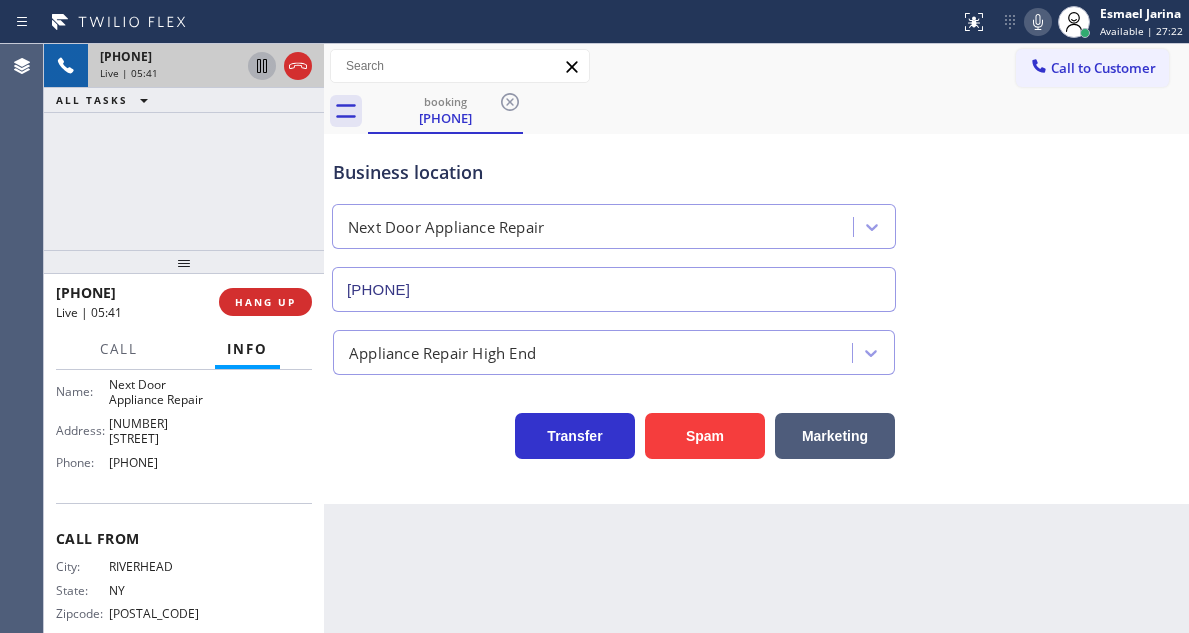 click on "Business location" at bounding box center [614, 172] 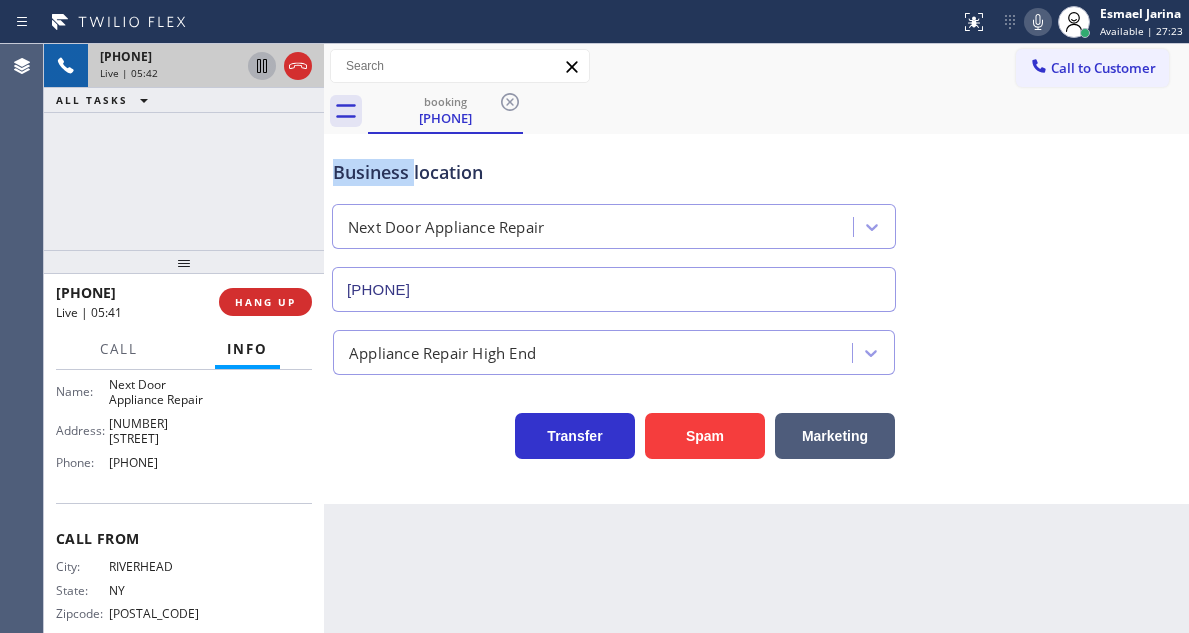 click on "Business location" at bounding box center (614, 172) 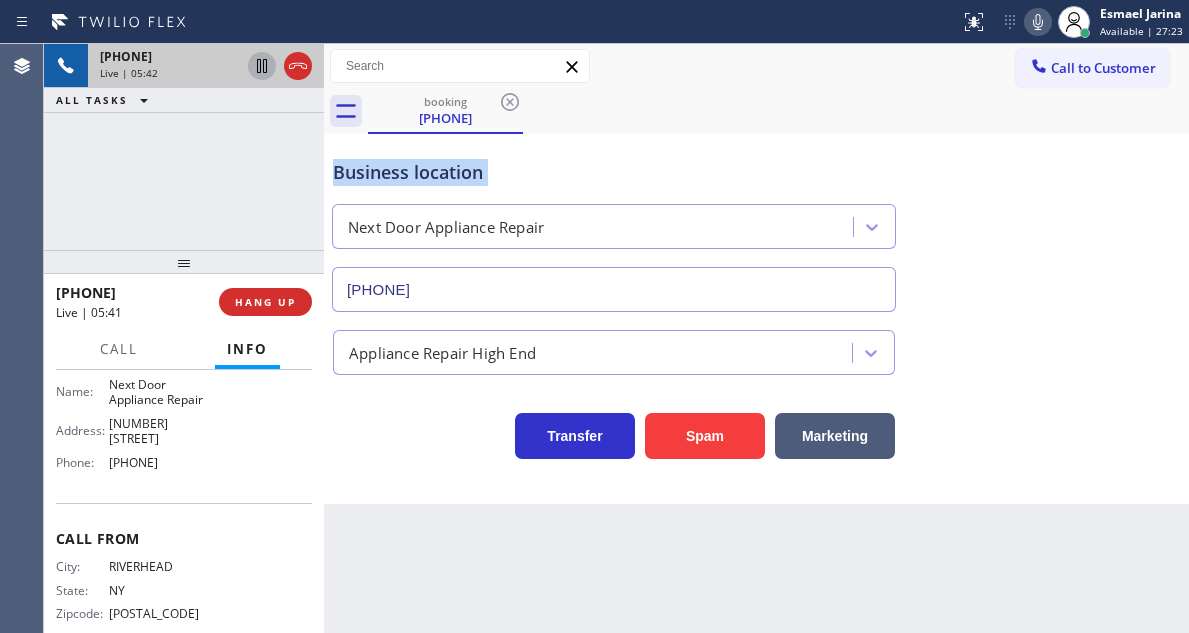 click on "Business location" at bounding box center [614, 172] 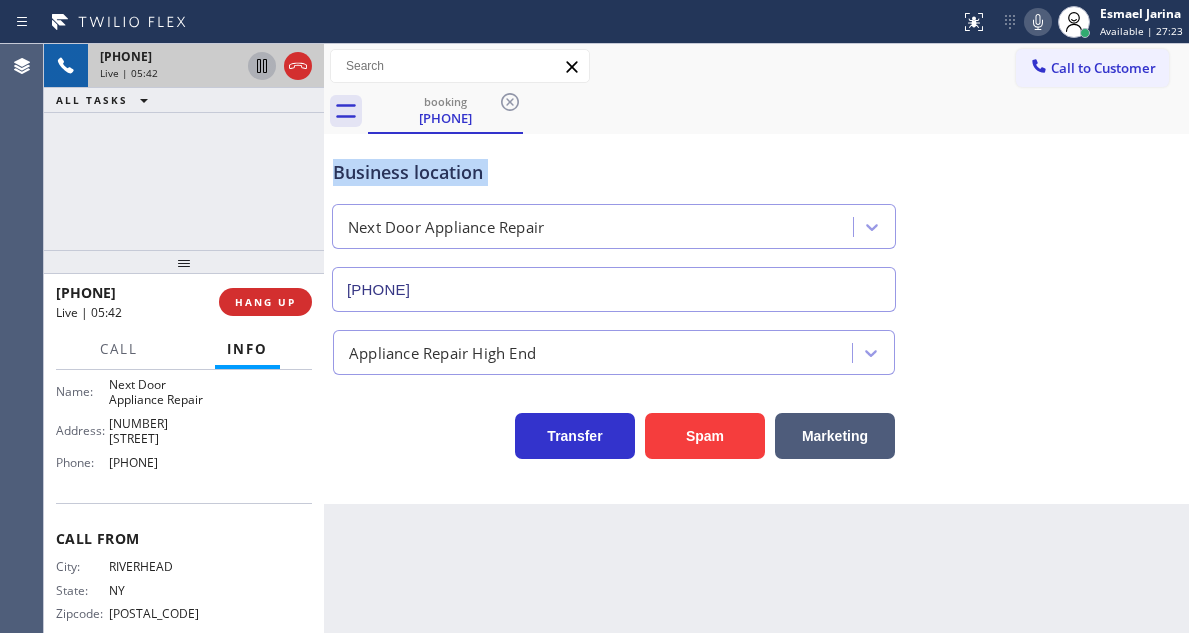 click on "Business location" at bounding box center [614, 172] 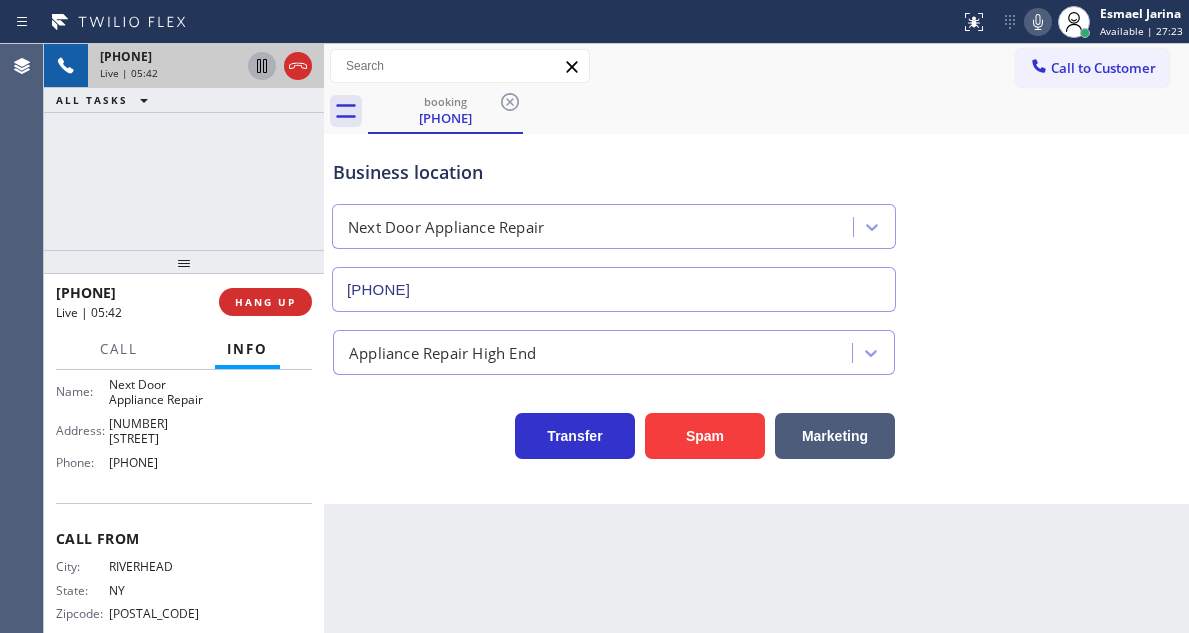 click on "+1[PHONE] Live | 05:42 ALL TASKS ALL TASKS ACTIVE TASKS TASKS IN WRAP UP" at bounding box center [184, 147] 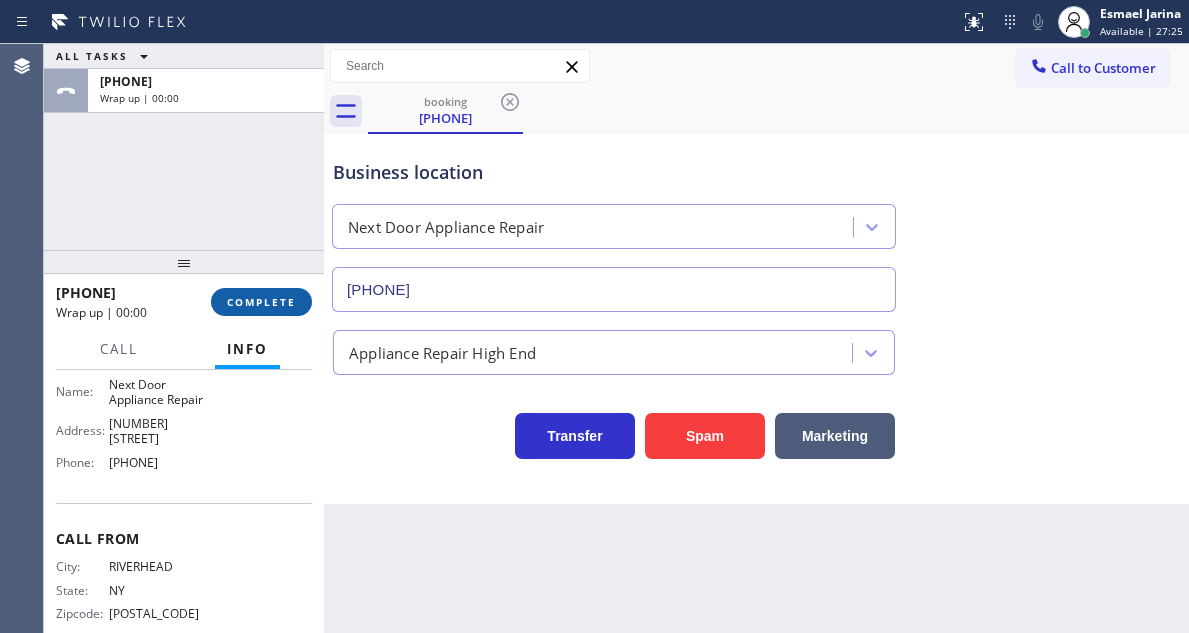 click on "COMPLETE" at bounding box center (261, 302) 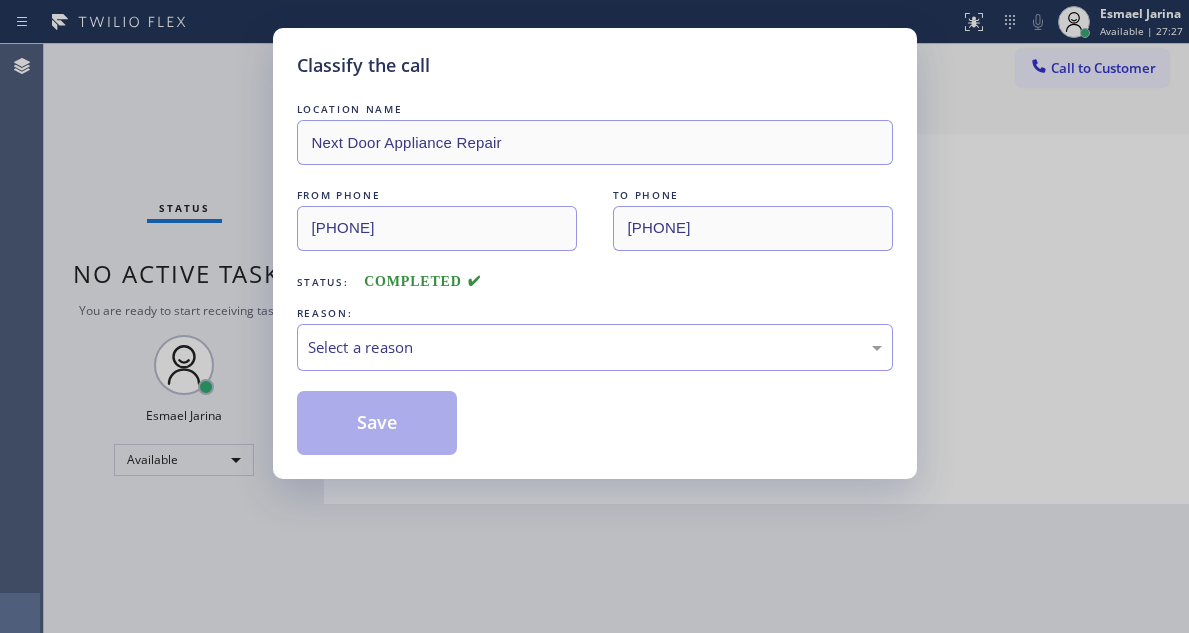 click on "Select a reason" at bounding box center [595, 347] 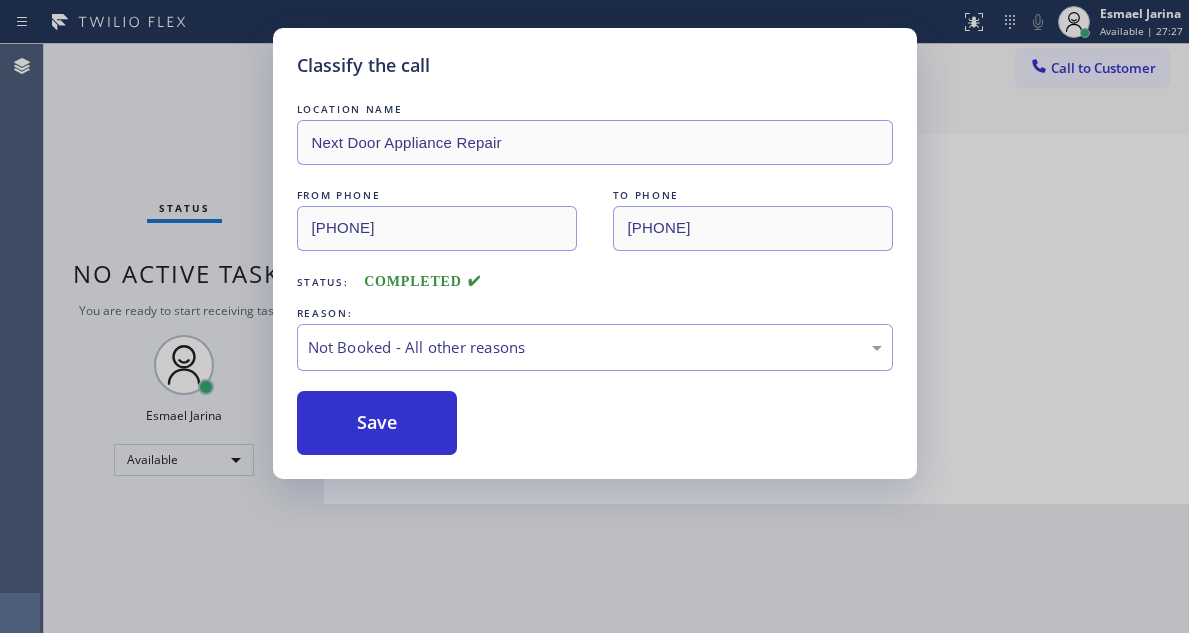 click on "Save" at bounding box center [377, 423] 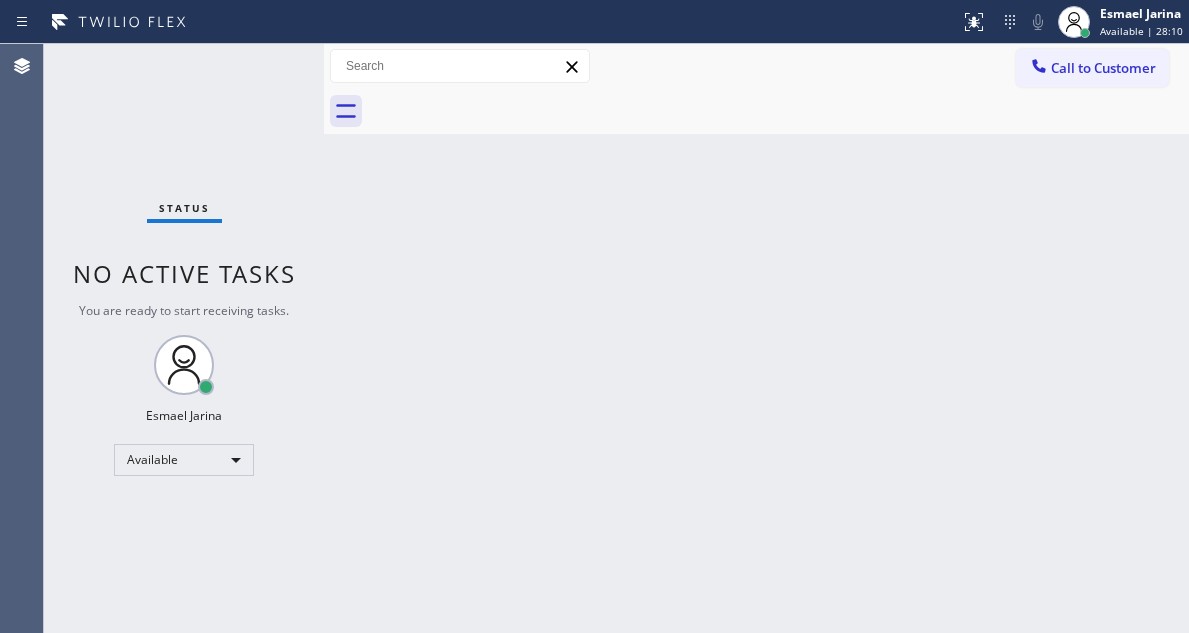 click on "Back to Dashboard Change Sender ID Customers Technicians Select a contact Outbound call Technician Search Technician Your caller id phone number Your caller id phone number Call Technician info Name   Phone none Address none Change Sender ID HVAC +18559994417 5 Star Appliance +18557314952 Appliance Repair +18554611149 Plumbing +18889090120 Air Duct Cleaning +18006865038  Electricians +18005688664 Cancel Change Check personal SMS Reset Change No tabs Call to Customer Outbound call Location Search location Your caller id phone number Customer number Call Outbound call Technician Search Technician Your caller id phone number Your caller id phone number Call" at bounding box center [756, 338] 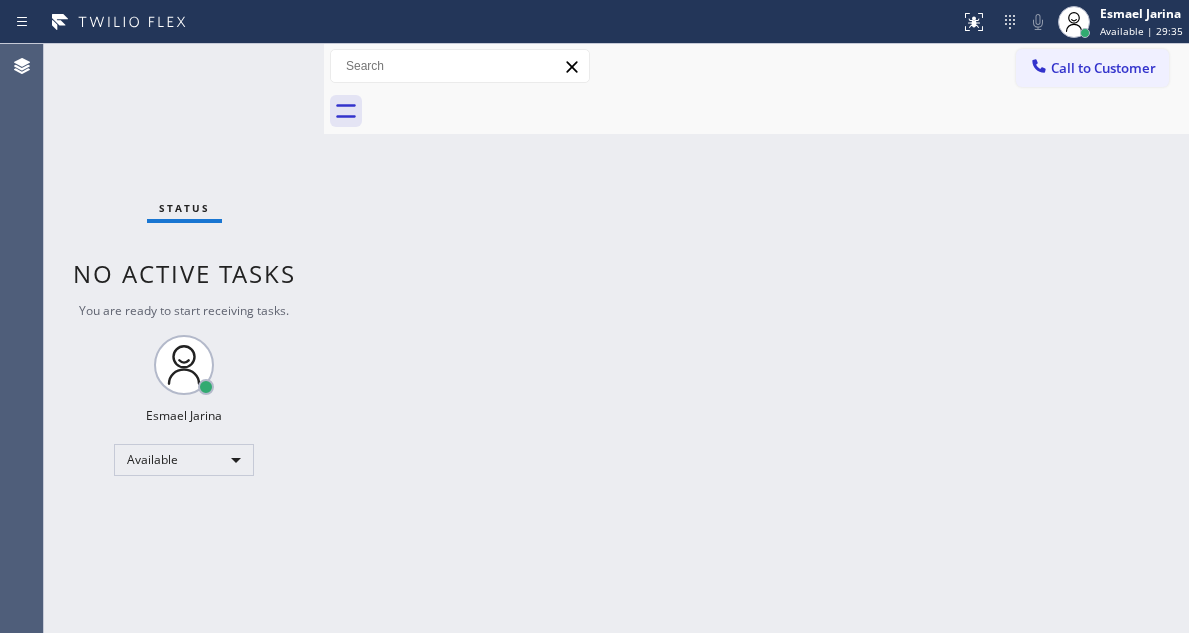 click on "Status   No active tasks     You are ready to start receiving tasks.   Esmael Jarina Available" at bounding box center [184, 338] 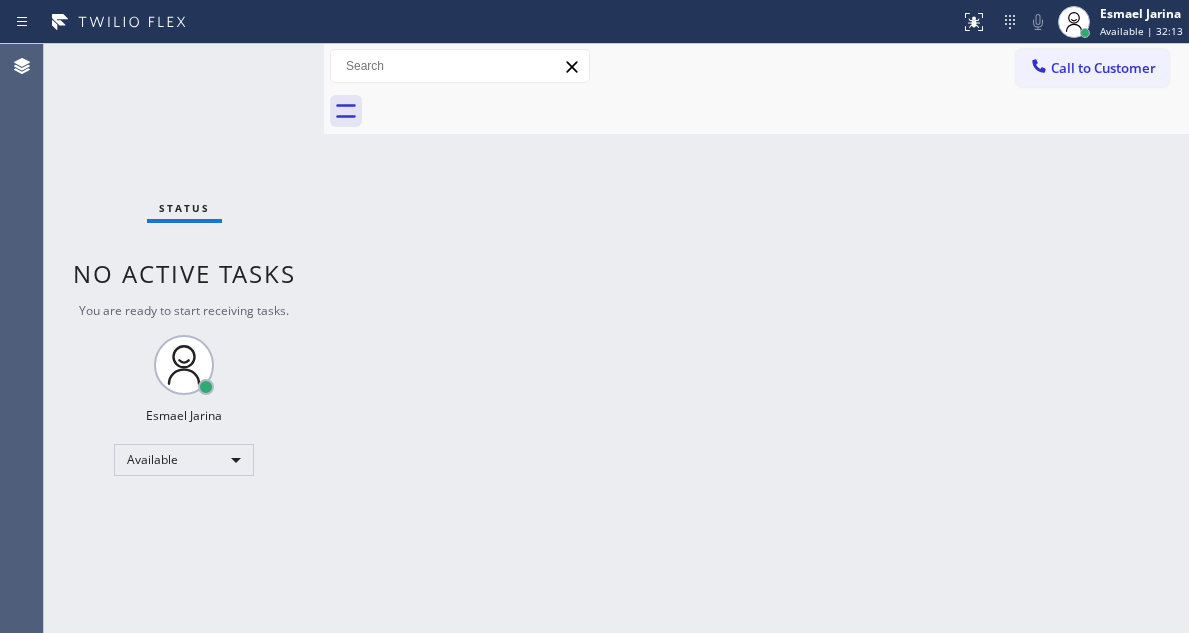 click on "Back to Dashboard Change Sender ID Customers Technicians Select a contact Outbound call Technician Search Technician Your caller id phone number Your caller id phone number Call Technician info Name   Phone none Address none Change Sender ID HVAC +18559994417 5 Star Appliance +18557314952 Appliance Repair +18554611149 Plumbing +18889090120 Air Duct Cleaning +18006865038  Electricians +18005688664 Cancel Change Check personal SMS Reset Change No tabs Call to Customer Outbound call Location Search location Your caller id phone number Customer number Call Outbound call Technician Search Technician Your caller id phone number Your caller id phone number Call" at bounding box center (756, 338) 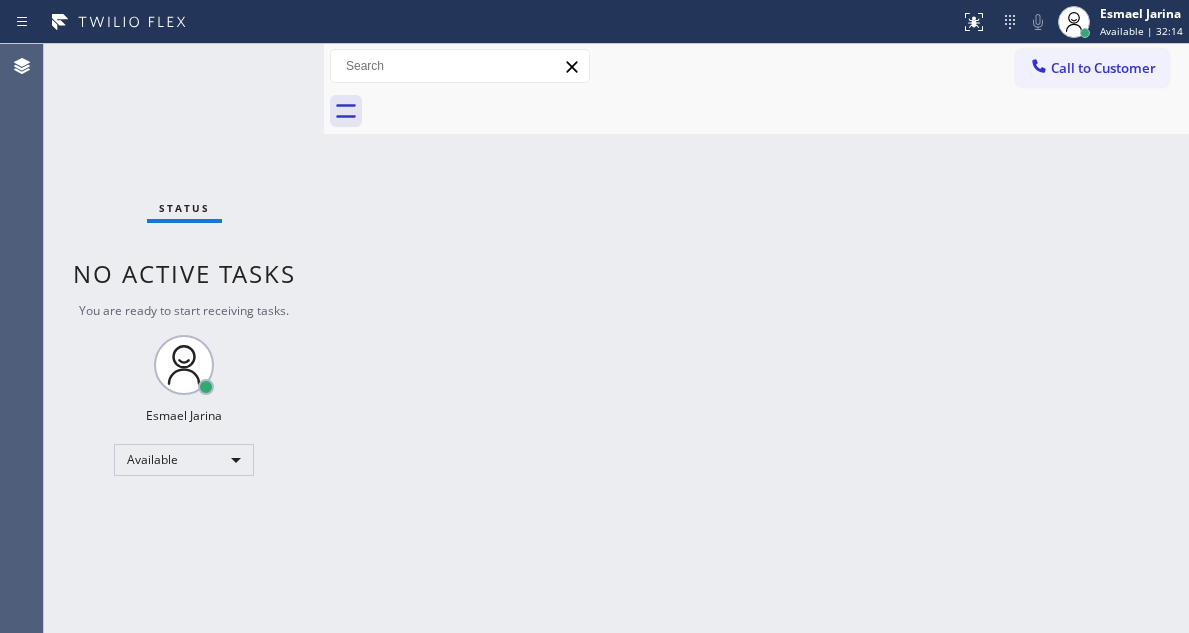 click on "Status   No active tasks     You are ready to start receiving tasks.   Esmael Jarina Available" at bounding box center [184, 338] 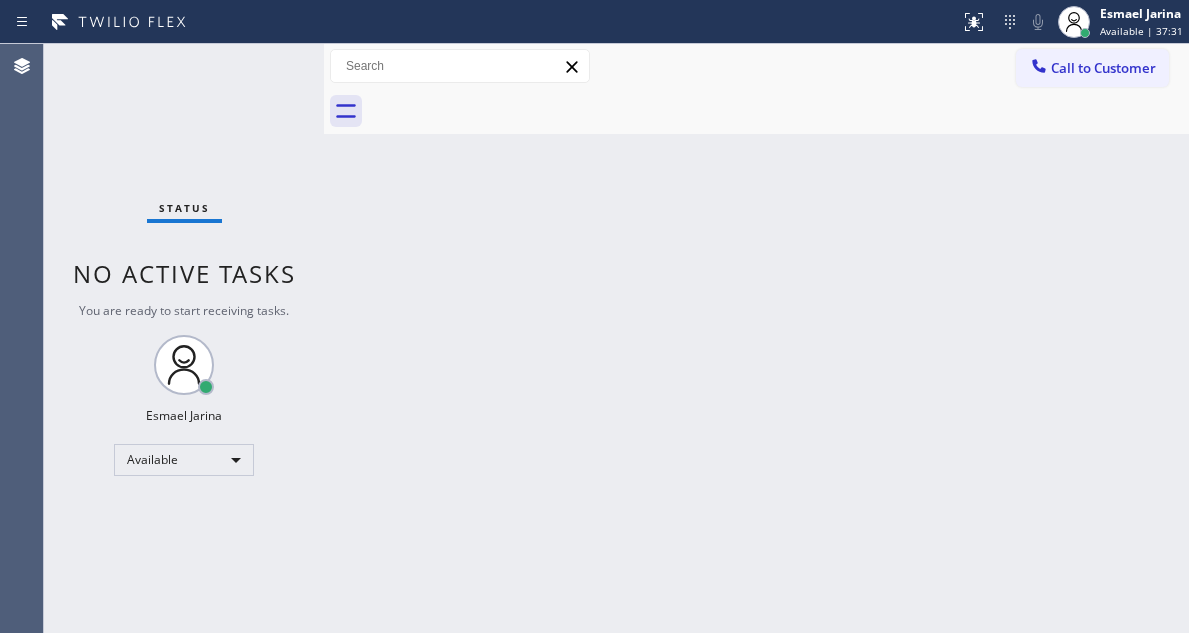 click on "Status   No active tasks     You are ready to start receiving tasks.   Esmael Jarina Available" at bounding box center (184, 338) 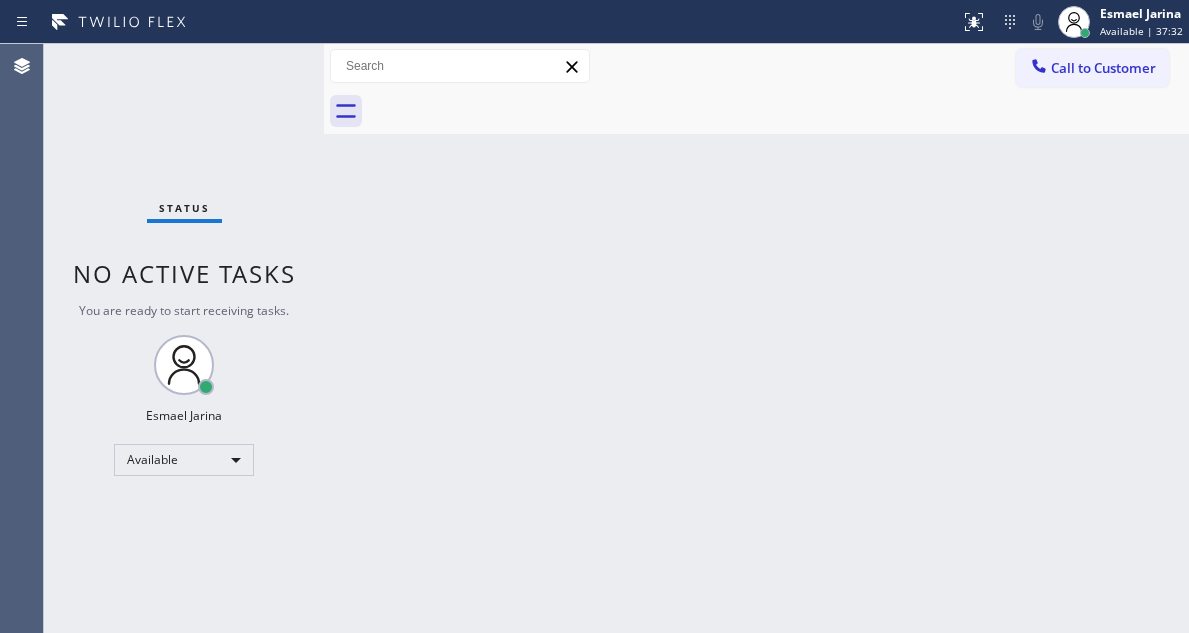 click on "Status   No active tasks     You are ready to start receiving tasks.   Esmael Jarina Available" at bounding box center (184, 338) 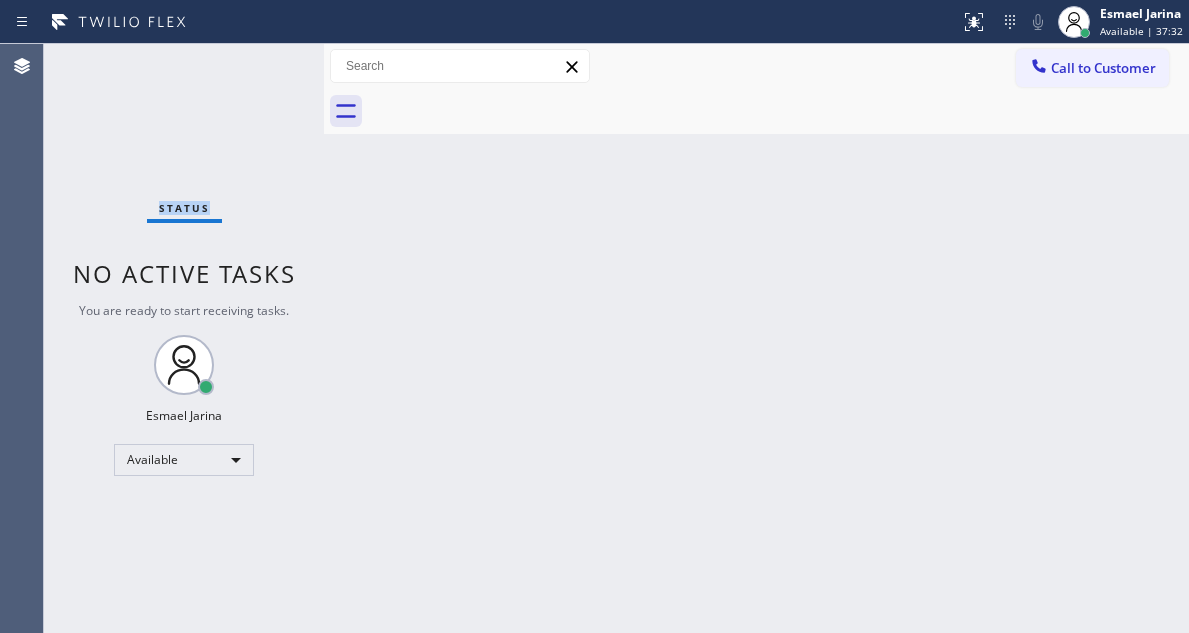 click on "Status   No active tasks     You are ready to start receiving tasks.   Esmael Jarina Available" at bounding box center (184, 338) 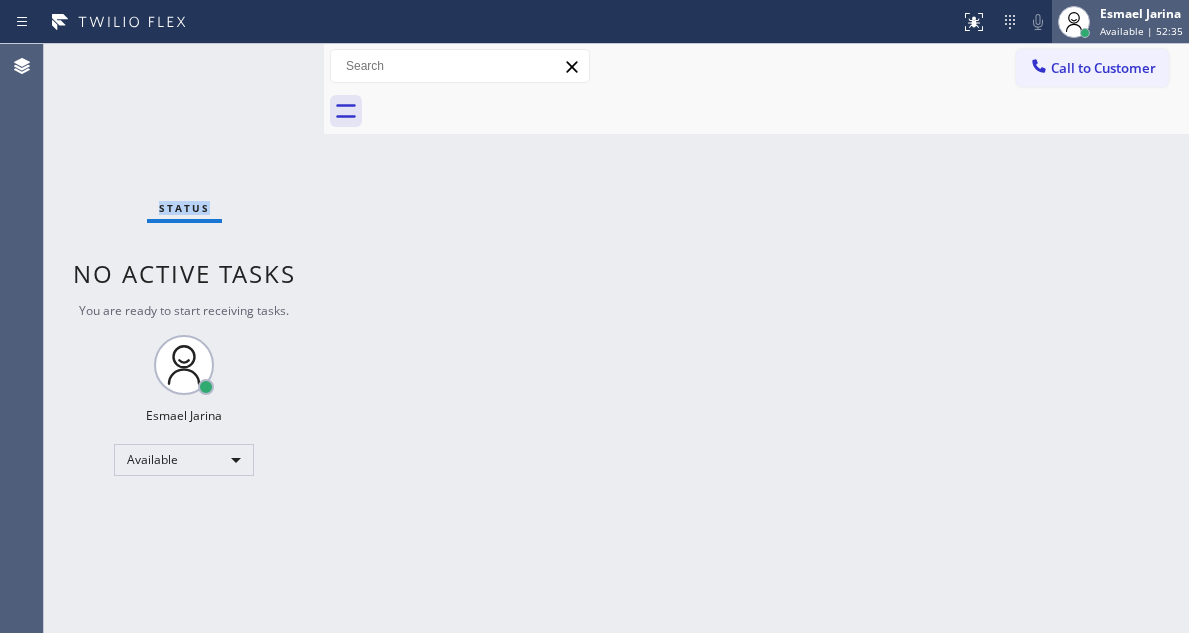 drag, startPoint x: 1107, startPoint y: 21, endPoint x: 1109, endPoint y: 32, distance: 11.18034 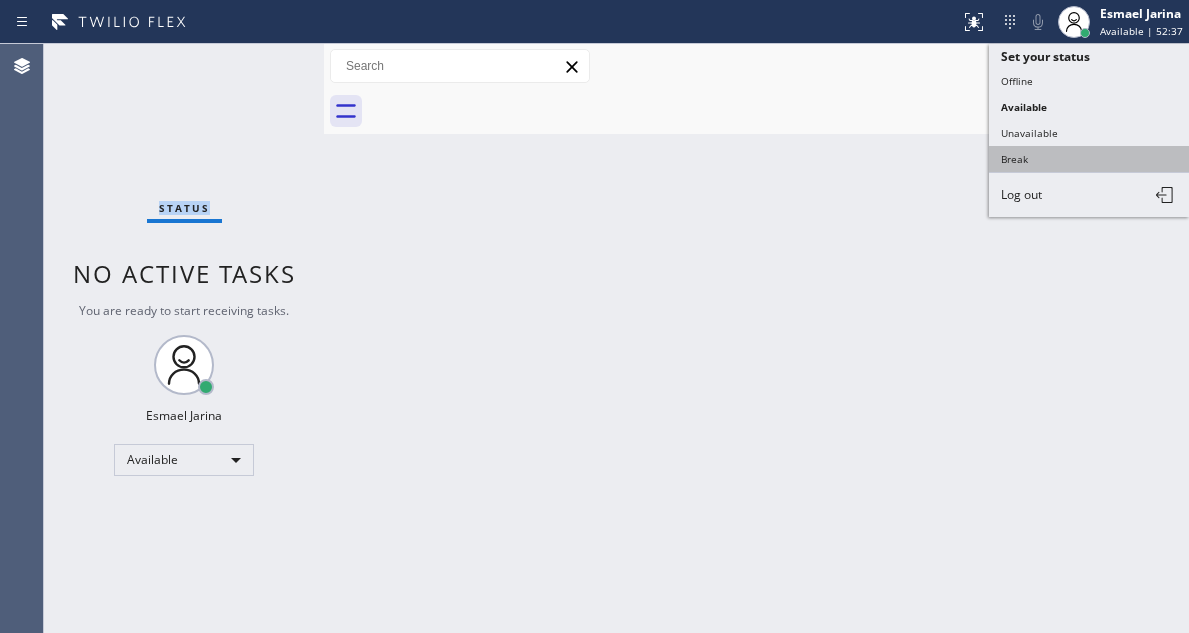 click on "Break" at bounding box center (1089, 159) 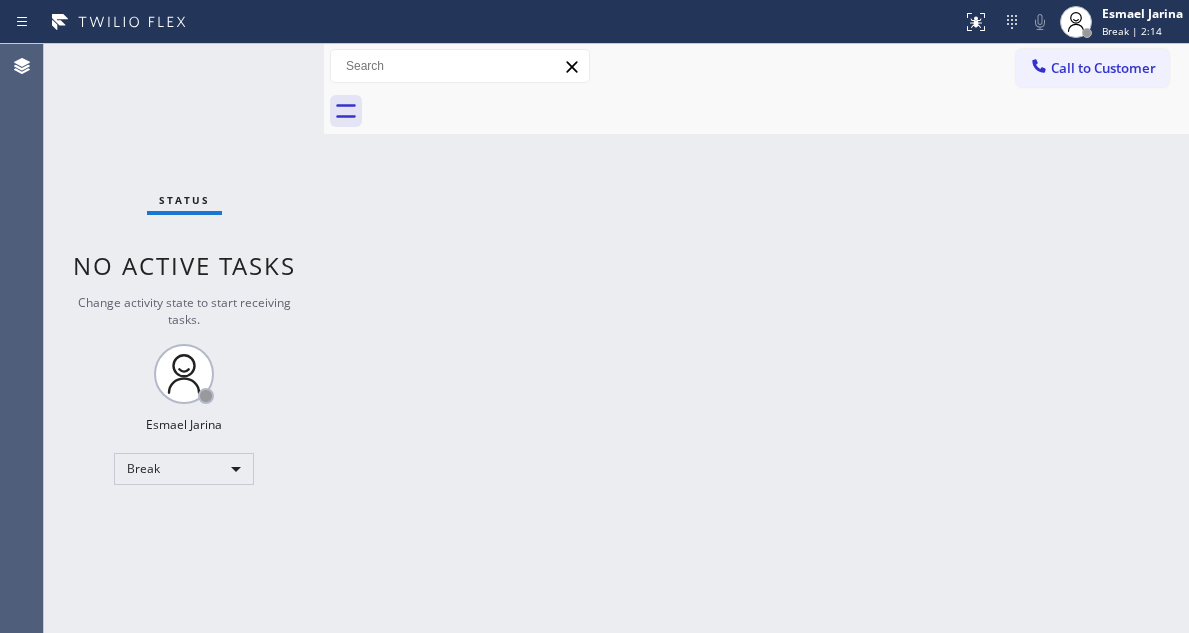 click on "Back to Dashboard Change Sender ID Customers Technicians Select a contact Outbound call Technician Search Technician Your caller id phone number Your caller id phone number Call Technician info Name   Phone none Address none Change Sender ID HVAC +18559994417 5 Star Appliance +18557314952 Appliance Repair +18554611149 Plumbing +18889090120 Air Duct Cleaning +18006865038  Electricians +18005688664 Cancel Change Check personal SMS Reset Change No tabs Call to Customer Outbound call Location Search location Your caller id phone number Customer number Call Outbound call Technician Search Technician Your caller id phone number Your caller id phone number Call" at bounding box center [756, 338] 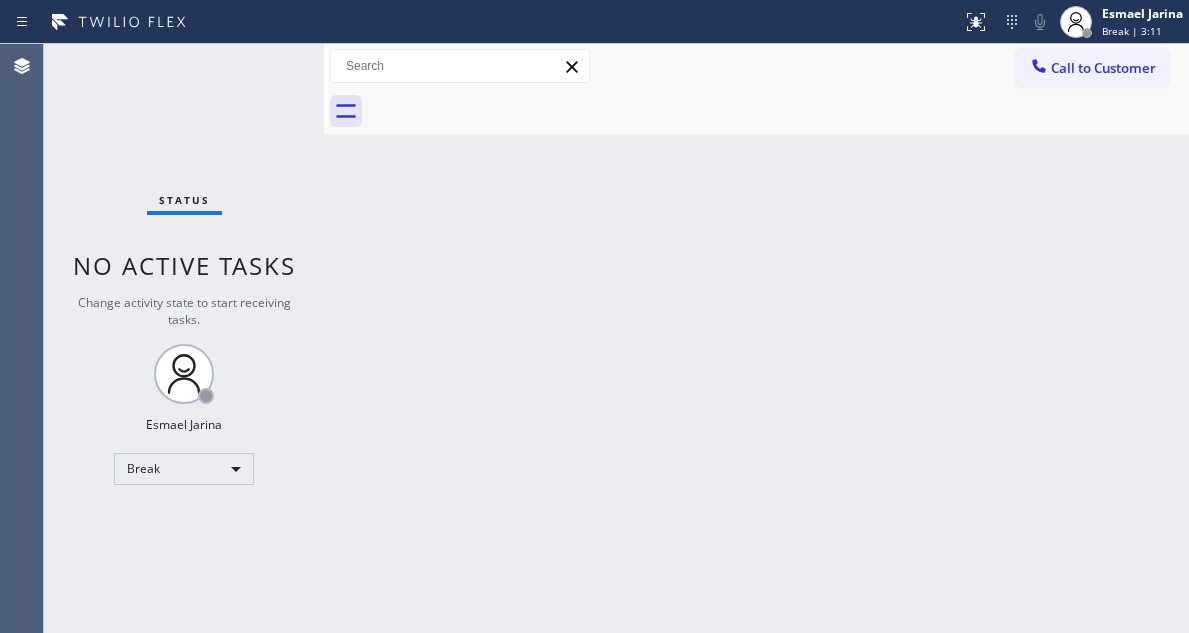 drag, startPoint x: 1144, startPoint y: 17, endPoint x: 1131, endPoint y: 49, distance: 34.539833 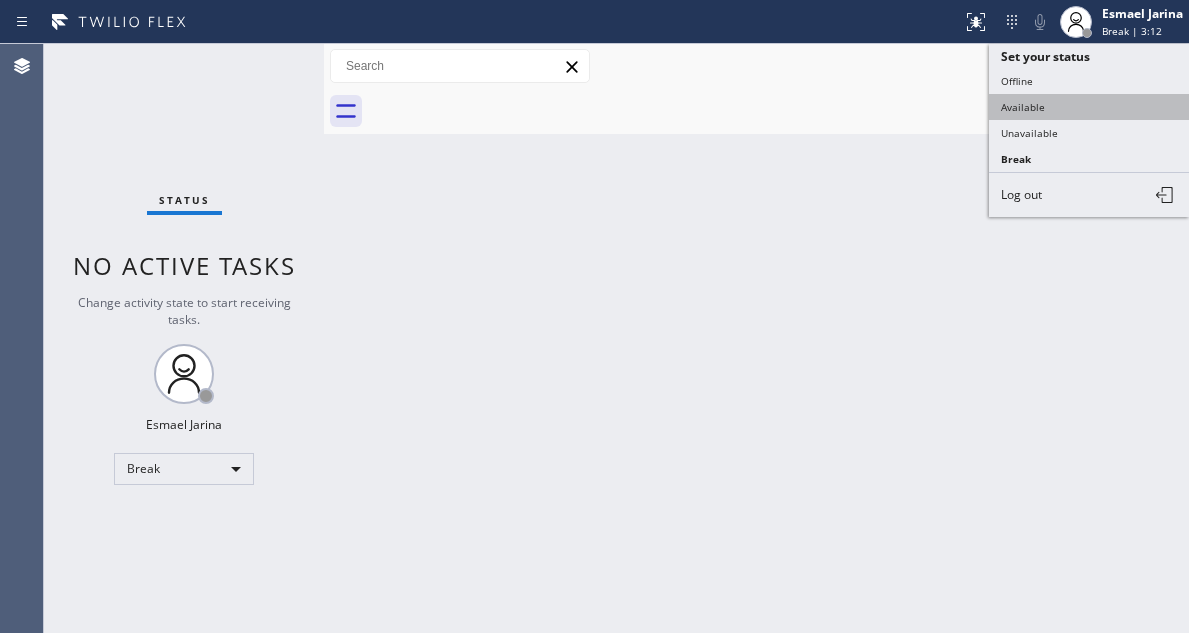 click on "Available" at bounding box center (1089, 107) 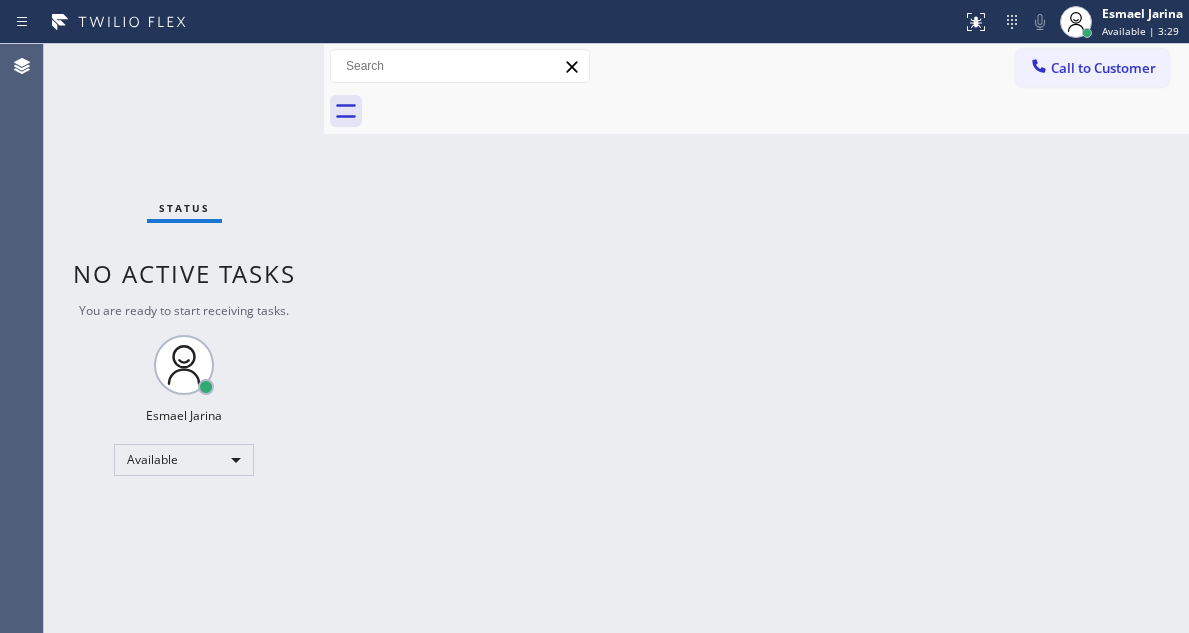 click on "Back to Dashboard Change Sender ID Customers Technicians Select a contact Outbound call Technician Search Technician Your caller id phone number Your caller id phone number Call Technician info Name   Phone none Address none Change Sender ID HVAC +18559994417 5 Star Appliance +18557314952 Appliance Repair +18554611149 Plumbing +18889090120 Air Duct Cleaning +18006865038  Electricians +18005688664 Cancel Change Check personal SMS Reset Change No tabs Call to Customer Outbound call Location Search location Your caller id phone number Customer number Call Outbound call Technician Search Technician Your caller id phone number Your caller id phone number Call" at bounding box center [756, 338] 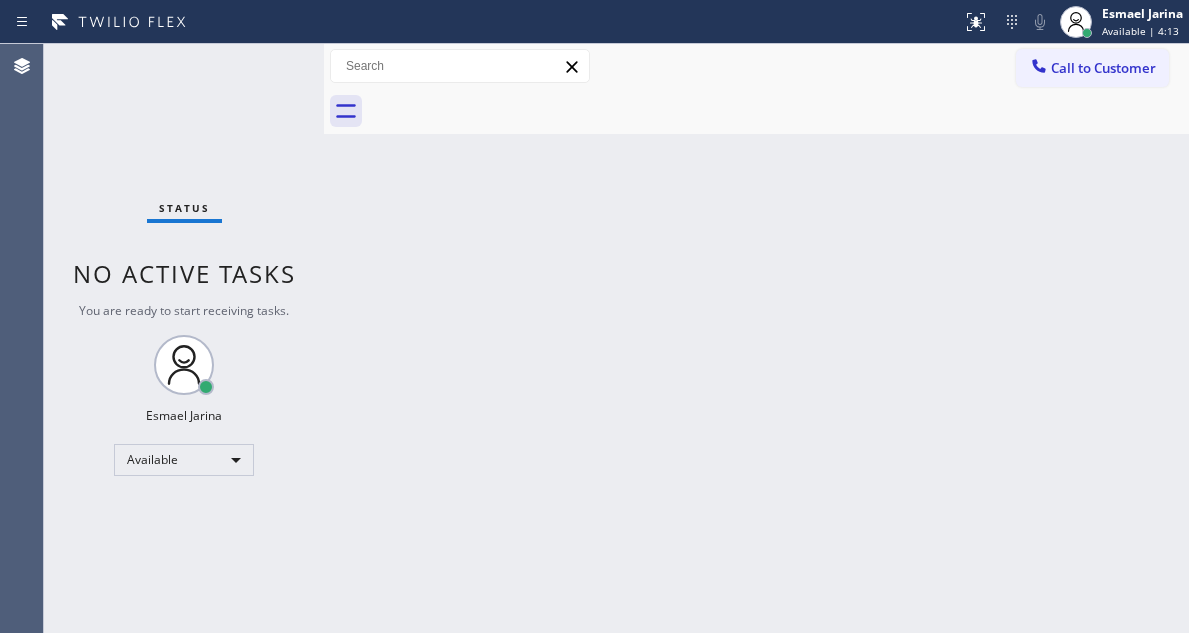 click on "Status   No active tasks     You are ready to start receiving tasks.   Esmael Jarina Available" at bounding box center (184, 338) 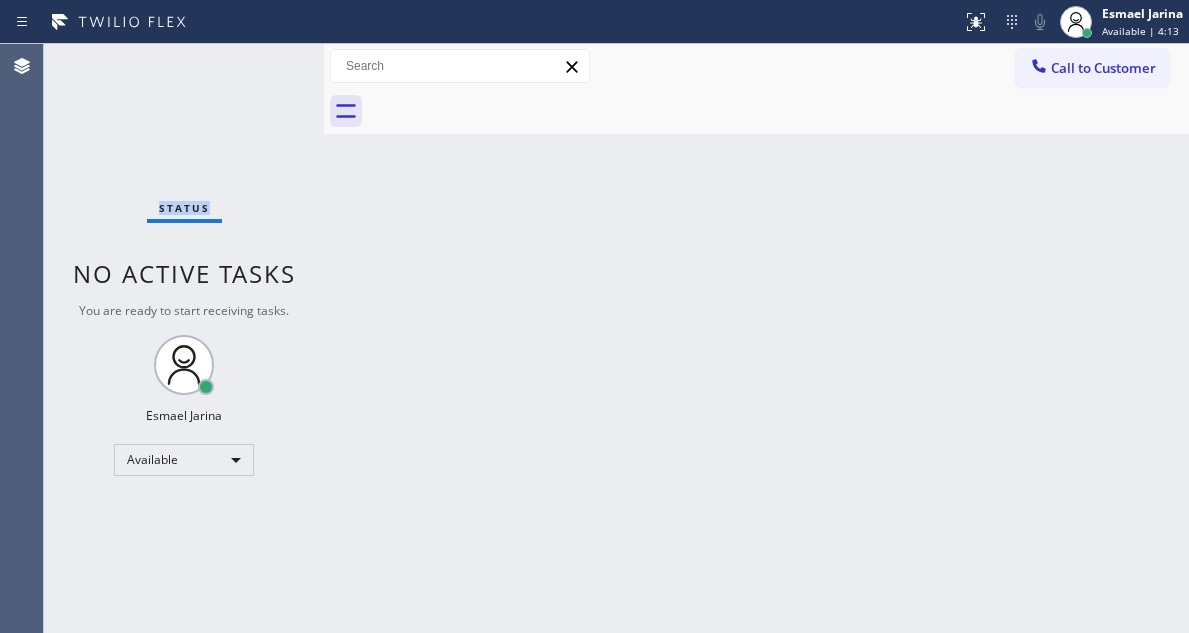 click on "Status   No active tasks     You are ready to start receiving tasks.   Esmael Jarina Available" at bounding box center (184, 338) 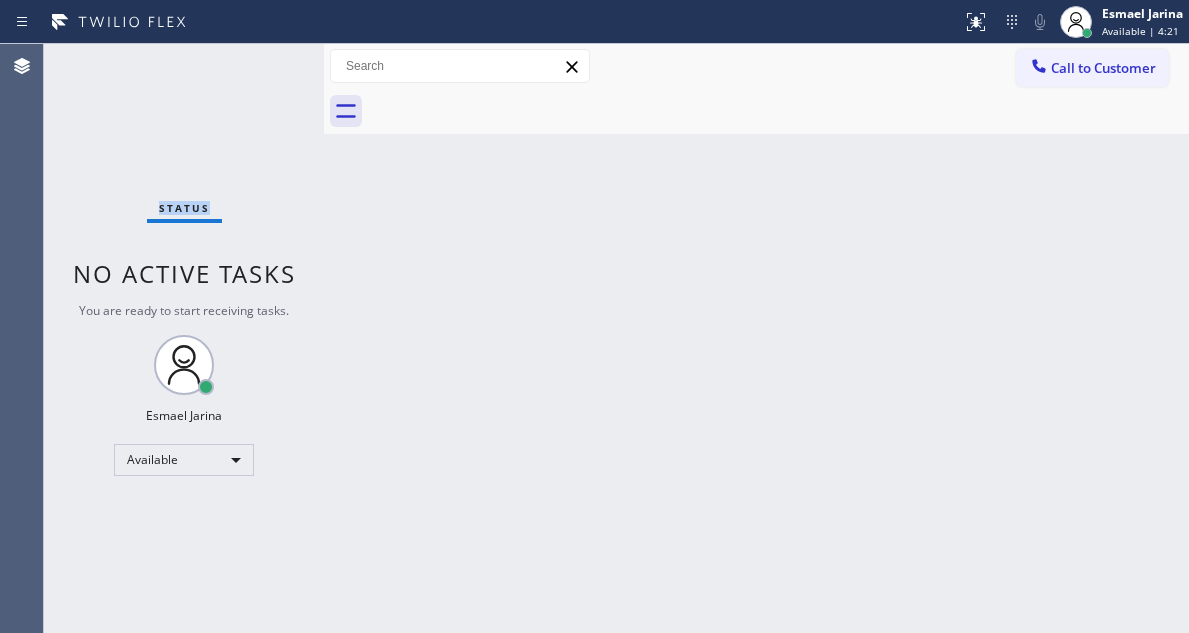 click on "Status   No active tasks     You are ready to start receiving tasks.   Esmael Jarina Available" at bounding box center (184, 338) 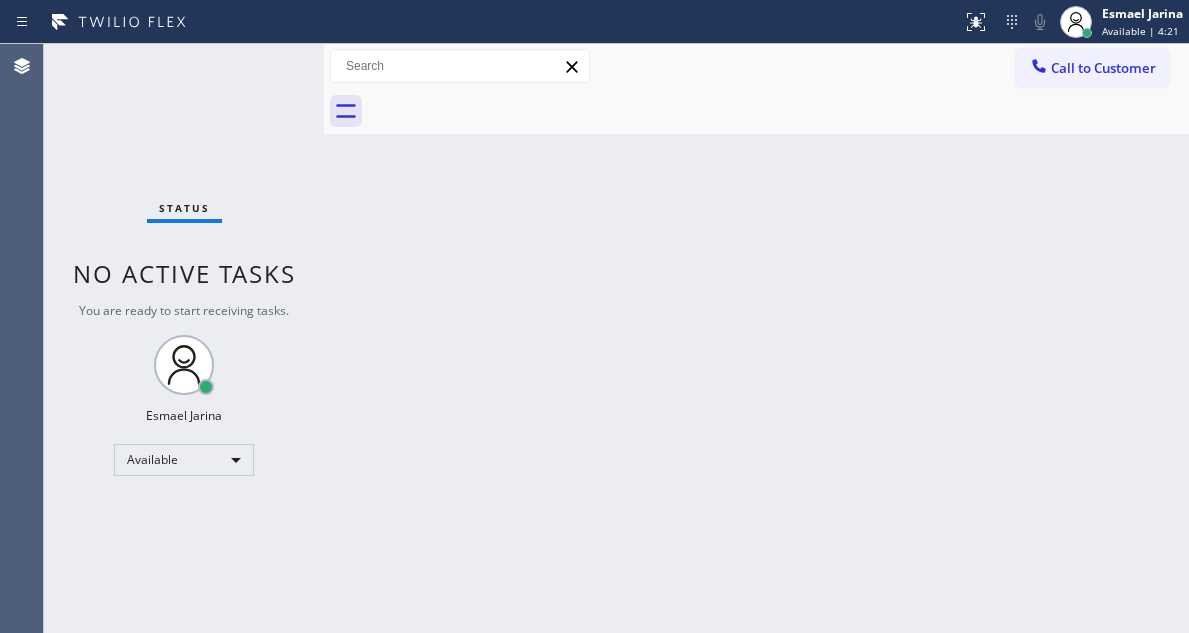 click on "Status   No active tasks     You are ready to start receiving tasks.   Esmael Jarina Available" at bounding box center [184, 338] 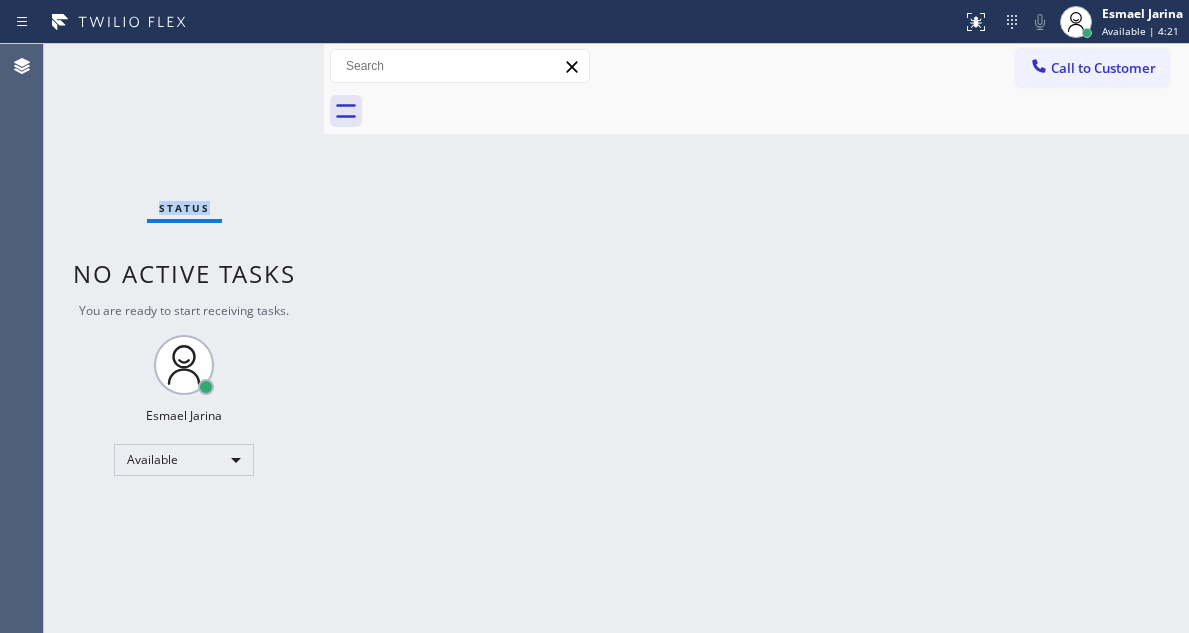 click on "Status   No active tasks     You are ready to start receiving tasks.   Esmael Jarina Available" at bounding box center [184, 338] 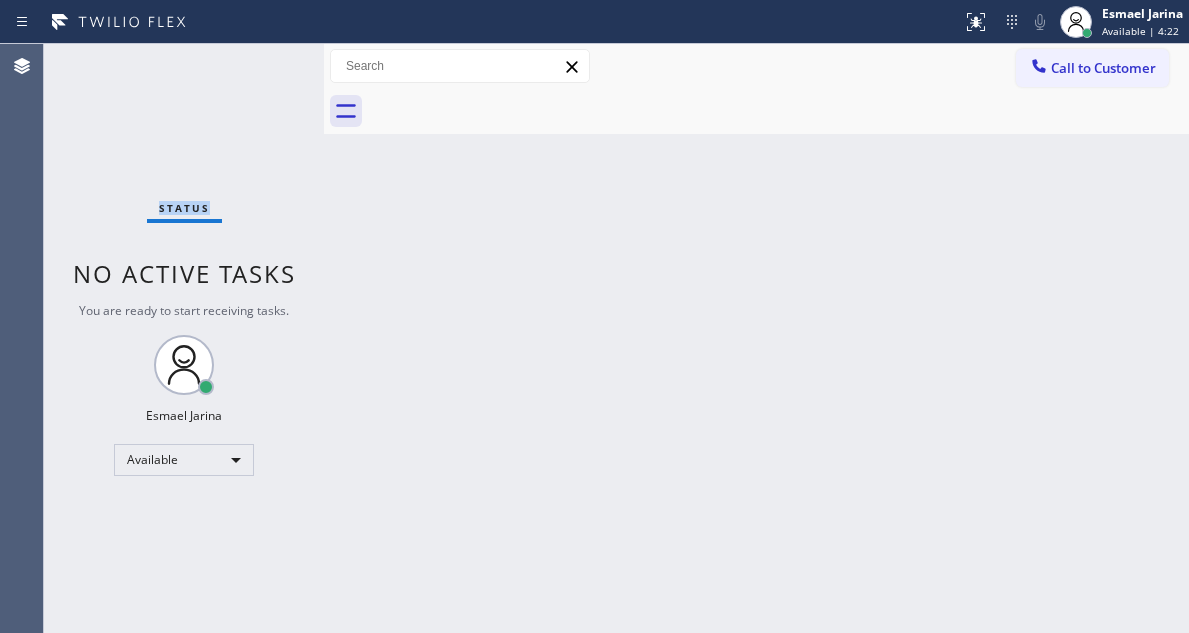 click on "Status   No active tasks     You are ready to start receiving tasks.   Esmael Jarina Available" at bounding box center [184, 338] 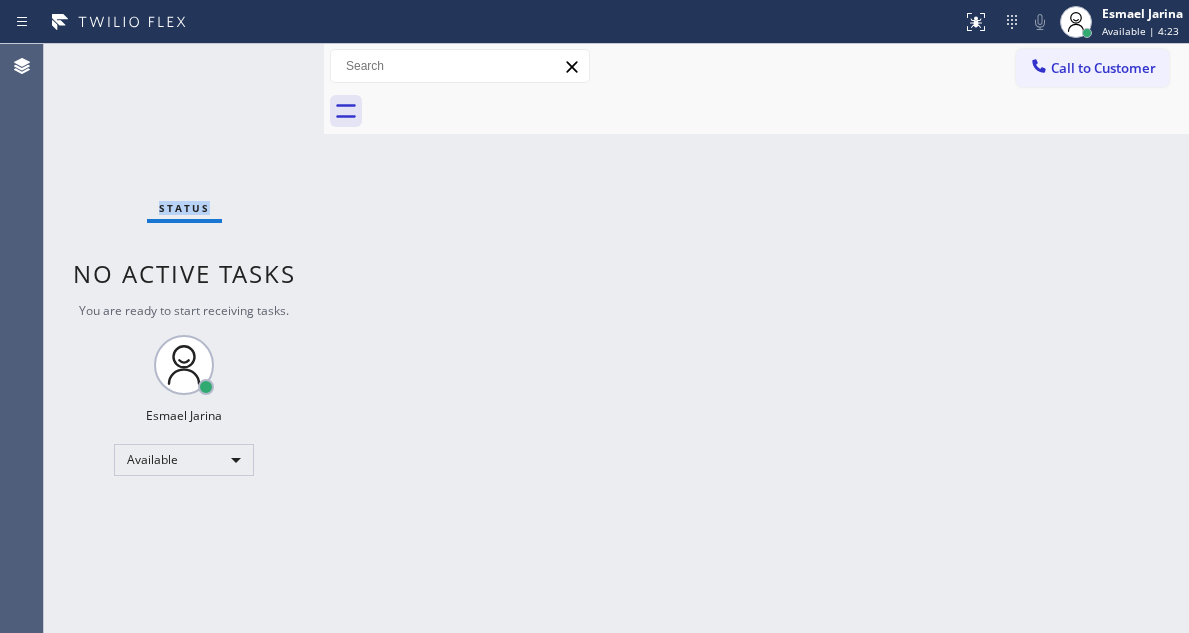 click on "Status   No active tasks     You are ready to start receiving tasks.   Esmael Jarina Available" at bounding box center (184, 338) 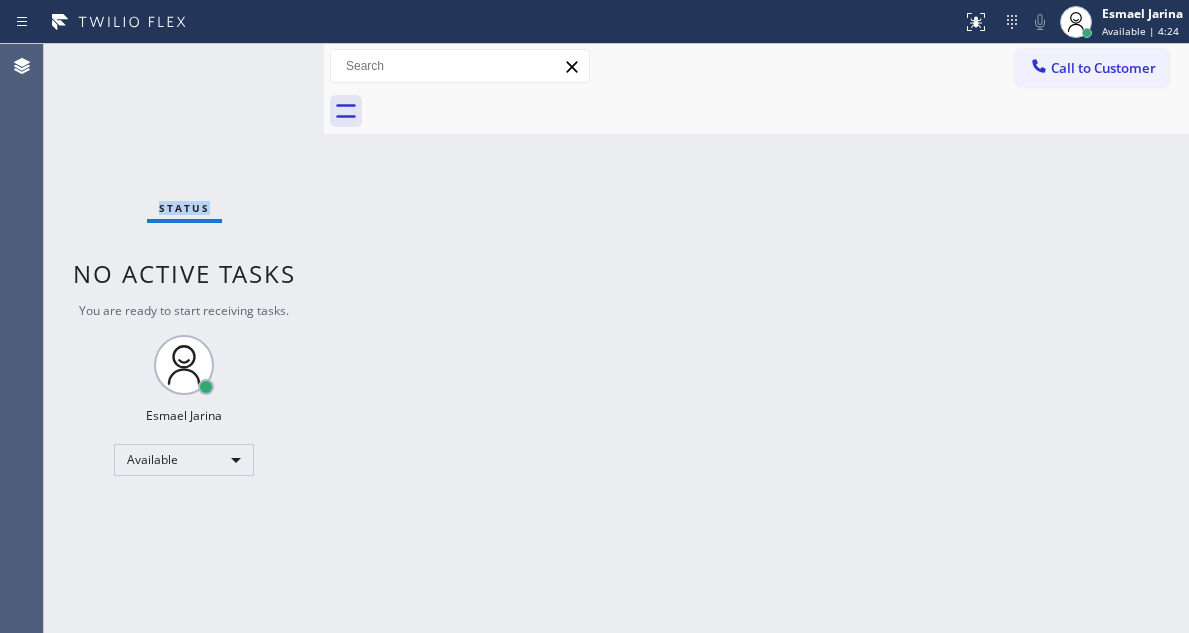 click on "Status   No active tasks     You are ready to start receiving tasks.   Esmael Jarina Available" at bounding box center [184, 338] 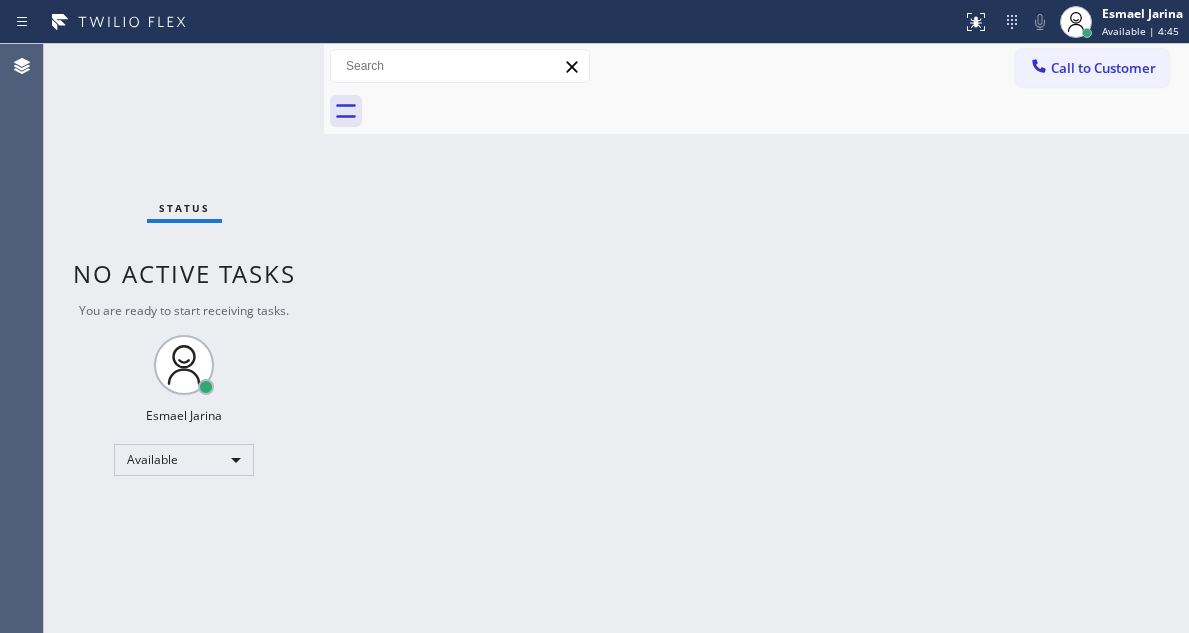 click on "Back to Dashboard Change Sender ID Customers Technicians Select a contact Outbound call Technician Search Technician Your caller id phone number Your caller id phone number Call Technician info Name   Phone none Address none Change Sender ID HVAC +18559994417 5 Star Appliance +18557314952 Appliance Repair +18554611149 Plumbing +18889090120 Air Duct Cleaning +18006865038  Electricians +18005688664 Cancel Change Check personal SMS Reset Change No tabs Call to Customer Outbound call Location Search location Your caller id phone number Customer number Call Outbound call Technician Search Technician Your caller id phone number Your caller id phone number Call" at bounding box center (756, 338) 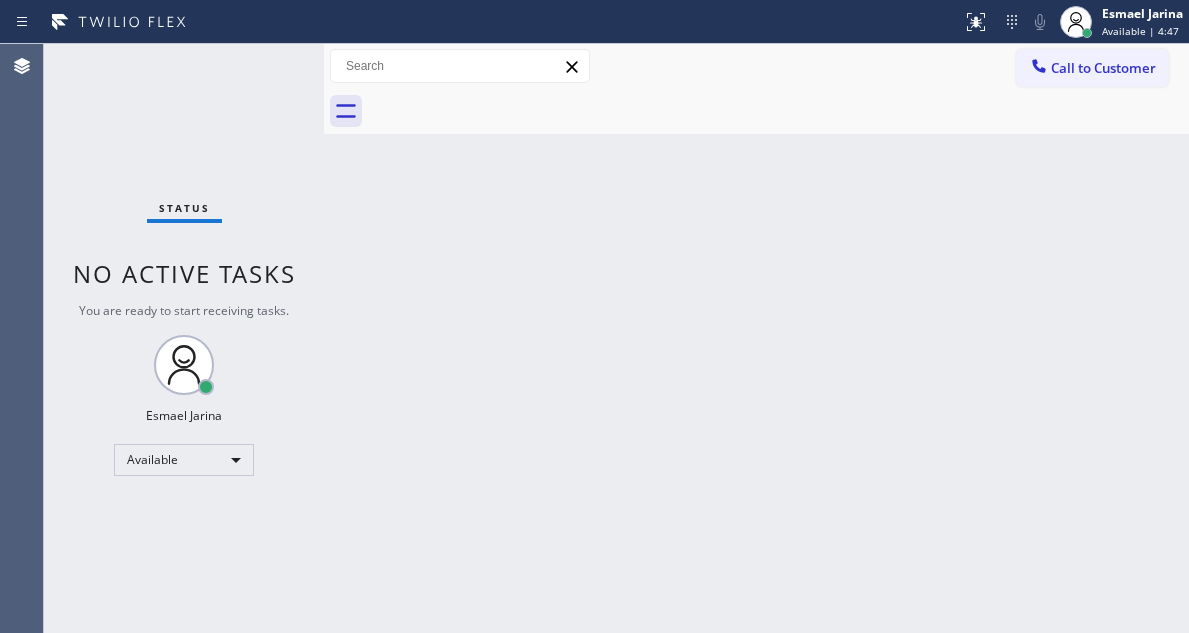 click on "Status   No active tasks     You are ready to start receiving tasks.   Esmael Jarina Available" at bounding box center (184, 338) 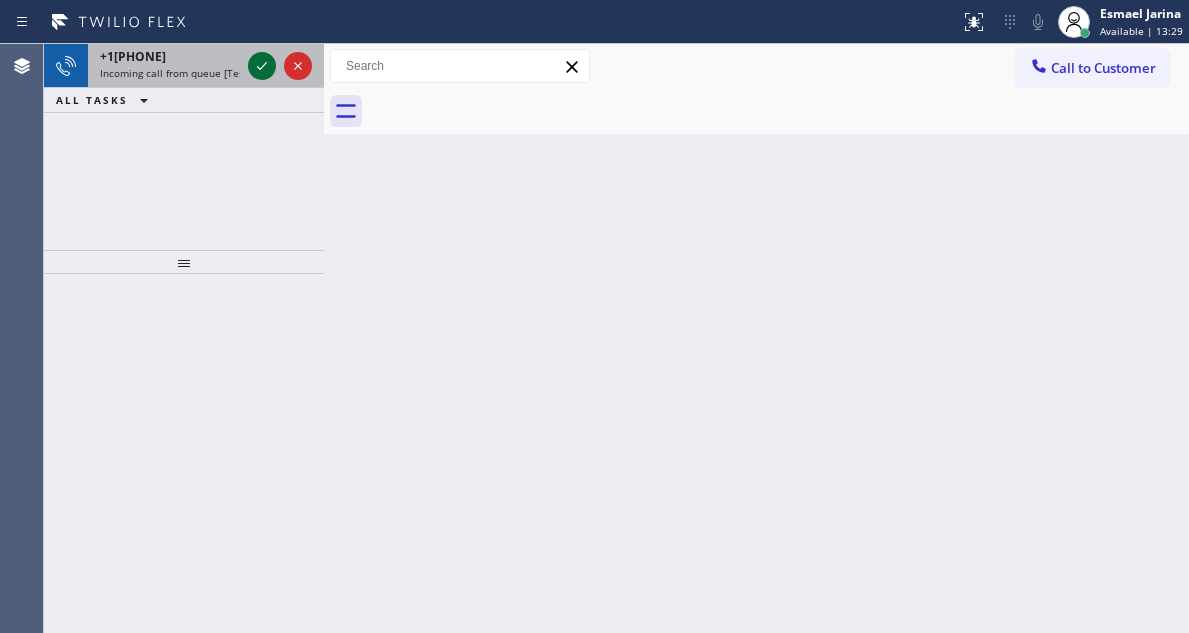 click 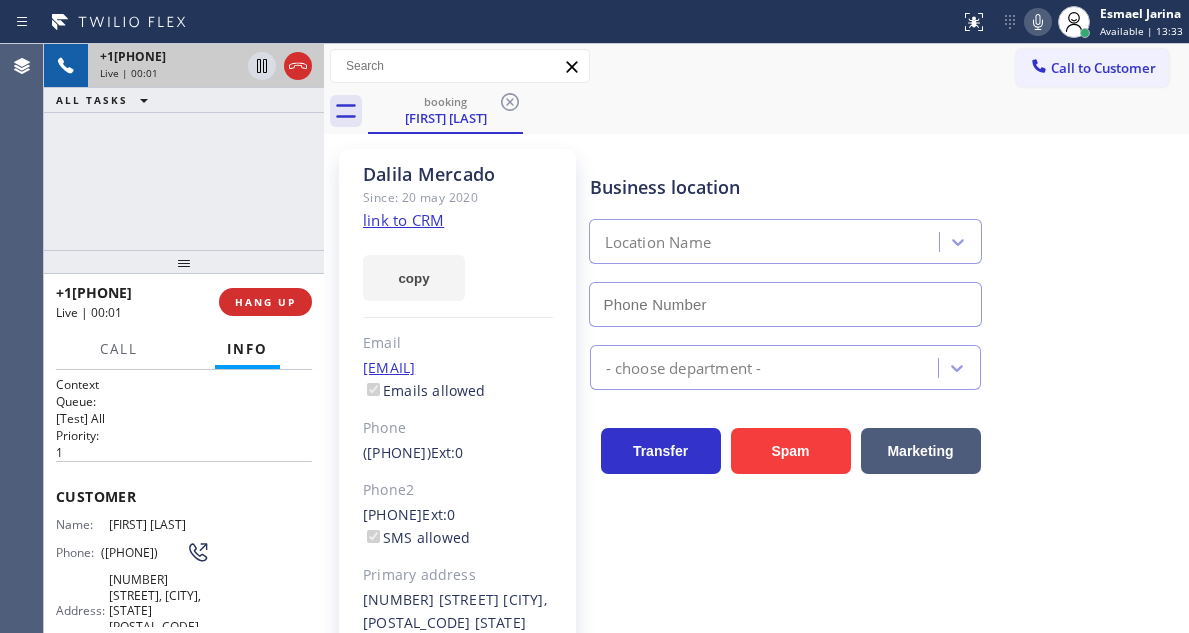 type on "([PHONE])" 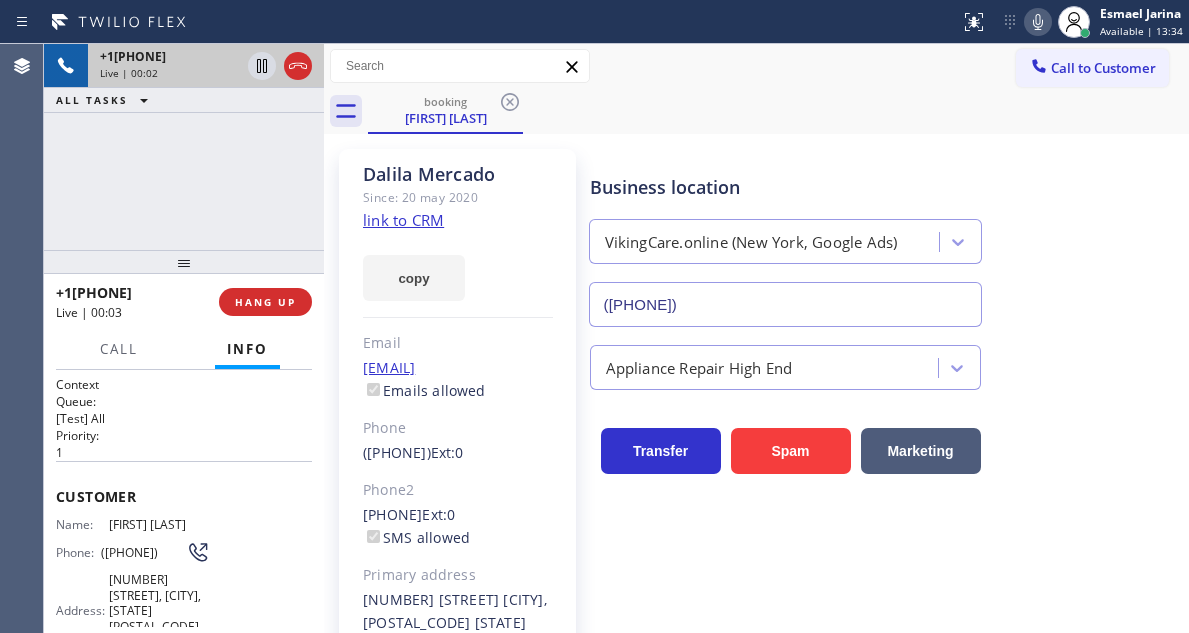 click on "([PHONE])" at bounding box center (143, 552) 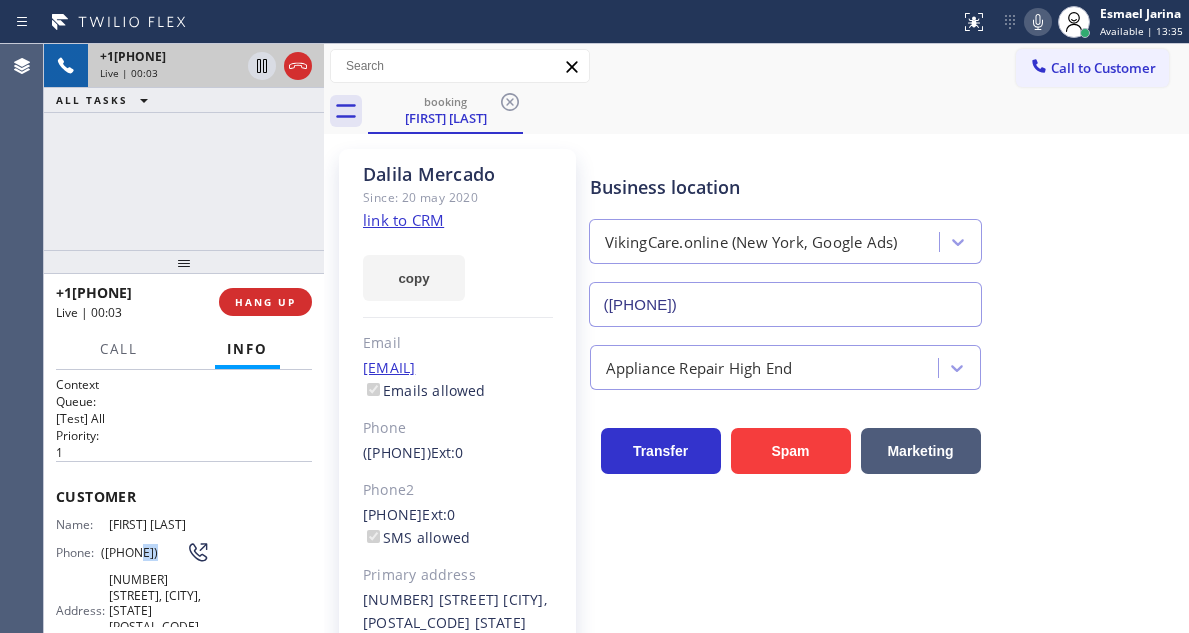 click on "([PHONE])" at bounding box center [143, 552] 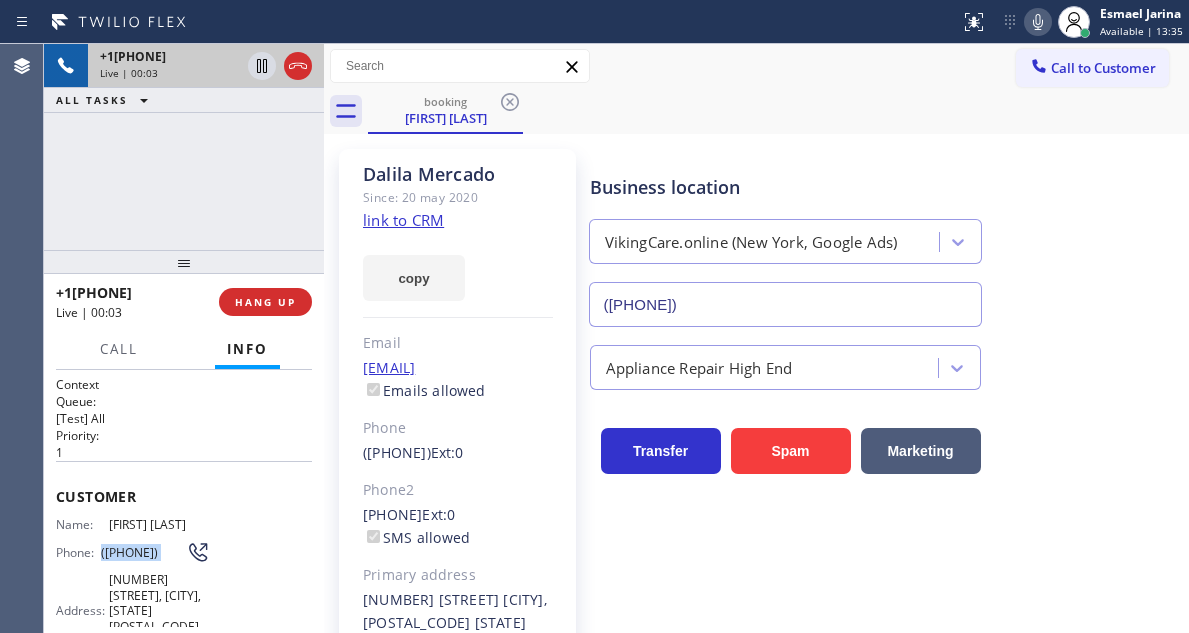 click on "([PHONE])" at bounding box center [143, 552] 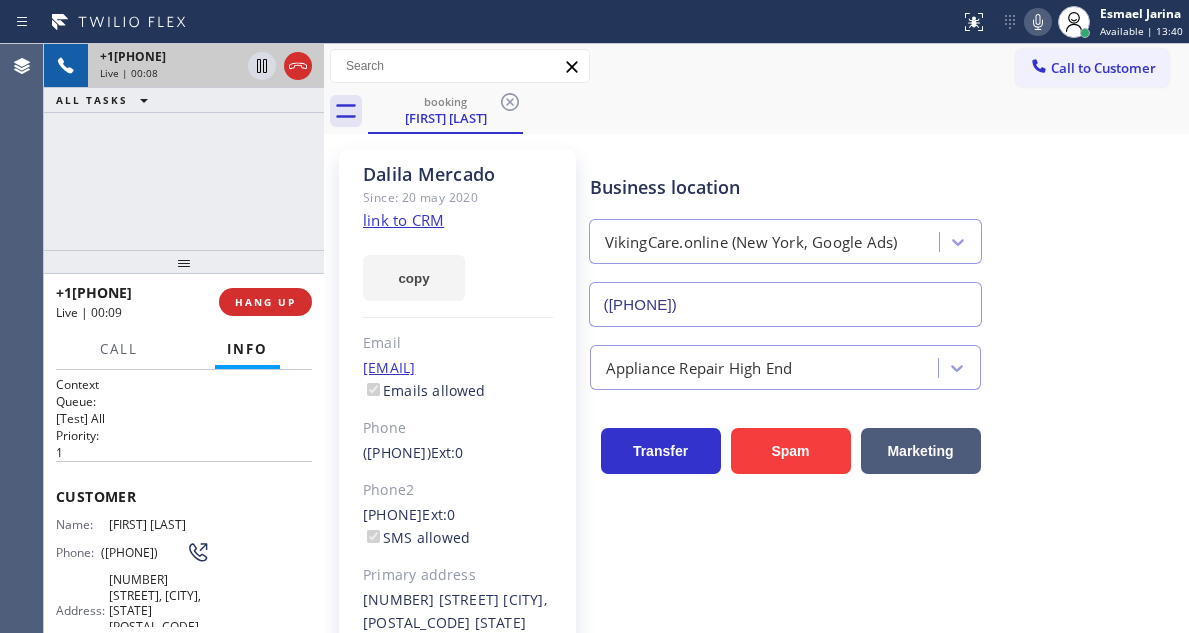 click on "Business location" at bounding box center [785, 187] 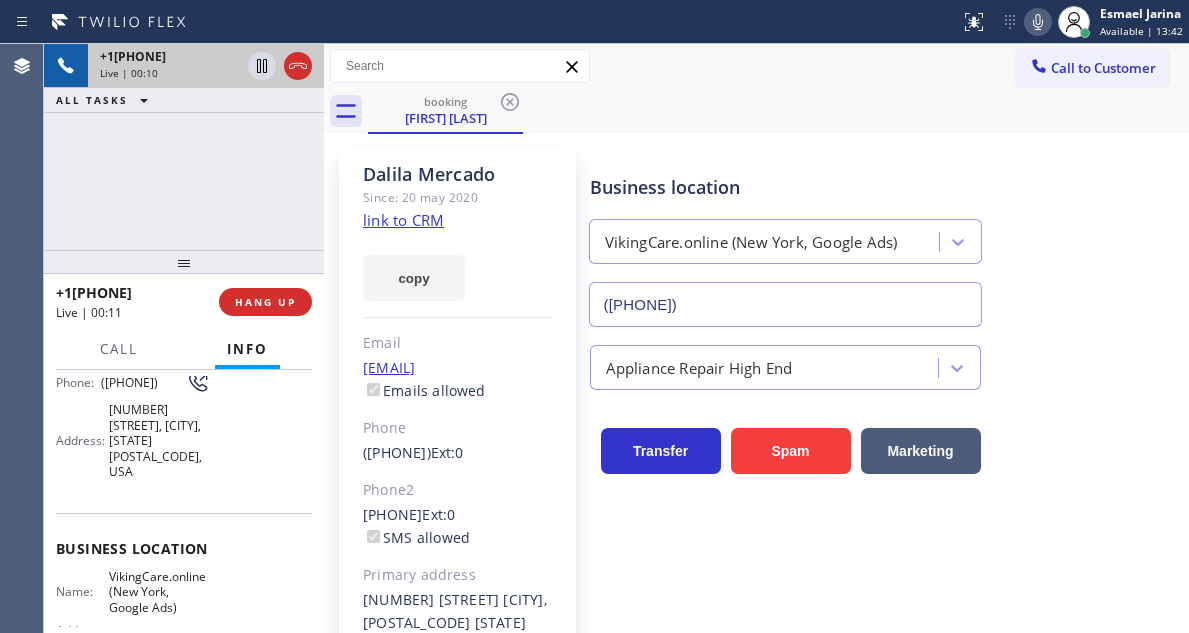 scroll, scrollTop: 200, scrollLeft: 0, axis: vertical 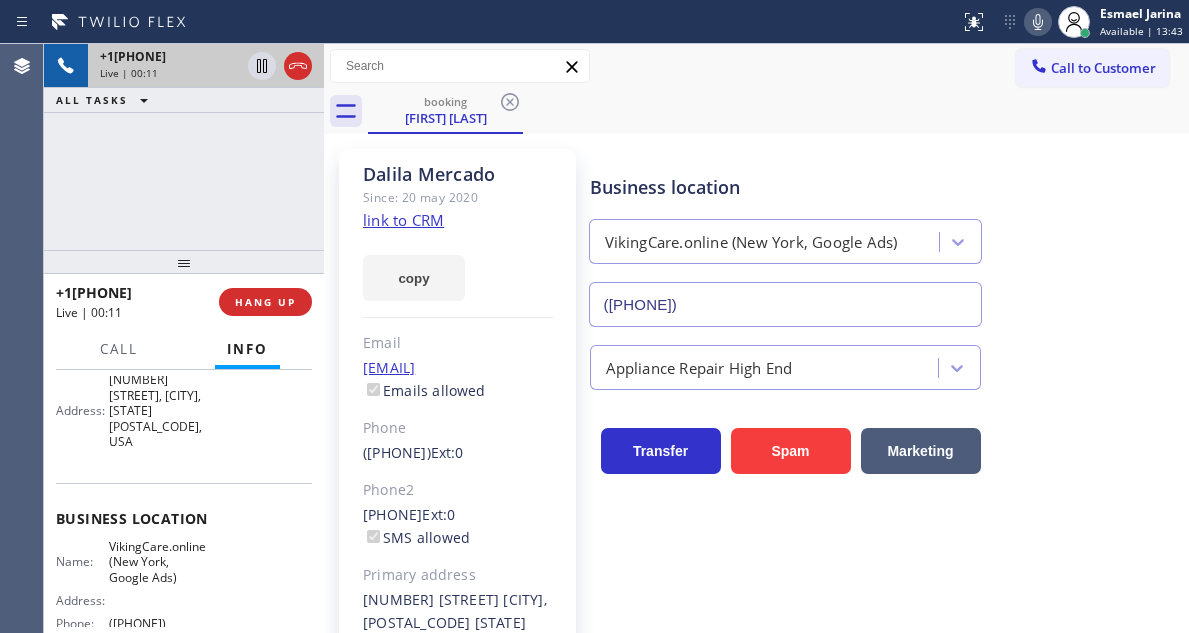 click on "VikingCare.online (New York, Google Ads)" at bounding box center [159, 562] 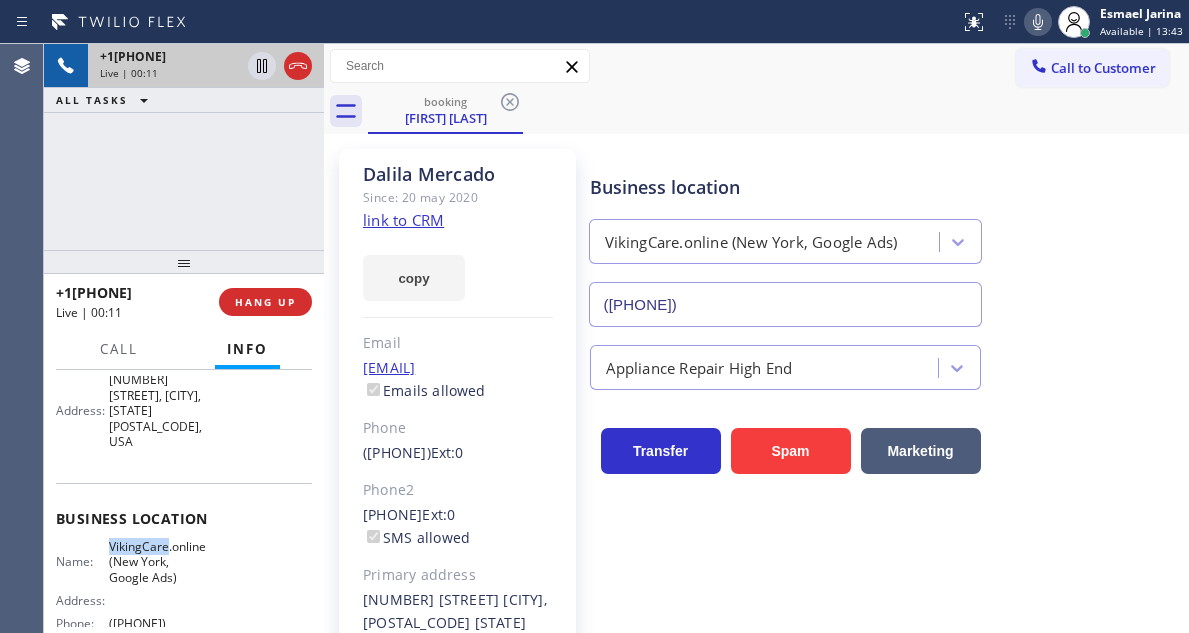 click on "VikingCare.online (New York, Google Ads)" at bounding box center (159, 562) 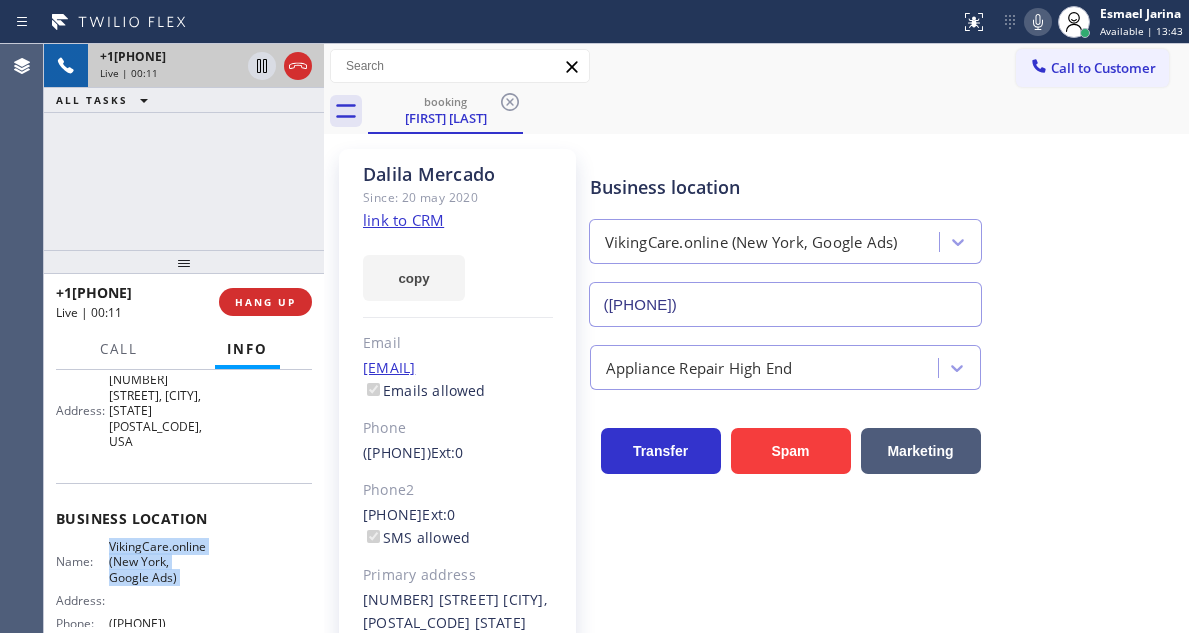click on "VikingCare.online (New York, Google Ads)" at bounding box center (159, 562) 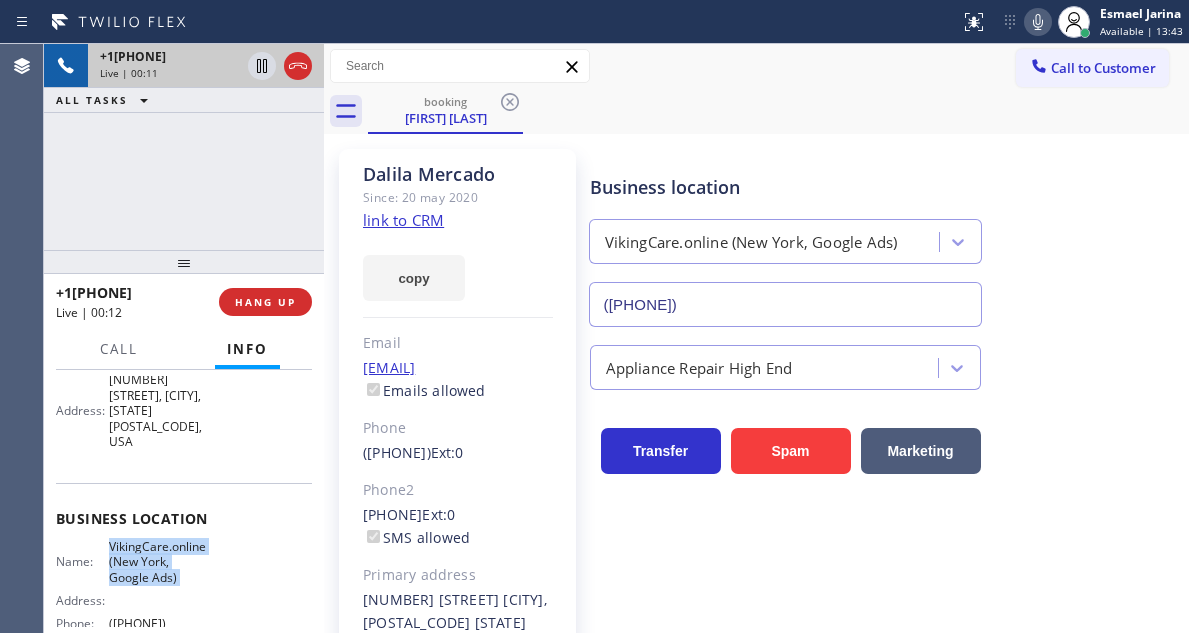 copy on "VikingCare.online (New York, Google Ads)" 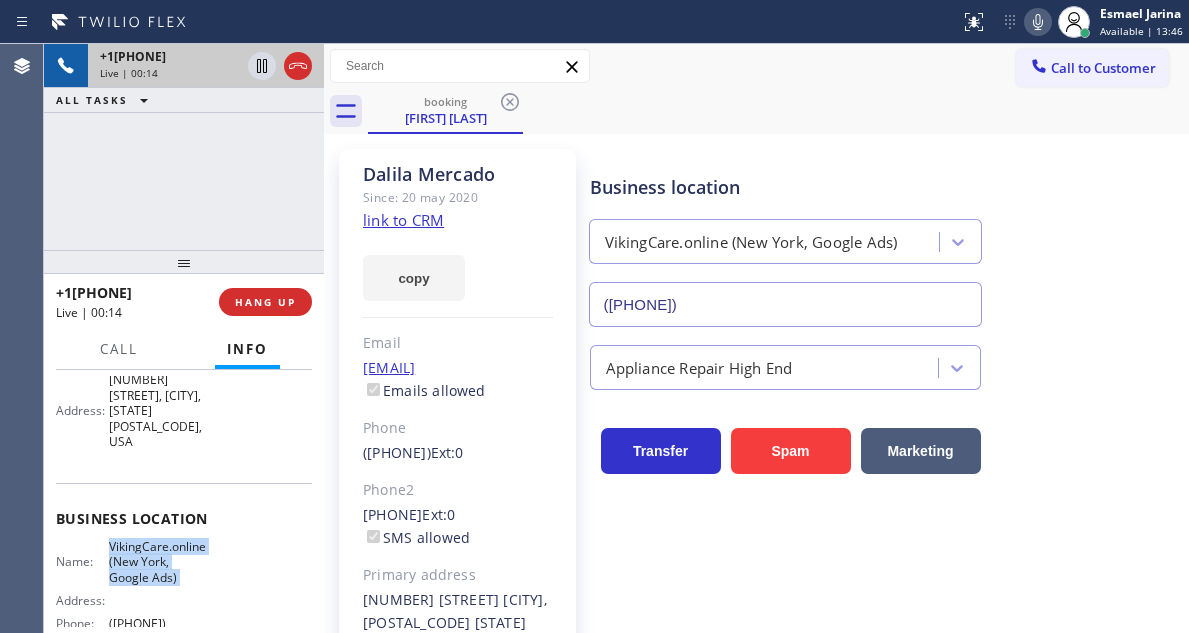 click on "link to CRM" 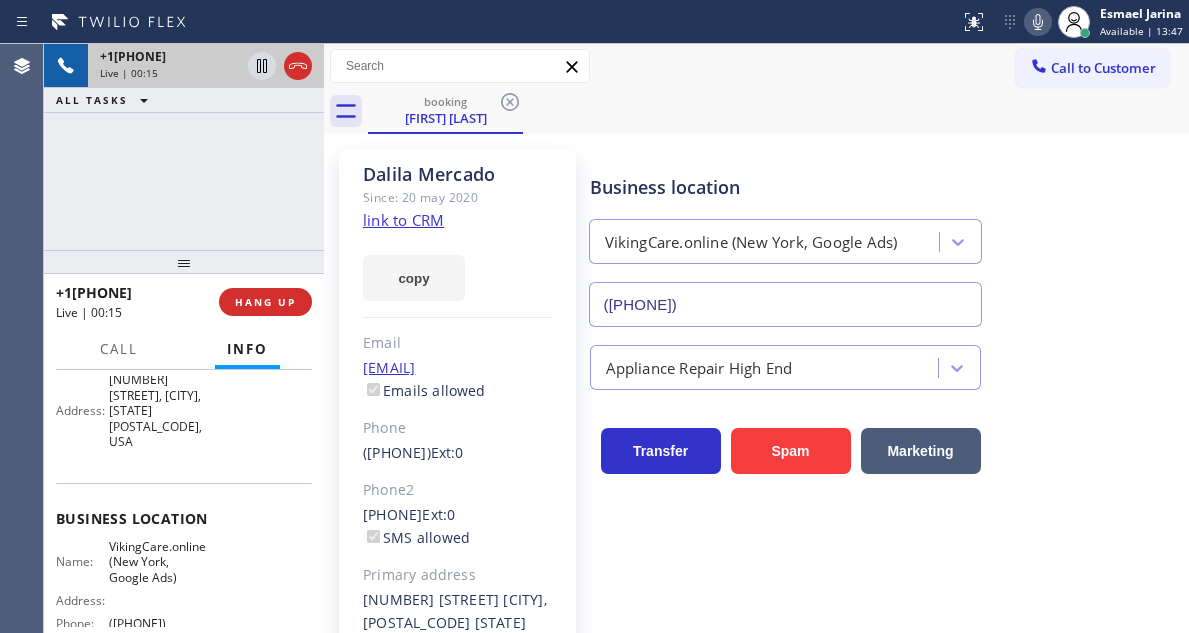 click on "[PHONE] Live | [TIME] ALL TASKS ALL TASKS ACTIVE TASKS TASKS IN WRAP UP" at bounding box center (184, 147) 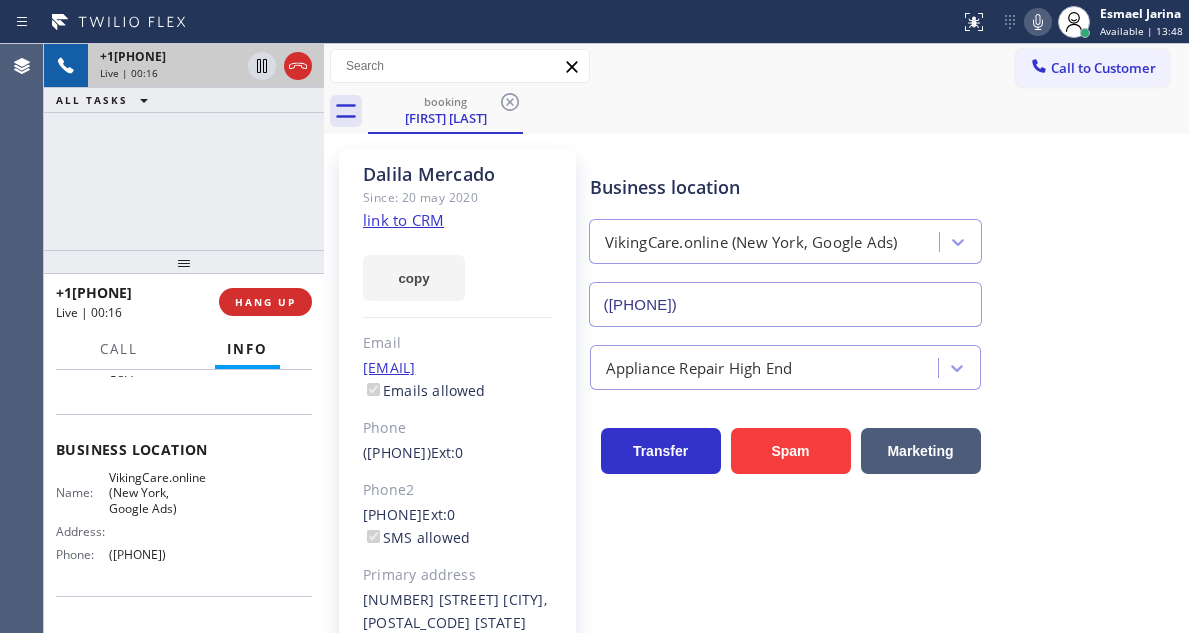 scroll, scrollTop: 300, scrollLeft: 0, axis: vertical 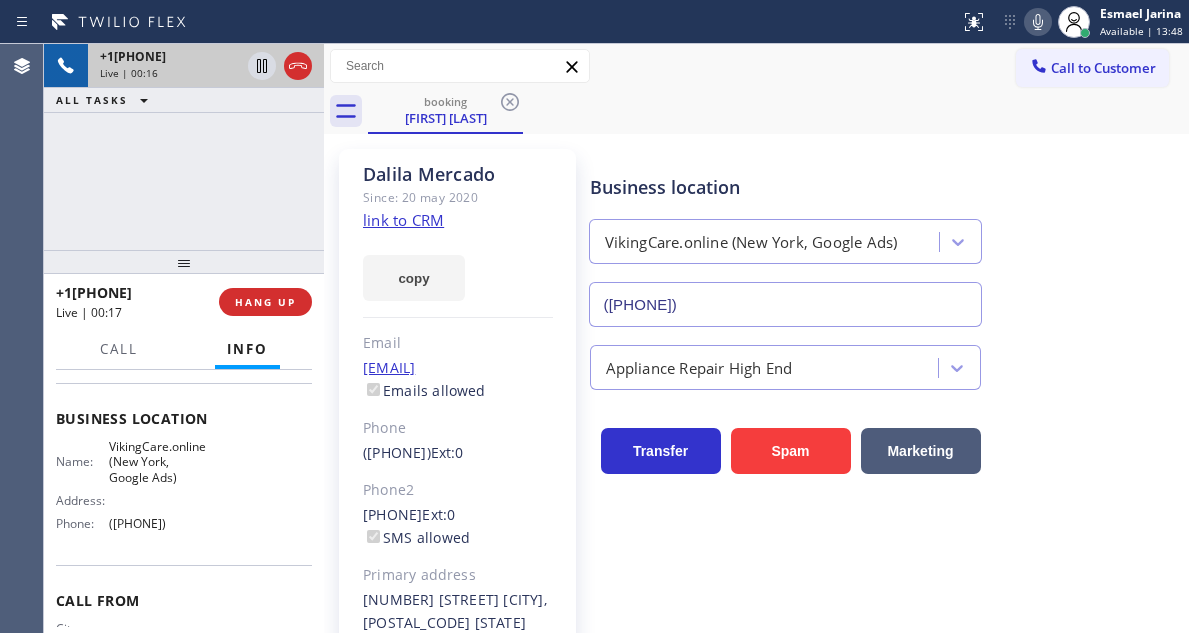 click on "([PHONE])" at bounding box center (159, 523) 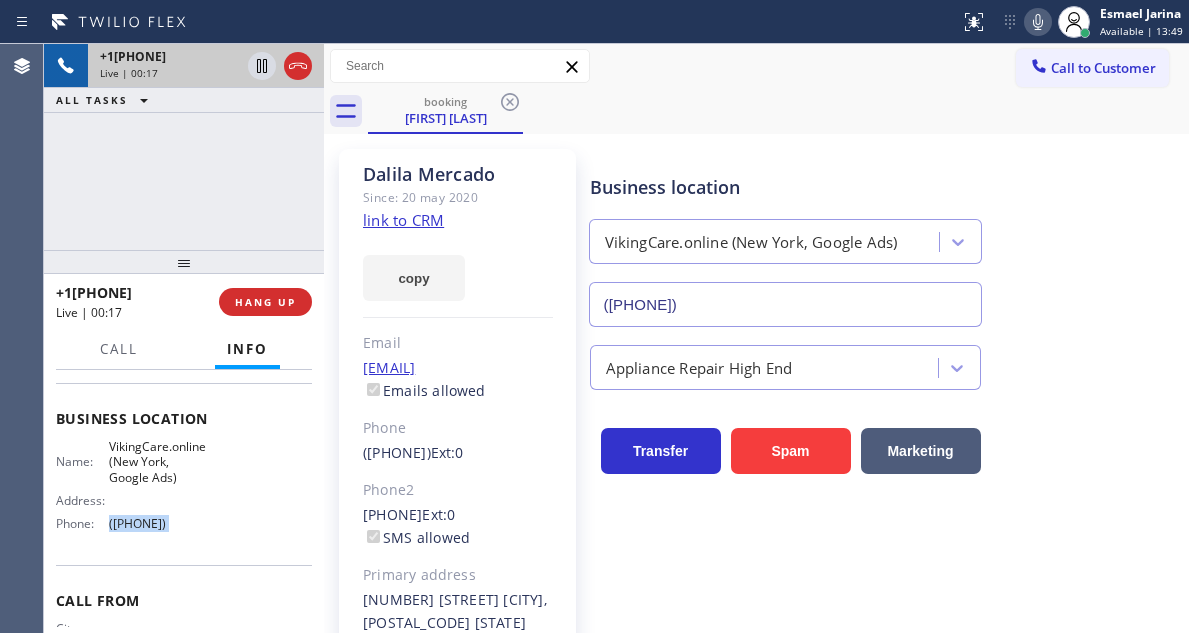 click on "([PHONE])" at bounding box center [159, 523] 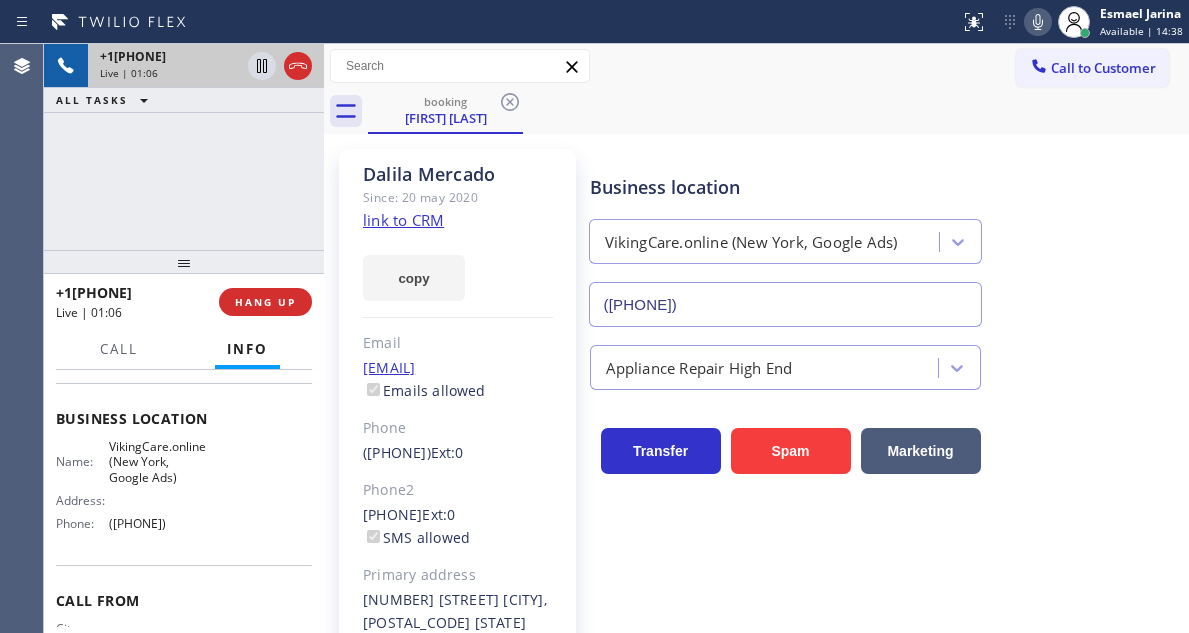 click on "[PHONE] Live | [TIME] ALL TASKS ALL TASKS ACTIVE TASKS TASKS IN WRAP UP" at bounding box center (184, 147) 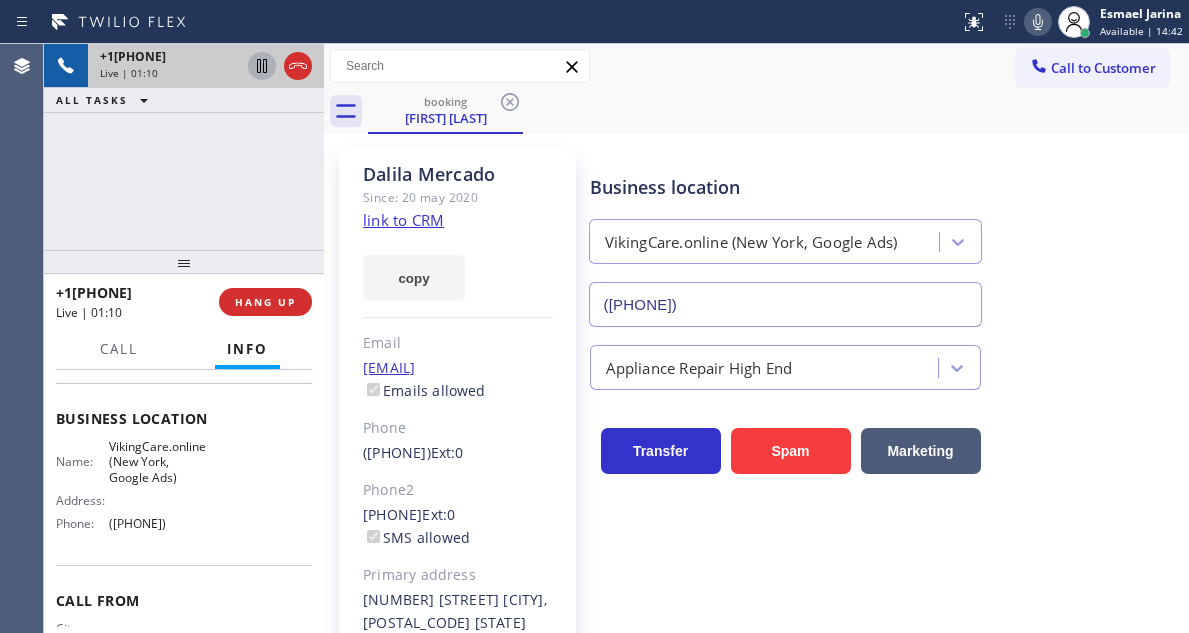 click 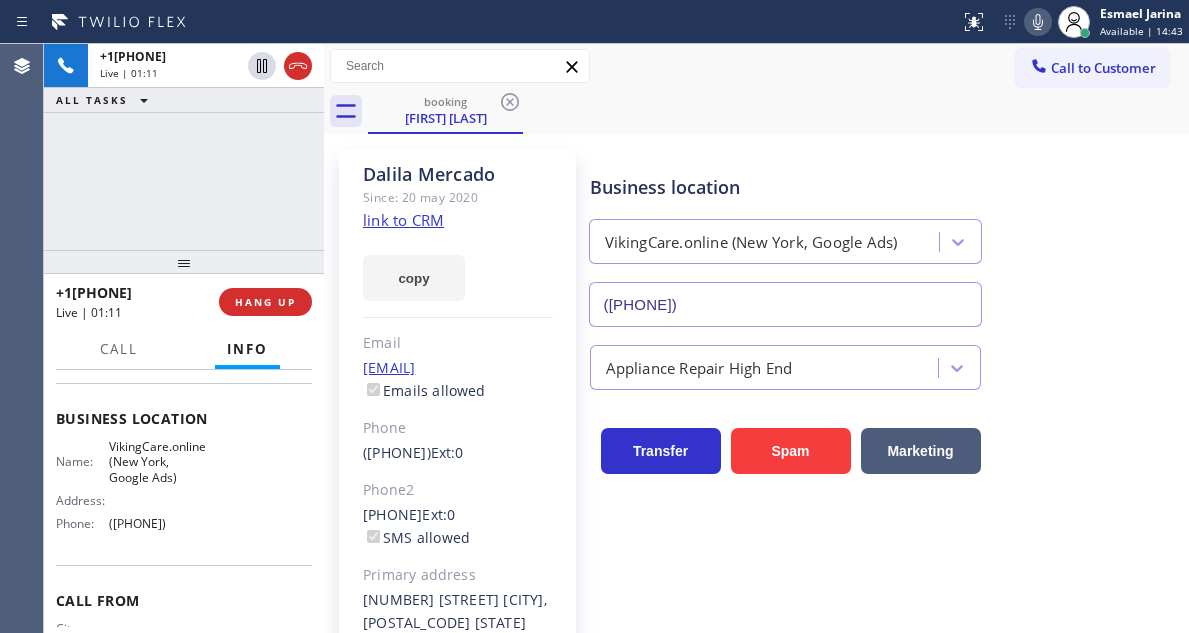 click 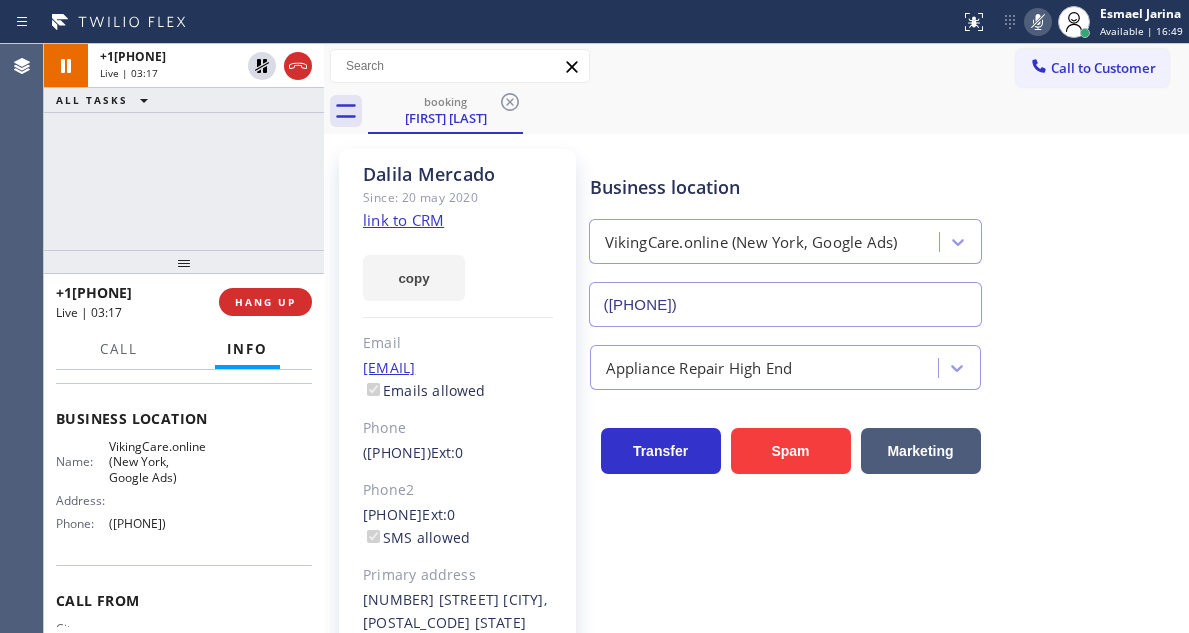 click on "[PHONE] Live | [TIME] ALL TASKS ALL TASKS ACTIVE TASKS TASKS IN WRAP UP" at bounding box center [184, 147] 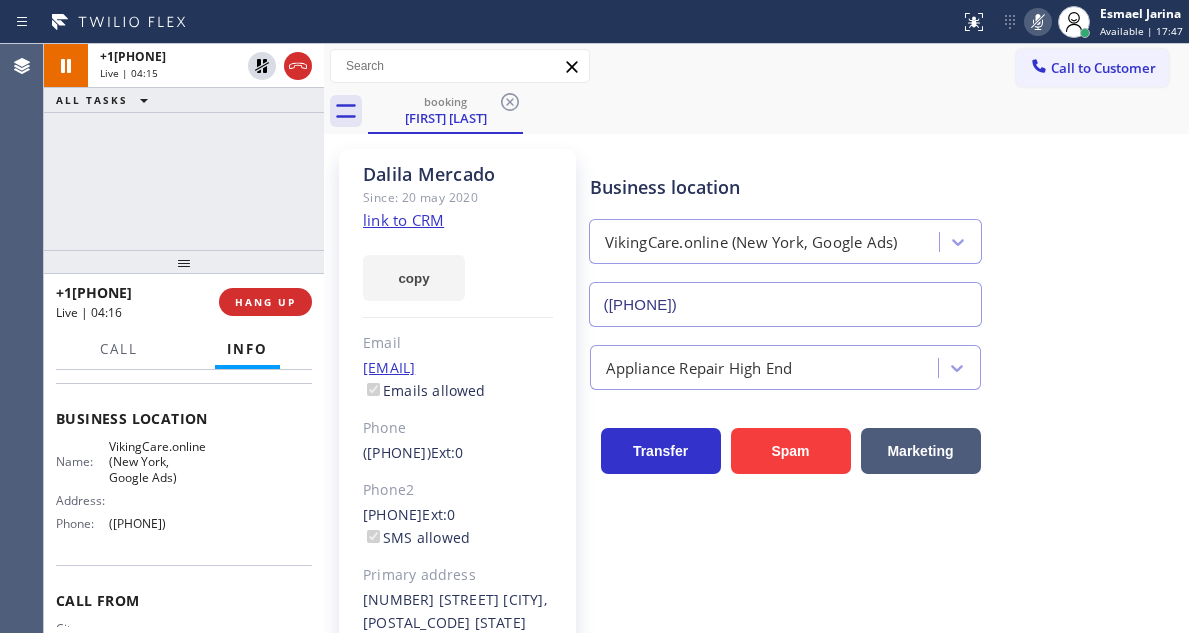 click on "Business location VikingCare.online ([STATE], Google Ads) ([PHONE])" at bounding box center [885, 236] 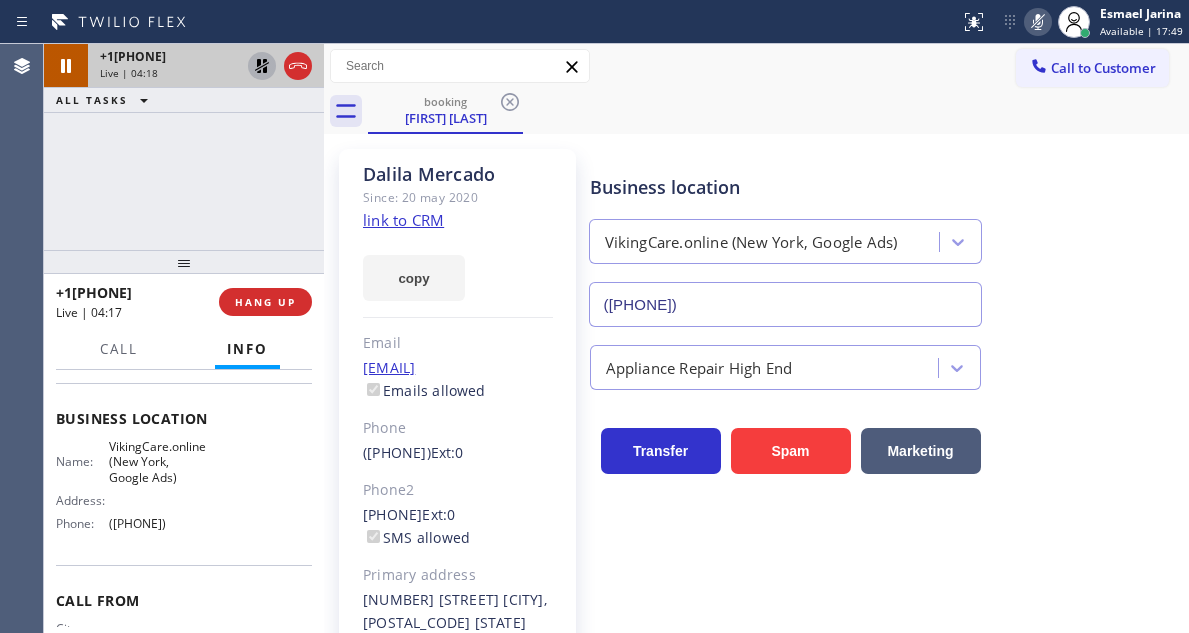 click 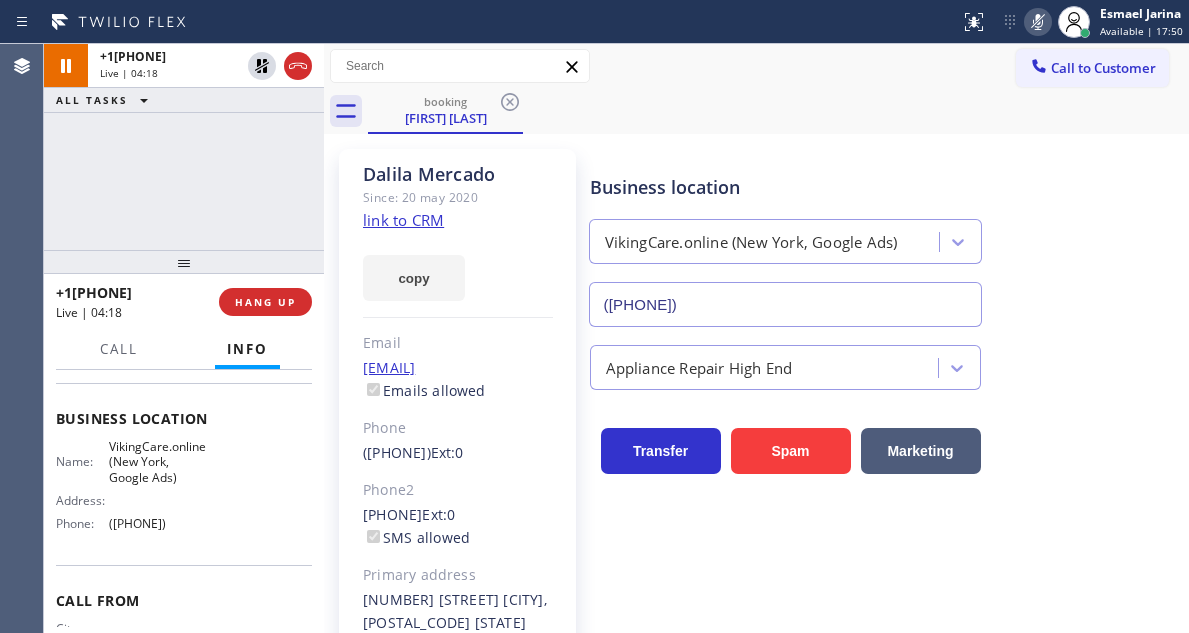 click 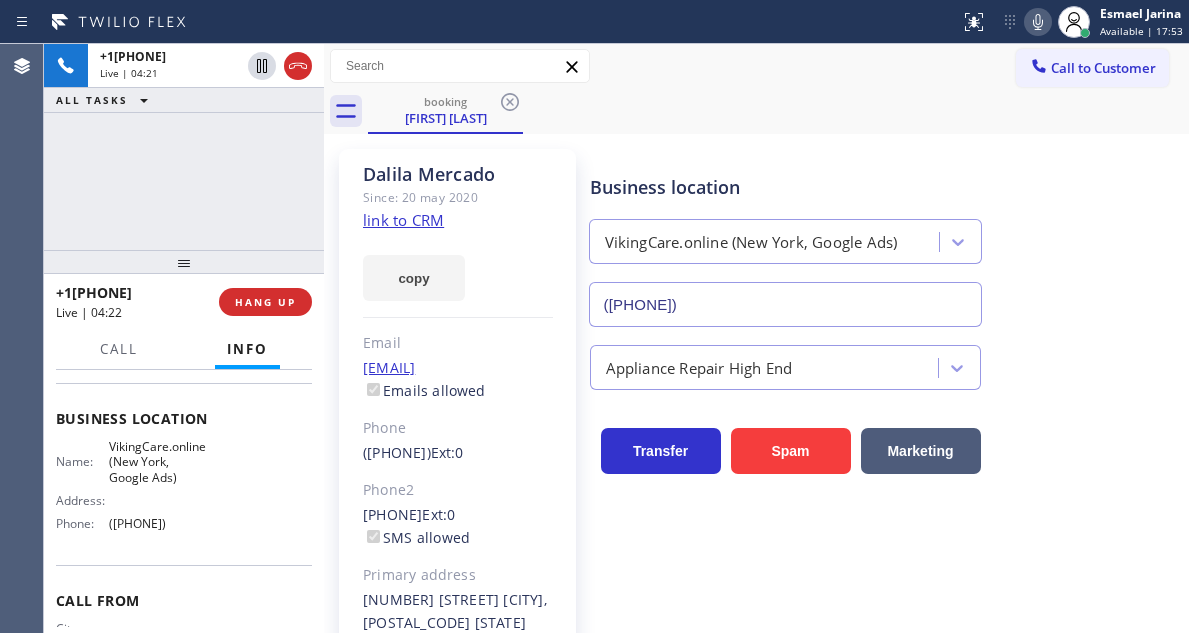 click on "Business location VikingCare.online ([STATE], Google Ads) ([PHONE])" at bounding box center [885, 236] 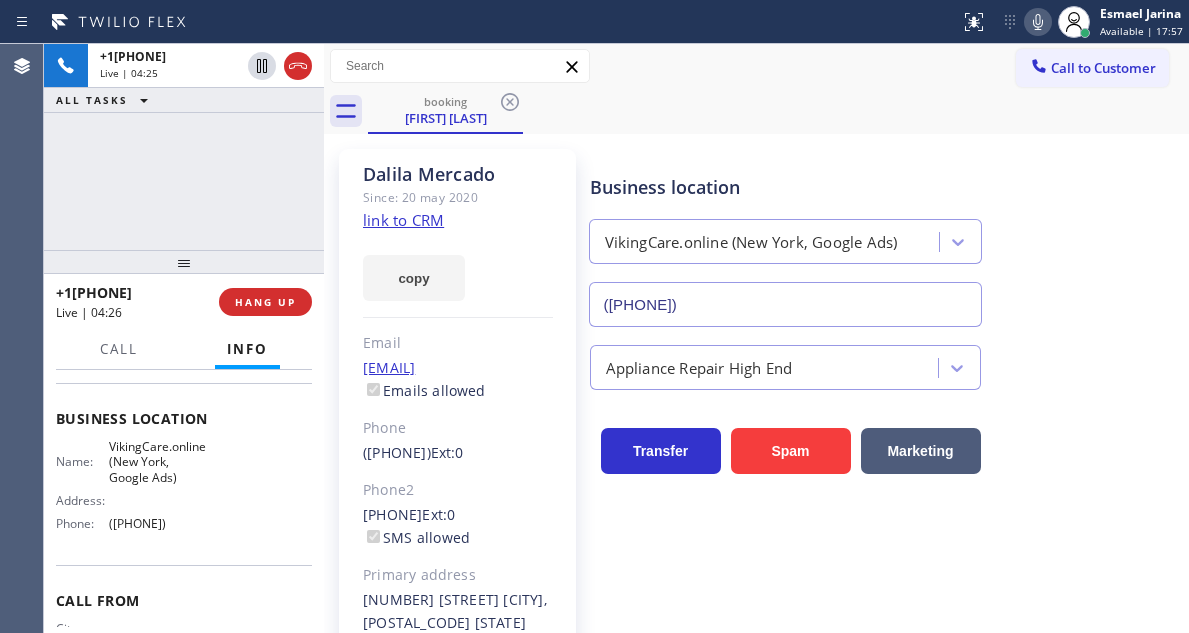 click on "Business location VikingCare.online ([STATE], Google Ads) ([PHONE])" at bounding box center (885, 236) 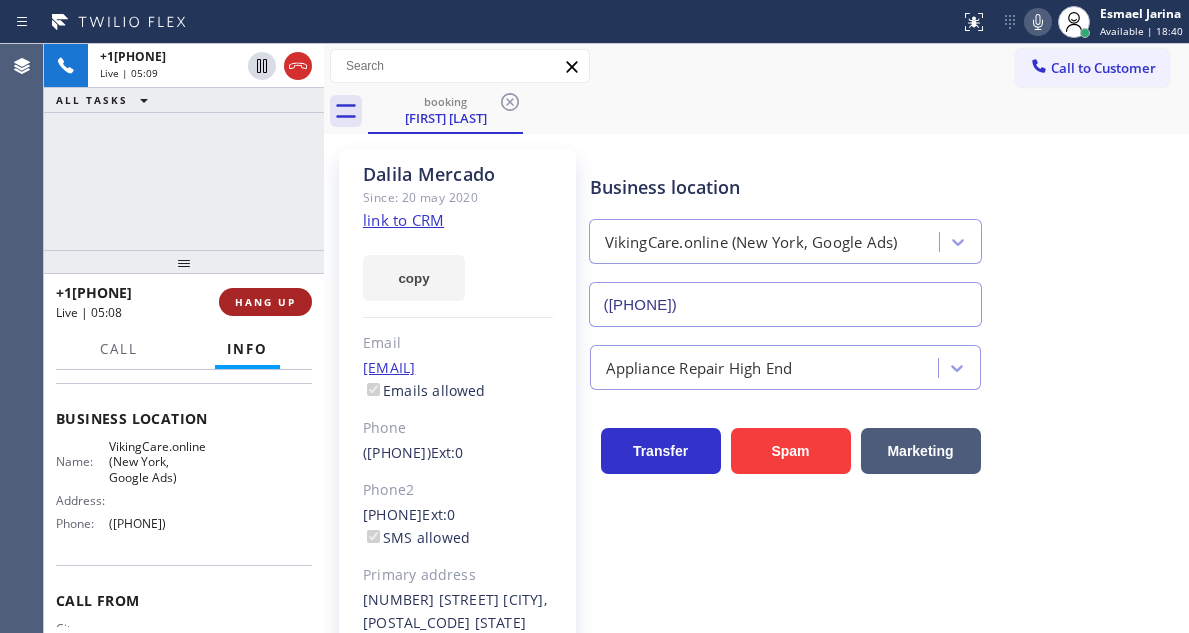 click on "HANG UP" at bounding box center (265, 302) 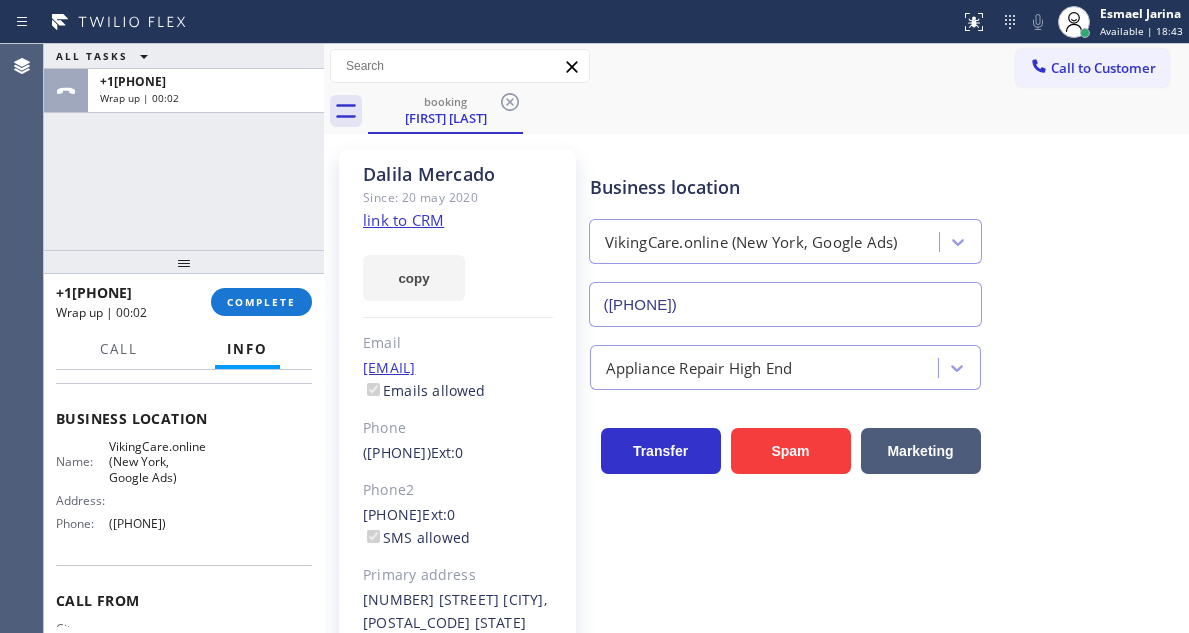 click on "[FIRST] [LAST] Since: [DATE] link to CRM copy Email [EMAIL]  Emails allowed Phone ([PHONE])  Ext:  0 Phone2 ([PHONE])  Ext:  0  SMS allowed Primary address  [NUMBER] [STREET] [CITY], [POSTAL_CODE] [STATE] EDIT Outbound call Location VikingCare.online ([STATE], Google Ads) Your caller id phone number ([PHONE]) Customer number Call Benefits  Business location VikingCare.online ([STATE], Google Ads) ([PHONE]) Appliance Repair High End Transfer Spam Marketing" at bounding box center [756, 446] 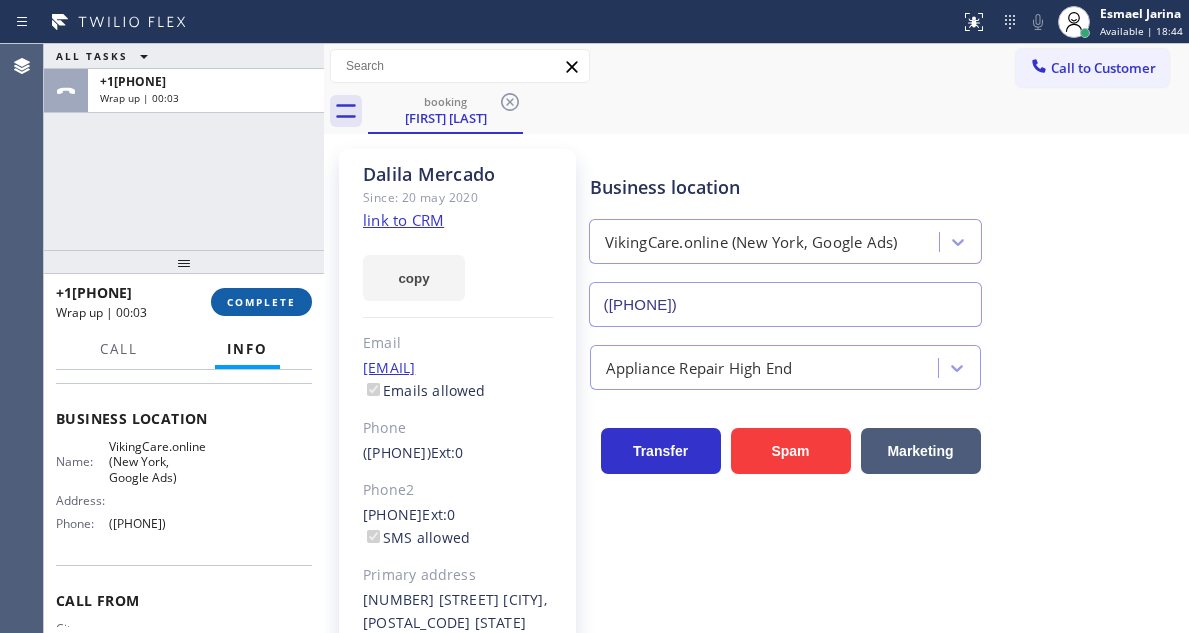 click on "COMPLETE" at bounding box center [261, 302] 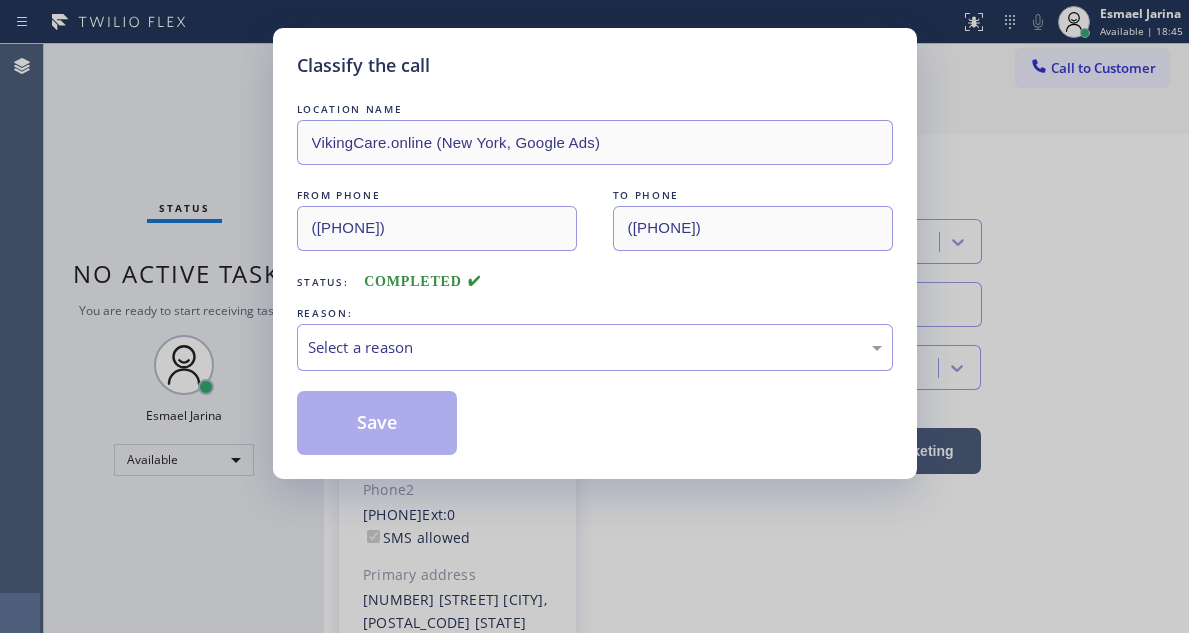 click on "Classify the call LOCATION NAME VikingCare.online (New York, Google Ads) FROM PHONE [PHONE] TO PHONE [PHONE] Status: COMPLETED REASON: Select a reason Save" at bounding box center [594, 316] 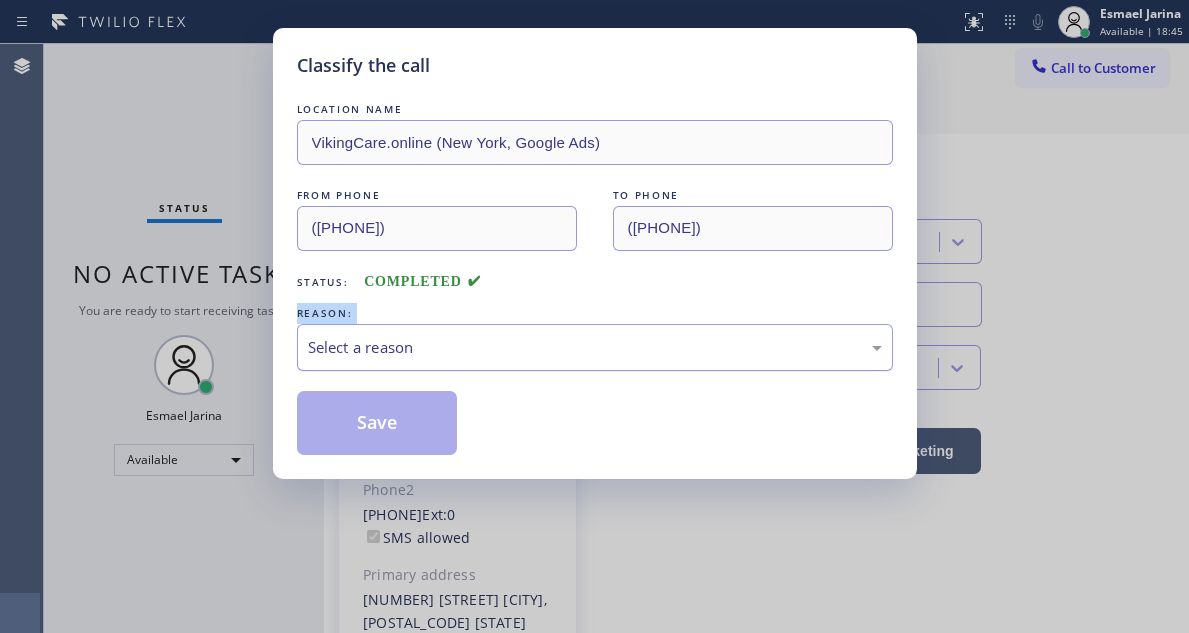 click on "Select a reason" at bounding box center [595, 347] 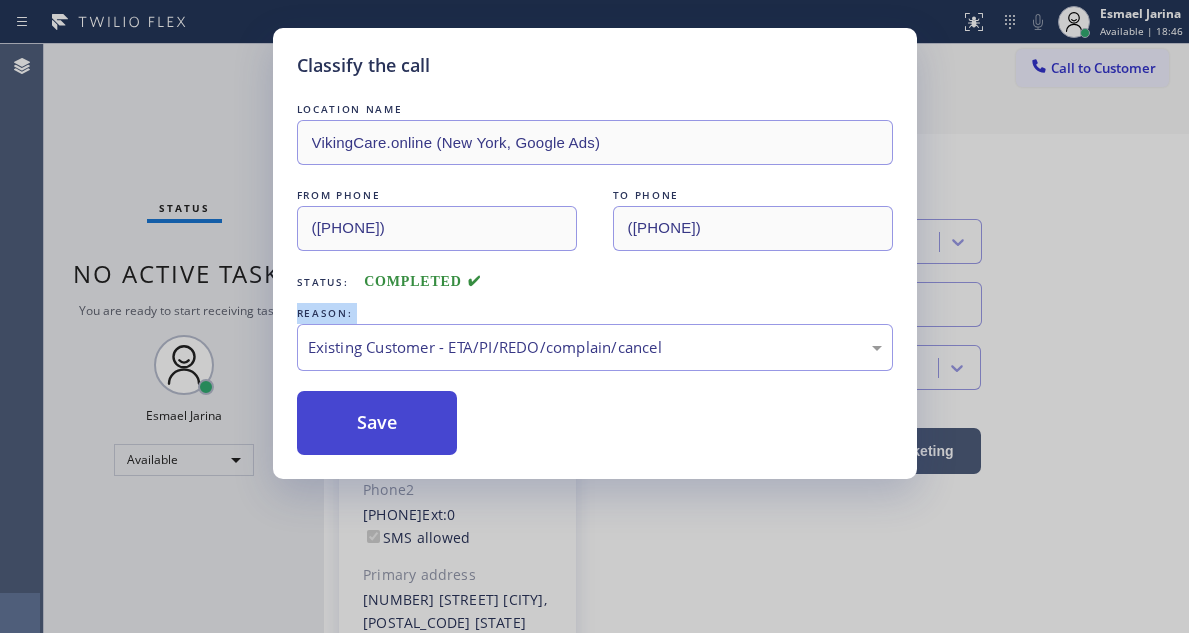 click on "Save" at bounding box center (377, 423) 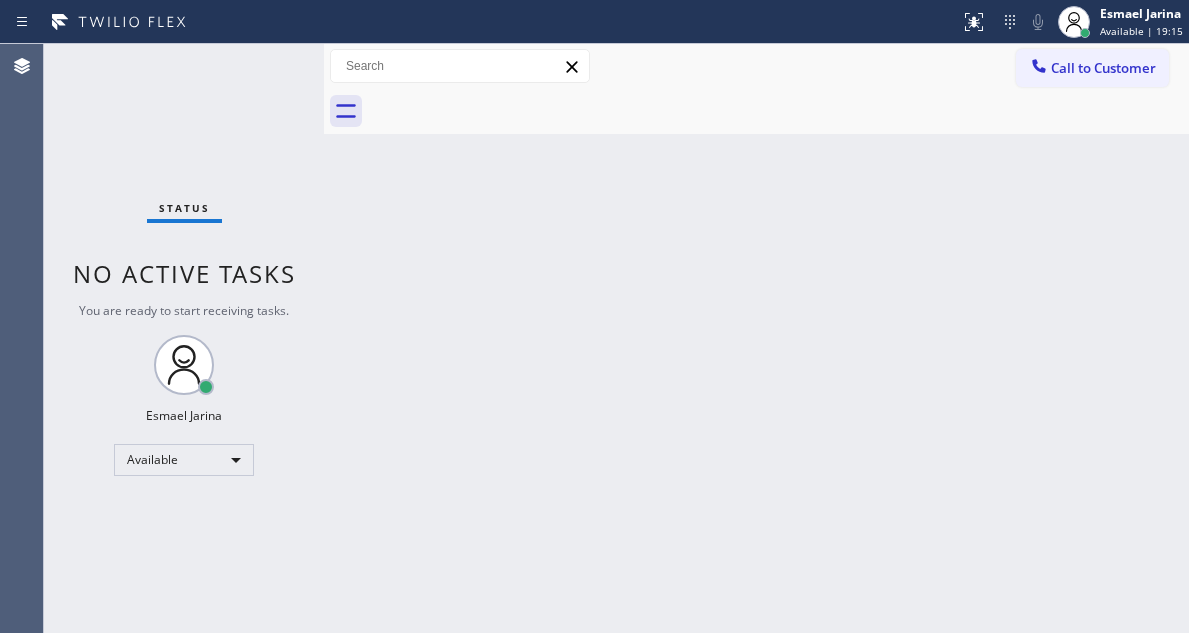 click on "Status   No active tasks     You are ready to start receiving tasks.   Esmael Jarina Available" at bounding box center (184, 338) 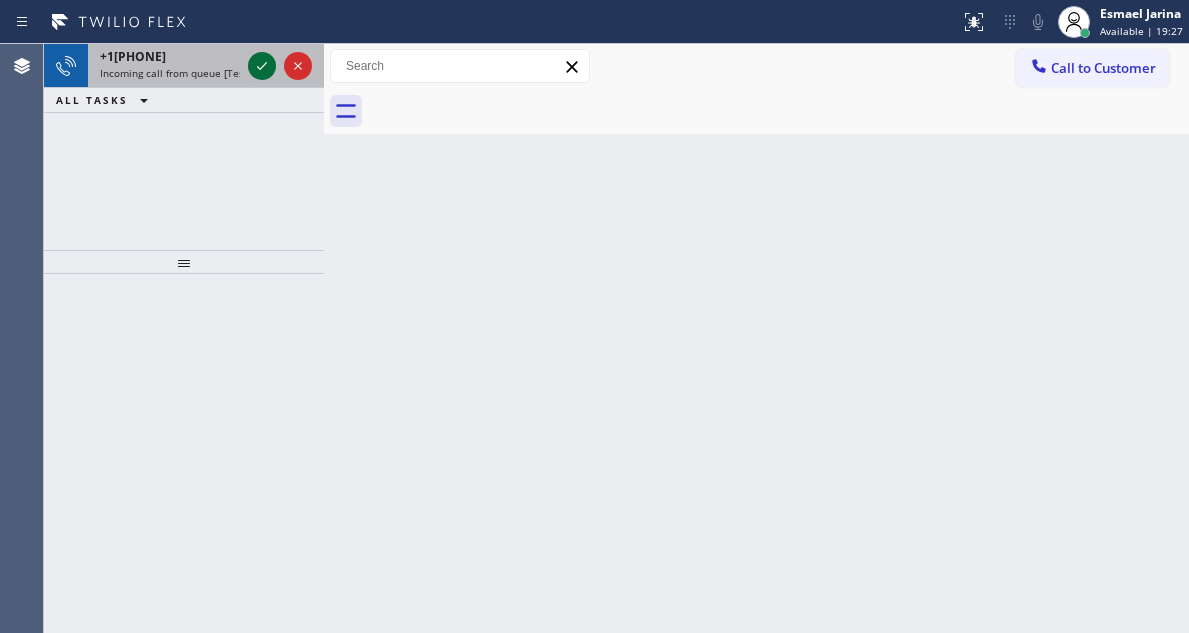 click 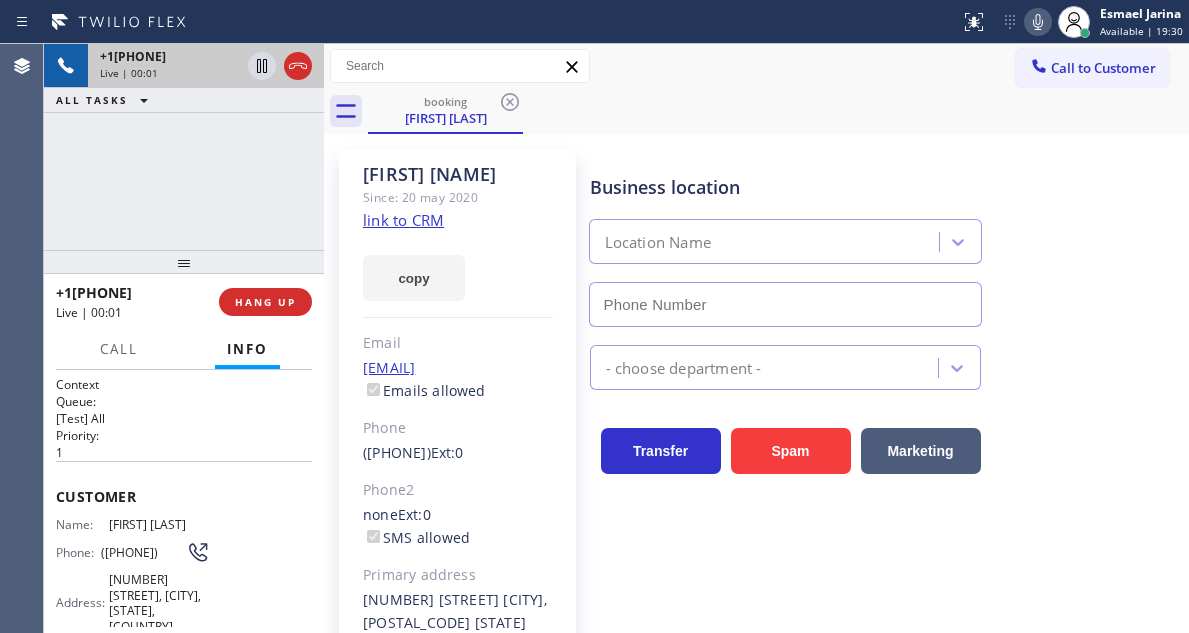 type on "[PHONE]" 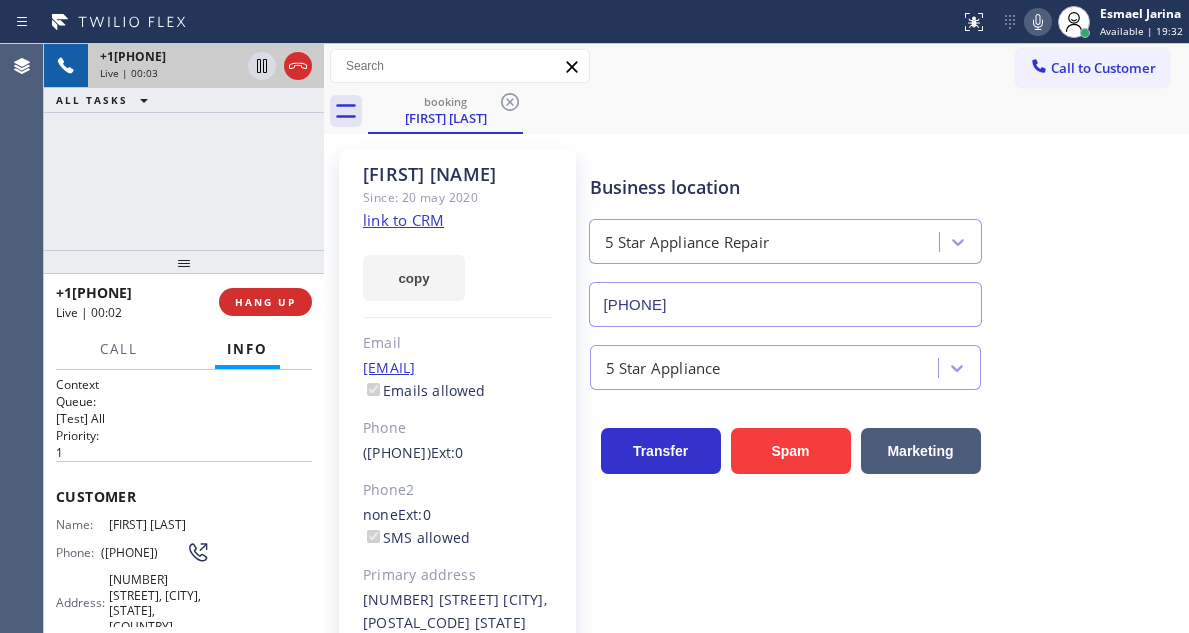 click on "link to CRM" 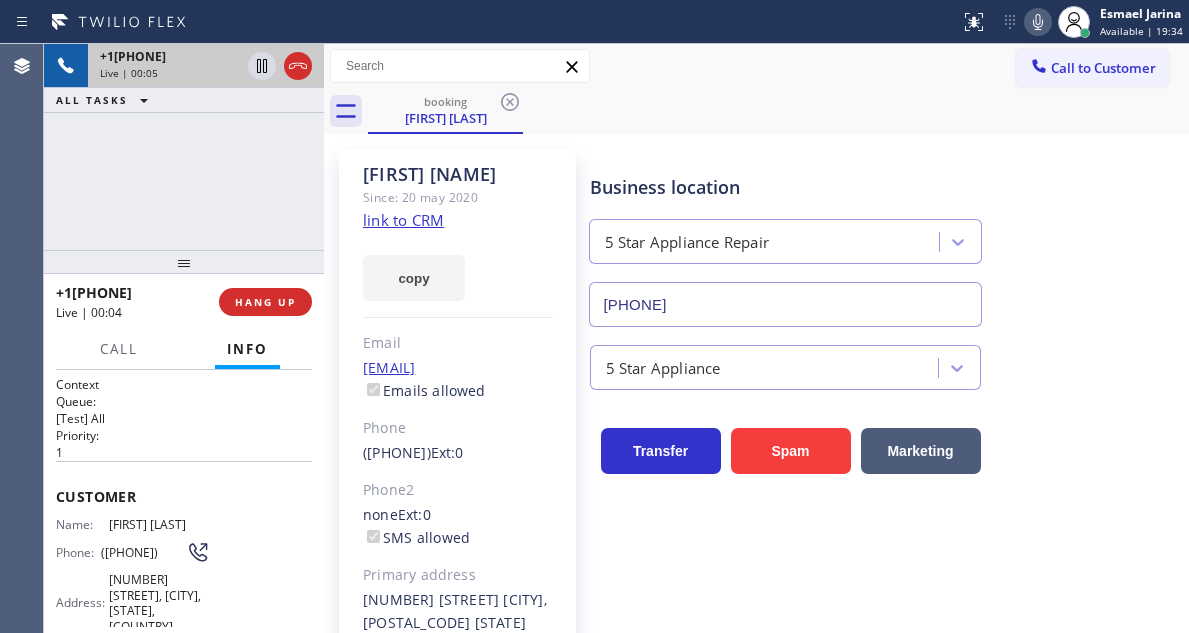 click on "([PHONE])" at bounding box center (143, 552) 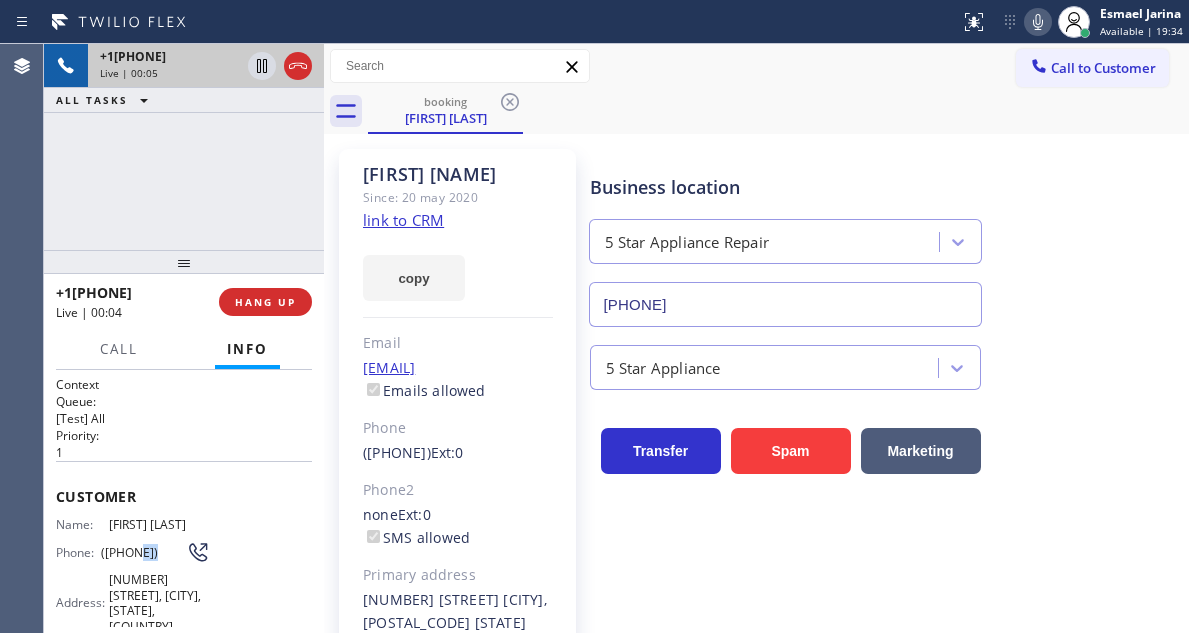 click on "([PHONE])" at bounding box center [143, 552] 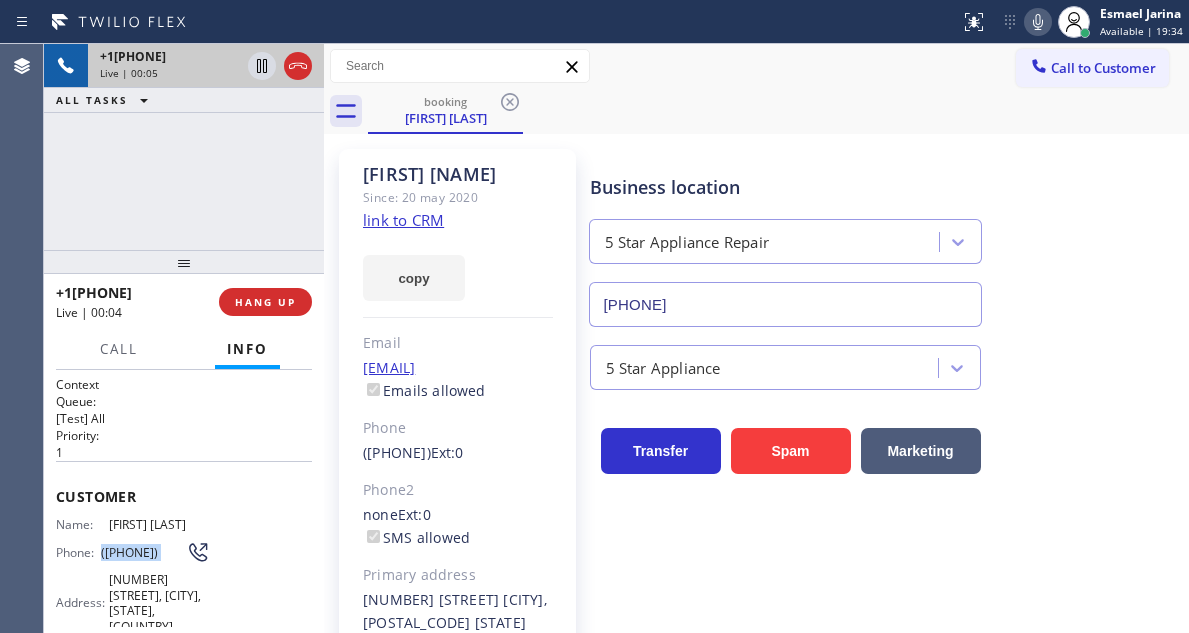 click on "([PHONE])" at bounding box center (143, 552) 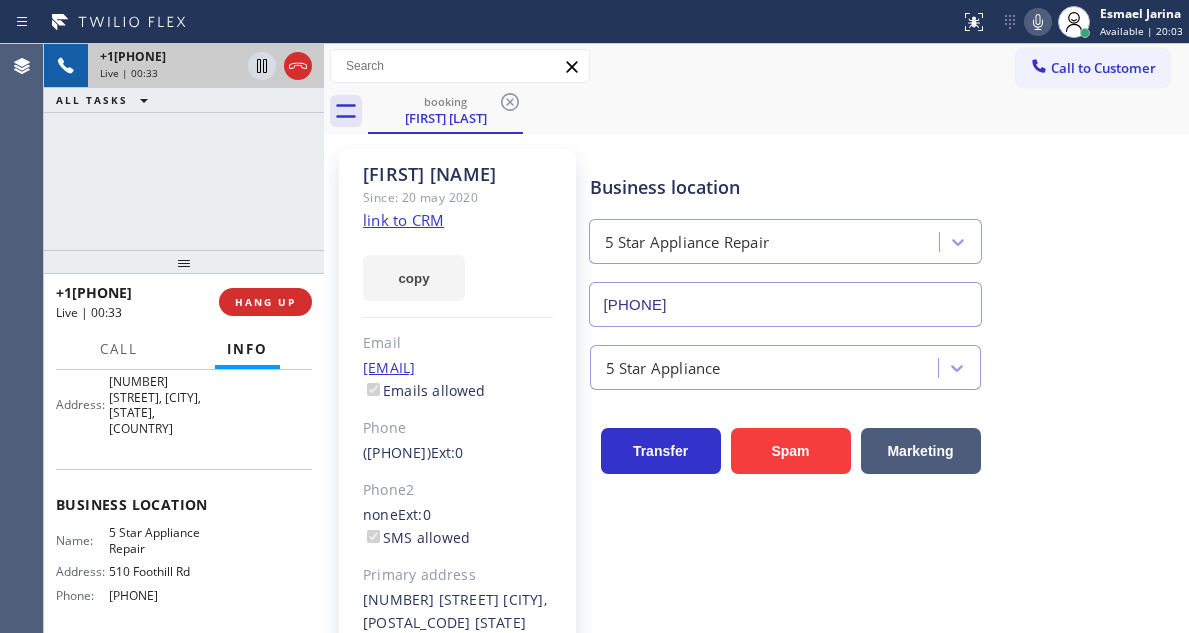 scroll, scrollTop: 200, scrollLeft: 0, axis: vertical 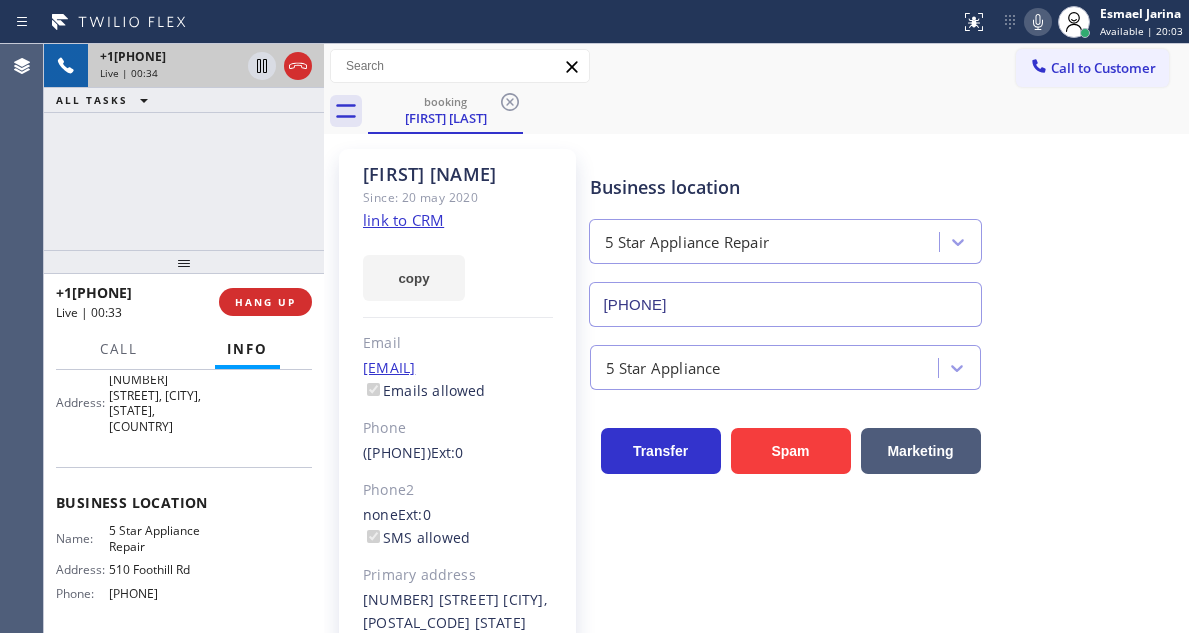 click on "5 Star Appliance Repair" at bounding box center [159, 538] 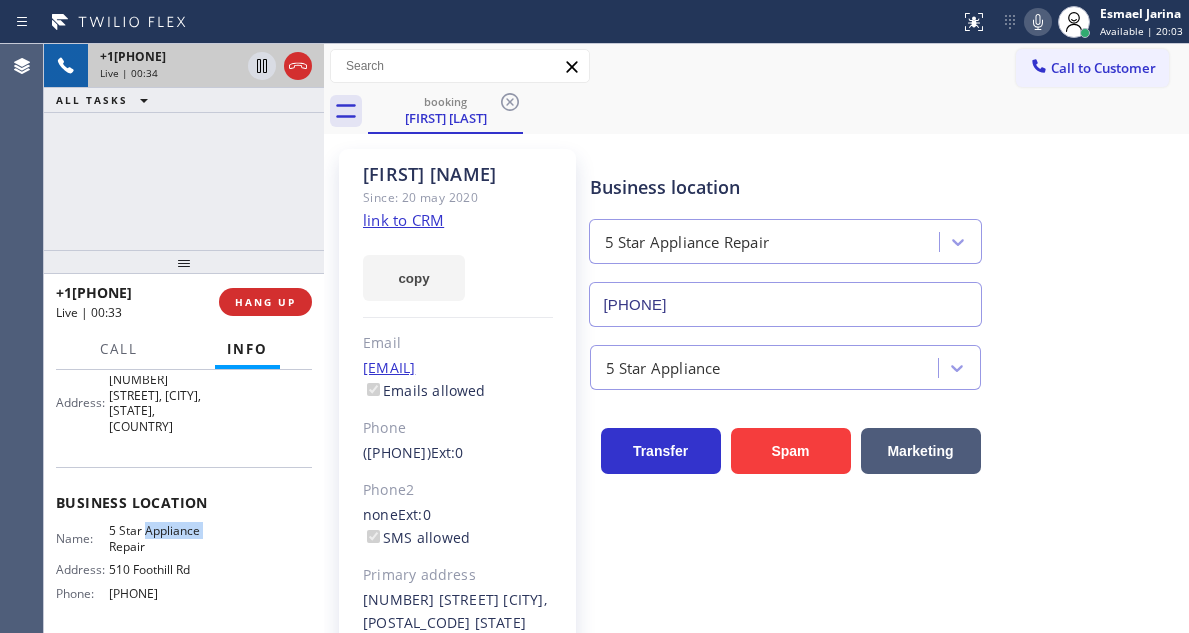 click on "5 Star Appliance Repair" at bounding box center [159, 538] 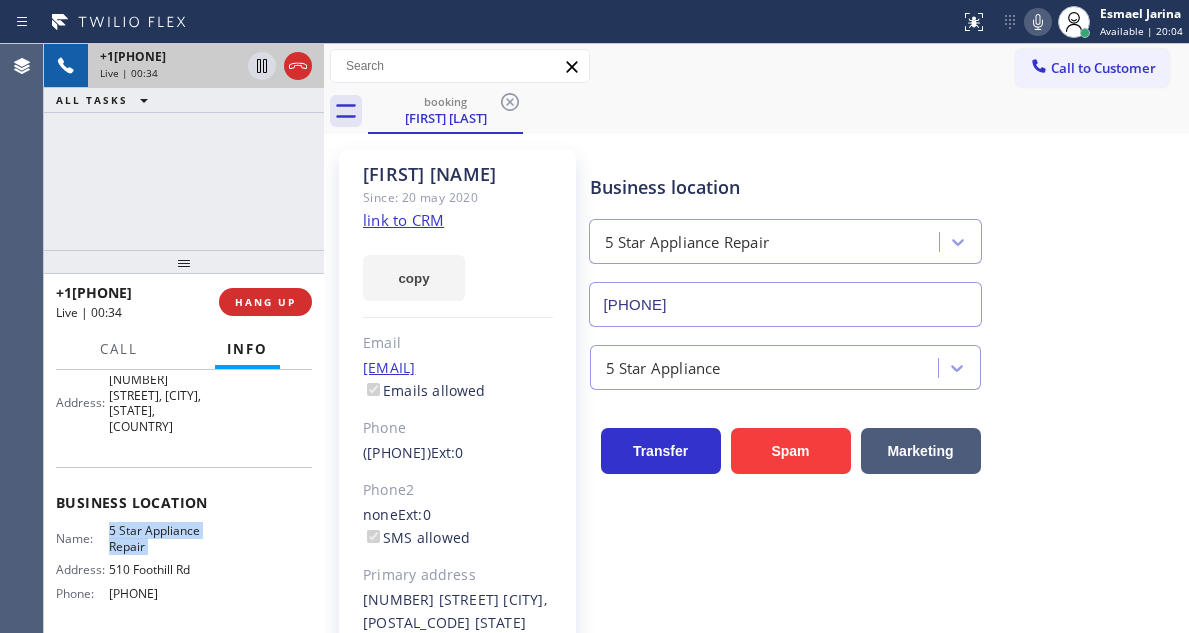 click on "5 Star Appliance Repair" at bounding box center [159, 538] 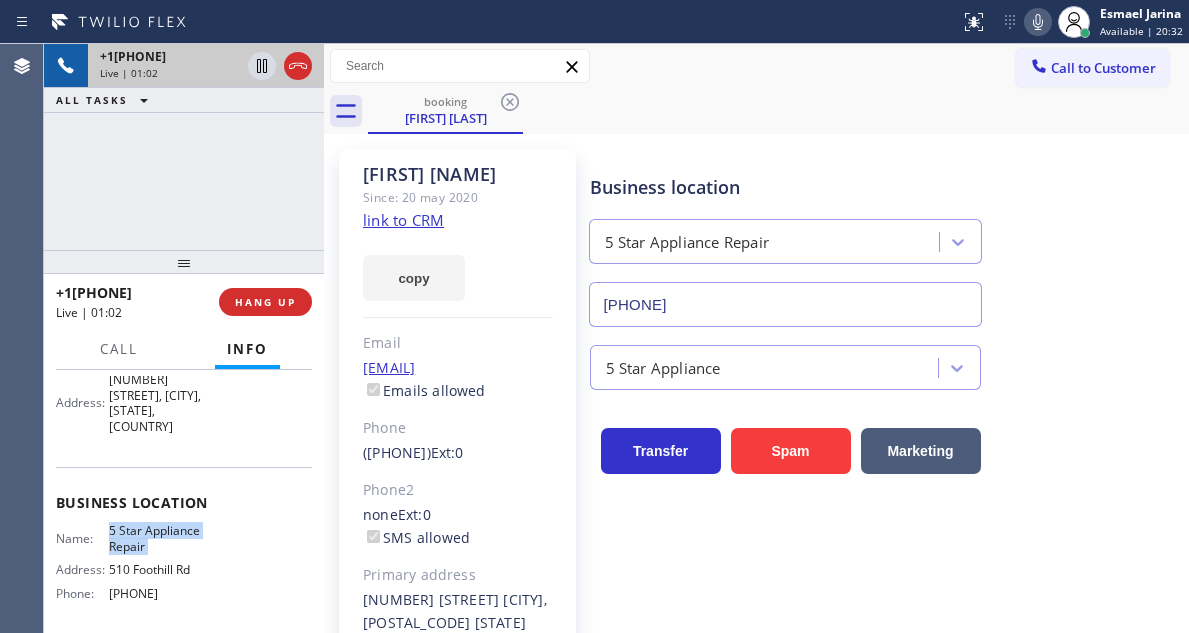 click on "[FIRST] [LAST] Since: [DATE] link to CRM copy Email [EMAIL]  Emails allowed Phone ([PHONE])  Ext:  0 Phone2 none  Ext:  0  SMS allowed Primary address [NUMBER] [STREET] [CITY], [POSTAL_CODE] [STATE] EDIT Outbound call Location 5 Star Appliance Repair Your caller id phone number ([PHONE]) Customer number Call Benefits  Business location 5 Star Appliance Repair ([PHONE]) 5 Star Appliance Transfer Spam Marketing" at bounding box center (756, 446) 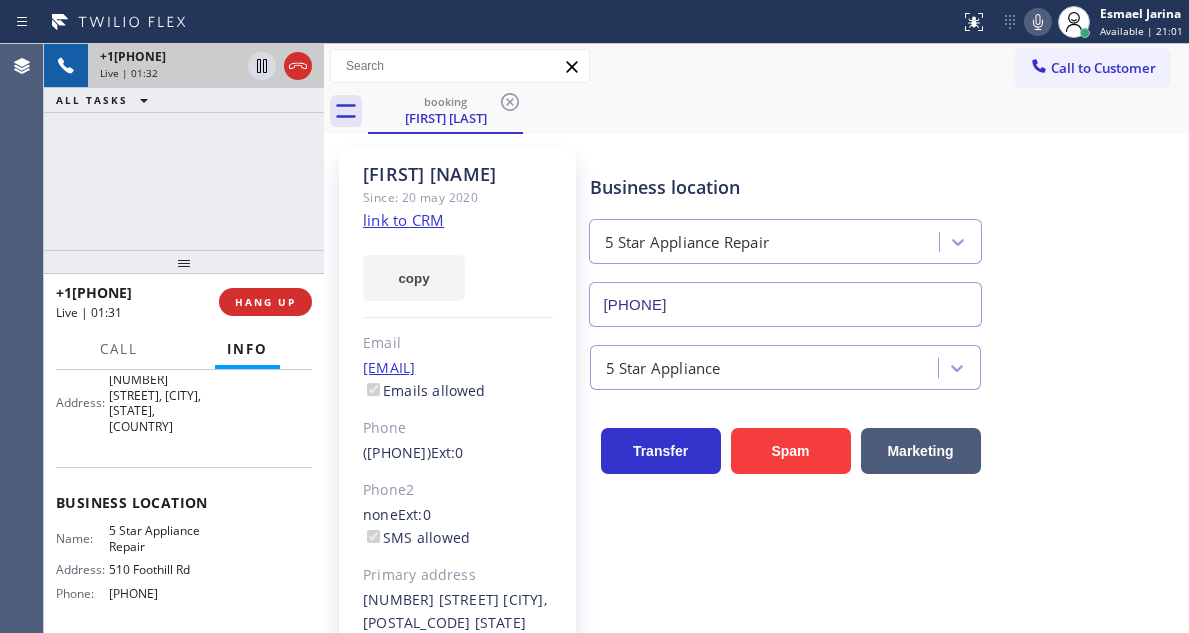 click on "[PHONE] Live | [TIME] ALL TASKS ALL TASKS ACTIVE TASKS TASKS IN WRAP UP" at bounding box center (184, 147) 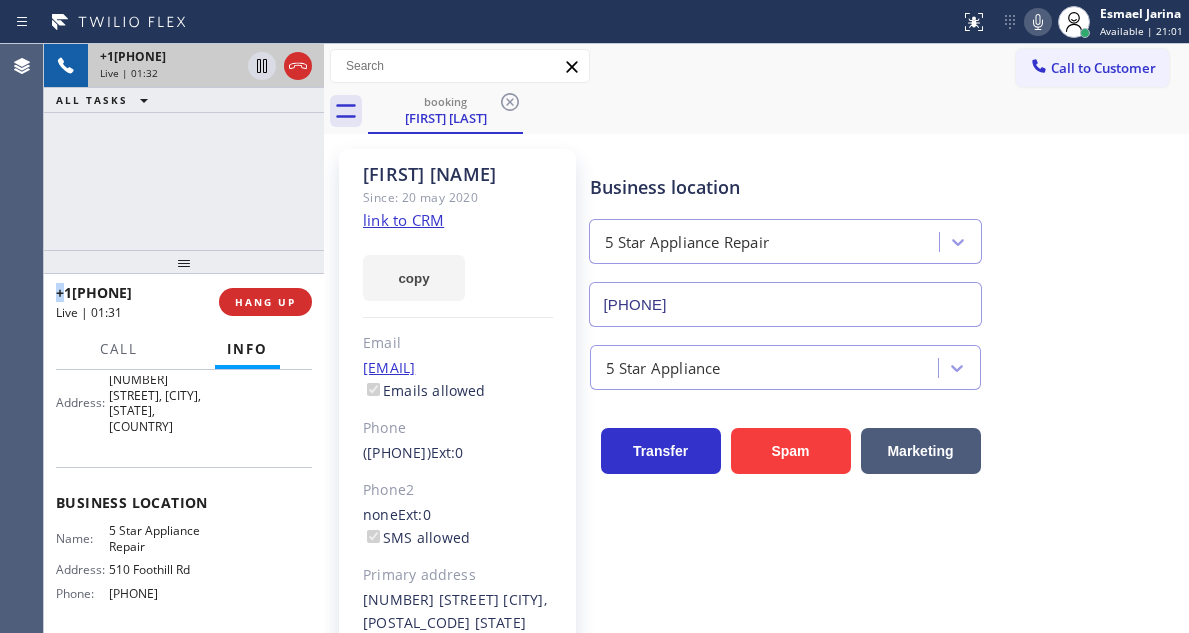 click on "[PHONE] Live | [TIME] ALL TASKS ALL TASKS ACTIVE TASKS TASKS IN WRAP UP" at bounding box center [184, 147] 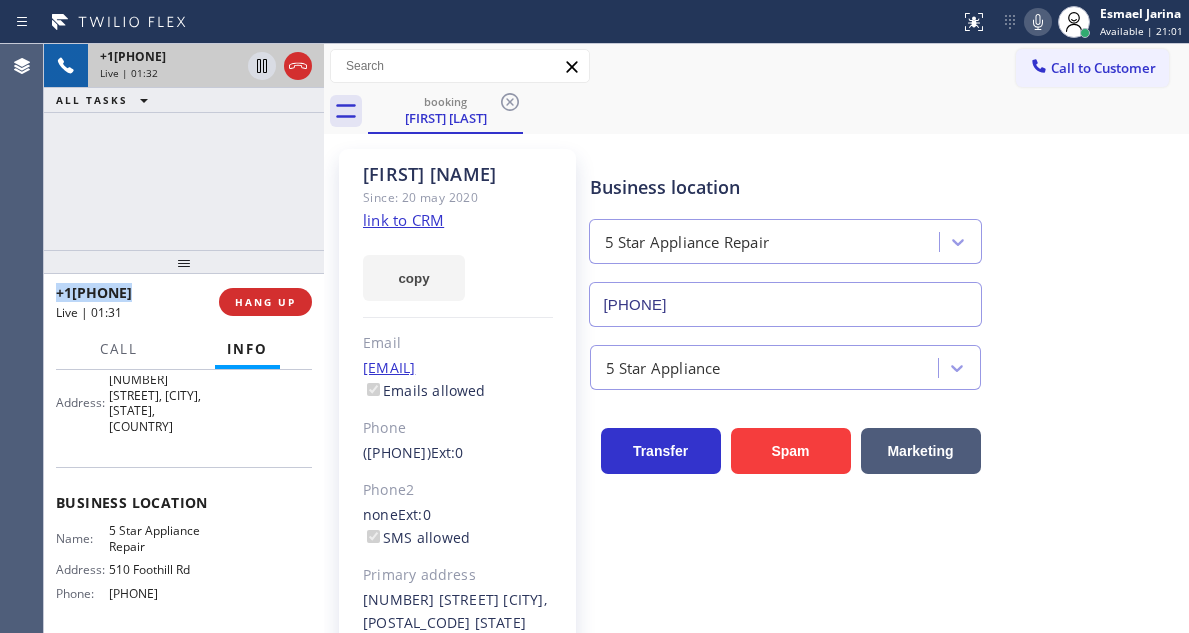 click on "[PHONE] Live | [TIME] ALL TASKS ALL TASKS ACTIVE TASKS TASKS IN WRAP UP" at bounding box center (184, 147) 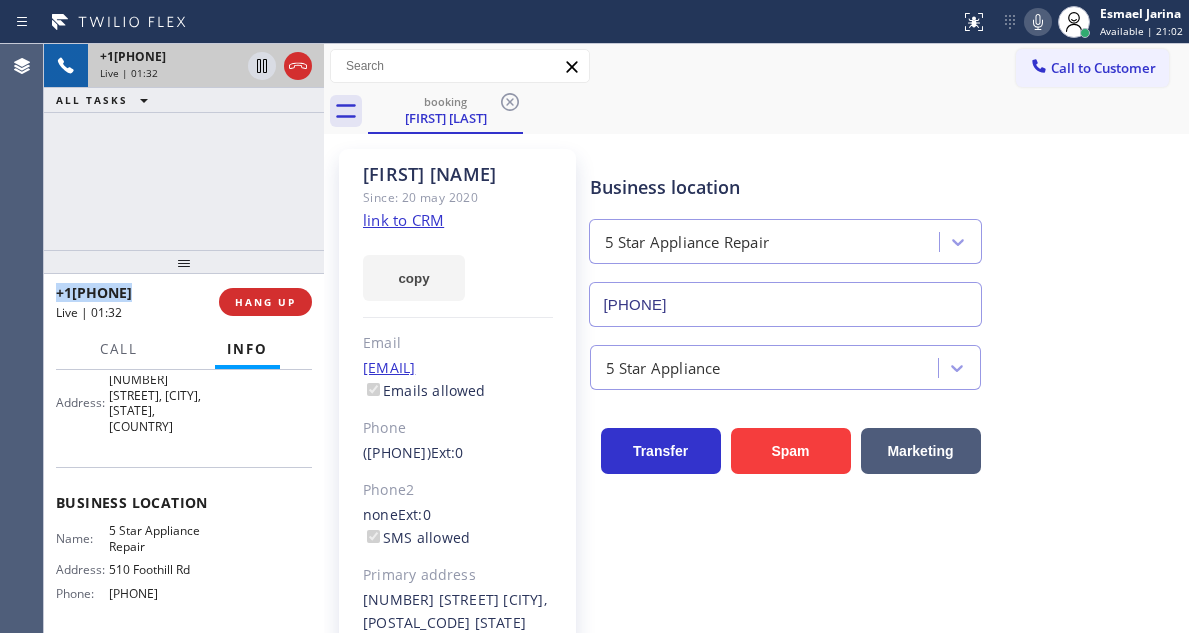 click on "[PHONE] Live | [TIME] ALL TASKS ALL TASKS ACTIVE TASKS TASKS IN WRAP UP" at bounding box center (184, 147) 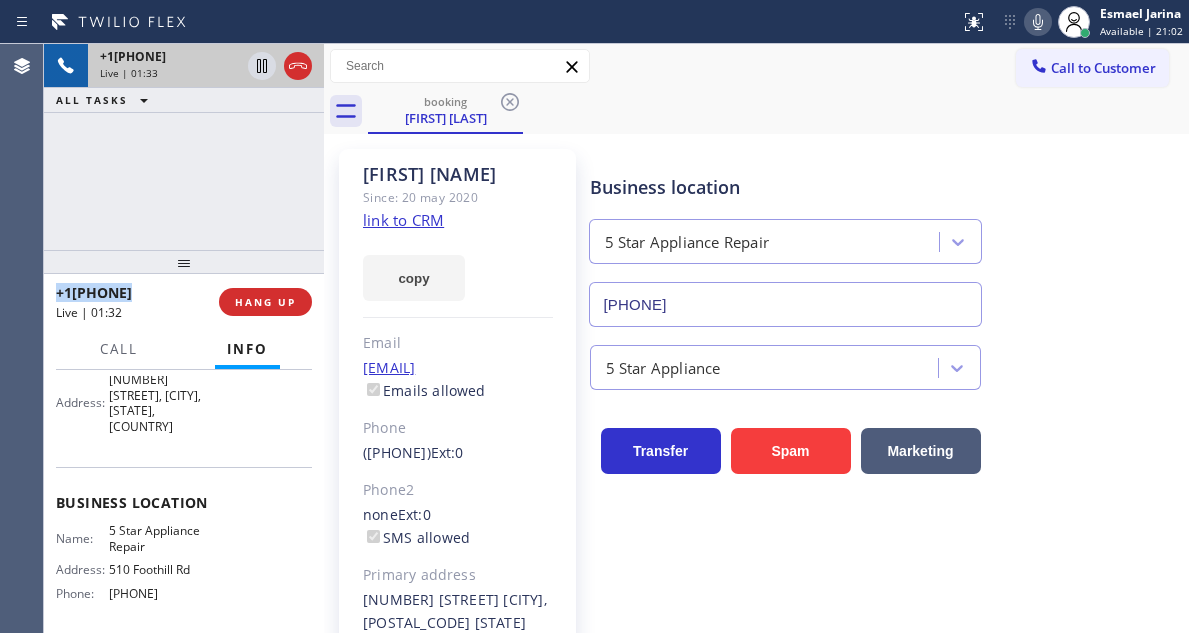 click on "+1[PHONE] Live | 01:33 ALL TASKS ALL TASKS ACTIVE TASKS TASKS IN WRAP UP" at bounding box center (184, 147) 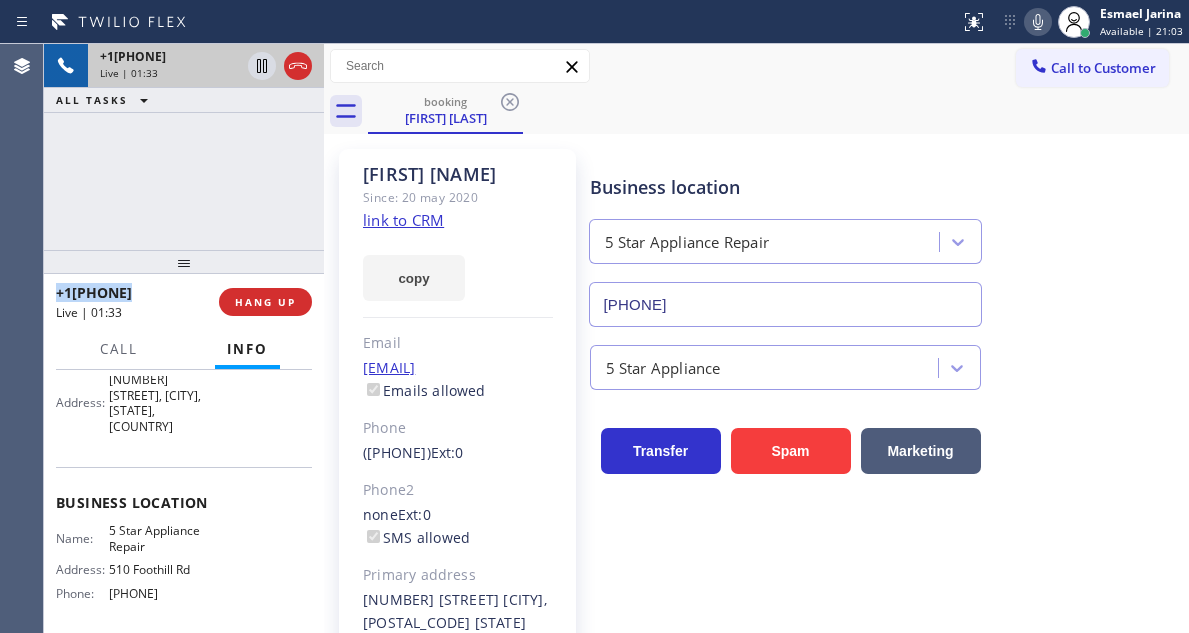 click on "+1[PHONE] Live | 01:33 ALL TASKS ALL TASKS ACTIVE TASKS TASKS IN WRAP UP" at bounding box center [184, 147] 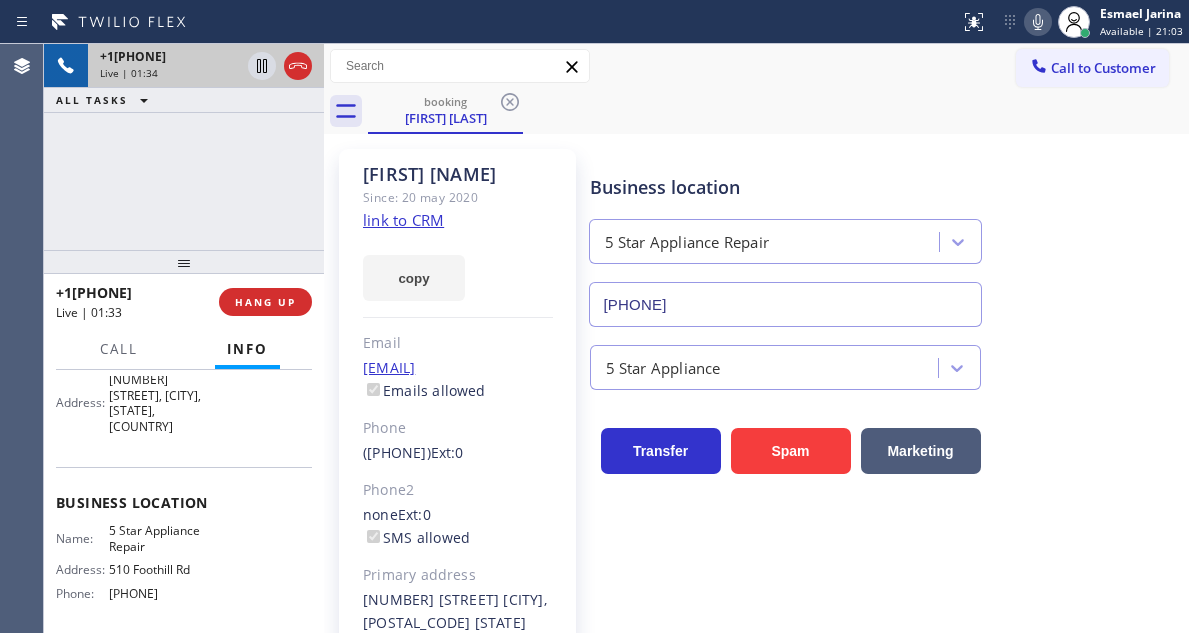 click on "+1[PHONE] Live | 01:34 ALL TASKS ALL TASKS ACTIVE TASKS TASKS IN WRAP UP" at bounding box center (184, 147) 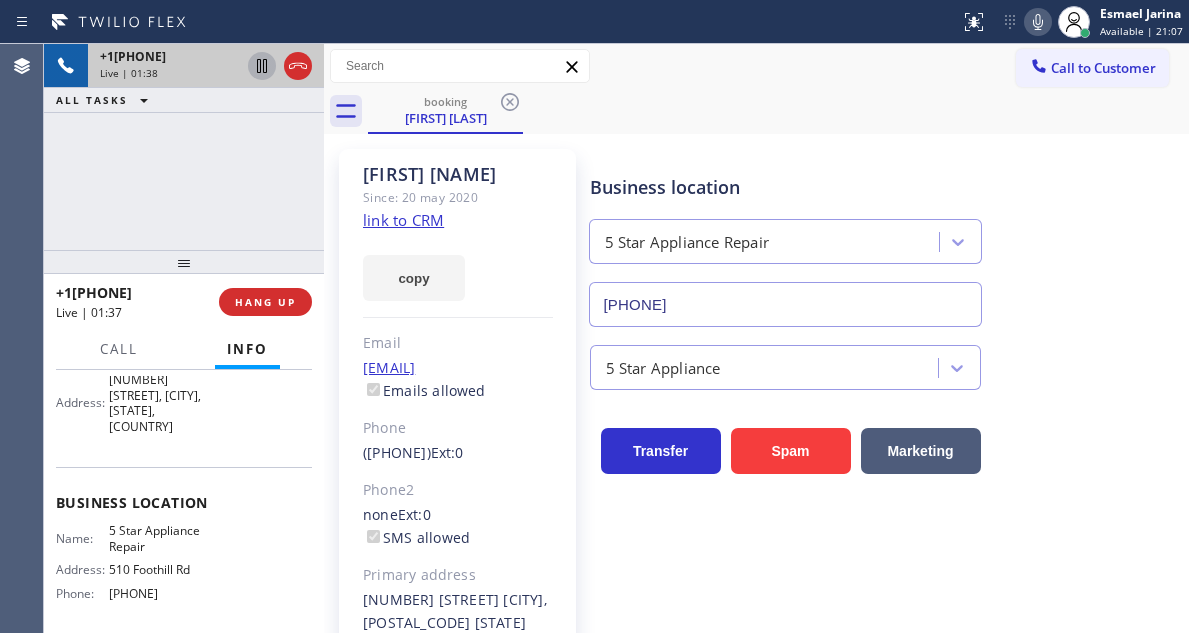click 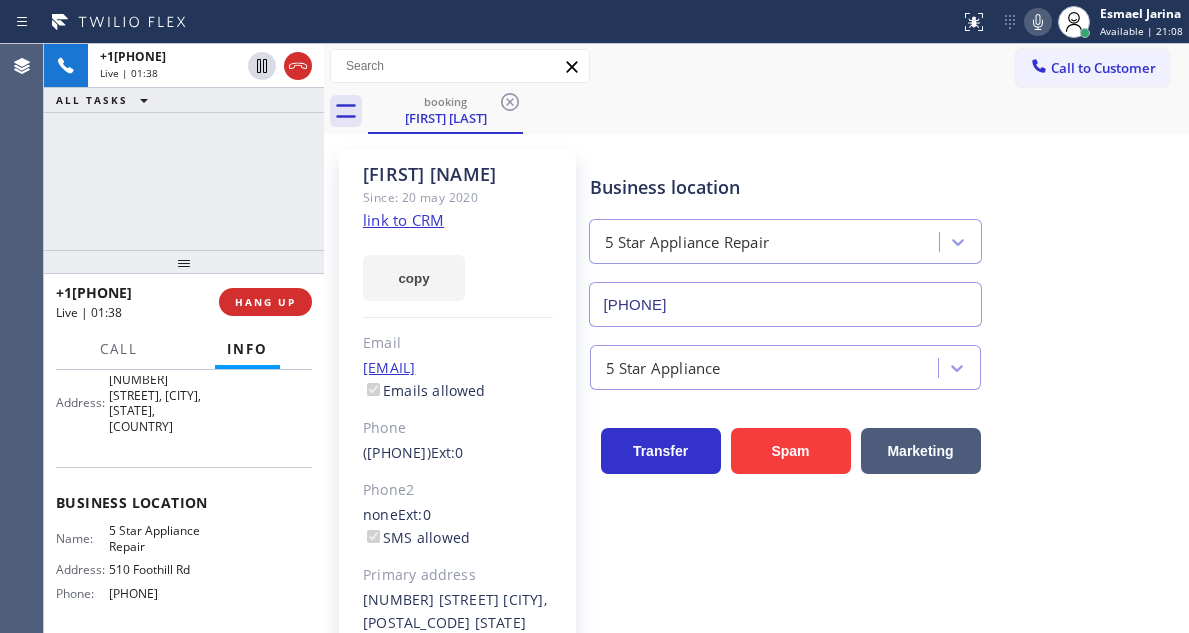 click 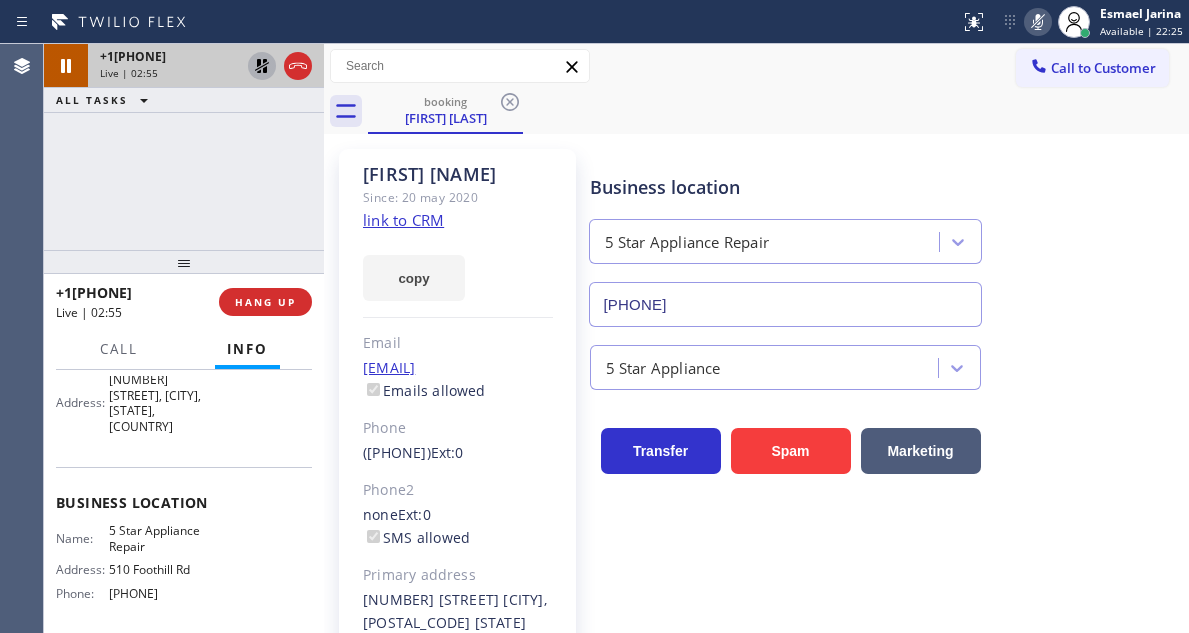 click 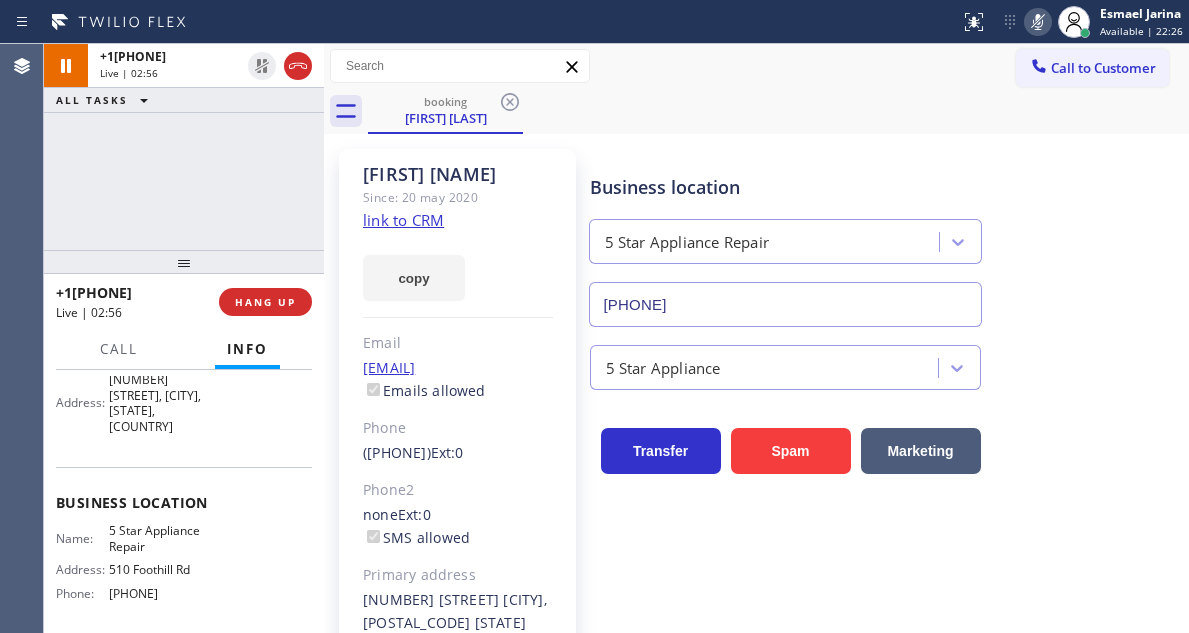 click 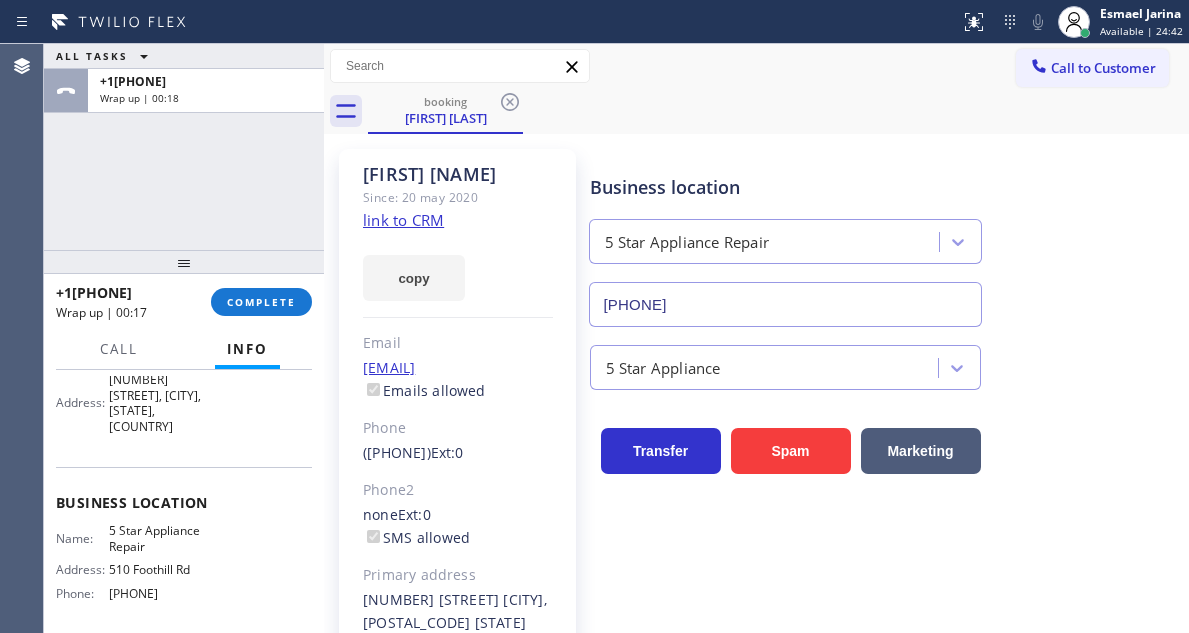 click on "[PHONE]" at bounding box center (159, 593) 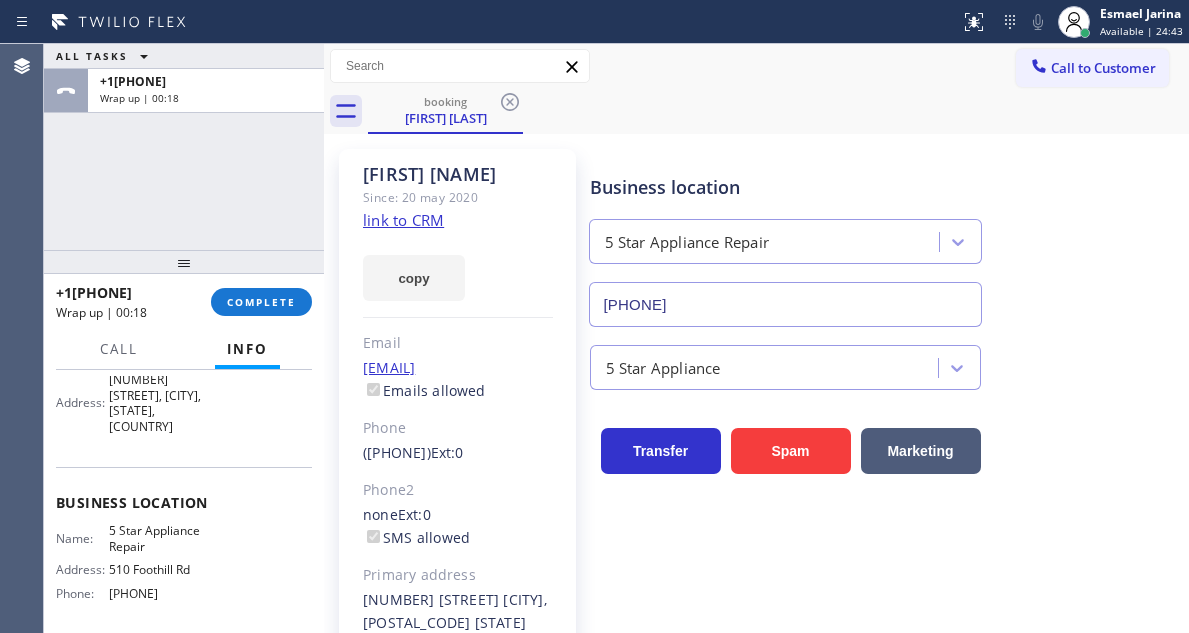 click on "[PHONE]" at bounding box center (159, 593) 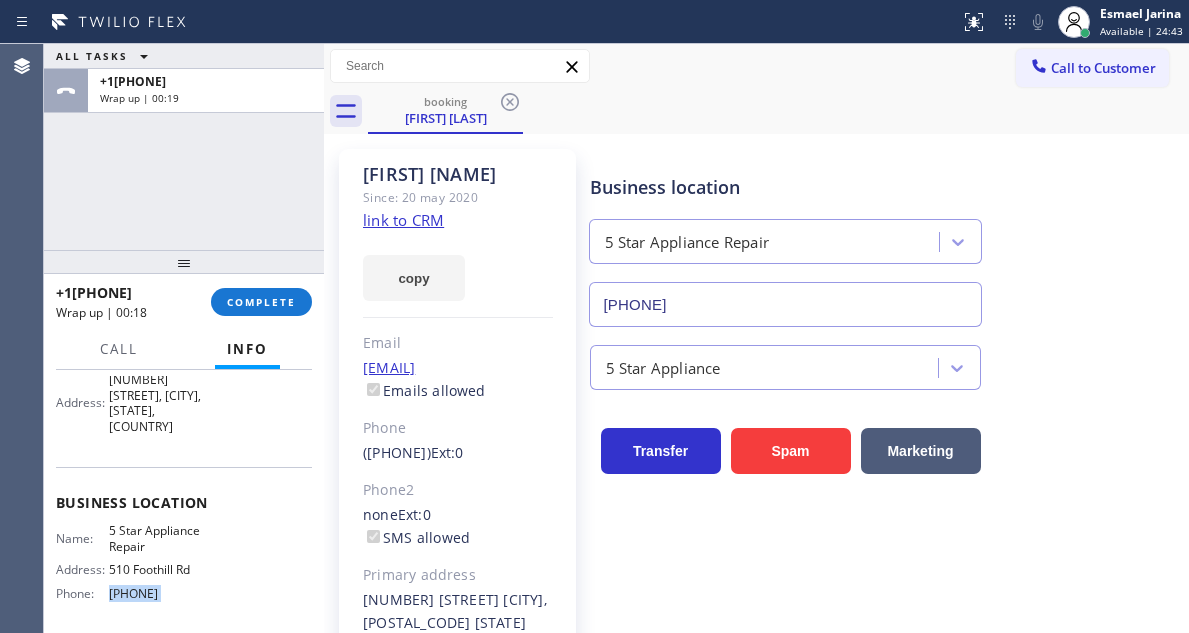 click on "[PHONE]" at bounding box center (159, 593) 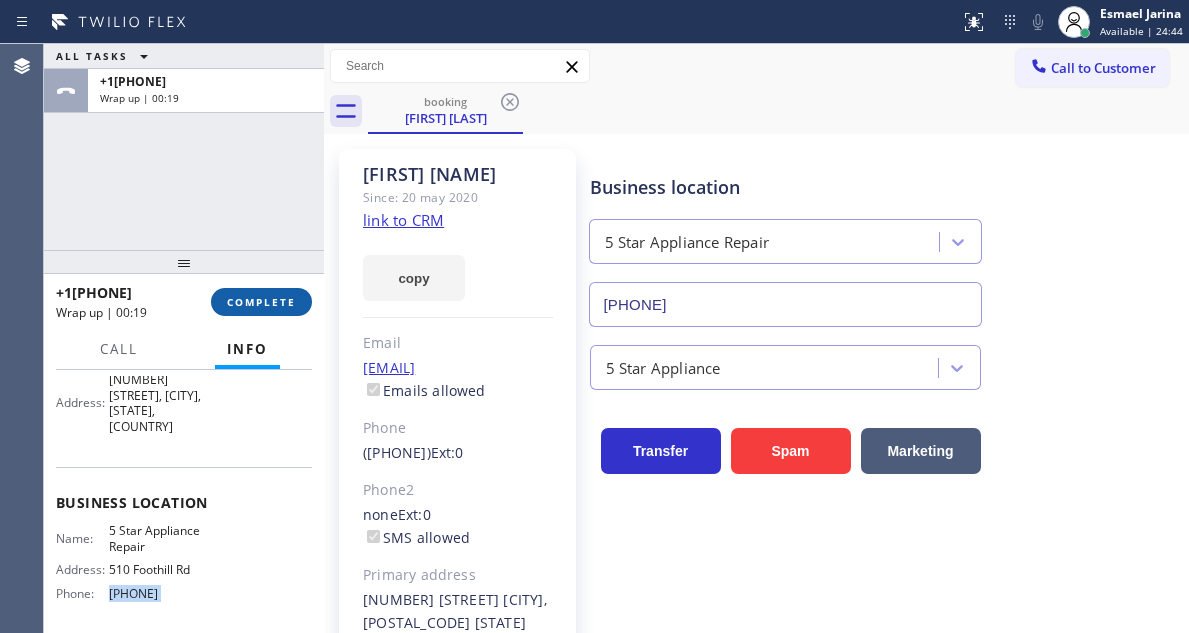 type 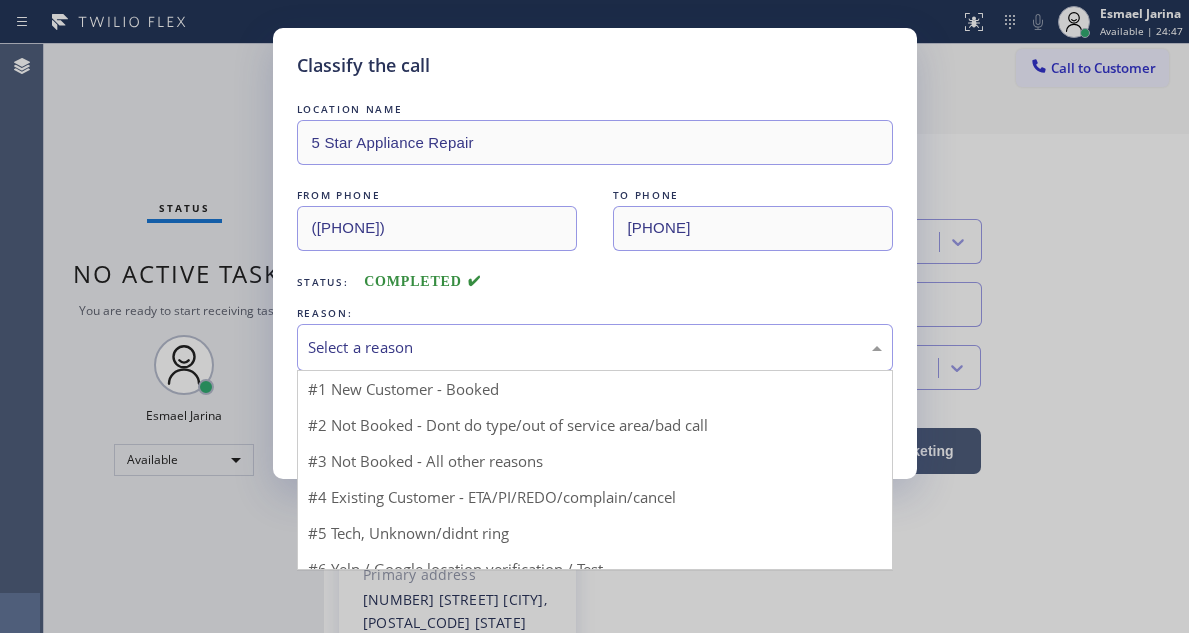 click on "Select a reason" at bounding box center [595, 347] 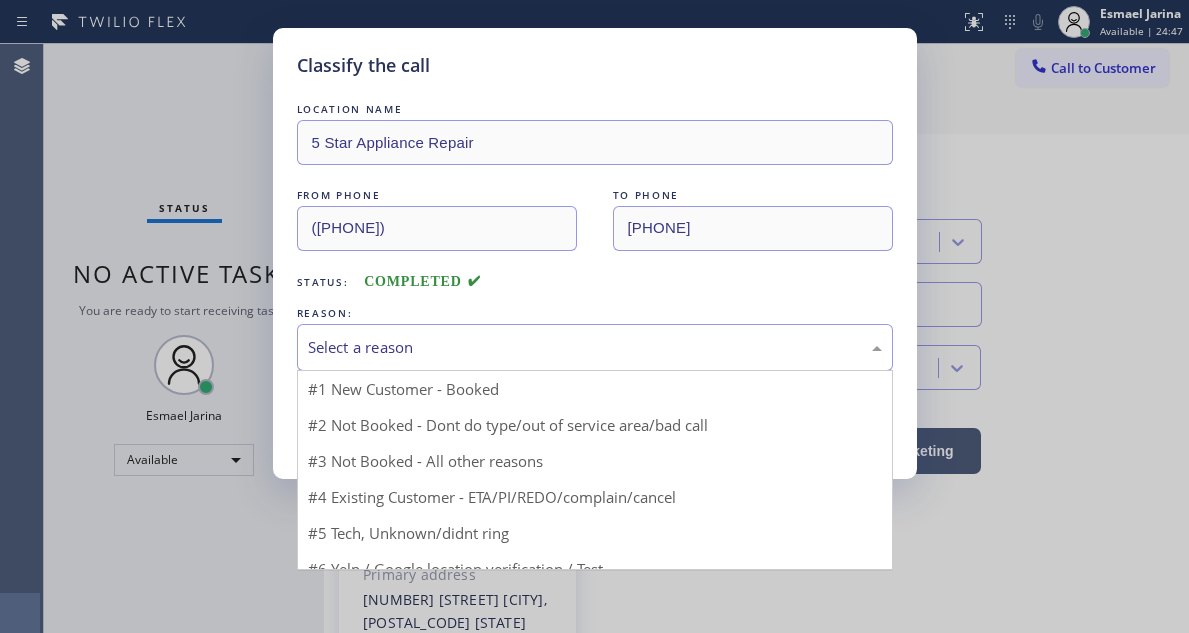 click on "Select a reason" at bounding box center (595, 347) 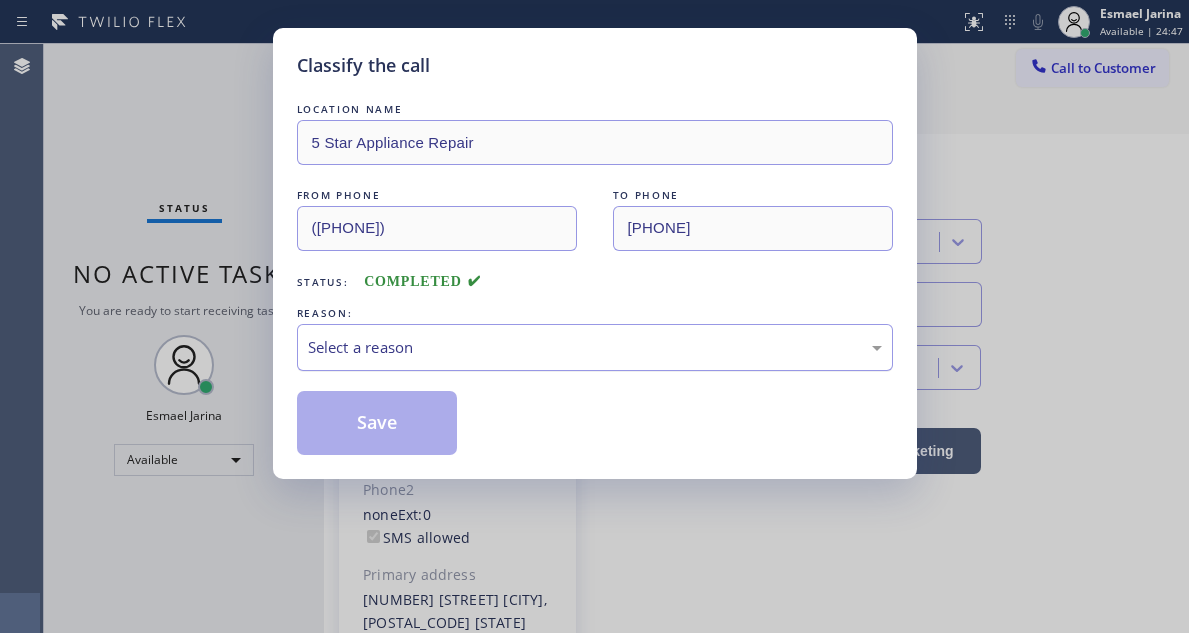click on "Select a reason" at bounding box center (595, 347) 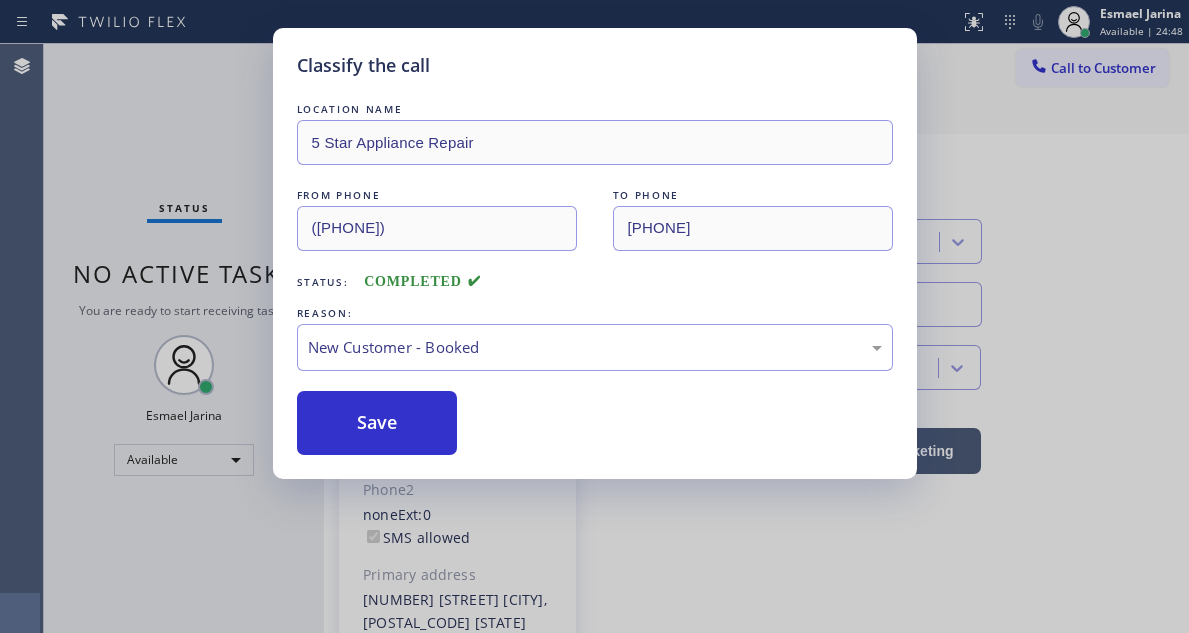 click on "Save" at bounding box center (377, 423) 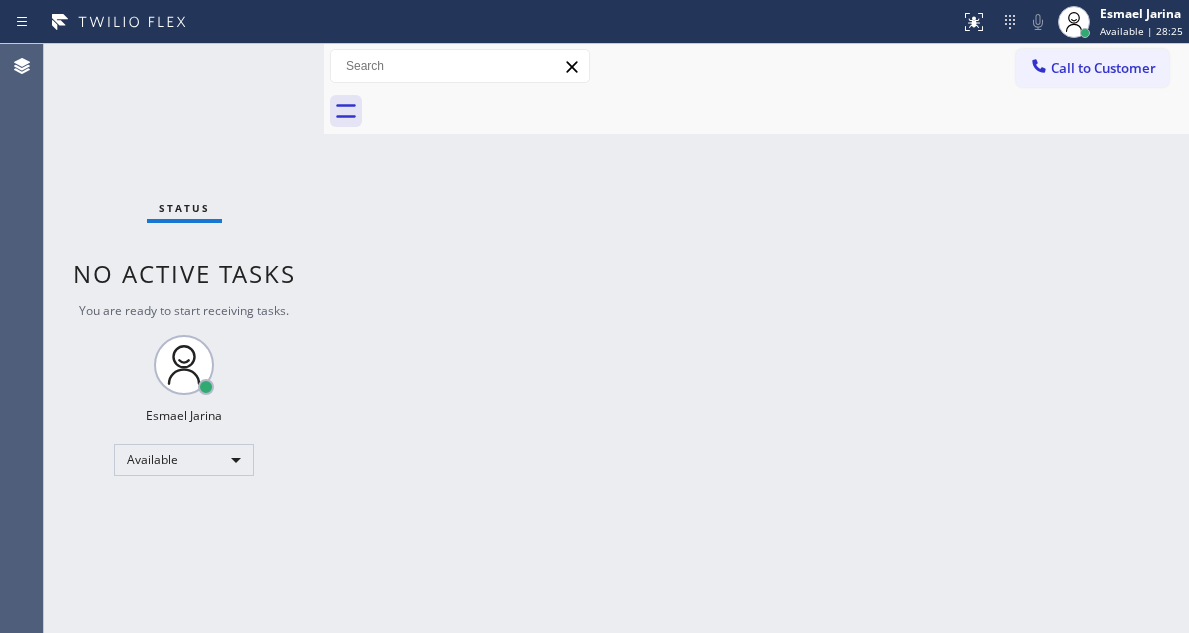 click on "Status   No active tasks     You are ready to start receiving tasks.   Esmael Jarina Available" at bounding box center [184, 338] 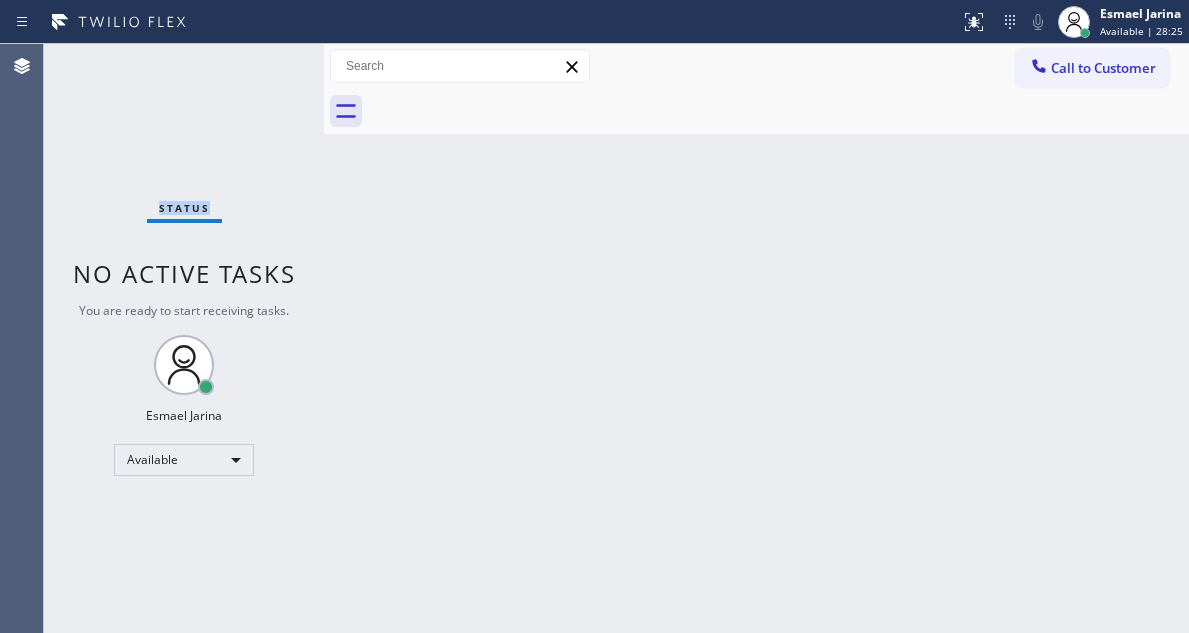 click on "Status   No active tasks     You are ready to start receiving tasks.   Esmael Jarina Available" at bounding box center (184, 338) 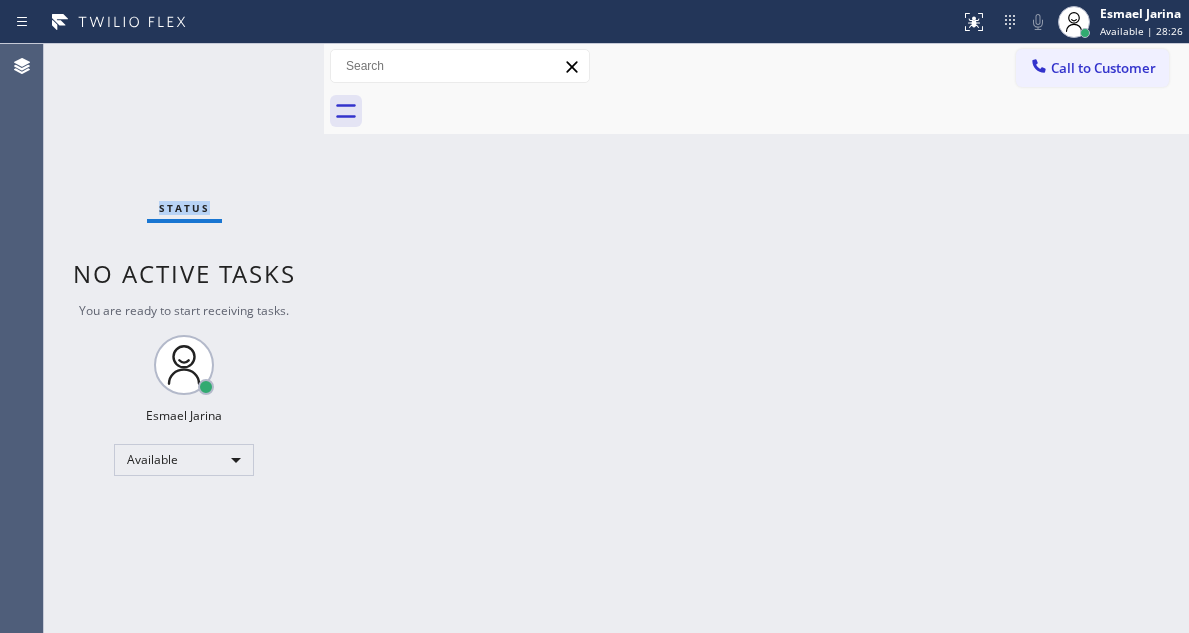 click on "Status   No active tasks     You are ready to start receiving tasks.   Esmael Jarina Available" at bounding box center (184, 338) 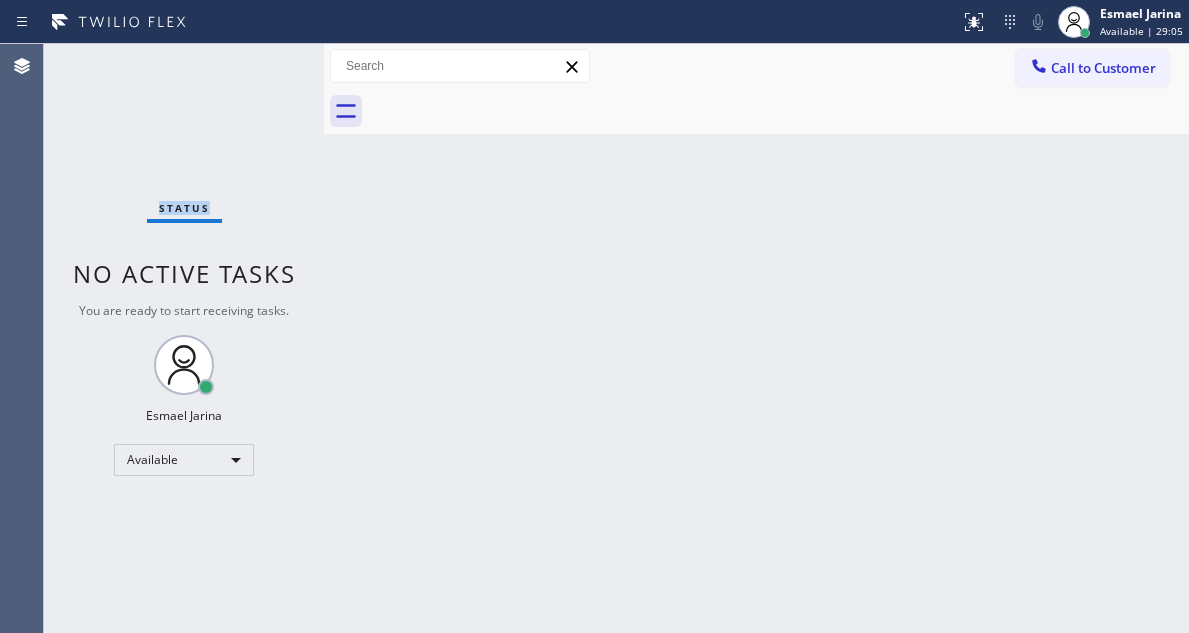 click on "Status   No active tasks     You are ready to start receiving tasks.   Esmael Jarina Available" at bounding box center (184, 338) 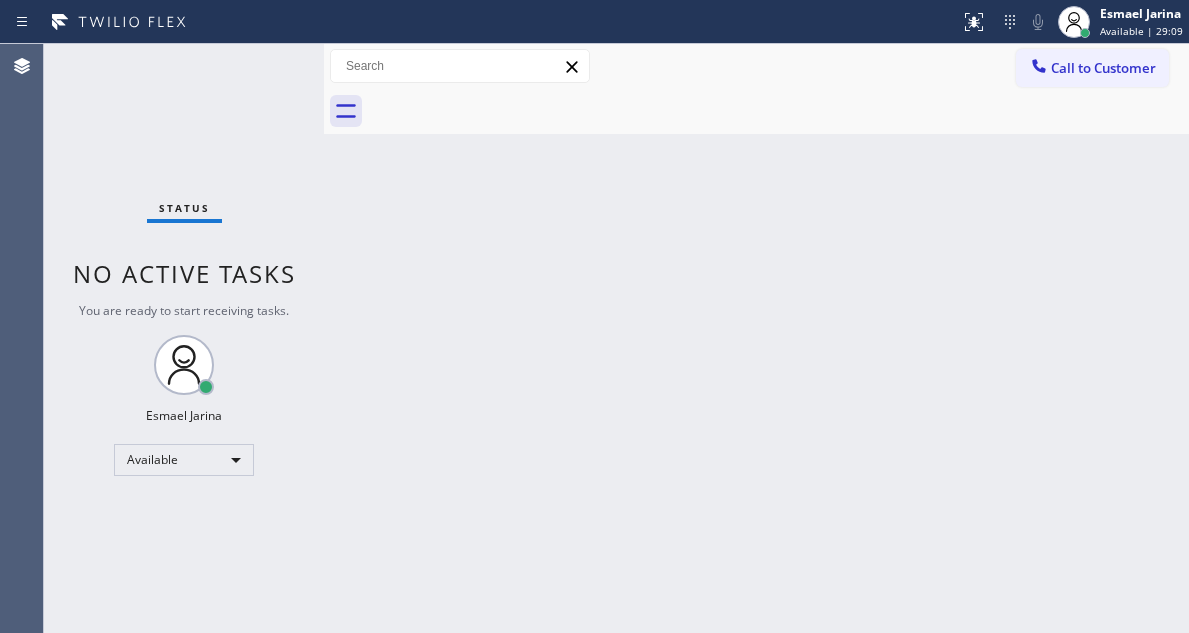 click on "Status   No active tasks     You are ready to start receiving tasks.   Esmael Jarina Available" at bounding box center [184, 338] 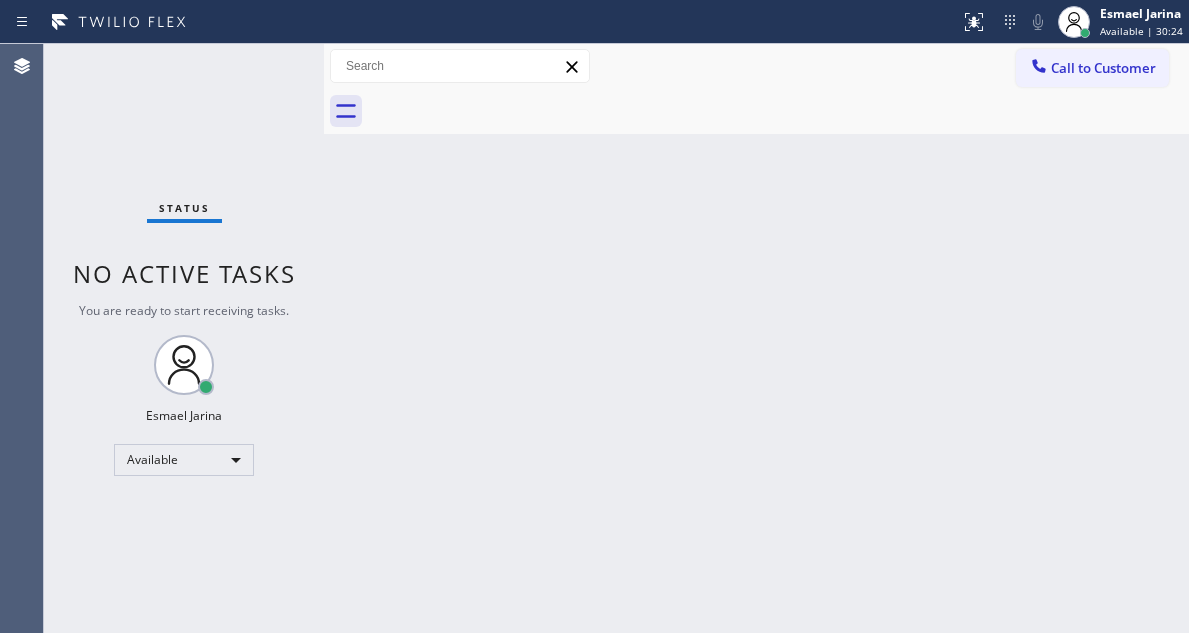 click on "Status   No active tasks     You are ready to start receiving tasks.   Esmael Jarina Available" at bounding box center (184, 338) 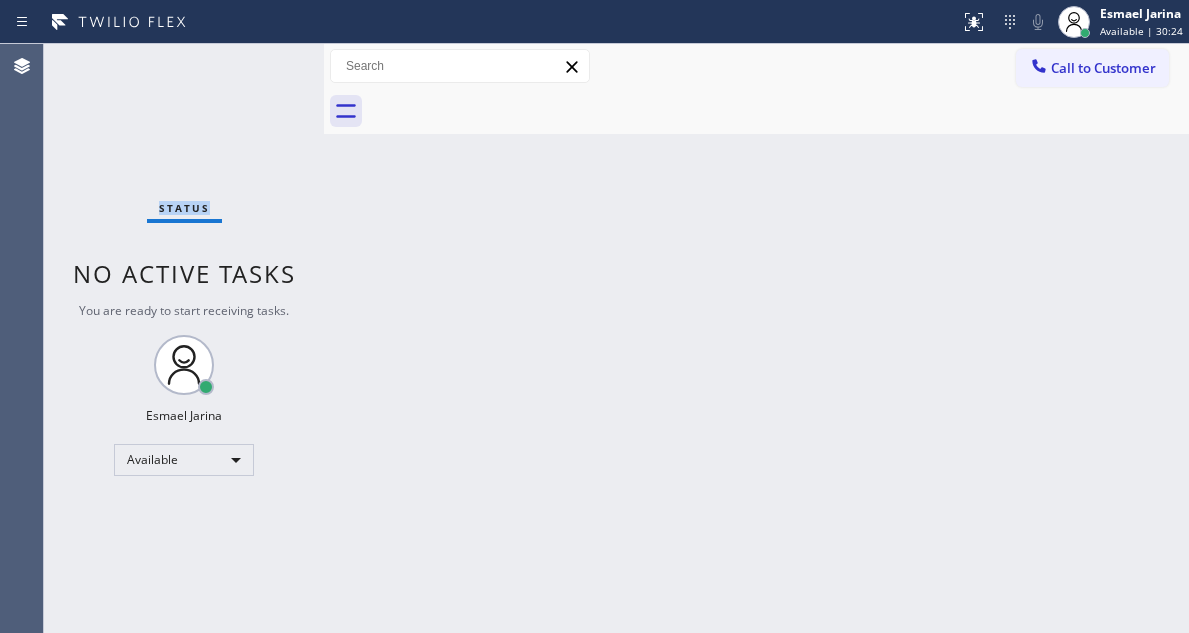 click on "Status   No active tasks     You are ready to start receiving tasks.   Esmael Jarina Available" at bounding box center [184, 338] 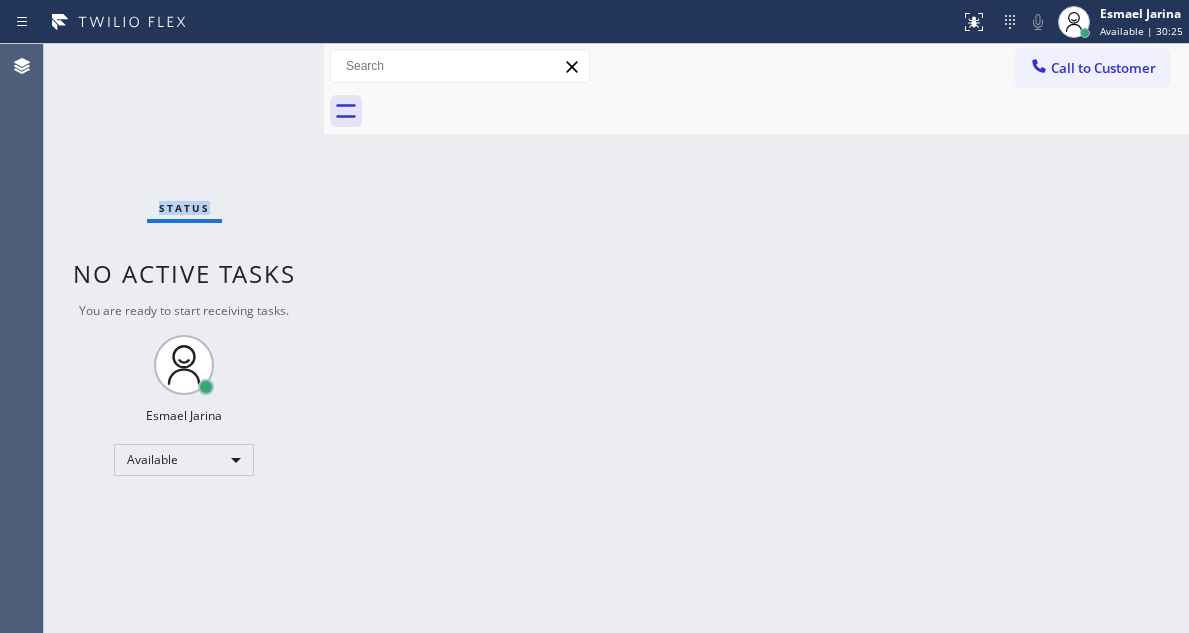 click on "Status   No active tasks     You are ready to start receiving tasks.   Esmael Jarina Available" at bounding box center (184, 338) 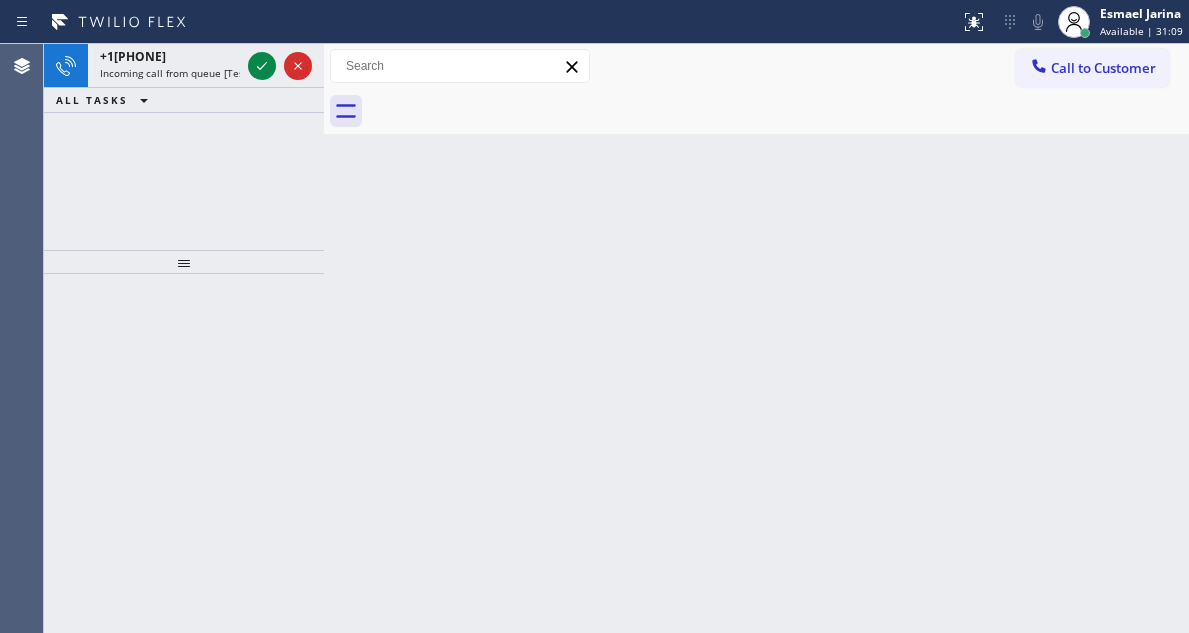 click on "Back to Dashboard Change Sender ID Customers Technicians Select a contact Outbound call Technician Search Technician Your caller id phone number Your caller id phone number Call Technician info Name   Phone none Address none Change Sender ID HVAC +18559994417 5 Star Appliance +18557314952 Appliance Repair +18554611149 Plumbing +18889090120 Air Duct Cleaning +18006865038  Electricians +18005688664 Cancel Change Check personal SMS Reset Change No tabs Call to Customer Outbound call Location Search location Your caller id phone number Customer number Call Outbound call Technician Search Technician Your caller id phone number Your caller id phone number Call" at bounding box center (756, 338) 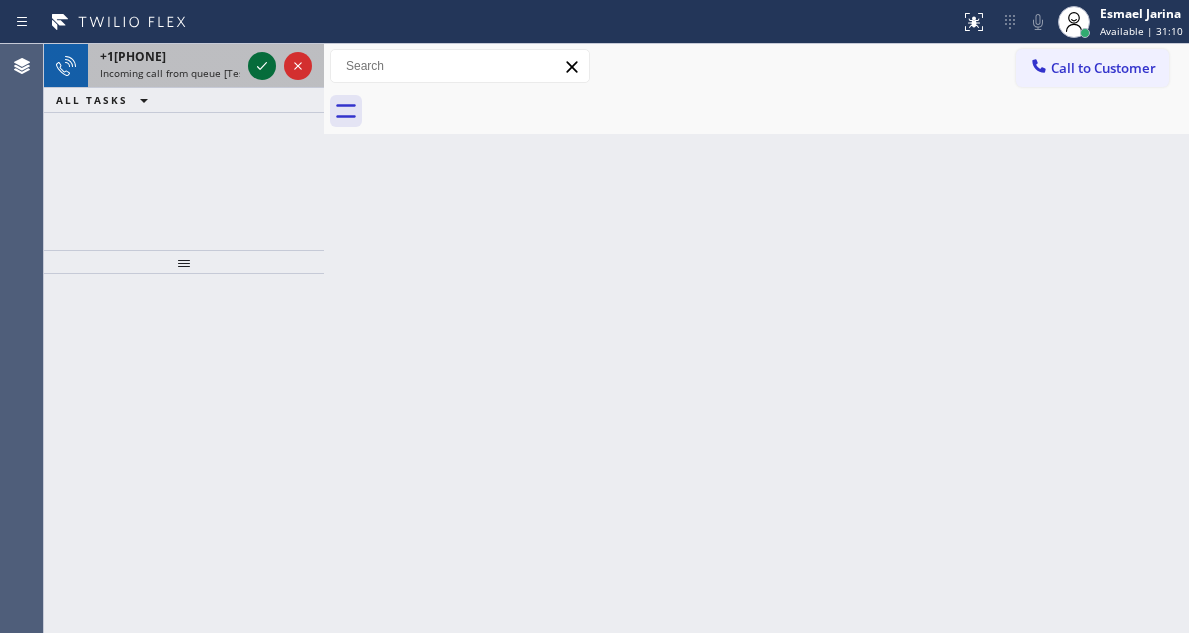 click 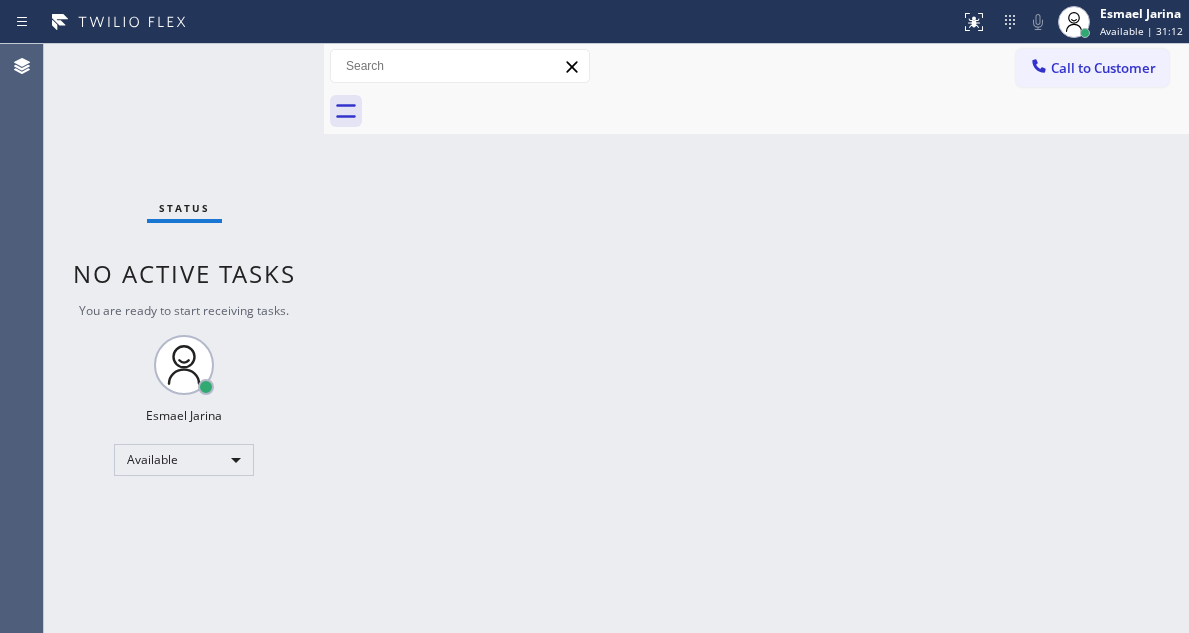 click on "Status   No active tasks     You are ready to start receiving tasks.   Esmael Jarina Available" at bounding box center [184, 338] 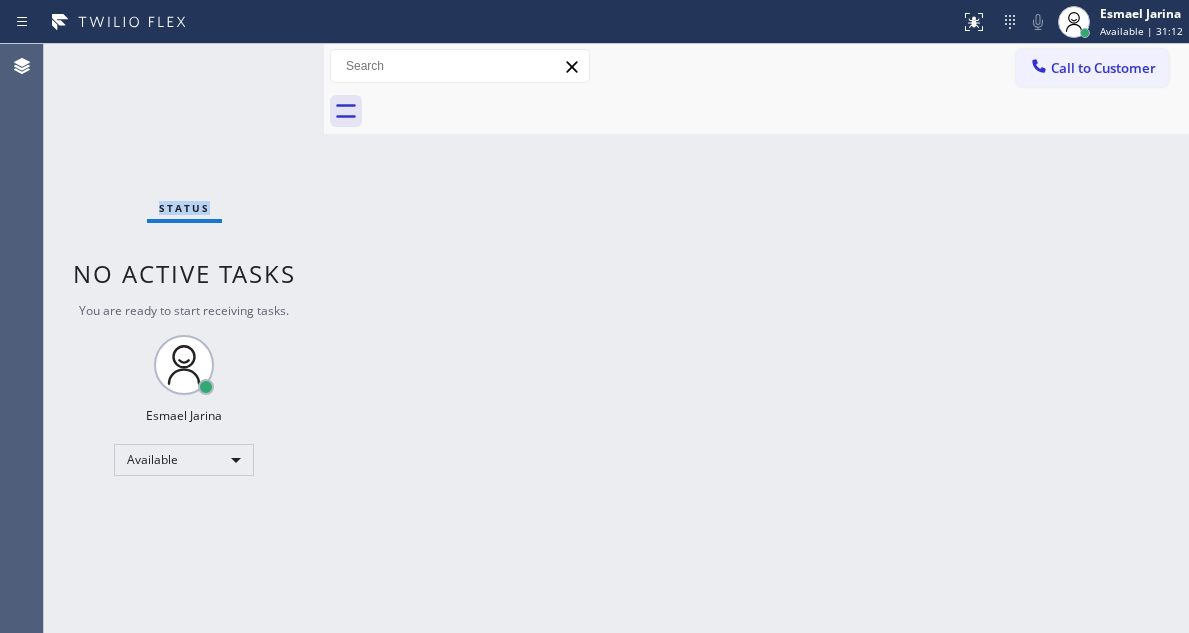 click on "Status   No active tasks     You are ready to start receiving tasks.   Esmael Jarina Available" at bounding box center (184, 338) 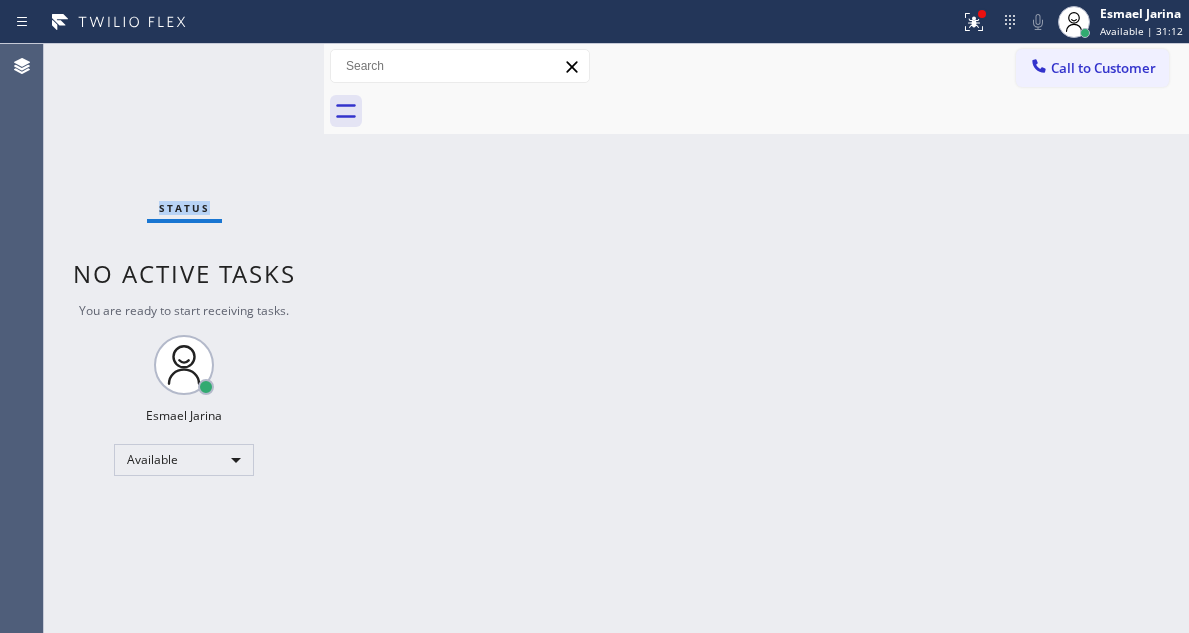 click on "Status   No active tasks     You are ready to start receiving tasks.   Esmael Jarina Available" at bounding box center (184, 338) 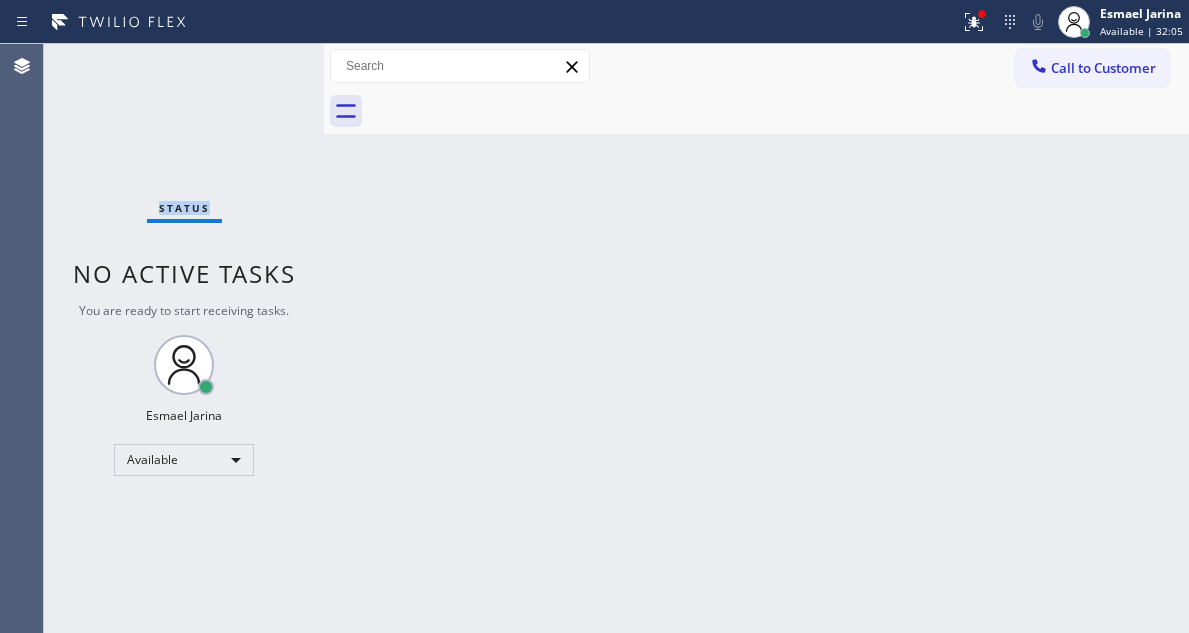 click on "Status   No active tasks     You are ready to start receiving tasks.   Esmael Jarina Available" at bounding box center (184, 338) 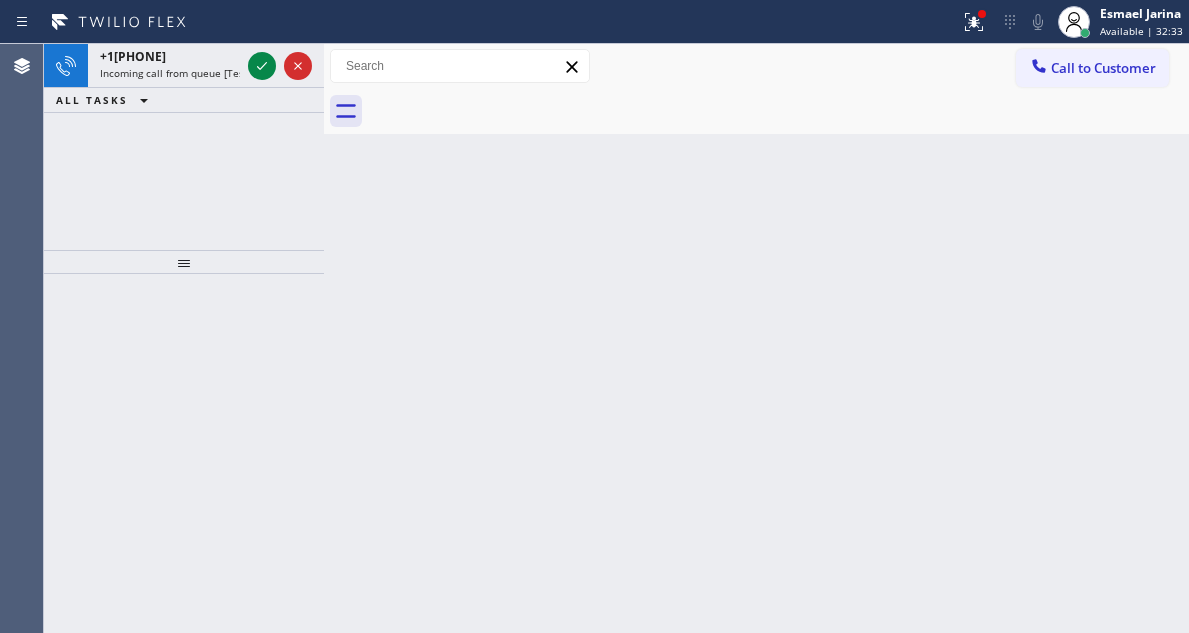 click on "Back to Dashboard Change Sender ID Customers Technicians Select a contact Outbound call Technician Search Technician Your caller id phone number Your caller id phone number Call Technician info Name   Phone none Address none Change Sender ID HVAC +18559994417 5 Star Appliance +18557314952 Appliance Repair +18554611149 Plumbing +18889090120 Air Duct Cleaning +18006865038  Electricians +18005688664 Cancel Change Check personal SMS Reset Change No tabs Call to Customer Outbound call Location Search location Your caller id phone number Customer number Call Outbound call Technician Search Technician Your caller id phone number Your caller id phone number Call" at bounding box center (756, 338) 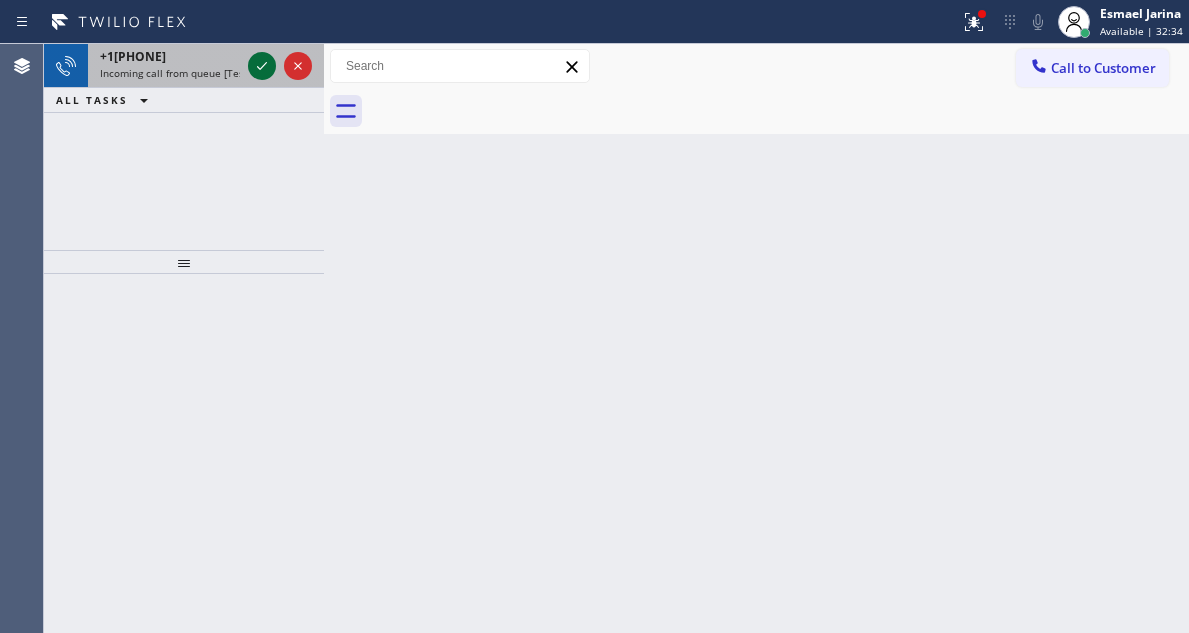 click 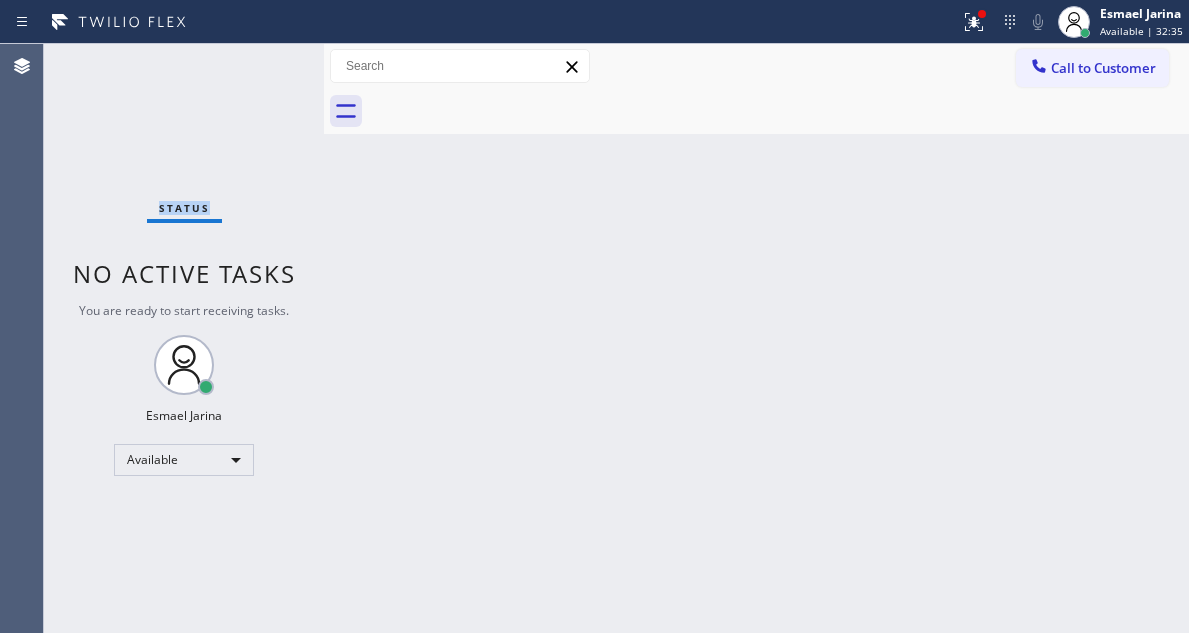 click on "Status   No active tasks     You are ready to start receiving tasks.   Esmael Jarina Available" at bounding box center (184, 338) 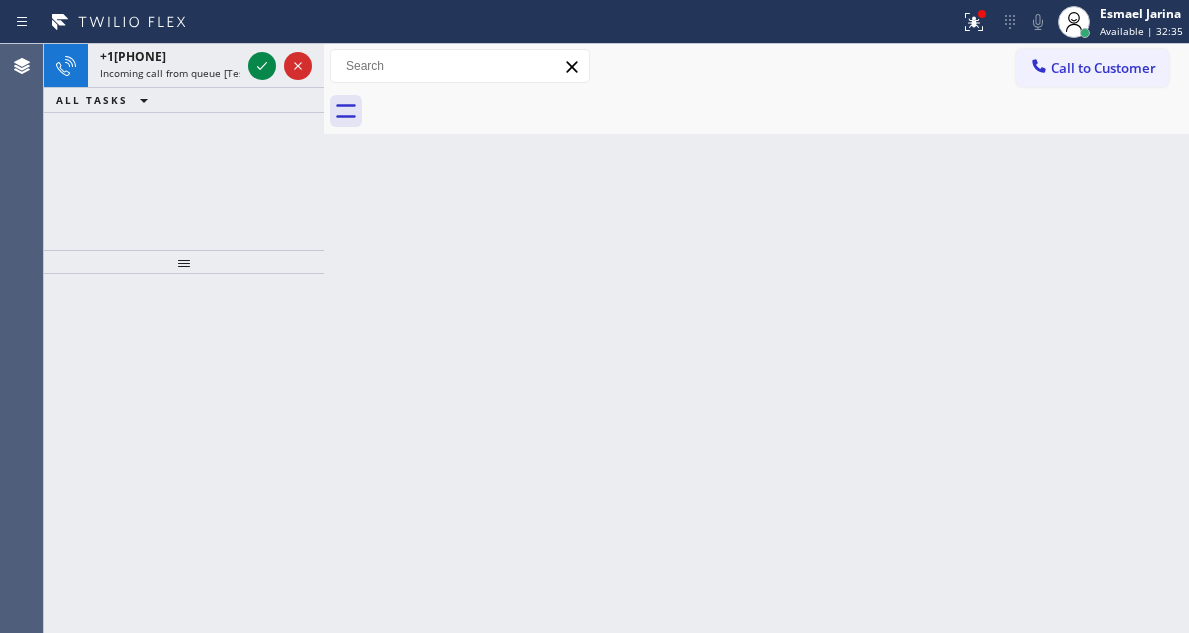 click 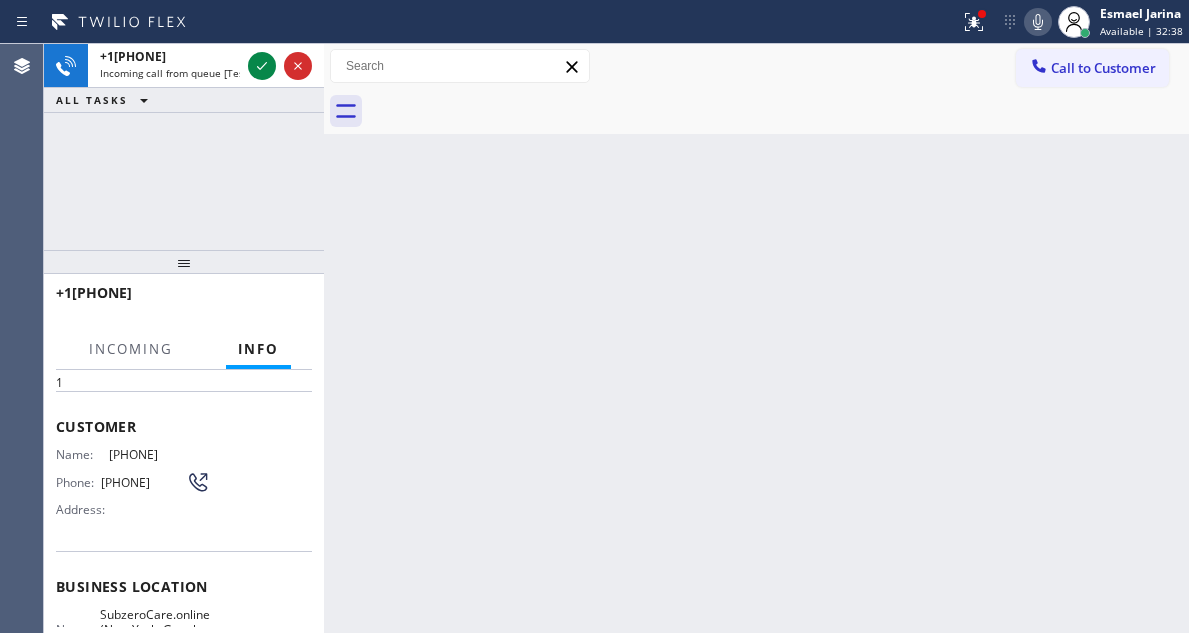 scroll, scrollTop: 100, scrollLeft: 0, axis: vertical 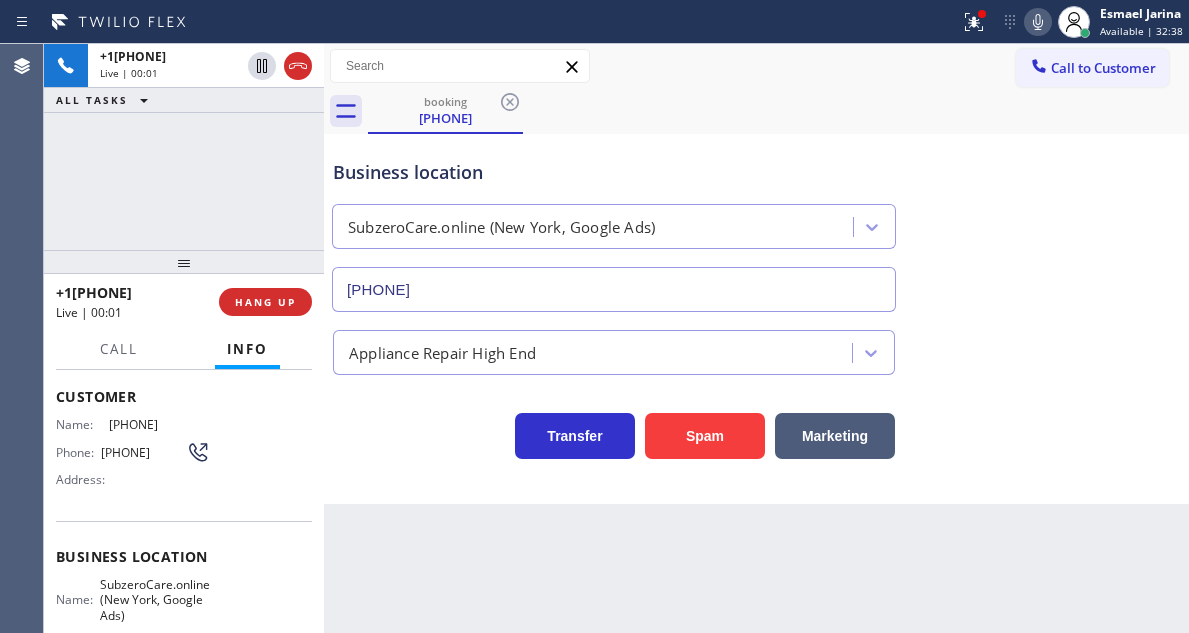 type on "[PHONE]" 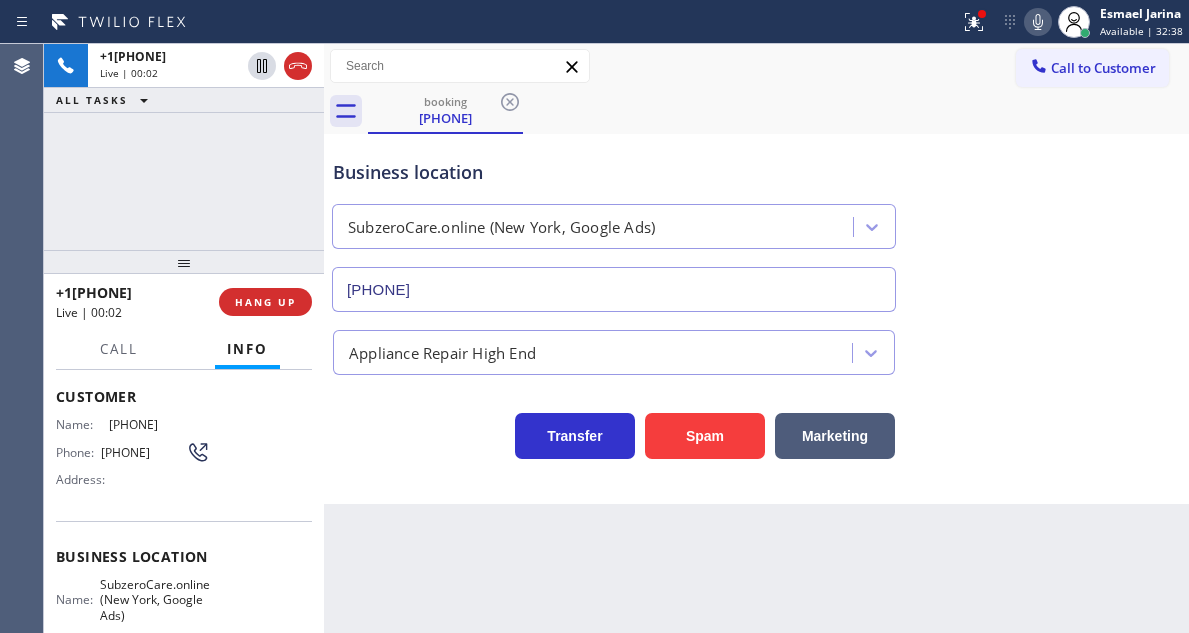 click on "SubzeroCare.online (New York, Google Ads)" at bounding box center (155, 600) 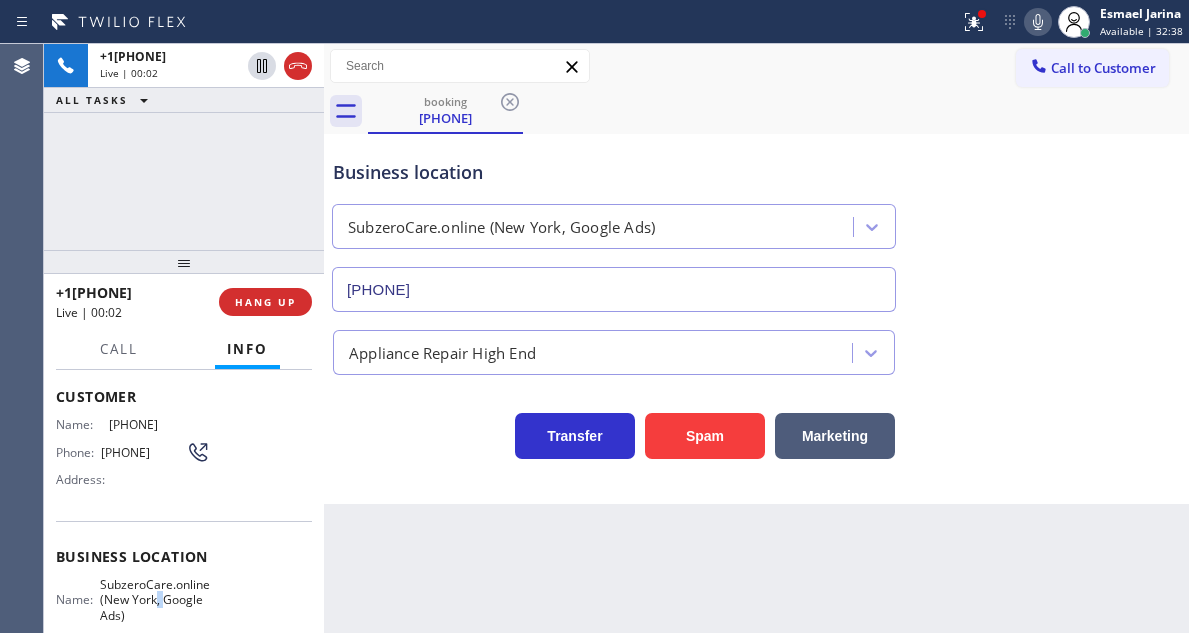 click on "SubzeroCare.online (New York, Google Ads)" at bounding box center (155, 600) 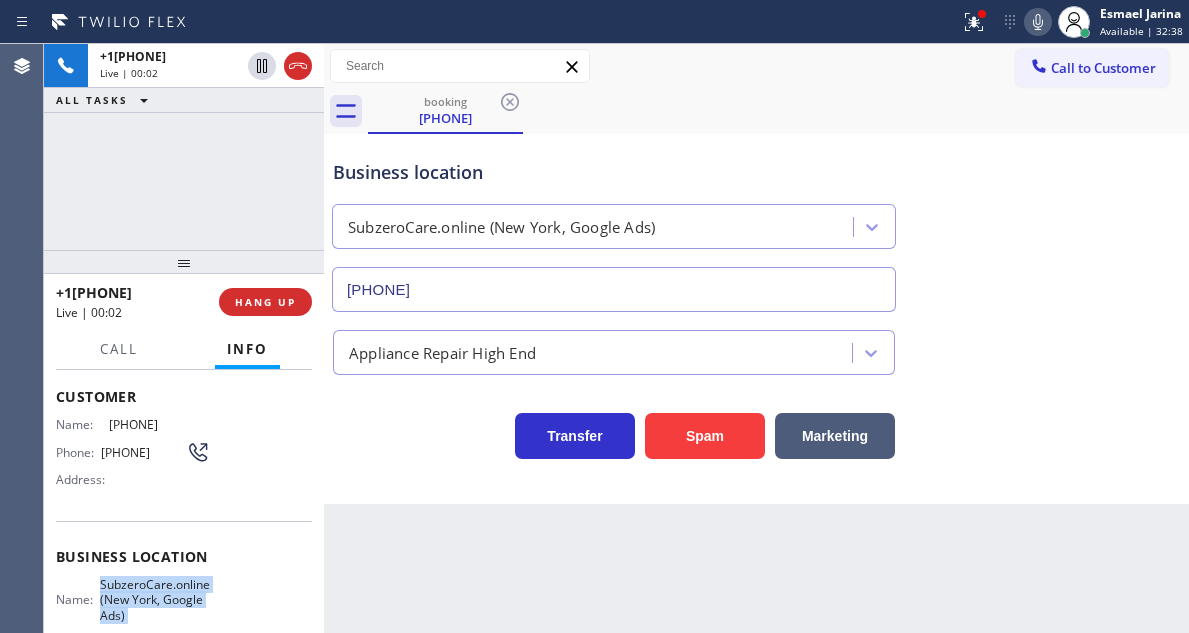 click on "SubzeroCare.online (New York, Google Ads)" at bounding box center [155, 600] 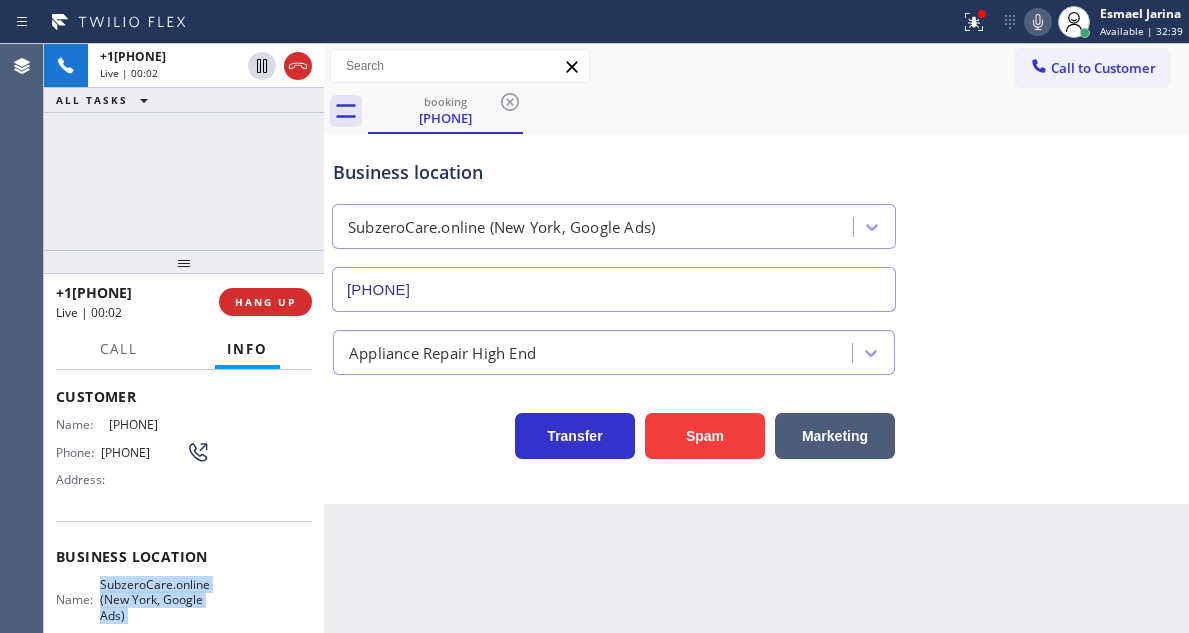 click on "SubzeroCare.online (New York, Google Ads)" at bounding box center [155, 600] 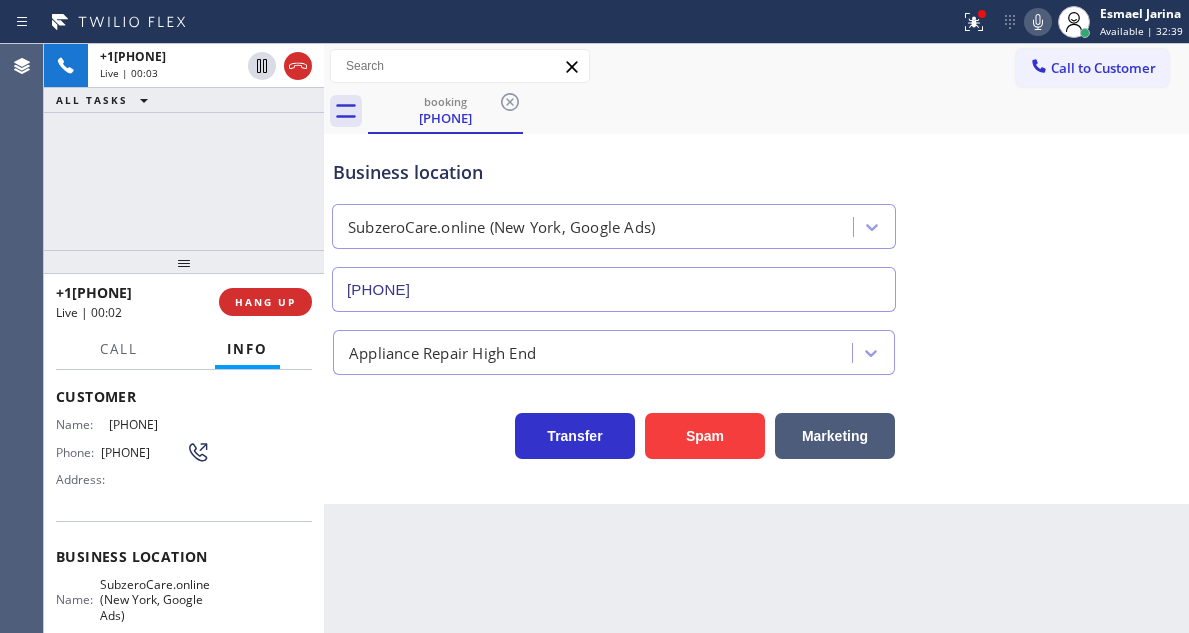click on "[PHONE]" at bounding box center [143, 452] 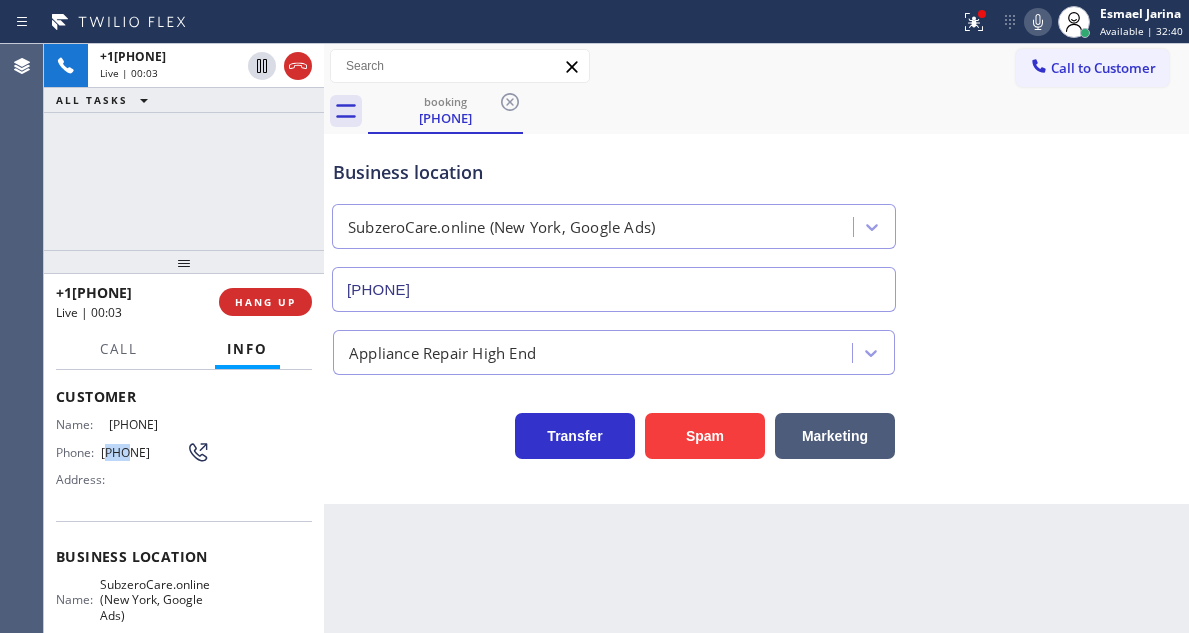 click on "[PHONE]" at bounding box center (143, 452) 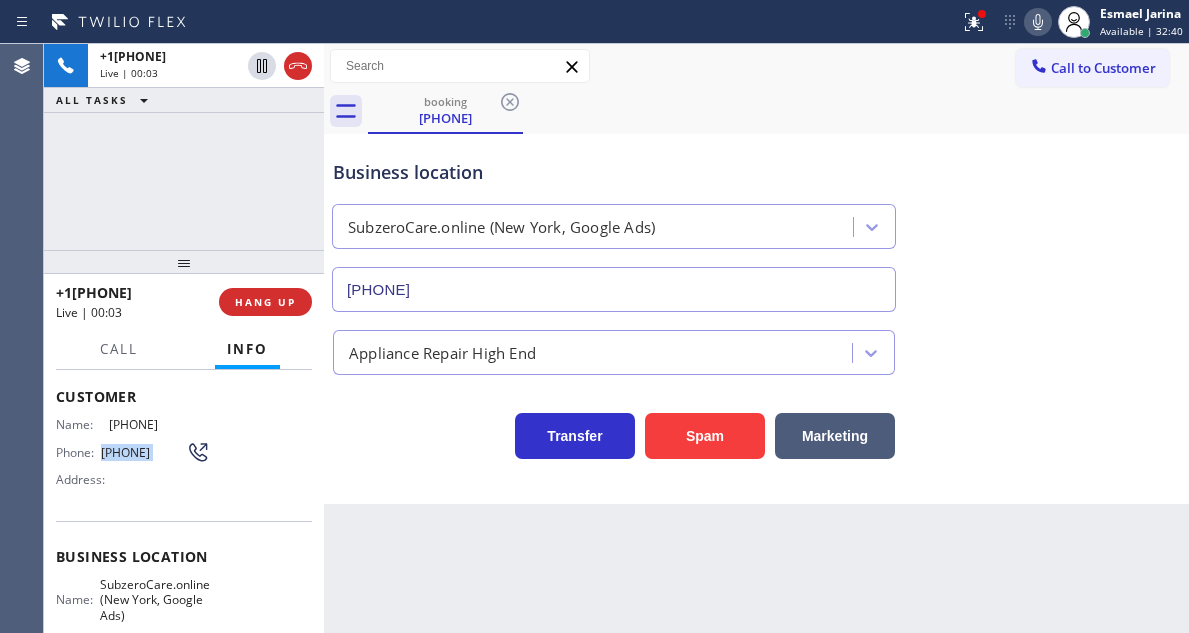 click on "[PHONE]" at bounding box center [143, 452] 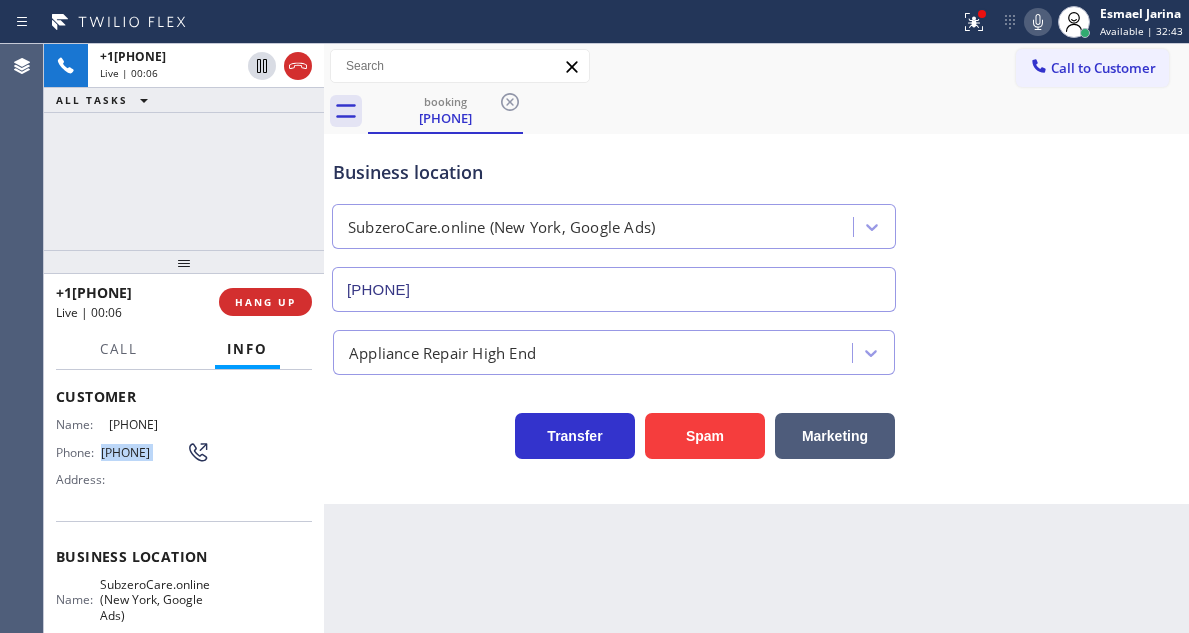click on "Back to Dashboard Change Sender ID Customers Technicians Select a contact Outbound call Technician Search Technician Your caller id phone number Your caller id phone number Call Technician info Name   Phone none Address none Change Sender ID HVAC +1[PHONE] 5 Star Appliance +1[PHONE] Appliance Repair +1[PHONE] Plumbing +1[PHONE] Air Duct Cleaning +1[PHONE]  Electricians +1[PHONE]  Cancel Change Check personal SMS Reset Change booking [PHONE] Call to Customer Outbound call Location Search location Your caller id phone number Customer number Call Outbound call Technician Search Technician Your caller id phone number Your caller id phone number Call booking [PHONE] Business location SubzeroCare.online ([CITY], Google Ads) +1[PHONE] Appliance Repair High End Transfer Spam Marketing" at bounding box center (756, 338) 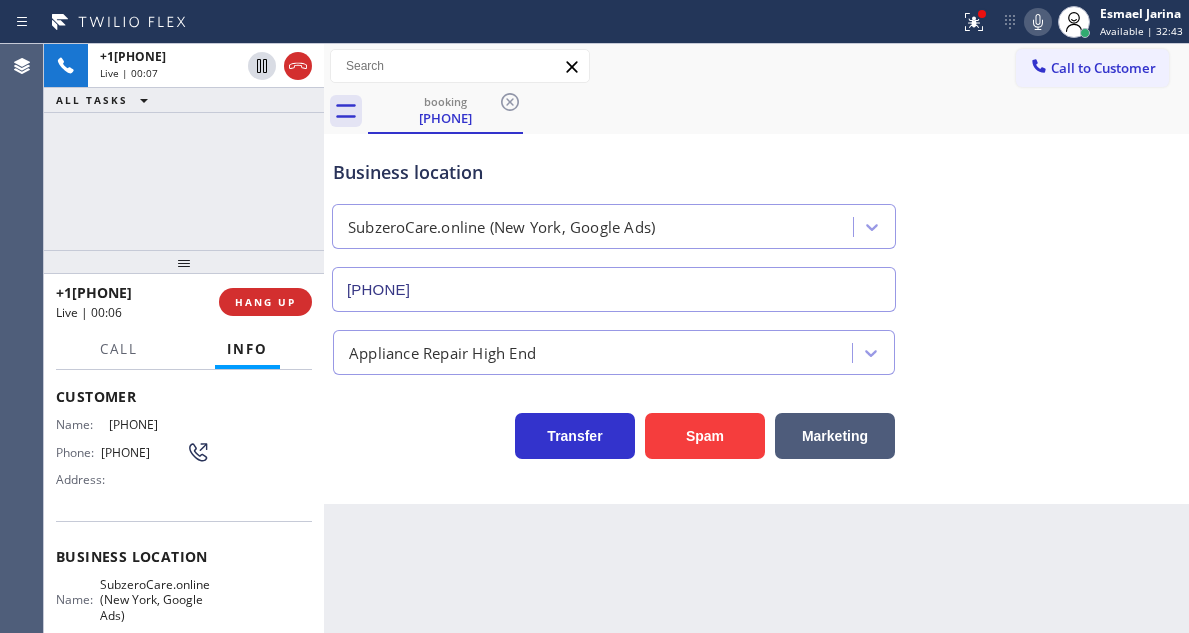 click on "SubzeroCare.online (New York, Google Ads)" at bounding box center [155, 600] 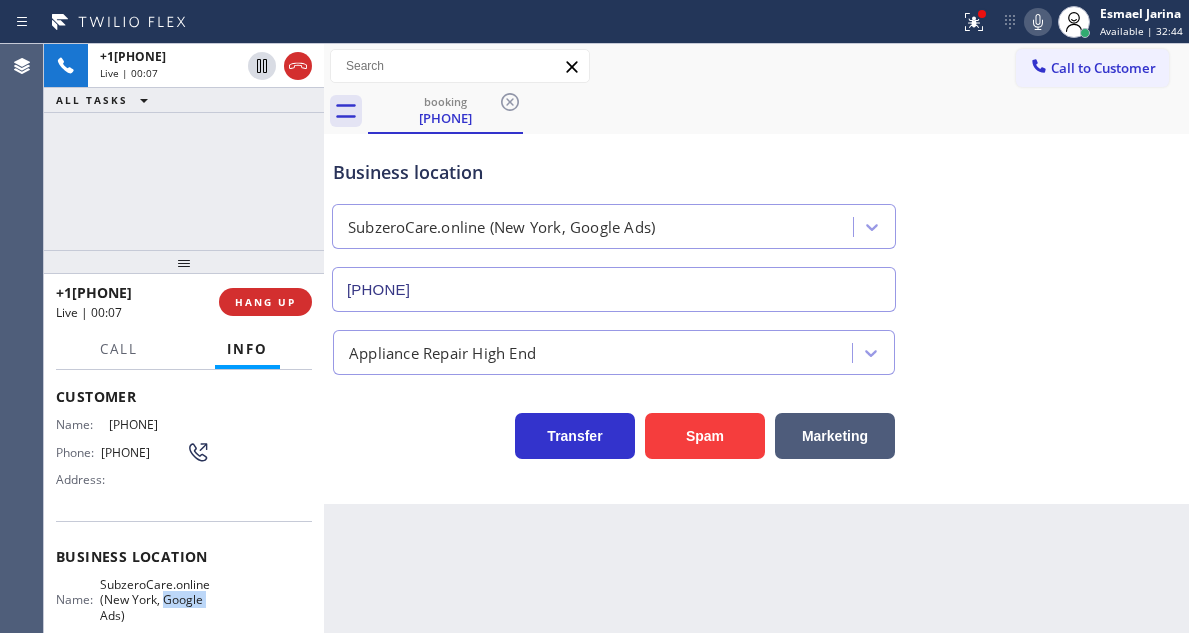 click on "SubzeroCare.online (New York, Google Ads)" at bounding box center (155, 600) 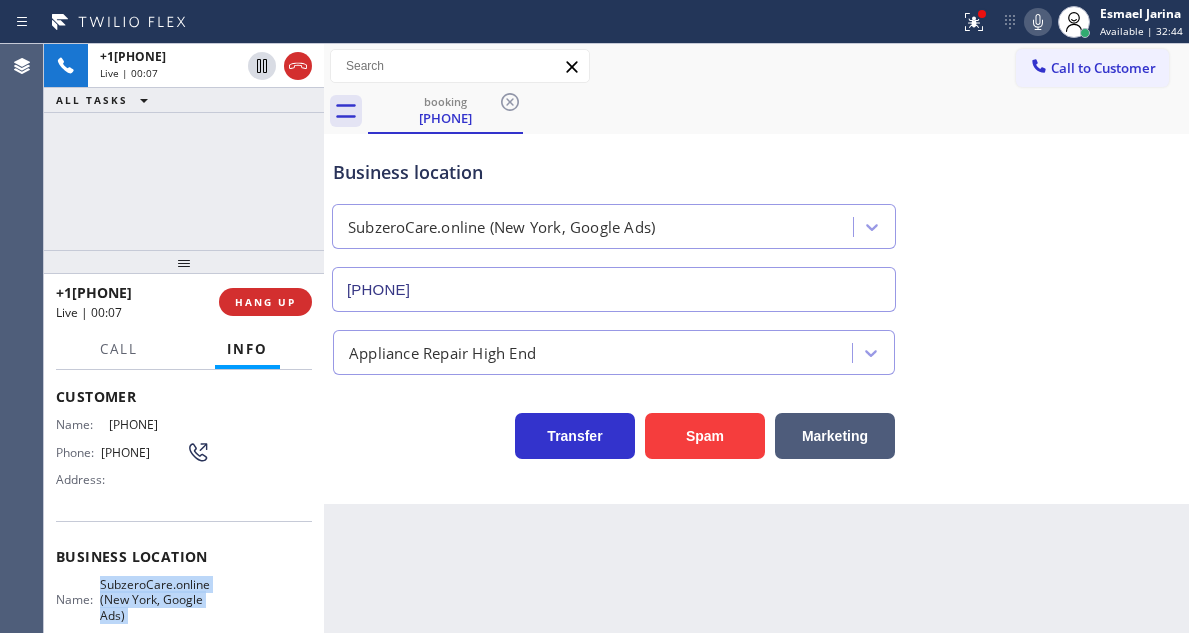 click on "SubzeroCare.online (New York, Google Ads)" at bounding box center (155, 600) 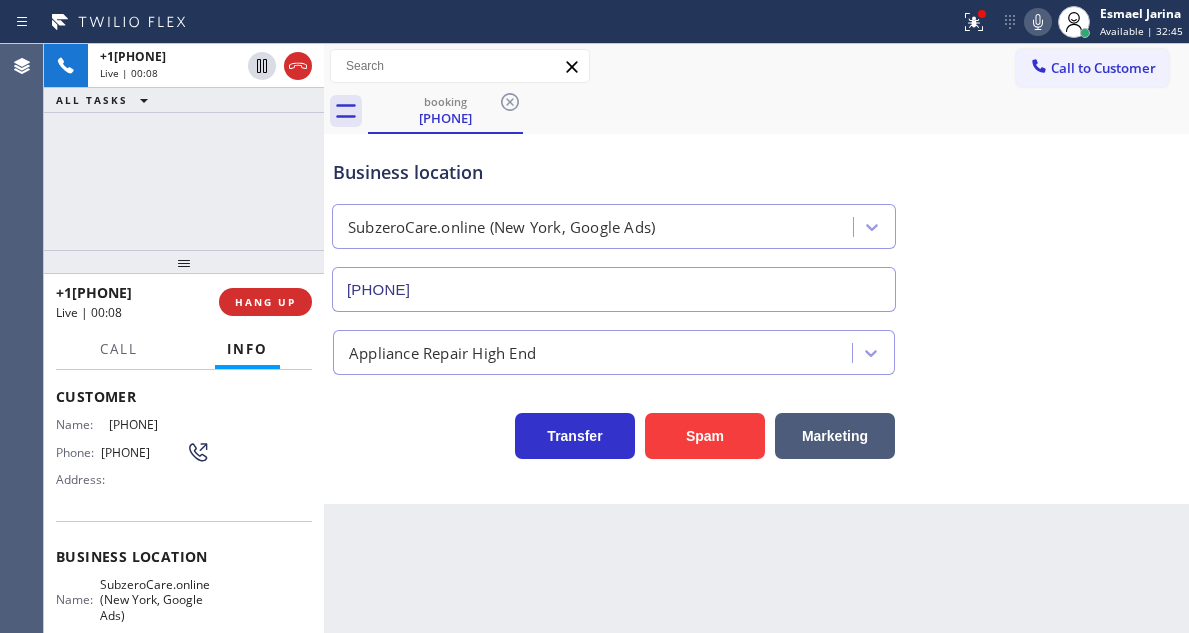drag, startPoint x: 387, startPoint y: 525, endPoint x: 366, endPoint y: 525, distance: 21 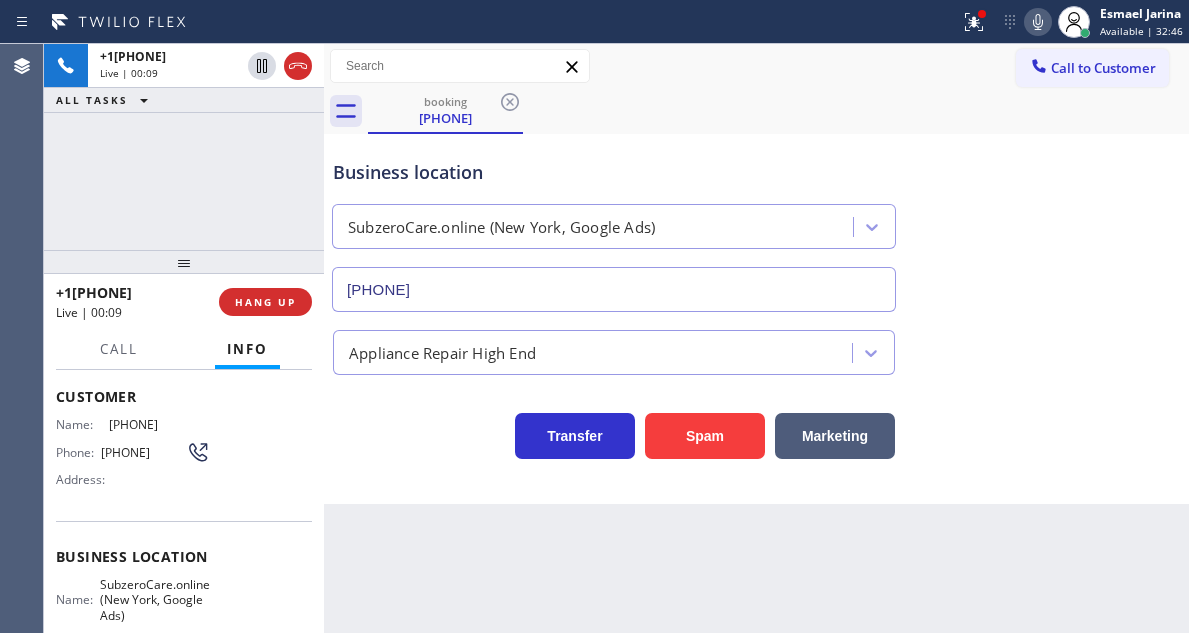 scroll, scrollTop: 200, scrollLeft: 0, axis: vertical 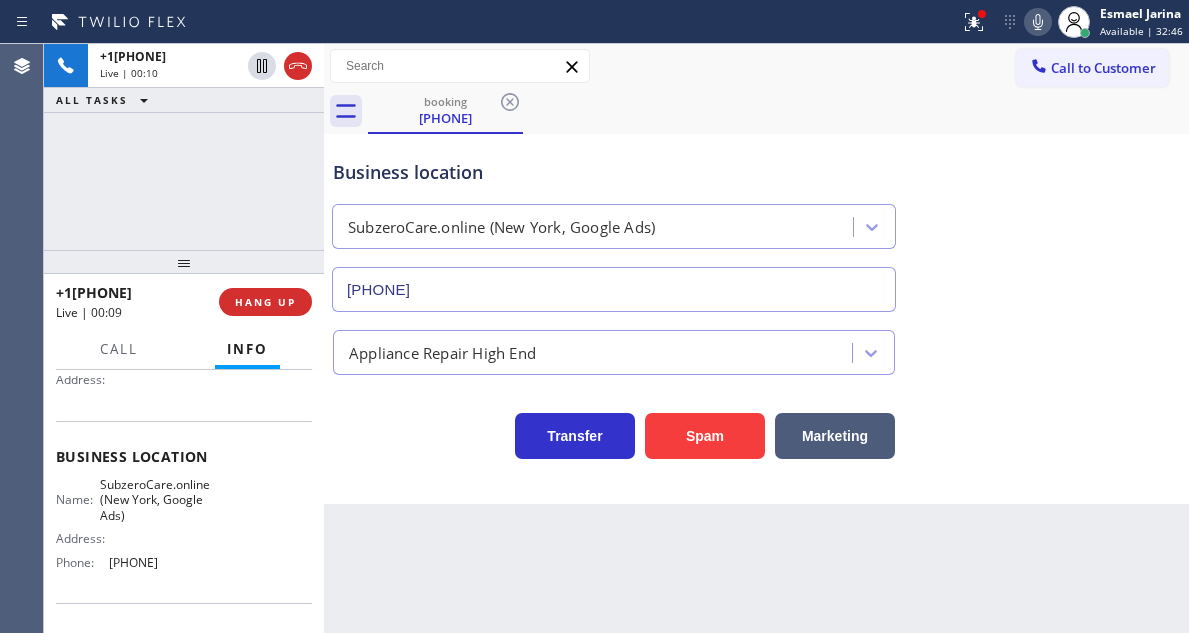 click on "[PHONE]" at bounding box center (159, 562) 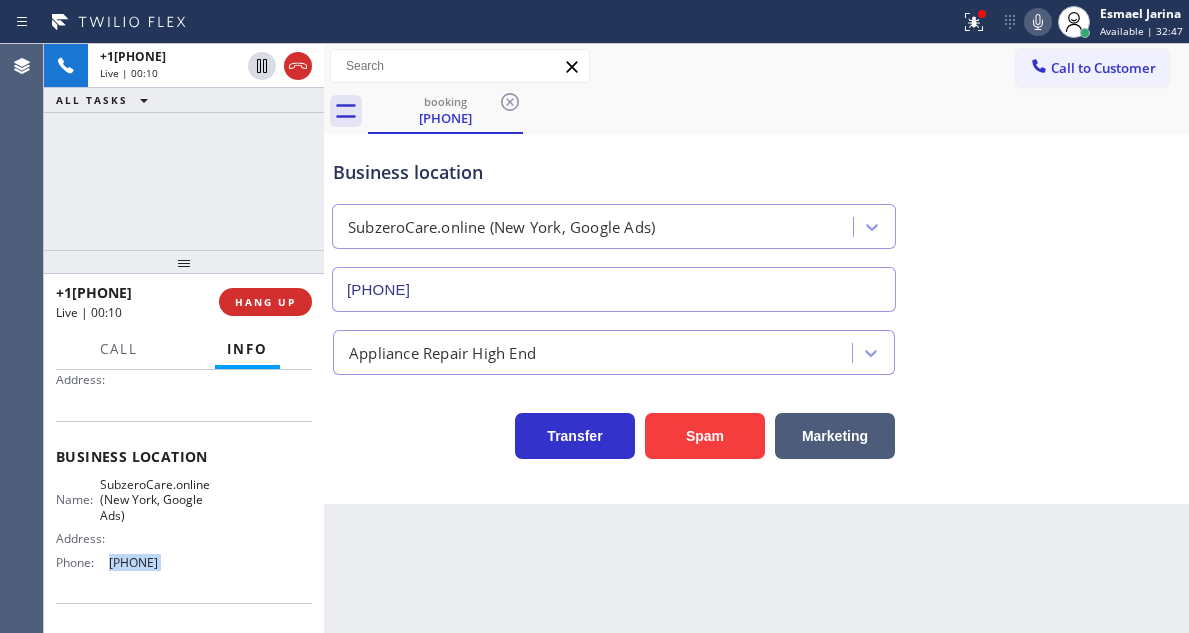 click on "[PHONE]" at bounding box center (159, 562) 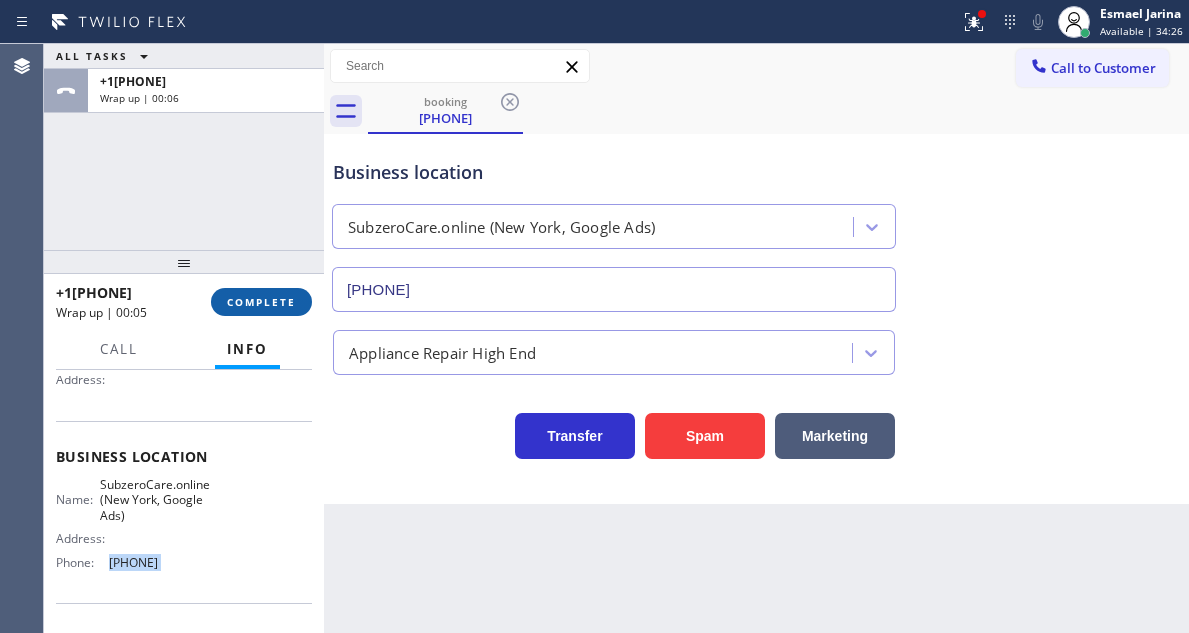 click on "COMPLETE" at bounding box center (261, 302) 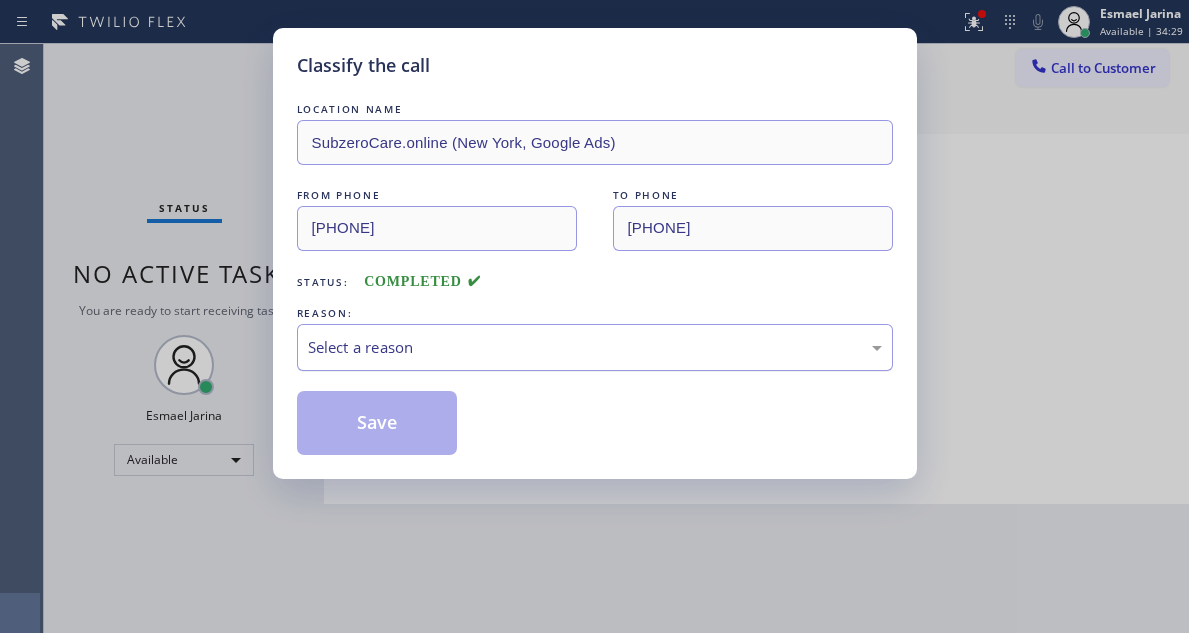 click on "Select a reason" at bounding box center (595, 347) 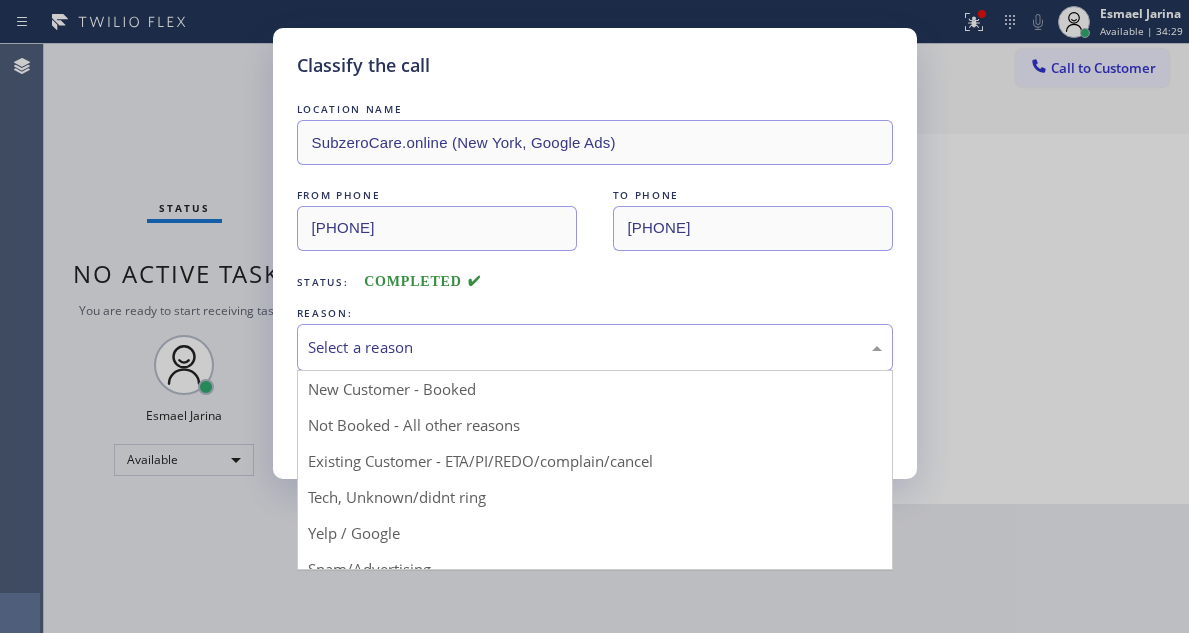 drag, startPoint x: 456, startPoint y: 449, endPoint x: 389, endPoint y: 415, distance: 75.13322 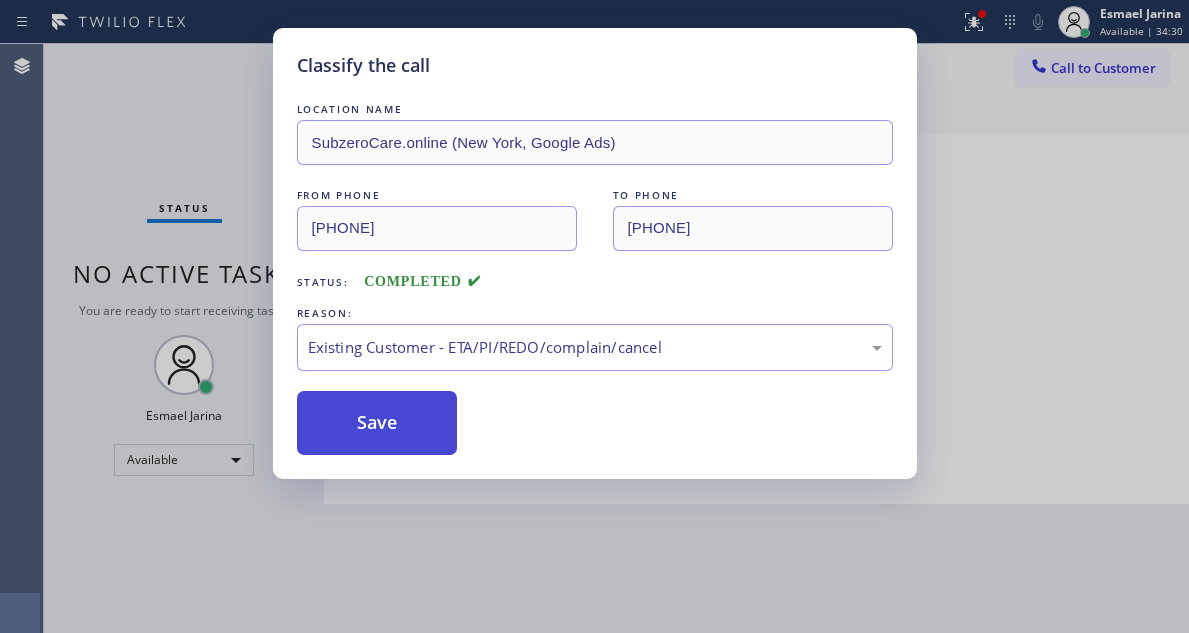 click on "Save" at bounding box center [377, 423] 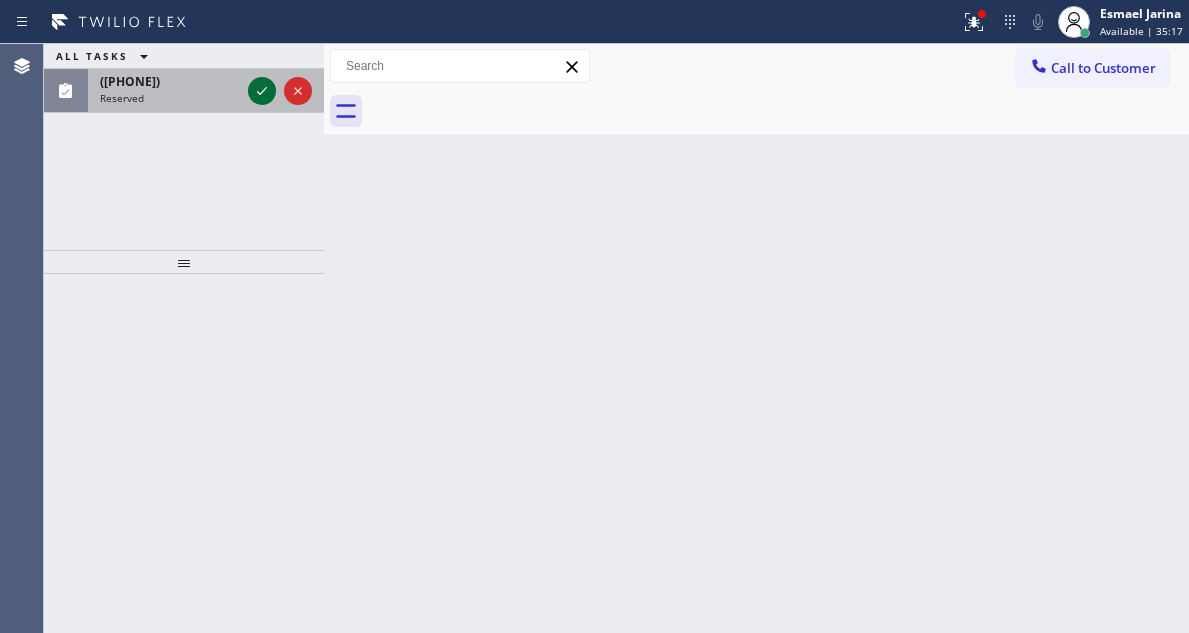 click 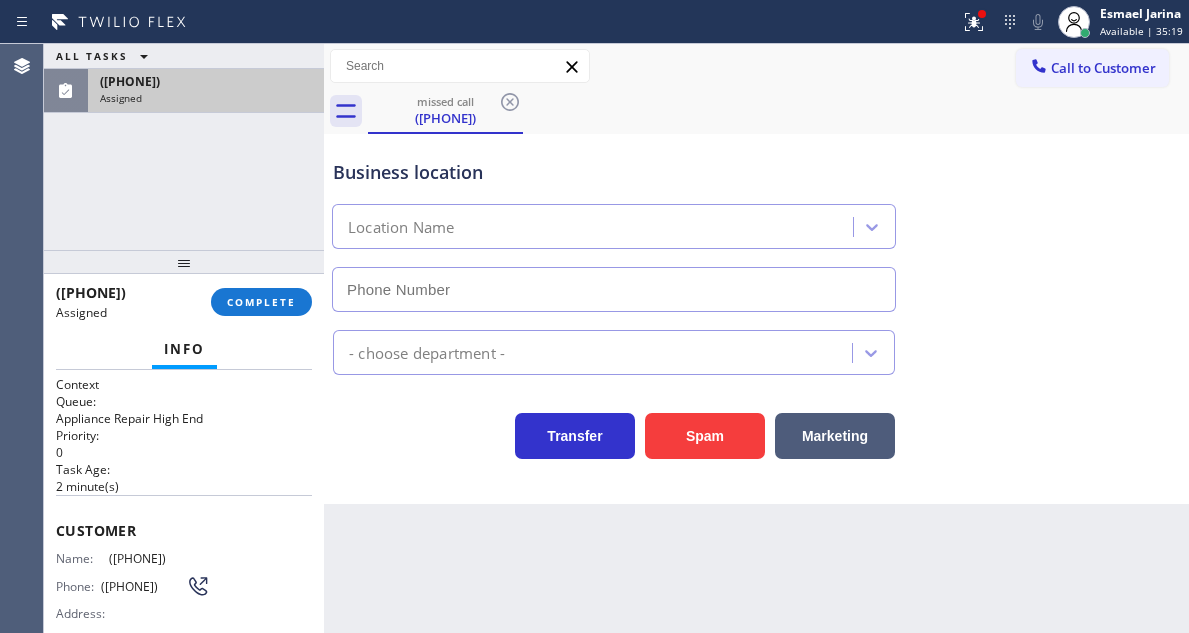 type on "([PHONE])" 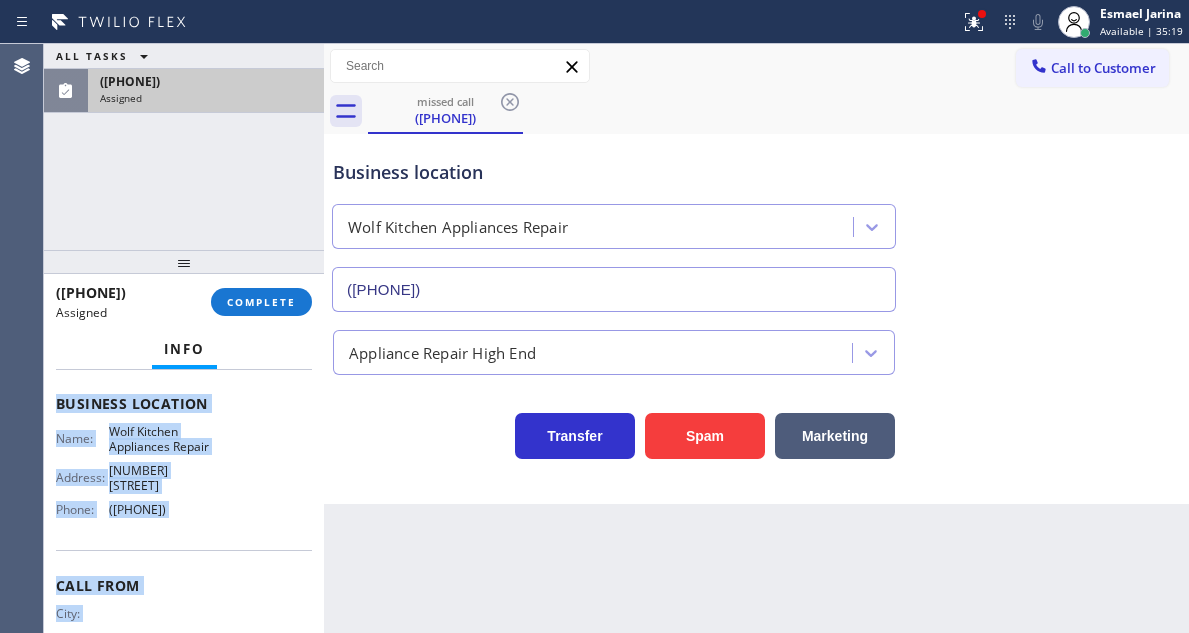 scroll, scrollTop: 369, scrollLeft: 0, axis: vertical 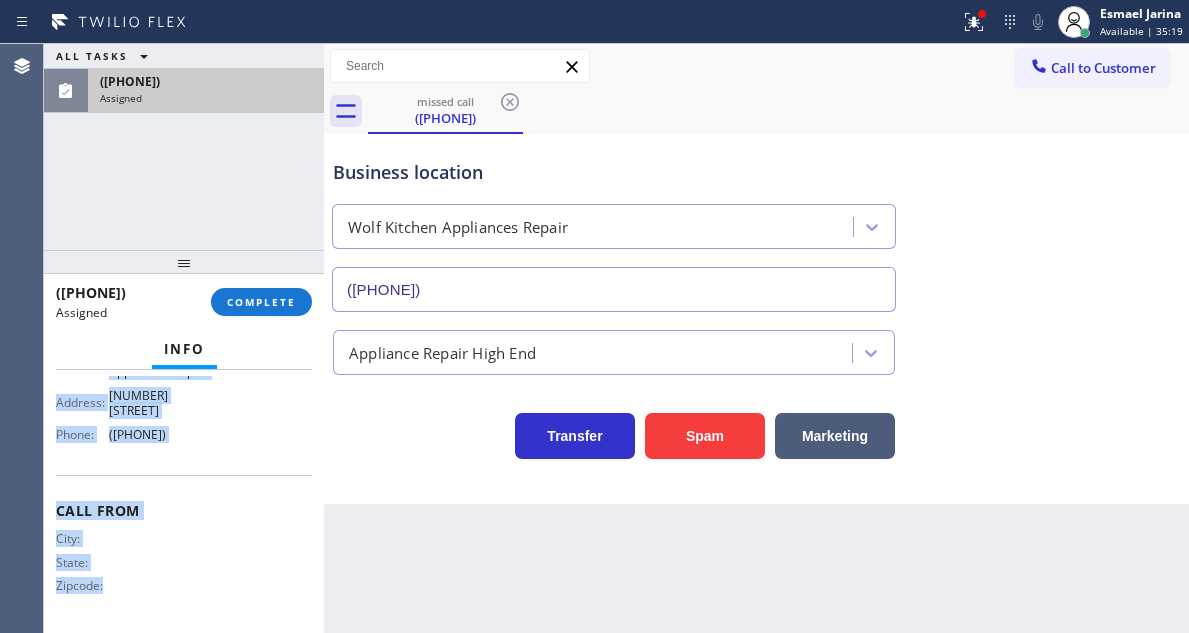 drag, startPoint x: 58, startPoint y: 530, endPoint x: 266, endPoint y: 430, distance: 230.78995 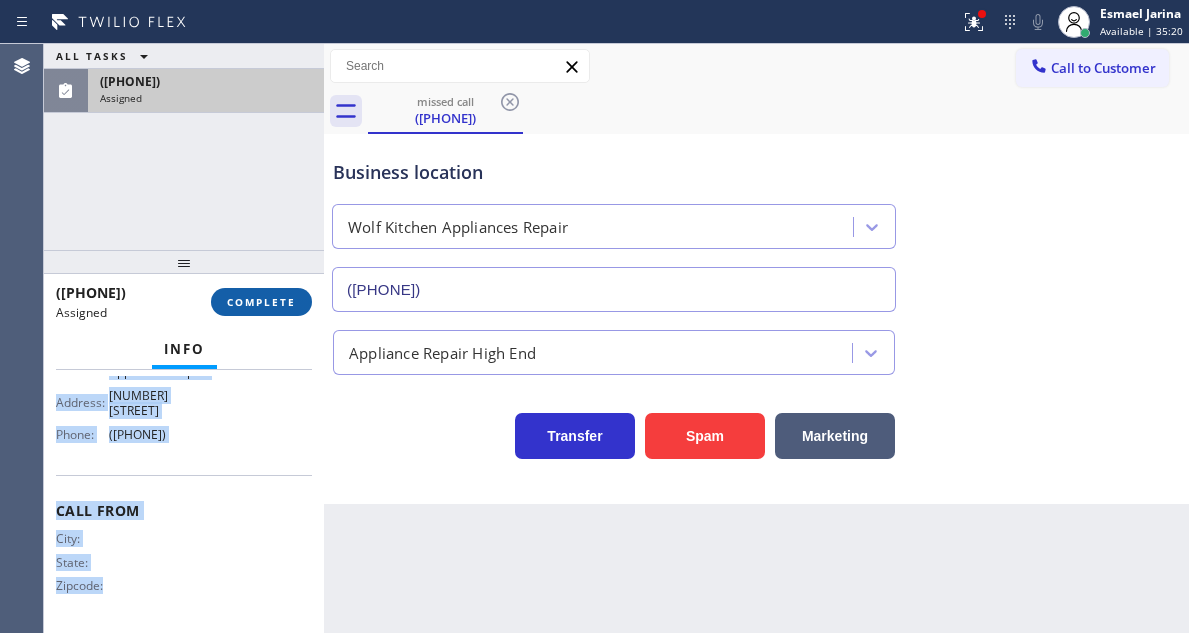 type 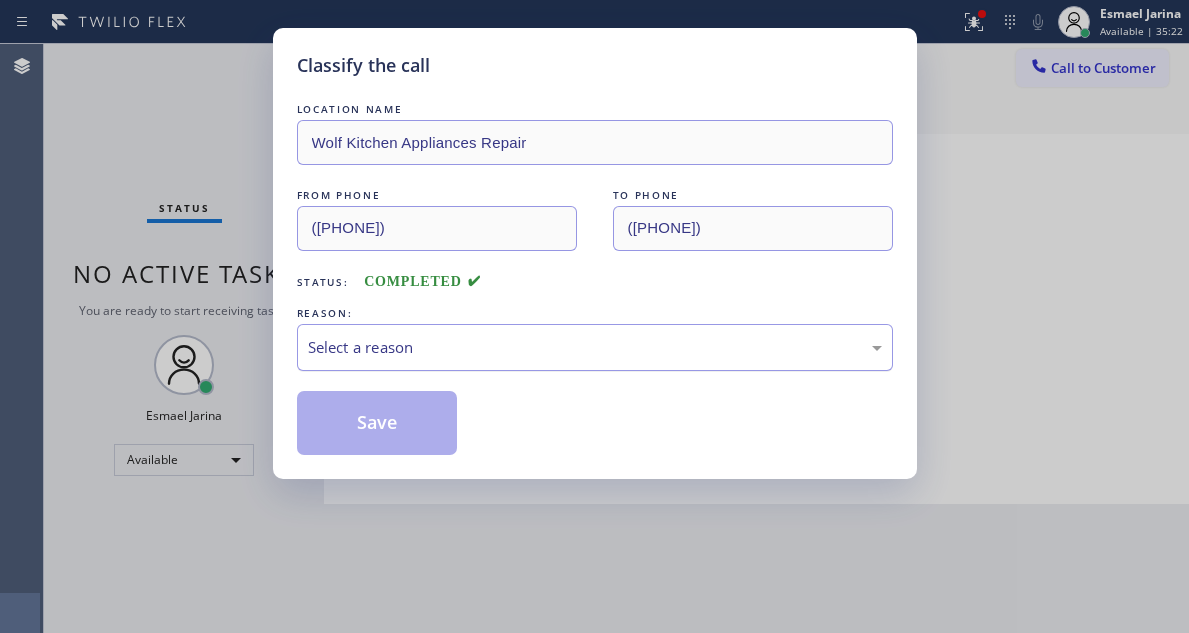 click on "Select a reason" at bounding box center (595, 347) 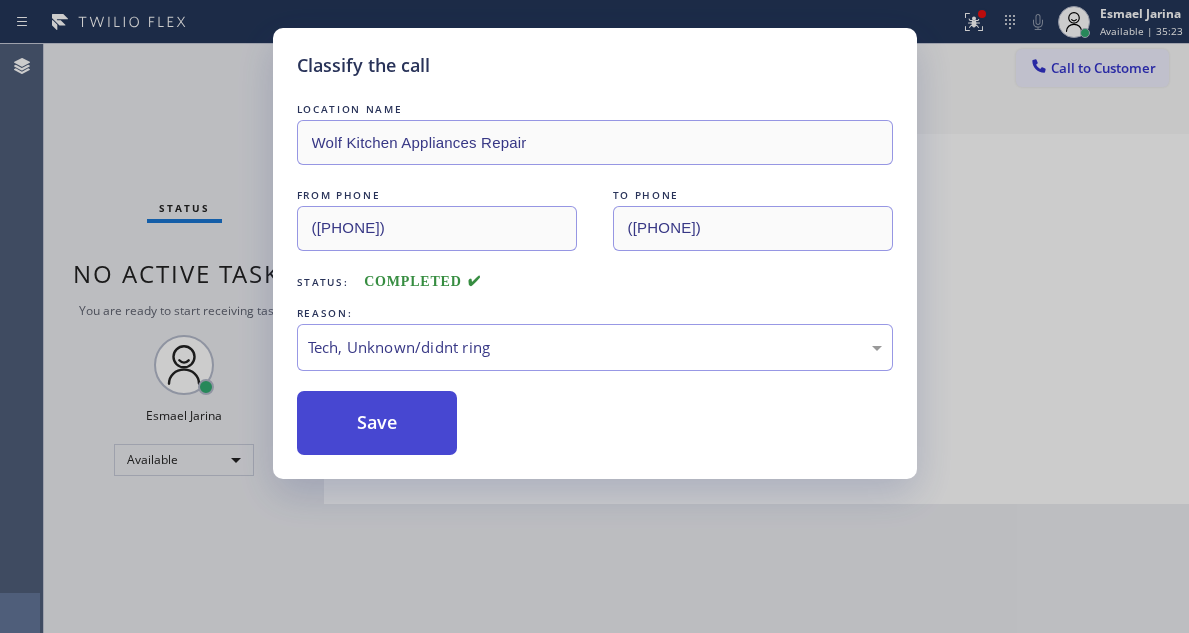 click on "Save" at bounding box center [377, 423] 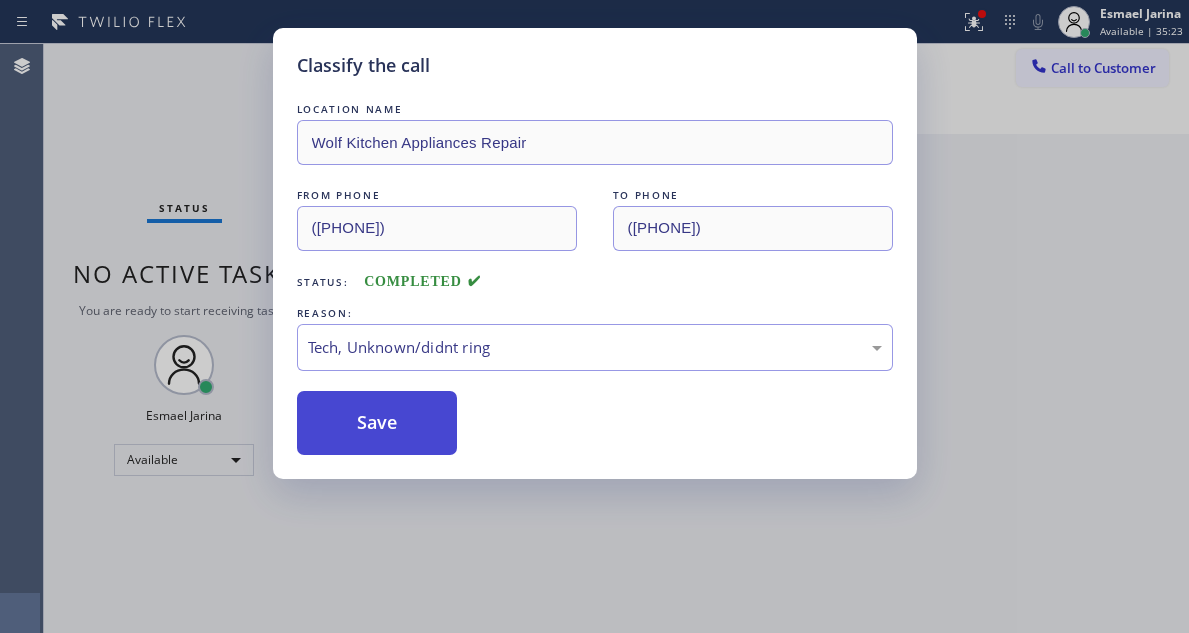 click on "Save" at bounding box center [377, 423] 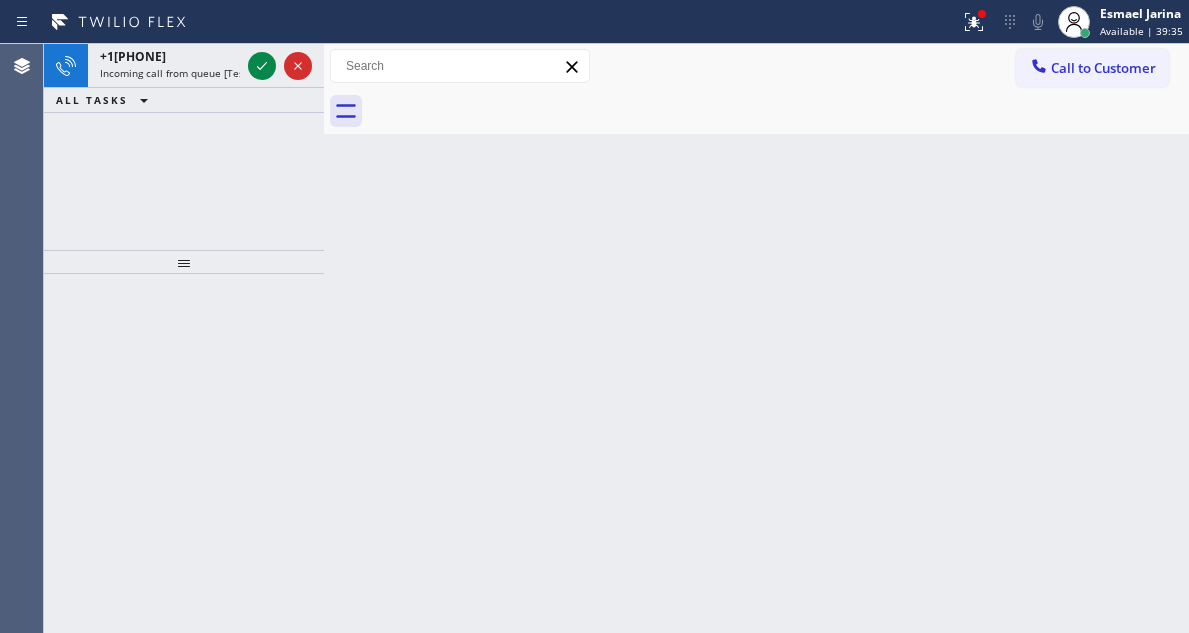 click 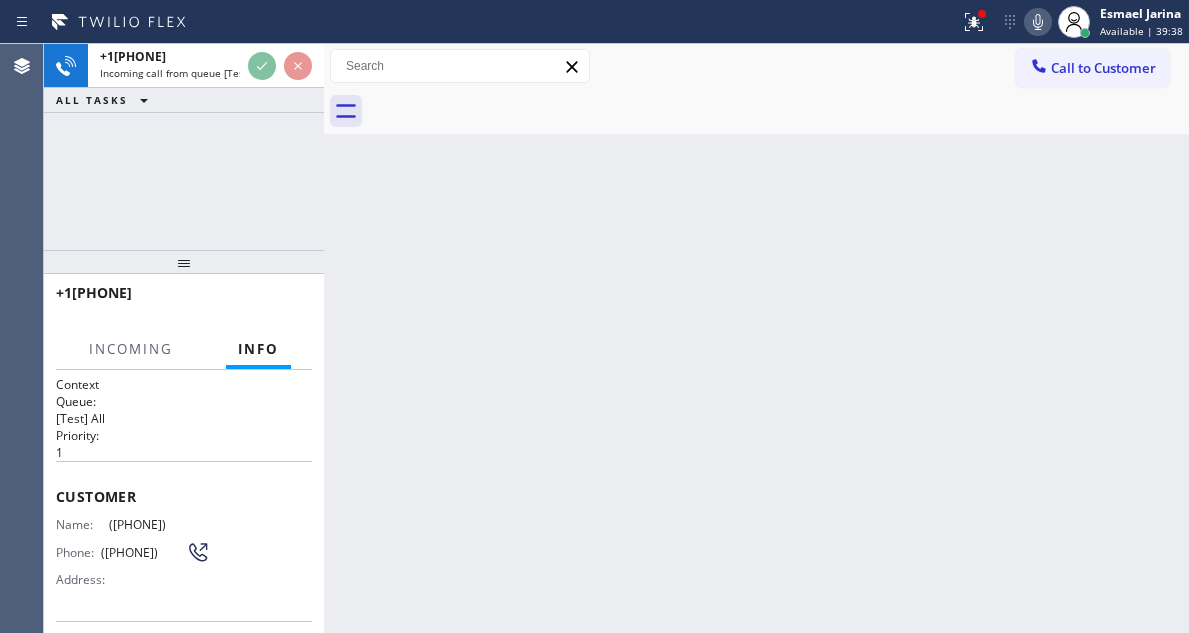 click on "Business location Name: Sub Zero Fridge Repair Master Address:   Phone: ([PHONE])" at bounding box center [184, 704] 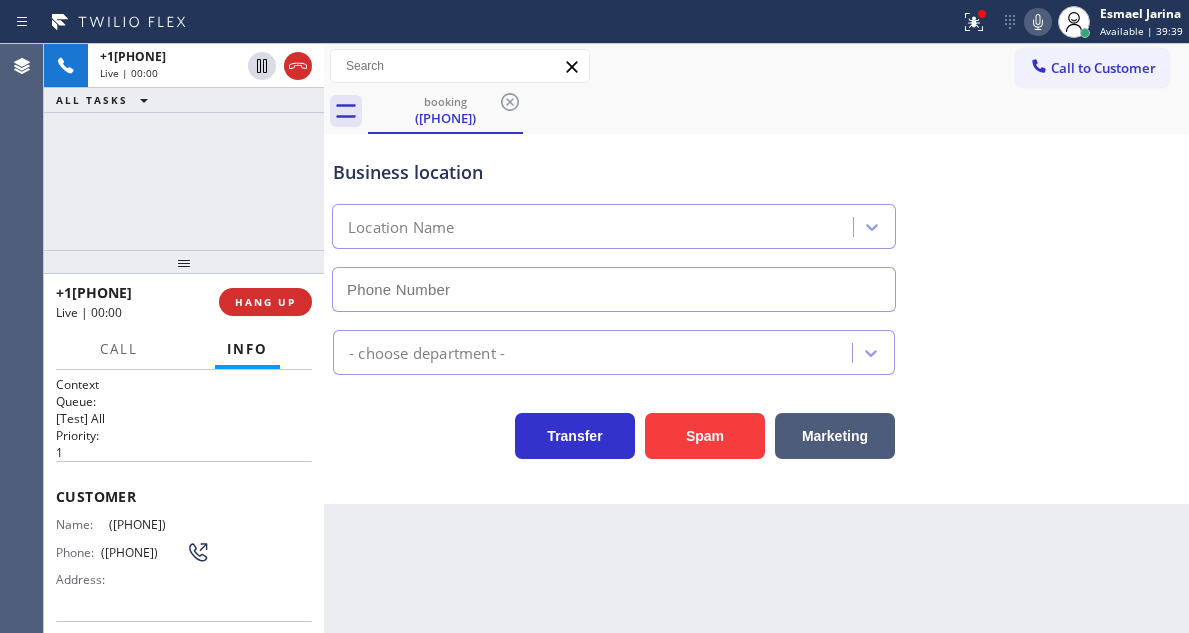 click on "Sub Zero Fridge Repair Master" at bounding box center (159, 692) 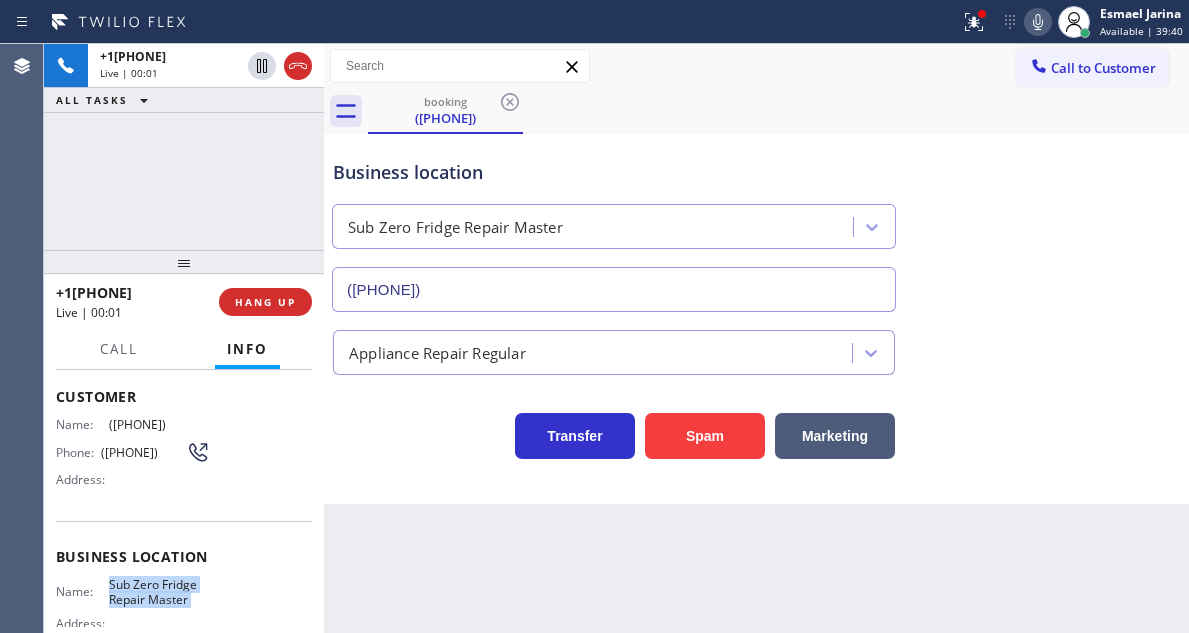 click on "Sub Zero Fridge Repair Master" at bounding box center [159, 592] 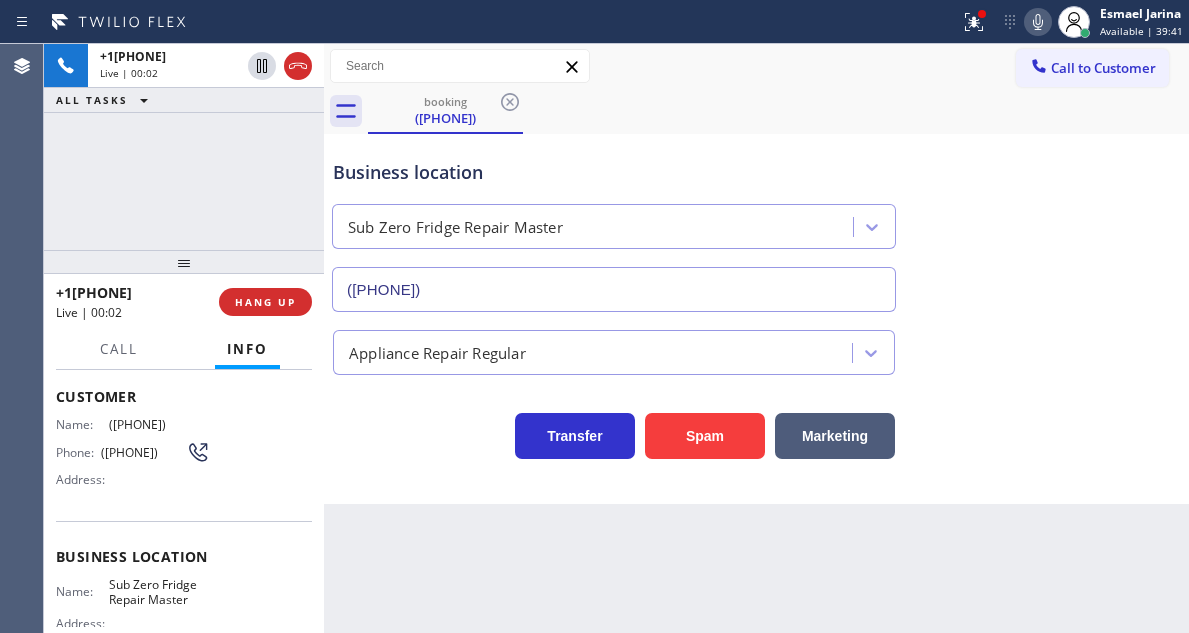 click on "([PHONE])" at bounding box center [143, 452] 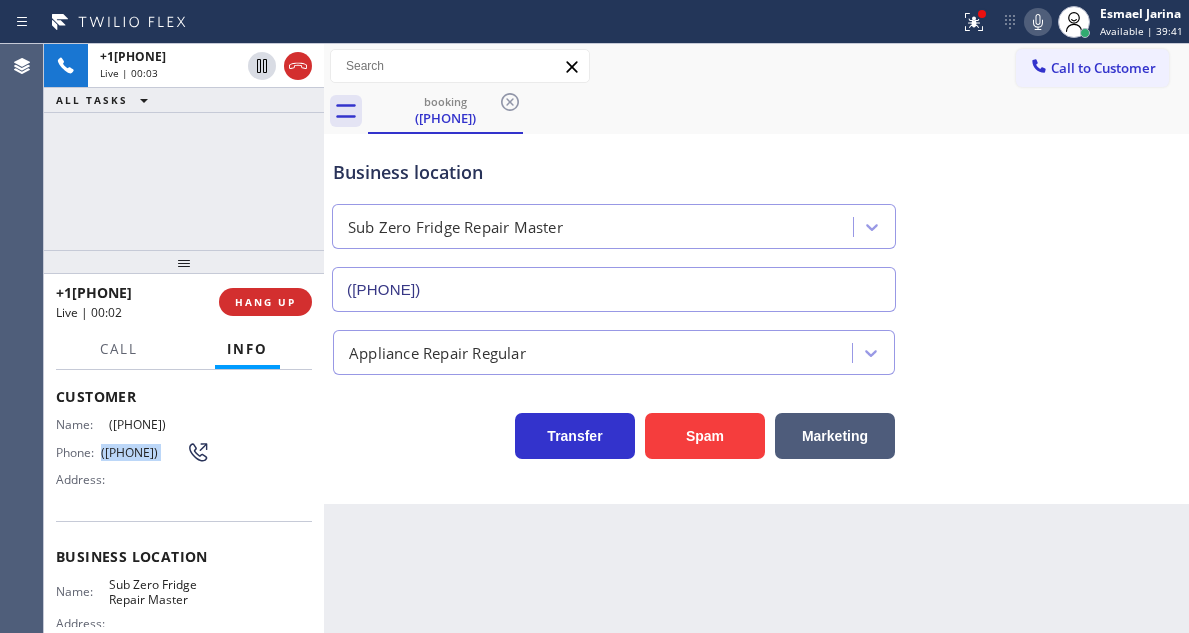 click on "([PHONE])" at bounding box center (143, 452) 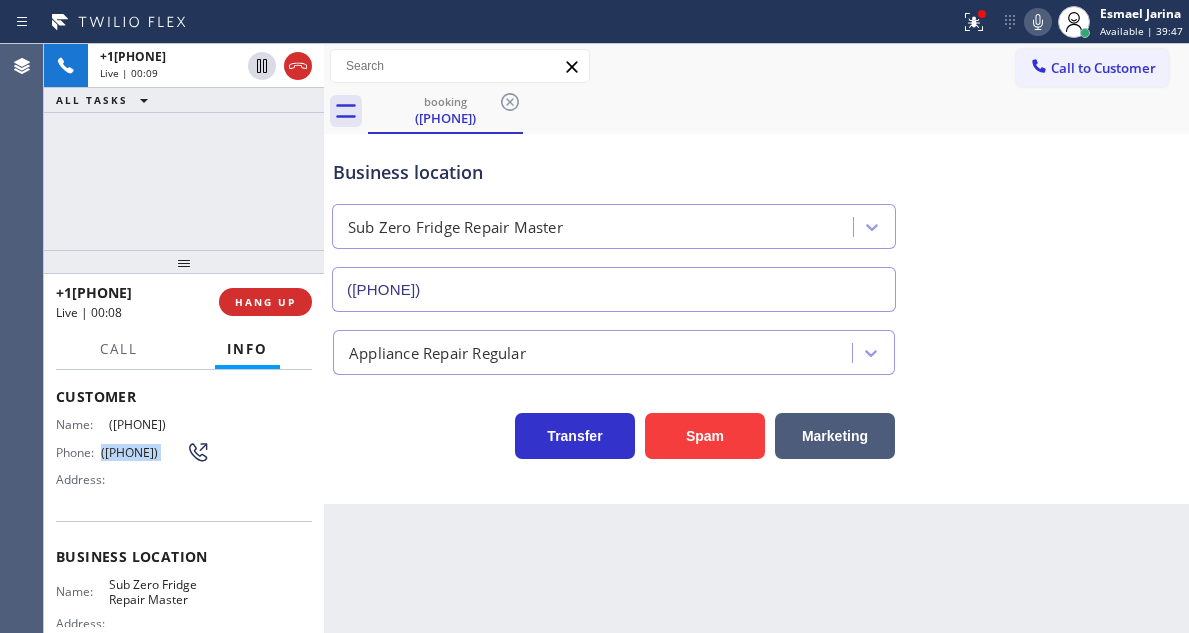 drag, startPoint x: 1113, startPoint y: 353, endPoint x: 883, endPoint y: 378, distance: 231.3547 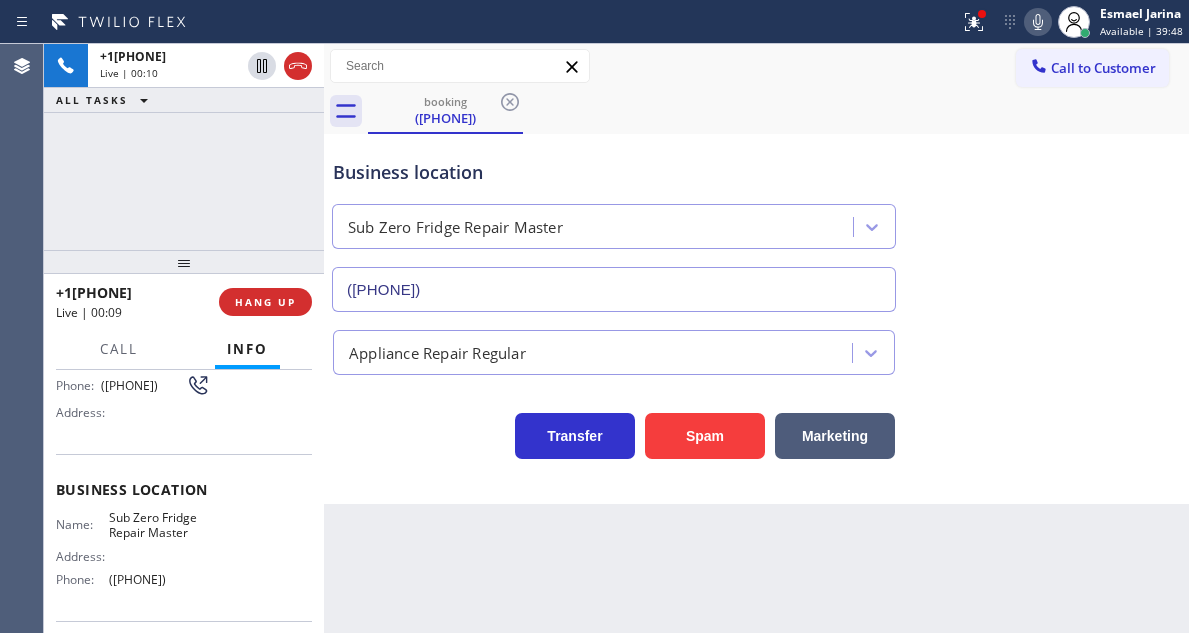 scroll, scrollTop: 200, scrollLeft: 0, axis: vertical 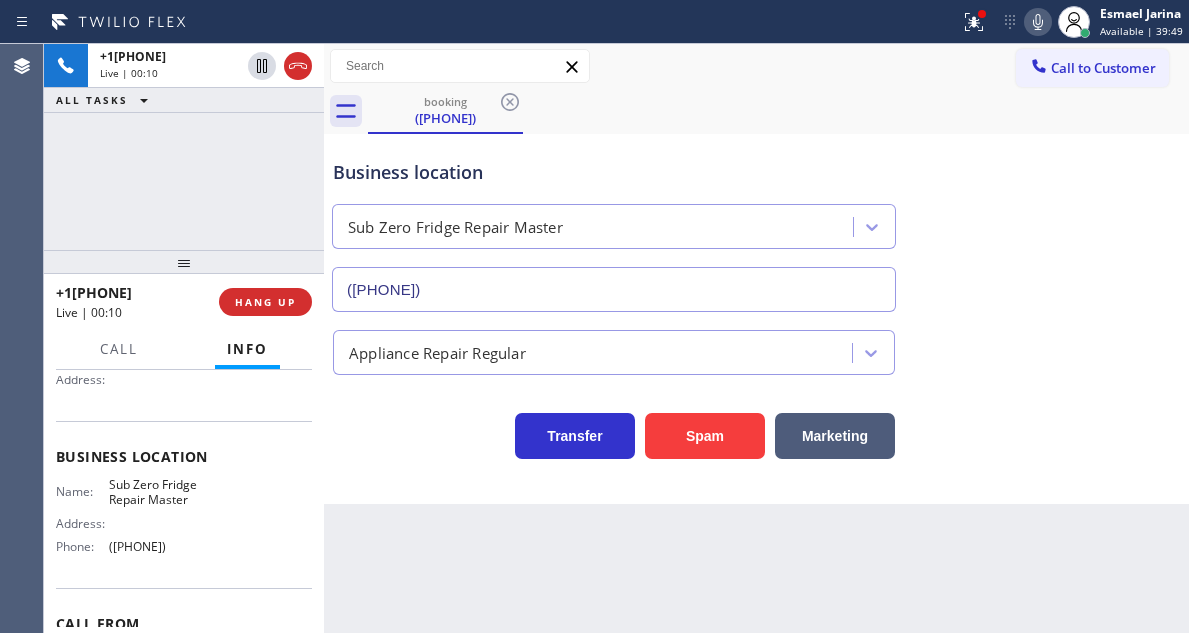 click on "Sub Zero Fridge Repair Master" at bounding box center (159, 492) 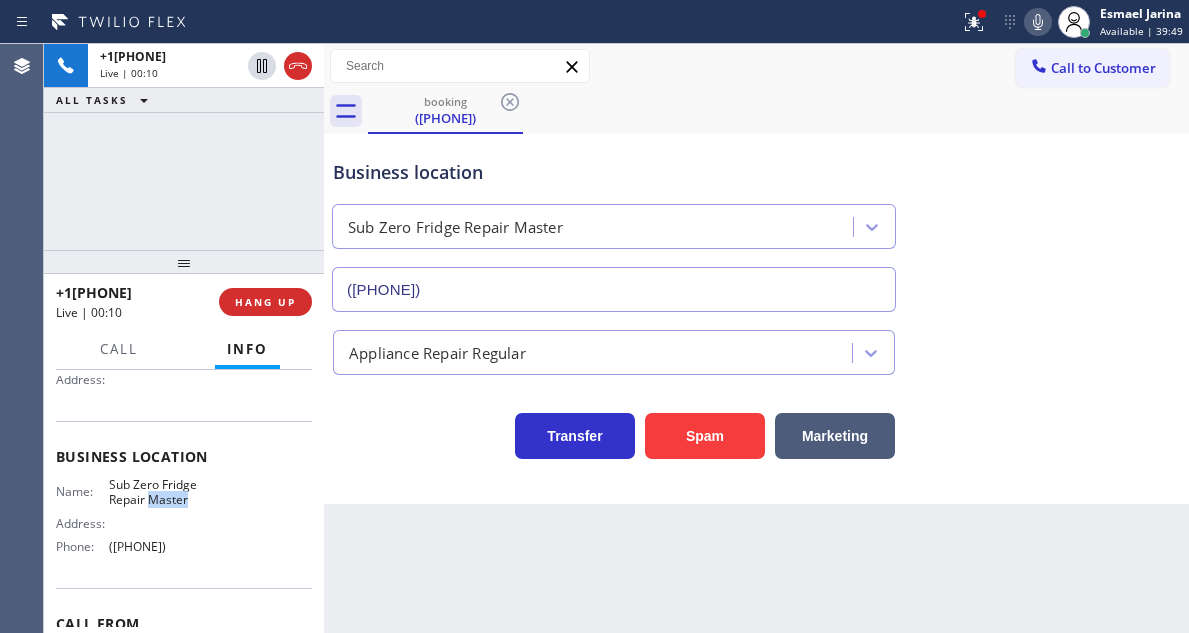 click on "Sub Zero Fridge Repair Master" at bounding box center [159, 492] 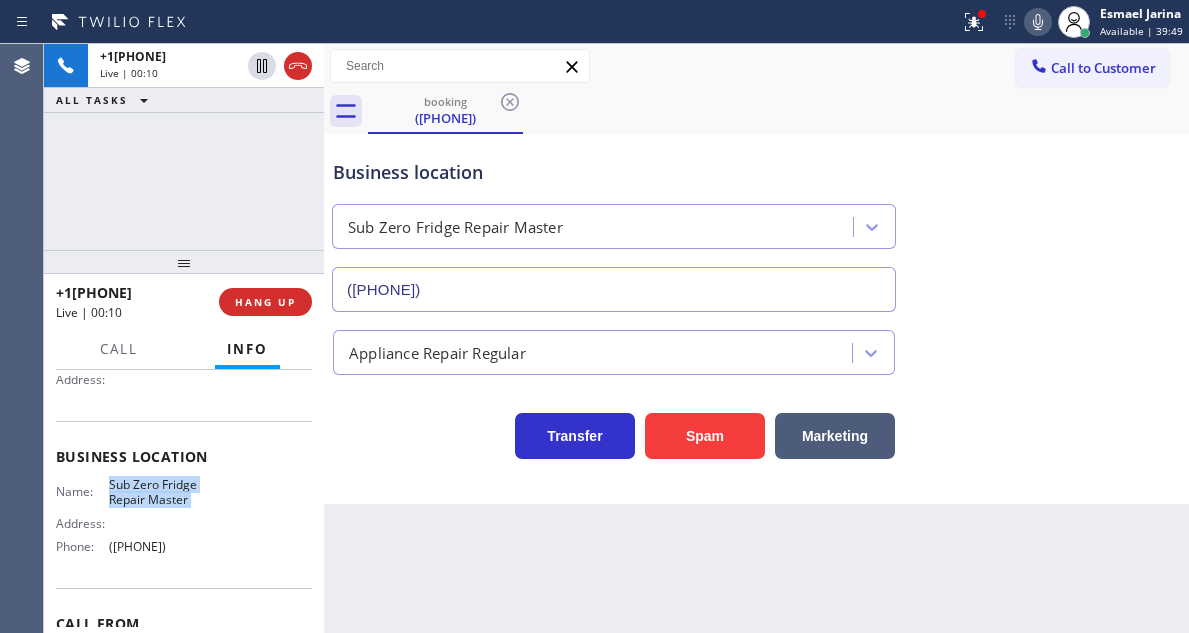 click on "Sub Zero Fridge Repair Master" at bounding box center [159, 492] 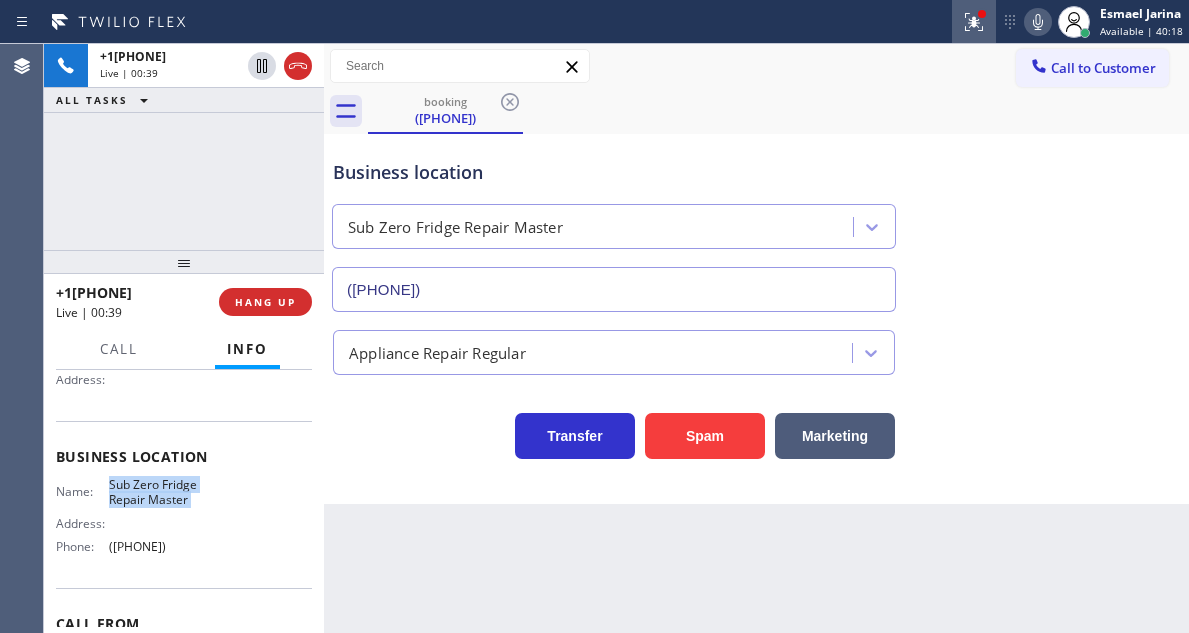 click 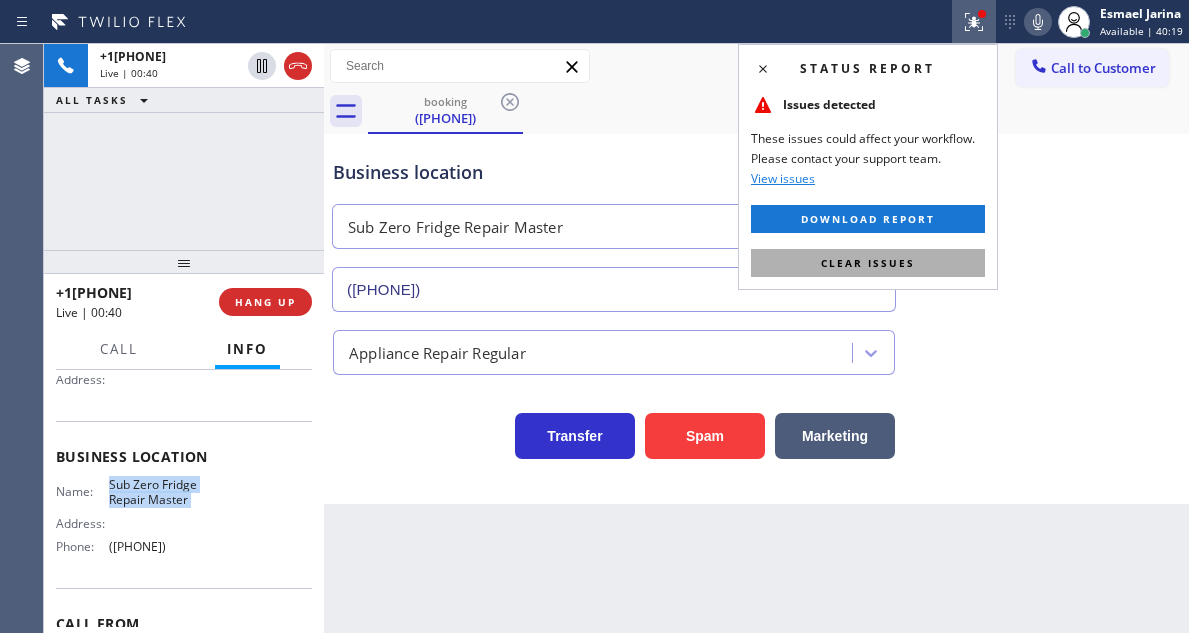 click on "Clear issues" at bounding box center [868, 263] 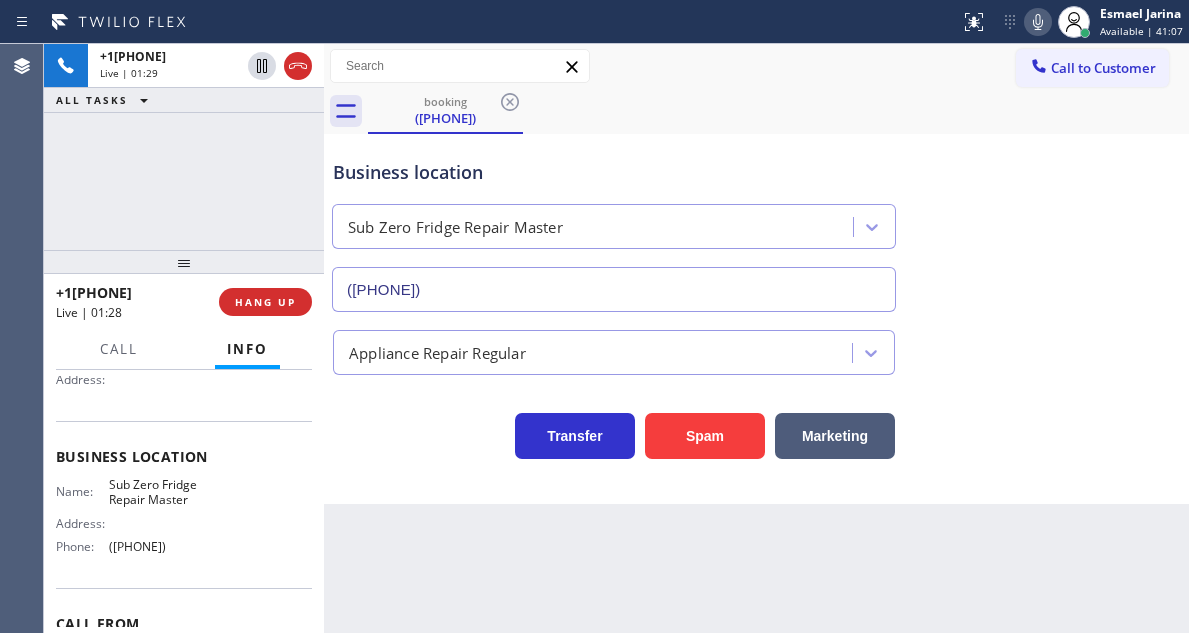 click on "Business location" at bounding box center (614, 172) 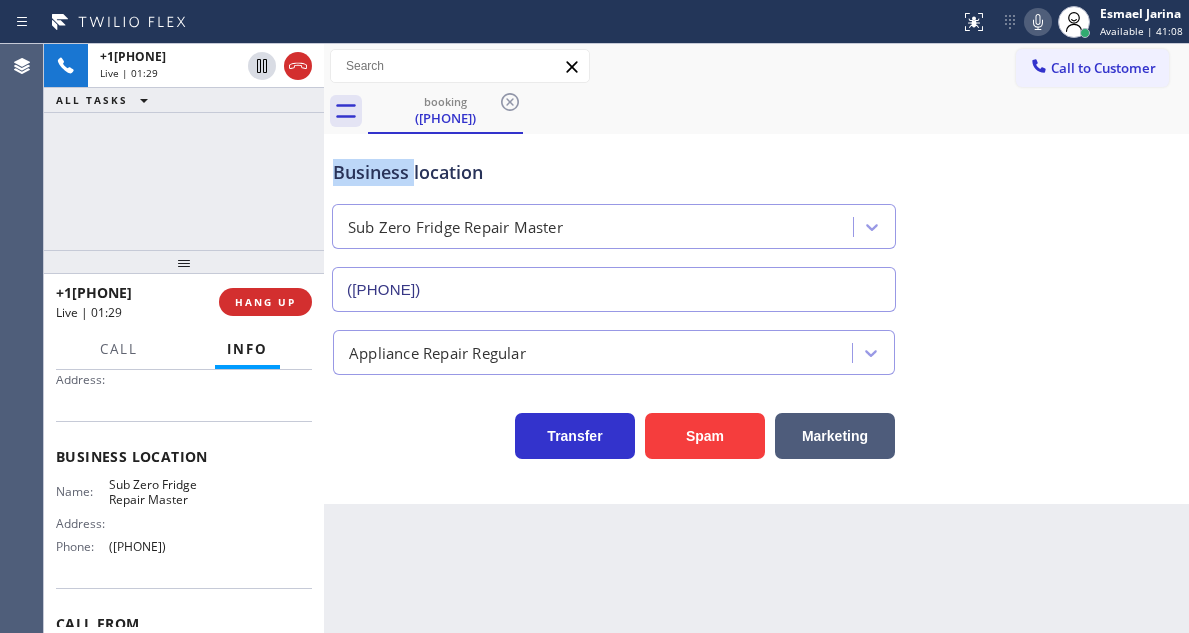 click on "Business location" at bounding box center [614, 172] 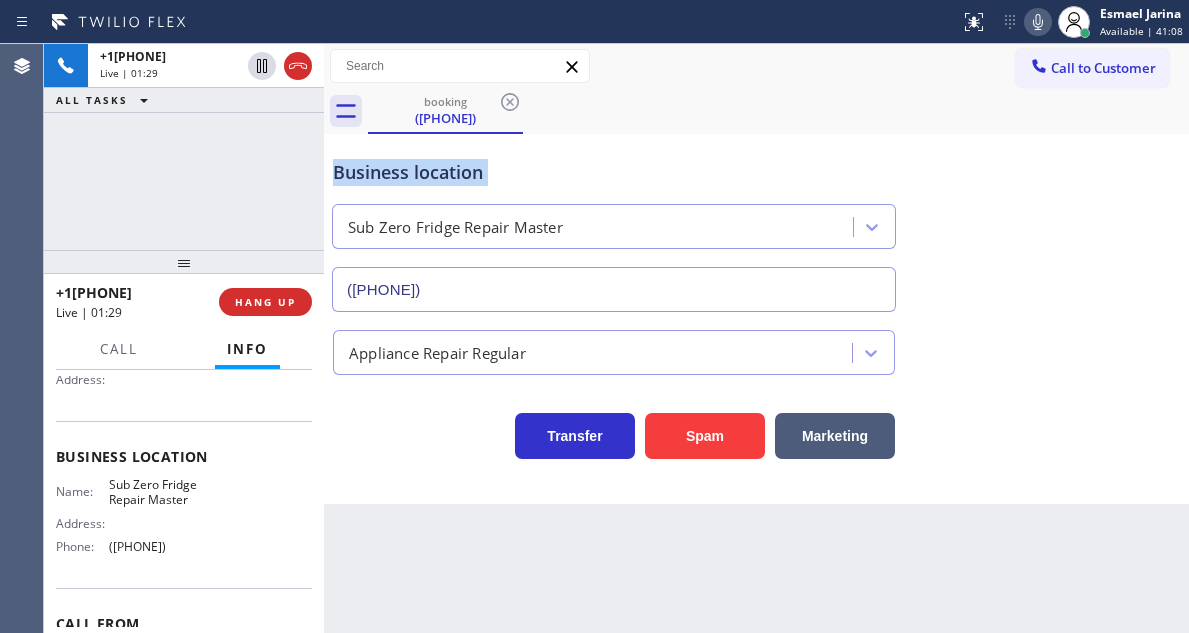 click on "Business location" at bounding box center [614, 172] 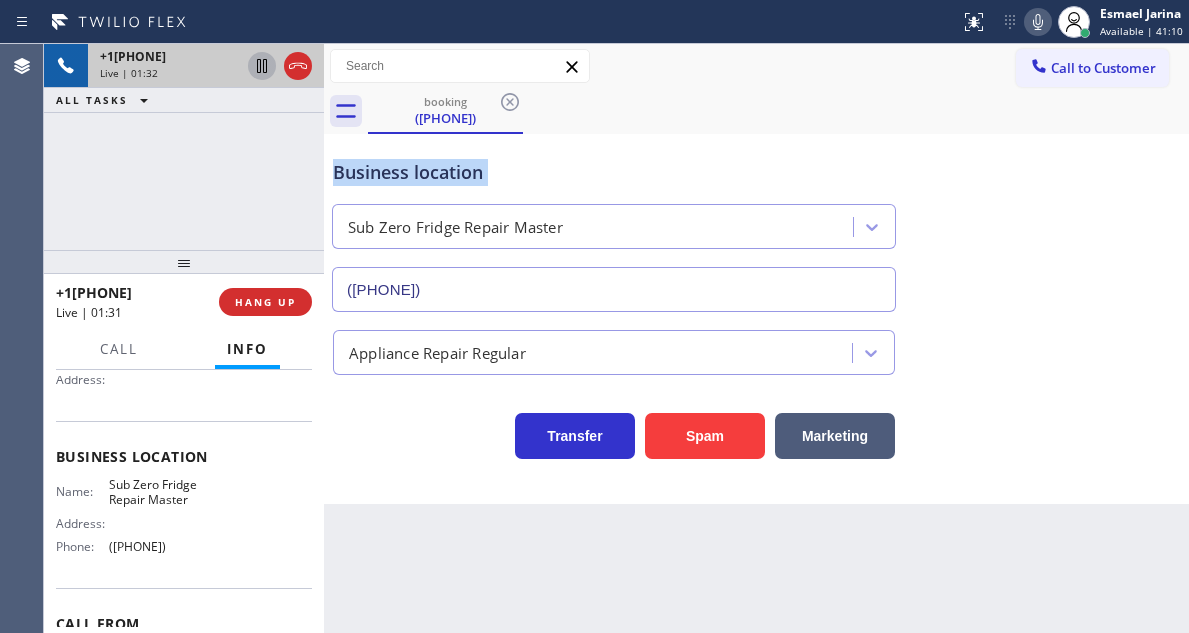 click 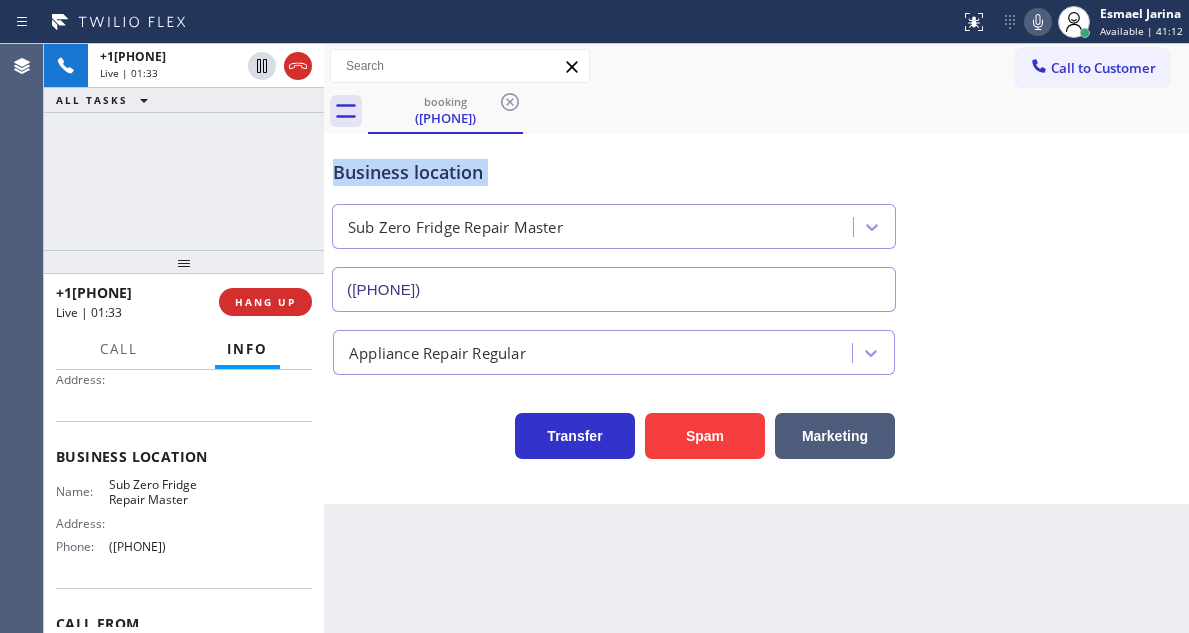 click 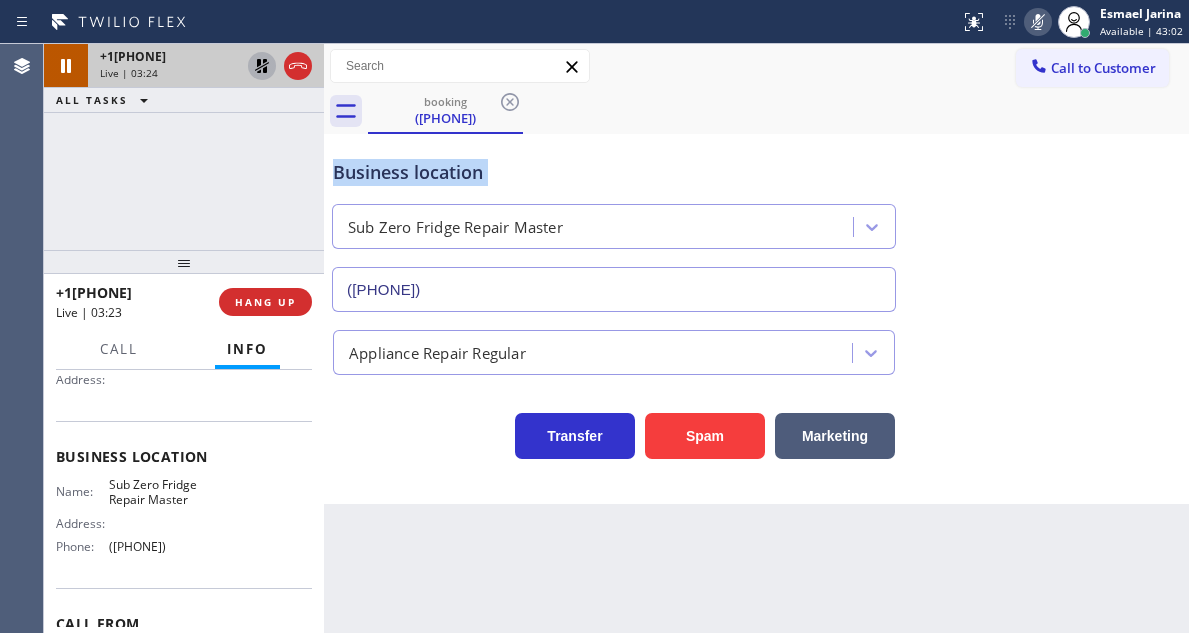 click 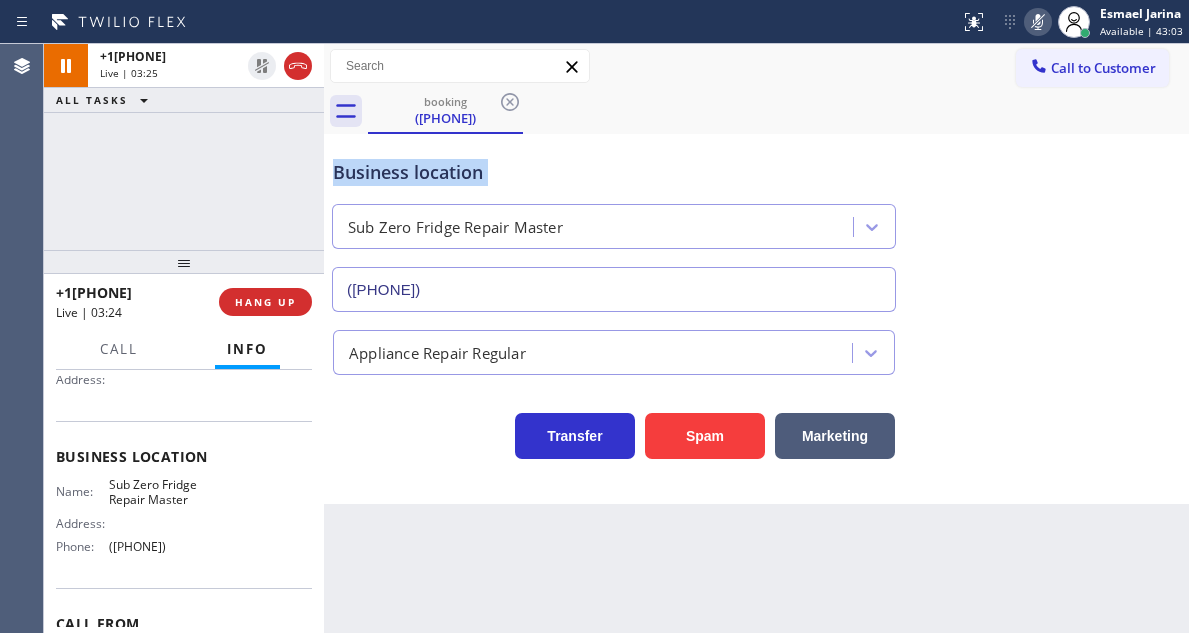click 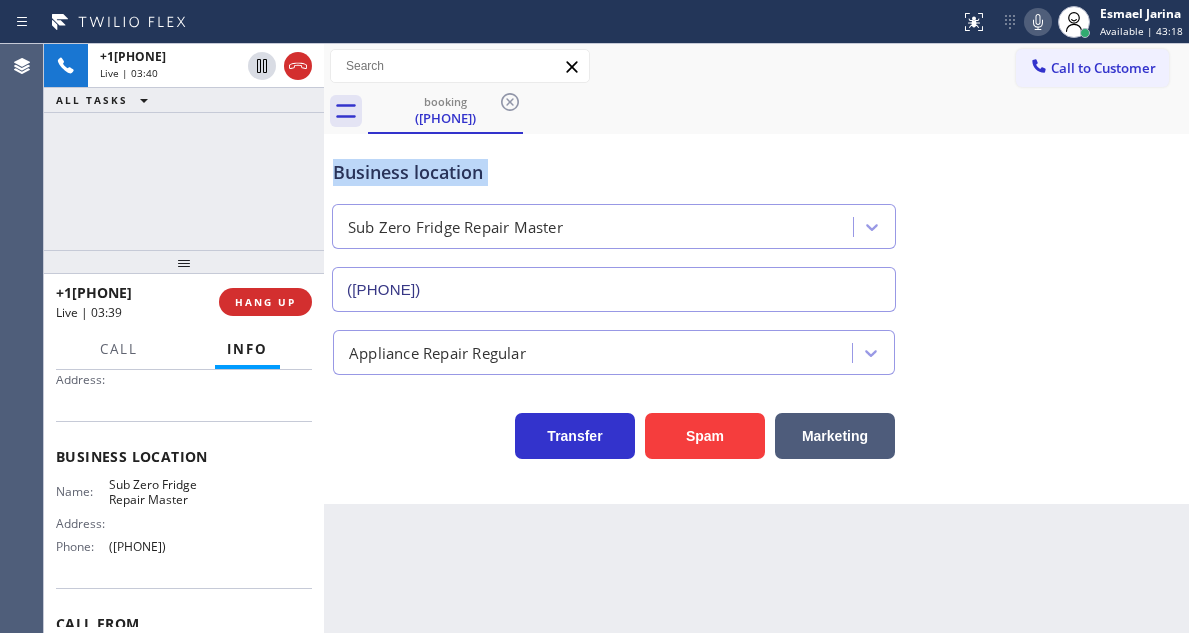 click on "Business location Sub Zero Fridge Repair Master [PHONE]" at bounding box center [756, 221] 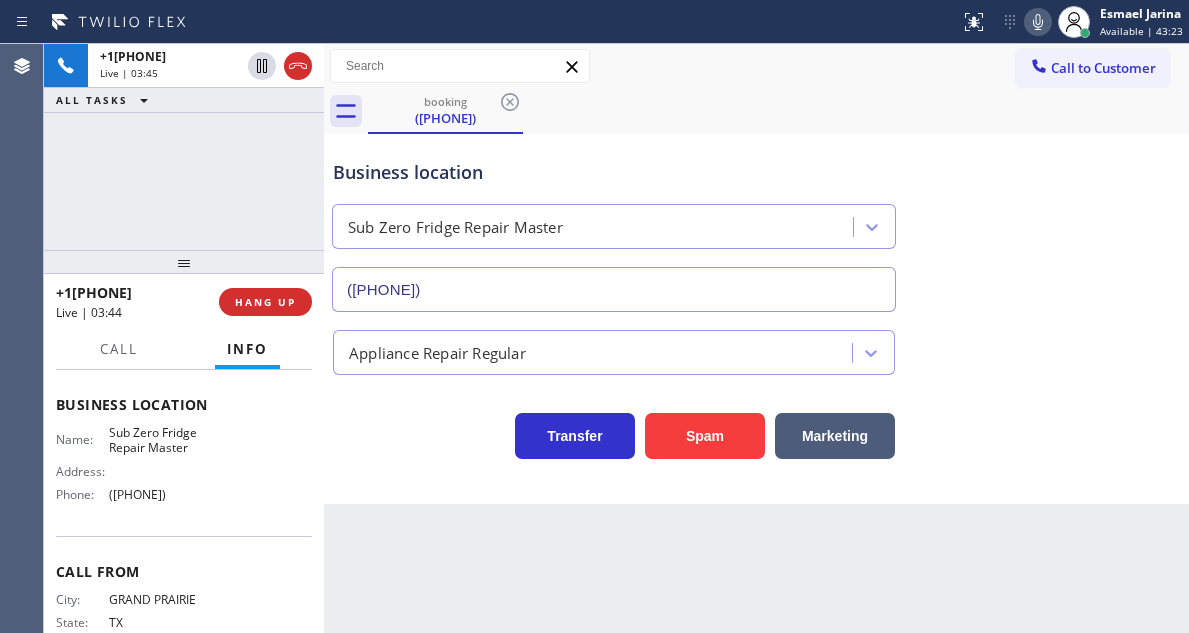 scroll, scrollTop: 300, scrollLeft: 0, axis: vertical 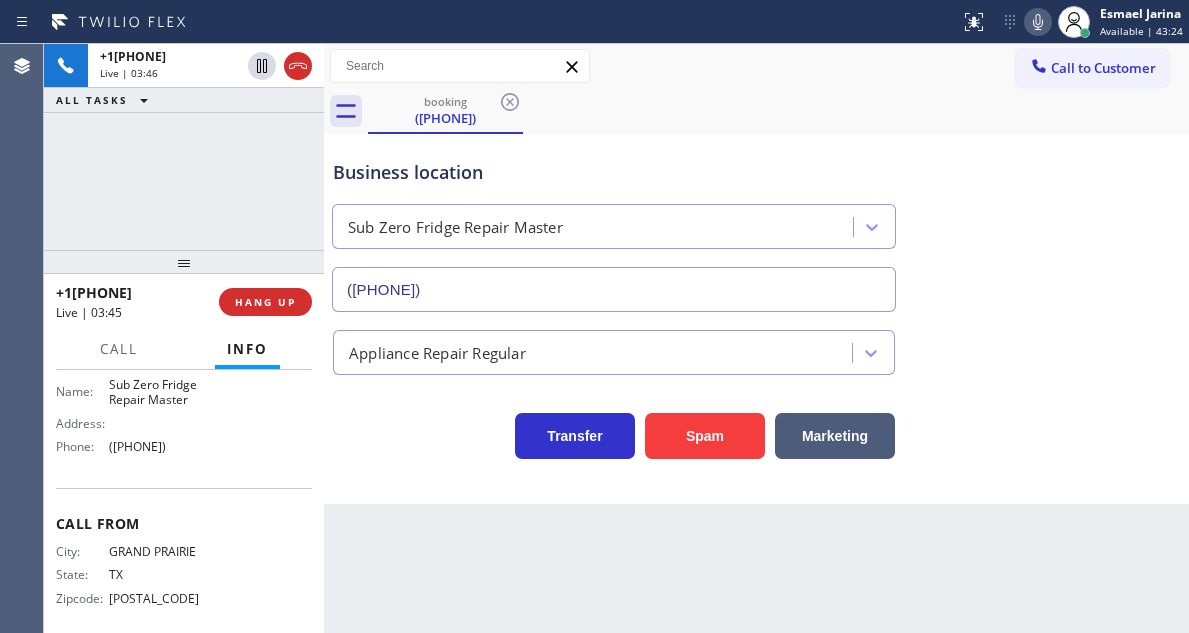 click on "([PHONE])" at bounding box center [159, 446] 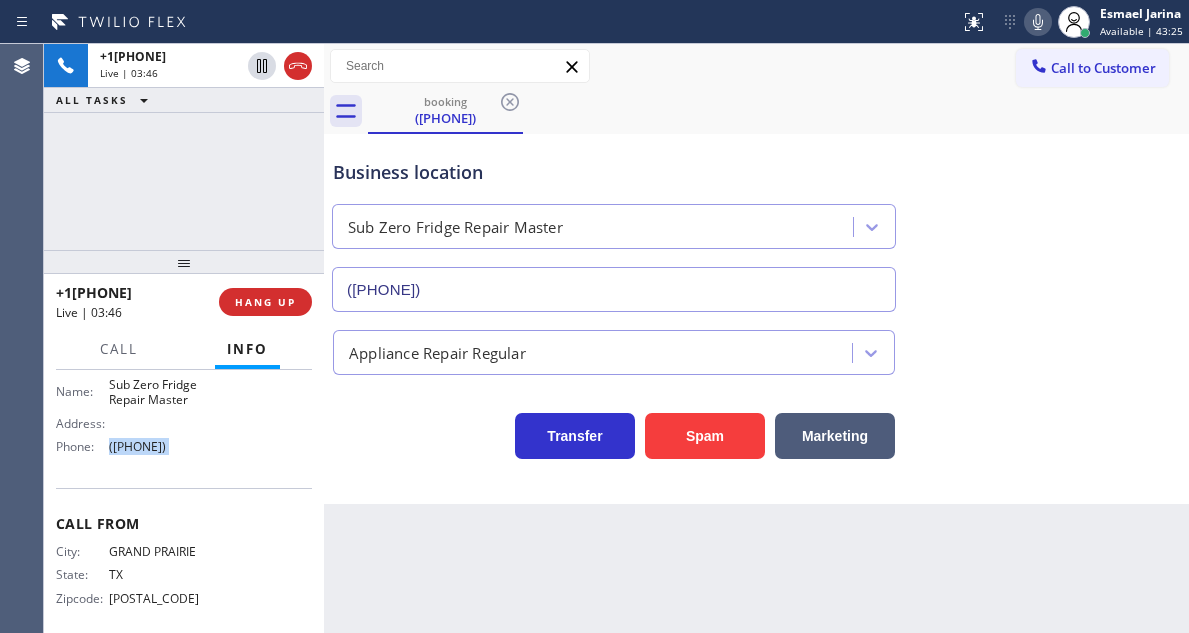 click on "([PHONE])" at bounding box center [159, 446] 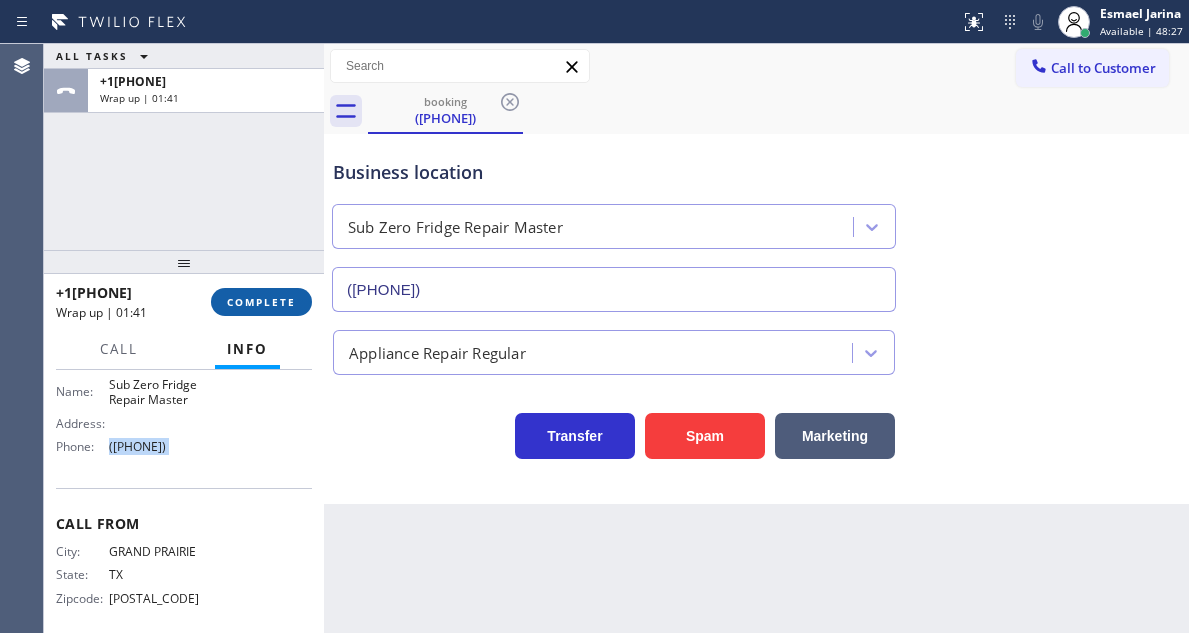 click on "COMPLETE" at bounding box center (261, 302) 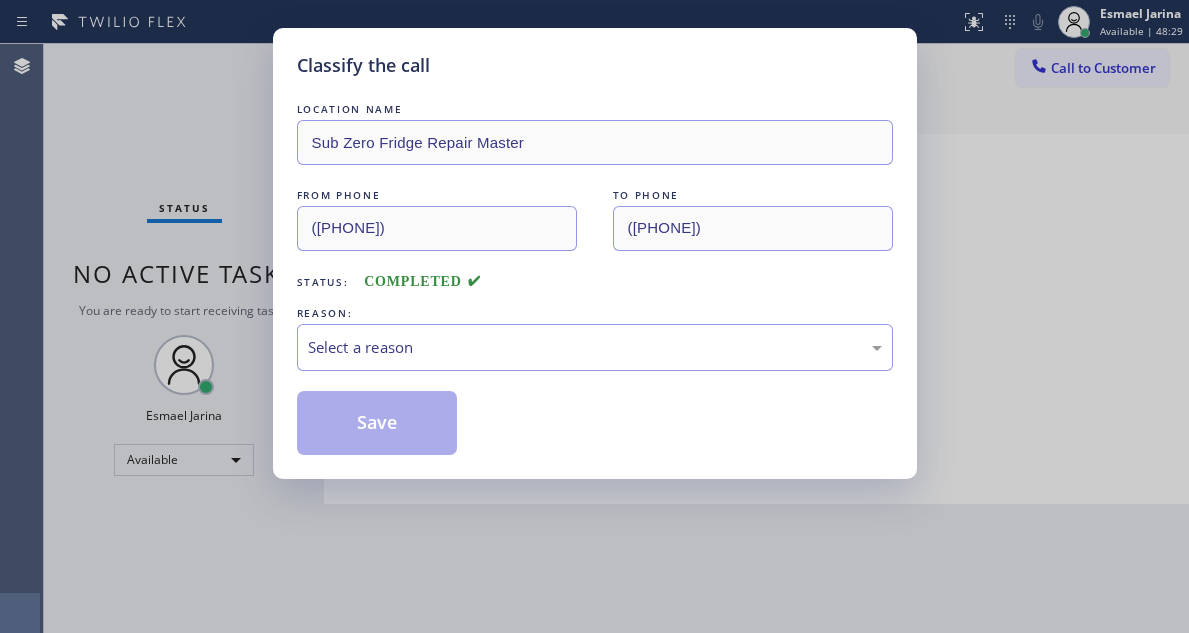 click on "Select a reason" at bounding box center (595, 347) 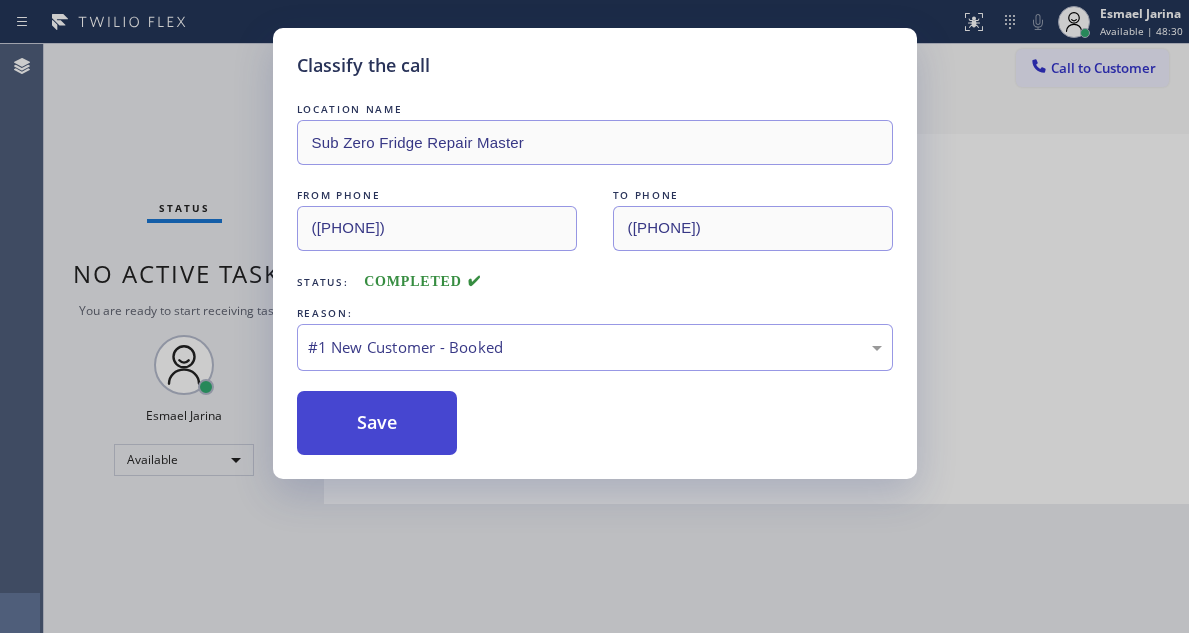 click on "Save" at bounding box center [377, 423] 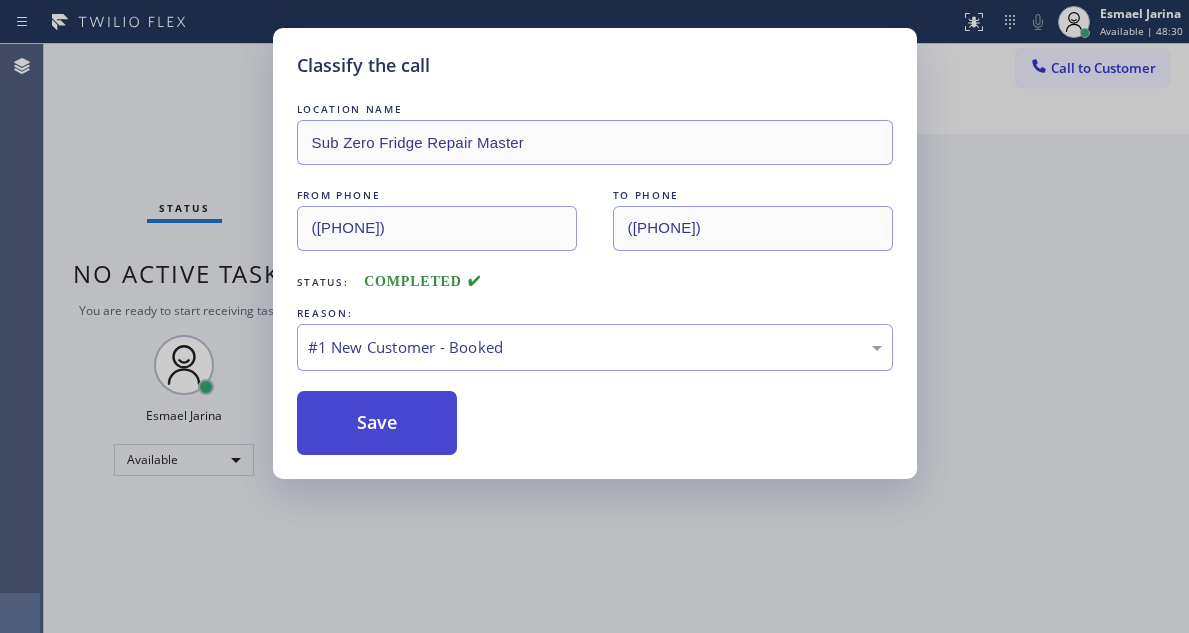 click on "Save" at bounding box center [377, 423] 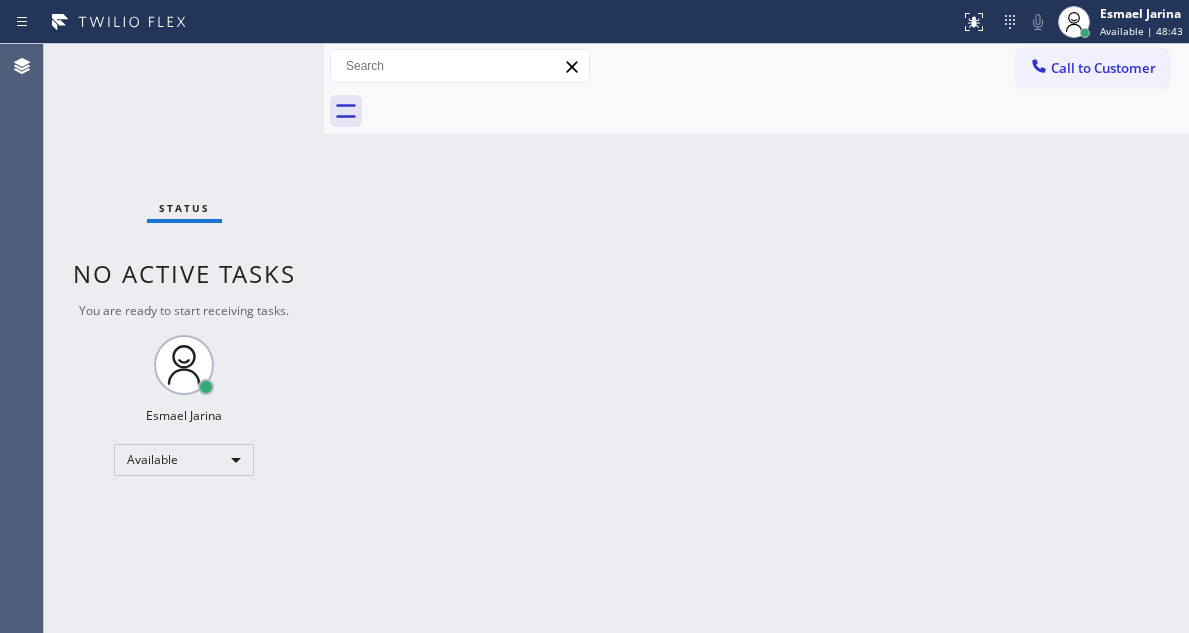 click on "Status   No active tasks     You are ready to start receiving tasks.   Esmael Jarina Available" at bounding box center (184, 338) 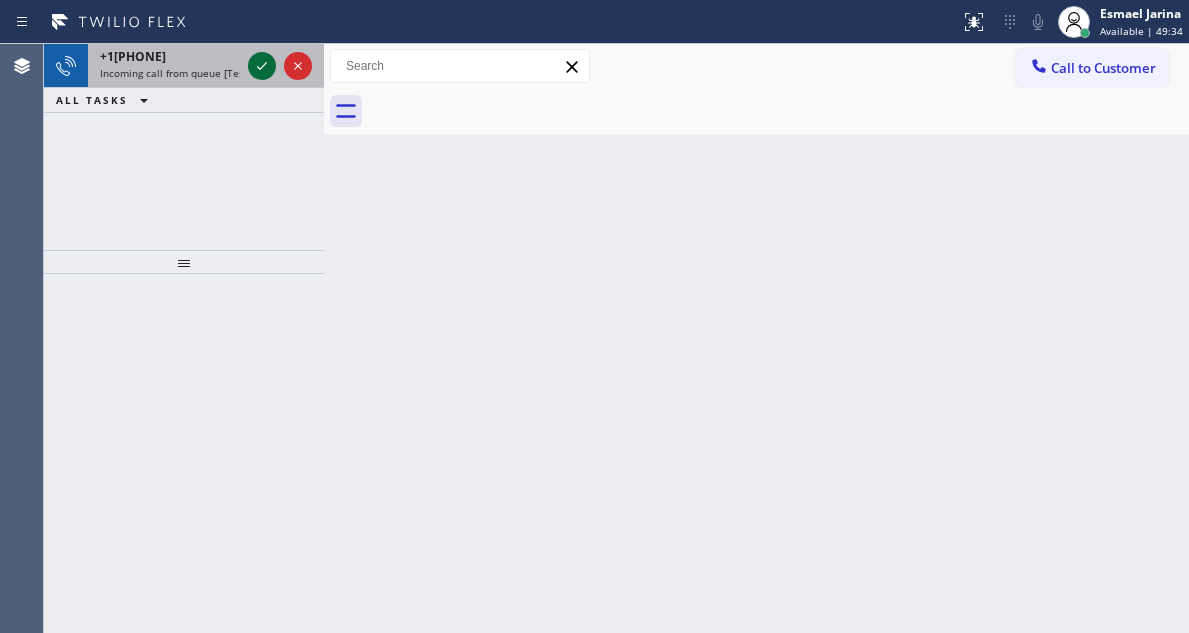 click 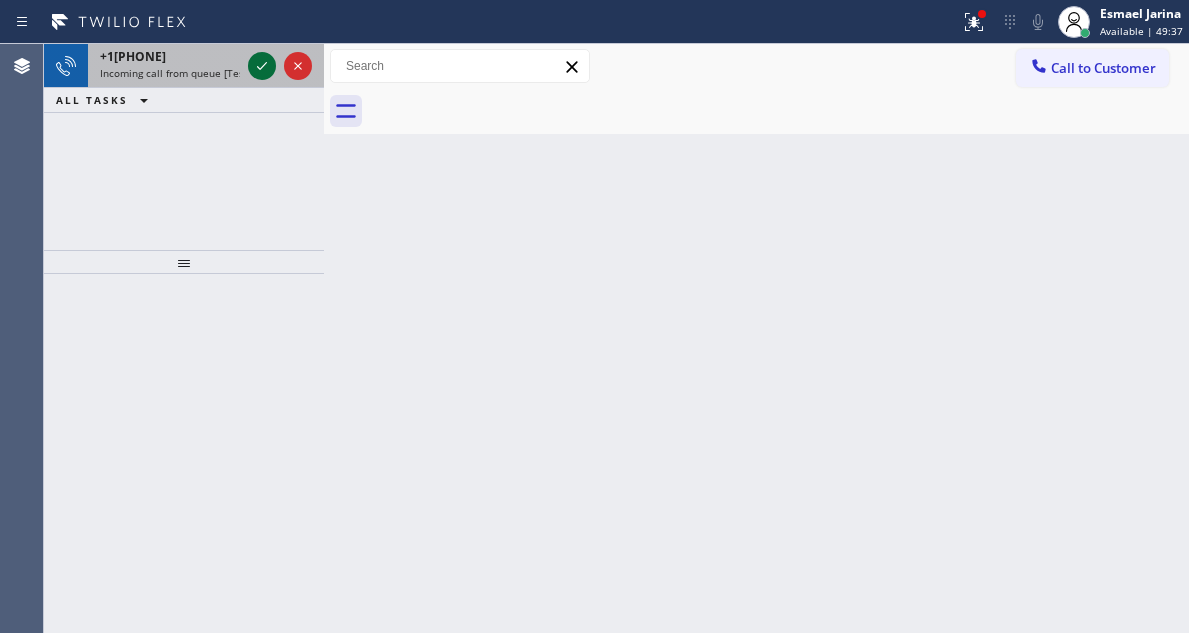 click 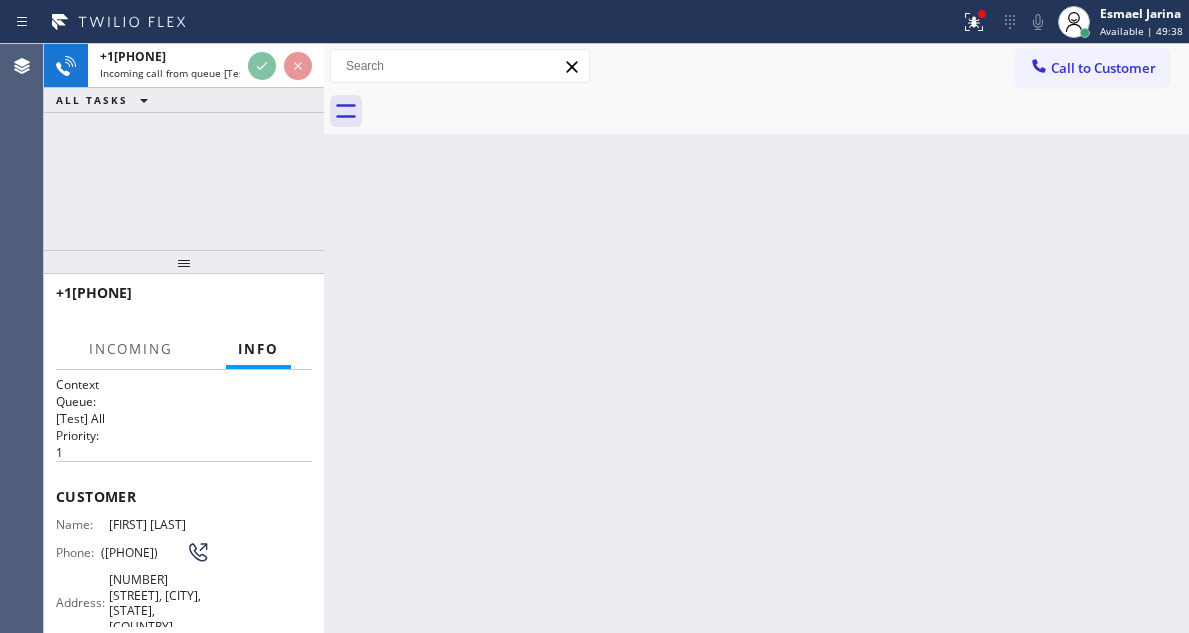 scroll, scrollTop: 100, scrollLeft: 0, axis: vertical 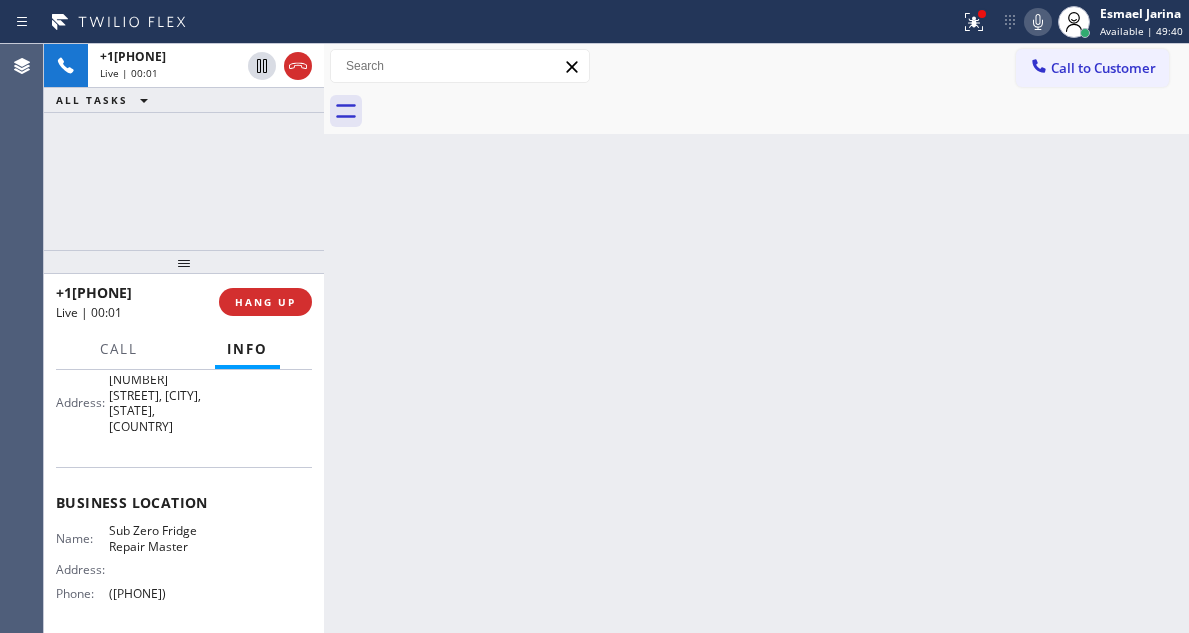 click on "Sub Zero Fridge Repair Master" at bounding box center [159, 538] 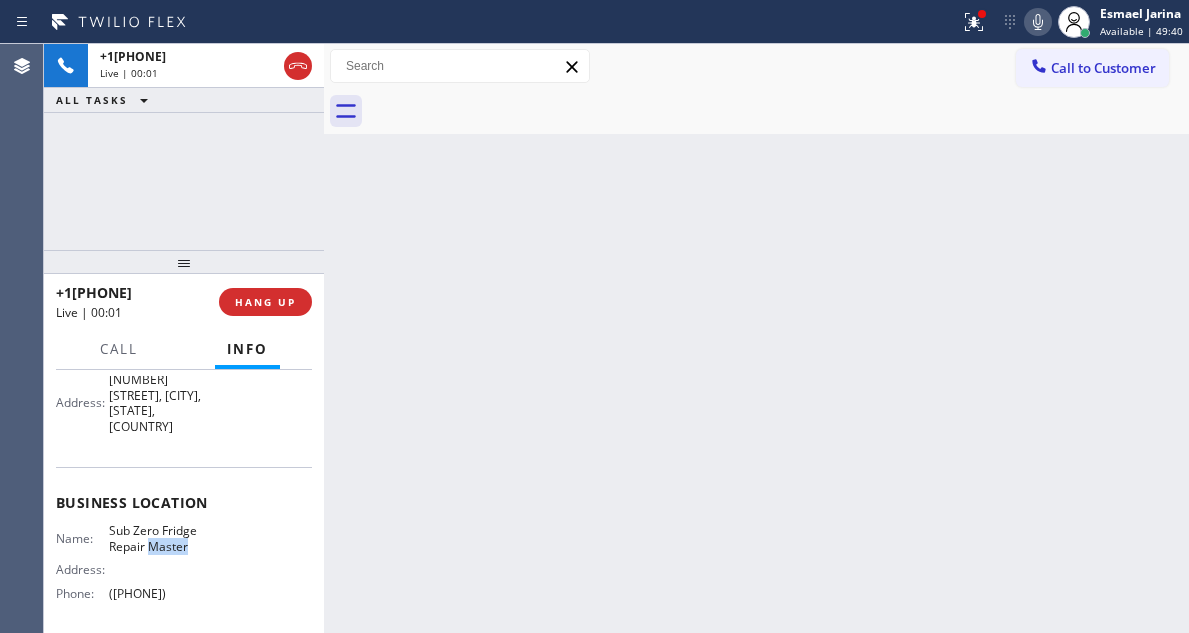 click on "Sub Zero Fridge Repair Master" at bounding box center [159, 538] 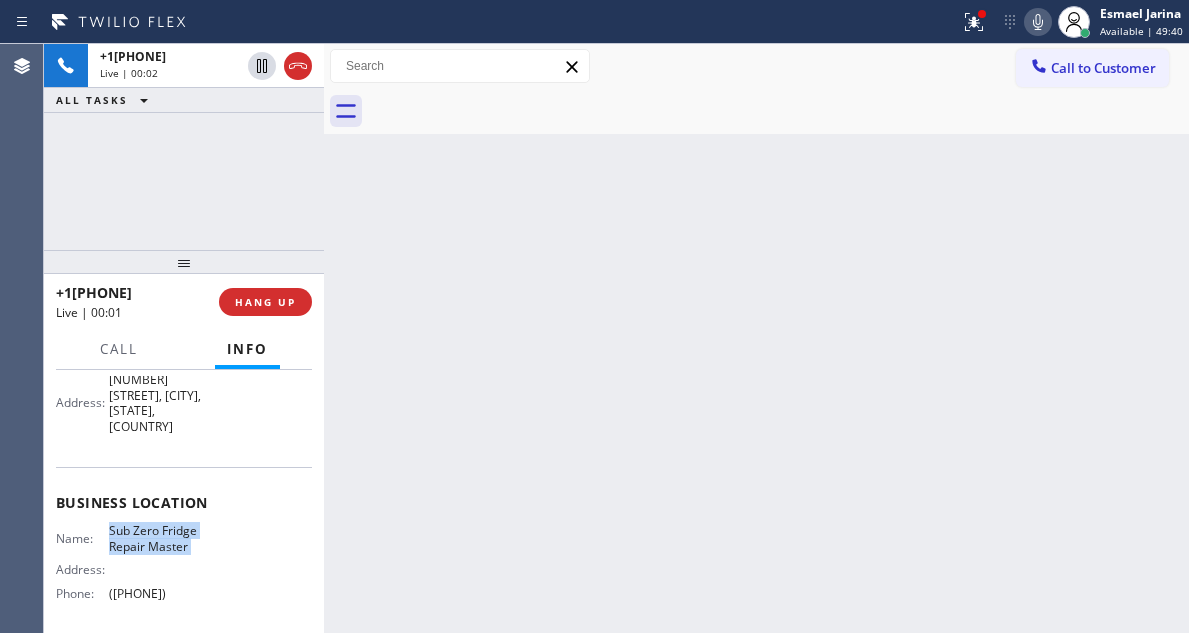 click on "Sub Zero Fridge Repair Master" at bounding box center (159, 538) 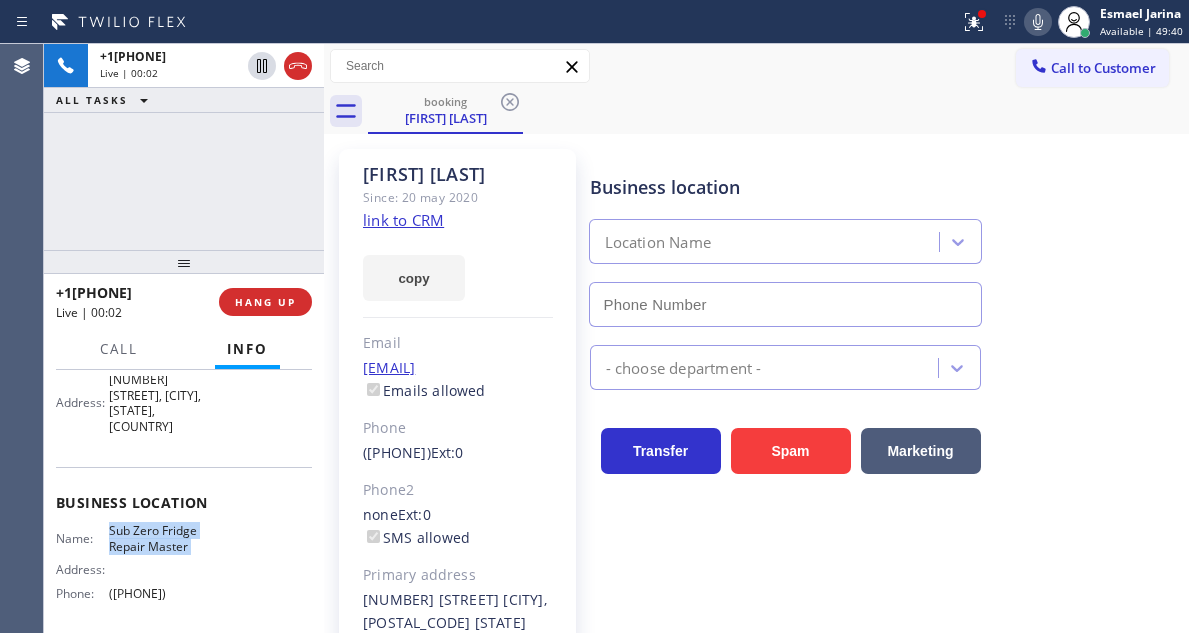 click on "Sub Zero Fridge Repair Master" at bounding box center (159, 538) 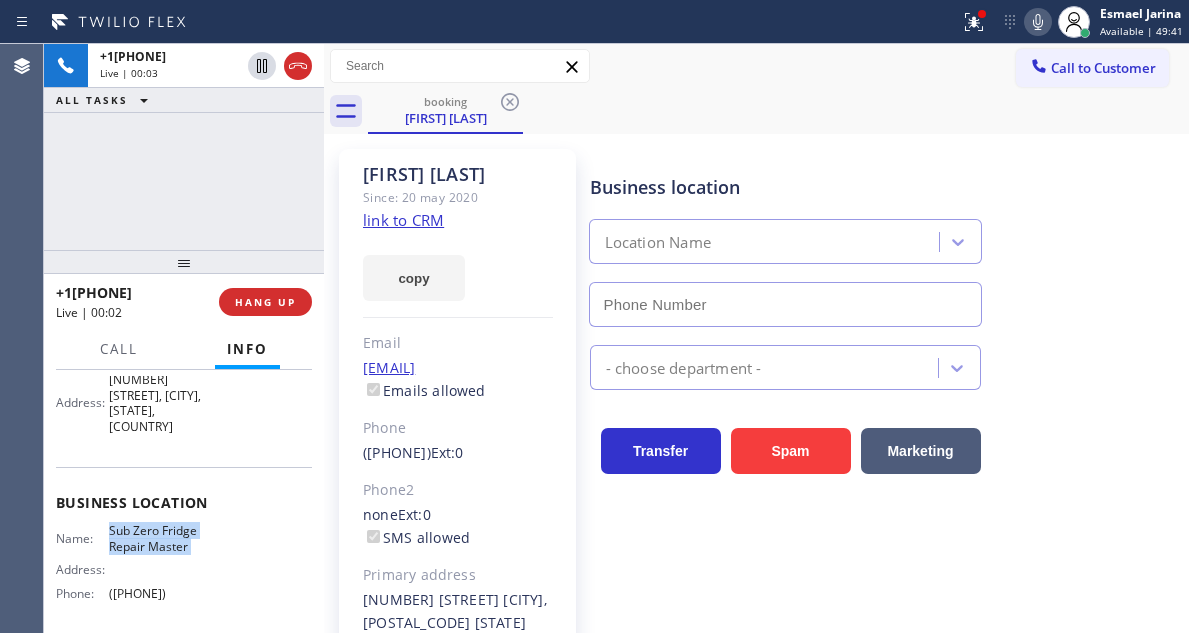 click on "Sub Zero Fridge Repair Master" at bounding box center (159, 538) 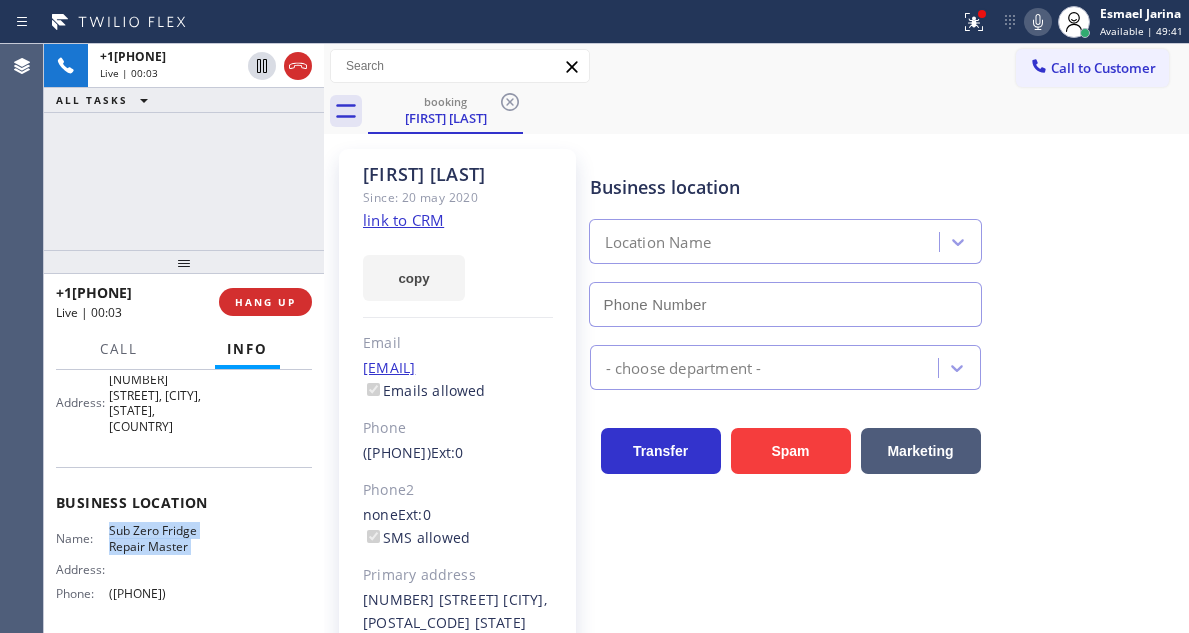 type on "([PHONE])" 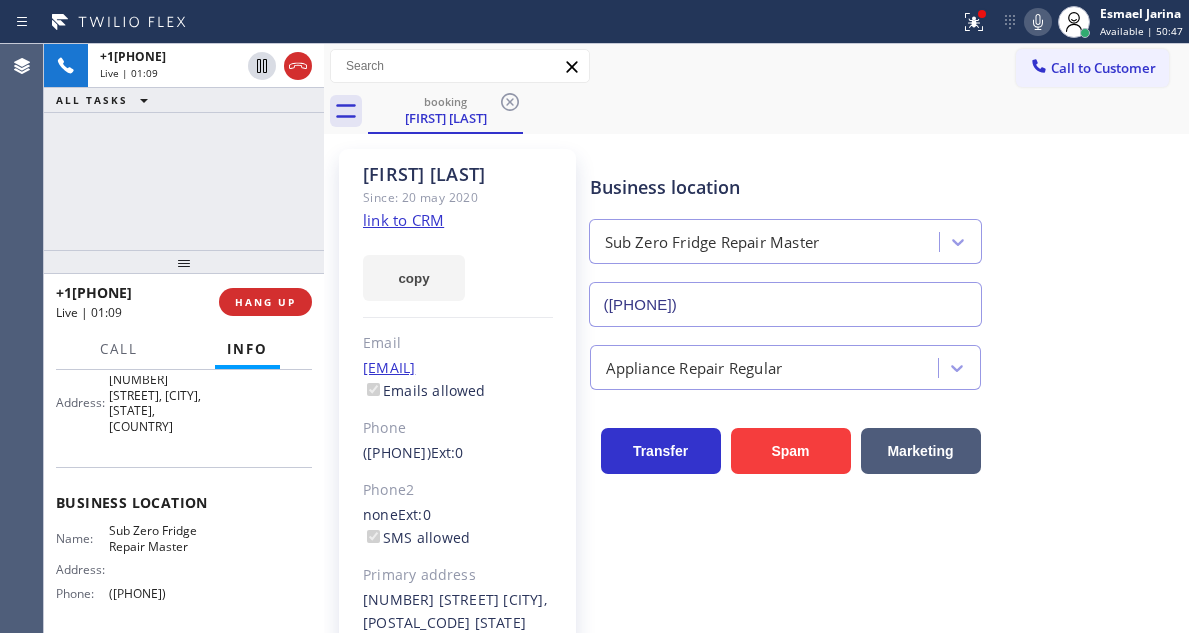 click on "+1[PHONE] Live | 01:09 ALL TASKS ALL TASKS ACTIVE TASKS TASKS IN WRAP UP" at bounding box center [184, 147] 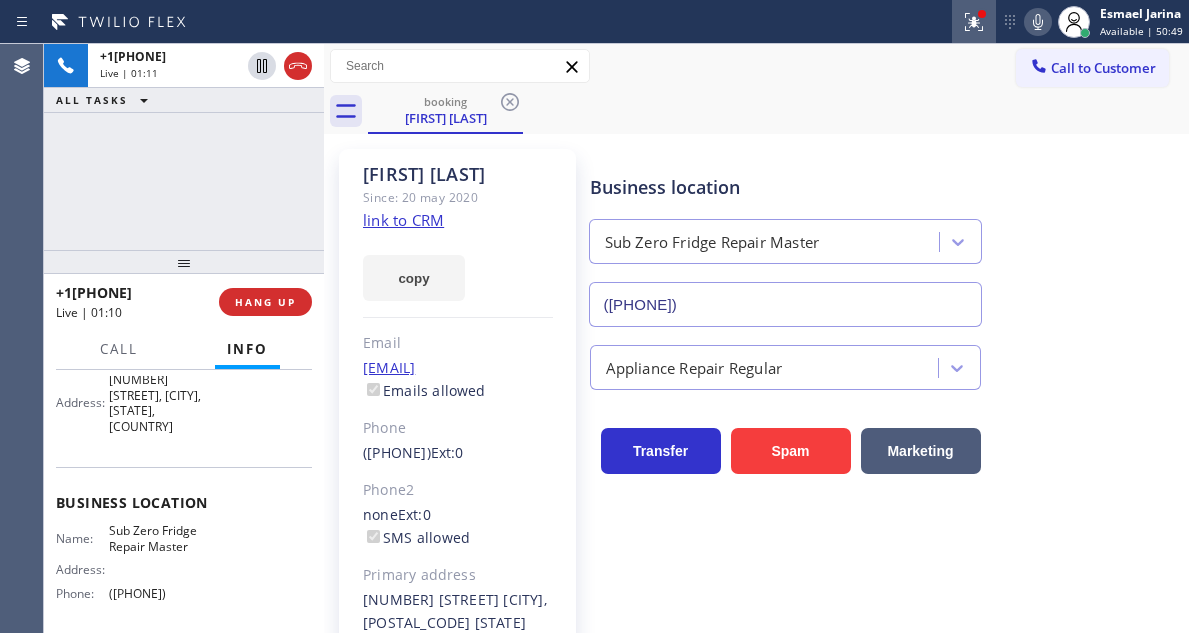 click 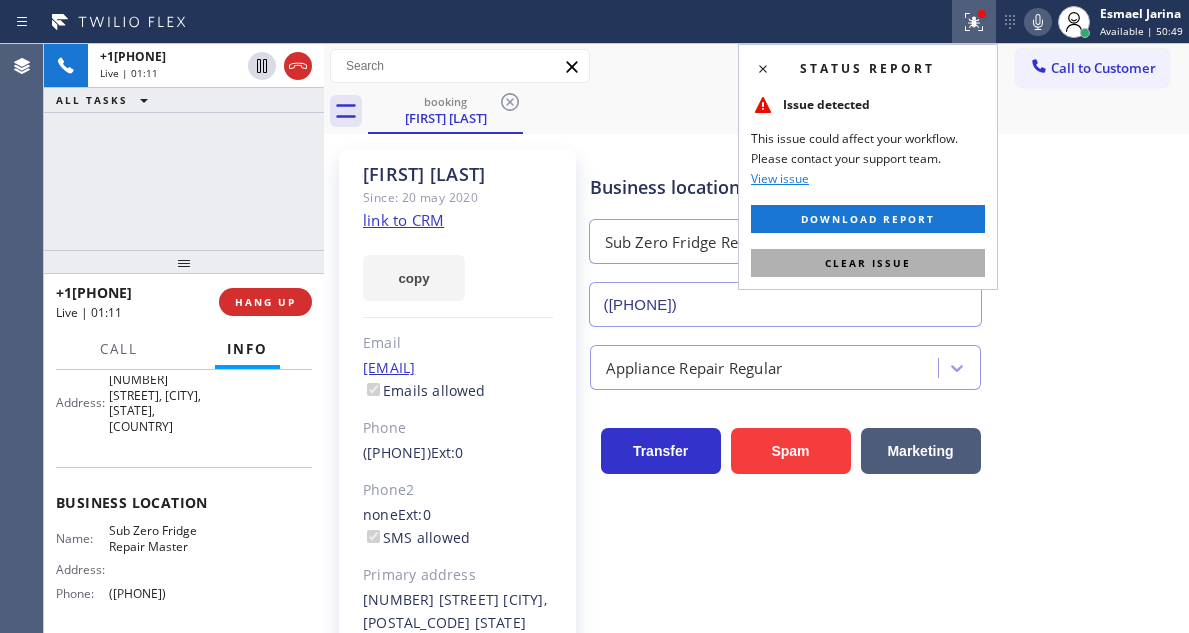 click on "Clear issue" at bounding box center (868, 263) 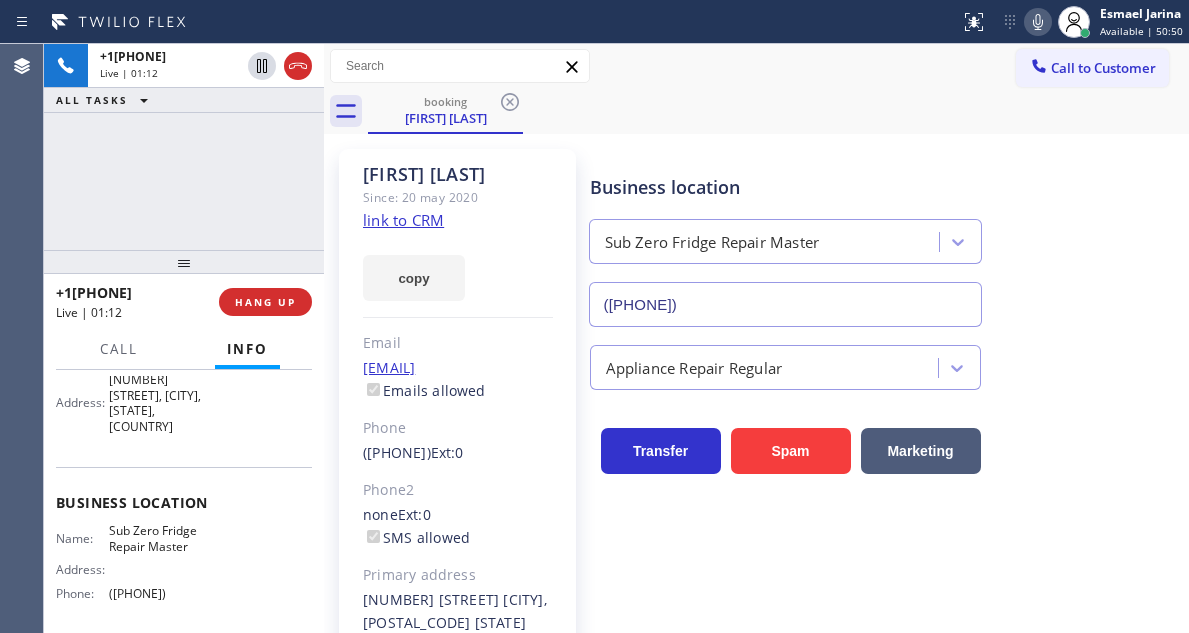 click on "booking [FIRST] [LAST]" at bounding box center (778, 111) 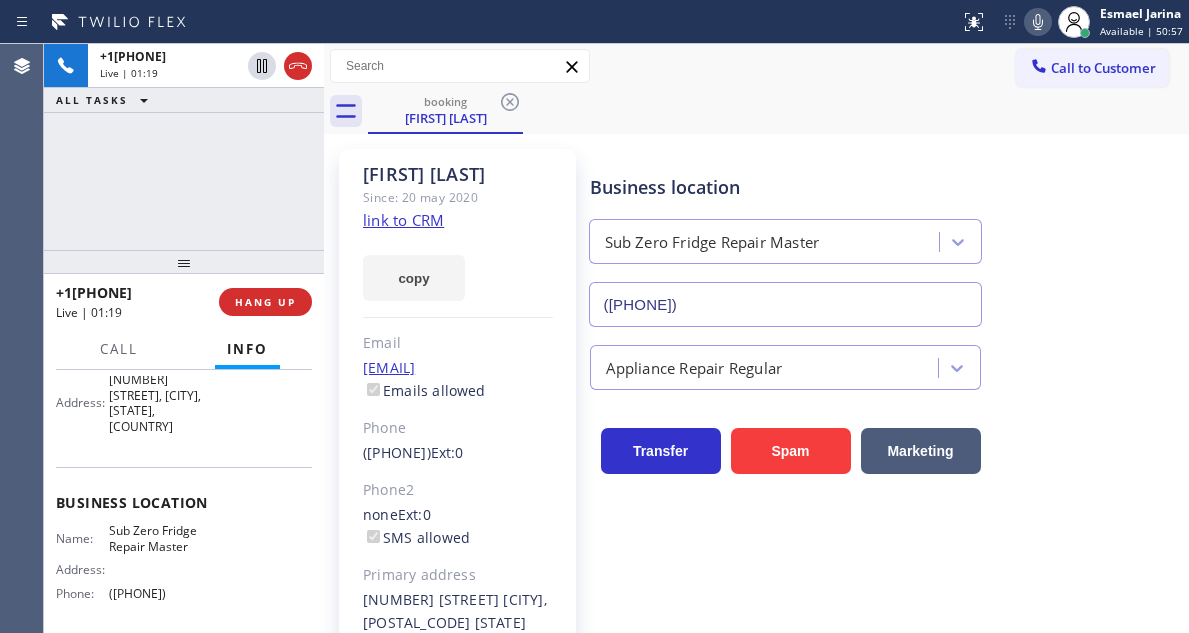 click on "+1[PHONE] Live | 01:19 ALL TASKS ALL TASKS ACTIVE TASKS TASKS IN WRAP UP" at bounding box center (184, 147) 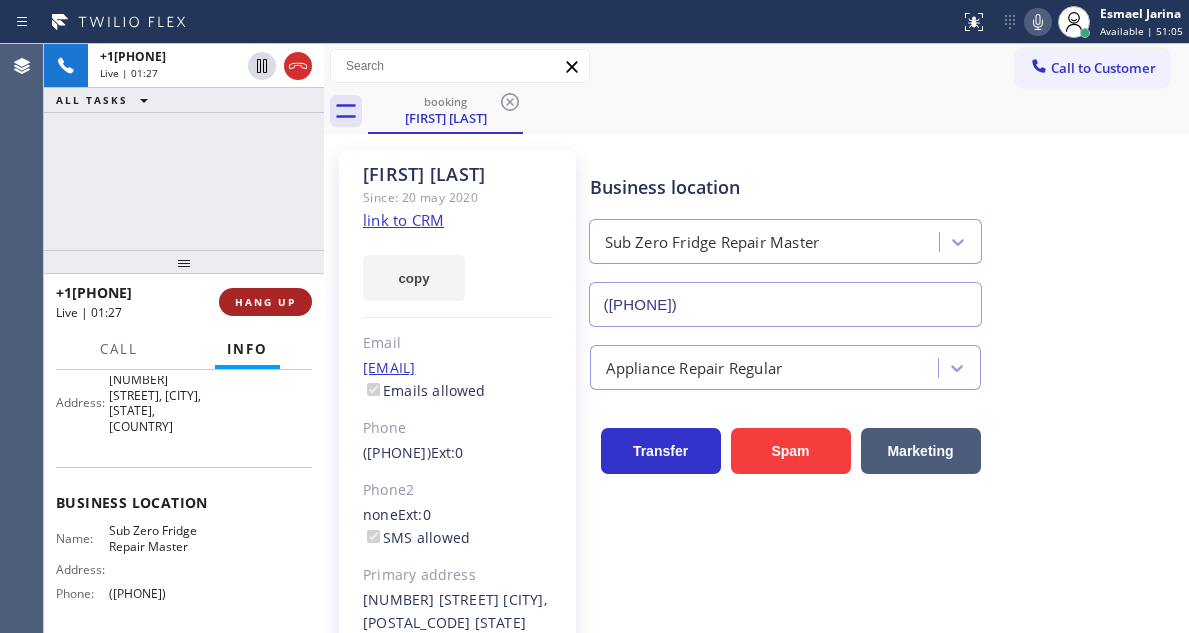 click on "HANG UP" at bounding box center [265, 302] 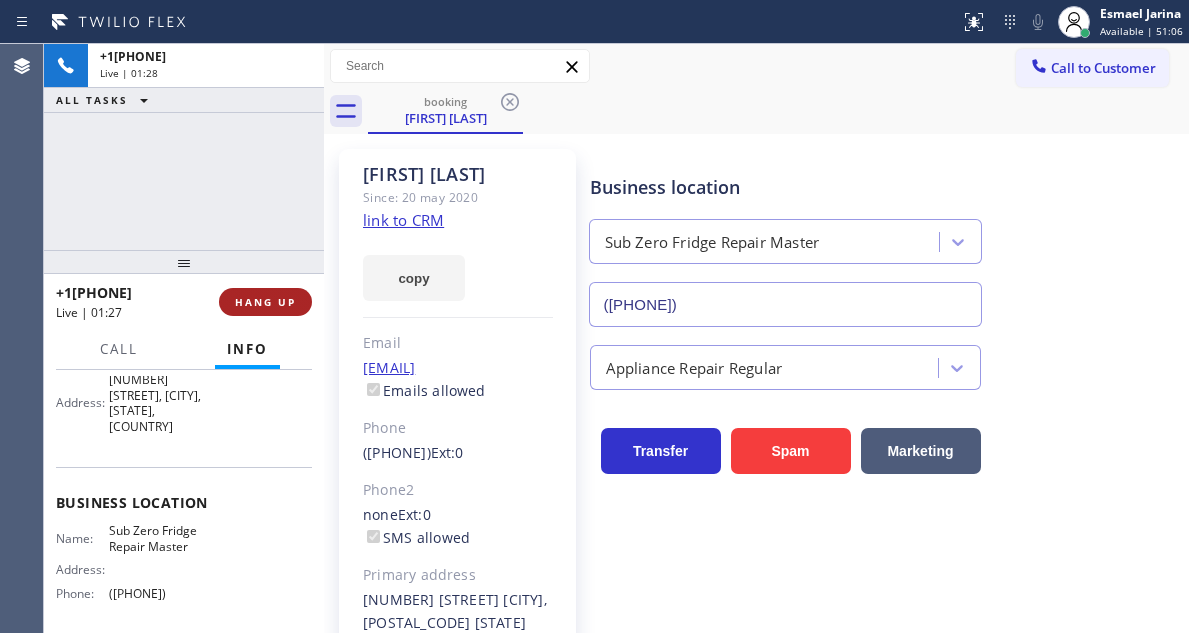 click on "HANG UP" at bounding box center [265, 302] 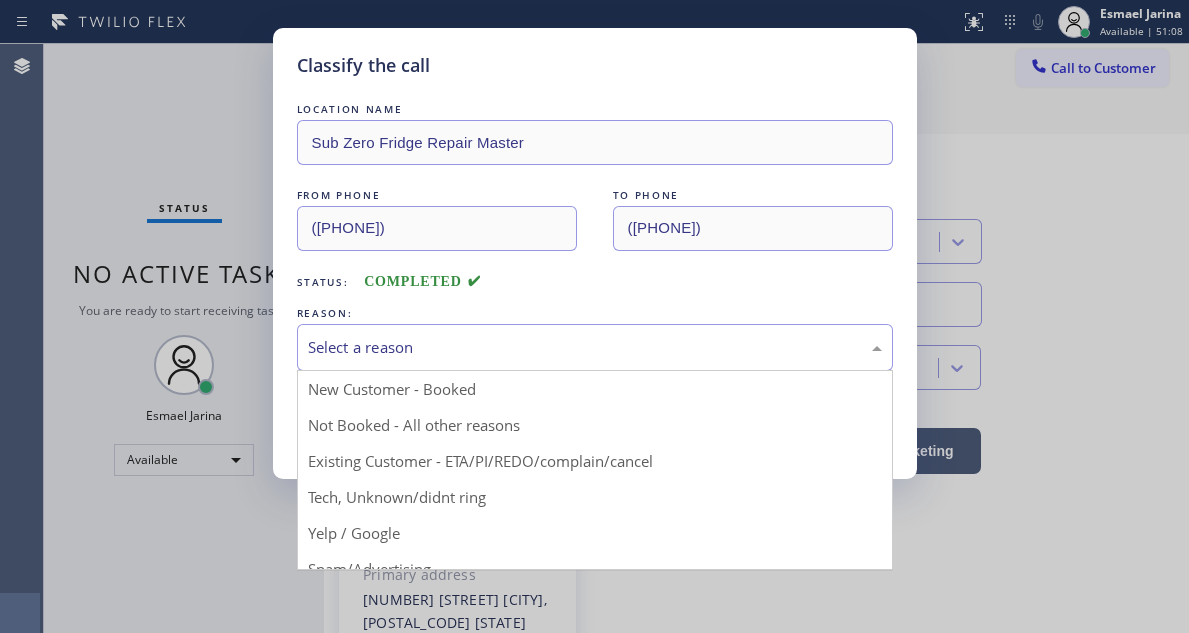 click on "Select a reason" at bounding box center (595, 347) 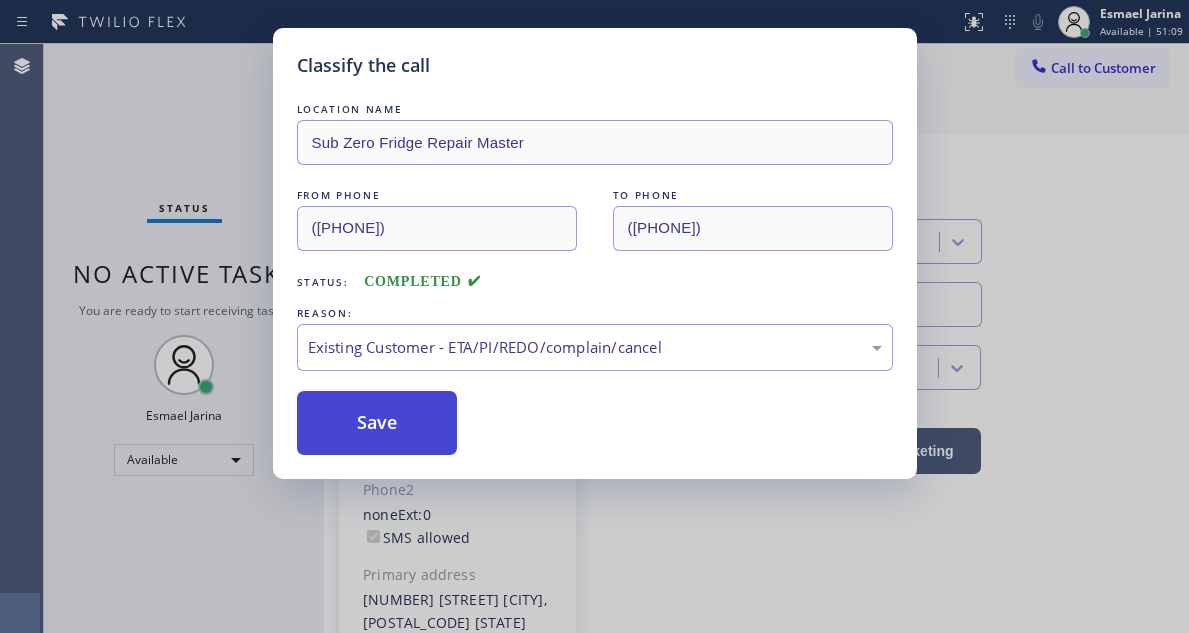 click on "Save" at bounding box center (377, 423) 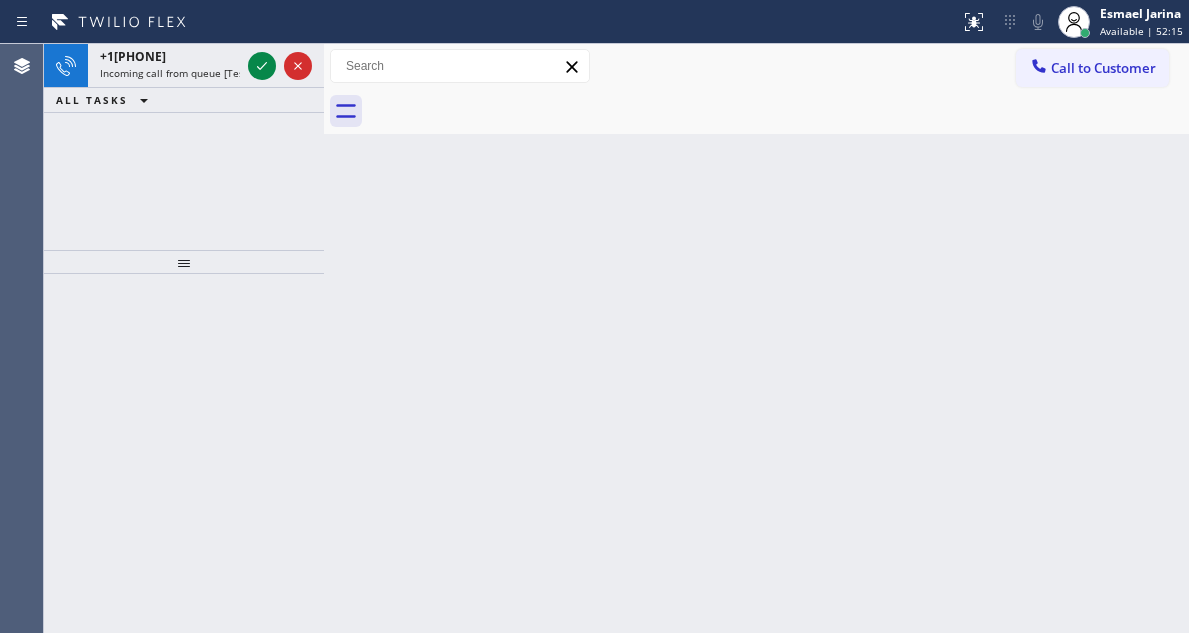 drag, startPoint x: 1170, startPoint y: 199, endPoint x: 619, endPoint y: 185, distance: 551.17786 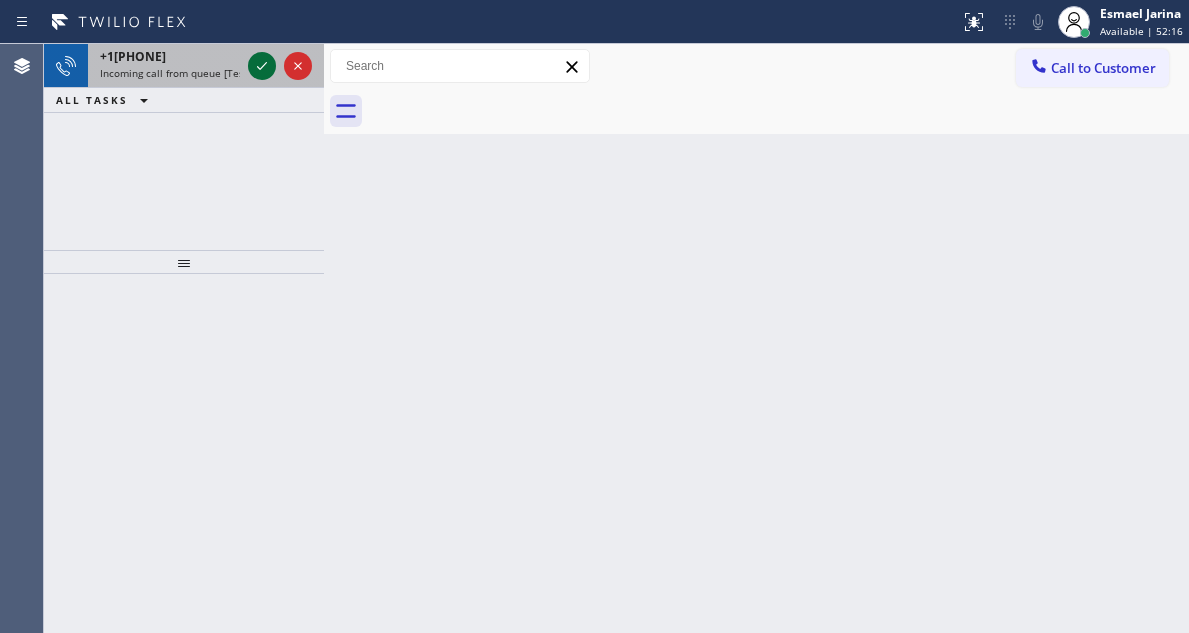 click 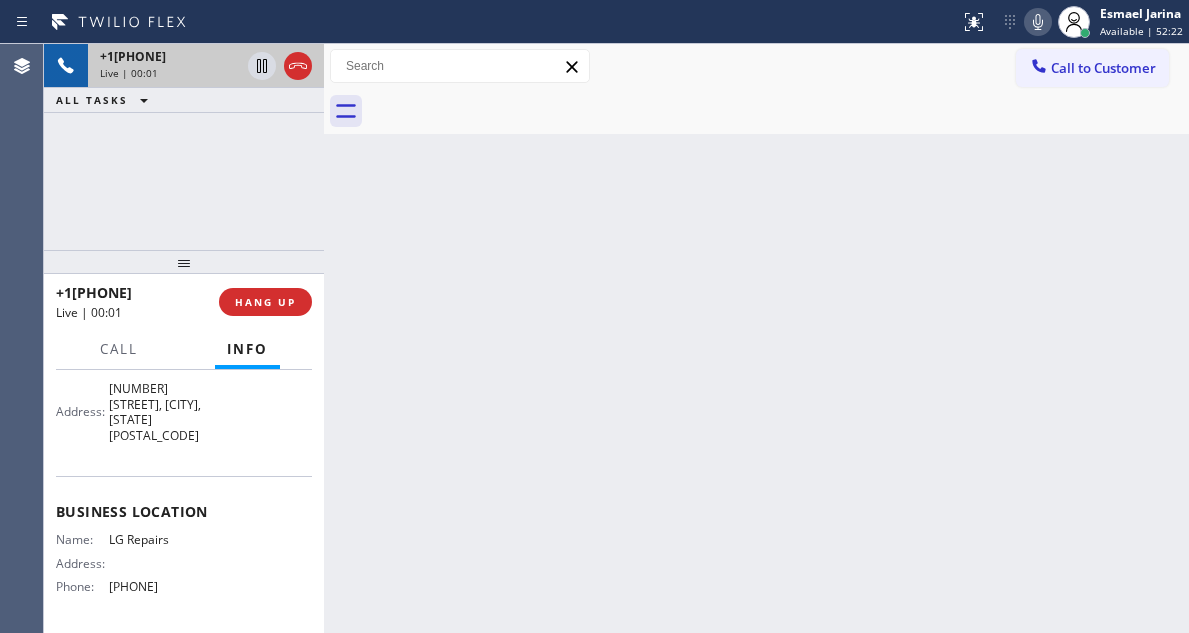 scroll, scrollTop: 300, scrollLeft: 0, axis: vertical 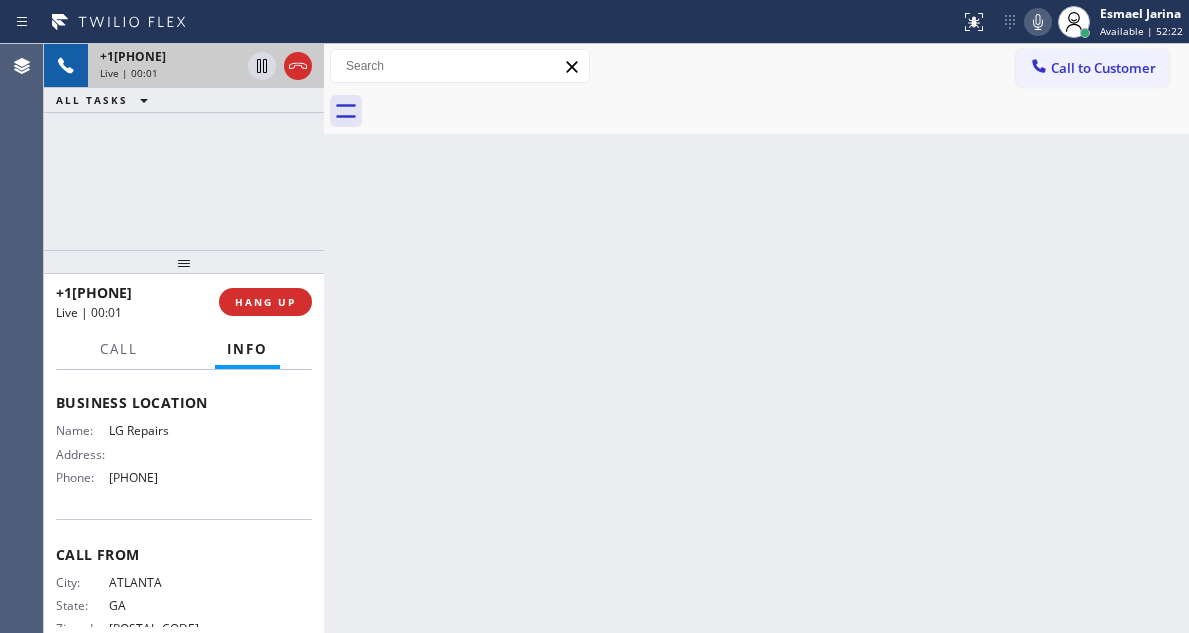 click on "LG Repairs" at bounding box center [159, 430] 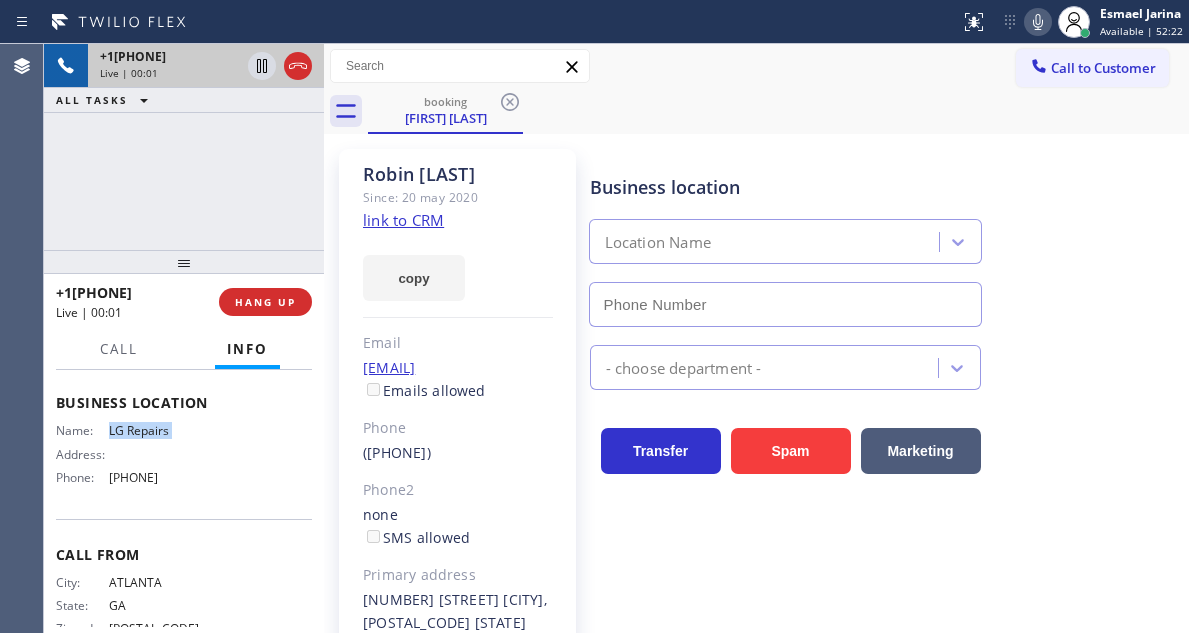 click on "LG Repairs" at bounding box center [159, 430] 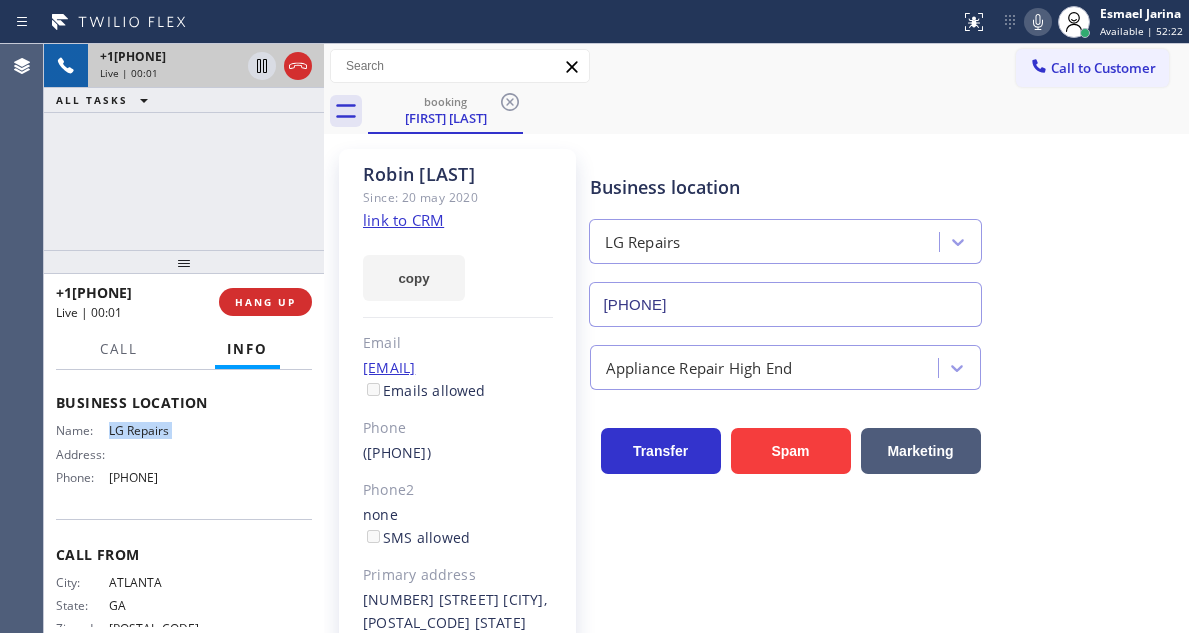 click on "LG Repairs" at bounding box center [159, 430] 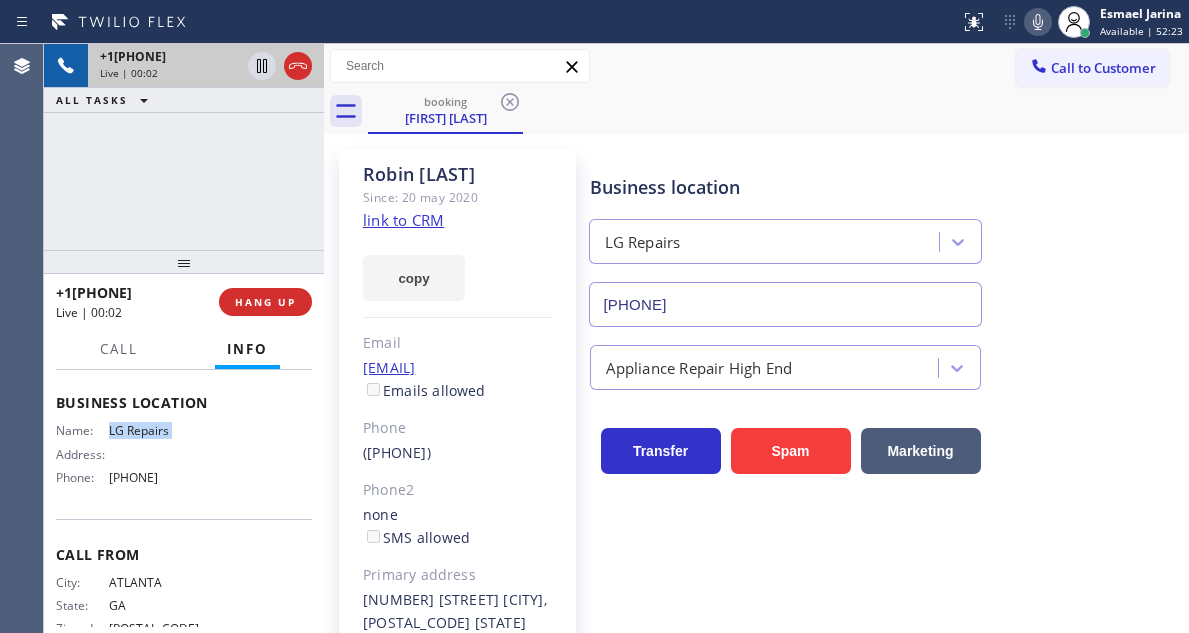 click on "link to CRM" 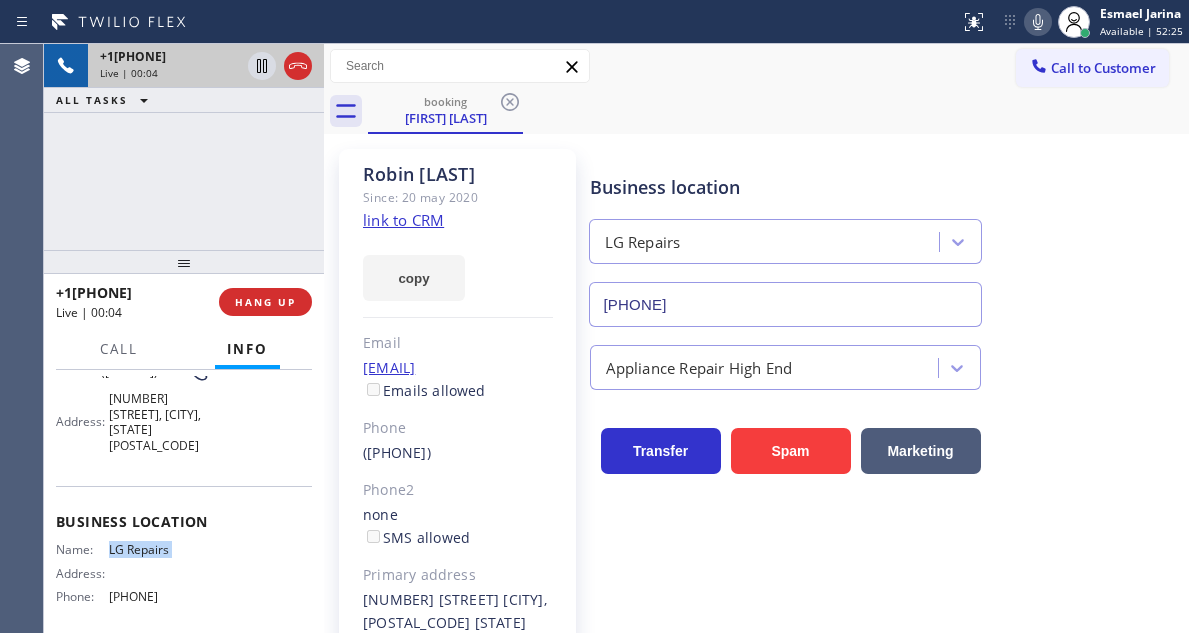 scroll, scrollTop: 100, scrollLeft: 0, axis: vertical 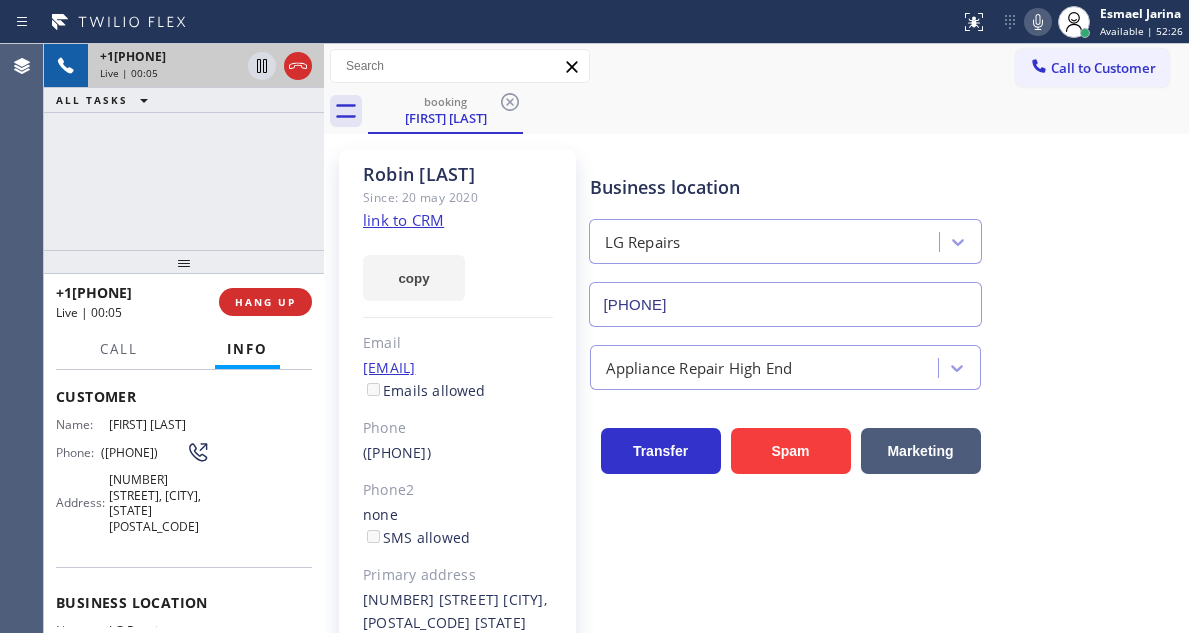 click on "([PHONE])" at bounding box center [143, 452] 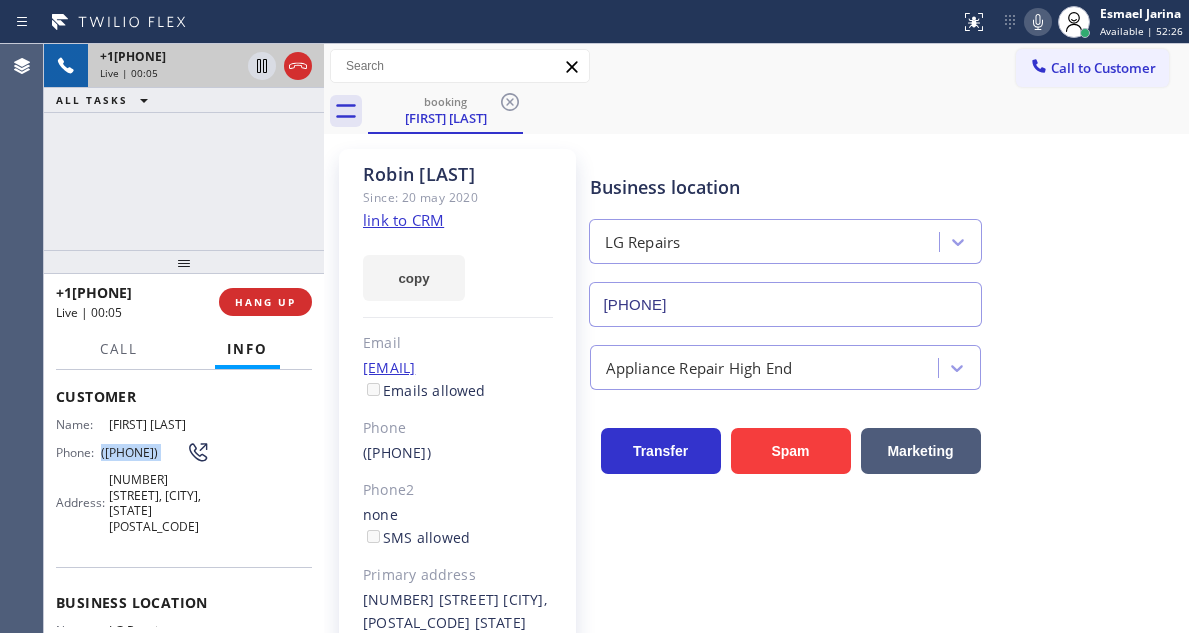 click on "([PHONE])" at bounding box center (143, 452) 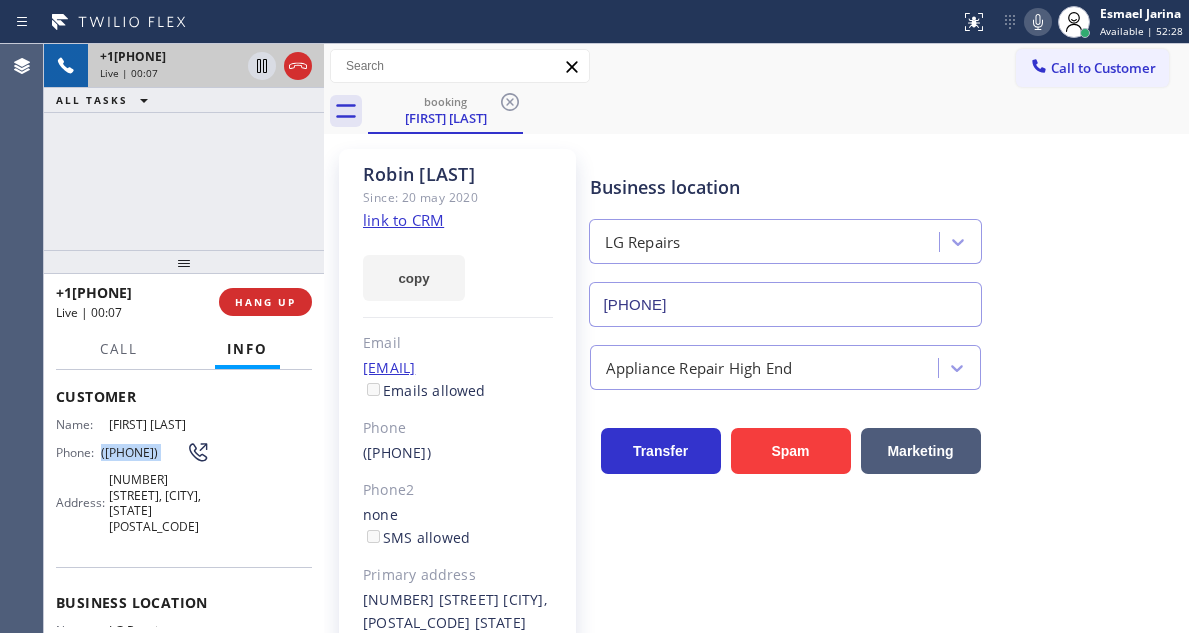 click on "[FIRST] [LAST] Since: [DATE] link to CRM copy Email [EMAIL]  Emails allowed Phone ([PHONE]) Phone2 none  SMS allowed Primary address  [NUMBER] [STREET] [CITY], [POSTAL_CODE] [STATE] EDIT Outbound call Location LG Repairs Your caller id phone number ([PHONE]) Customer number Call Benefits  Business location LG Repairs ([PHONE]) Appliance Repair High End Transfer Spam Marketing" at bounding box center (756, 446) 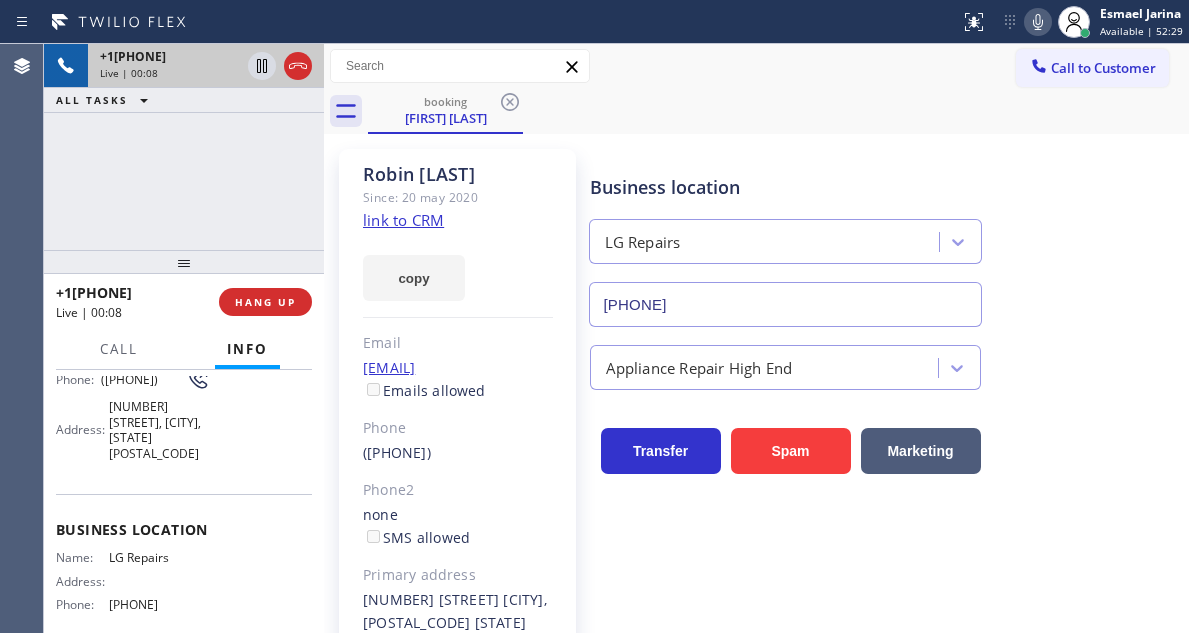 scroll, scrollTop: 200, scrollLeft: 0, axis: vertical 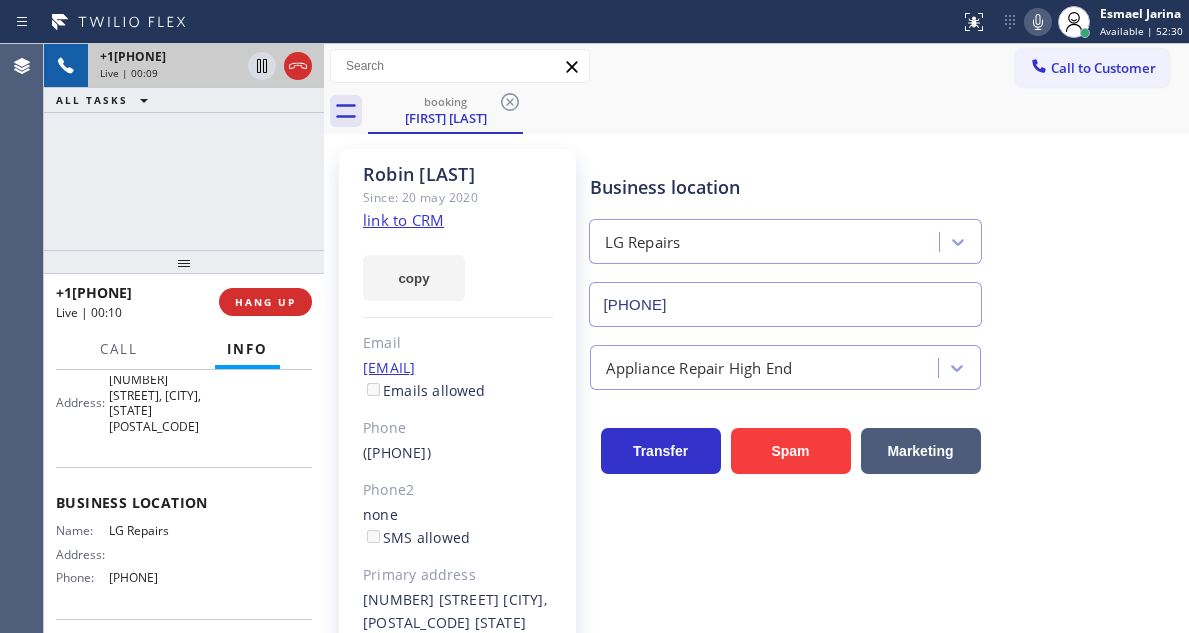 click on "LG Repairs" at bounding box center (159, 530) 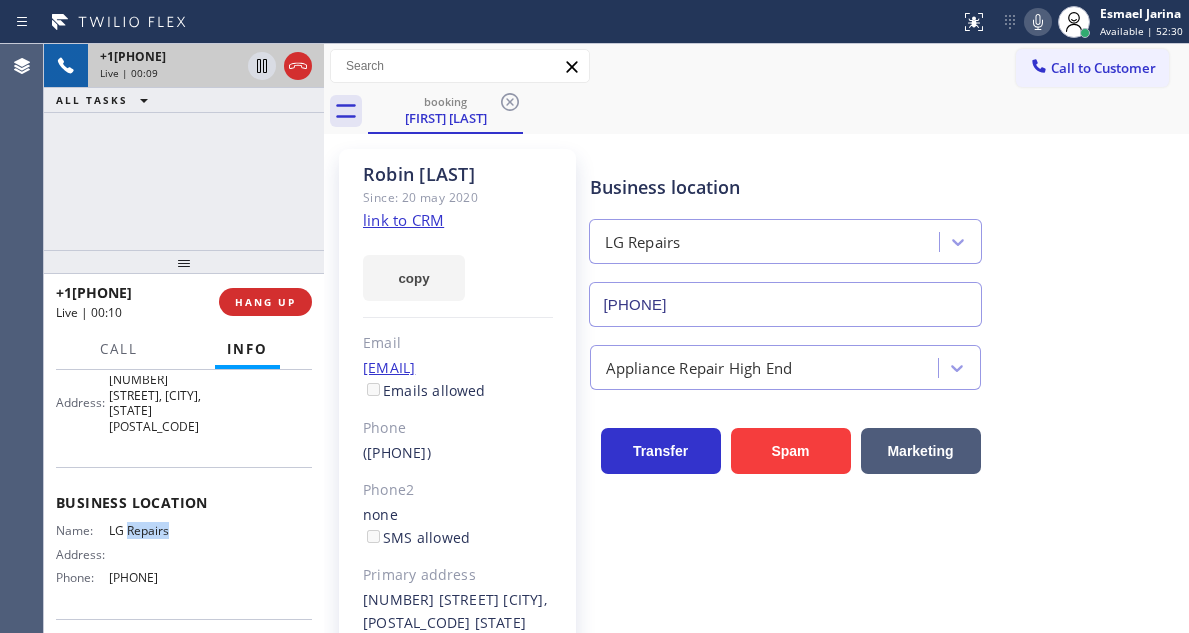 click on "LG Repairs" at bounding box center [159, 530] 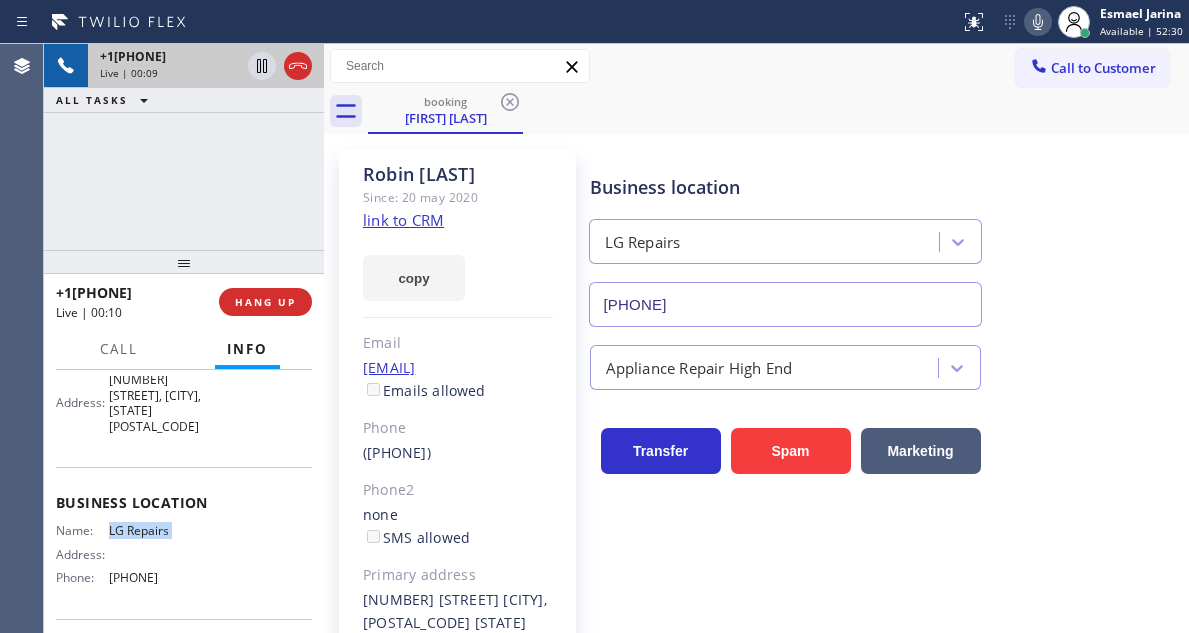 click on "LG Repairs" at bounding box center [159, 530] 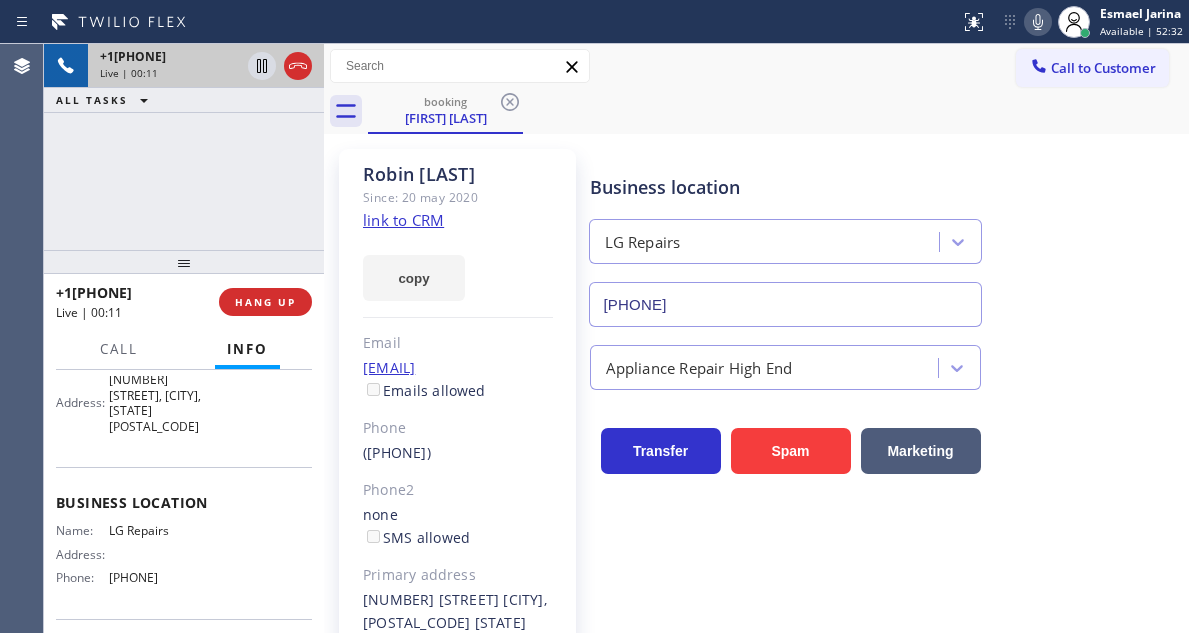 drag, startPoint x: 332, startPoint y: 341, endPoint x: 314, endPoint y: 361, distance: 26.907248 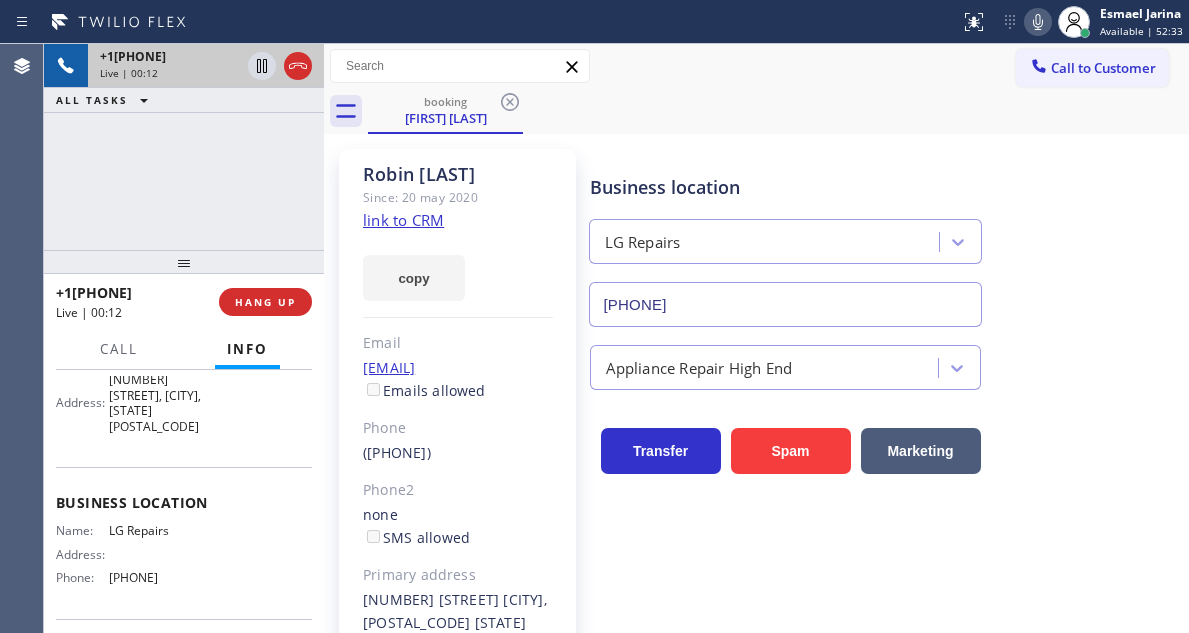 scroll, scrollTop: 300, scrollLeft: 0, axis: vertical 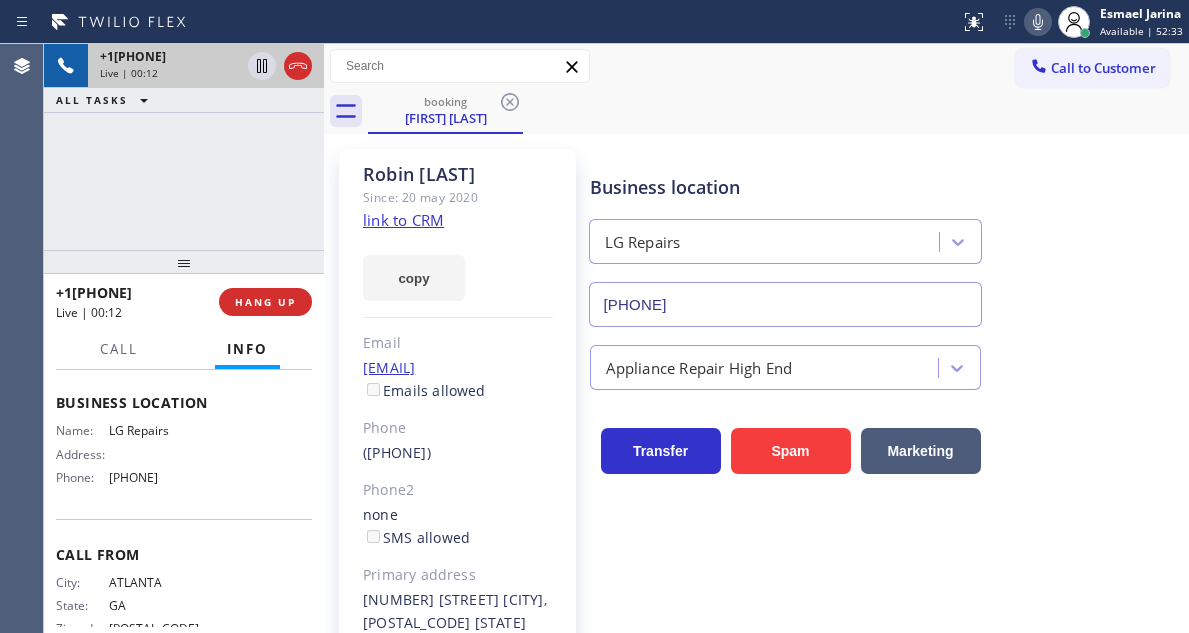 click on "[PHONE]" at bounding box center [159, 477] 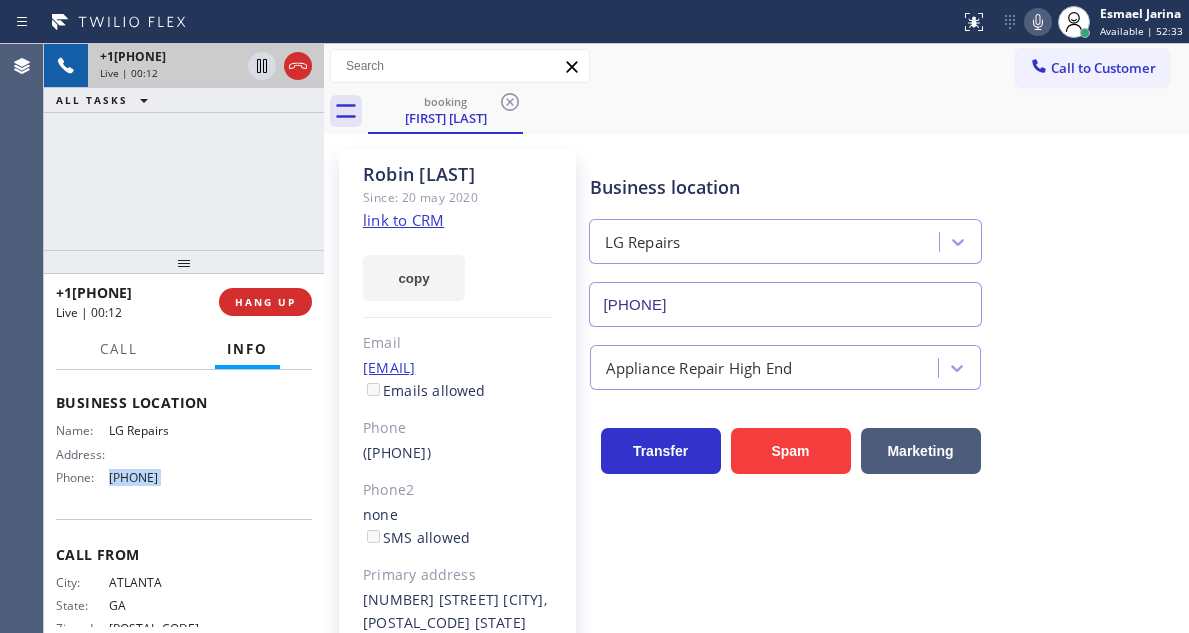 click on "[PHONE]" at bounding box center (159, 477) 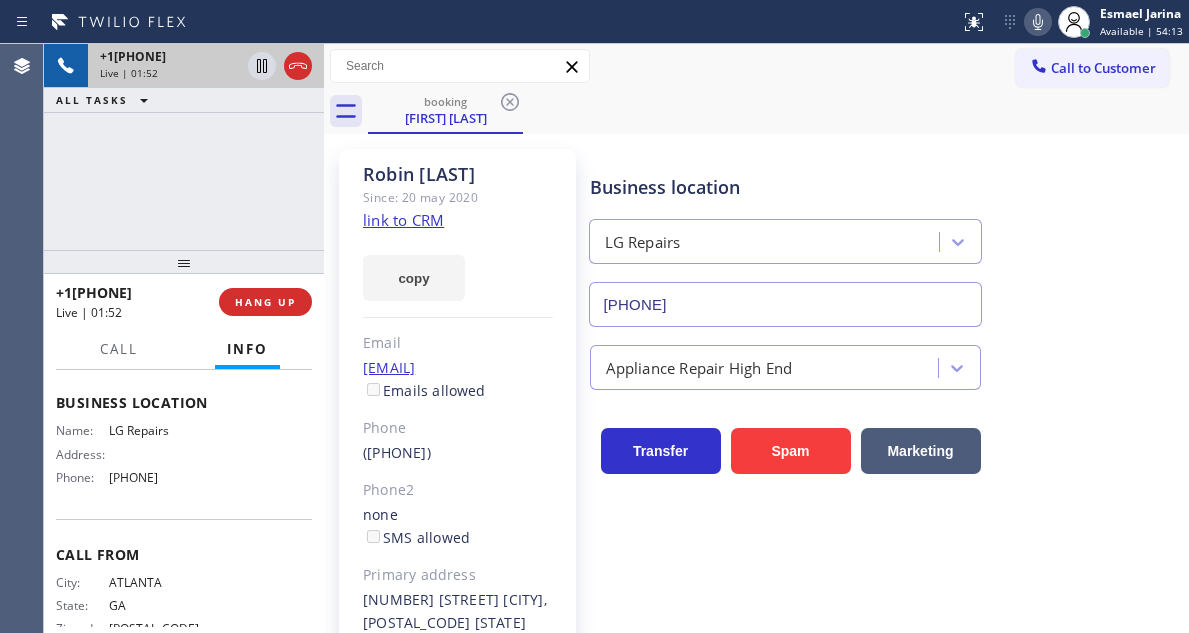 click on "LG Repairs" at bounding box center (159, 430) 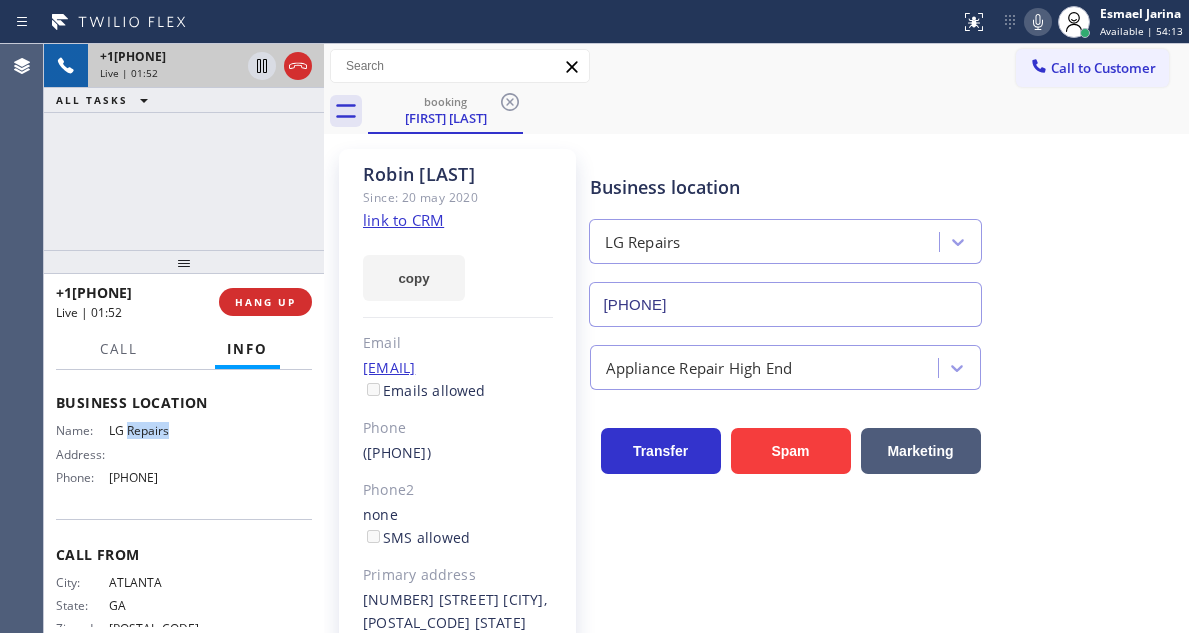 click on "LG Repairs" at bounding box center [159, 430] 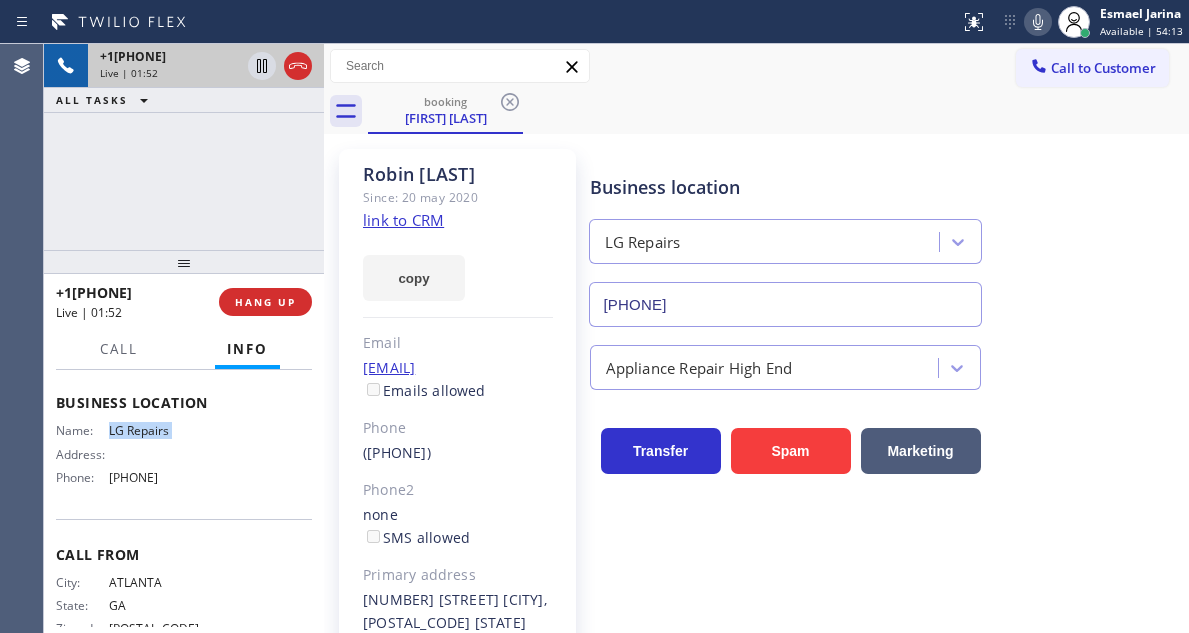 click on "LG Repairs" at bounding box center [159, 430] 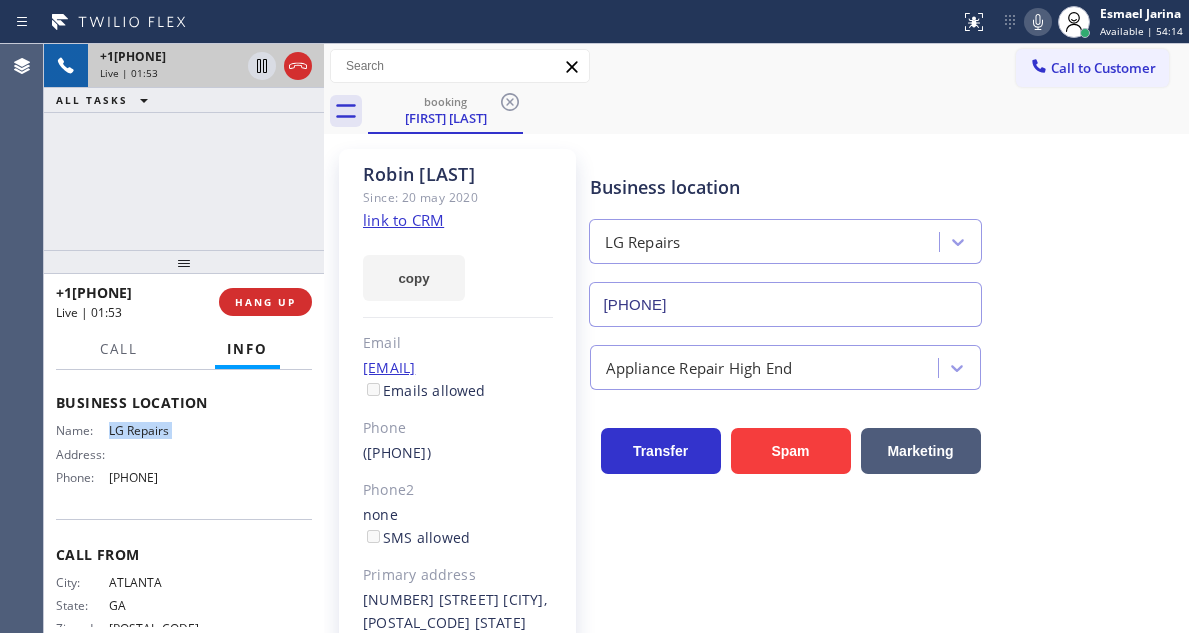 click on "LG Repairs" at bounding box center (159, 430) 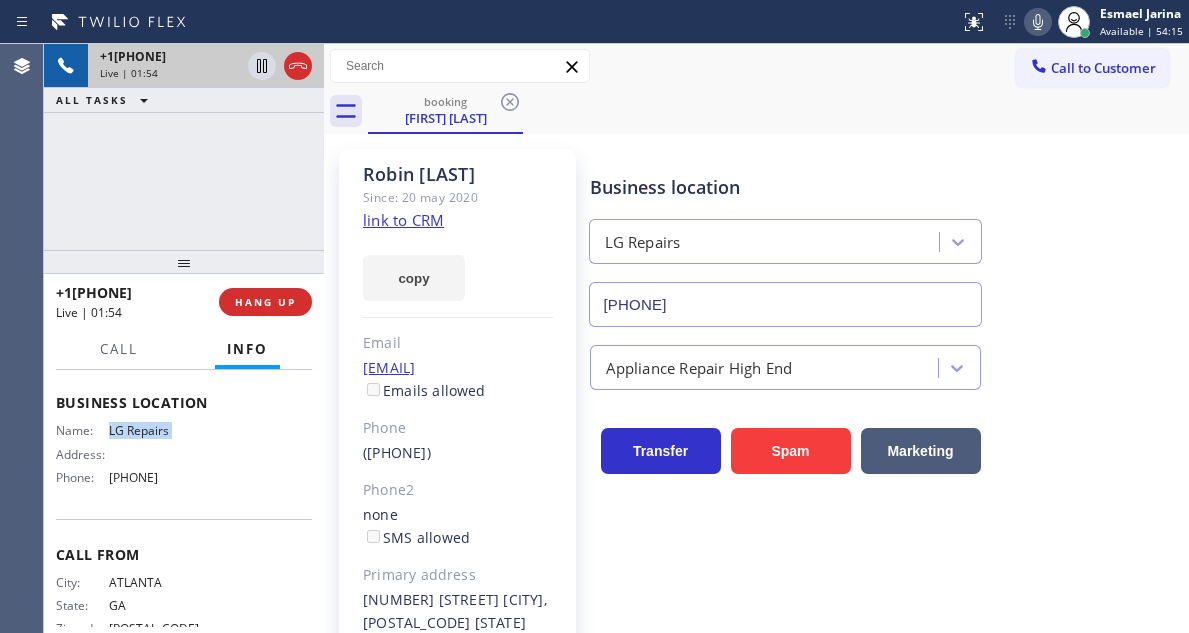 click on "LG Repairs" at bounding box center [159, 430] 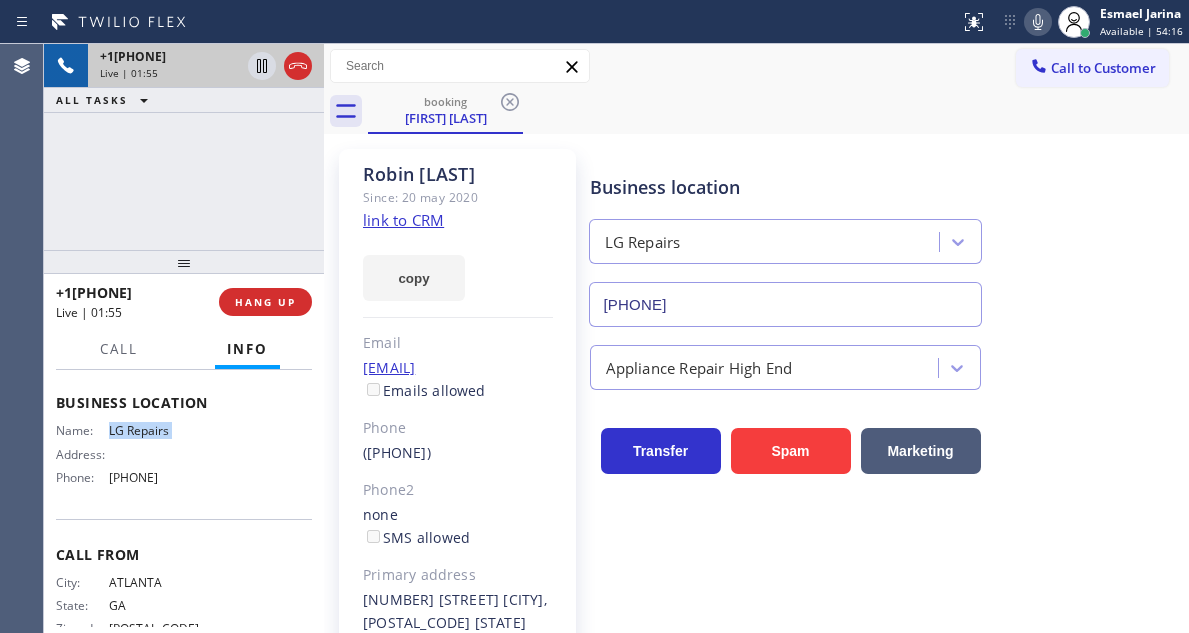 click on "LG Repairs" at bounding box center (159, 430) 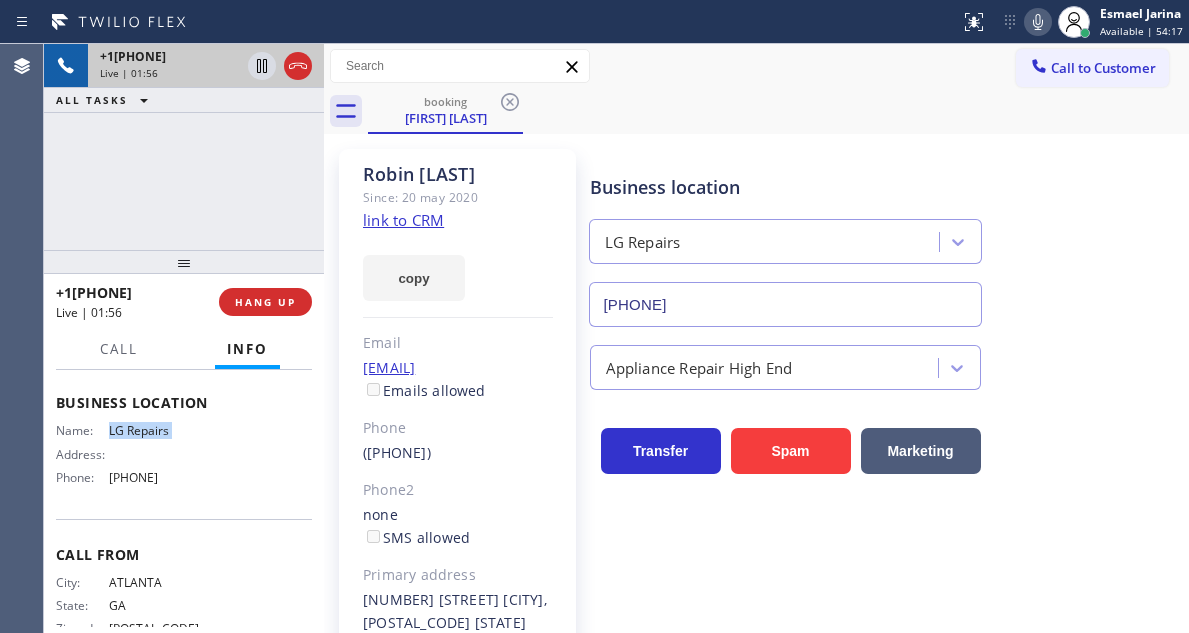 click on "LG Repairs" at bounding box center (159, 430) 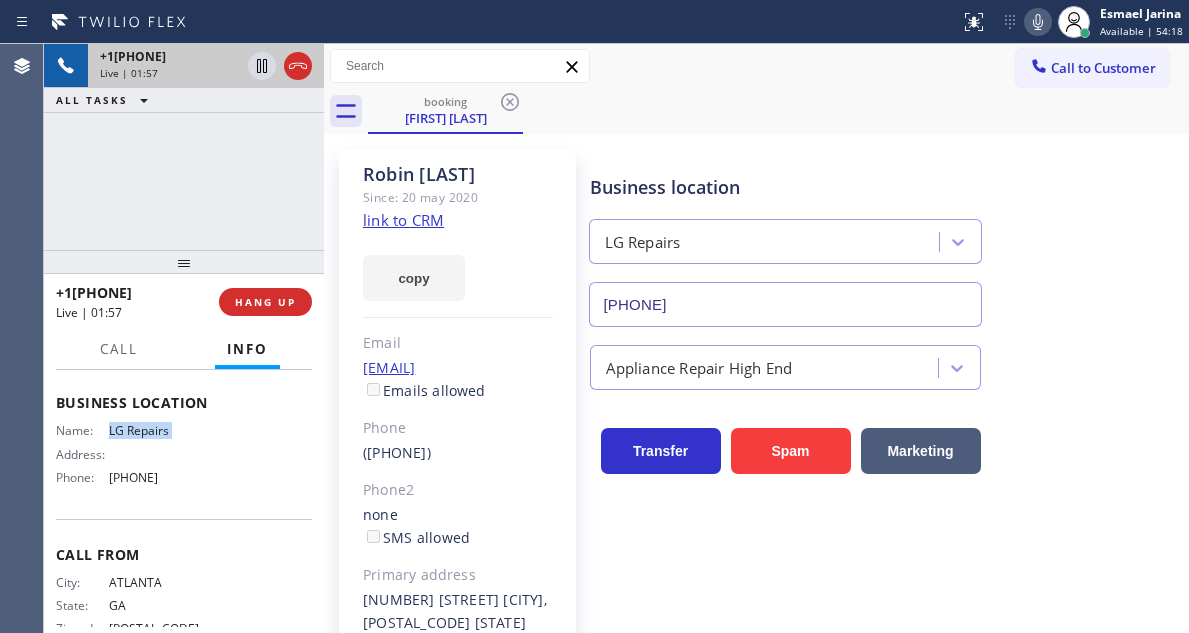 click on "LG Repairs" at bounding box center [159, 430] 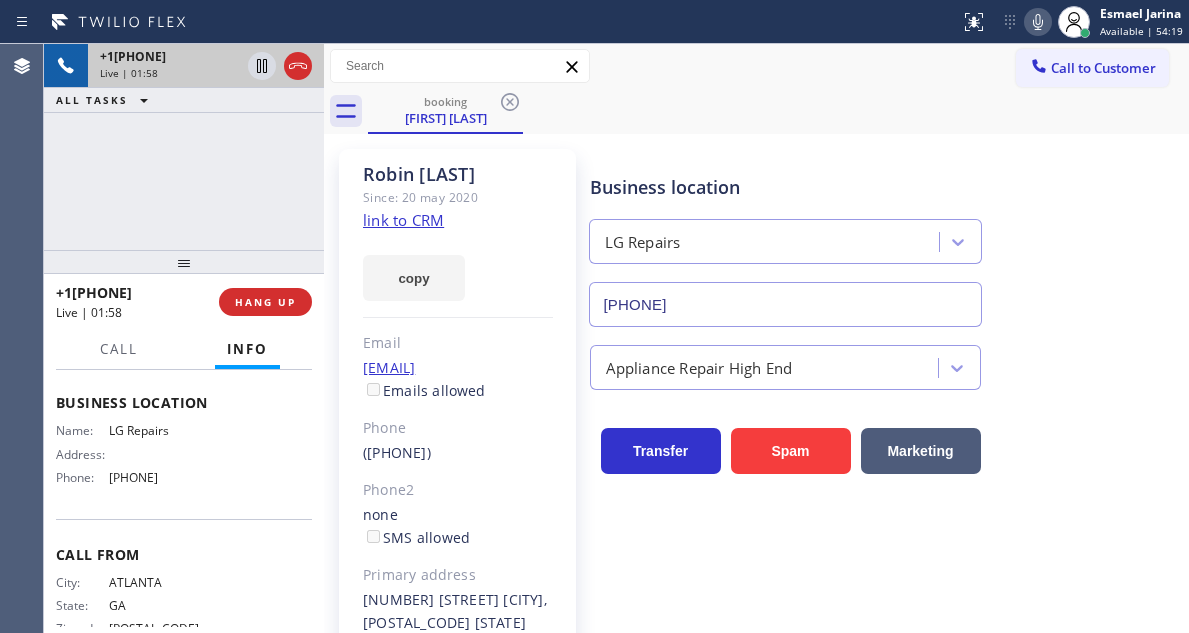 click on "[PHONE]" at bounding box center (159, 477) 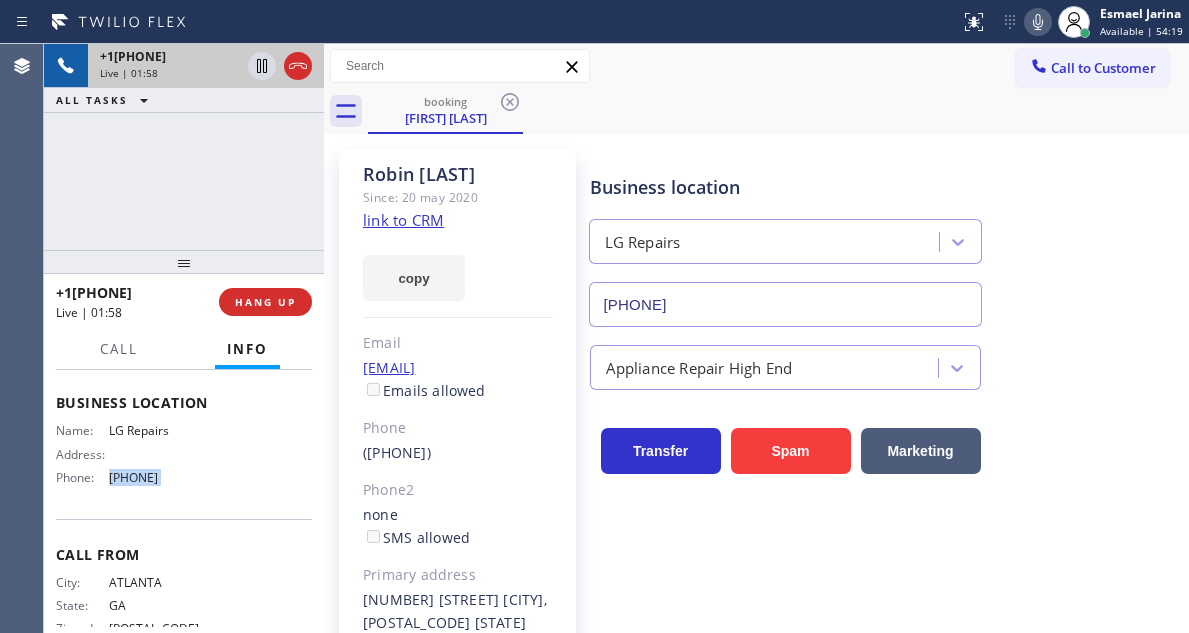 click on "[PHONE]" at bounding box center (159, 477) 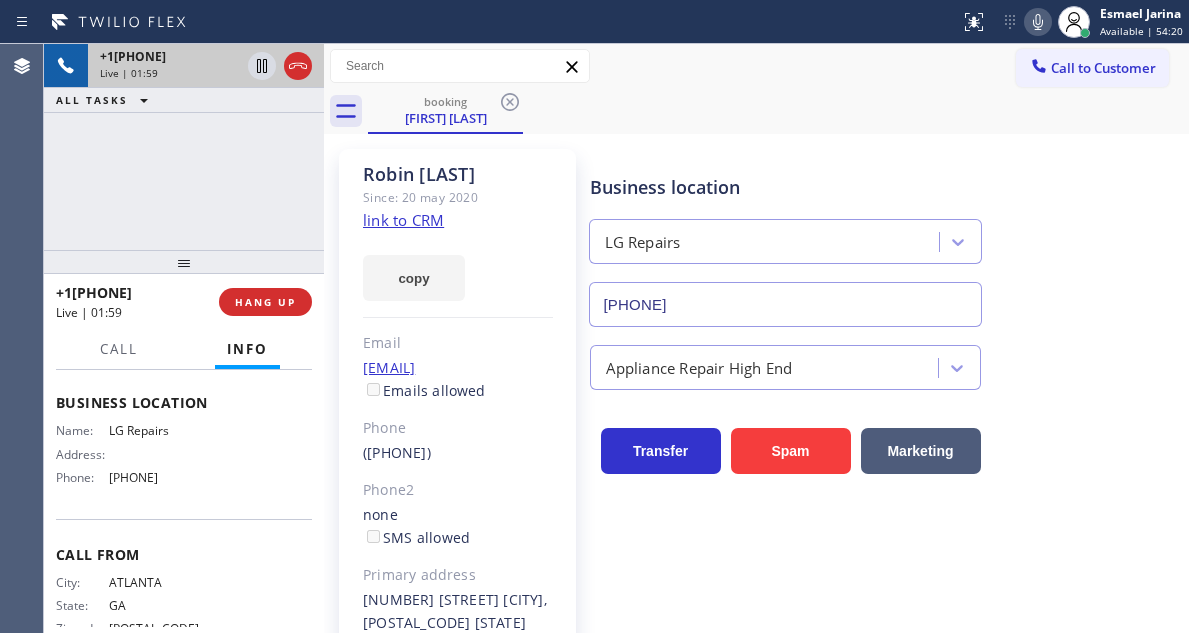 click on "LG Repairs" at bounding box center [159, 430] 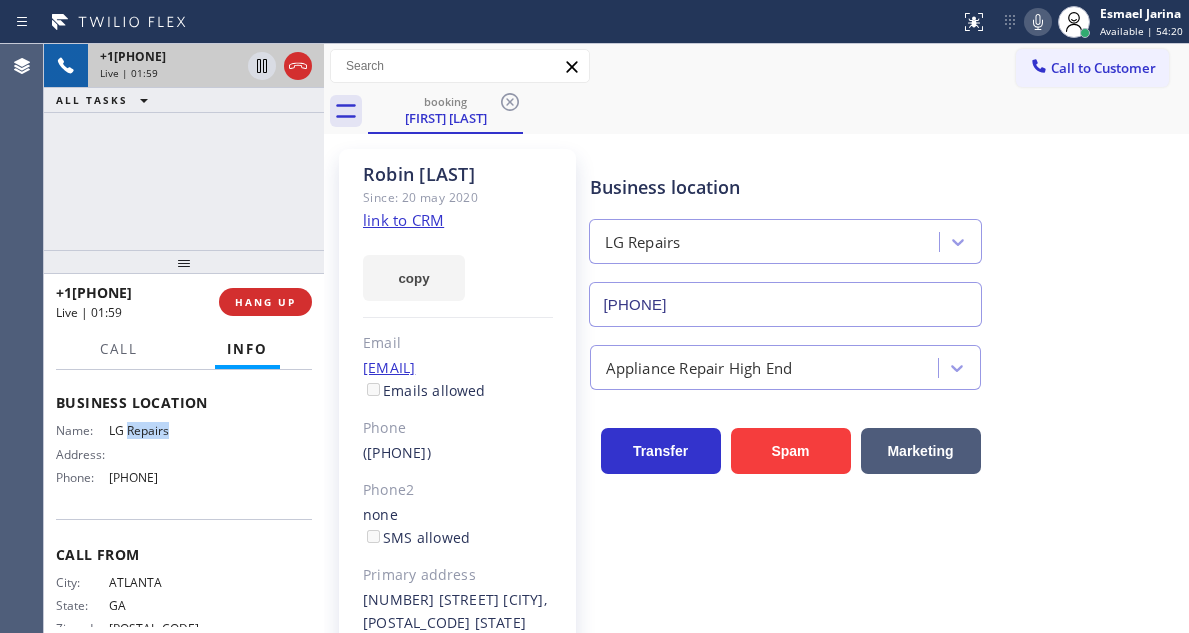 click on "LG Repairs" at bounding box center (159, 430) 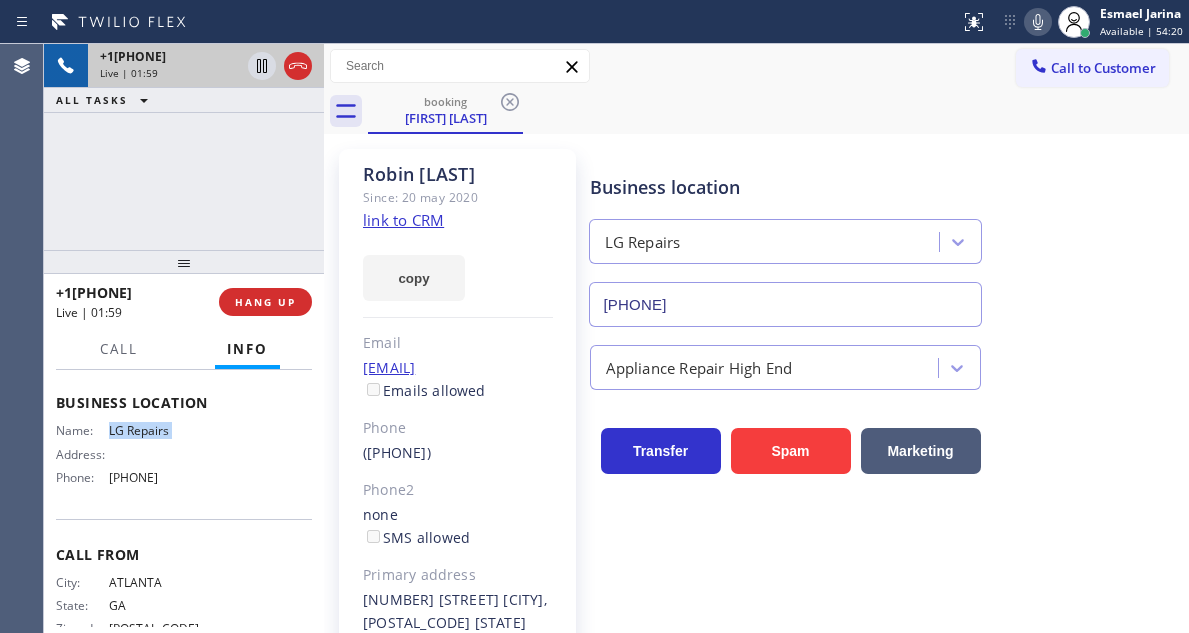 click on "LG Repairs" at bounding box center [159, 430] 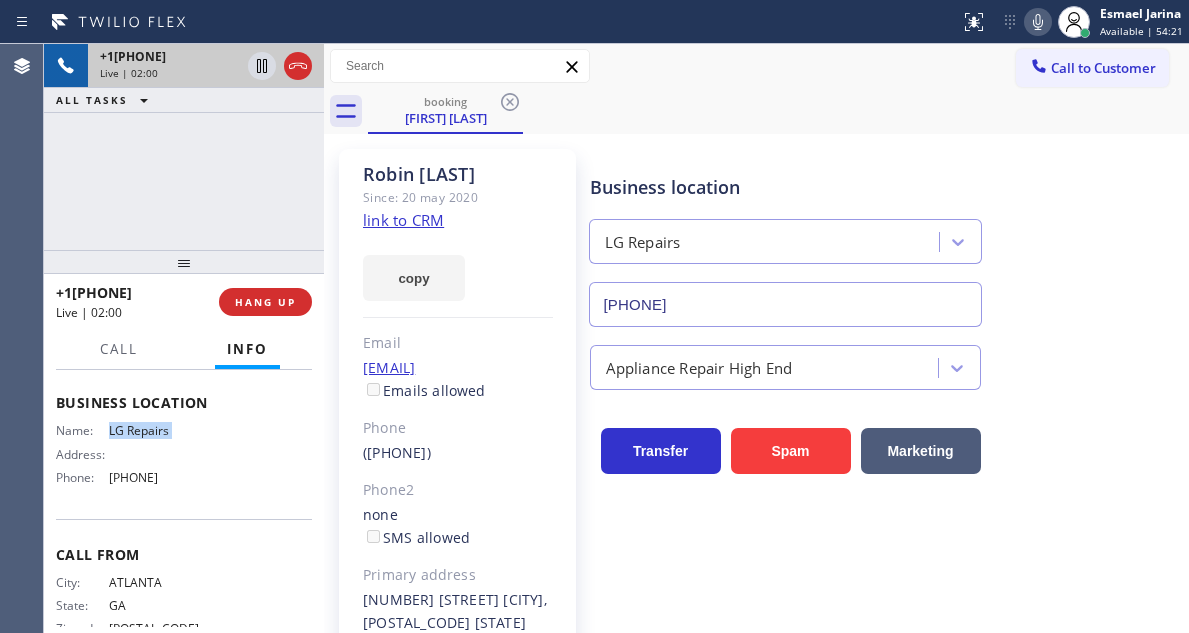 click on "LG Repairs" at bounding box center (159, 430) 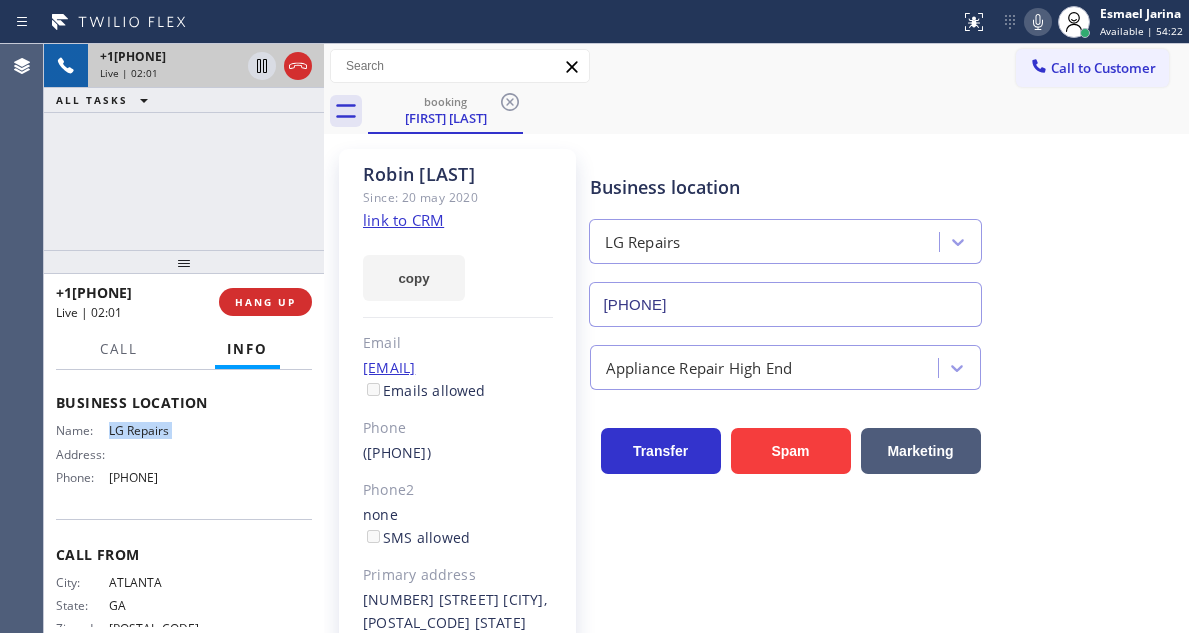 click on "LG Repairs" at bounding box center (159, 430) 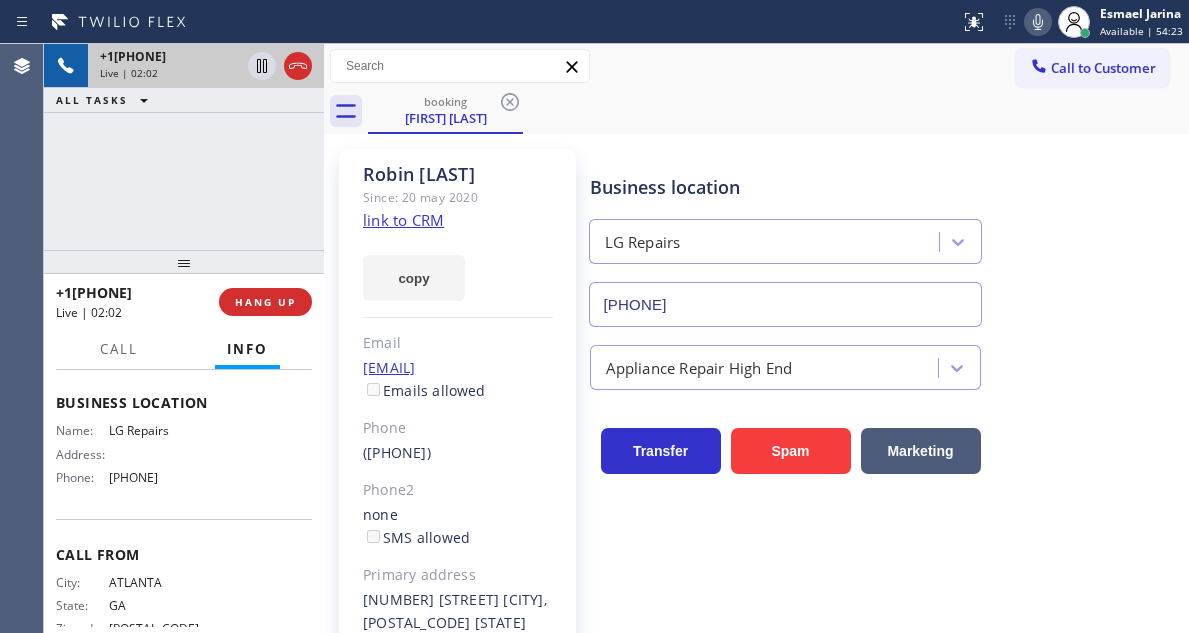 click on "[PHONE]" at bounding box center [159, 477] 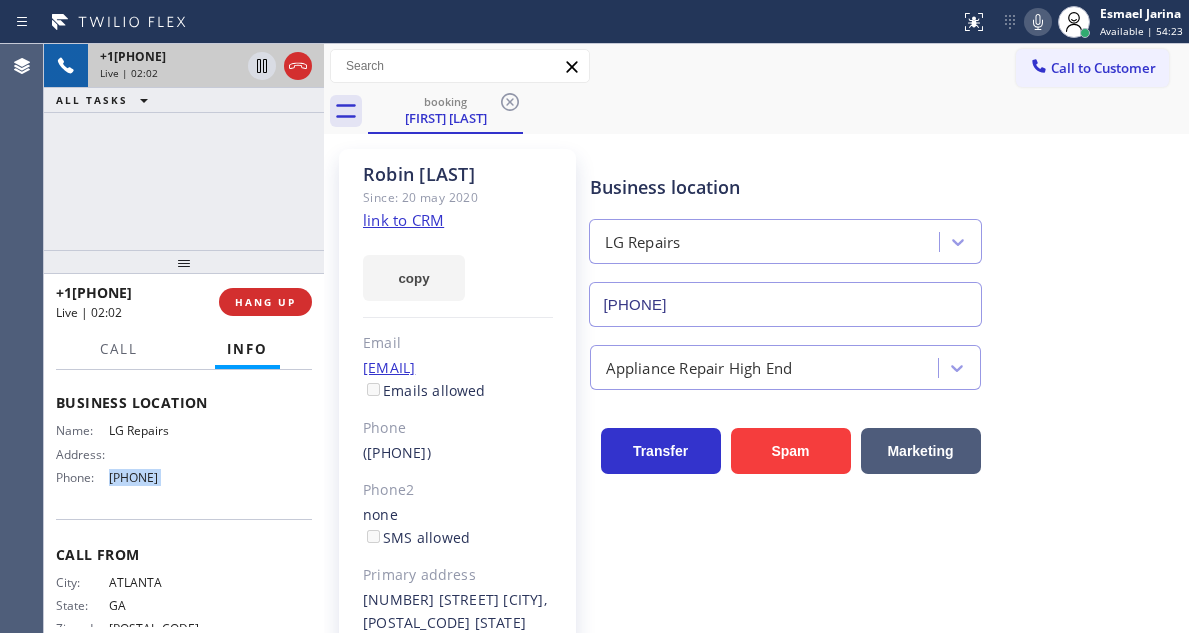 click on "[PHONE]" at bounding box center [159, 477] 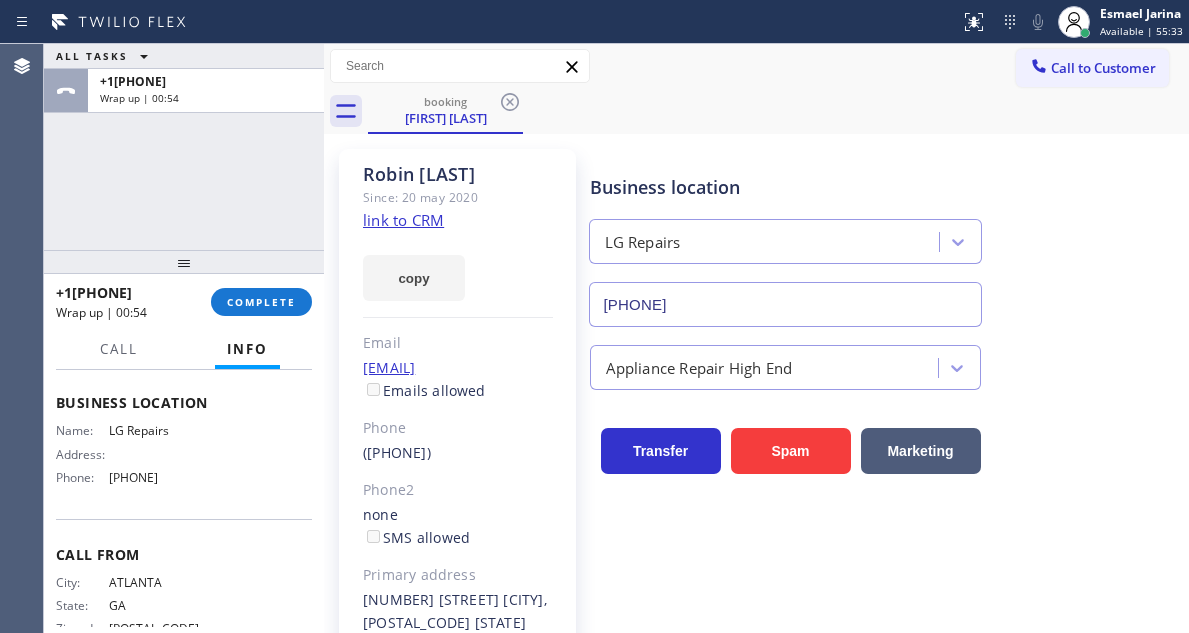 click on "+1[PHONE] Wrap up | 00:54 COMPLETE" at bounding box center (184, 302) 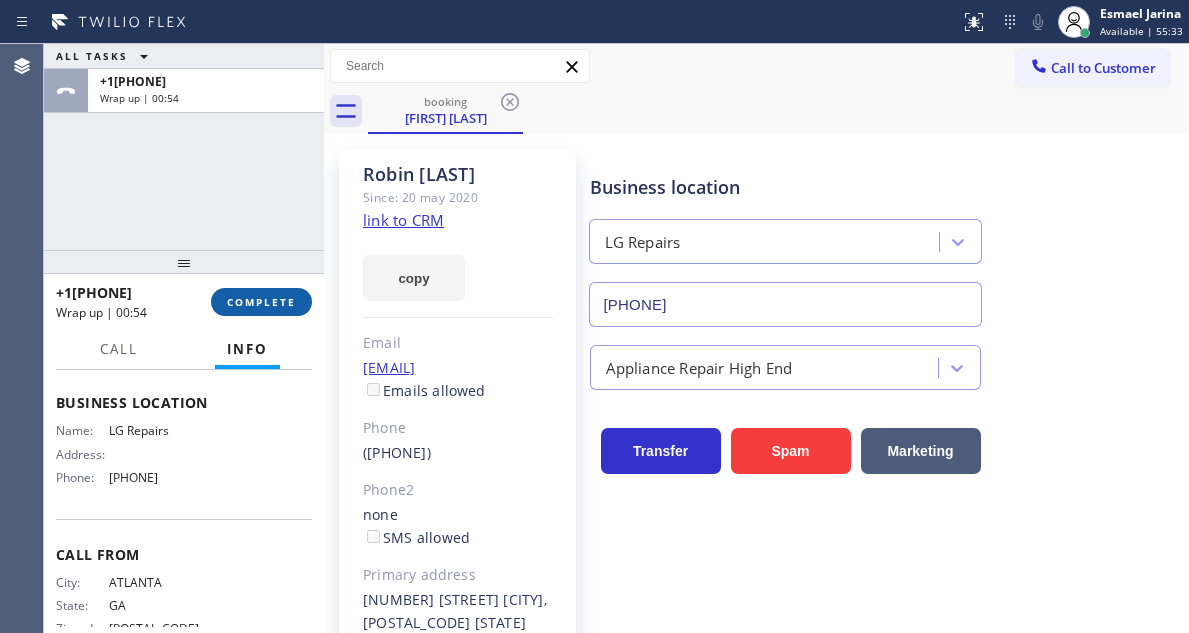 click on "COMPLETE" at bounding box center [261, 302] 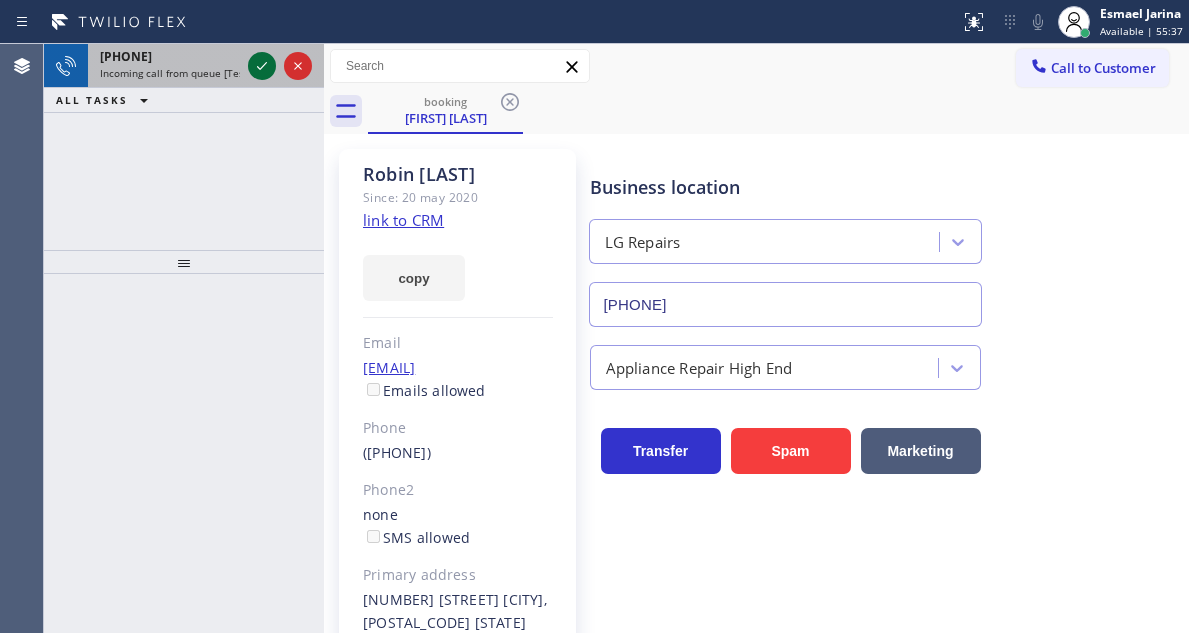 click 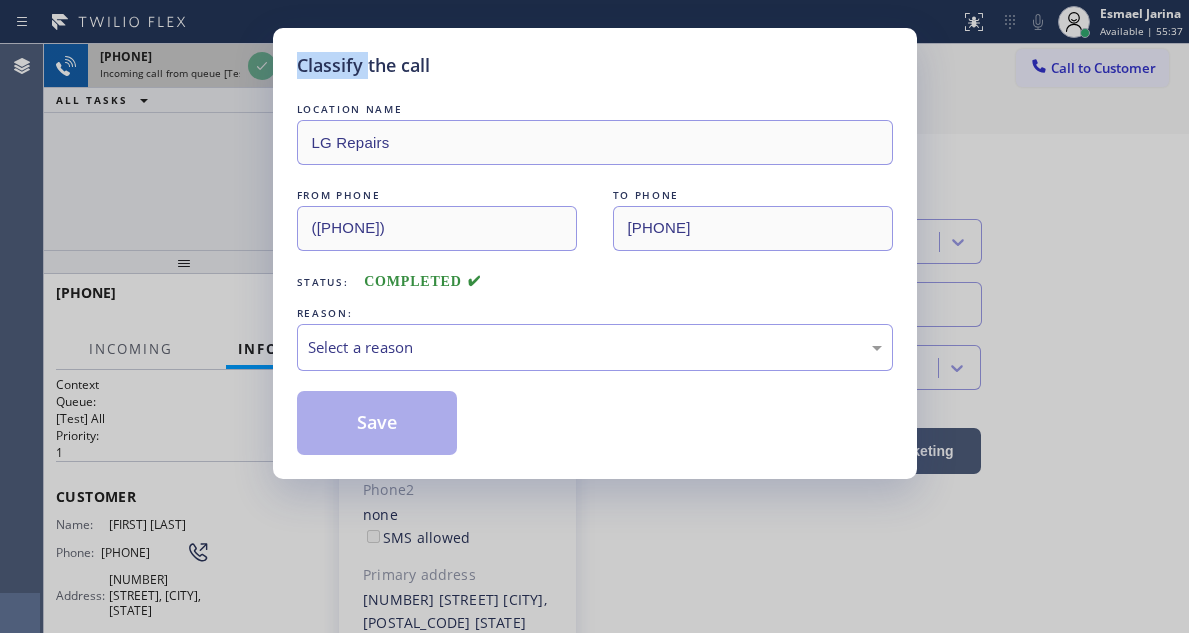 click on "Classify the call LOCATION NAME LG Repairs FROM PHONE [PHONE] TO PHONE [PHONE] Status: COMPLETED REASON: Select a reason Save" at bounding box center [594, 316] 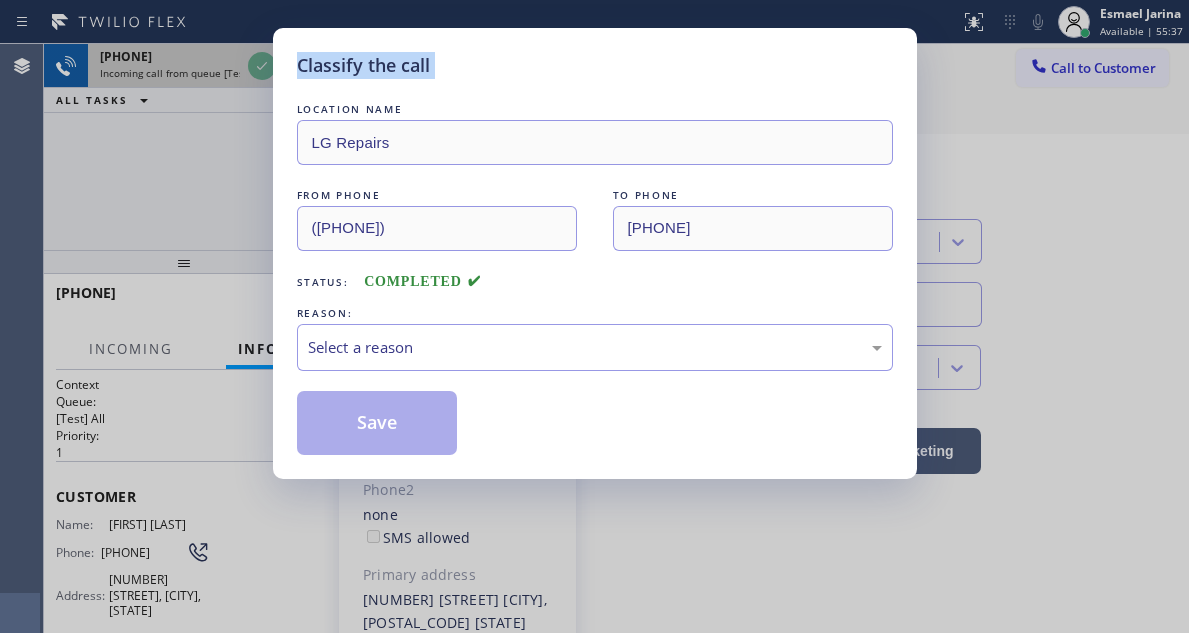 click on "Classify the call LOCATION NAME LG Repairs FROM PHONE [PHONE] TO PHONE [PHONE] Status: COMPLETED REASON: Select a reason Save" at bounding box center (594, 316) 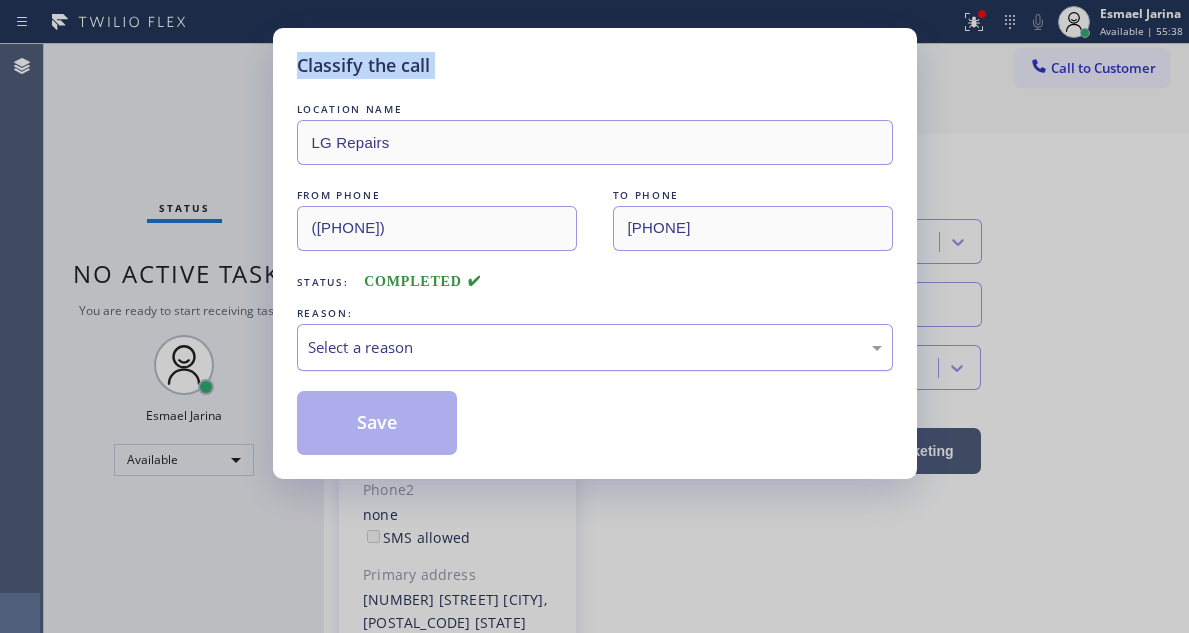 click on "Select a reason" at bounding box center [595, 347] 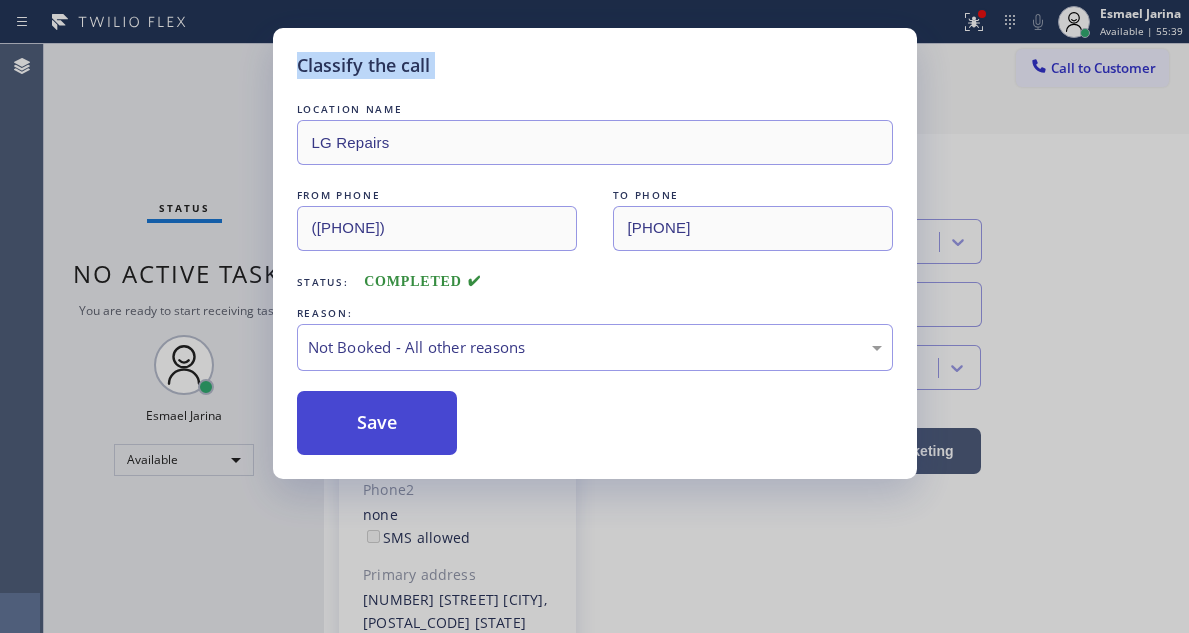click on "Save" at bounding box center (377, 423) 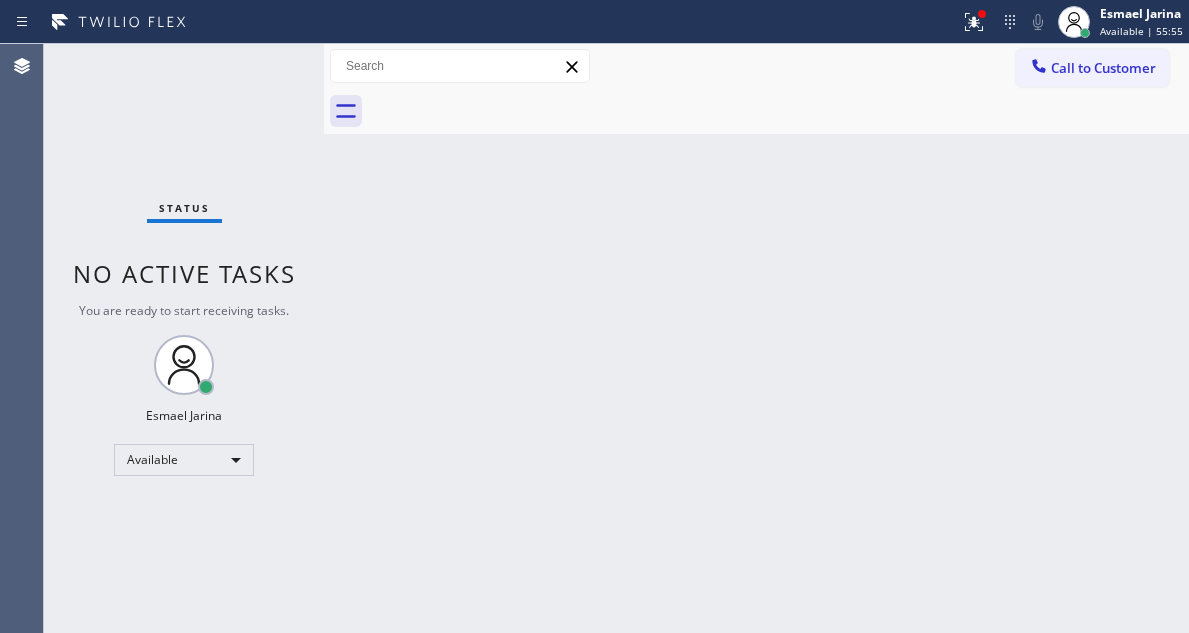 click on "Status   No active tasks     You are ready to start receiving tasks.   Esmael Jarina Available" at bounding box center (184, 338) 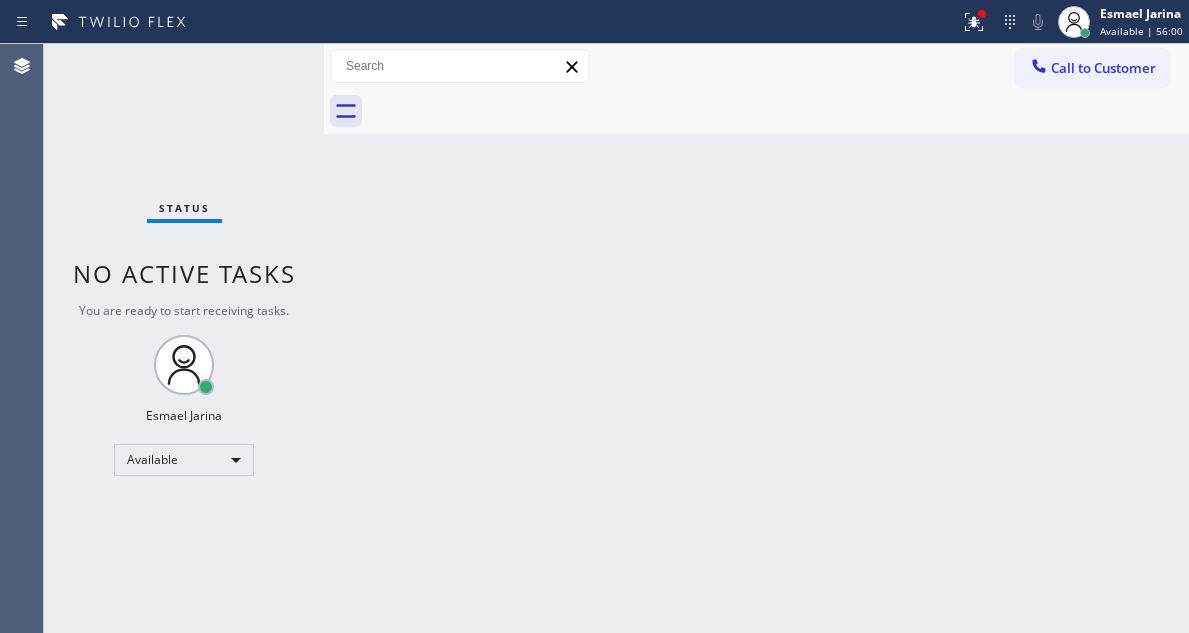 drag, startPoint x: 1140, startPoint y: 245, endPoint x: 419, endPoint y: 151, distance: 727.1018 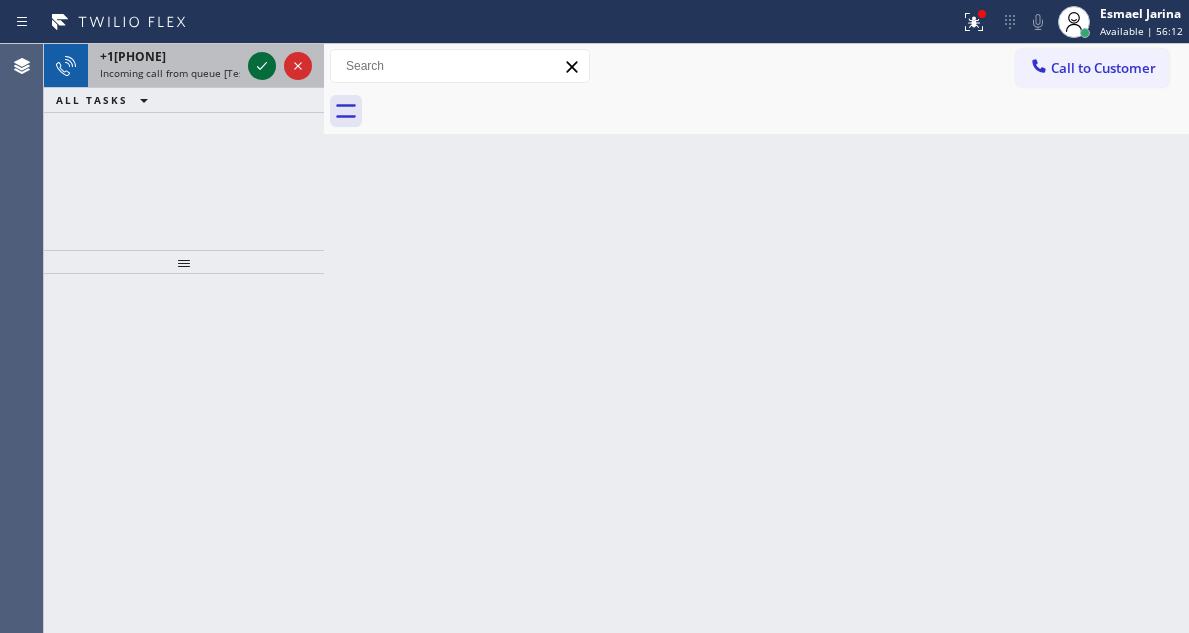 click 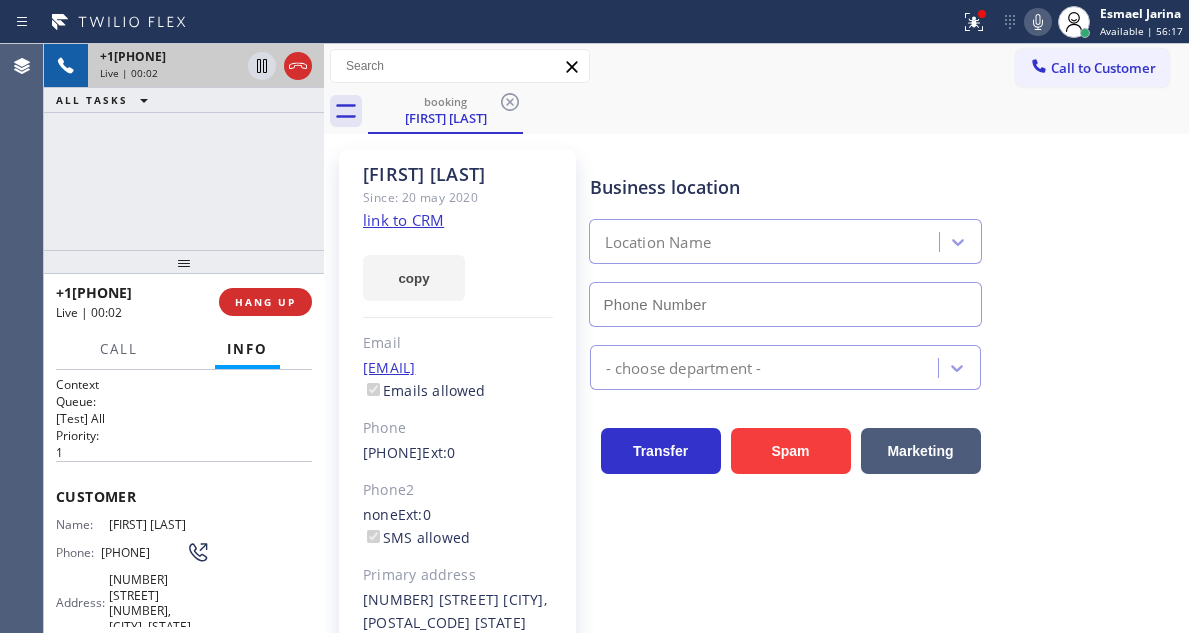 type on "[PHONE]" 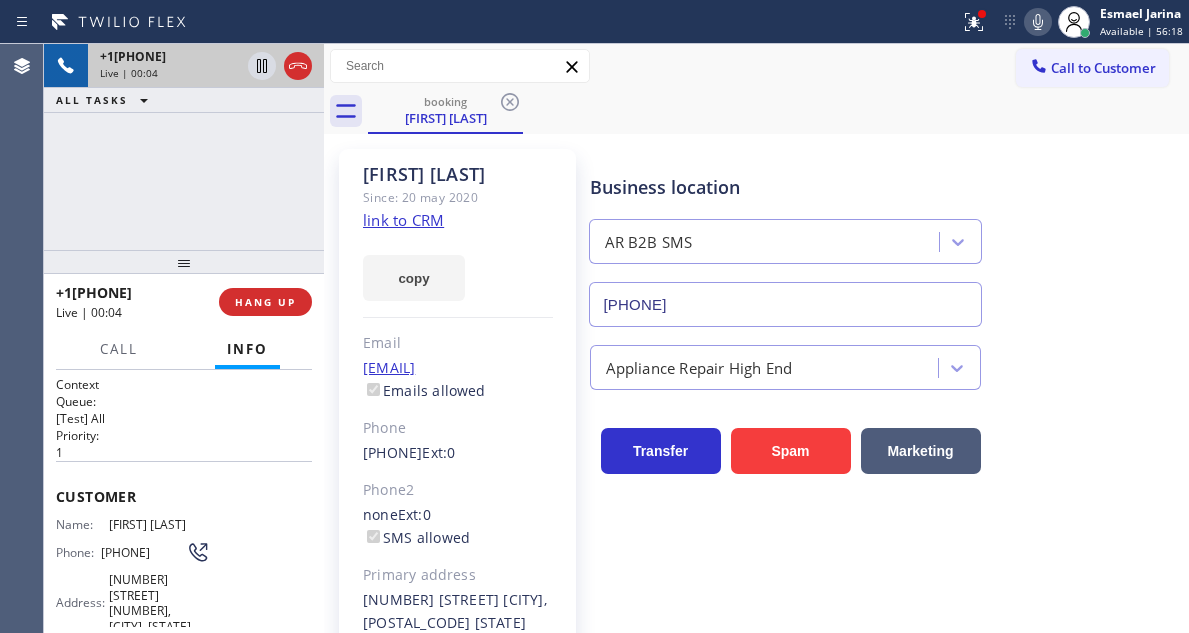 click on "link to CRM" 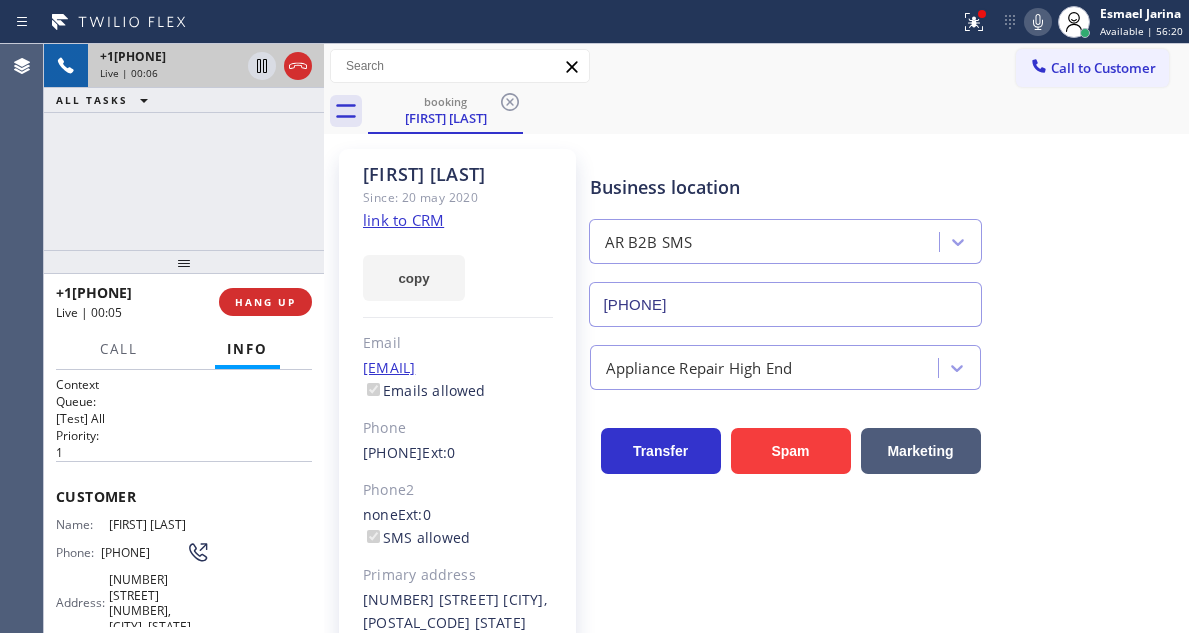 click on "[PHONE]" at bounding box center [143, 552] 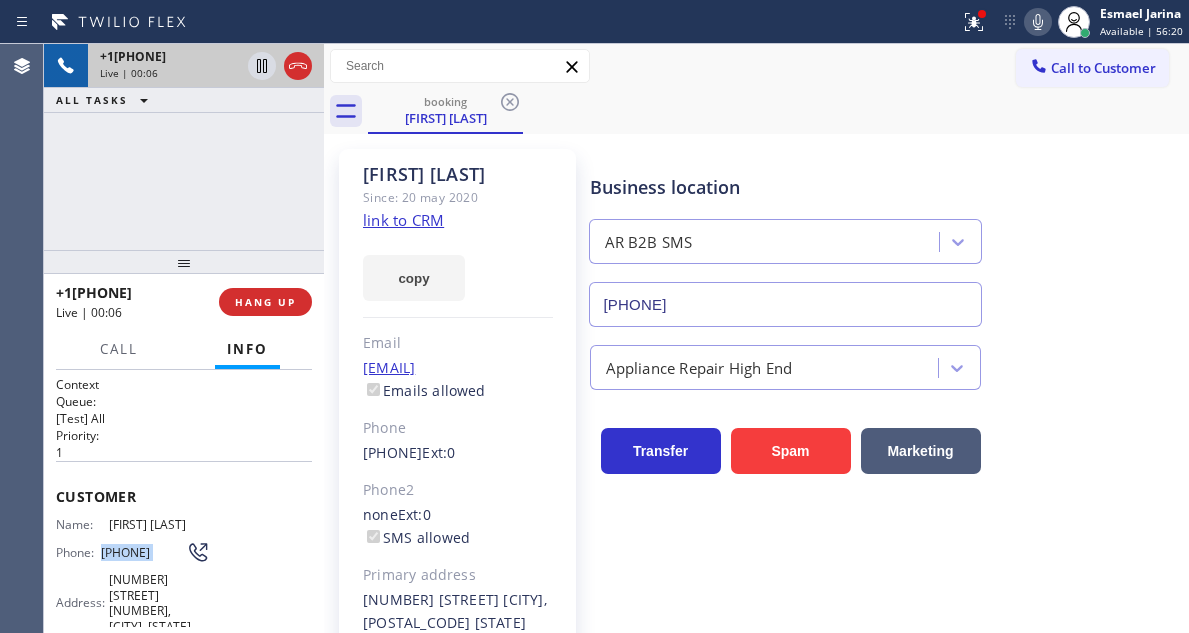 click on "[PHONE]" at bounding box center (143, 552) 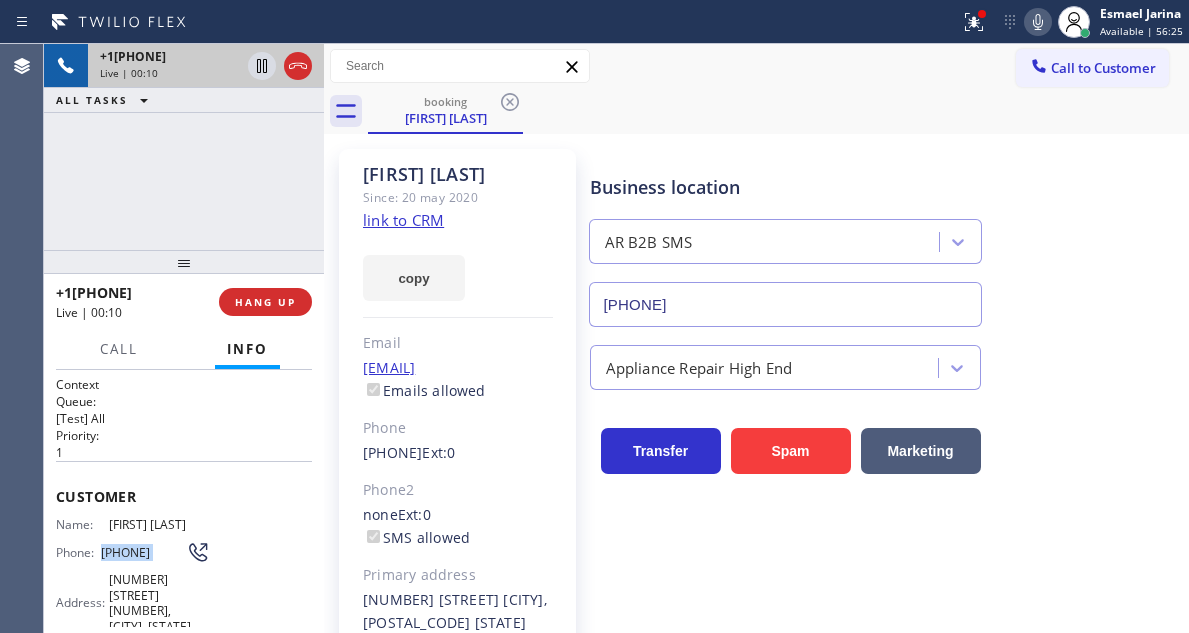 click on "Business location AR B2B SMS [PHONE]" at bounding box center (785, 240) 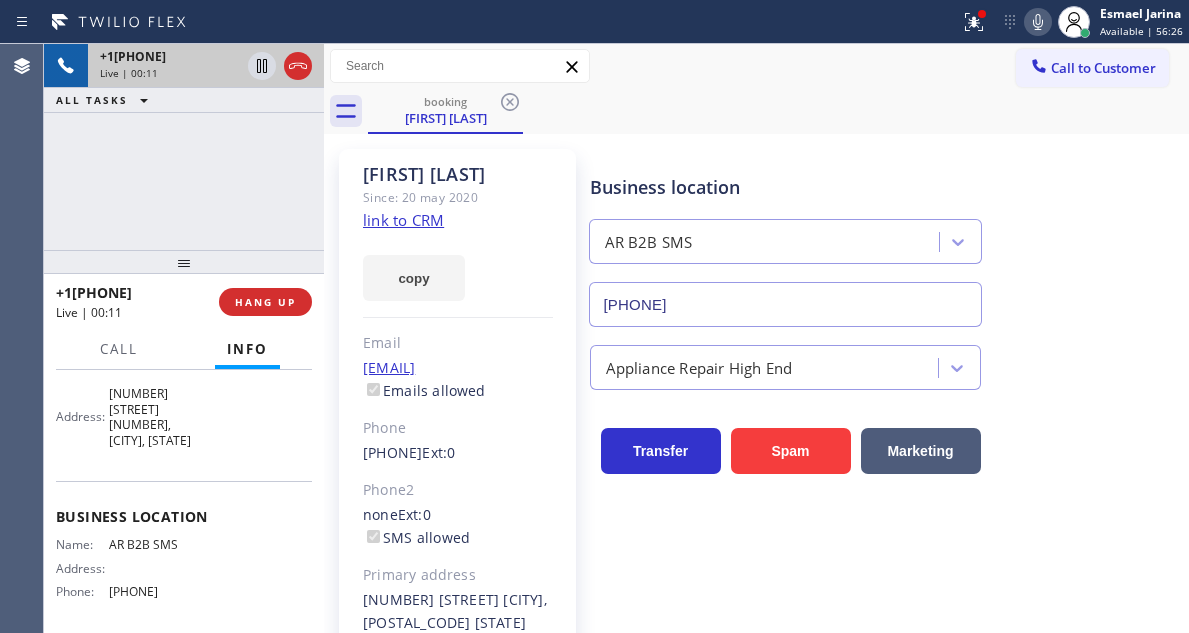 scroll, scrollTop: 200, scrollLeft: 0, axis: vertical 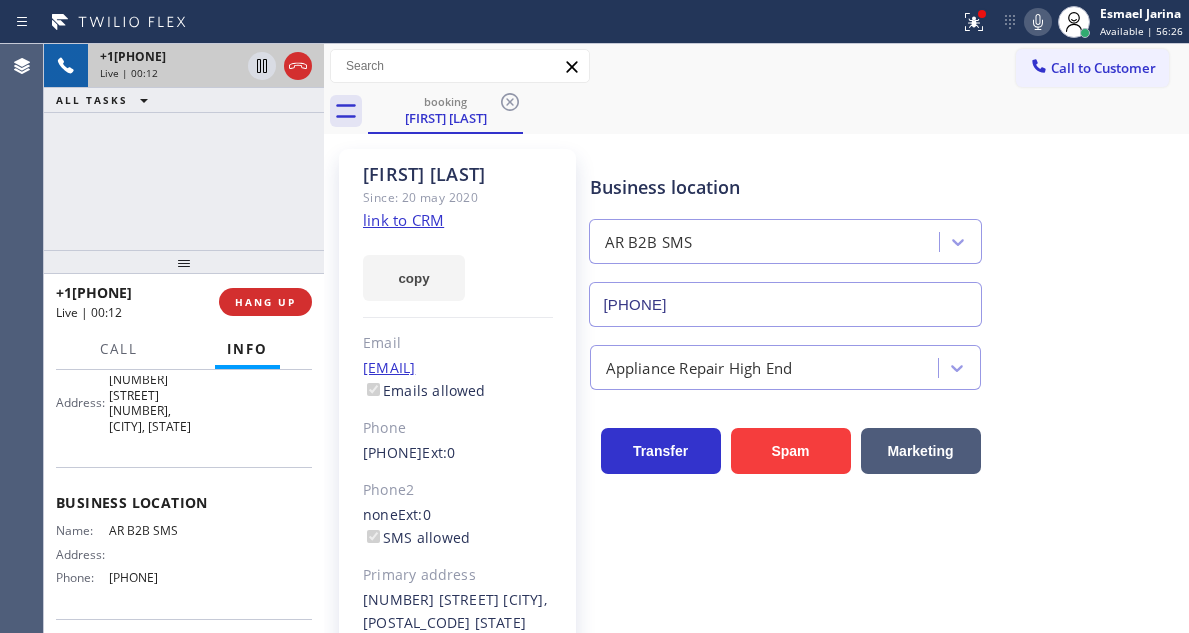 click on "AR B2B SMS" at bounding box center [159, 530] 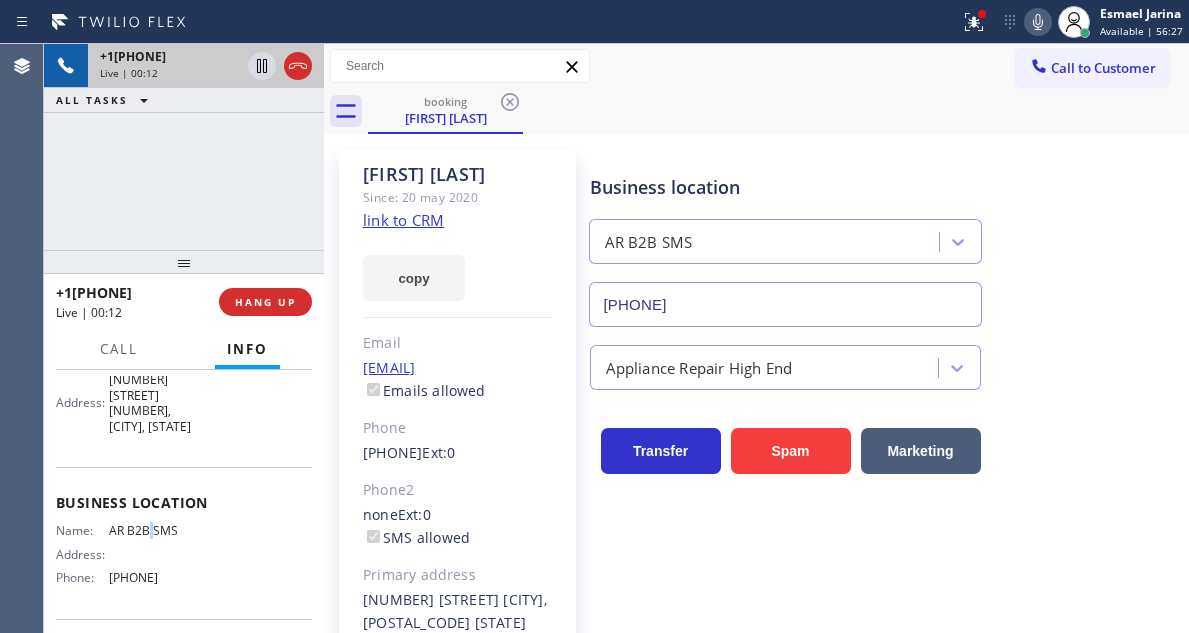 click on "AR B2B SMS" at bounding box center (159, 530) 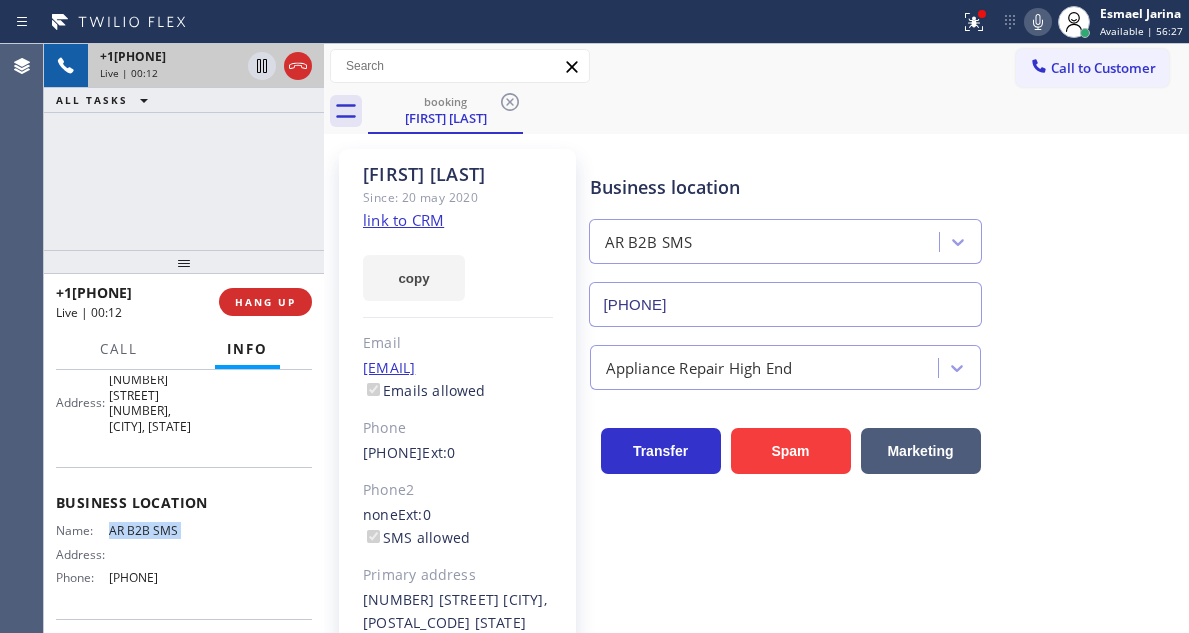 click on "AR B2B SMS" at bounding box center (159, 530) 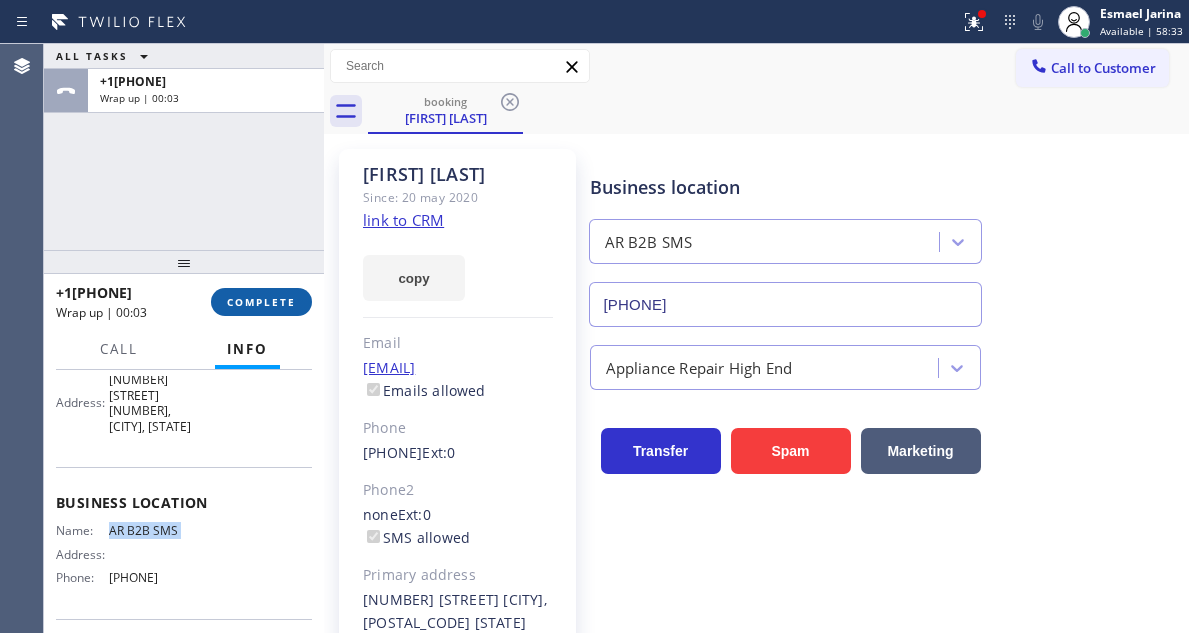 click on "COMPLETE" at bounding box center (261, 302) 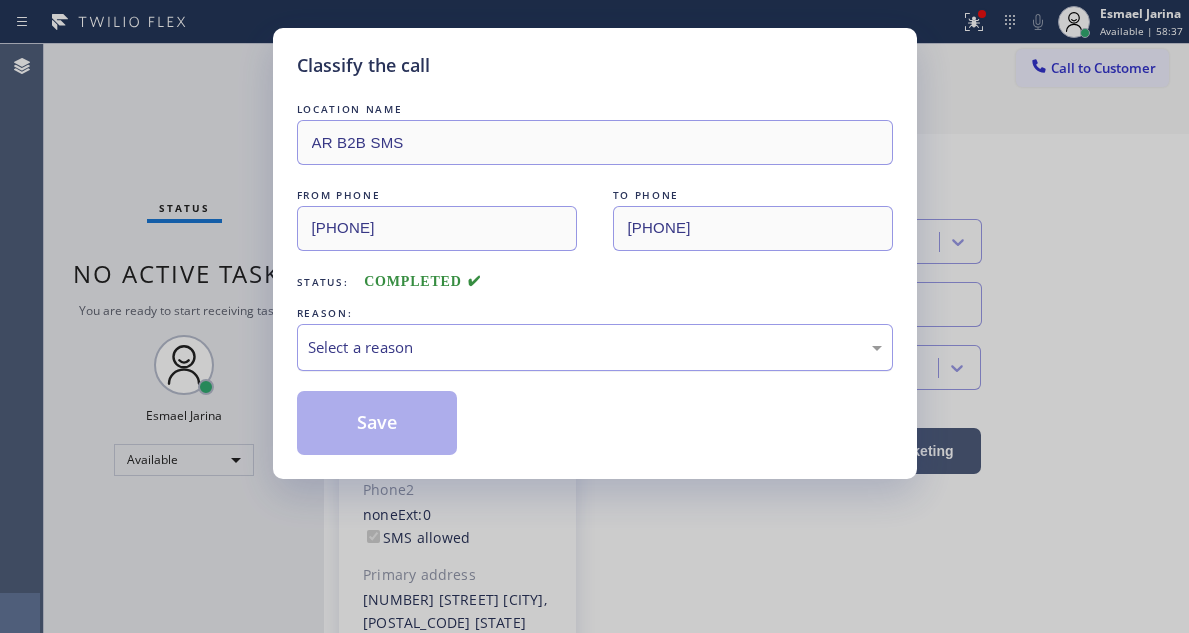 click on "Select a reason" at bounding box center (595, 347) 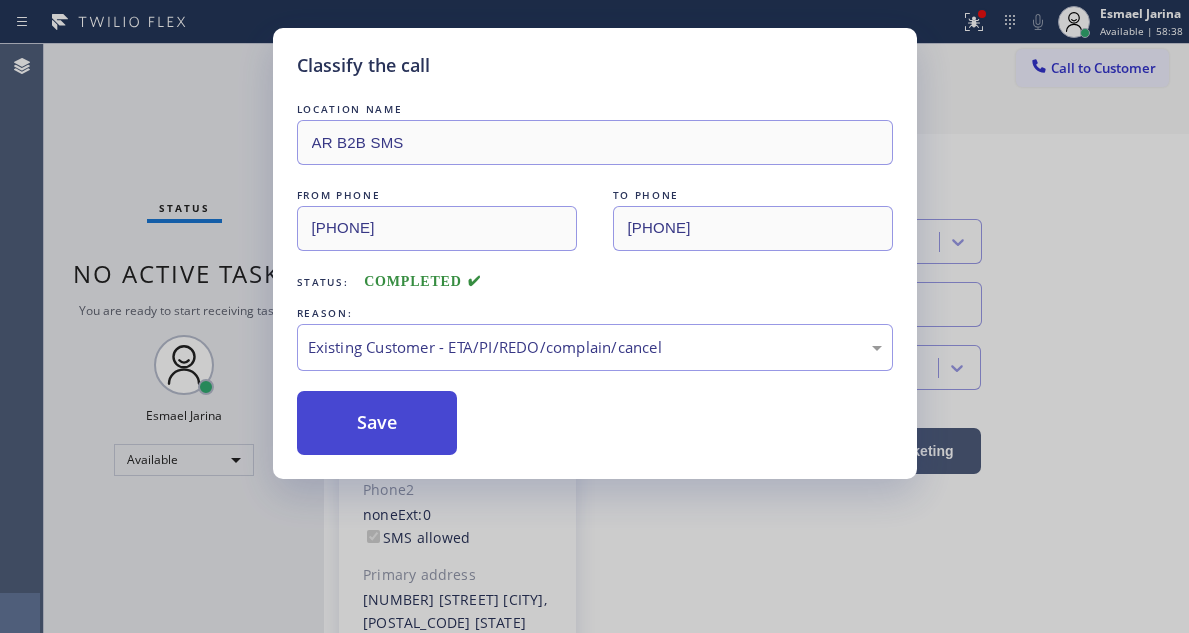 click on "Save" at bounding box center (377, 423) 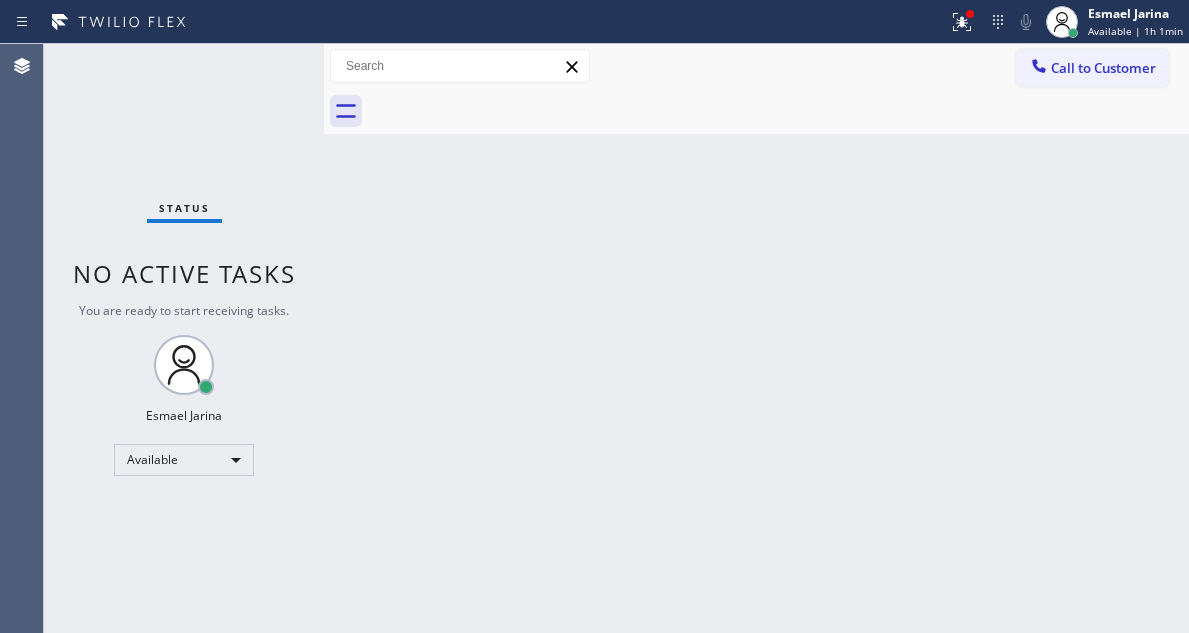 click on "Back to Dashboard Change Sender ID Customers Technicians Select a contact Outbound call Technician Search Technician Your caller id phone number Your caller id phone number Call Technician info Name   Phone none Address none Change Sender ID HVAC +18559994417 5 Star Appliance +18557314952 Appliance Repair +18554611149 Plumbing +18889090120 Air Duct Cleaning +18006865038  Electricians +18005688664 Cancel Change Check personal SMS Reset Change No tabs Call to Customer Outbound call Location Search location Your caller id phone number Customer number Call Outbound call Technician Search Technician Your caller id phone number Your caller id phone number Call" at bounding box center (756, 338) 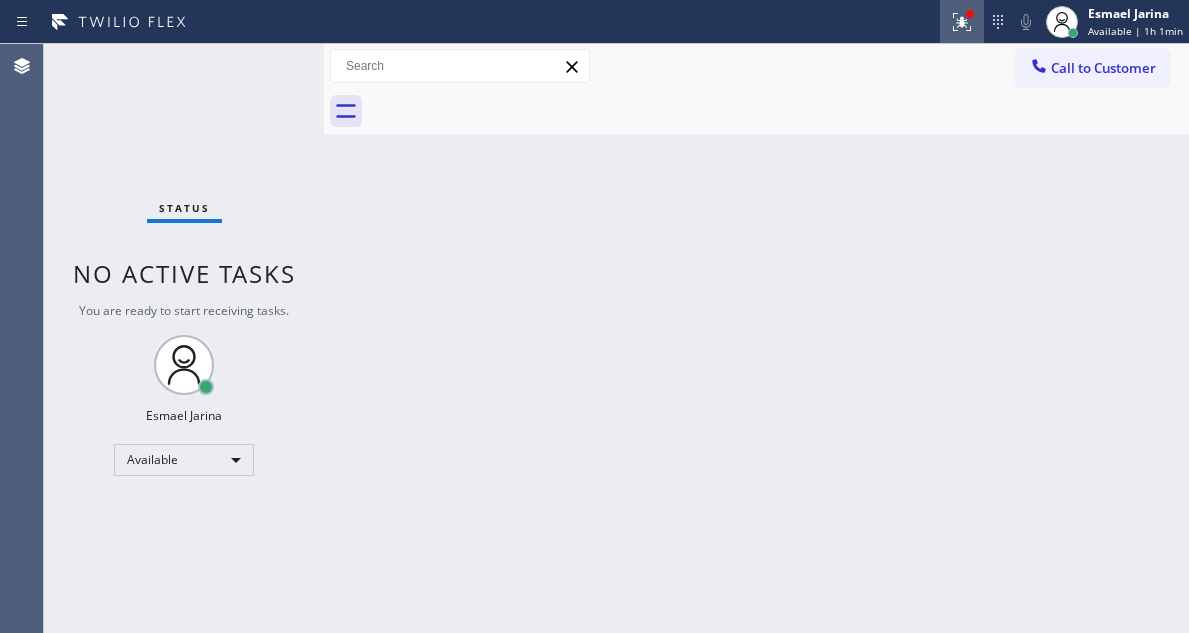 click 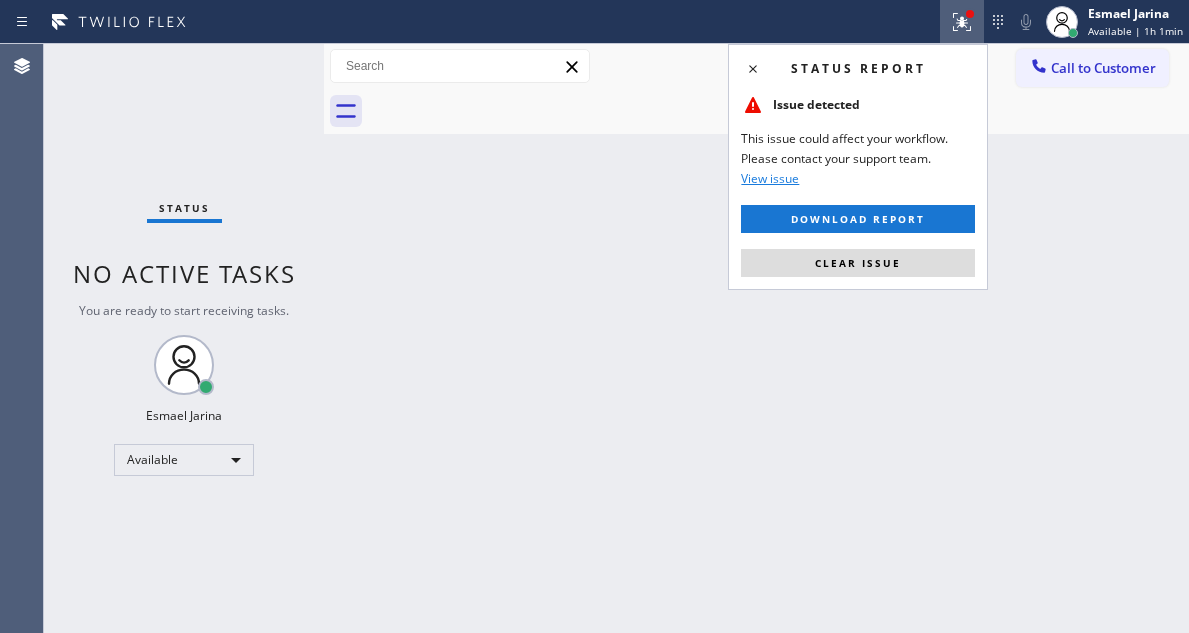 click on "Status report Issue detected This issue could affect your workflow. Please contact your support team. View issue Download report Clear issue" at bounding box center [858, 167] 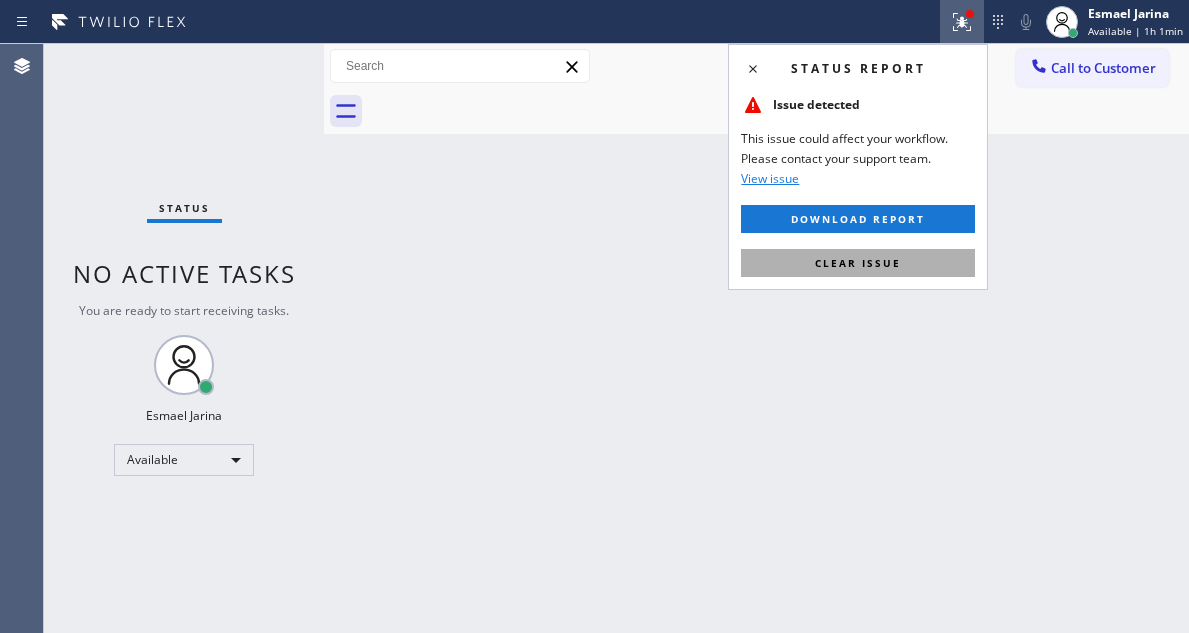 click on "Clear issue" at bounding box center (858, 263) 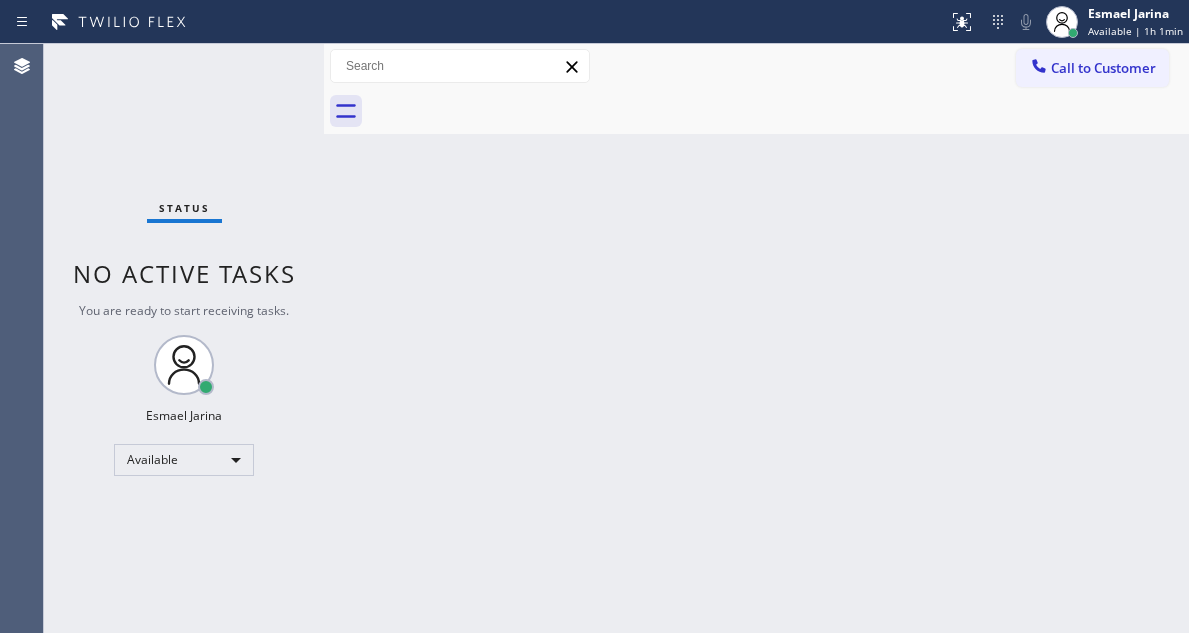 click on "Status   No active tasks     You are ready to start receiving tasks.   Esmael Jarina Available" at bounding box center (184, 338) 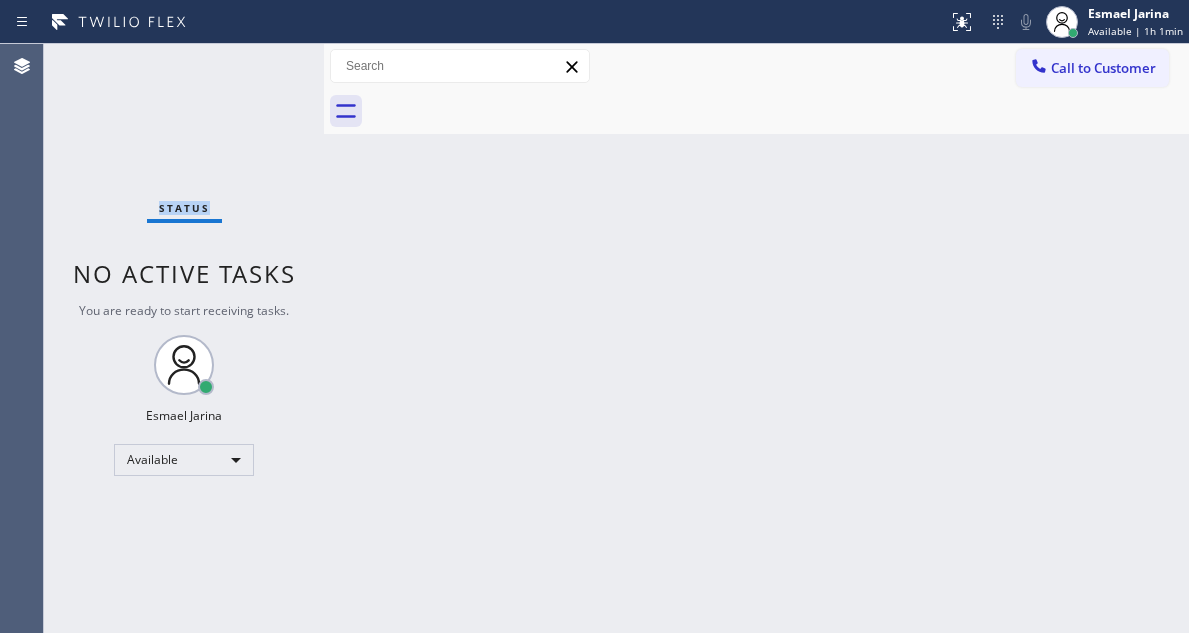 click on "Status   No active tasks     You are ready to start receiving tasks.   Esmael Jarina Available" at bounding box center (184, 338) 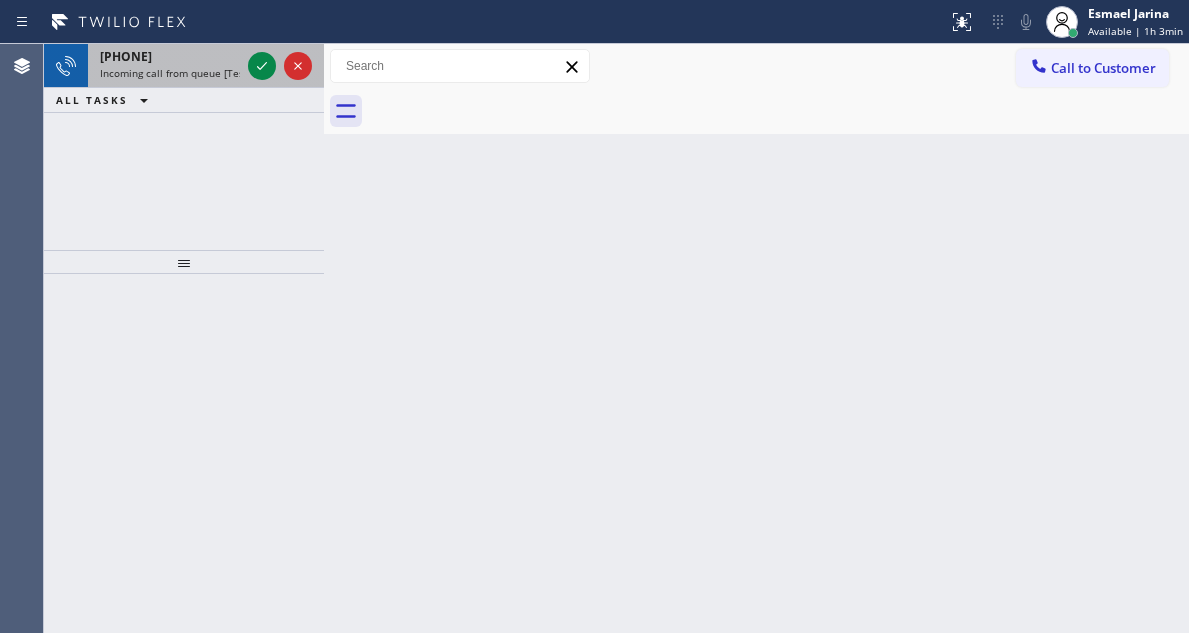 drag, startPoint x: 273, startPoint y: 71, endPoint x: 233, endPoint y: 71, distance: 40 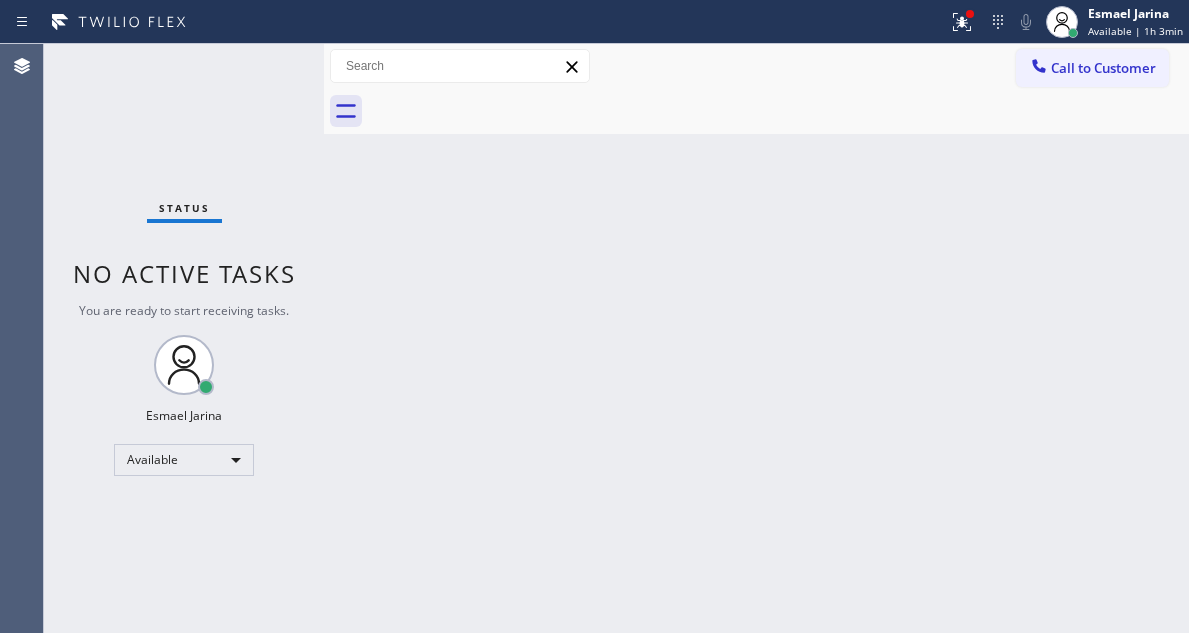 click on "Status   No active tasks     You are ready to start receiving tasks.   Esmael Jarina Available" at bounding box center (184, 338) 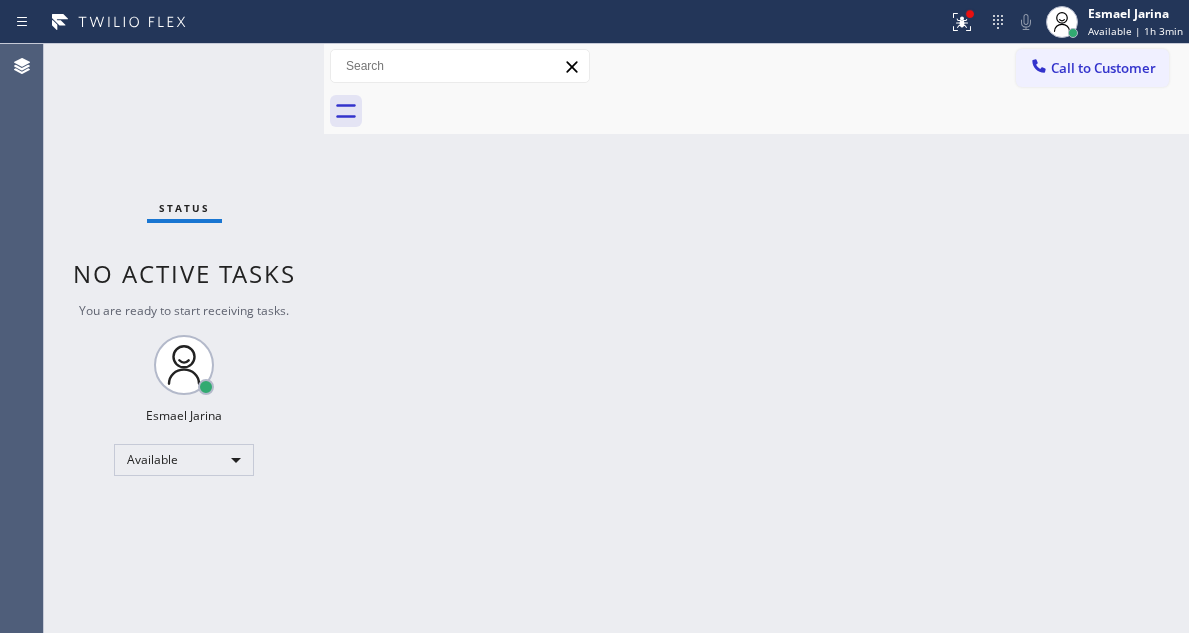 click on "Status   No active tasks     You are ready to start receiving tasks.   Esmael Jarina Available" at bounding box center [184, 338] 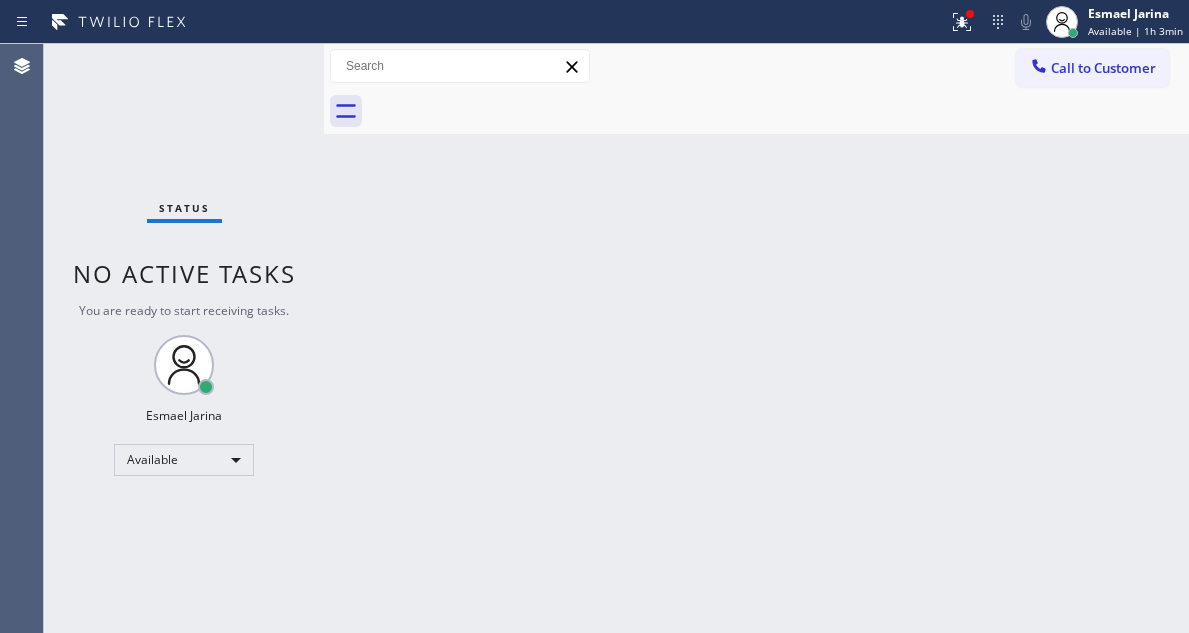 drag, startPoint x: 947, startPoint y: 30, endPoint x: 952, endPoint y: 44, distance: 14.866069 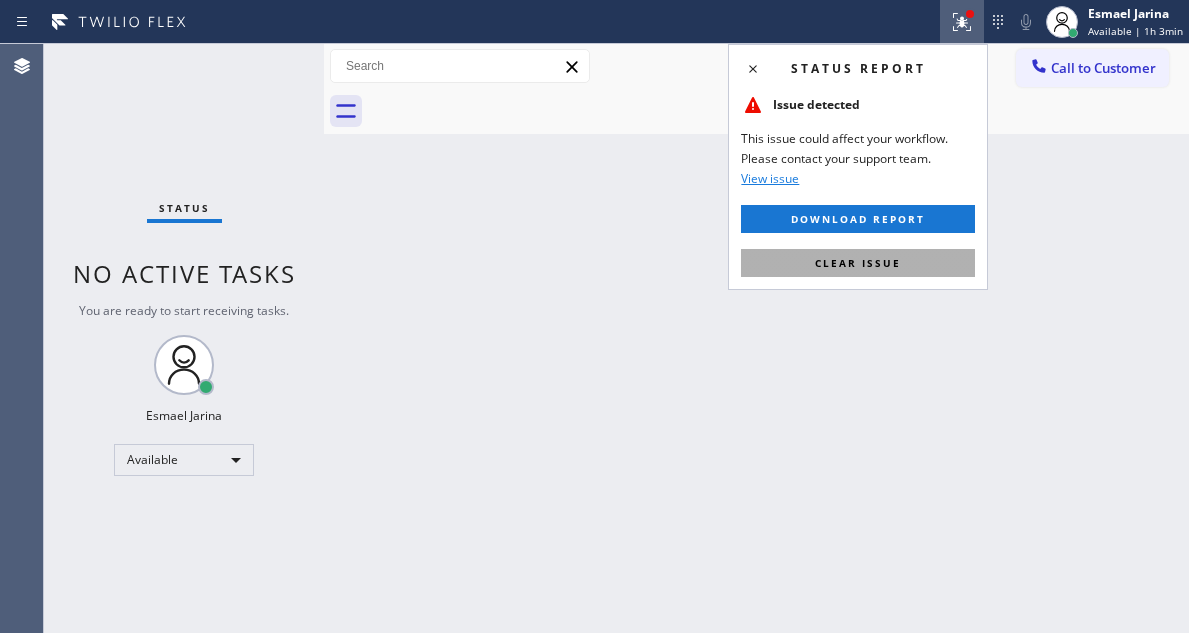 click on "Clear issue" at bounding box center (858, 263) 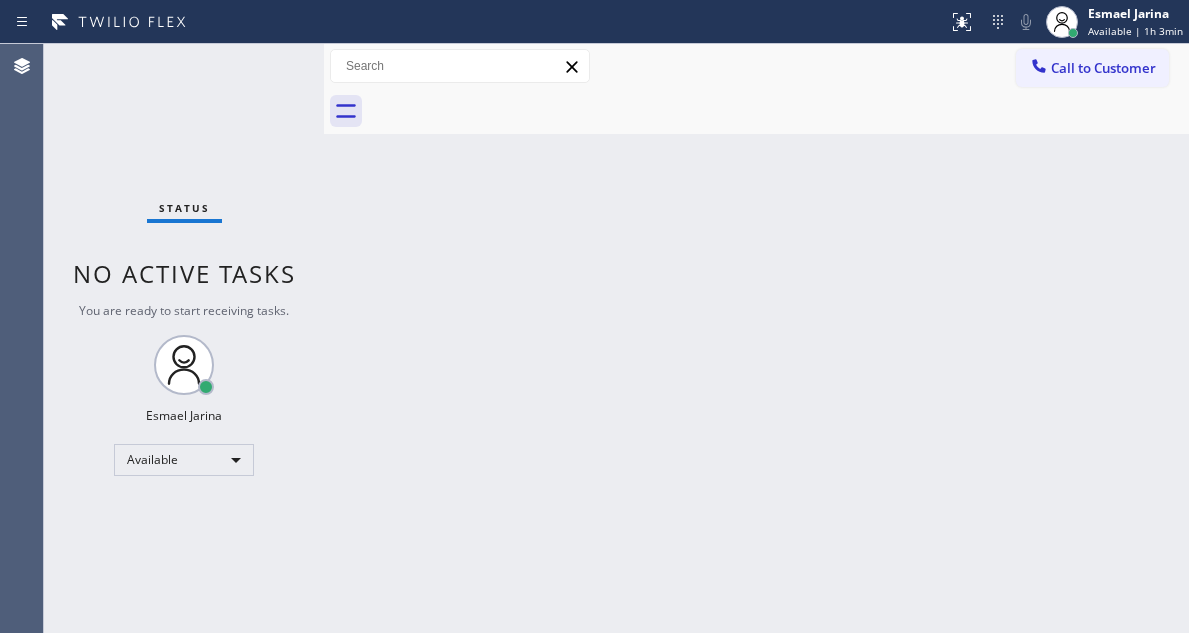 click on "Status   No active tasks     You are ready to start receiving tasks.   Esmael Jarina Available" at bounding box center [184, 338] 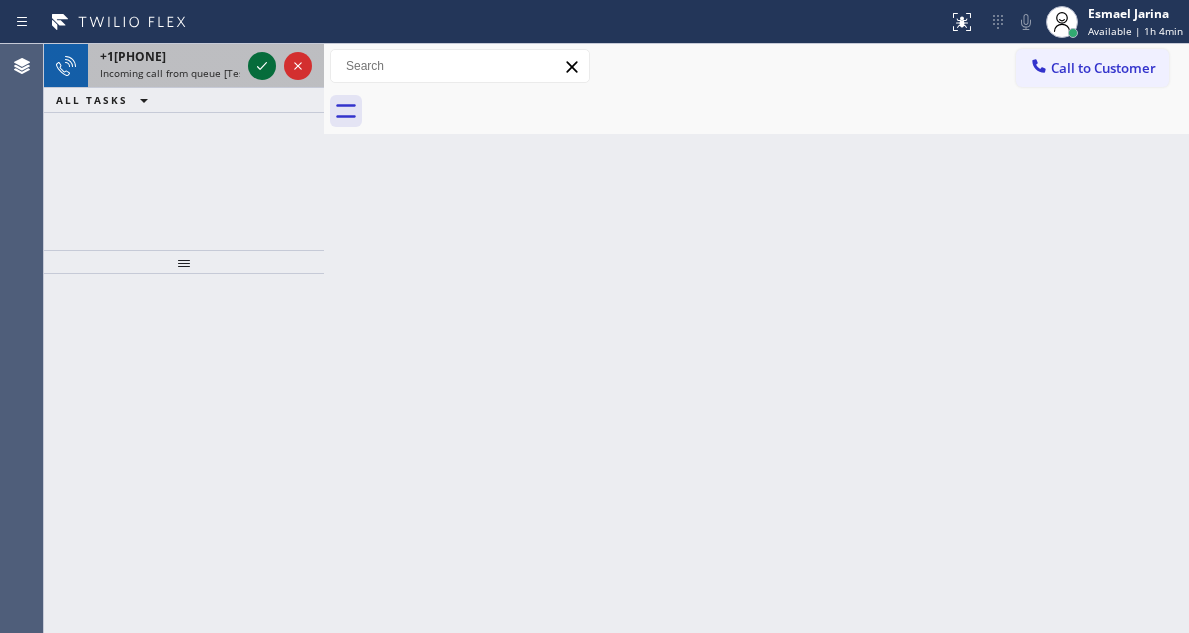 click 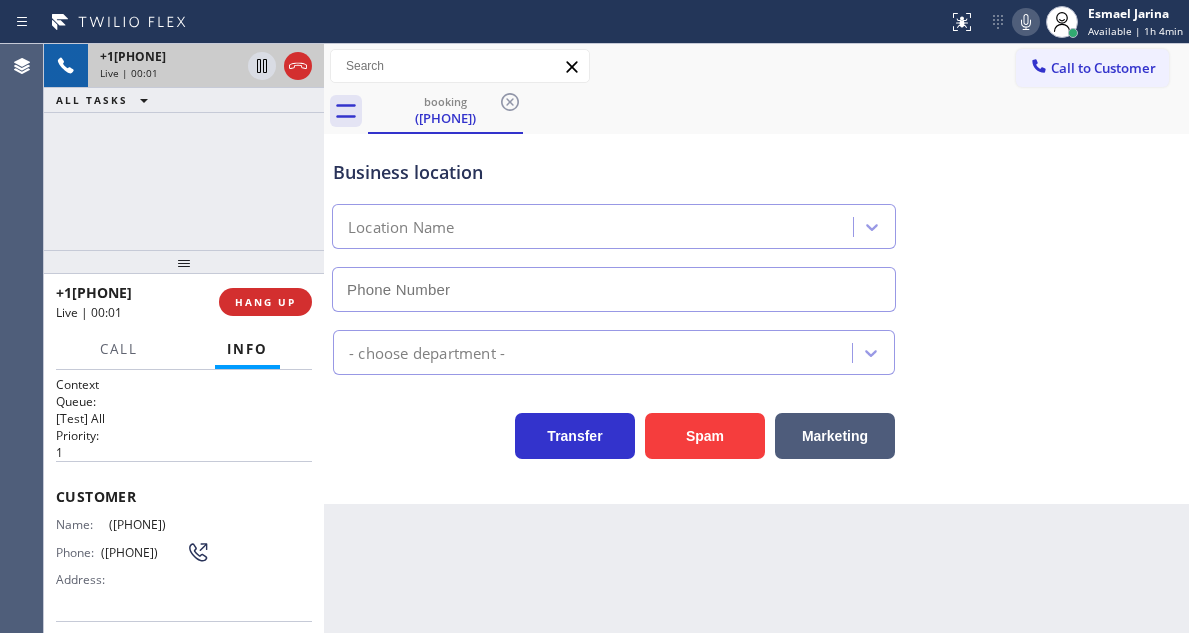 type on "[PHONE]" 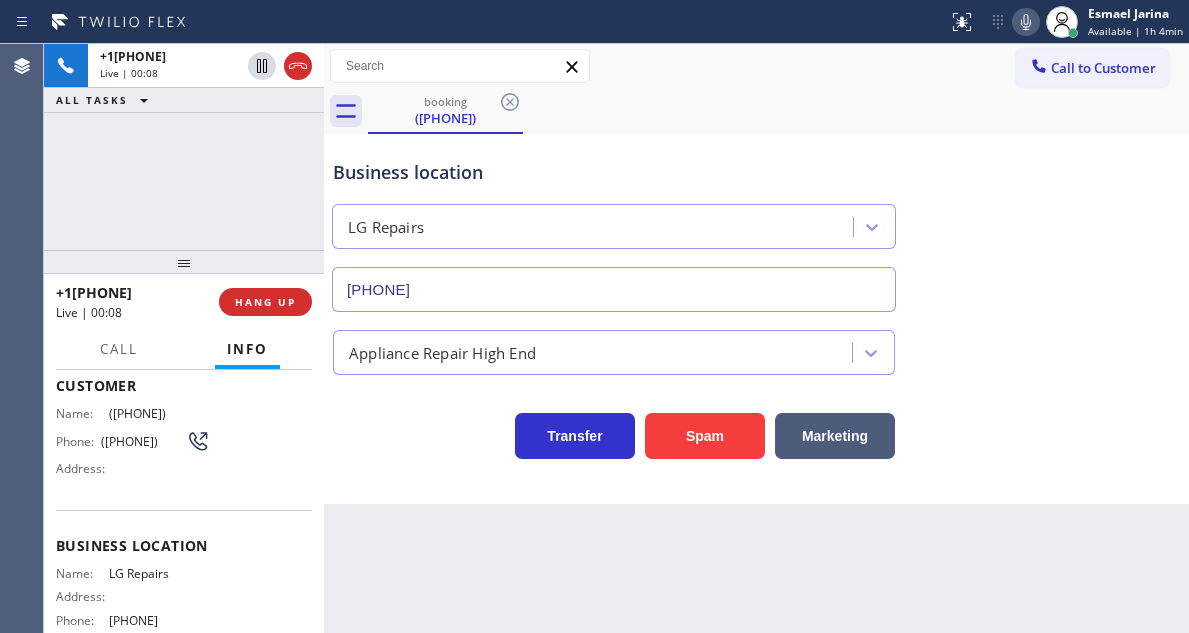 scroll, scrollTop: 103, scrollLeft: 0, axis: vertical 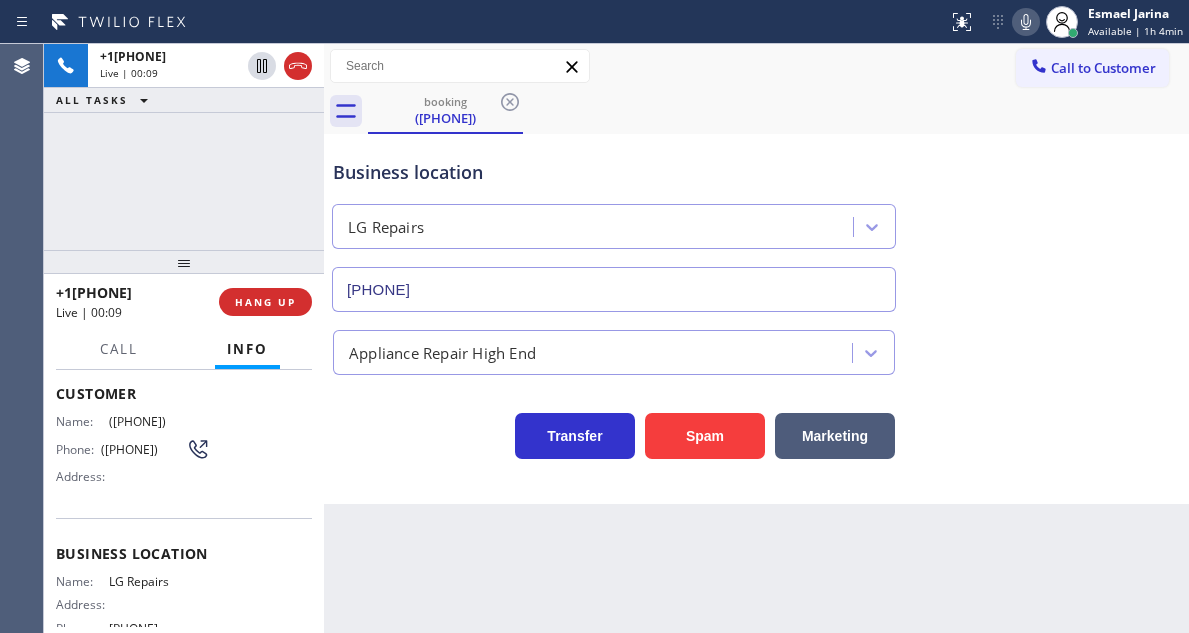 click on "([PHONE])" at bounding box center (143, 449) 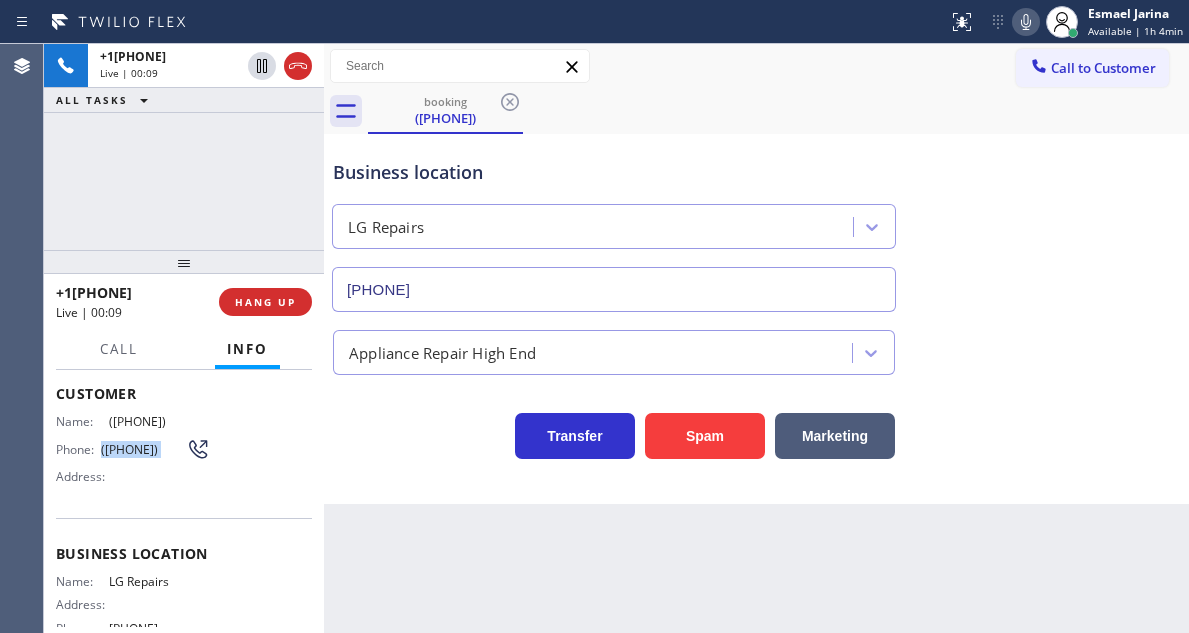 click on "([PHONE])" at bounding box center [143, 449] 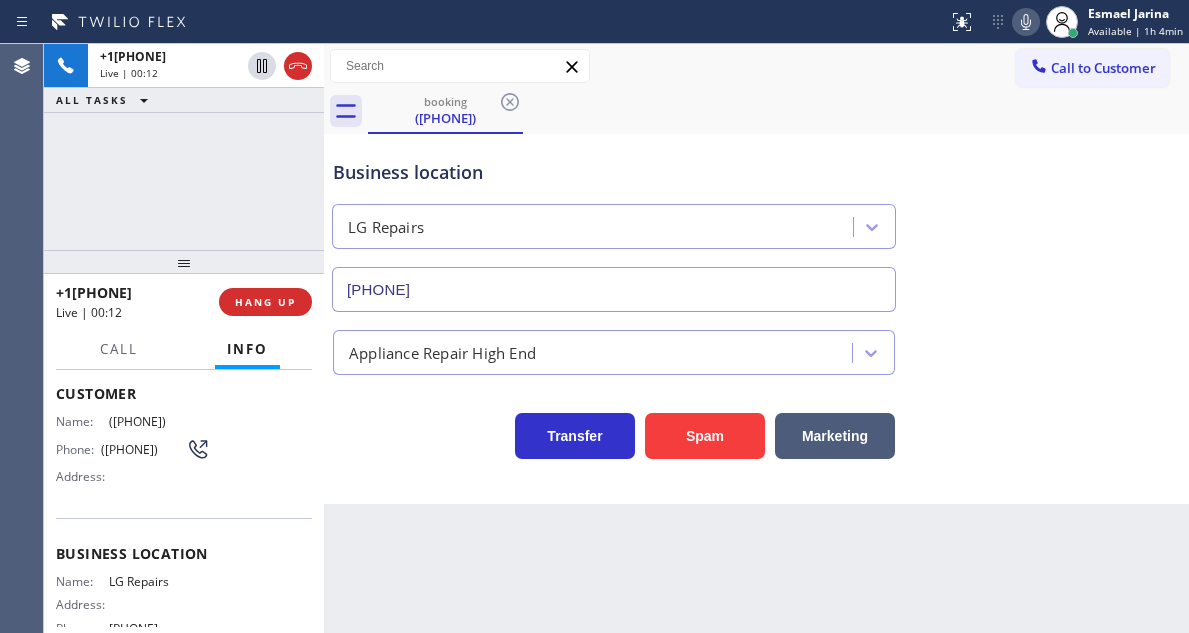 click on "Back to Dashboard Change Sender ID Customers Technicians Select a contact Outbound call Technician Search Technician Your caller id phone number Your caller id phone number Call Technician info Name   Phone none Address none Change Sender ID HVAC +1[PHONE] 5 Star Appliance +1[PHONE] Appliance Repair +1[PHONE] Plumbing +1[PHONE] Air Duct Cleaning +1[PHONE]  Electricians +1[PHONE] Cancel Change Check personal SMS Reset Change booking ([PHONE]) Call to Customer Outbound call Location Search location Your caller id phone number Customer number Call Outbound call Technician Search Technician Your caller id phone number Your caller id phone number Call booking ([PHONE]) Business location LG Repairs ([PHONE]) Appliance Repair High End Transfer Spam Marketing" at bounding box center [756, 338] 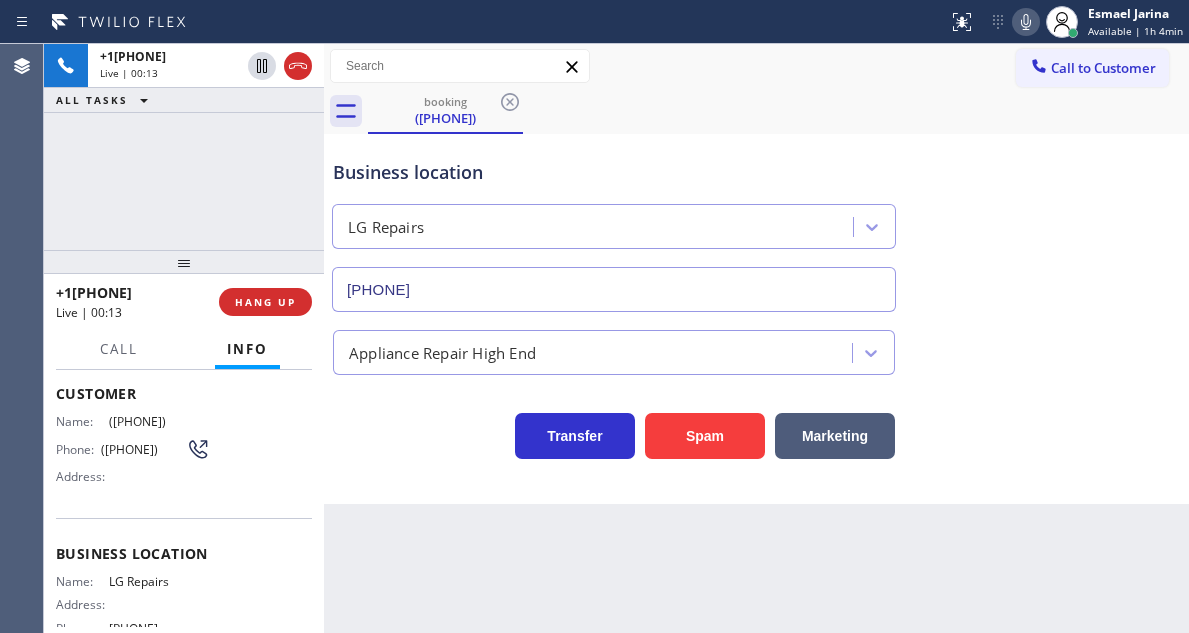 click on "LG Repairs" at bounding box center (159, 581) 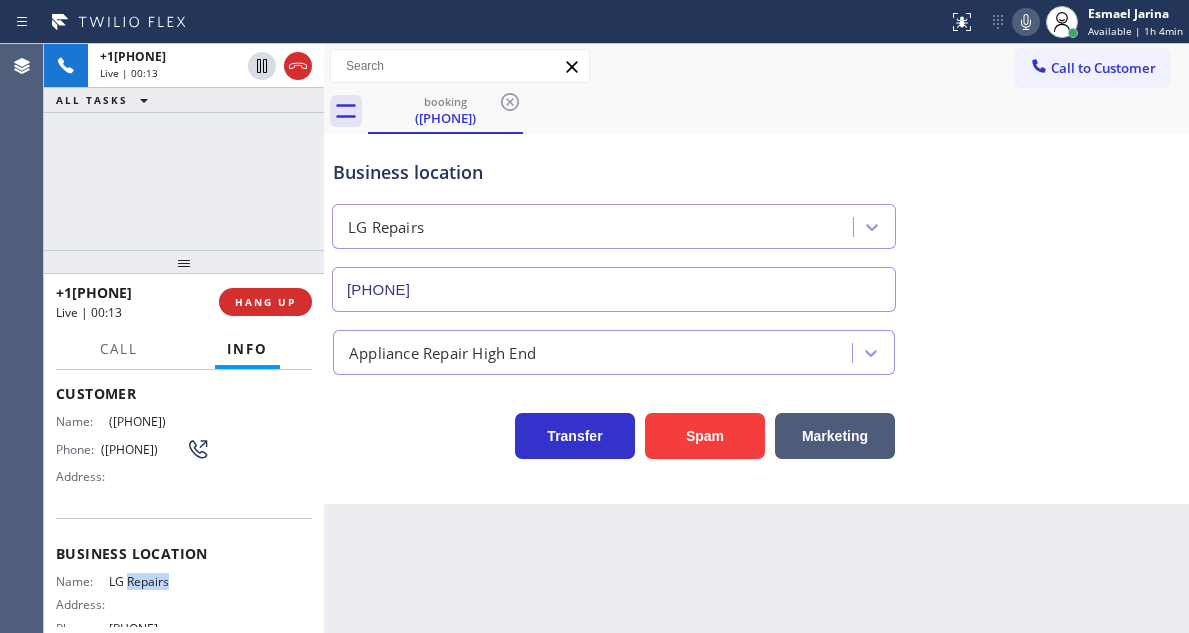 click on "LG Repairs" at bounding box center (159, 581) 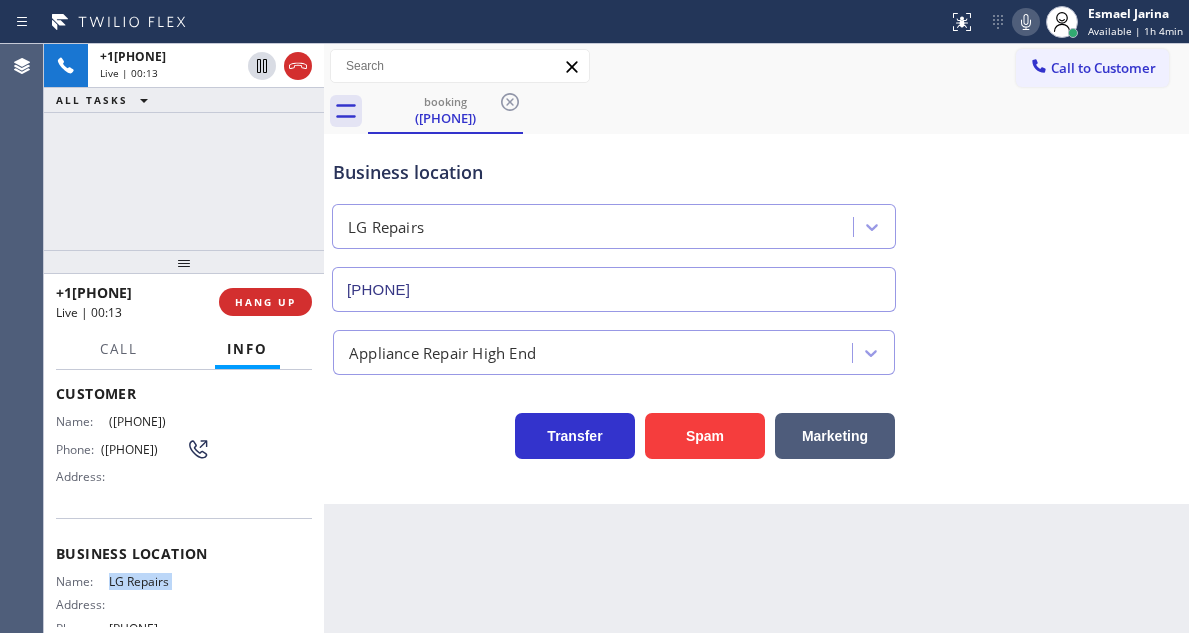 click on "LG Repairs" at bounding box center (159, 581) 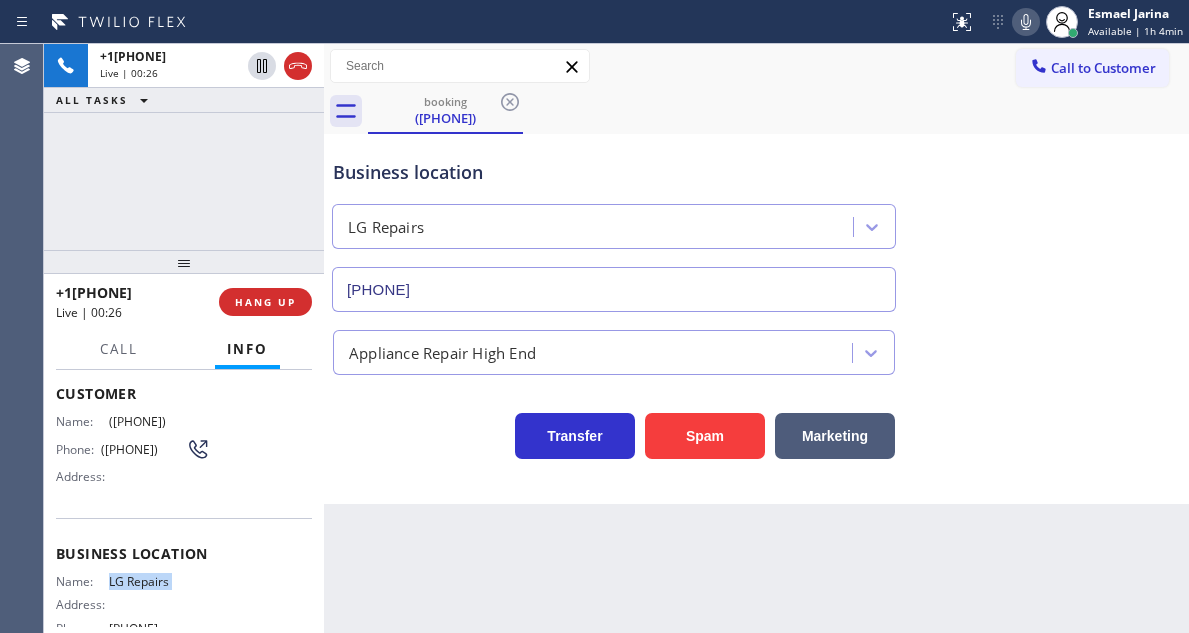 click on "Back to Dashboard Change Sender ID Customers Technicians Select a contact Outbound call Technician Search Technician Your caller id phone number Your caller id phone number Call Technician info Name   Phone none Address none Change Sender ID HVAC +1[PHONE] 5 Star Appliance +1[PHONE] Appliance Repair +1[PHONE] Plumbing +1[PHONE] Air Duct Cleaning +1[PHONE]  Electricians +1[PHONE] Cancel Change Check personal SMS Reset Change booking ([PHONE]) Call to Customer Outbound call Location Search location Your caller id phone number Customer number Call Outbound call Technician Search Technician Your caller id phone number Your caller id phone number Call booking ([PHONE]) Business location LG Repairs ([PHONE]) Appliance Repair High End Transfer Spam Marketing" at bounding box center (756, 338) 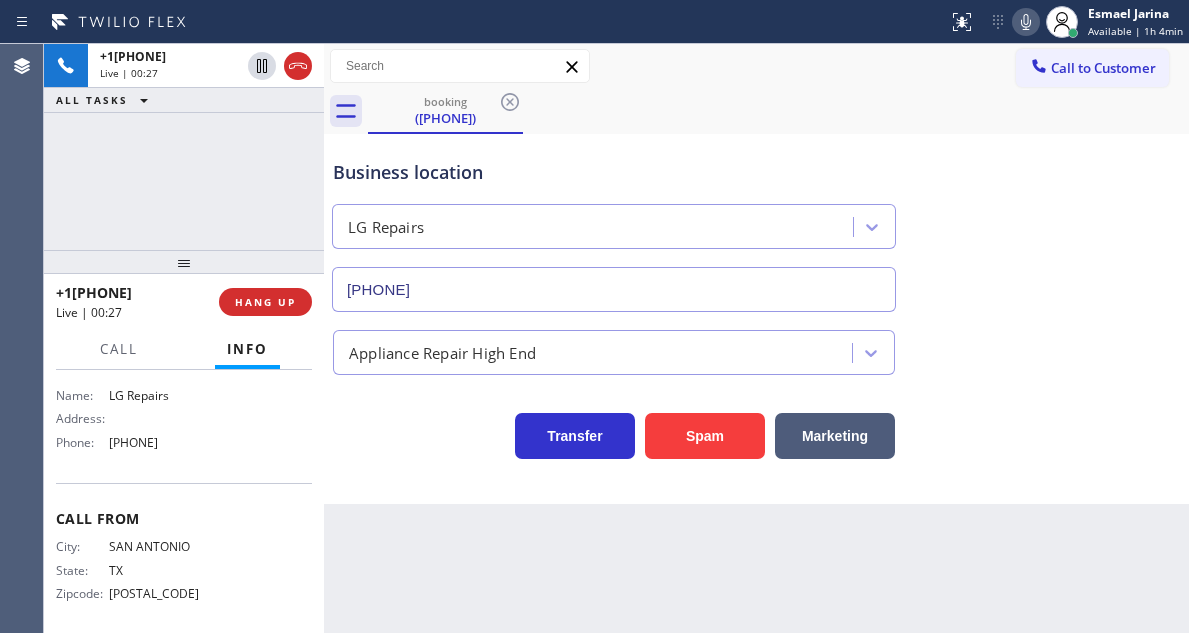 scroll, scrollTop: 303, scrollLeft: 0, axis: vertical 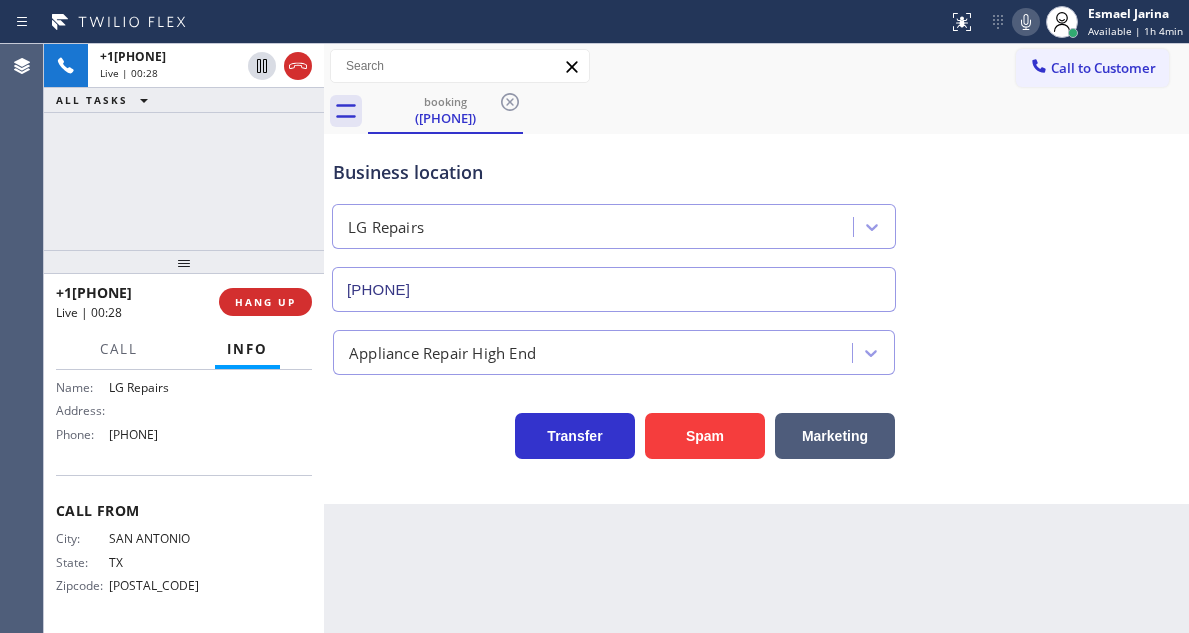 click on "[PHONE]" at bounding box center (159, 434) 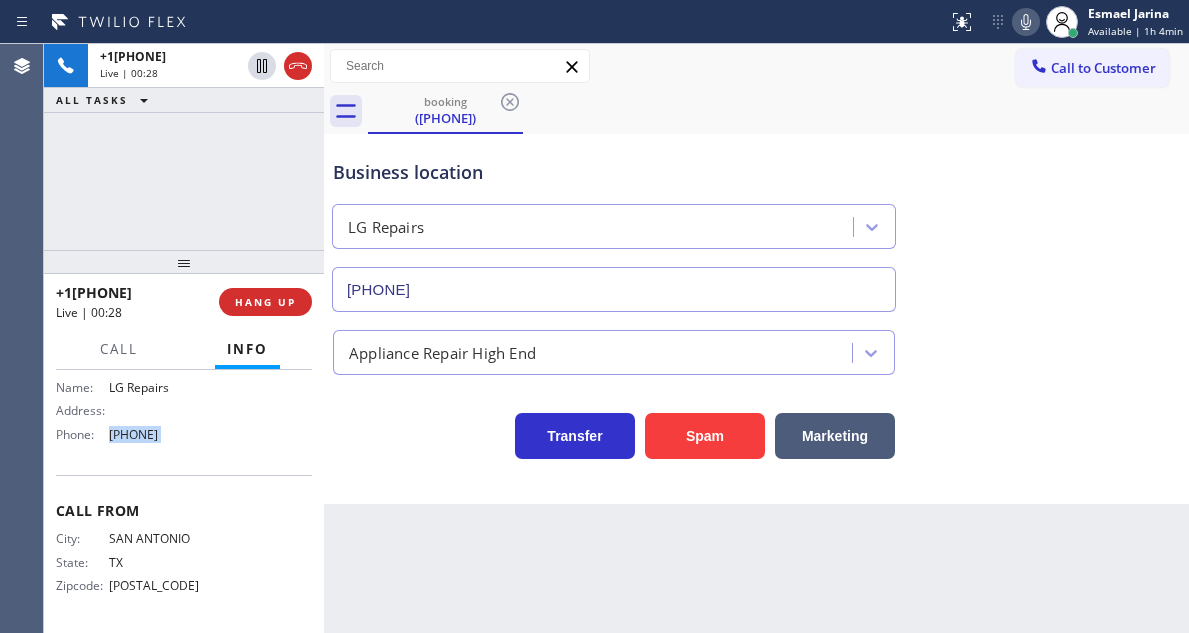 click on "[PHONE]" at bounding box center [159, 434] 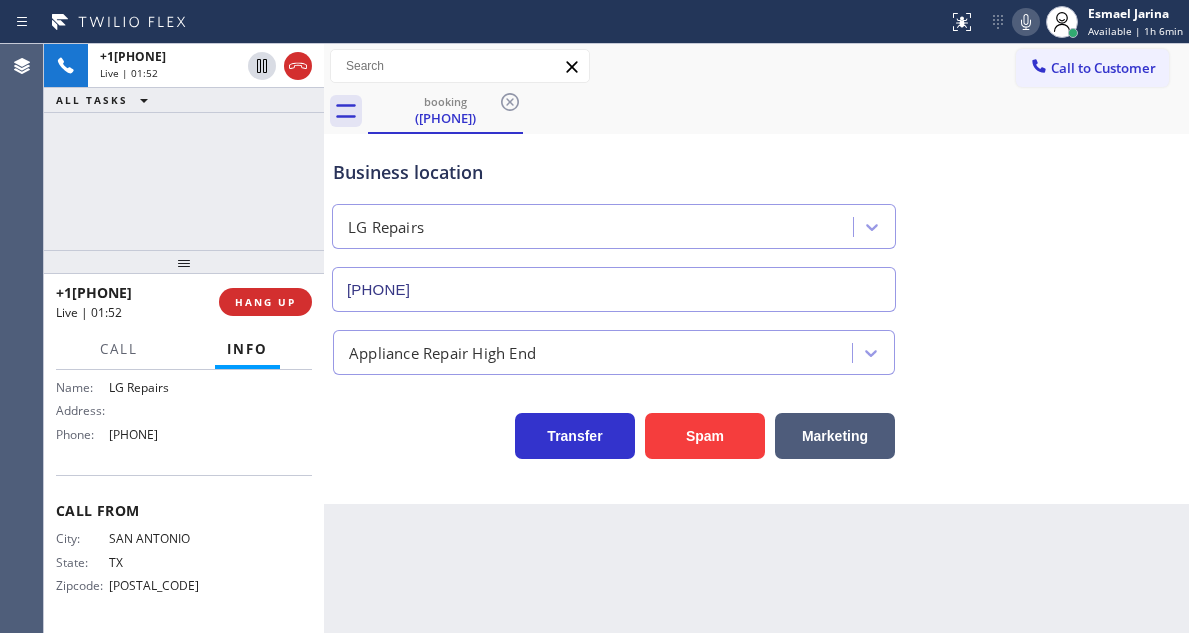 drag, startPoint x: 633, startPoint y: 144, endPoint x: 578, endPoint y: 167, distance: 59.615433 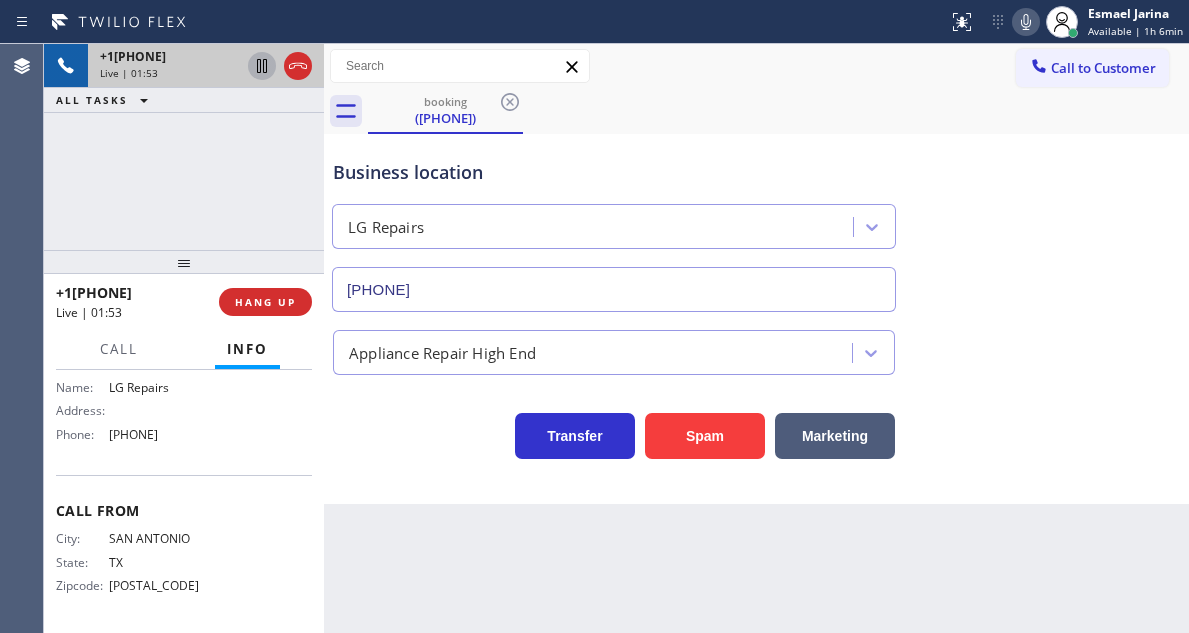 click 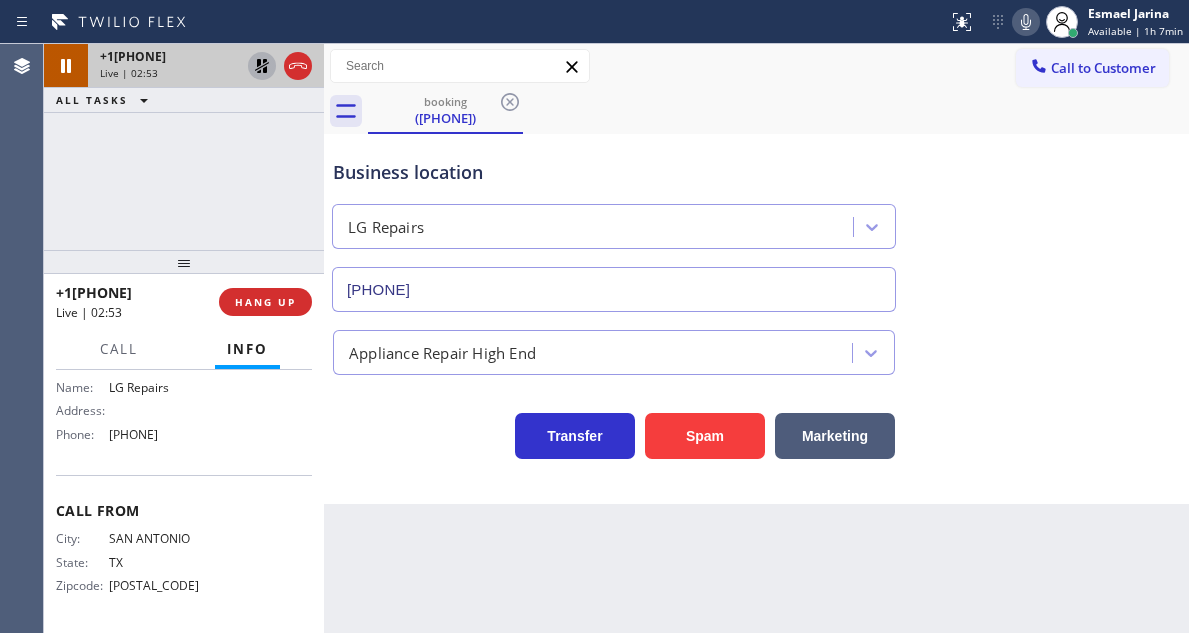 click 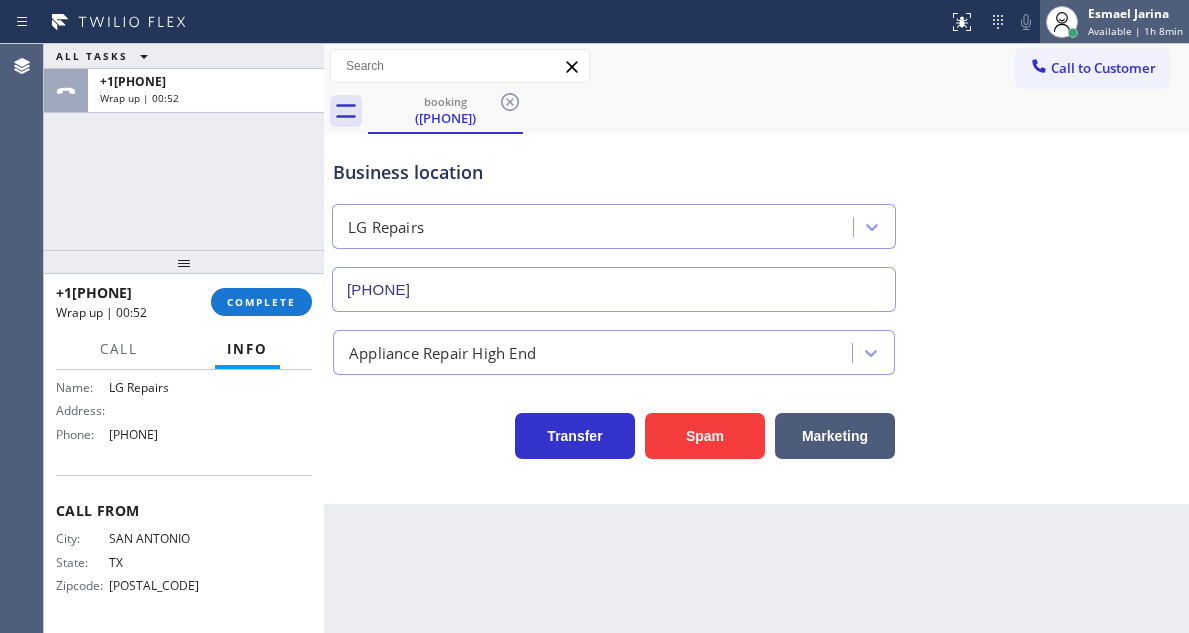 click at bounding box center [1073, 33] 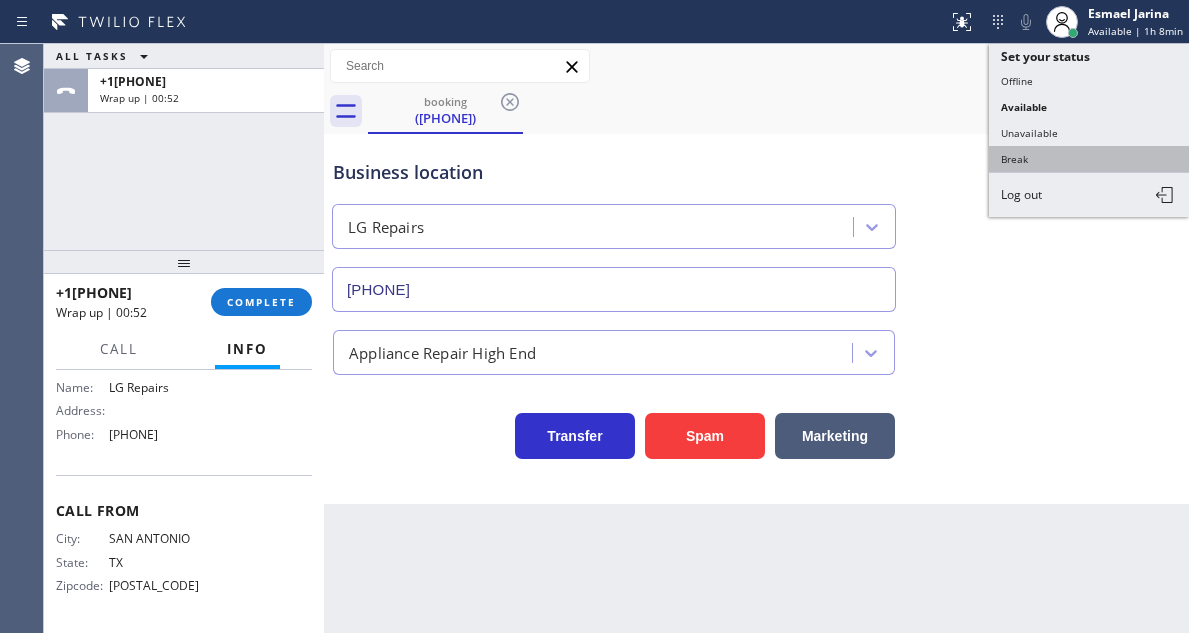click on "Break" at bounding box center (1089, 159) 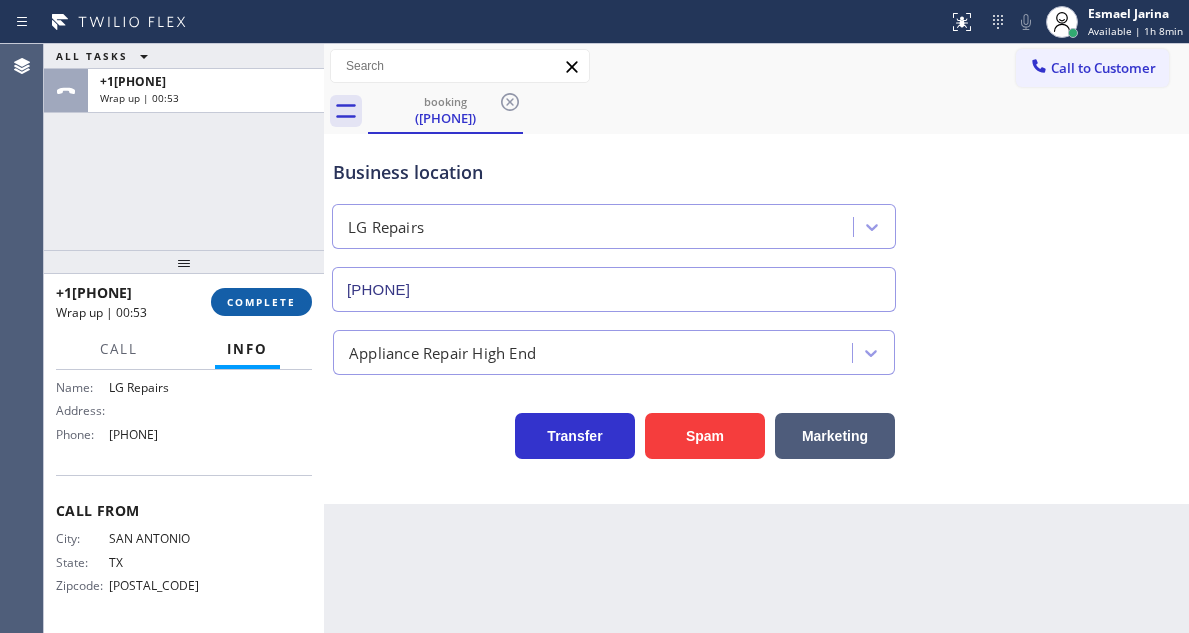 click on "COMPLETE" at bounding box center [261, 302] 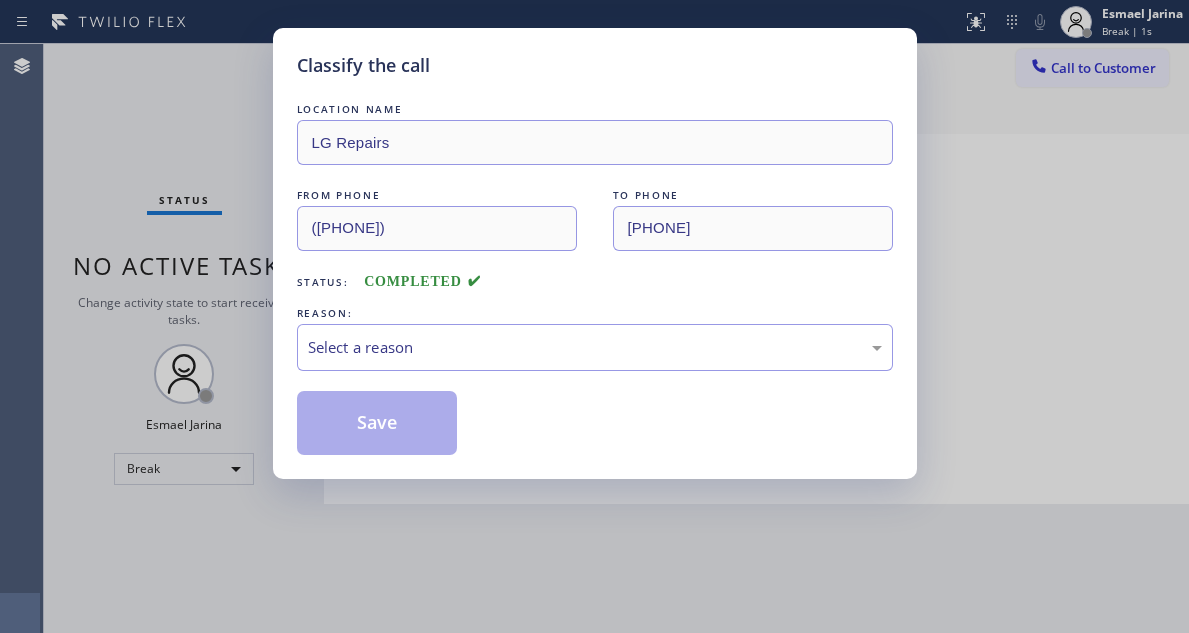 click on "Select a reason" at bounding box center (595, 347) 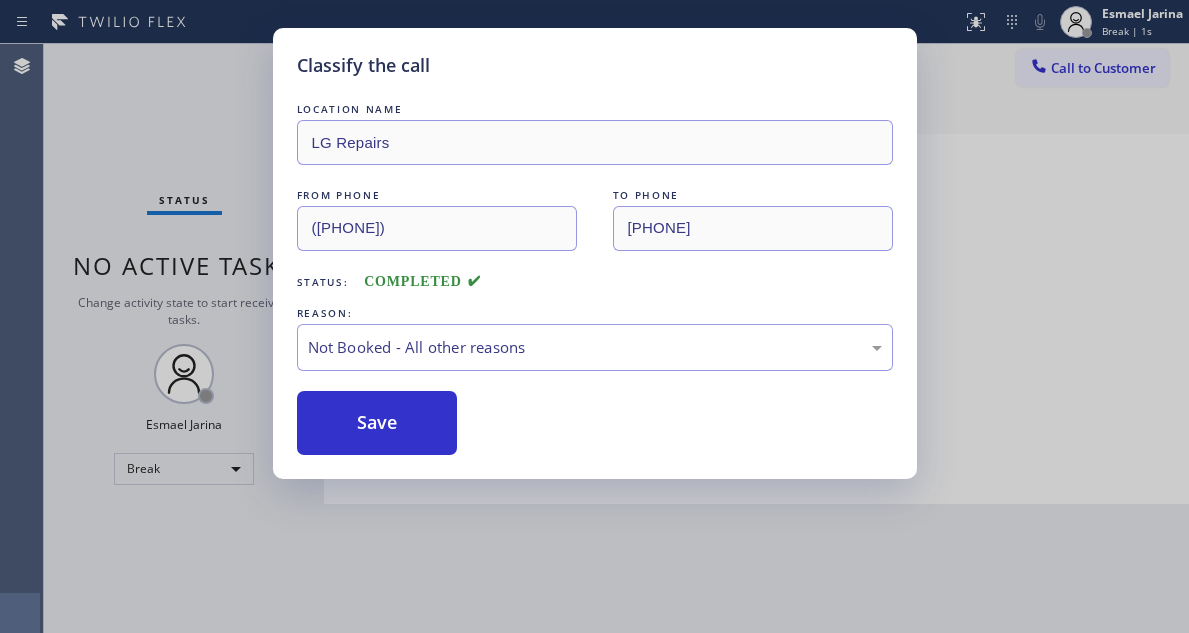 click on "Save" at bounding box center (377, 423) 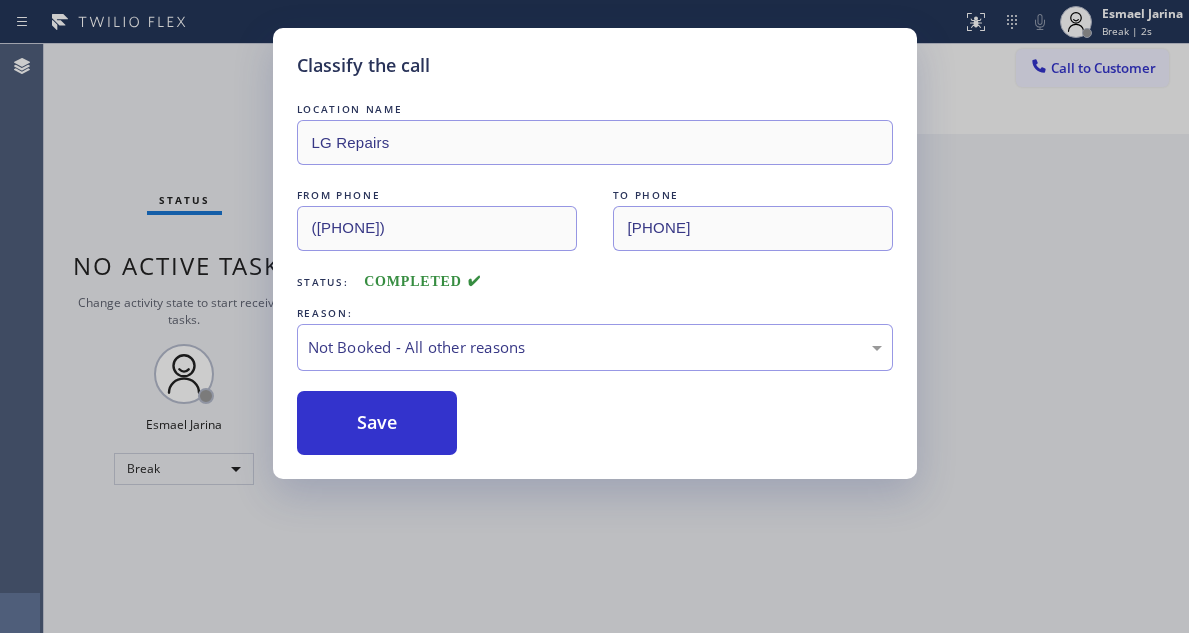 click on "Save" at bounding box center [377, 423] 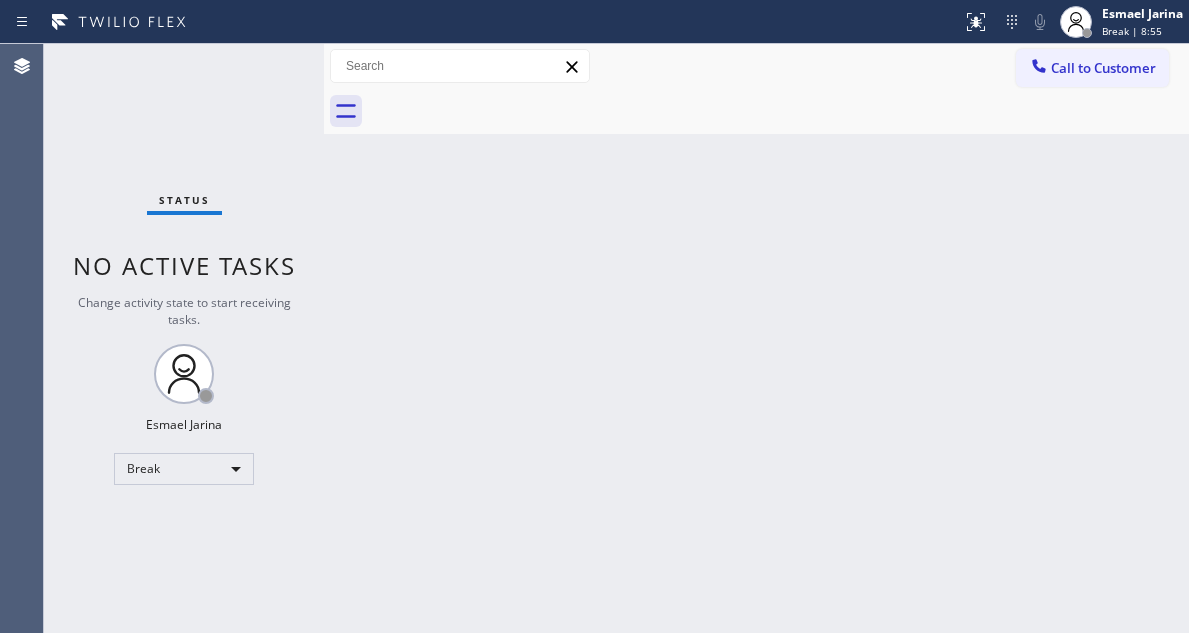 click on "Back to Dashboard Change Sender ID Customers Technicians Select a contact Outbound call Technician Search Technician Your caller id phone number Your caller id phone number Call Technician info Name   Phone none Address none Change Sender ID HVAC +18559994417 5 Star Appliance +18557314952 Appliance Repair +18554611149 Plumbing +18889090120 Air Duct Cleaning +18006865038  Electricians +18005688664 Cancel Change Check personal SMS Reset Change No tabs Call to Customer Outbound call Location Search location Your caller id phone number Customer number Call Outbound call Technician Search Technician Your caller id phone number Your caller id phone number Call" at bounding box center [756, 338] 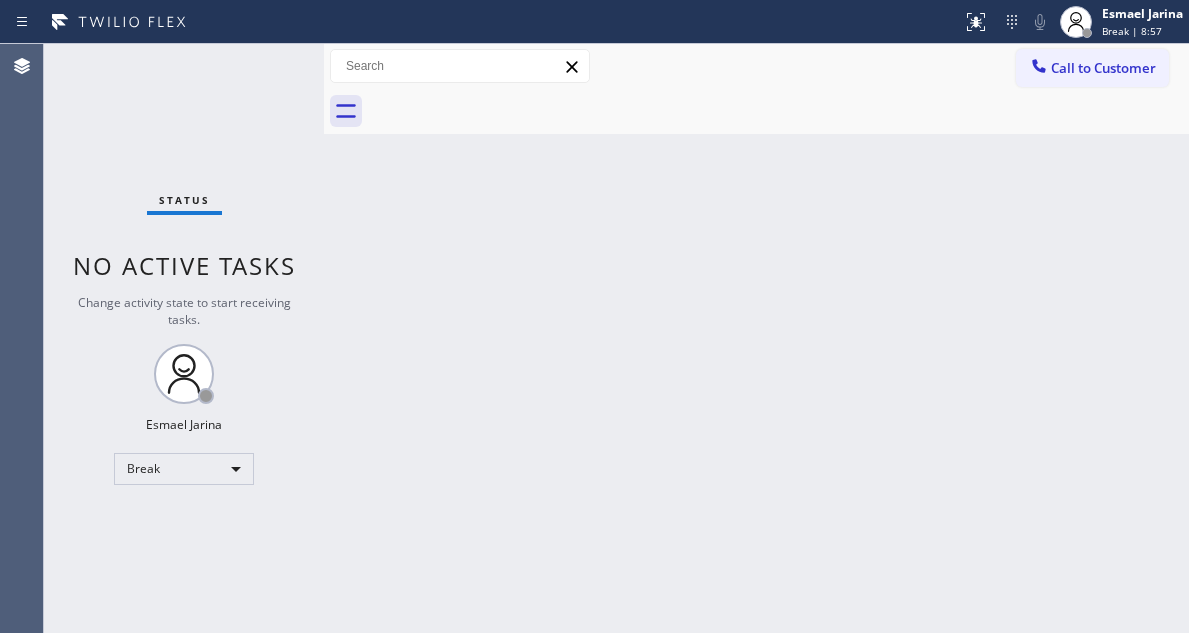 click on "Status   No active tasks     Change activity state to start receiving tasks.   [FIRST] [LAST] Break" at bounding box center (184, 338) 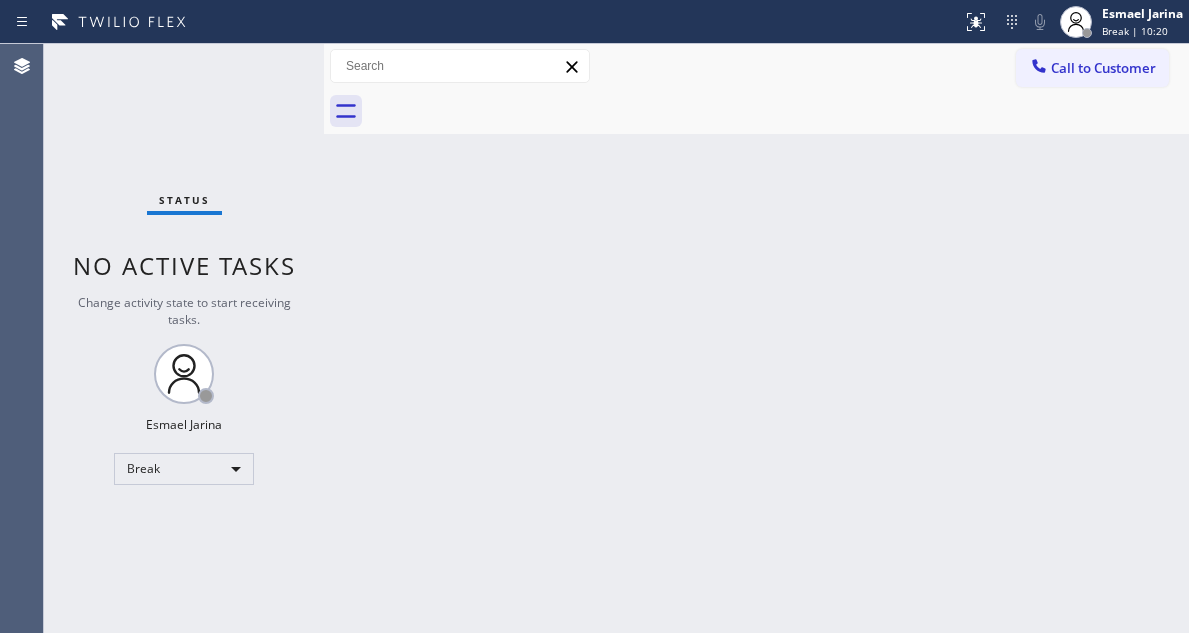 click on "Status   No active tasks     Change activity state to start receiving tasks.   [FIRST] [LAST] Break" at bounding box center (184, 338) 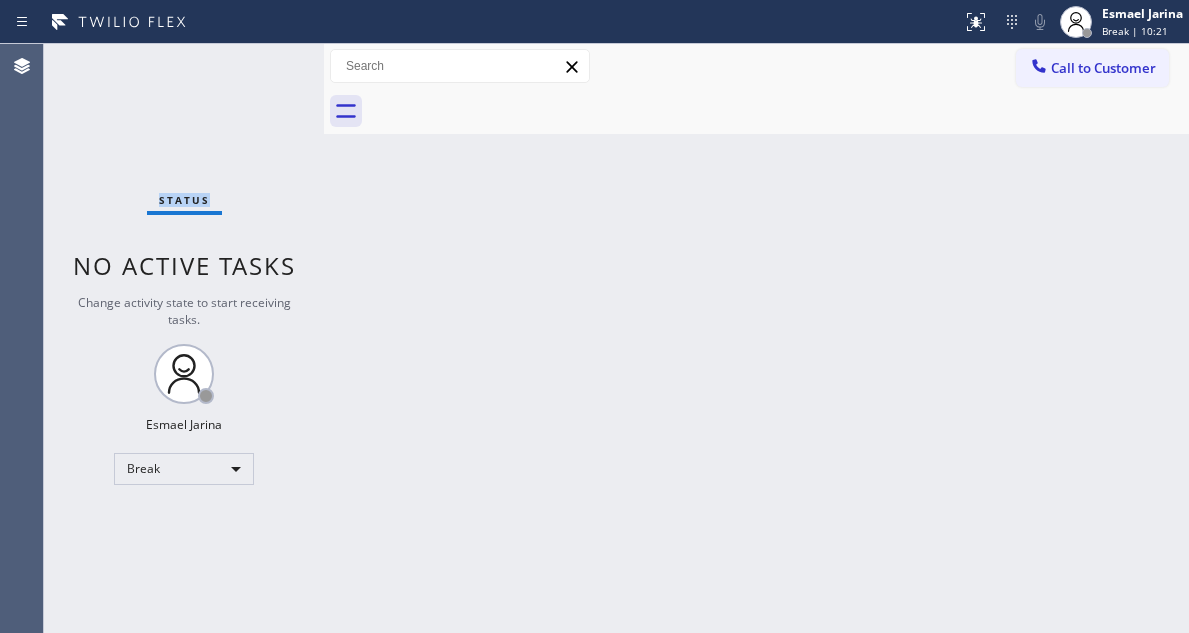 click on "Status   No active tasks     Change activity state to start receiving tasks.   [FIRST] [LAST] Break" at bounding box center [184, 338] 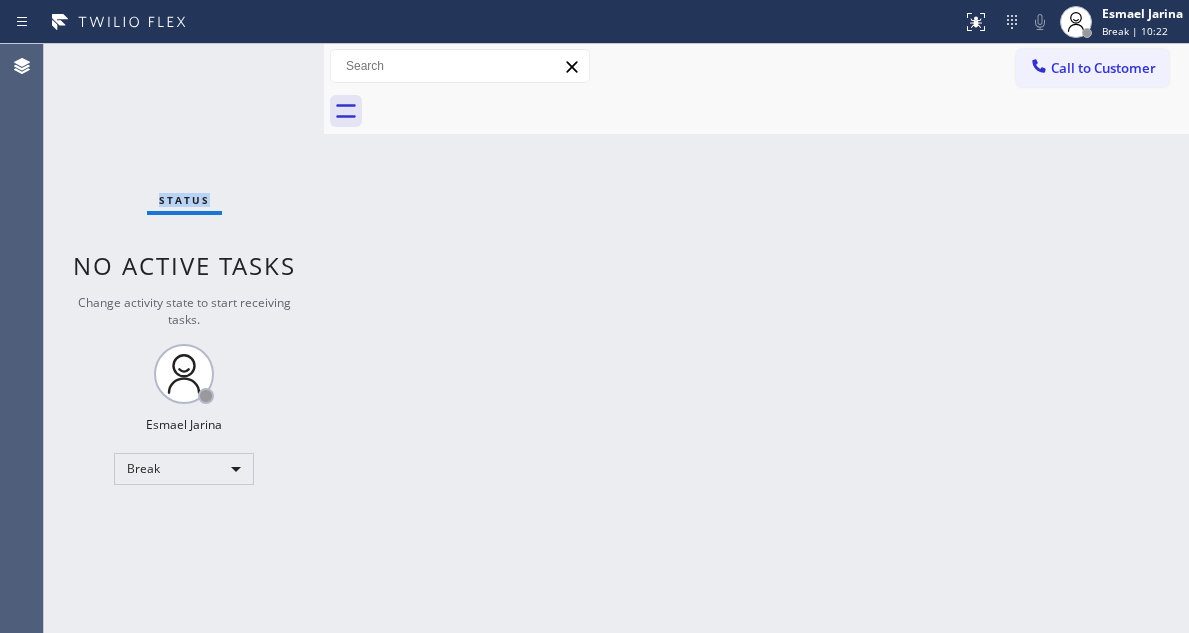click on "Status   No active tasks     Change activity state to start receiving tasks.   [FIRST] [LAST] Break" at bounding box center [184, 338] 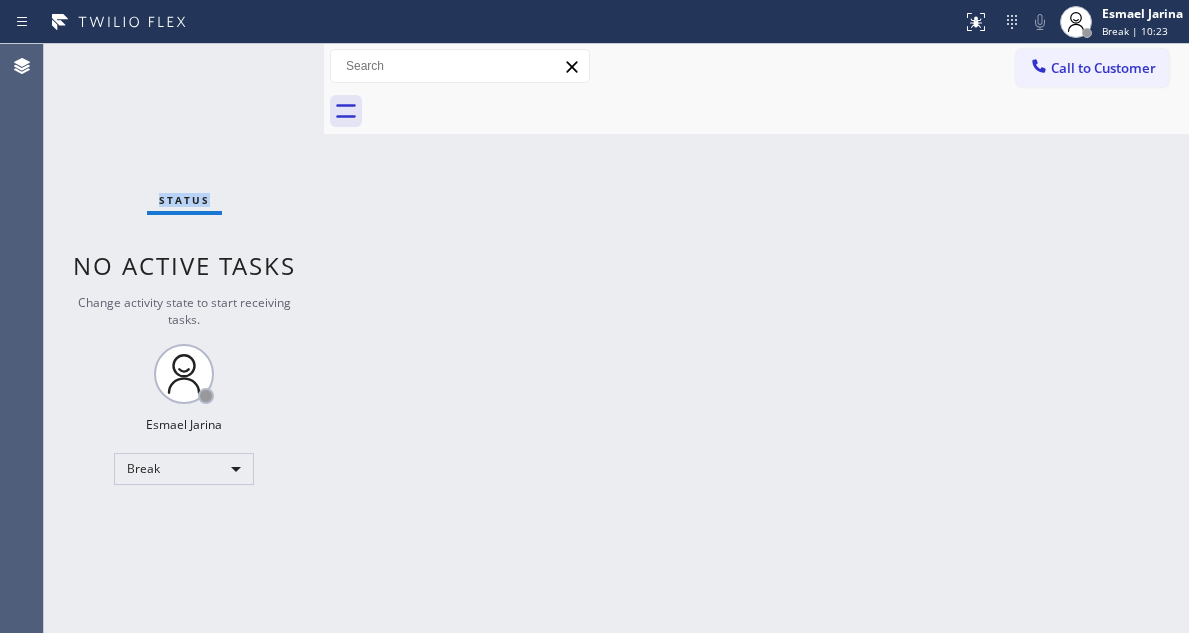 click on "Status   No active tasks     Change activity state to start receiving tasks.   [FIRST] [LAST] Break" at bounding box center (184, 338) 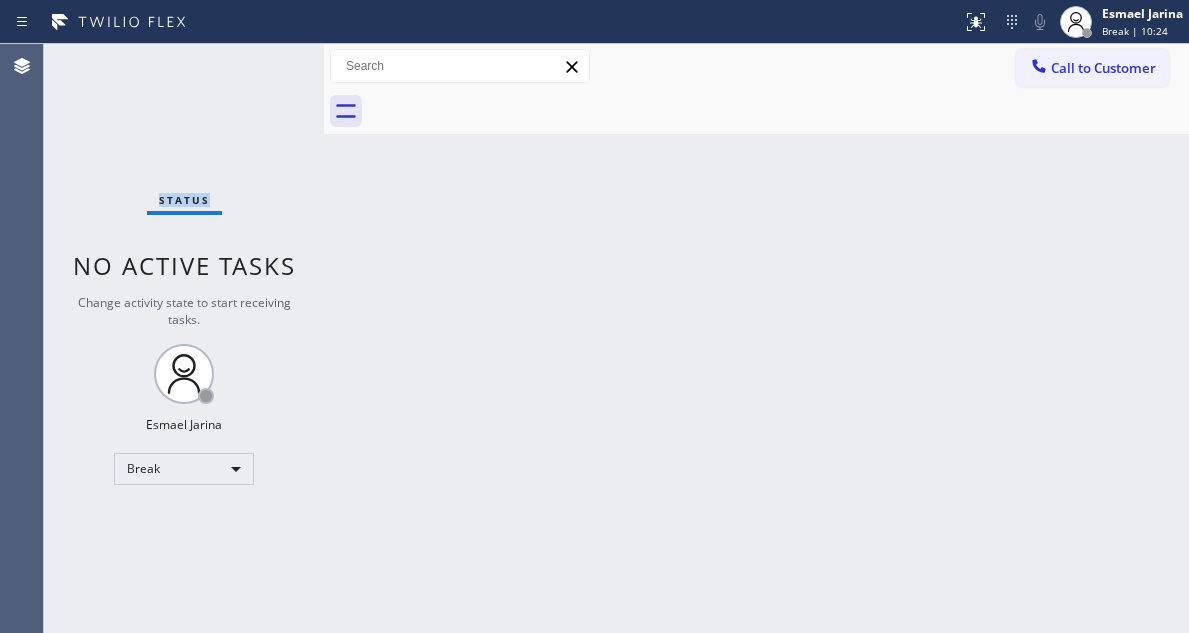 click on "Status   No active tasks     Change activity state to start receiving tasks.   [FIRST] [LAST] Break" at bounding box center (184, 338) 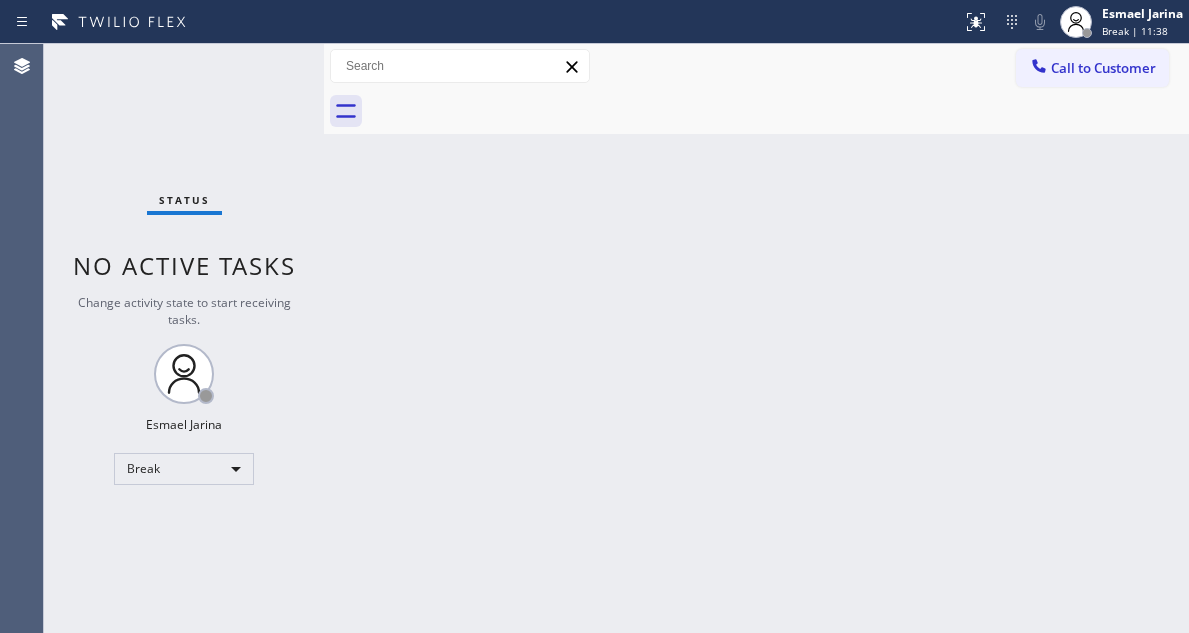 click on "Back to Dashboard Change Sender ID Customers Technicians Select a contact Outbound call Technician Search Technician Your caller id phone number Your caller id phone number Call Technician info Name   Phone none Address none Change Sender ID HVAC +18559994417 5 Star Appliance +18557314952 Appliance Repair +18554611149 Plumbing +18889090120 Air Duct Cleaning +18006865038  Electricians +18005688664 Cancel Change Check personal SMS Reset Change No tabs Call to Customer Outbound call Location Search location Your caller id phone number Customer number Call Outbound call Technician Search Technician Your caller id phone number Your caller id phone number Call" at bounding box center [756, 338] 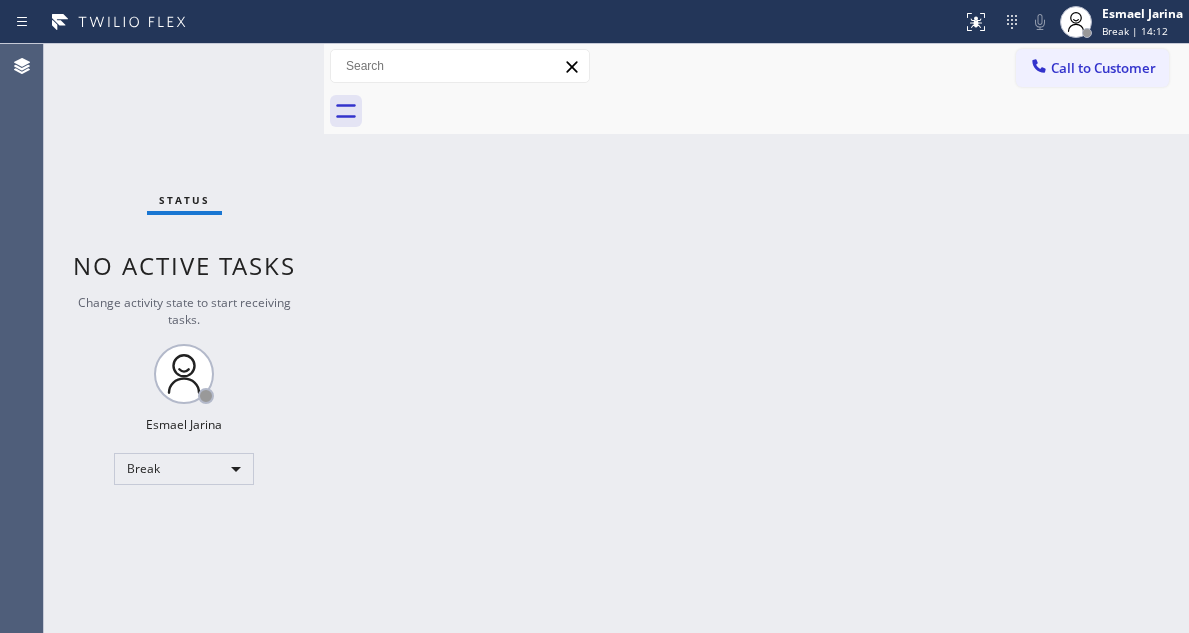 click on "Back to Dashboard Change Sender ID Customers Technicians Select a contact Outbound call Technician Search Technician Your caller id phone number Your caller id phone number Call Technician info Name   Phone none Address none Change Sender ID HVAC +18559994417 5 Star Appliance +18557314952 Appliance Repair +18554611149 Plumbing +18889090120 Air Duct Cleaning +18006865038  Electricians +18005688664 Cancel Change Check personal SMS Reset Change No tabs Call to Customer Outbound call Location Search location Your caller id phone number Customer number Call Outbound call Technician Search Technician Your caller id phone number Your caller id phone number Call" at bounding box center (756, 338) 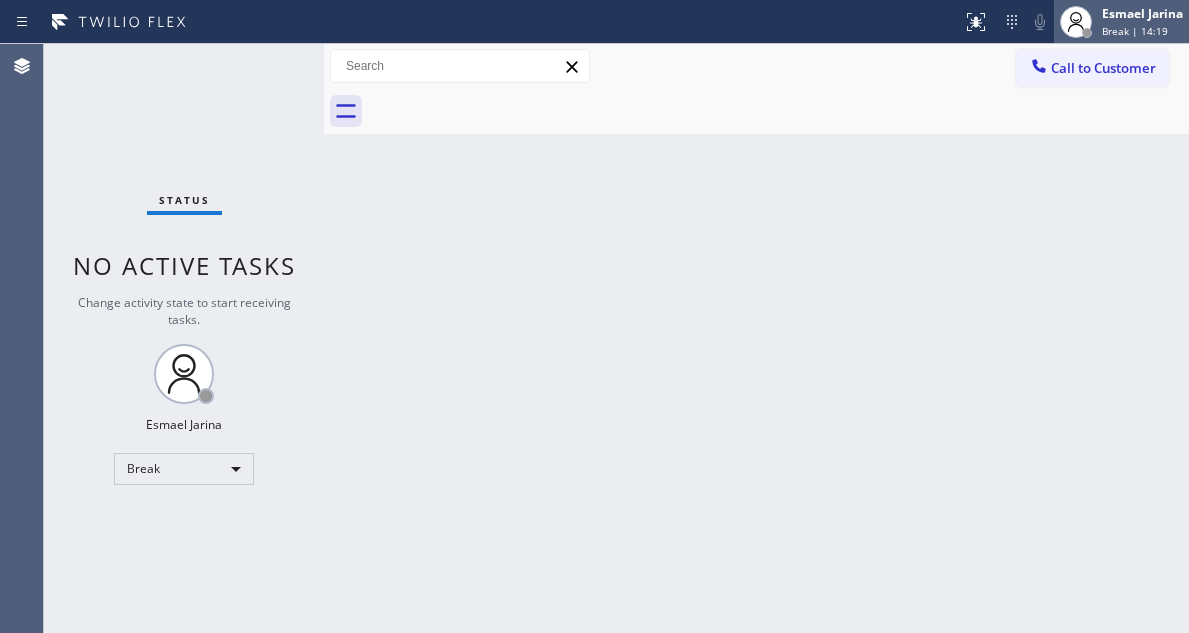 click on "Esmael Jarina" at bounding box center [1142, 13] 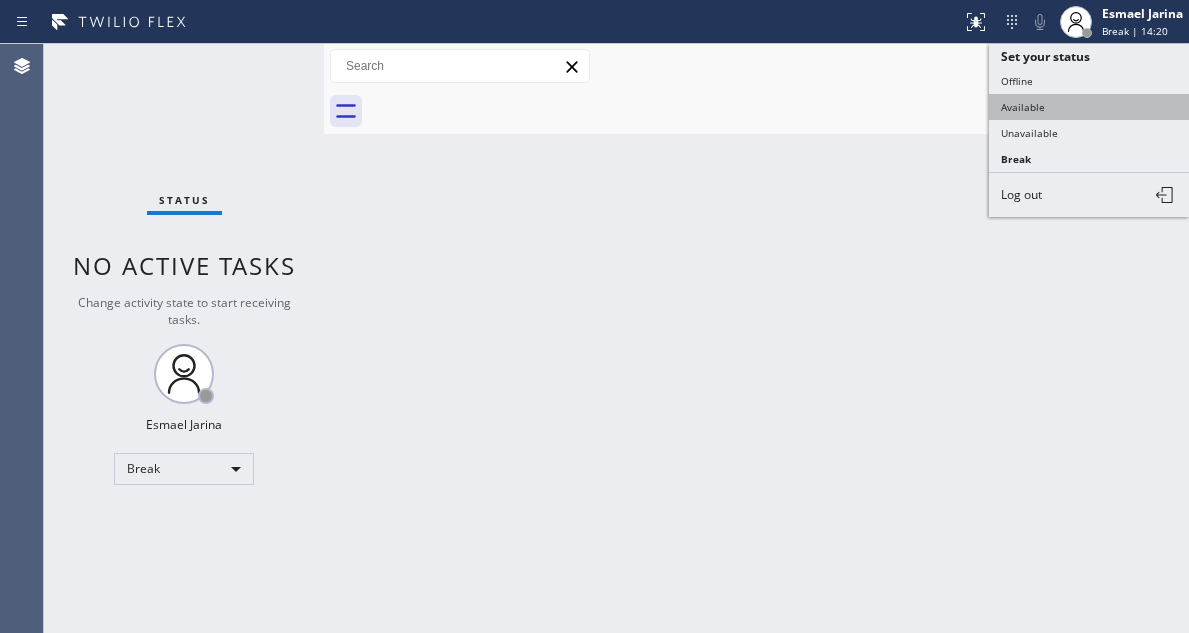 click on "Available" at bounding box center [1089, 107] 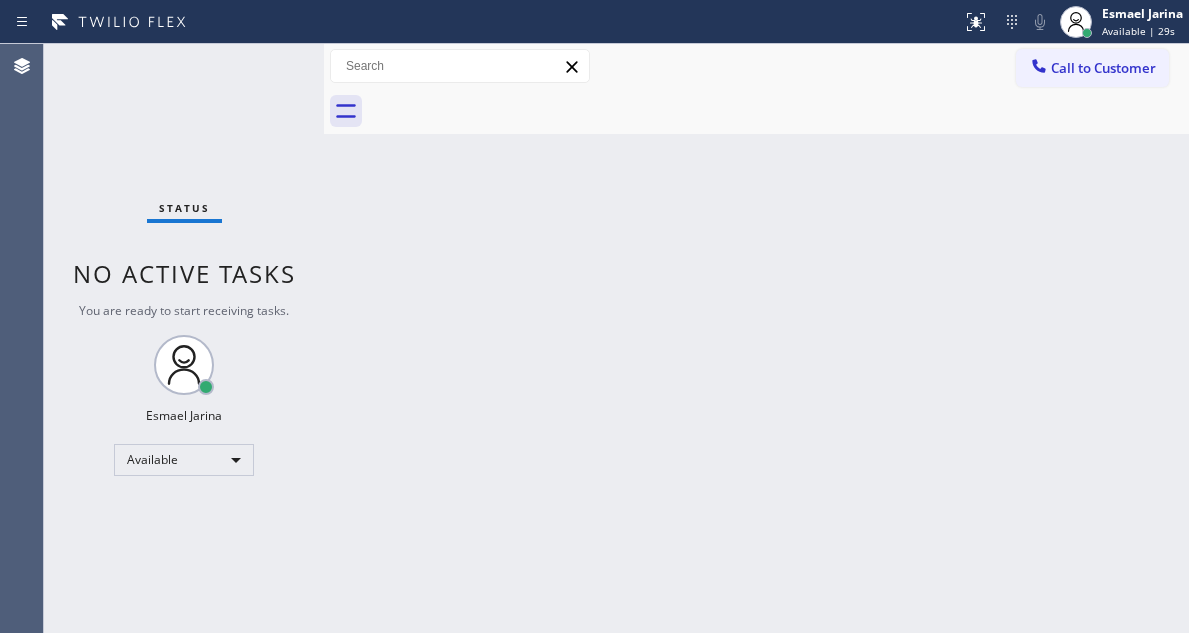 click on "Back to Dashboard Change Sender ID Customers Technicians Select a contact Outbound call Technician Search Technician Your caller id phone number Your caller id phone number Call Technician info Name   Phone none Address none Change Sender ID HVAC +18559994417 5 Star Appliance +18557314952 Appliance Repair +18554611149 Plumbing +18889090120 Air Duct Cleaning +18006865038  Electricians +18005688664 Cancel Change Check personal SMS Reset Change No tabs Call to Customer Outbound call Location Search location Your caller id phone number Customer number Call Outbound call Technician Search Technician Your caller id phone number Your caller id phone number Call" at bounding box center [756, 338] 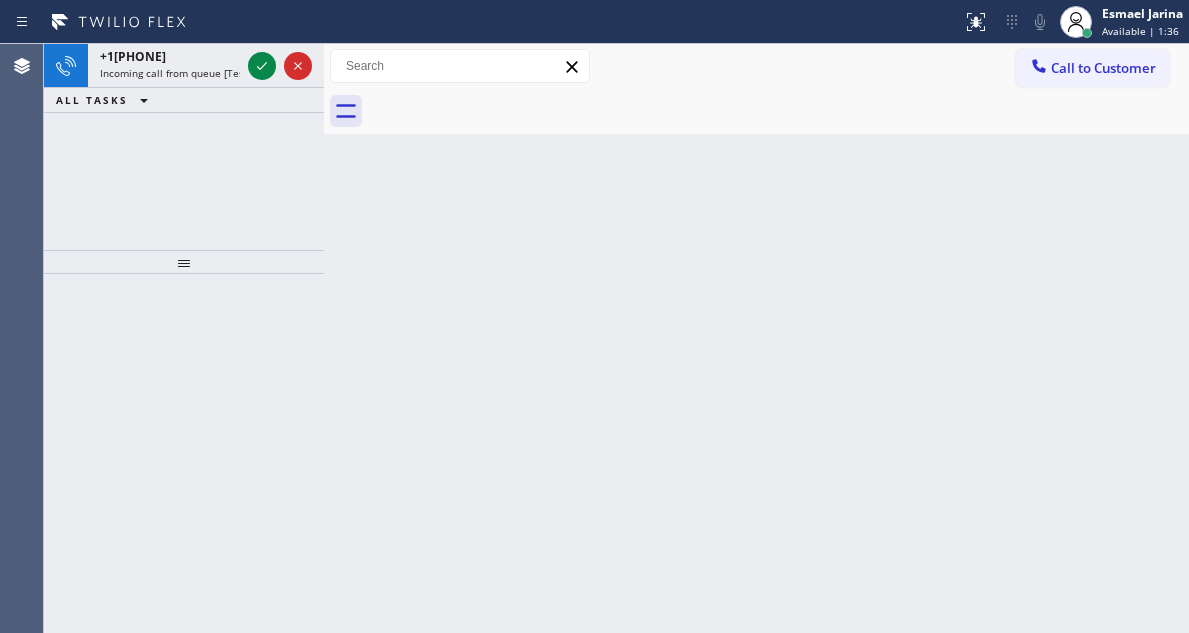 drag, startPoint x: 1150, startPoint y: 146, endPoint x: 437, endPoint y: 227, distance: 717.58624 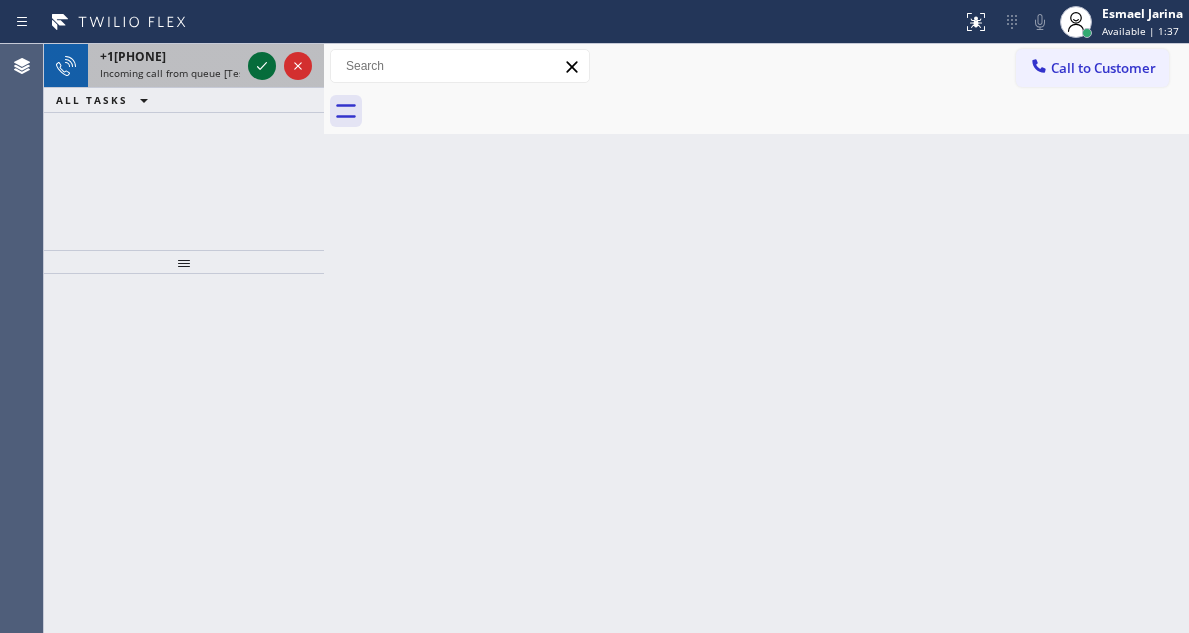 click 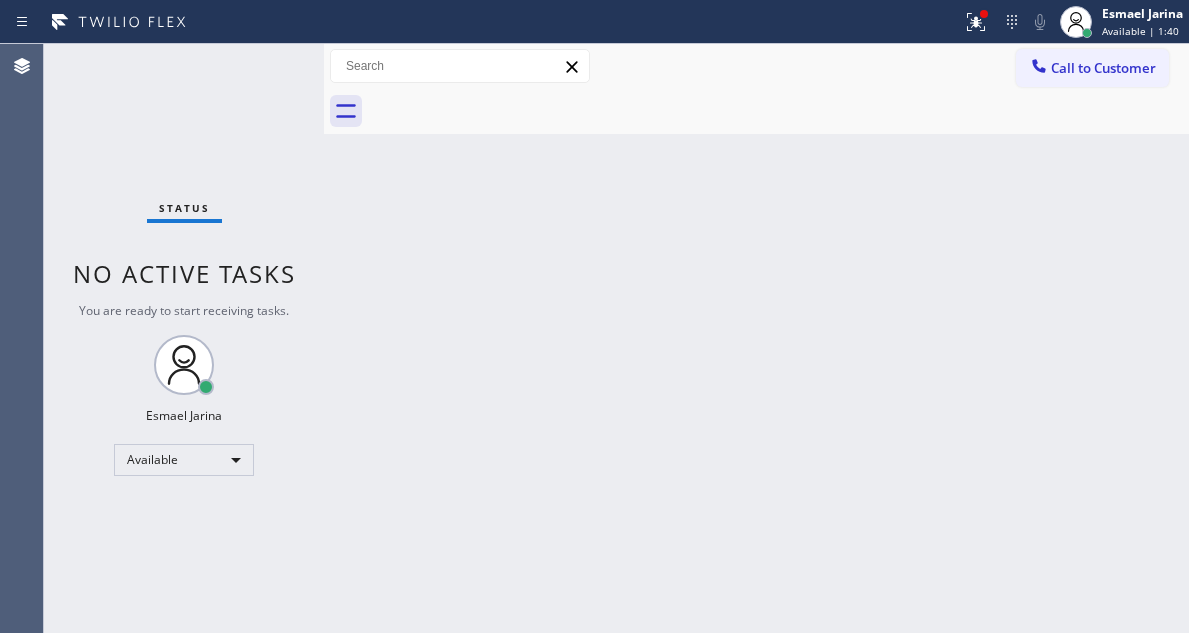 click on "Status   No active tasks     You are ready to start receiving tasks.   Esmael Jarina Available" at bounding box center (184, 338) 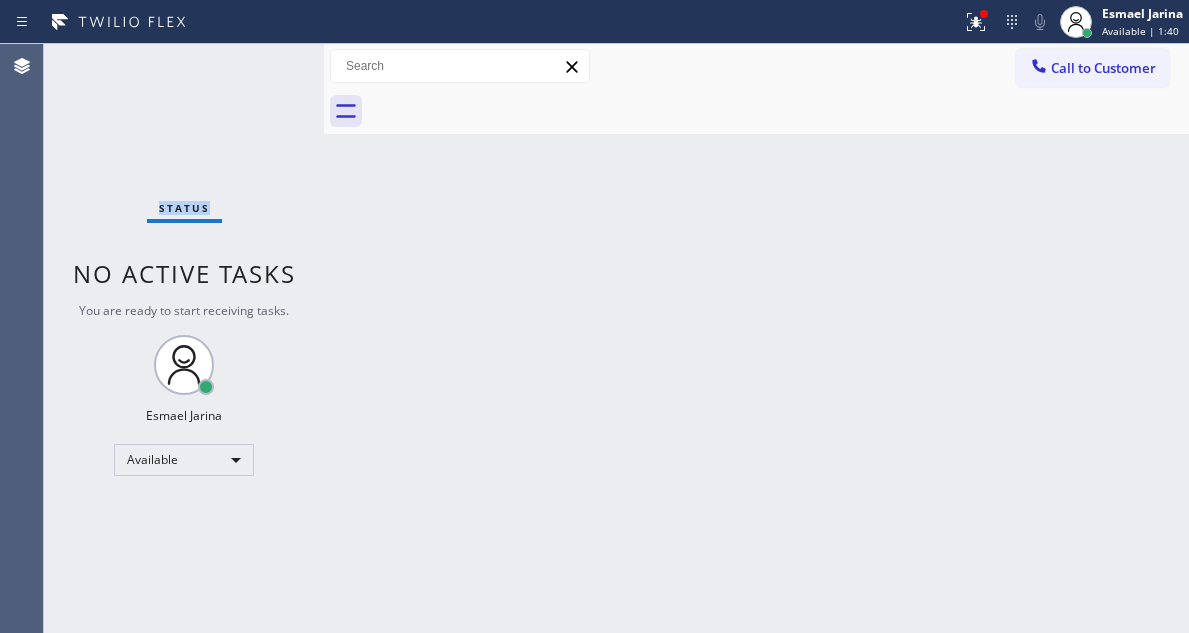 click on "Status   No active tasks     You are ready to start receiving tasks.   Esmael Jarina Available" at bounding box center (184, 338) 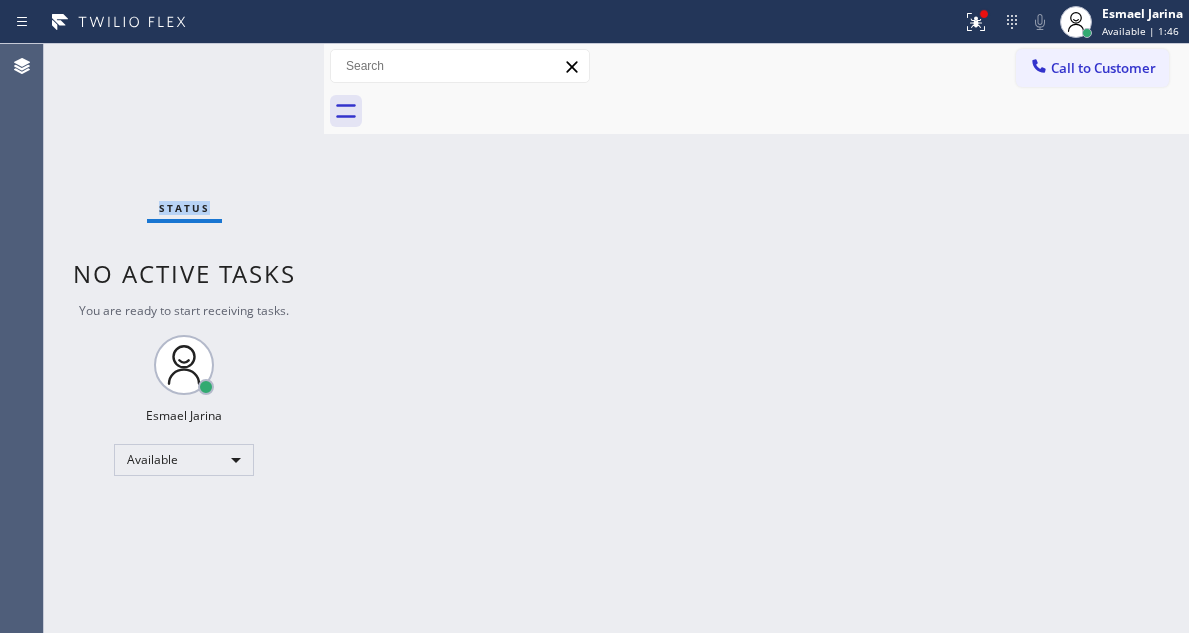 click on "Status   No active tasks     You are ready to start receiving tasks.   Esmael Jarina Available" at bounding box center [184, 338] 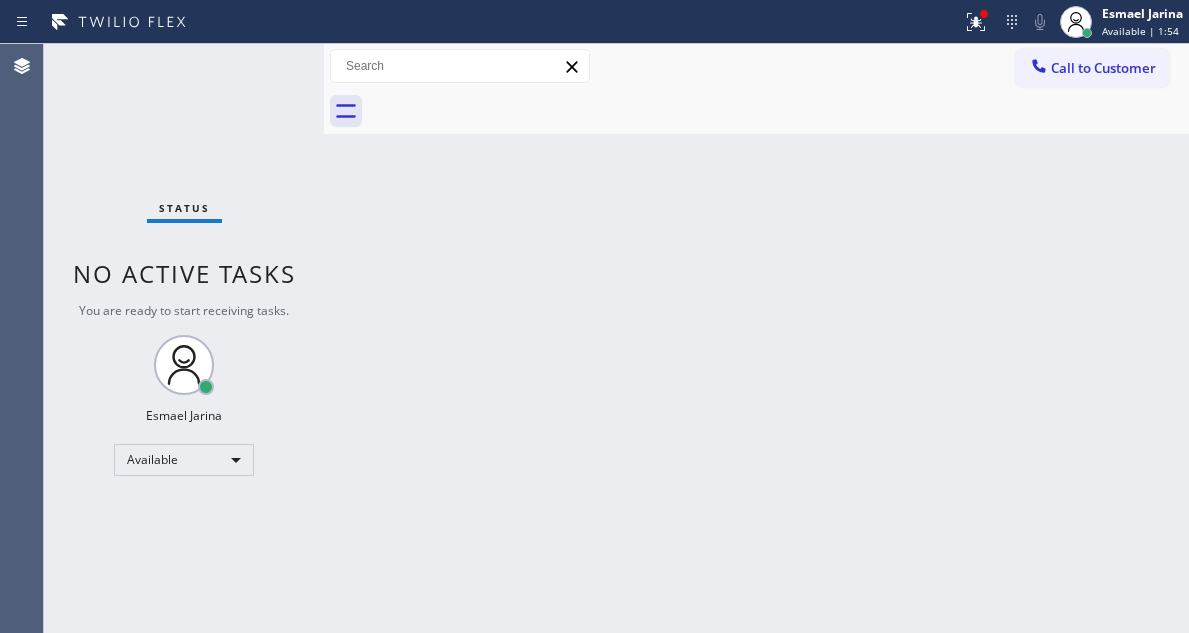click on "Back to Dashboard Change Sender ID Customers Technicians Select a contact Outbound call Technician Search Technician Your caller id phone number Your caller id phone number Call Technician info Name   Phone none Address none Change Sender ID HVAC +18559994417 5 Star Appliance +18557314952 Appliance Repair +18554611149 Plumbing +18889090120 Air Duct Cleaning +18006865038  Electricians +18005688664 Cancel Change Check personal SMS Reset Change No tabs Call to Customer Outbound call Location Search location Your caller id phone number Customer number Call Outbound call Technician Search Technician Your caller id phone number Your caller id phone number Call" at bounding box center (756, 338) 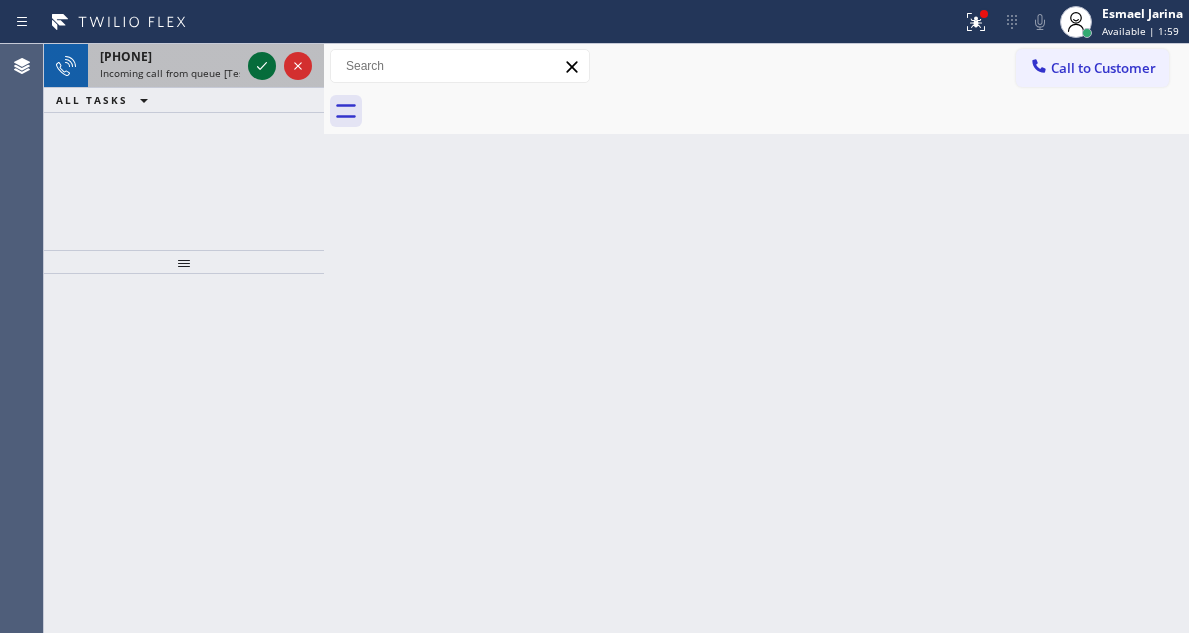 click 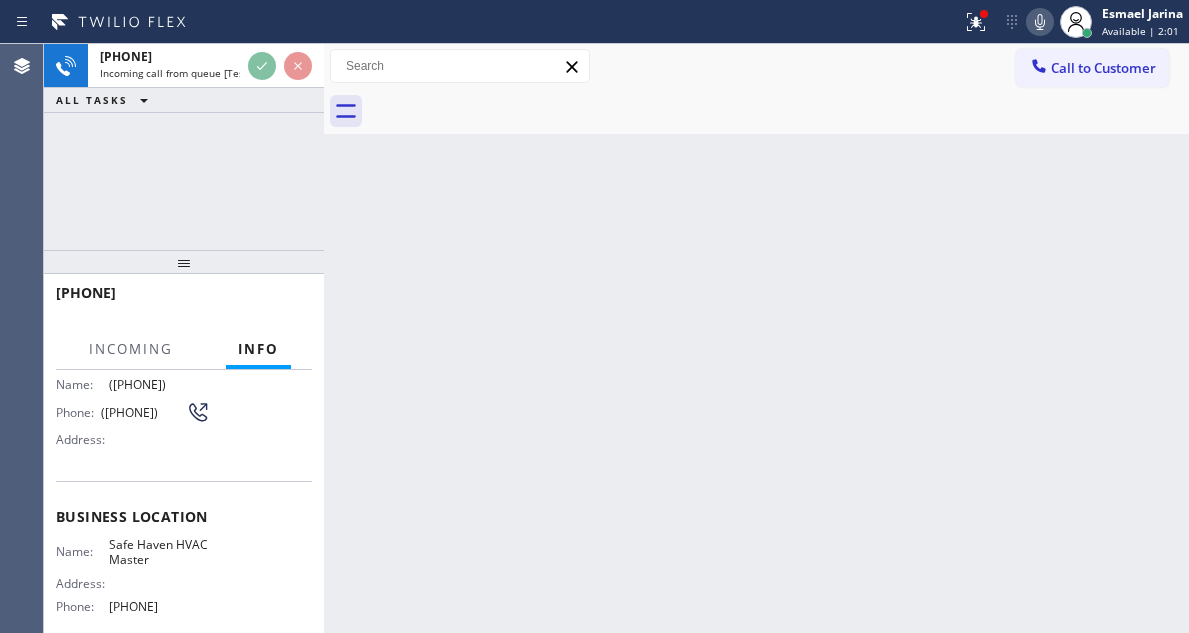 scroll, scrollTop: 200, scrollLeft: 0, axis: vertical 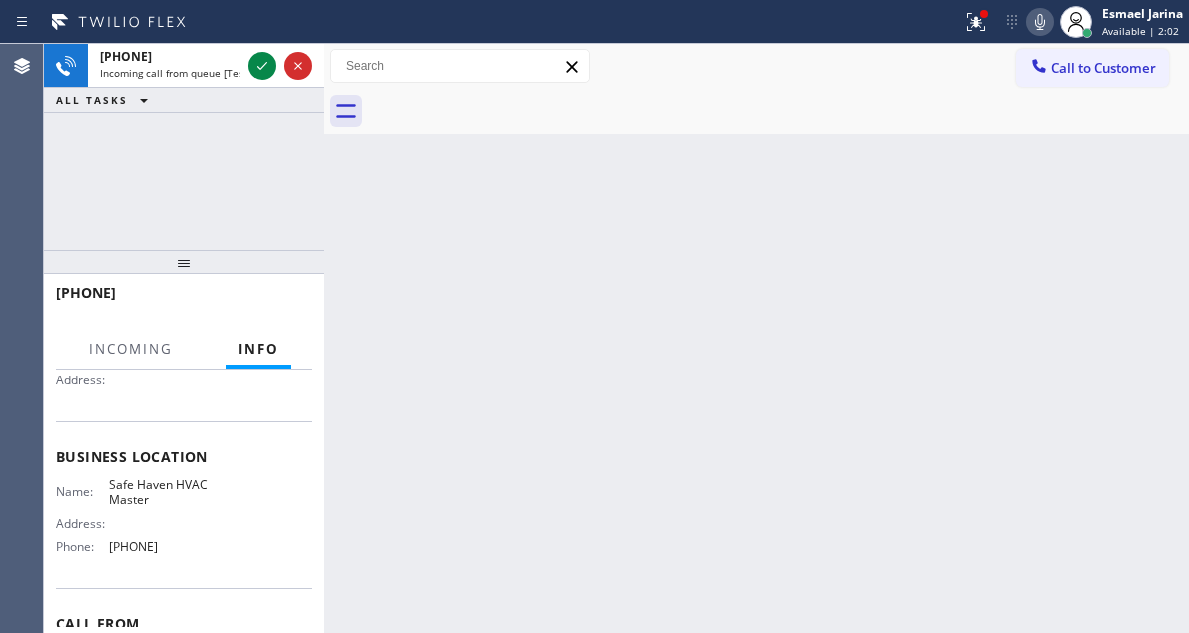 click on "Safe Haven HVAC Master" at bounding box center (159, 492) 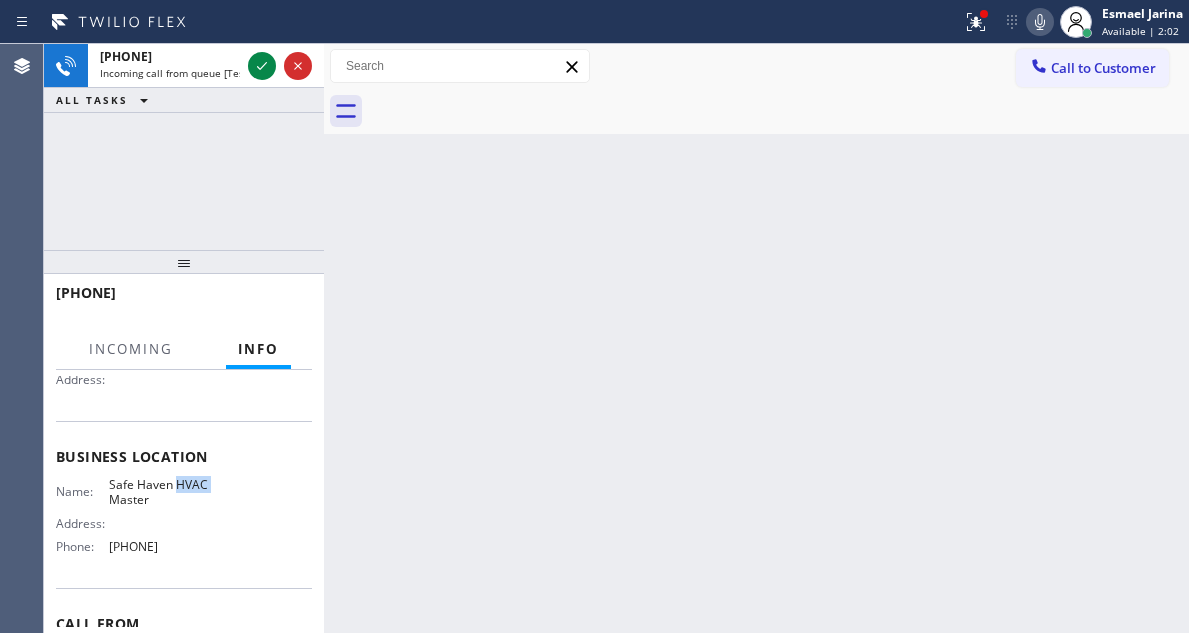 click on "Safe Haven HVAC Master" at bounding box center (159, 492) 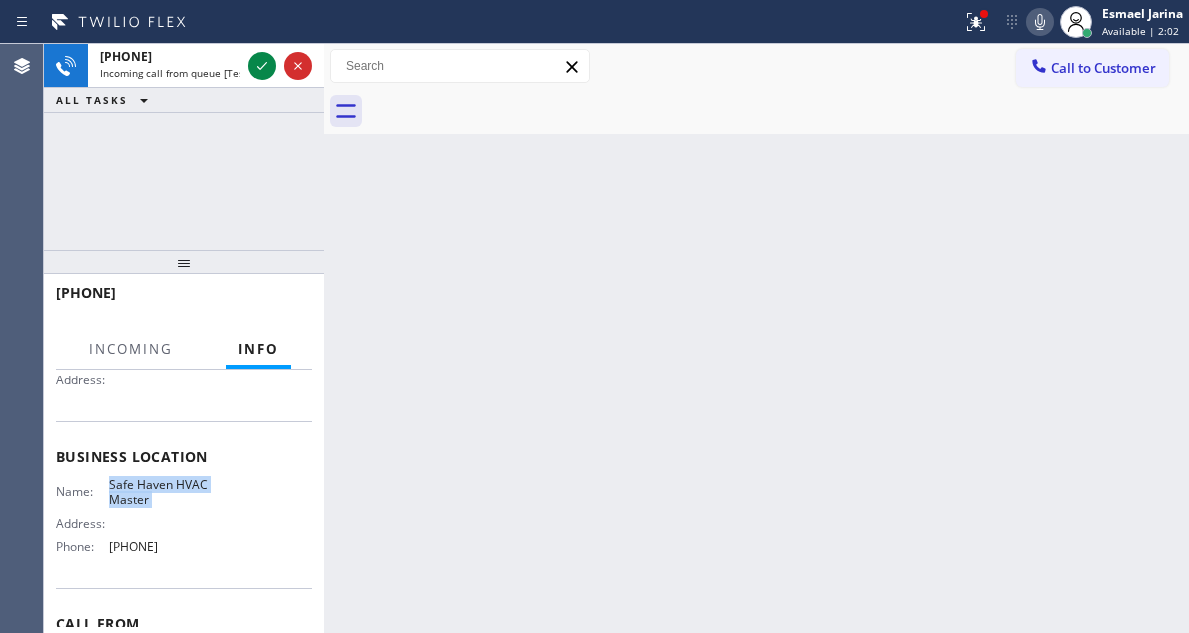 click on "Safe Haven HVAC Master" at bounding box center [159, 492] 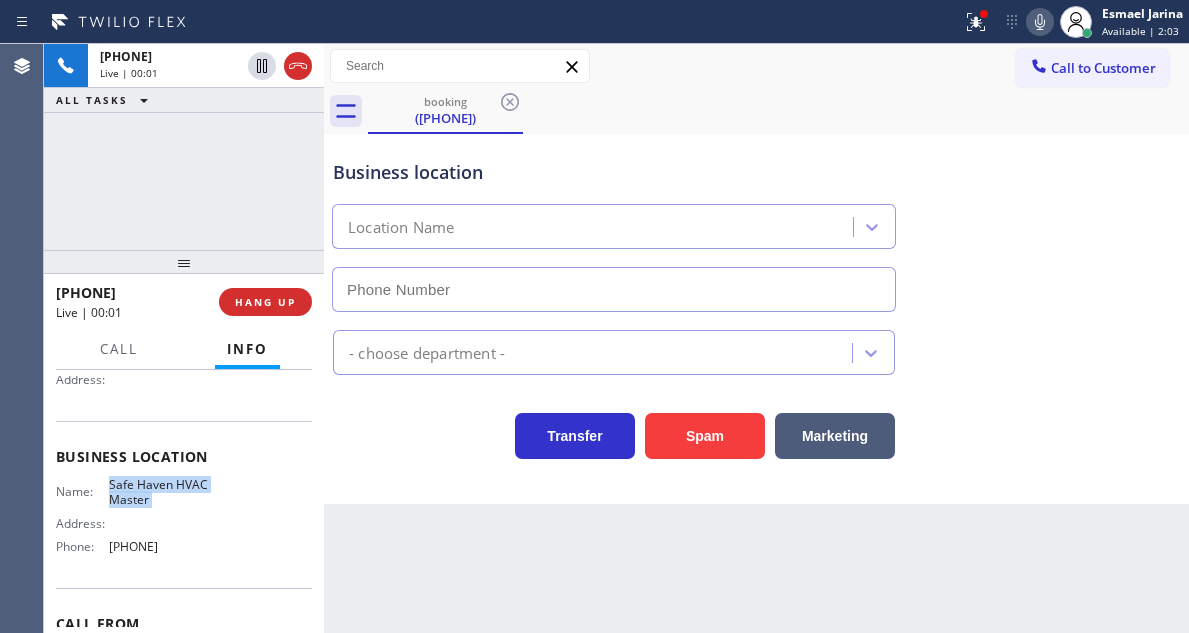 click on "Safe Haven HVAC Master" at bounding box center [159, 492] 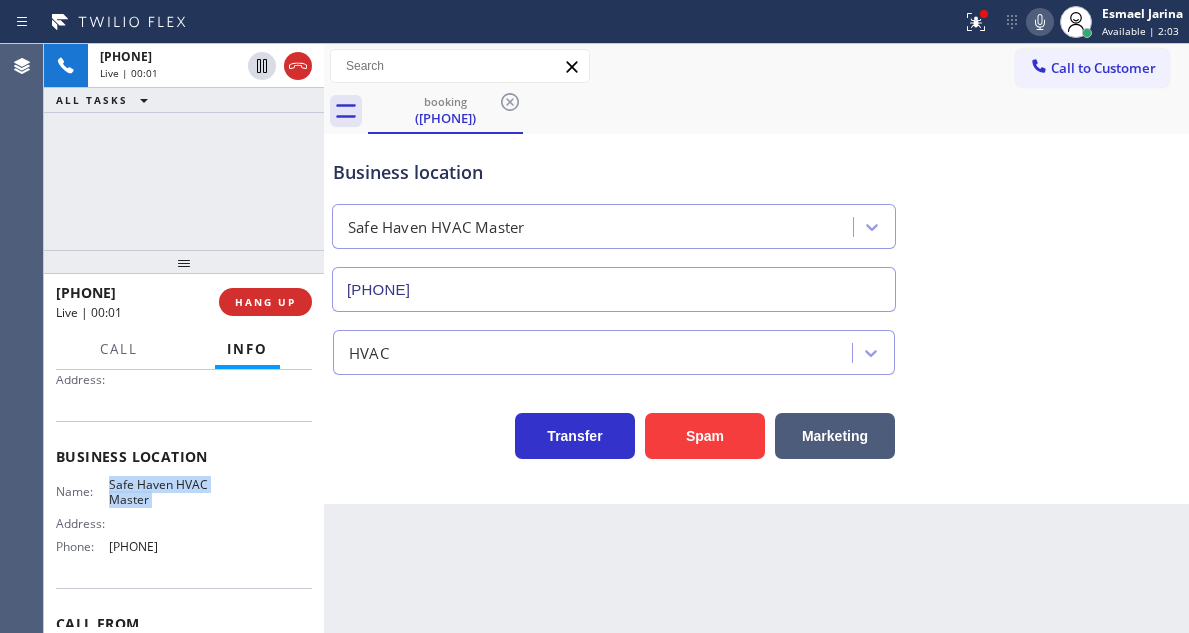 type on "[PHONE]" 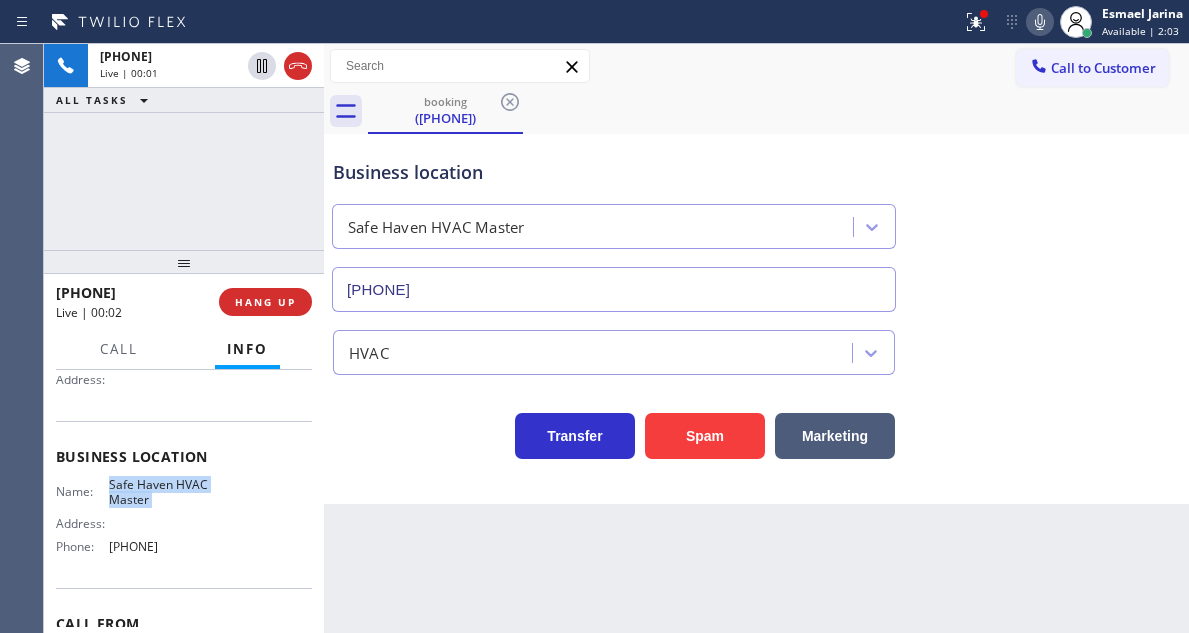 click on "Safe Haven HVAC Master" at bounding box center [159, 492] 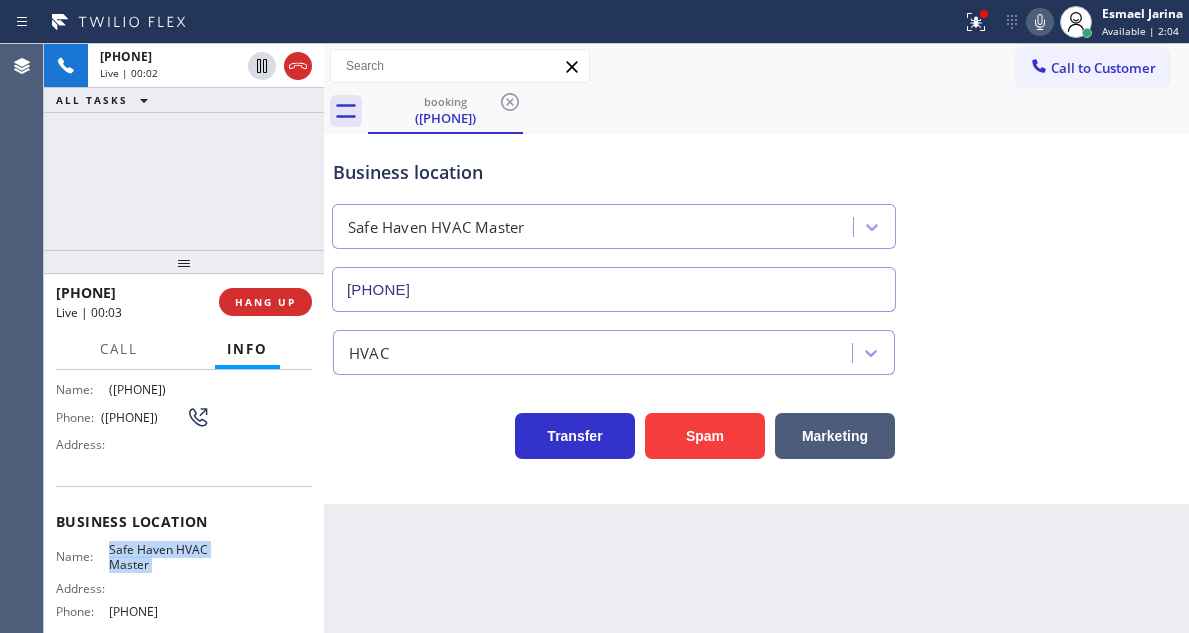 scroll, scrollTop: 100, scrollLeft: 0, axis: vertical 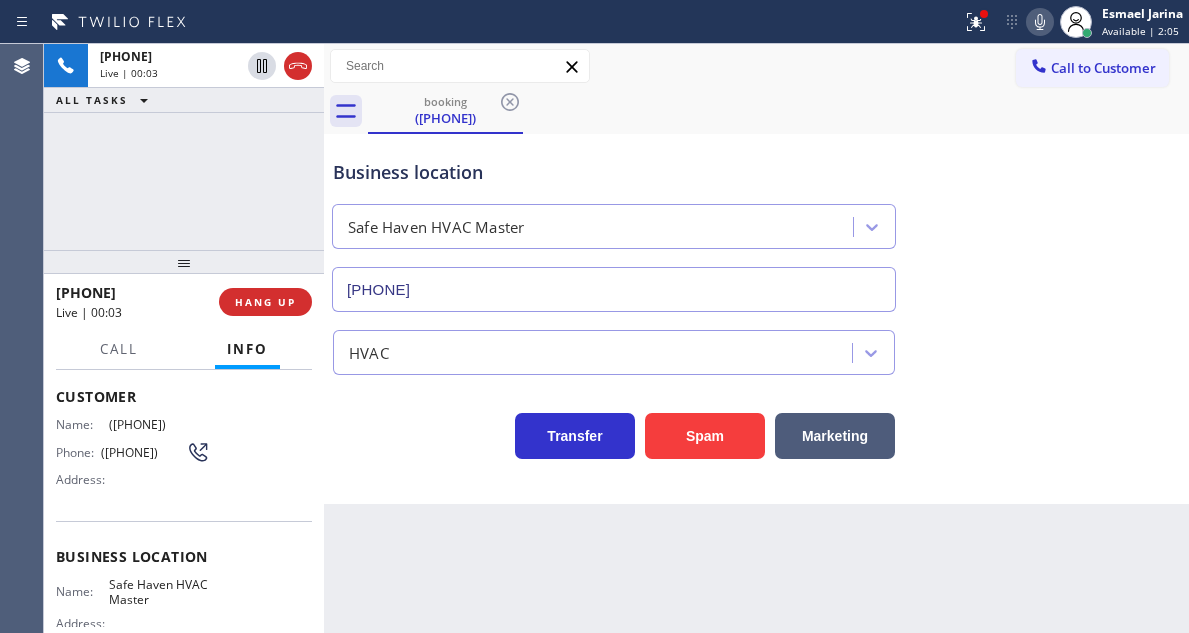 click on "([PHONE])" at bounding box center [143, 452] 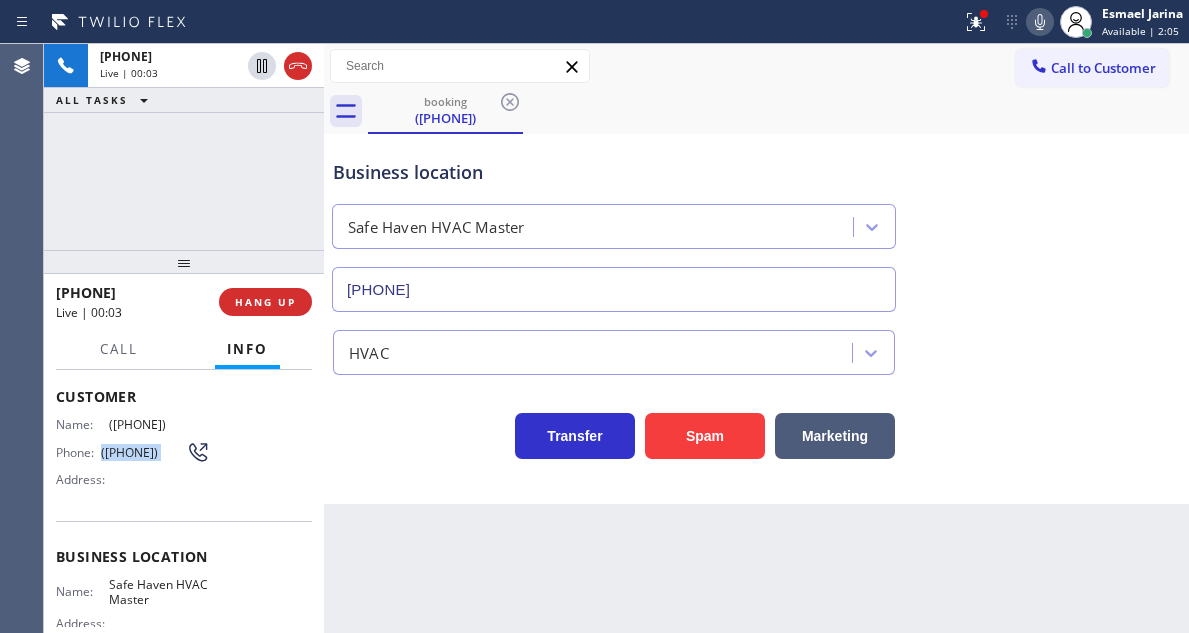 click on "([PHONE])" at bounding box center [143, 452] 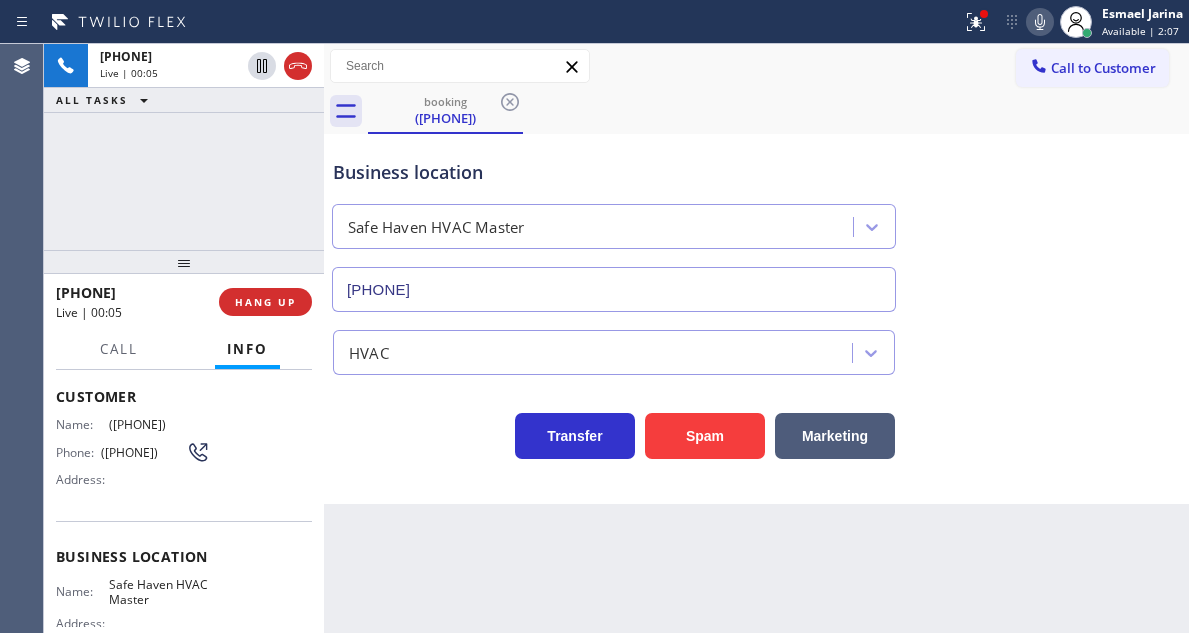 click on "Back to Dashboard Change Sender ID Customers Technicians Select a contact Outbound call Technician Search Technician Your caller id phone number Your caller id phone number Call Technician info Name   Phone none Address none Change Sender ID HVAC [PHONE] 5 Star Appliance [PHONE] Appliance Repair [PHONE] Plumbing [PHONE] Air Duct Cleaning [PHONE]  Electricians [PHONE] Cancel Change Check personal SMS Reset Change booking [PHONE] Call to Customer Outbound call Location Search location Your caller id phone number Customer number Call Outbound call Technician Search Technician Your caller id phone number Your caller id phone number Call booking [PHONE] Business location Safe Haven HVAC Master [PHONE] HVAC Transfer Spam Marketing" at bounding box center [756, 338] 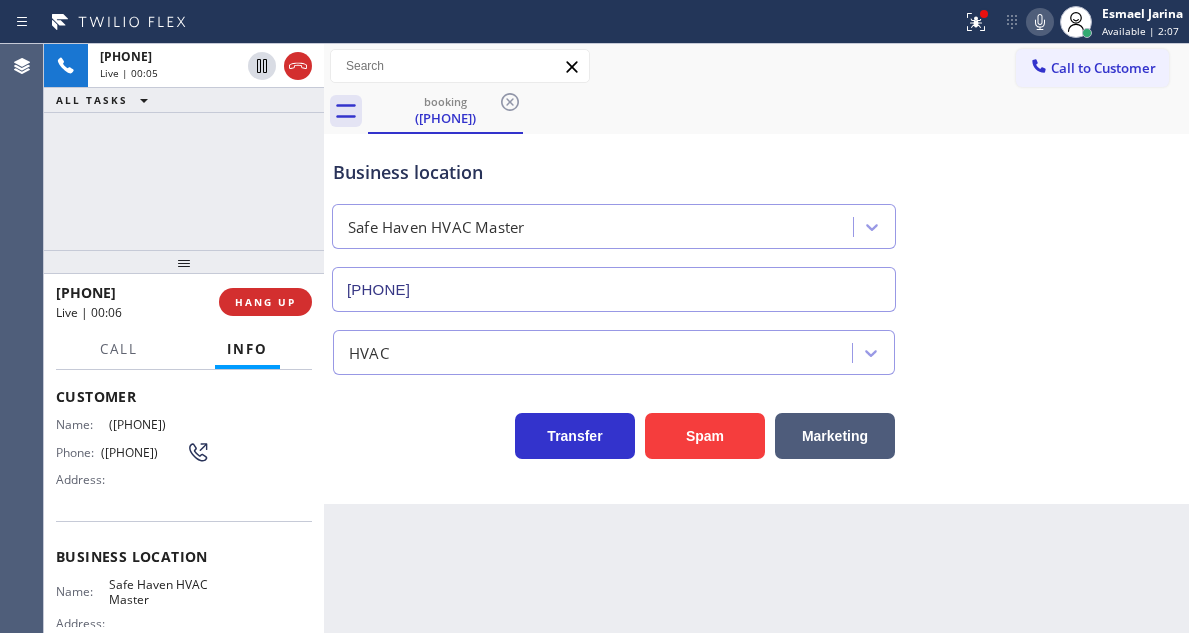 scroll, scrollTop: 200, scrollLeft: 0, axis: vertical 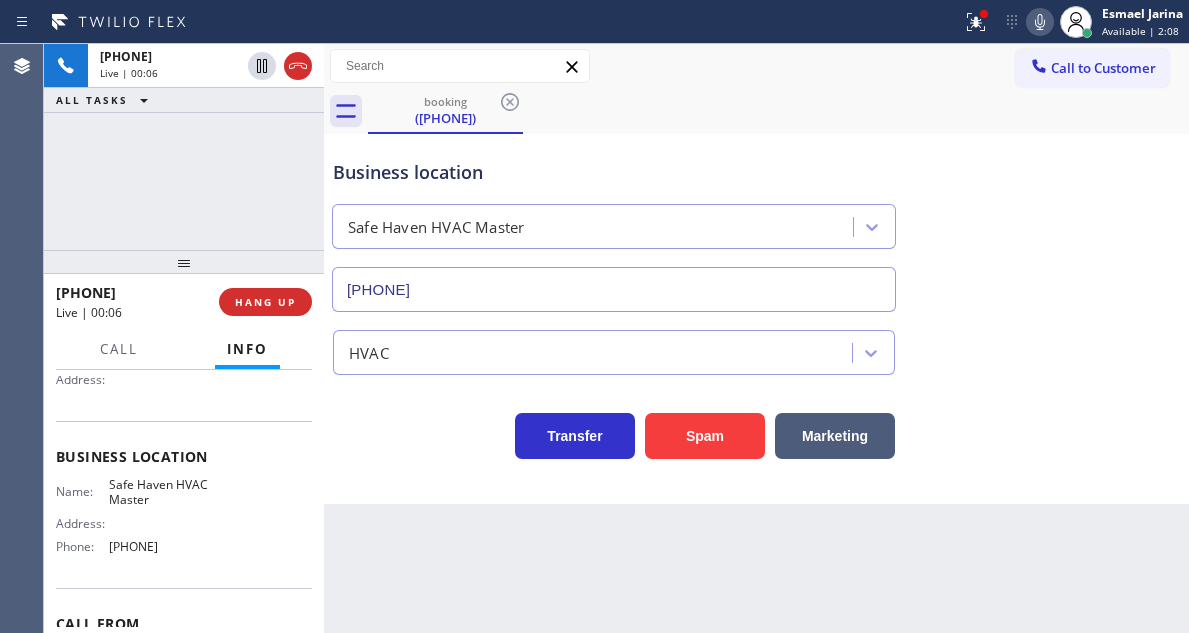 click on "Business location Name: Safe Haven HVAC Master Address:   Phone: [PHONE]" at bounding box center (184, 504) 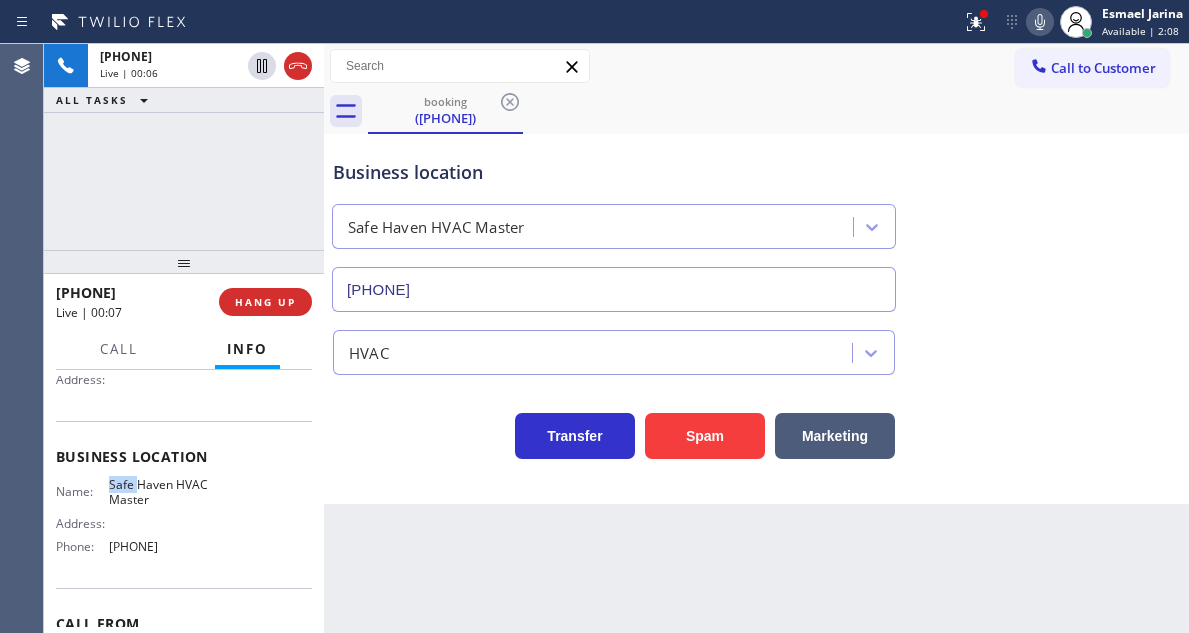 click on "Business location Name: Safe Haven HVAC Master Address:   Phone: [PHONE]" at bounding box center (184, 504) 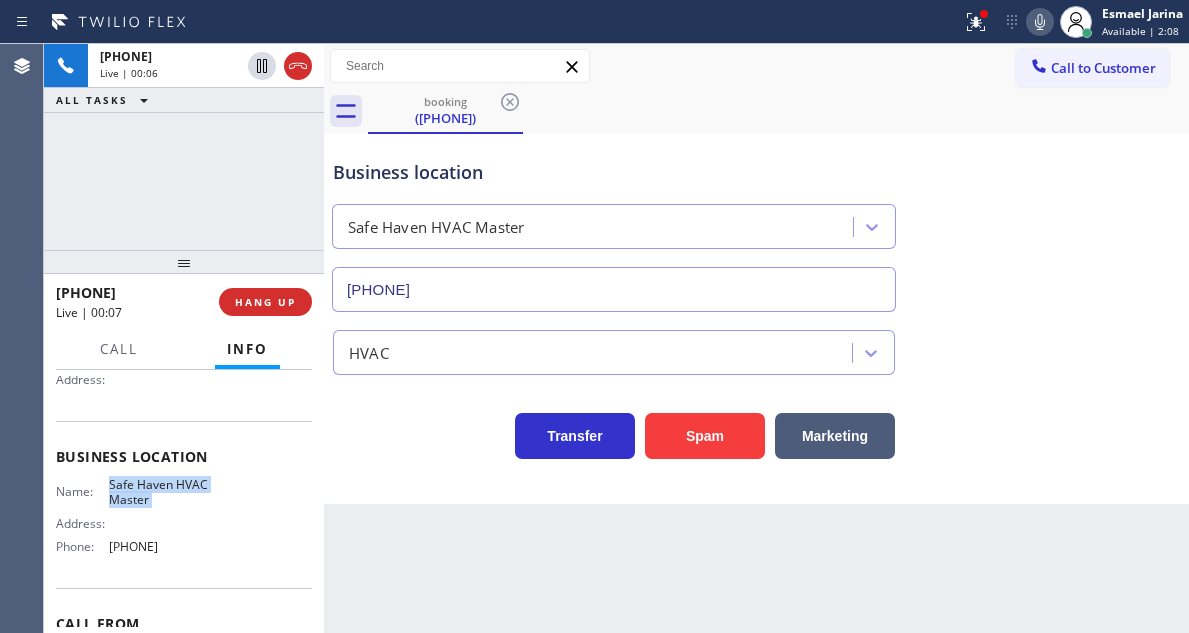 click on "Business location Name: Safe Haven HVAC Master Address:   Phone: [PHONE]" at bounding box center (184, 504) 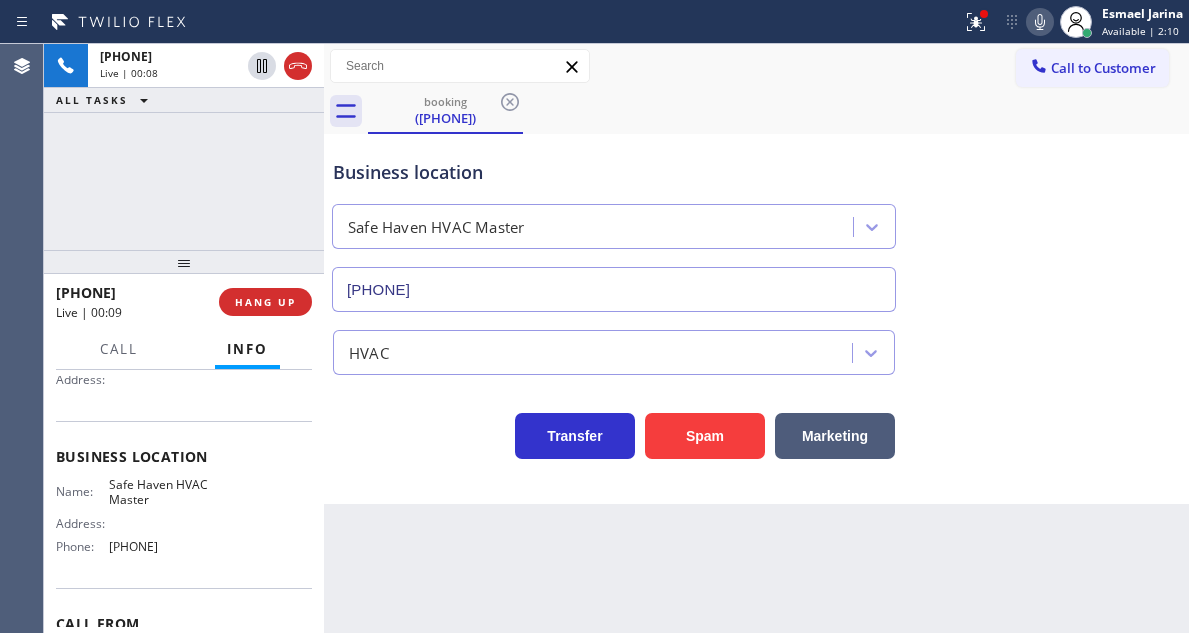 drag, startPoint x: 400, startPoint y: 491, endPoint x: 359, endPoint y: 493, distance: 41.04875 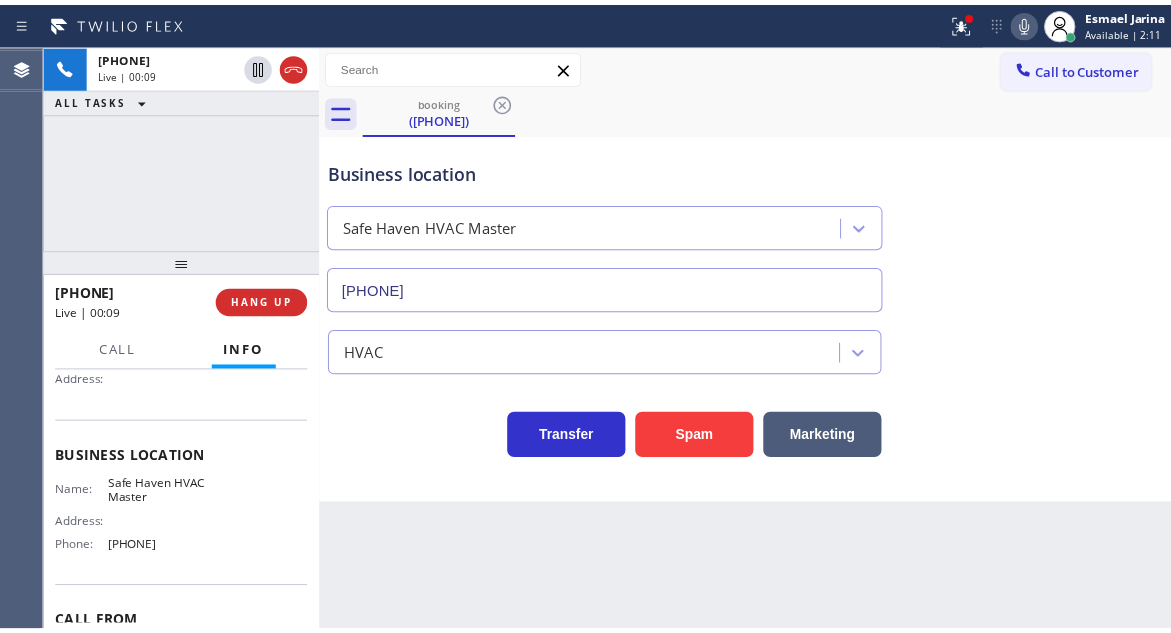 scroll, scrollTop: 300, scrollLeft: 0, axis: vertical 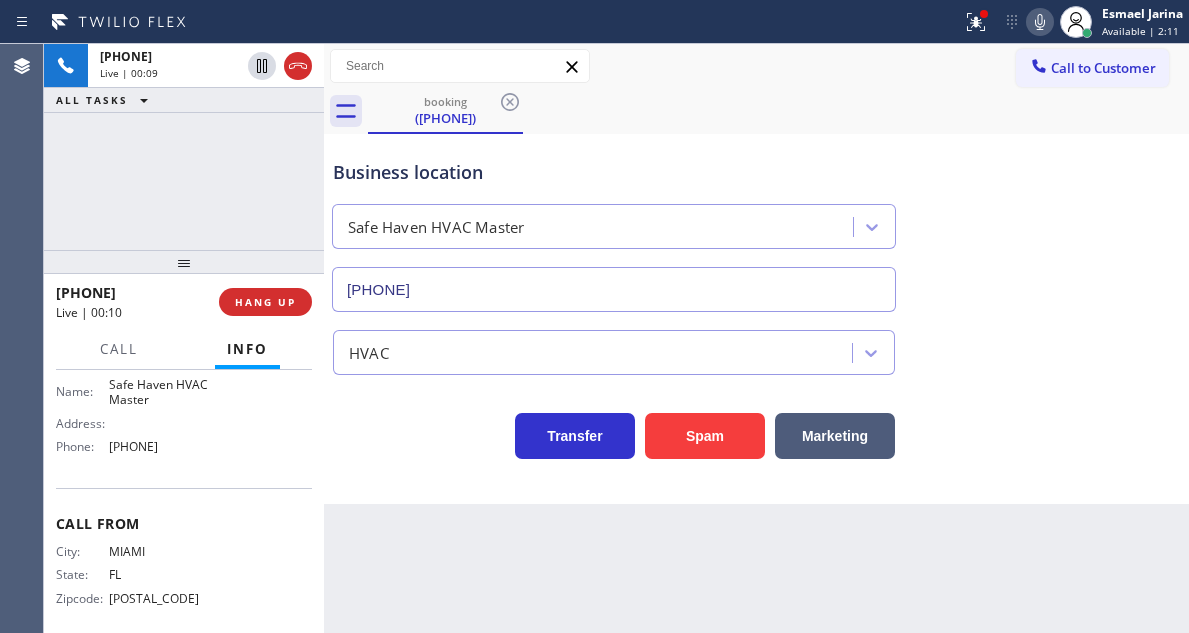 click on "[PHONE]" at bounding box center [159, 446] 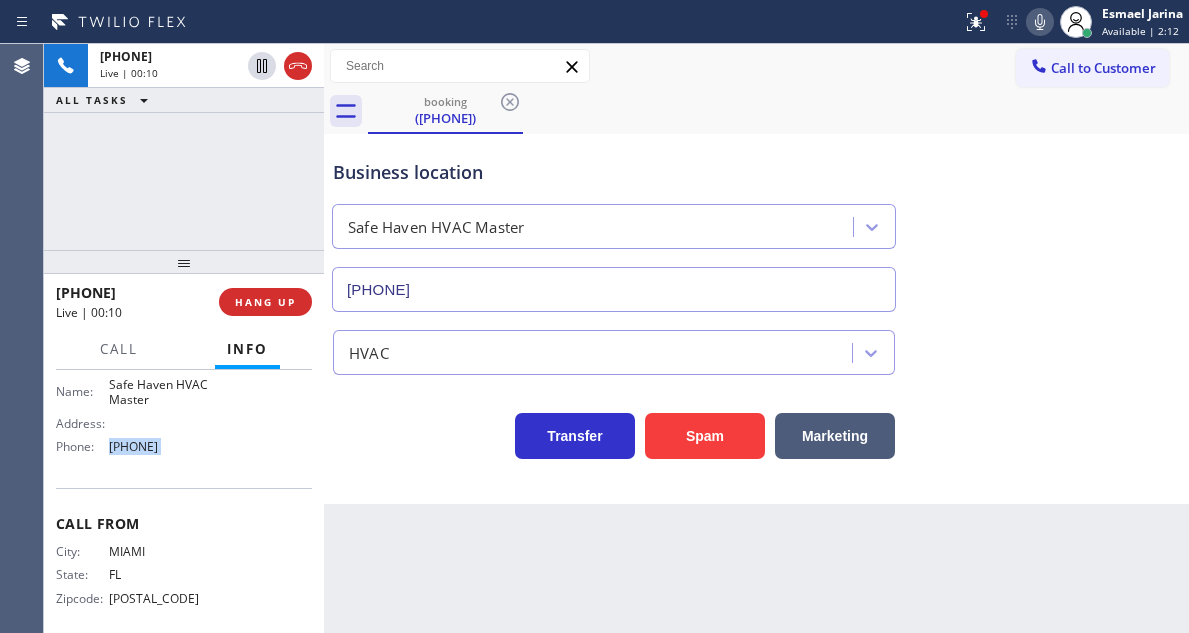 click on "[PHONE]" at bounding box center (159, 446) 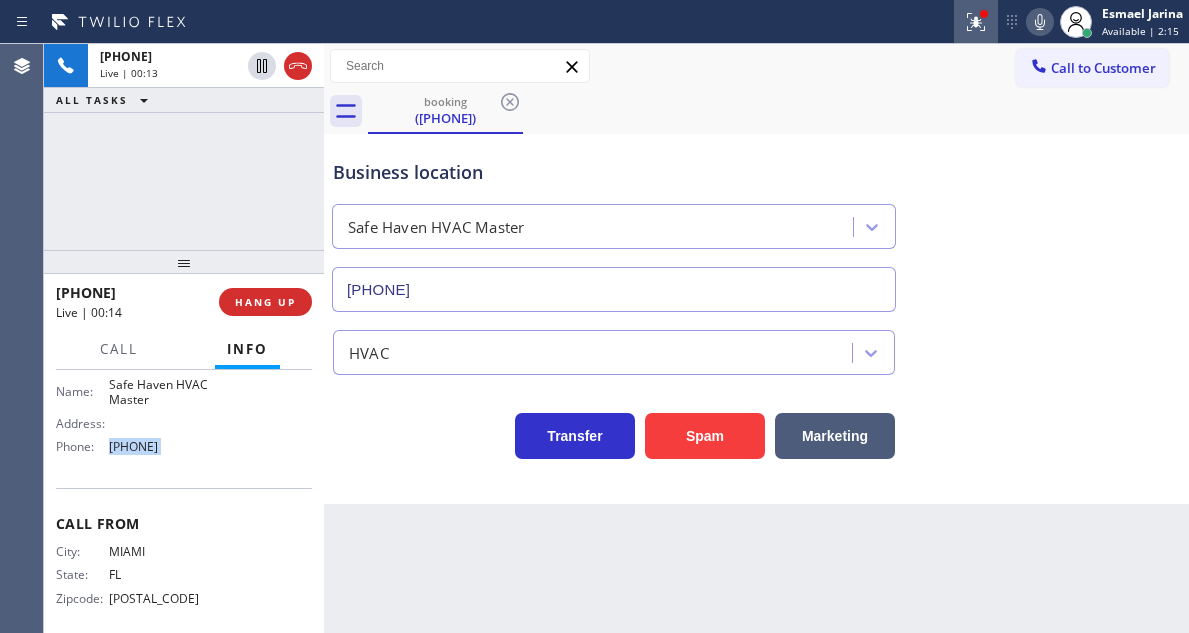 click 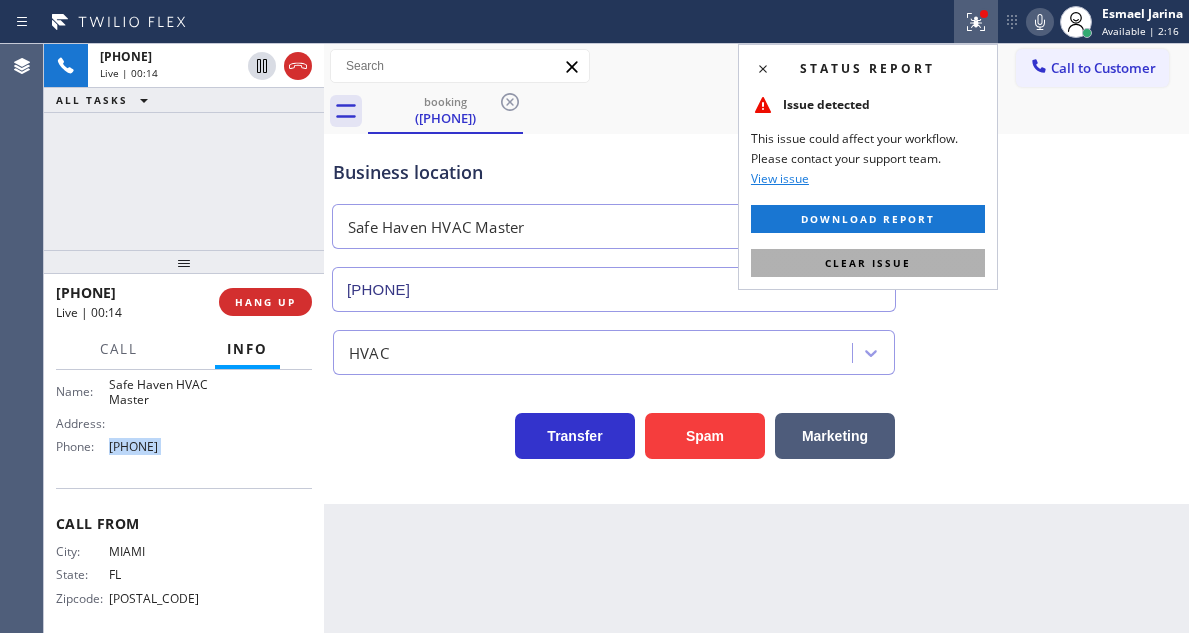 click on "Clear issue" at bounding box center (868, 263) 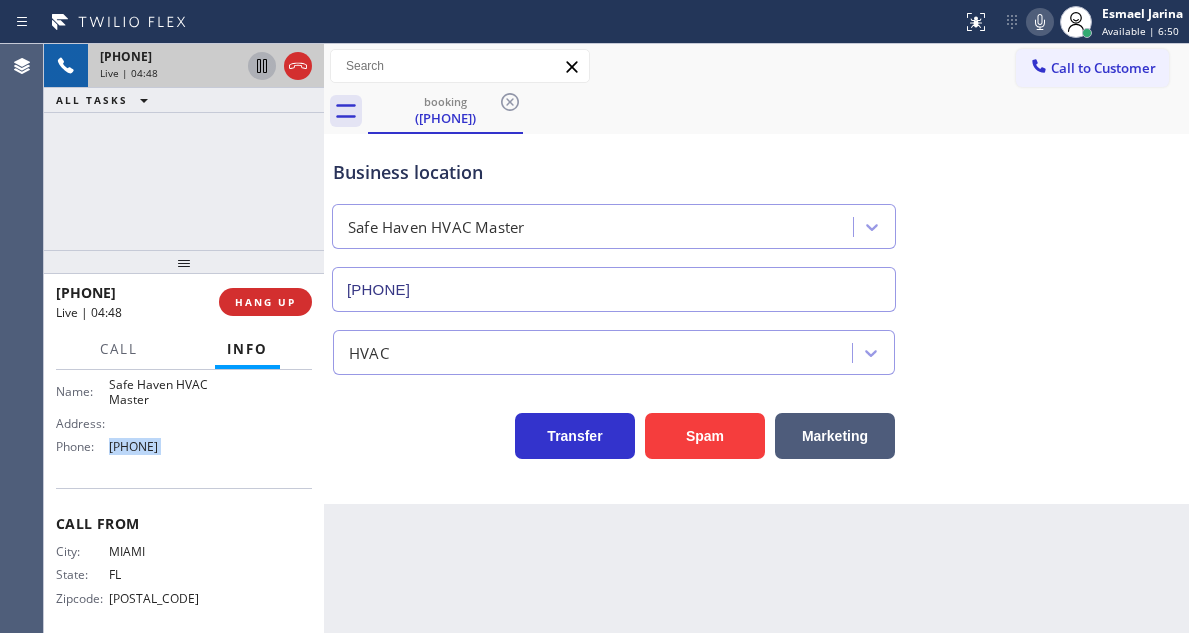 click 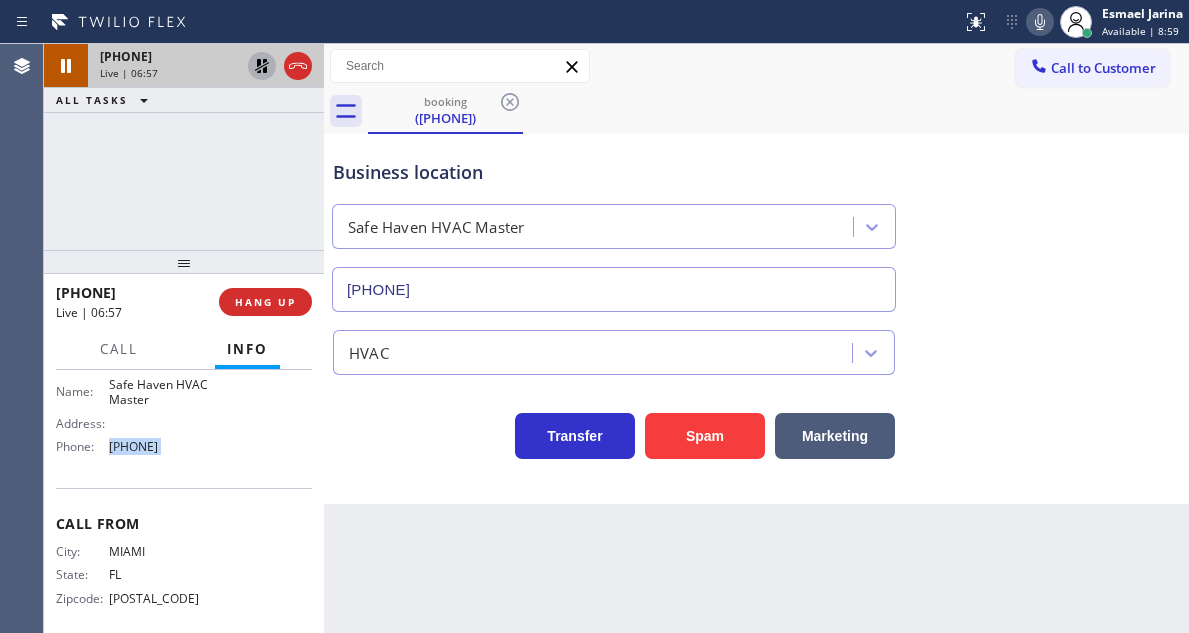 click 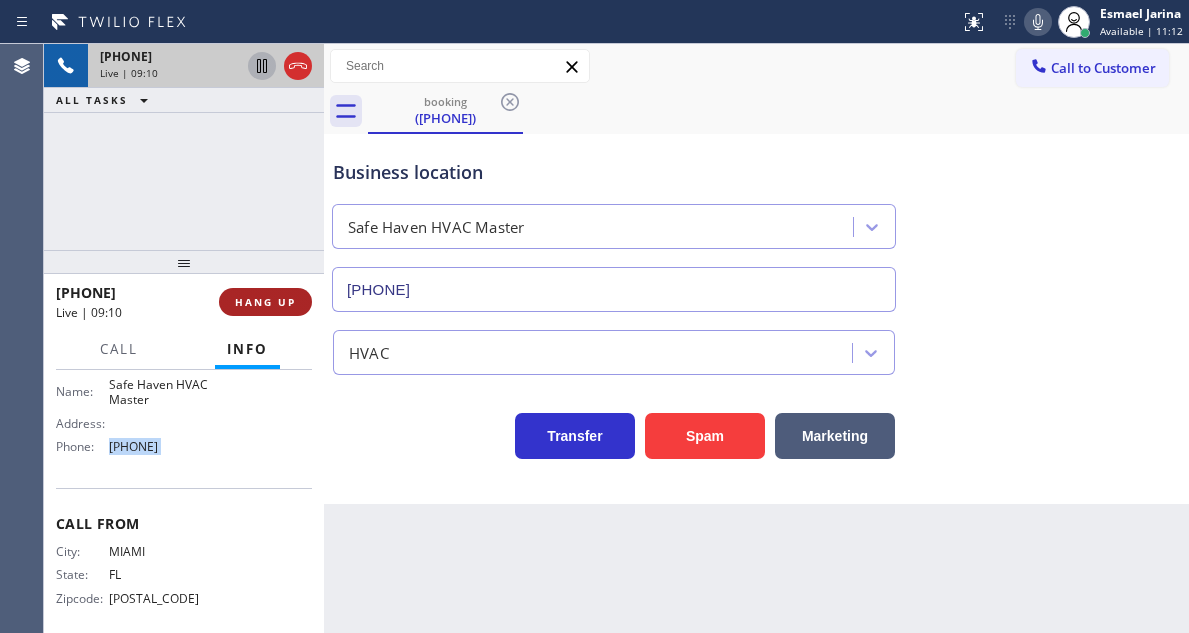 click on "HANG UP" at bounding box center (265, 302) 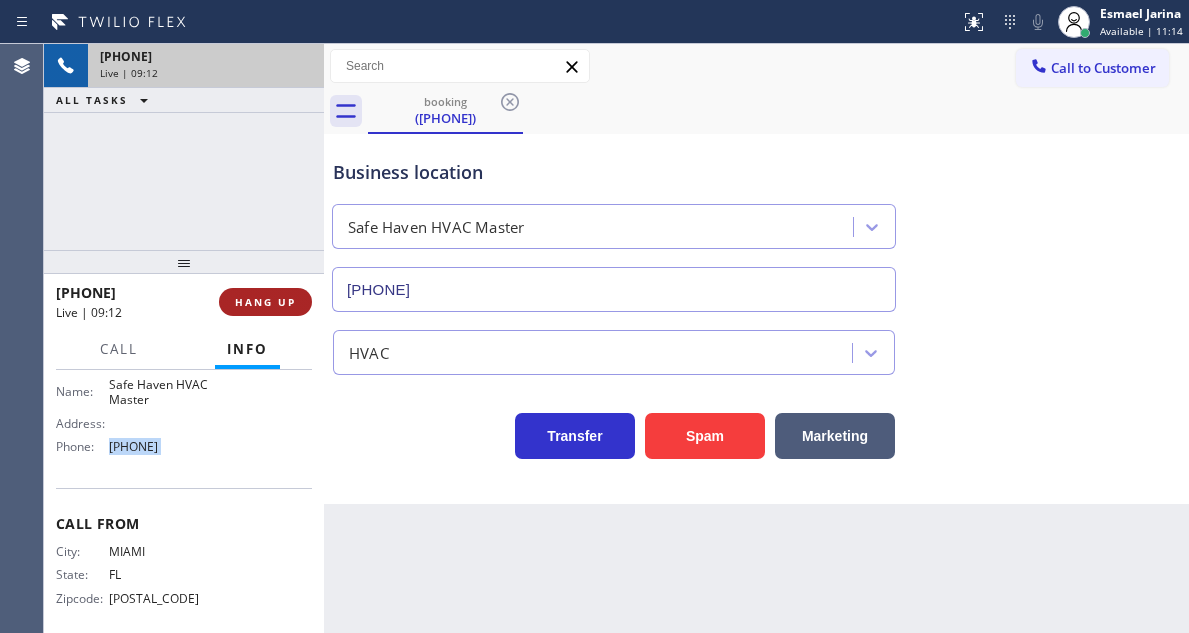 click on "HANG UP" at bounding box center [265, 302] 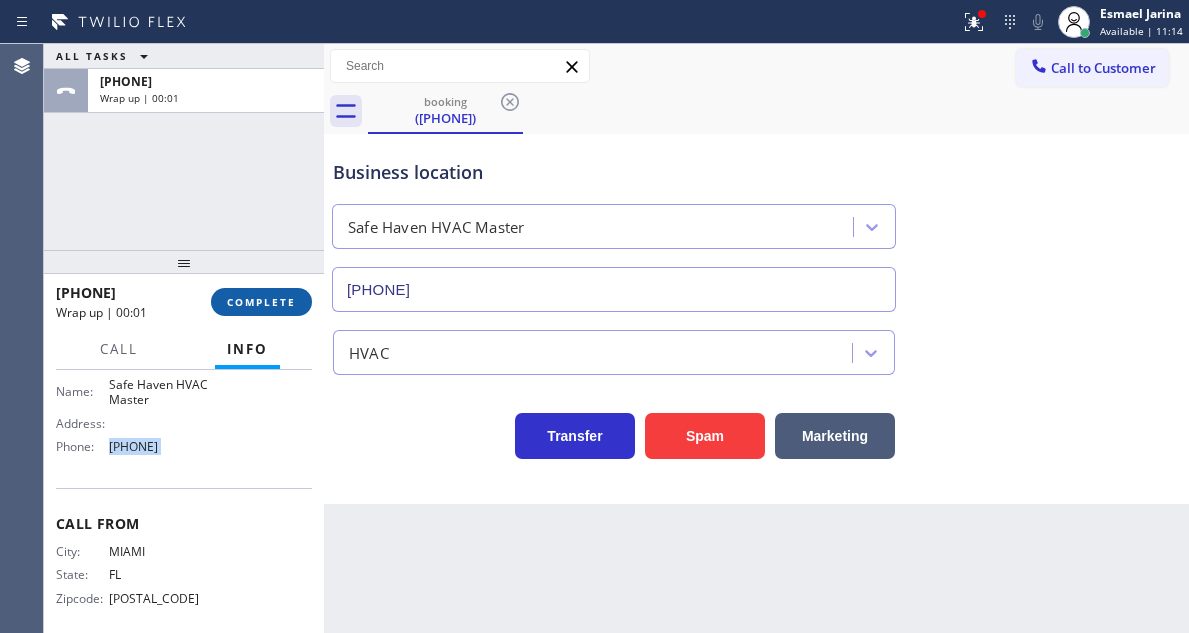 click on "COMPLETE" at bounding box center (261, 302) 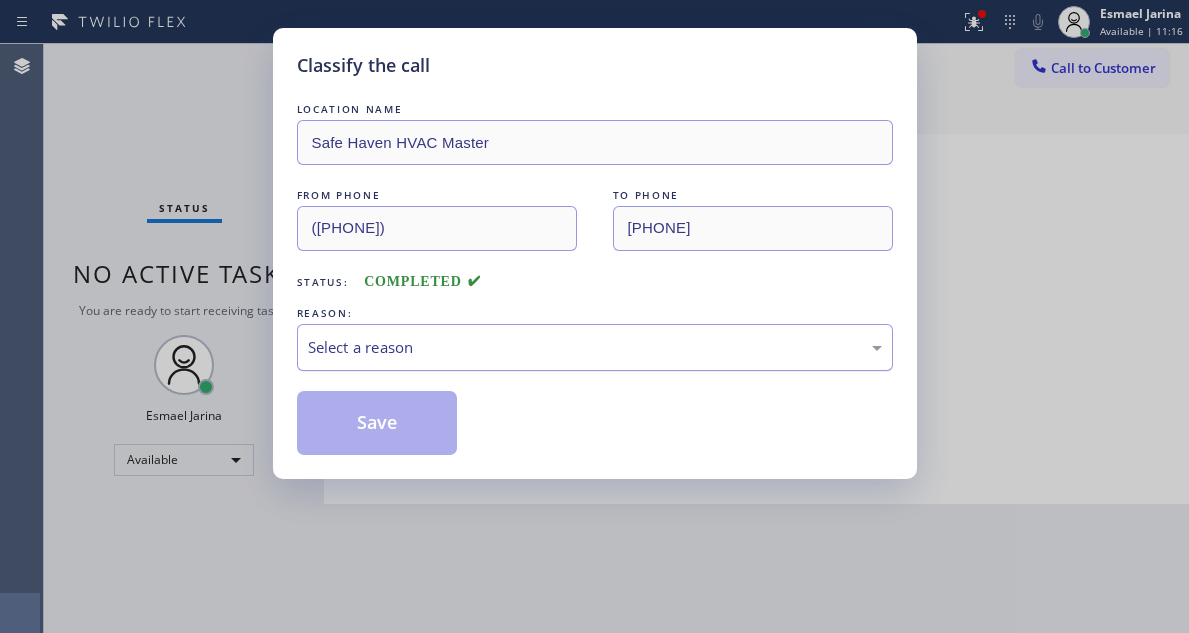 click on "Select a reason" at bounding box center (595, 347) 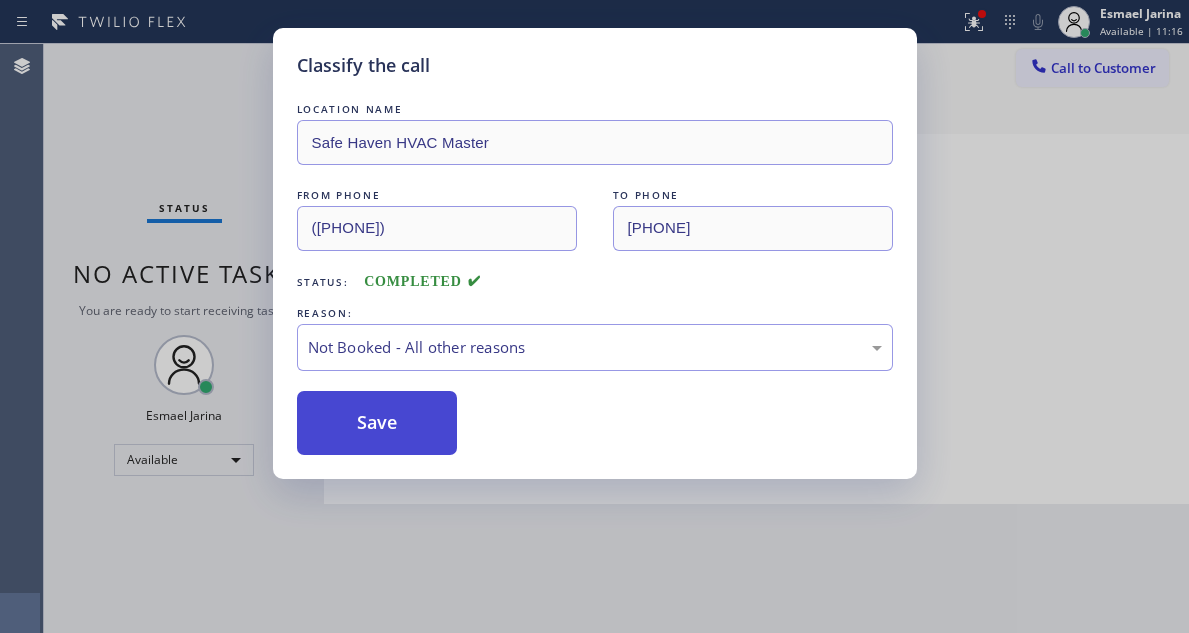 click on "Save" at bounding box center [377, 423] 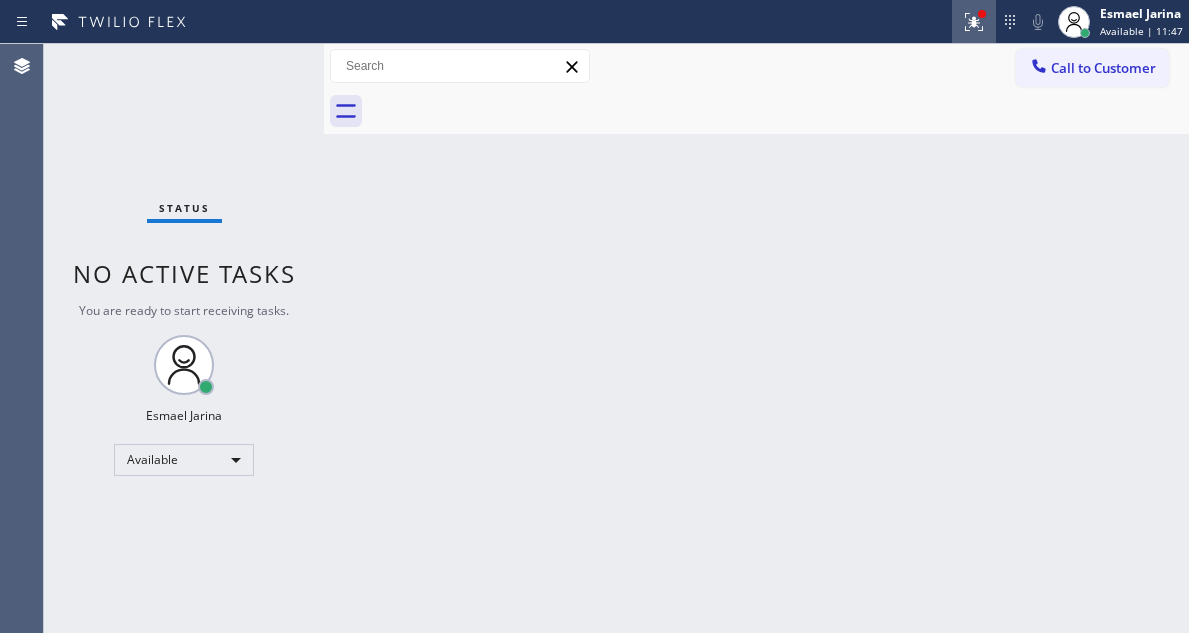 click at bounding box center (974, 22) 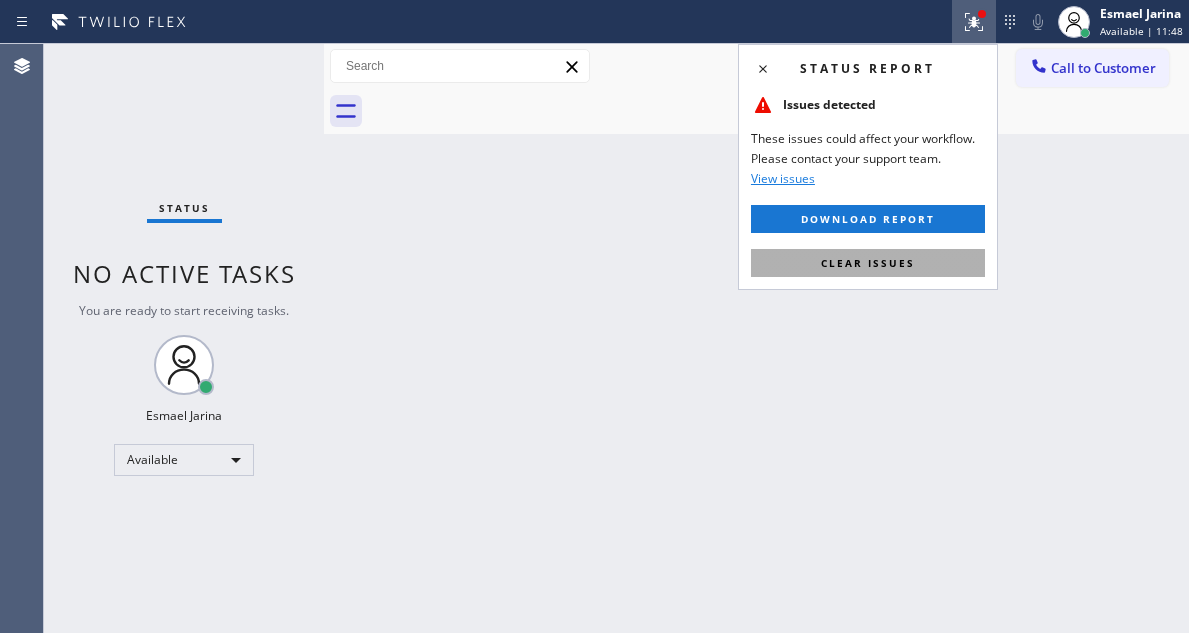 click on "Clear issues" at bounding box center (868, 263) 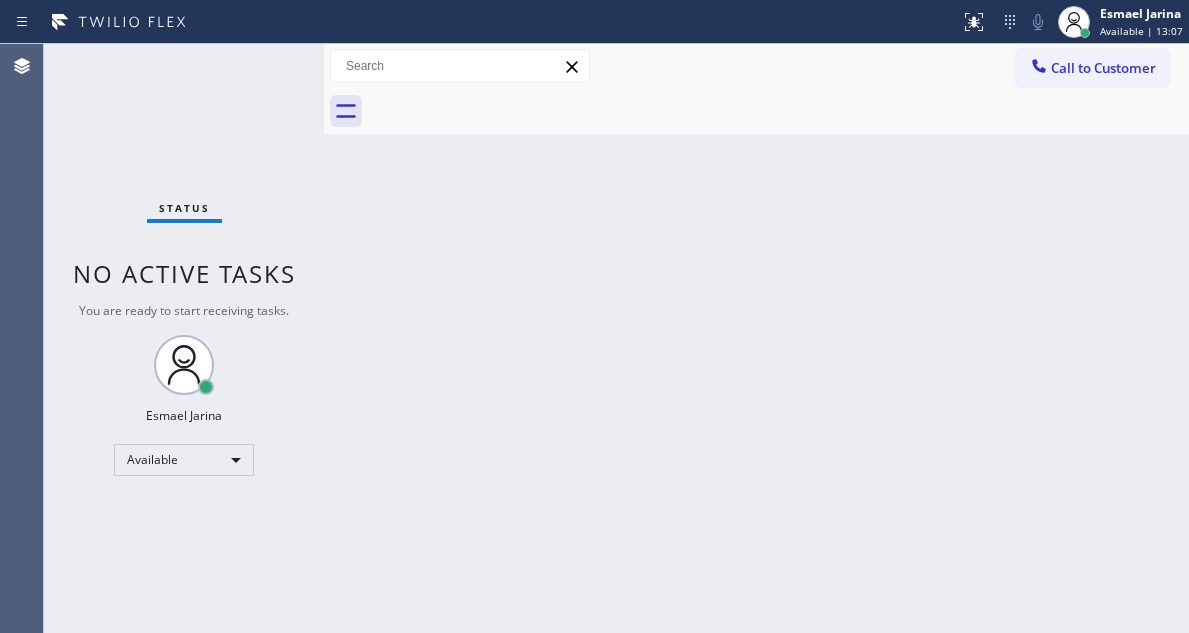 click on "Status   No active tasks     You are ready to start receiving tasks.   Esmael Jarina Available" at bounding box center (184, 338) 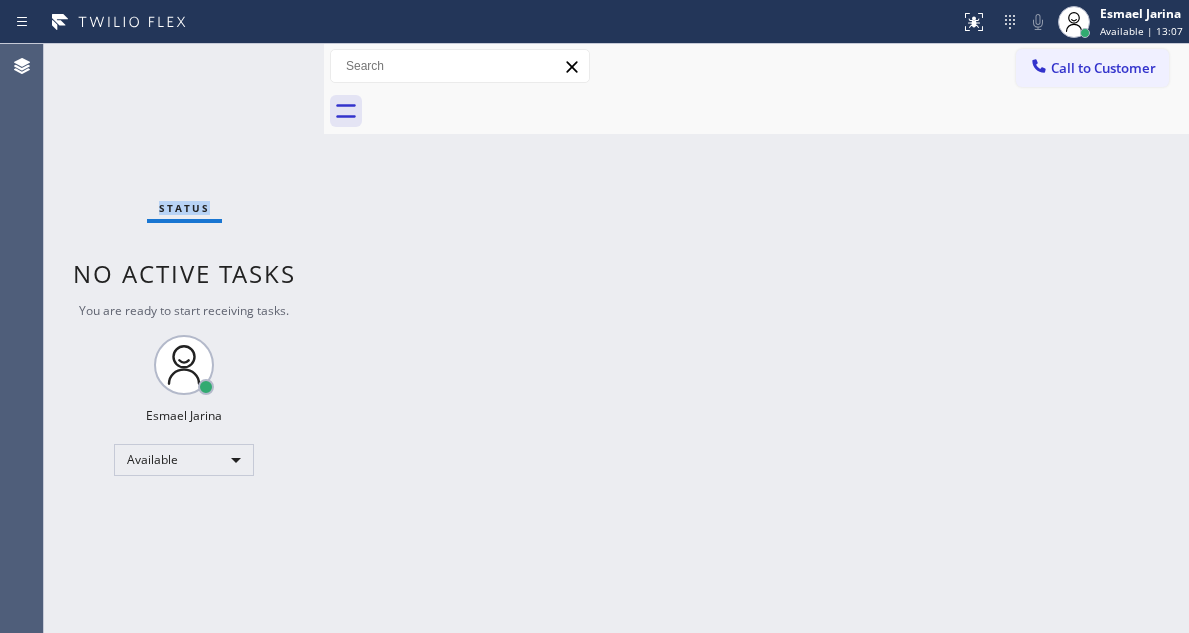 click on "Status   No active tasks     You are ready to start receiving tasks.   Esmael Jarina Available" at bounding box center [184, 338] 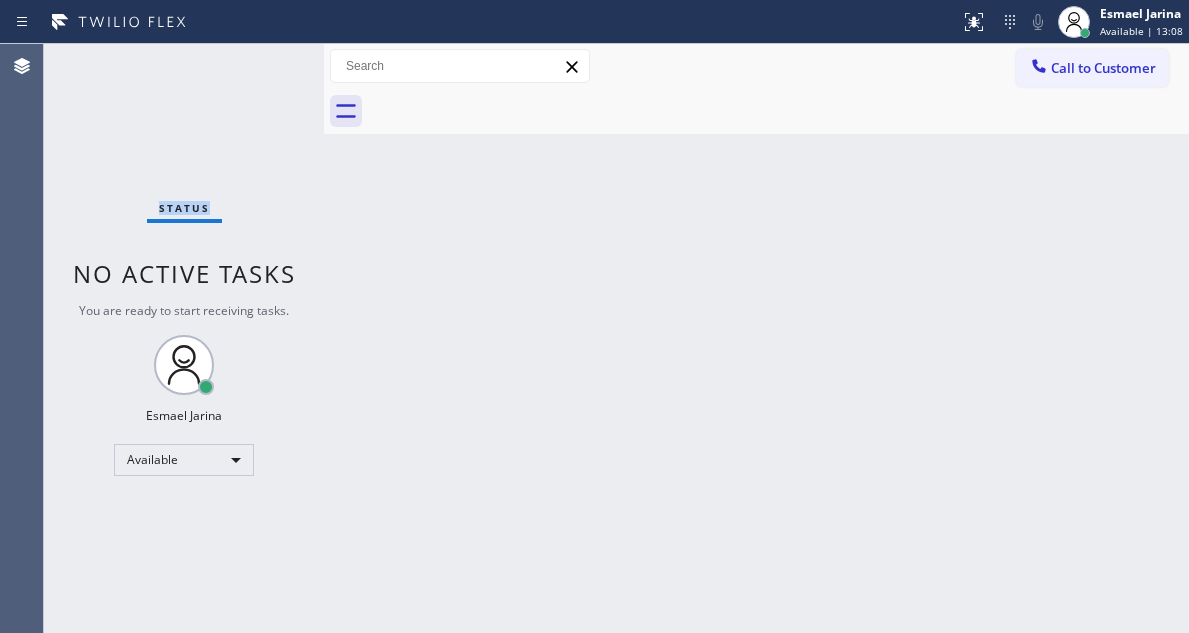 click on "Status   No active tasks     You are ready to start receiving tasks.   Esmael Jarina Available" at bounding box center (184, 338) 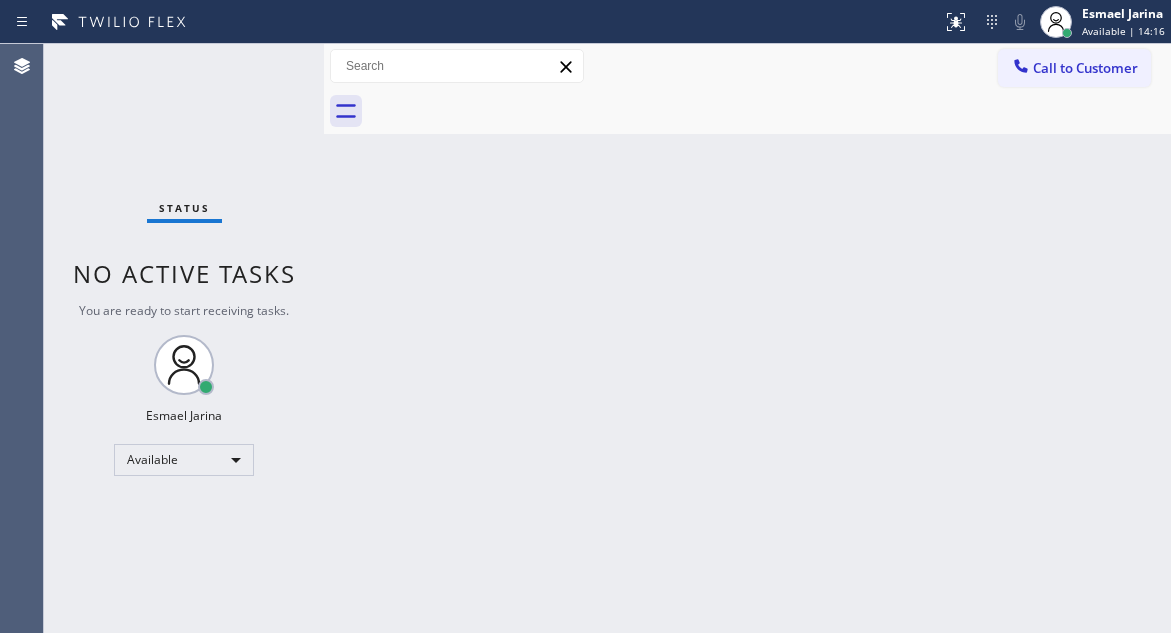 drag, startPoint x: 1148, startPoint y: 200, endPoint x: 1109, endPoint y: 201, distance: 39.012817 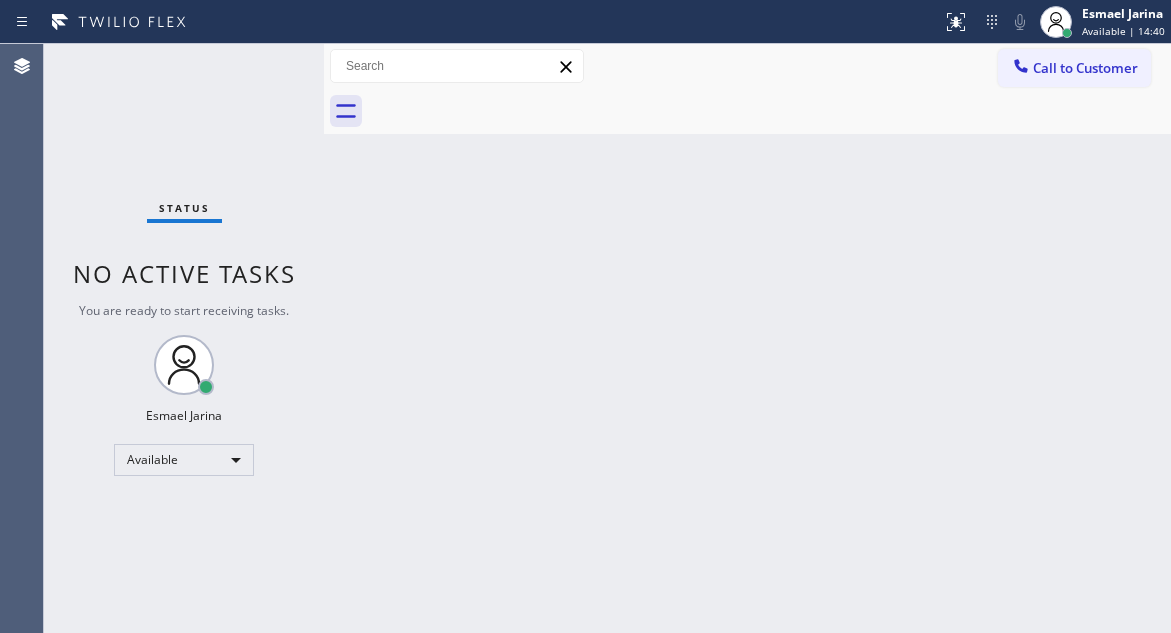 click on "Status   No active tasks     You are ready to start receiving tasks.   Esmael Jarina Available" at bounding box center (184, 338) 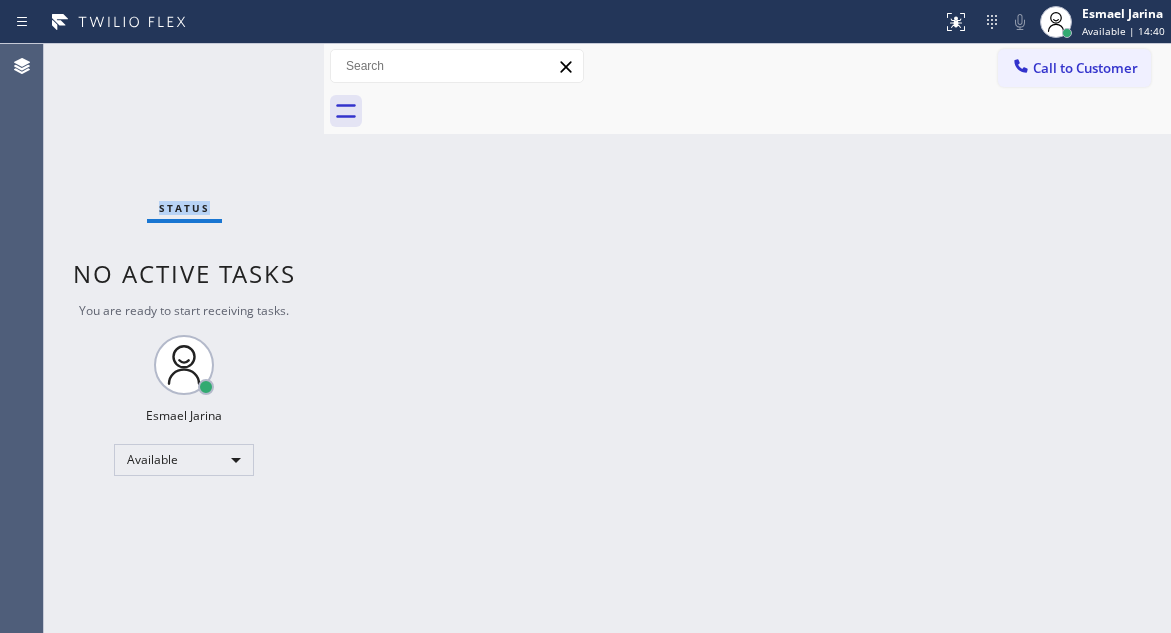 click on "Status   No active tasks     You are ready to start receiving tasks.   Esmael Jarina Available" at bounding box center (184, 338) 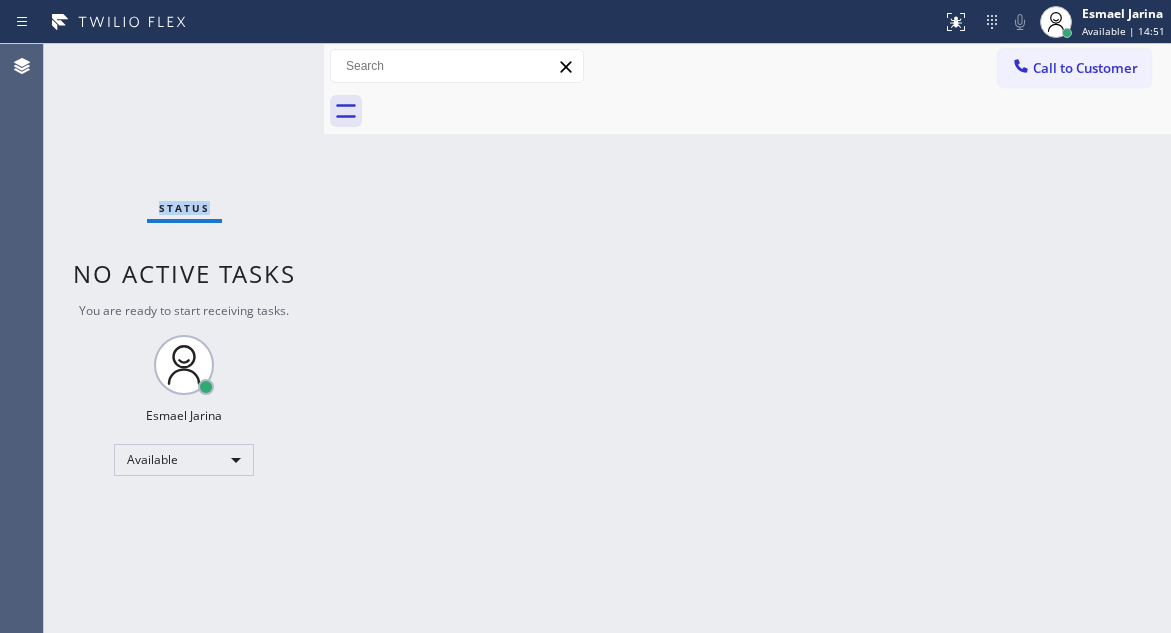 click on "Status   No active tasks     You are ready to start receiving tasks.   Esmael Jarina Available" at bounding box center [184, 338] 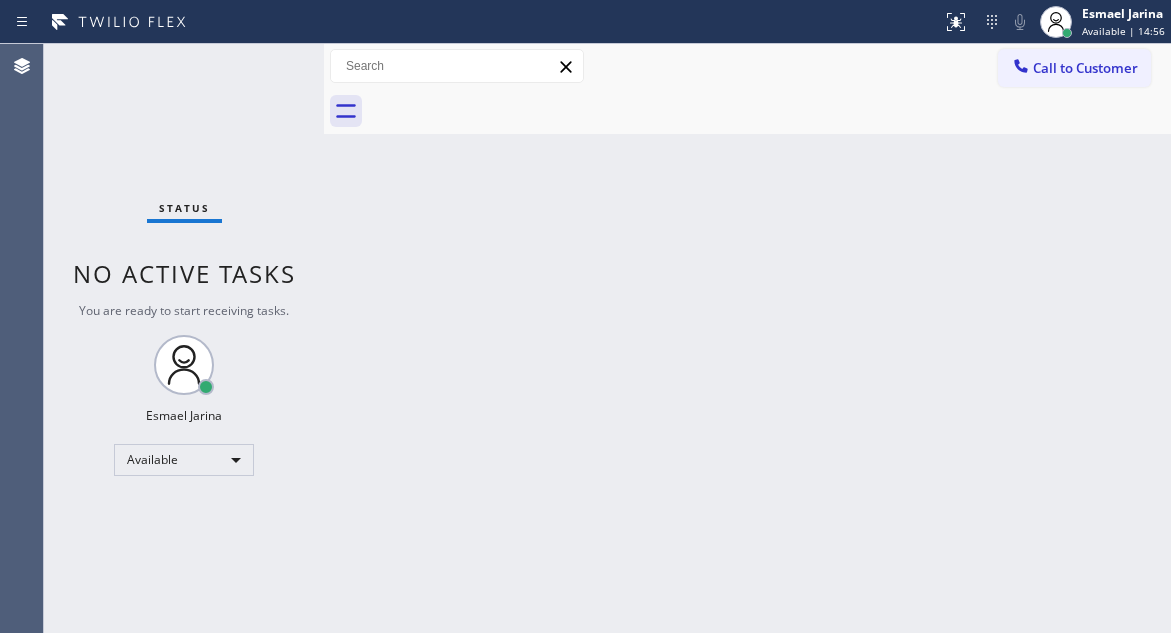 click on "Back to Dashboard Change Sender ID Customers Technicians Select a contact Outbound call Technician Search Technician Your caller id phone number Your caller id phone number Call Technician info Name   Phone none Address none Change Sender ID HVAC +18559994417 5 Star Appliance +18557314952 Appliance Repair +18554611149 Plumbing +18889090120 Air Duct Cleaning +18006865038  Electricians +18005688664 Cancel Change Check personal SMS Reset Change No tabs Call to Customer Outbound call Location Search location Your caller id phone number Customer number Call Outbound call Technician Search Technician Your caller id phone number Your caller id phone number Call" at bounding box center (747, 338) 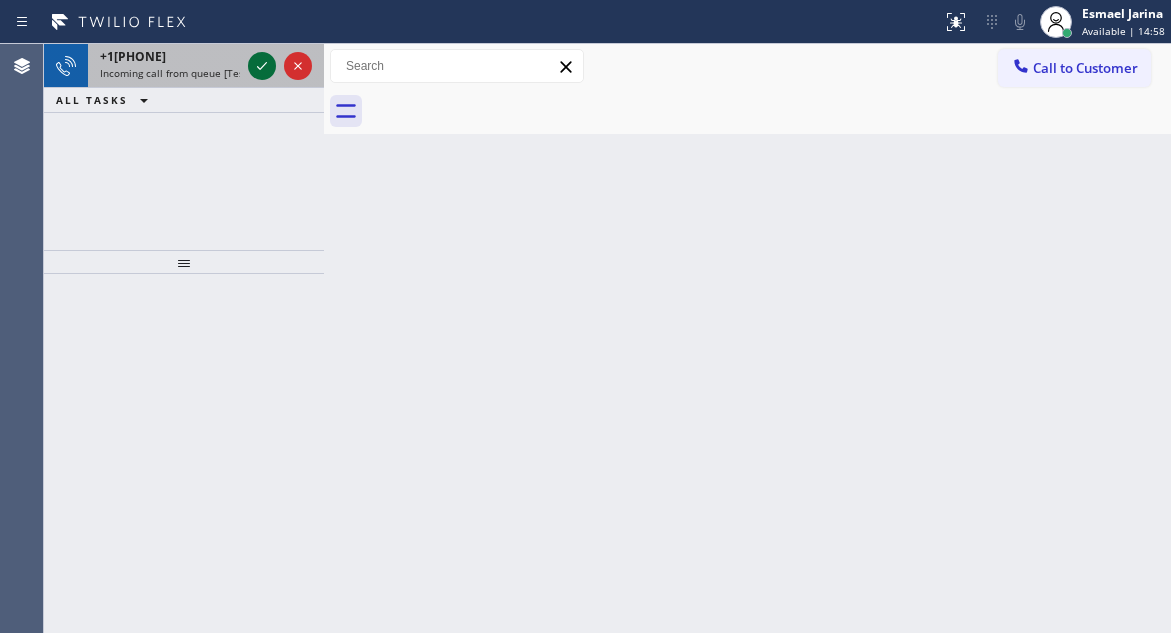click 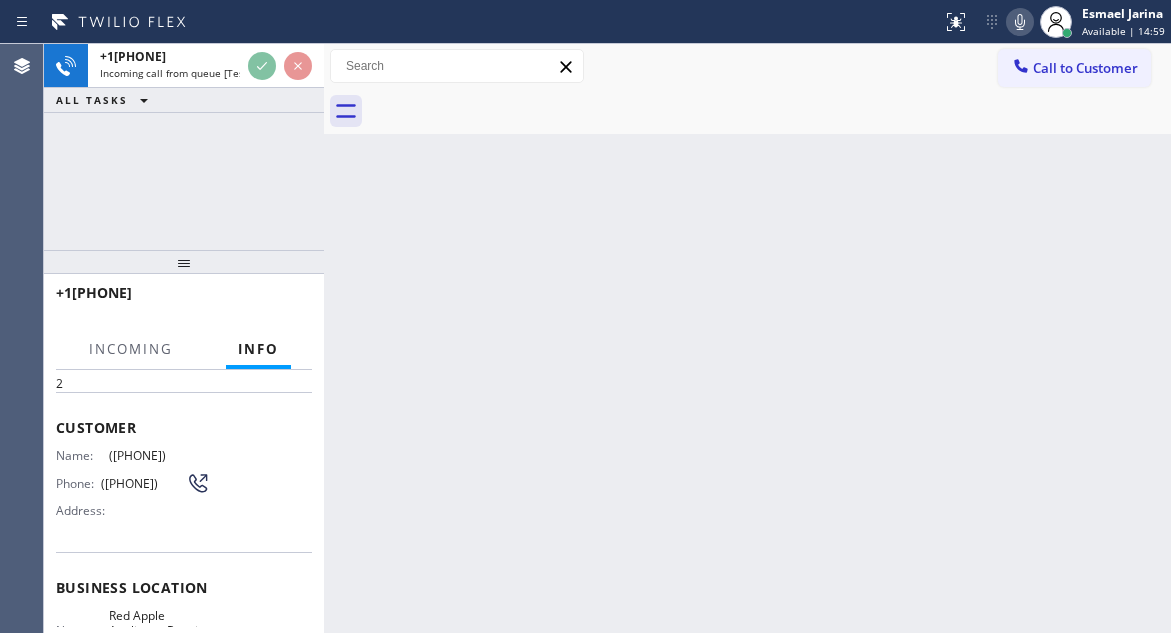 scroll, scrollTop: 200, scrollLeft: 0, axis: vertical 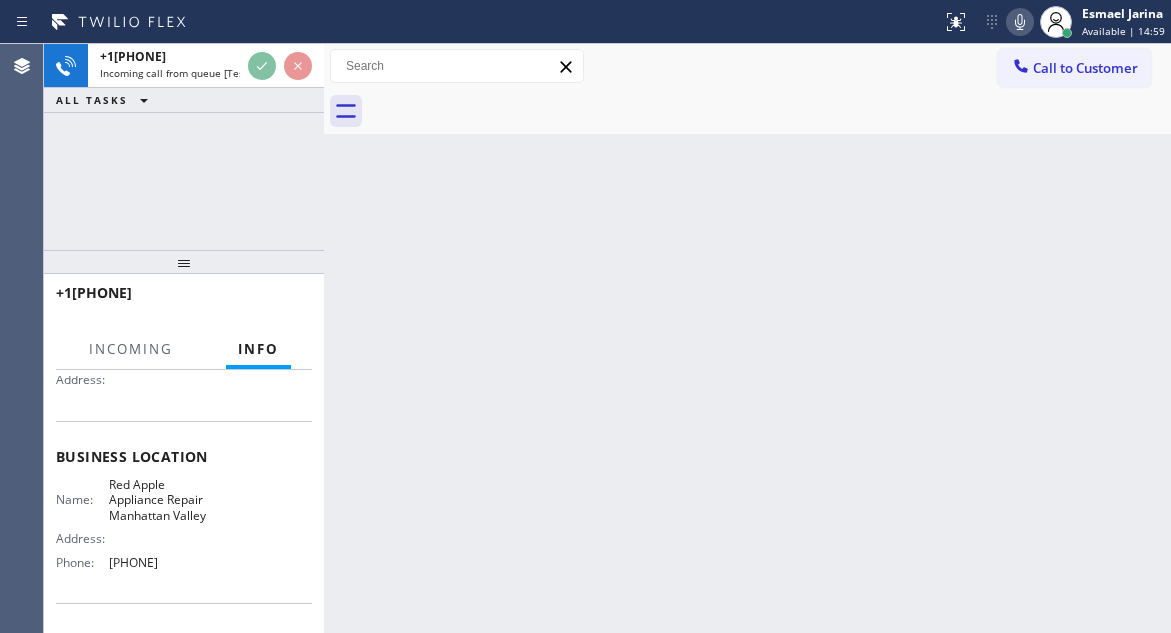 click on "Red Apple Appliance Repair Manhattan Valley" at bounding box center [159, 500] 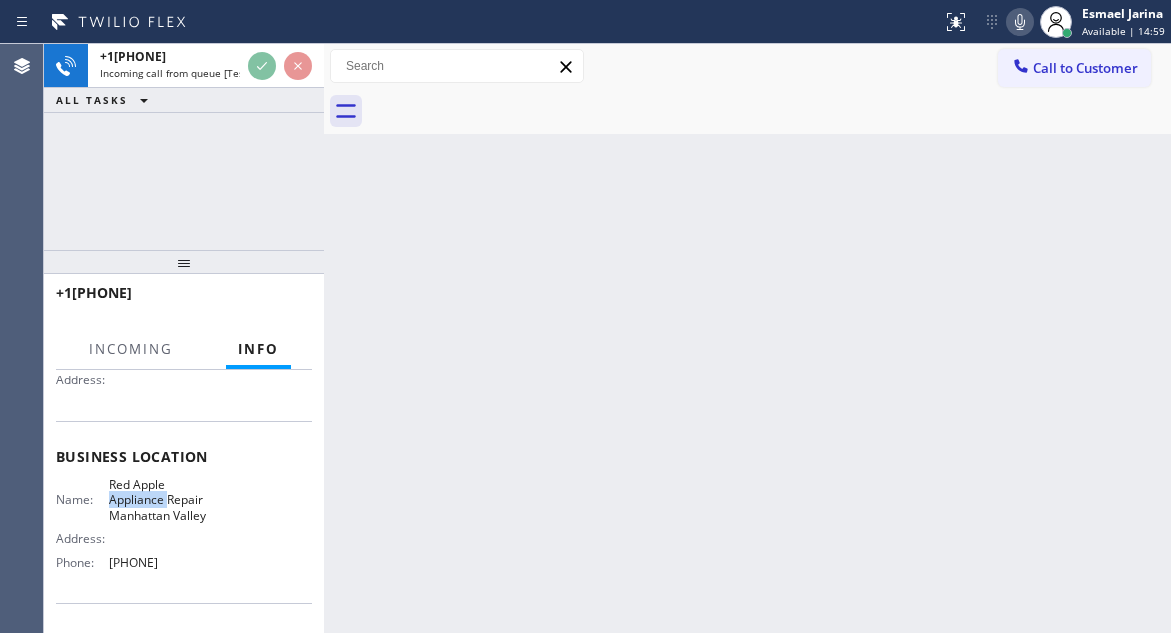 click on "Red Apple Appliance Repair Manhattan Valley" at bounding box center [159, 500] 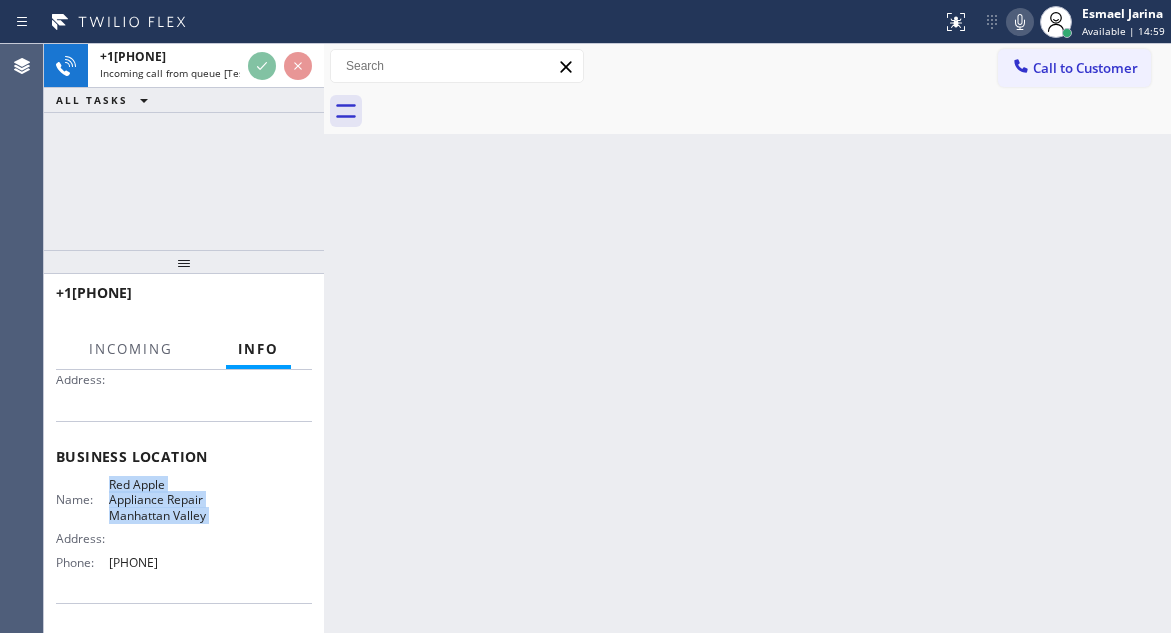 click on "Red Apple Appliance Repair Manhattan Valley" at bounding box center (159, 500) 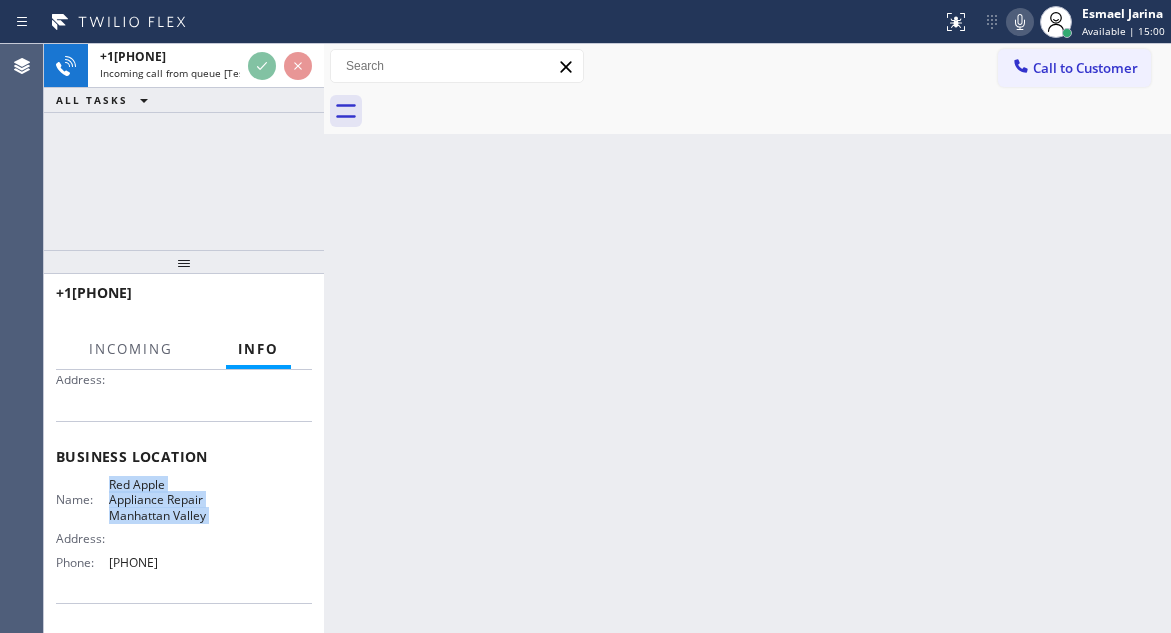 click on "Red Apple Appliance Repair Manhattan Valley" at bounding box center (159, 500) 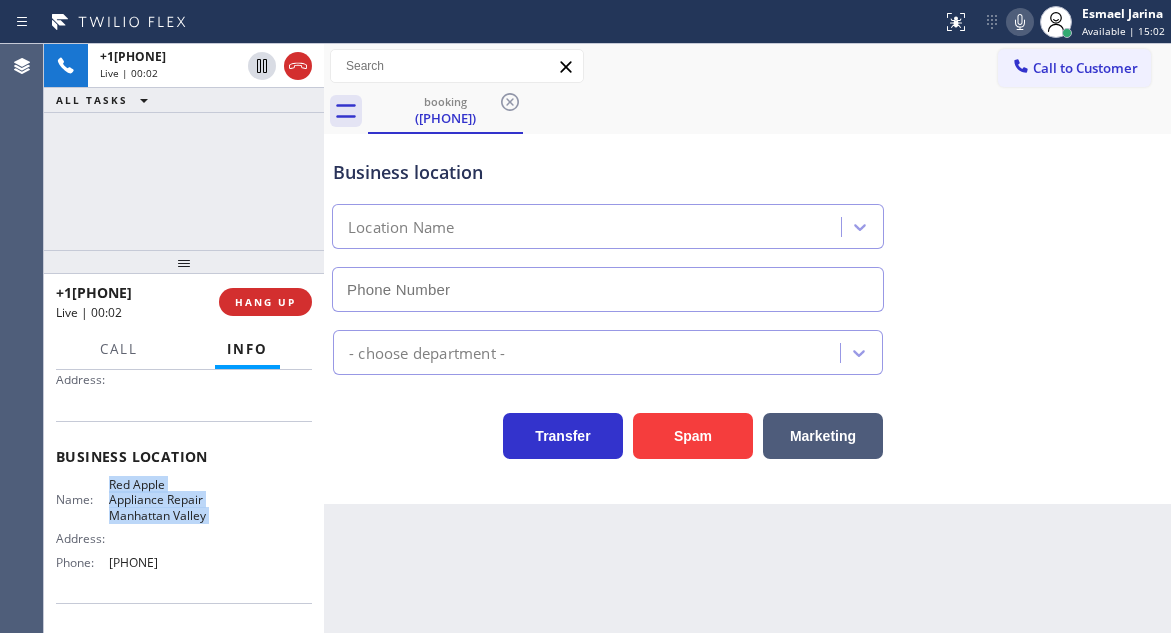 type on "[PHONE]" 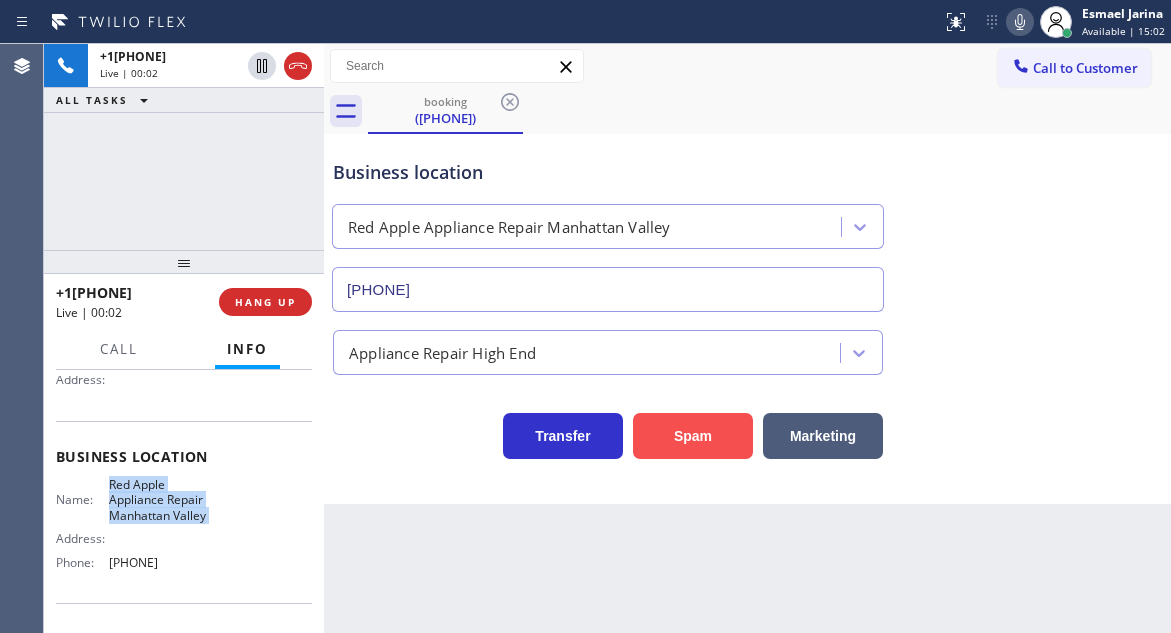 click on "Spam" at bounding box center [693, 436] 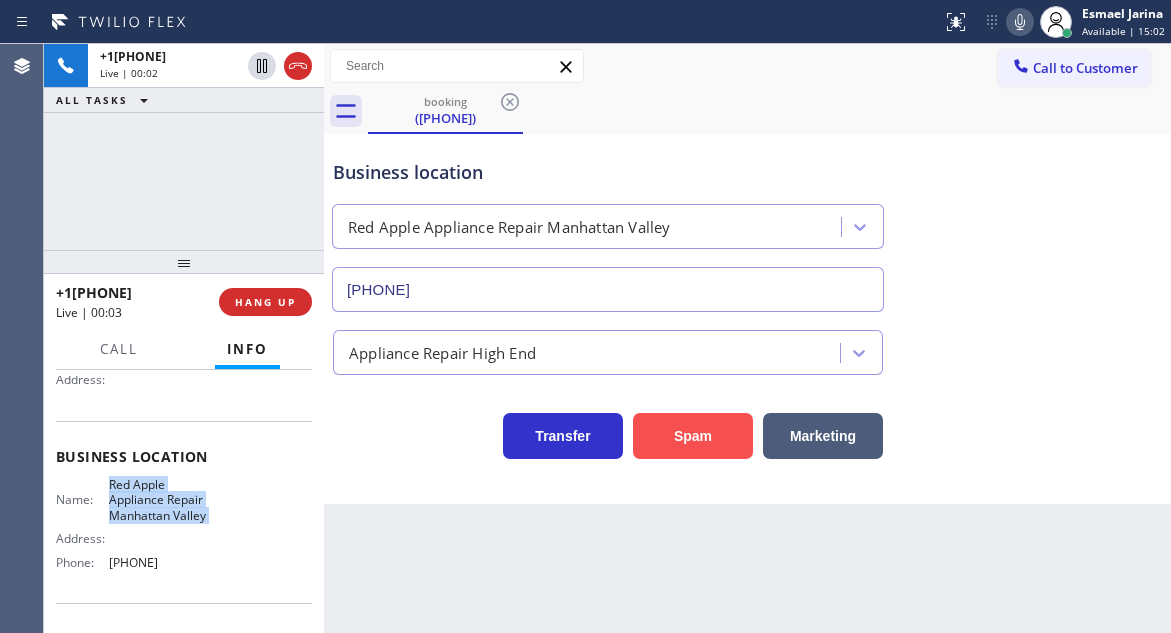 click on "Spam" at bounding box center (693, 436) 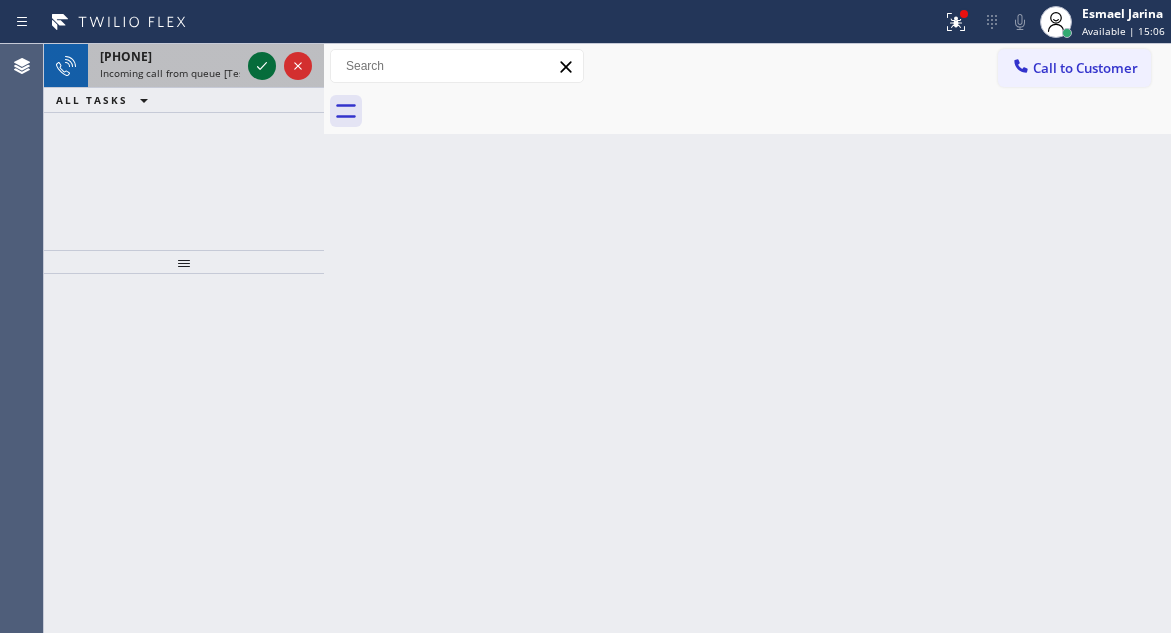 click 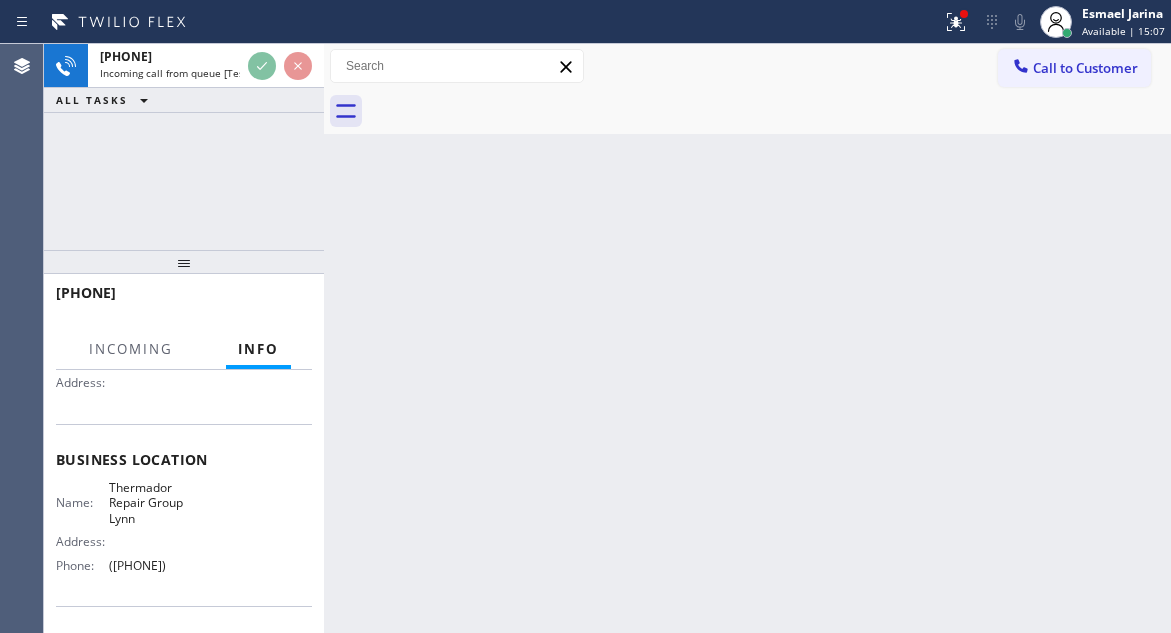scroll, scrollTop: 200, scrollLeft: 0, axis: vertical 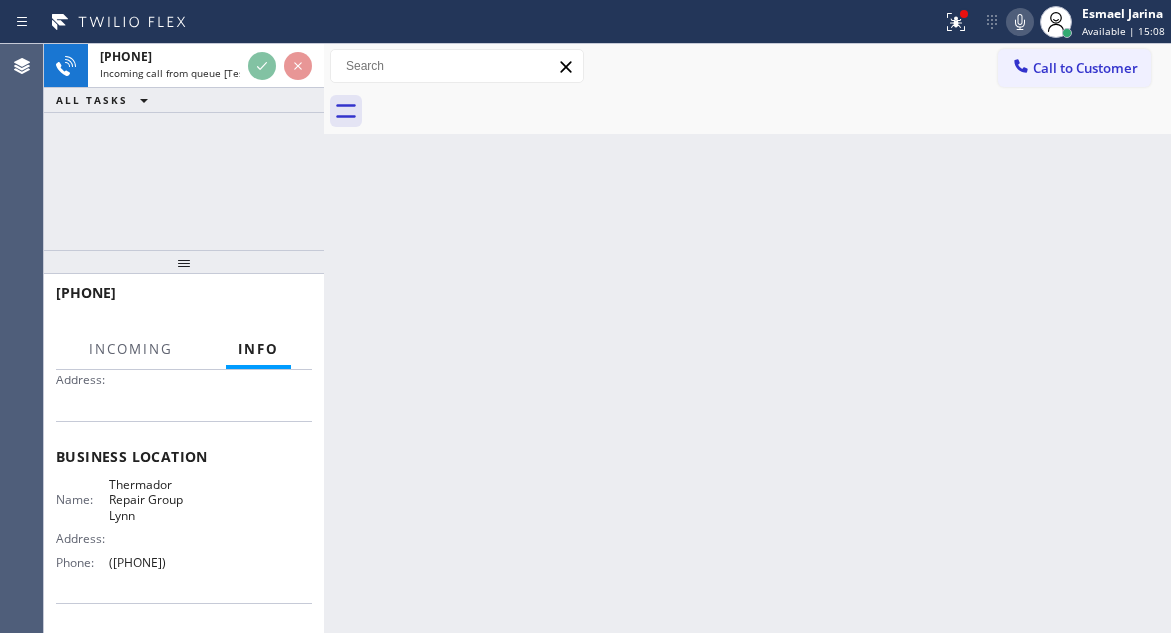 click on "Thermador Repair Group Lynn" at bounding box center (159, 500) 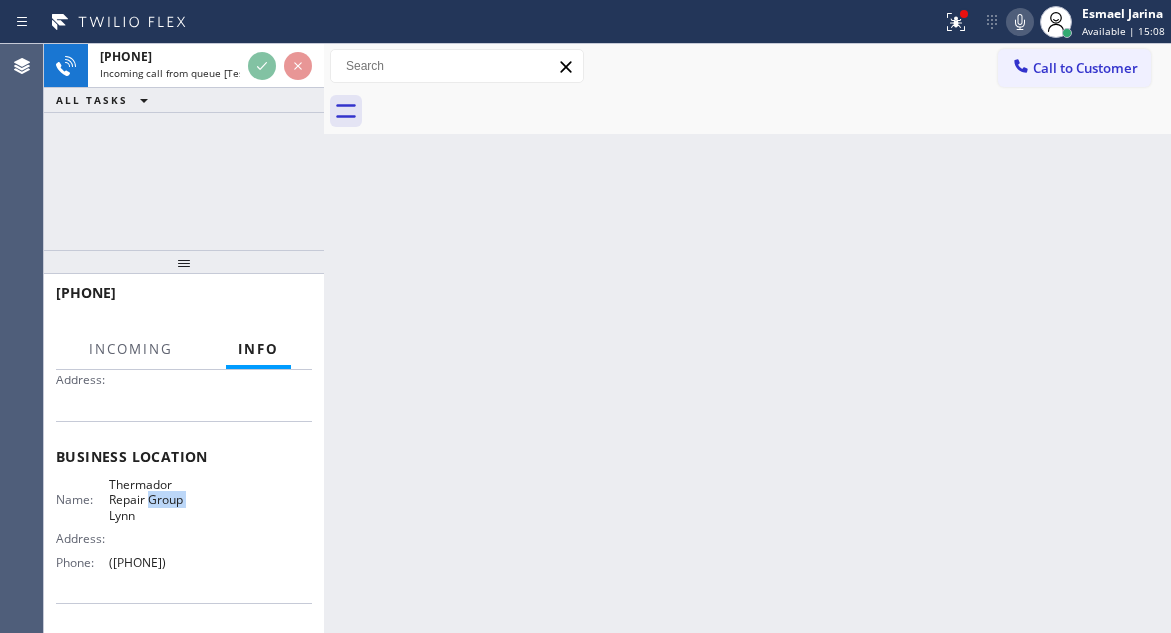 click on "Thermador Repair Group Lynn" at bounding box center [159, 500] 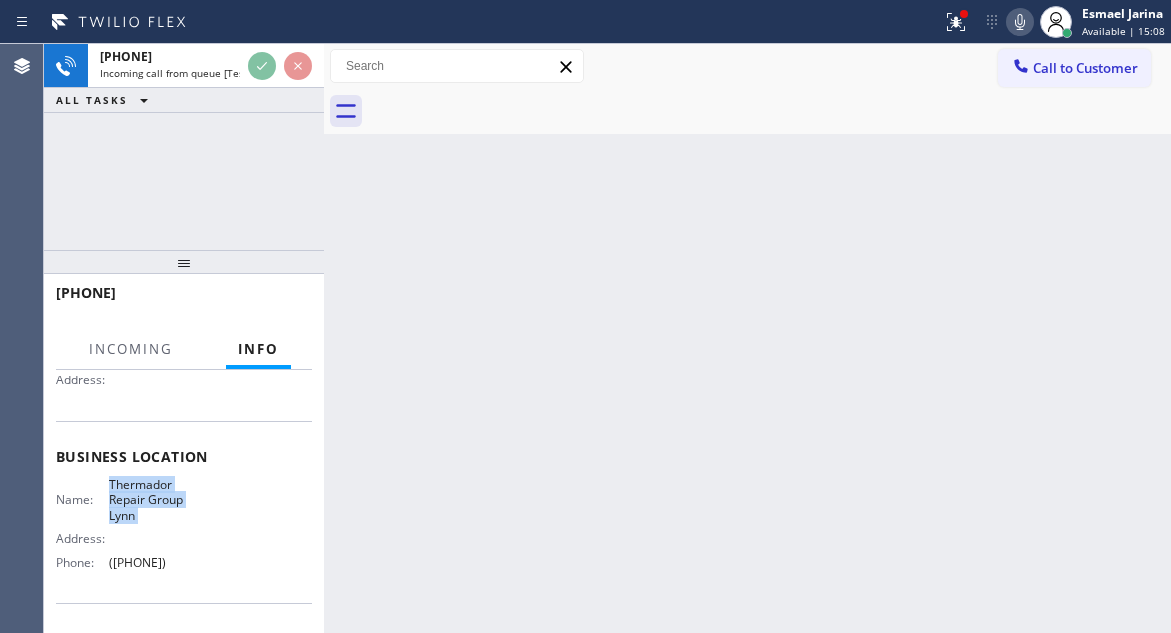 click on "Thermador Repair Group Lynn" at bounding box center [159, 500] 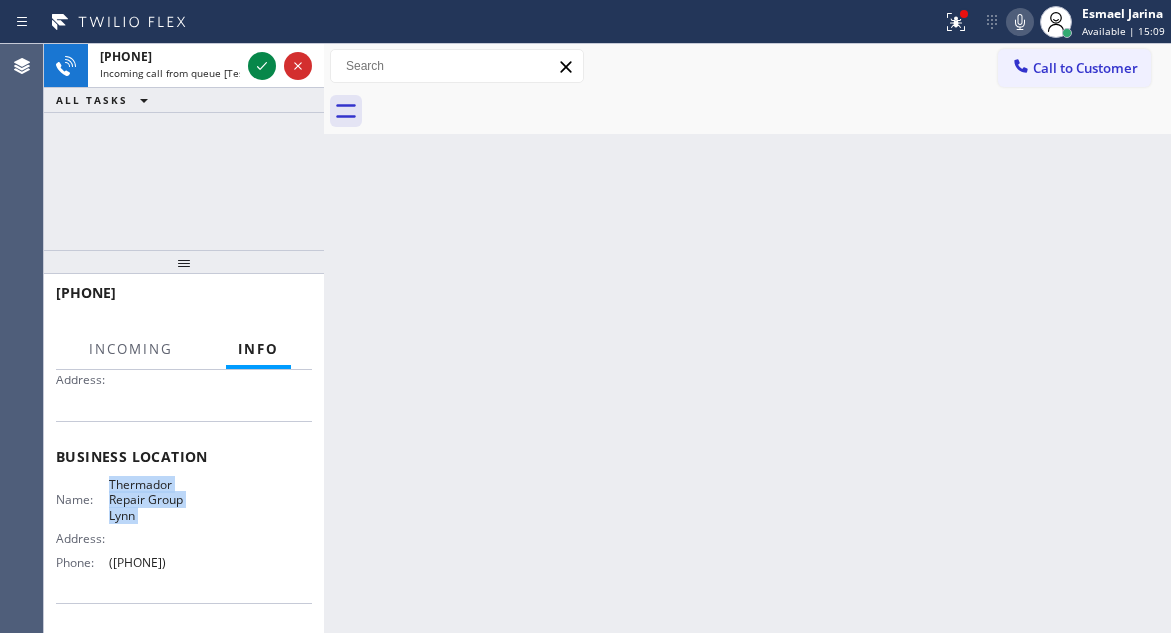 click on "Thermador Repair Group Lynn" at bounding box center (159, 500) 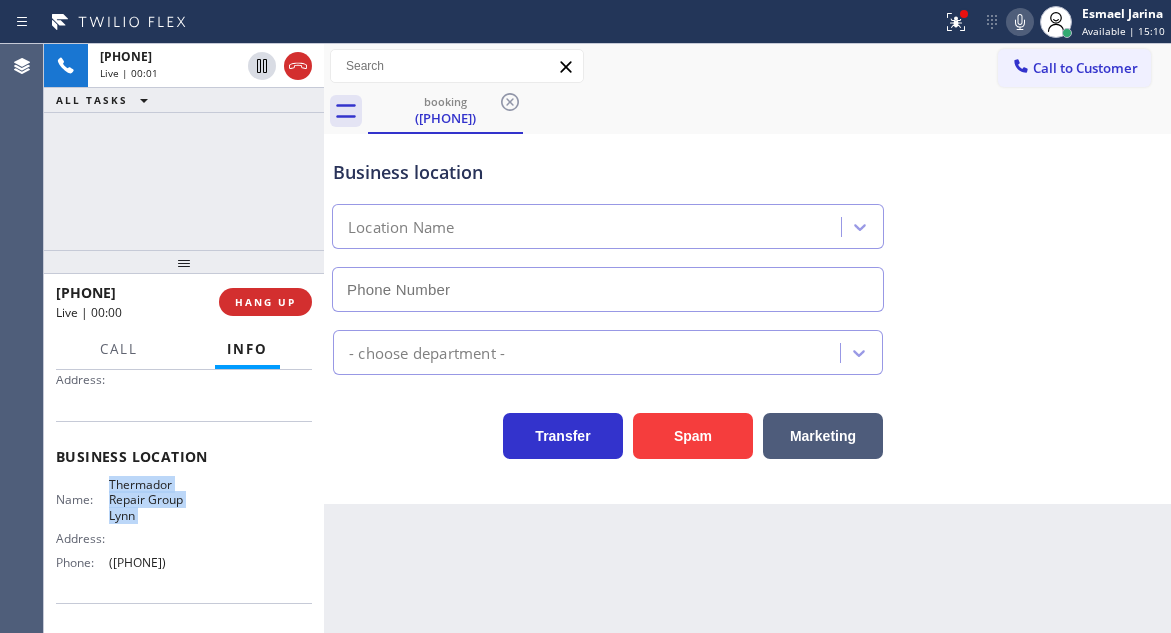 click on "Thermador Repair Group Lynn" at bounding box center [159, 500] 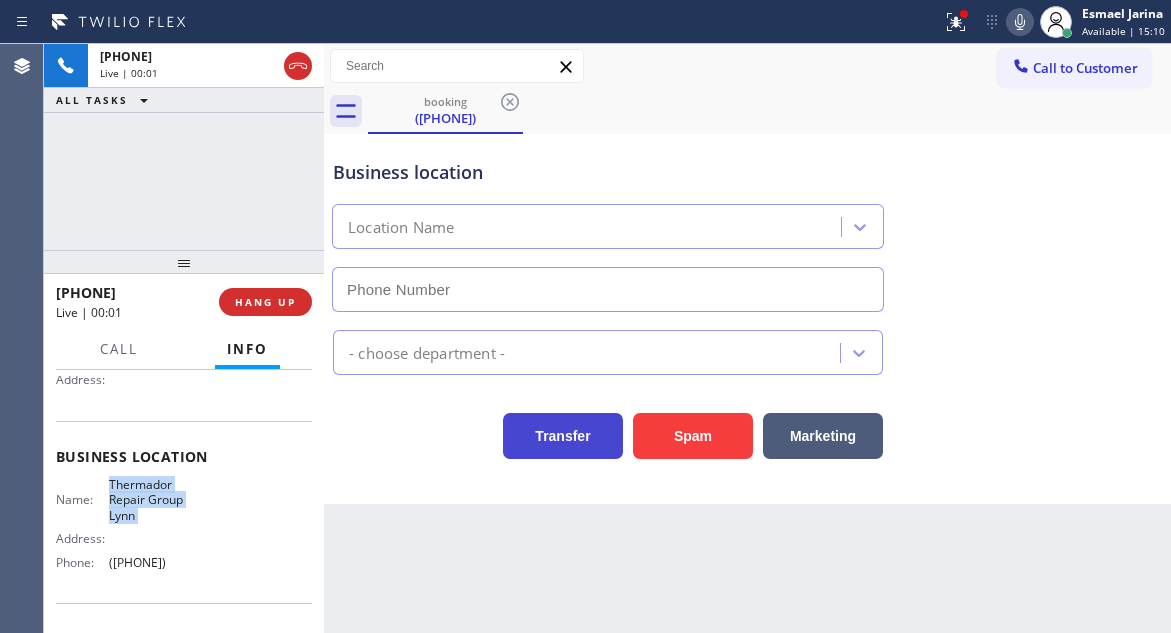 type on "([PHONE])" 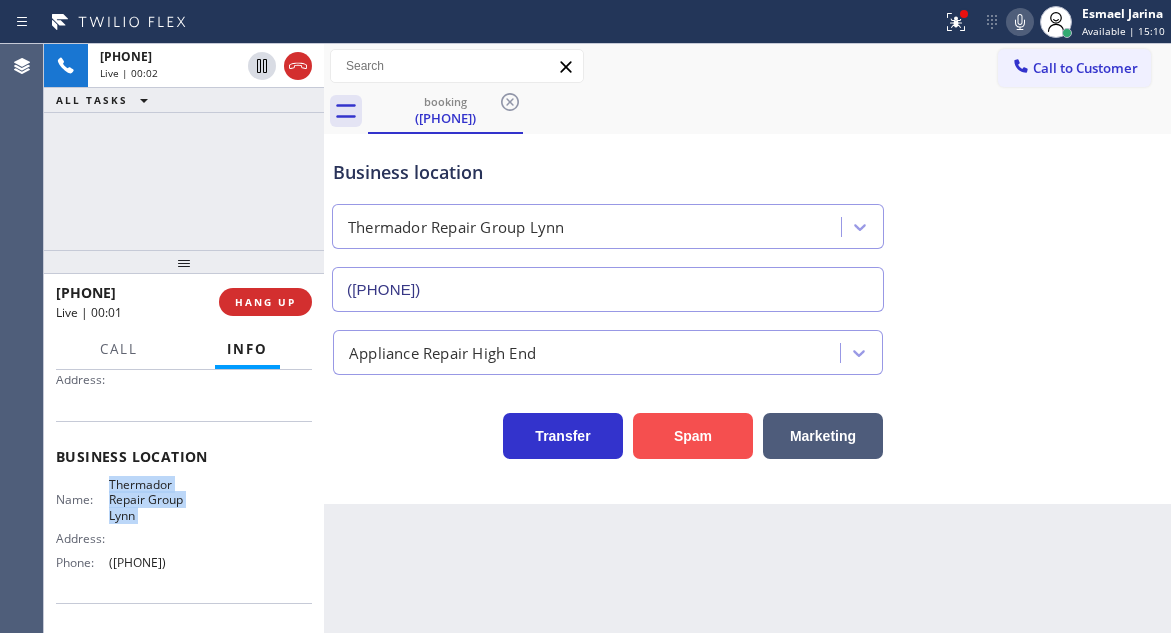 click on "Spam" at bounding box center (693, 436) 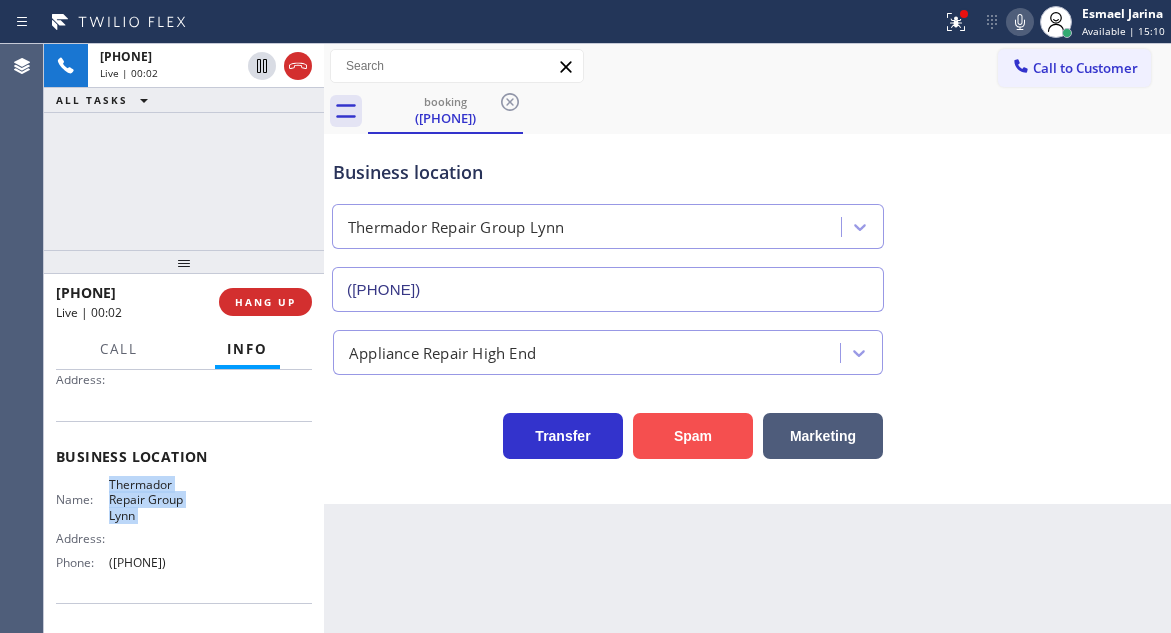 click on "Spam" at bounding box center [693, 436] 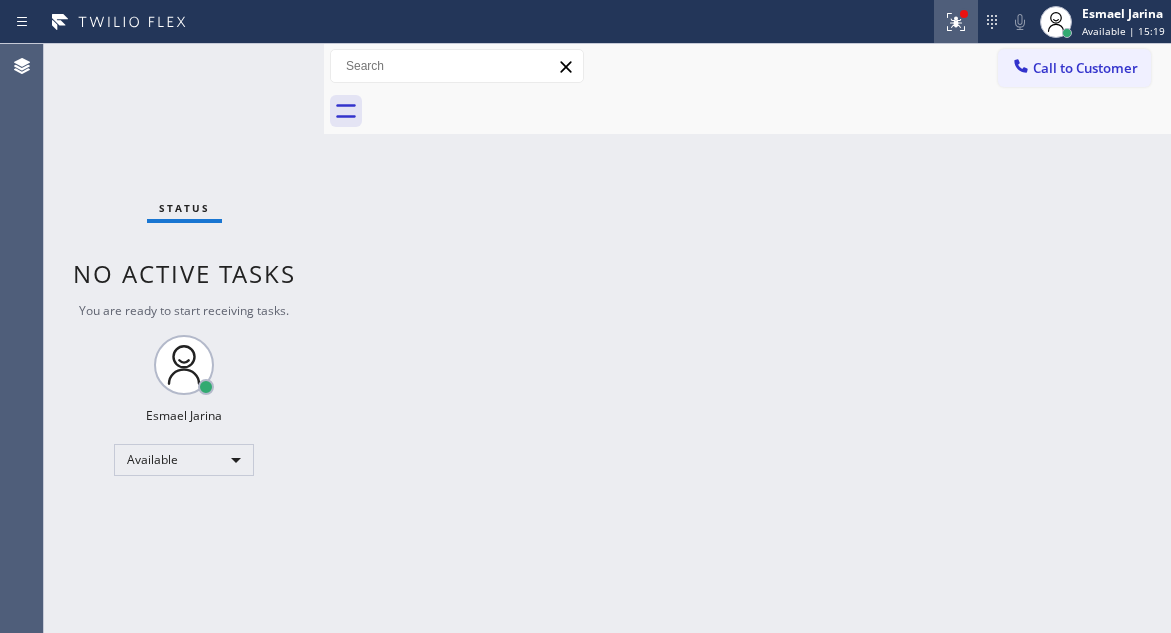click 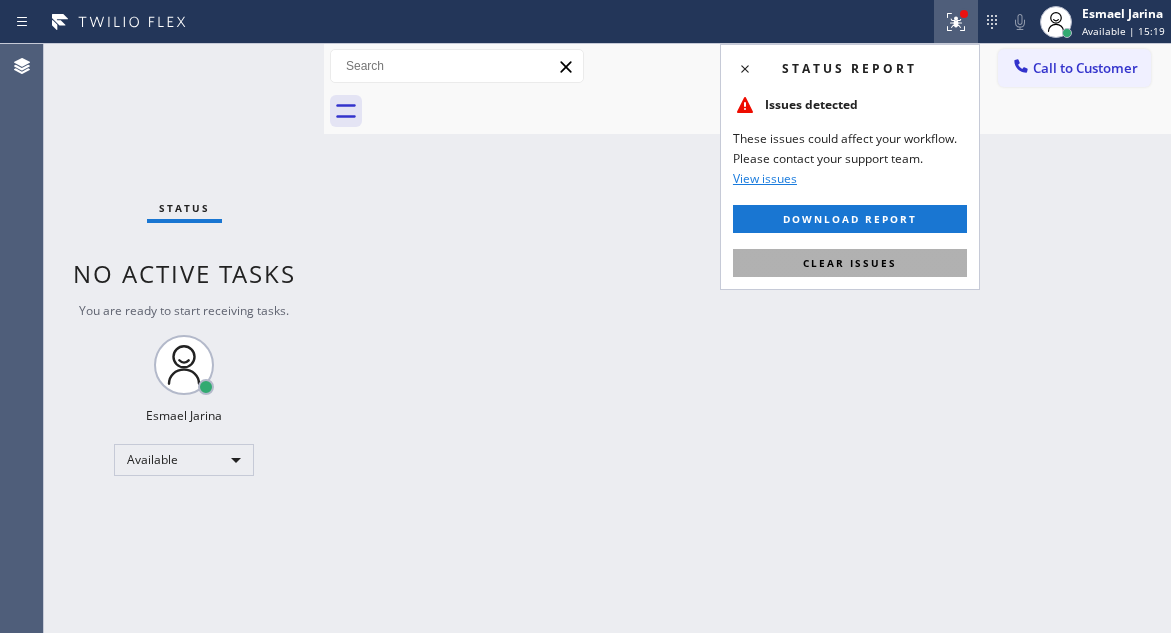 click on "Clear issues" at bounding box center (850, 263) 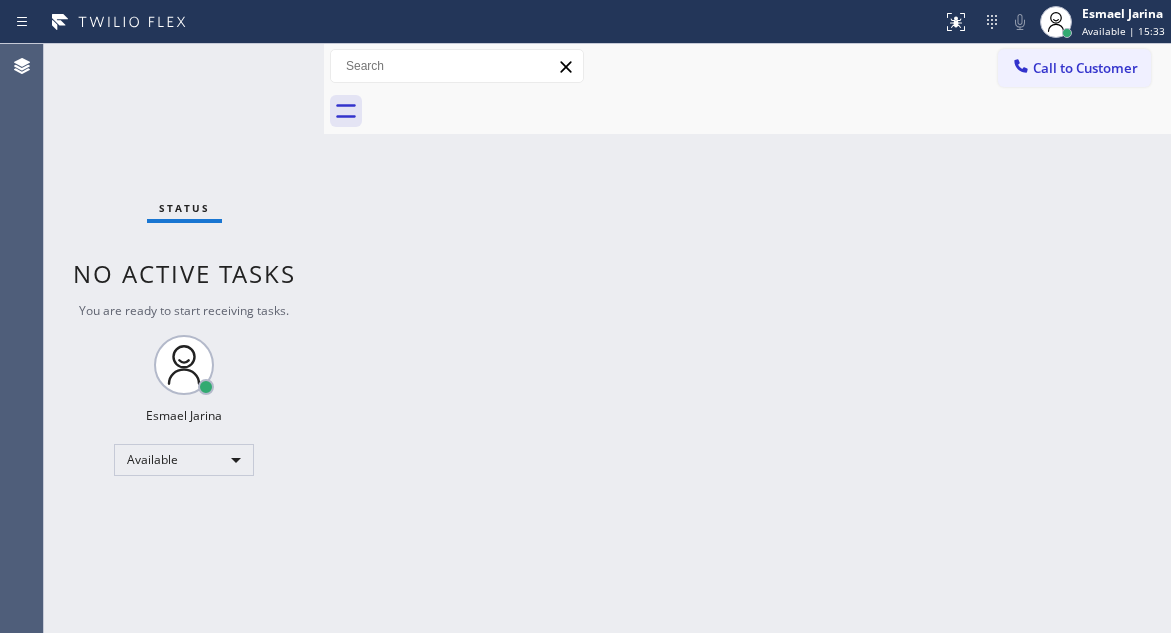 click on "Status   No active tasks     You are ready to start receiving tasks.   Esmael Jarina Available" at bounding box center [184, 338] 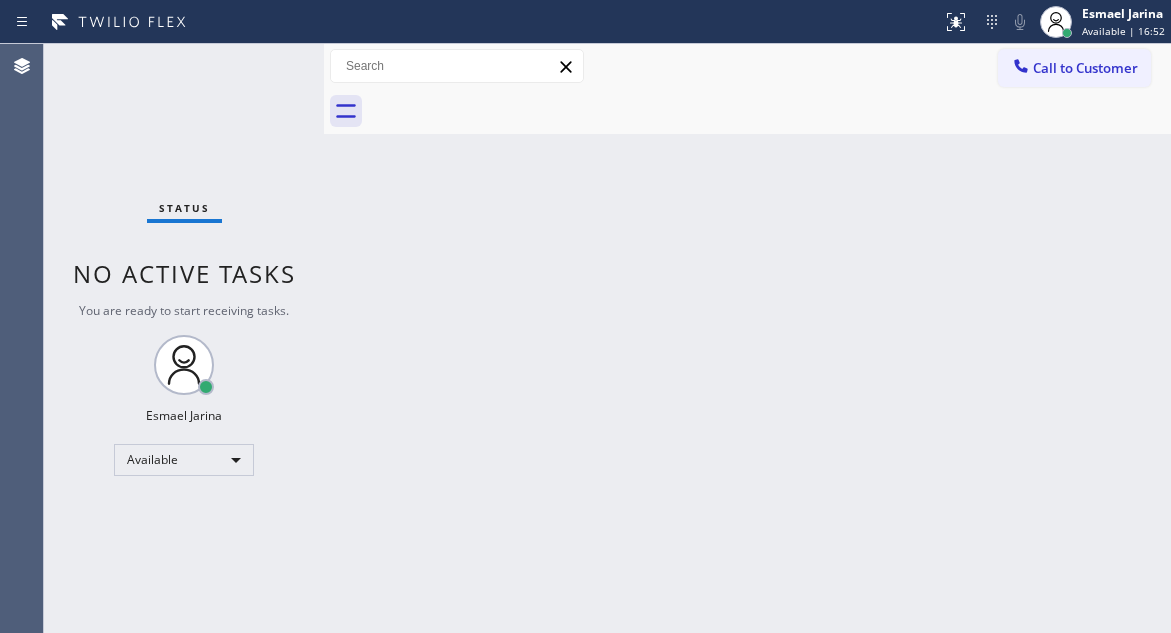 click on "Status   No active tasks     You are ready to start receiving tasks.   Esmael Jarina Available" at bounding box center [184, 338] 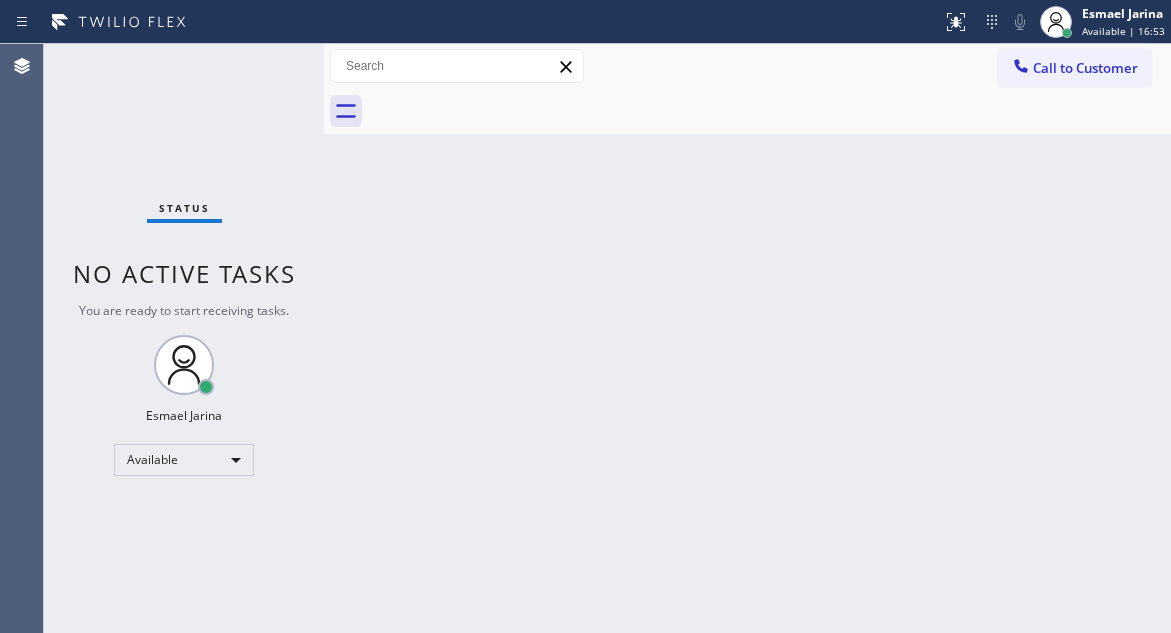 click on "Status   No active tasks     You are ready to start receiving tasks.   Esmael Jarina Available" at bounding box center [184, 338] 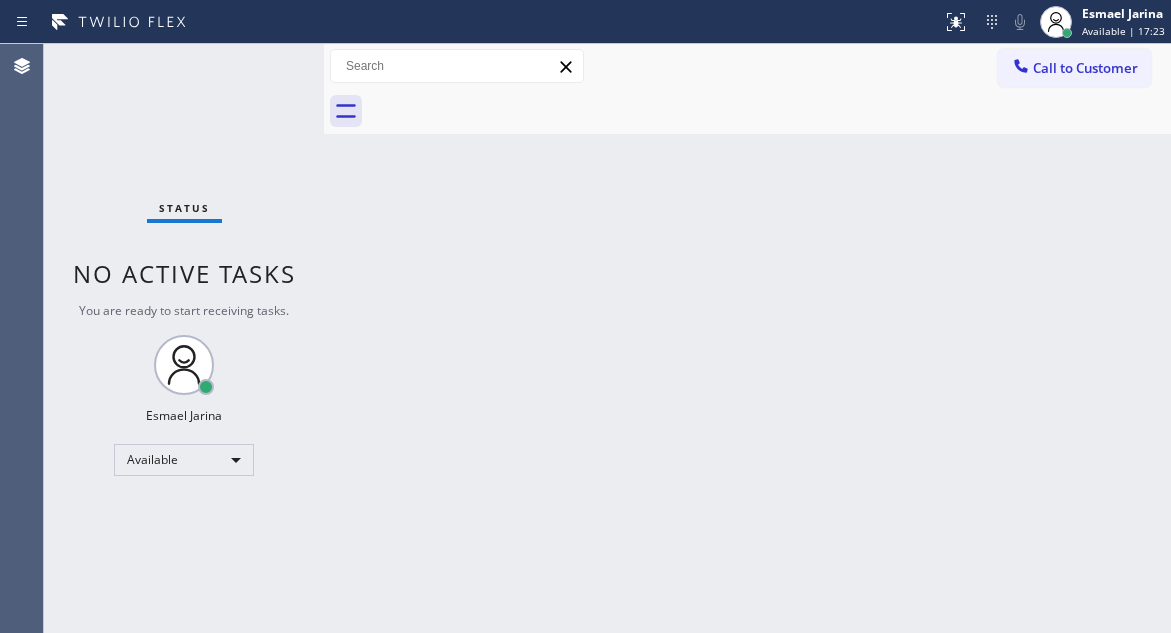 click on "Status   No active tasks     You are ready to start receiving tasks.   Esmael Jarina Available" at bounding box center [184, 338] 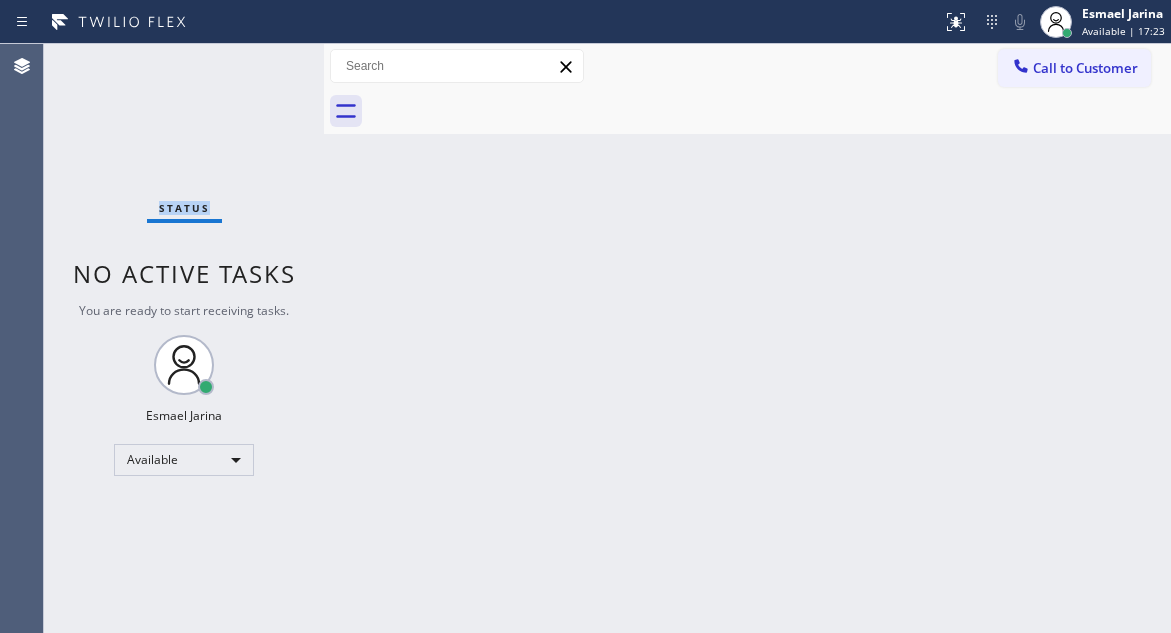 click on "Status   No active tasks     You are ready to start receiving tasks.   Esmael Jarina Available" at bounding box center [184, 338] 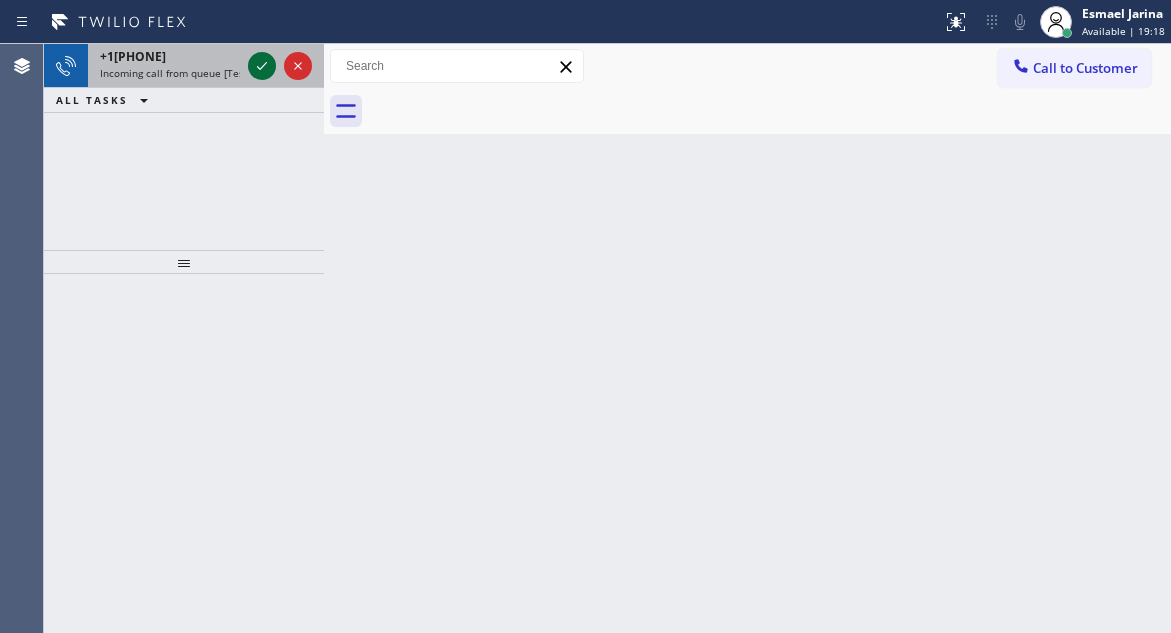 click 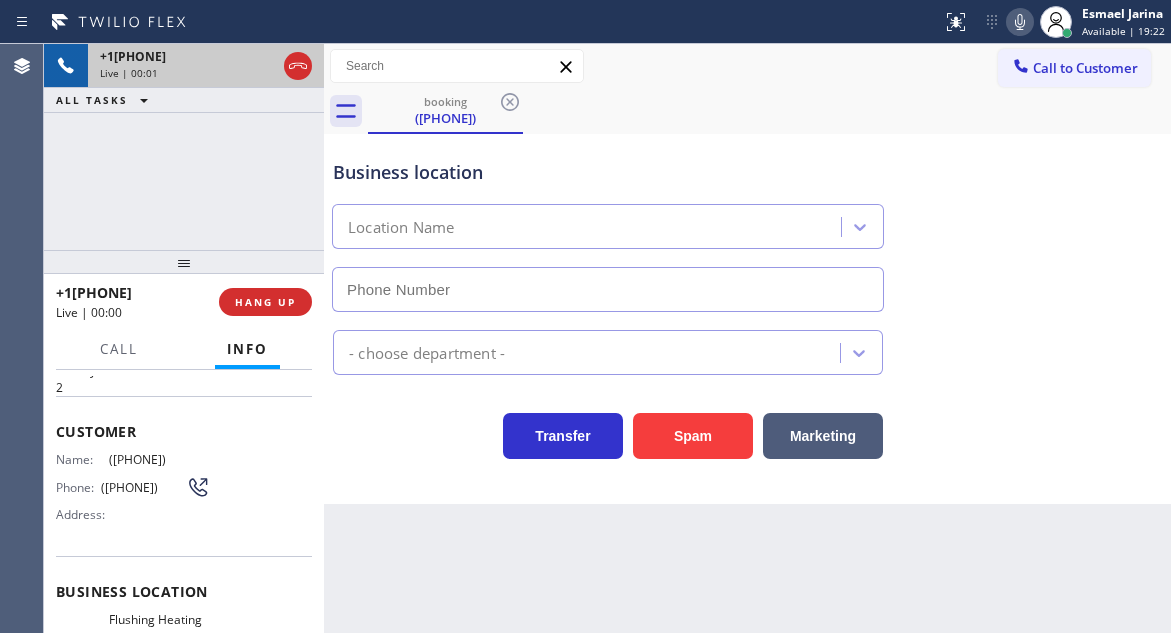 scroll, scrollTop: 200, scrollLeft: 0, axis: vertical 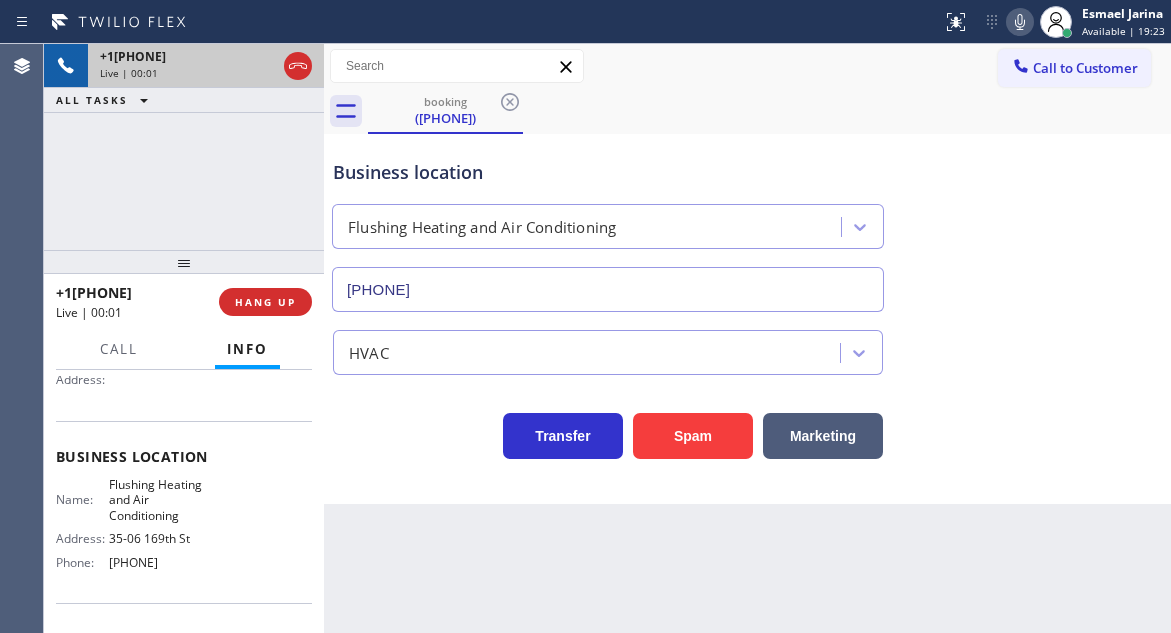 type on "[PHONE]" 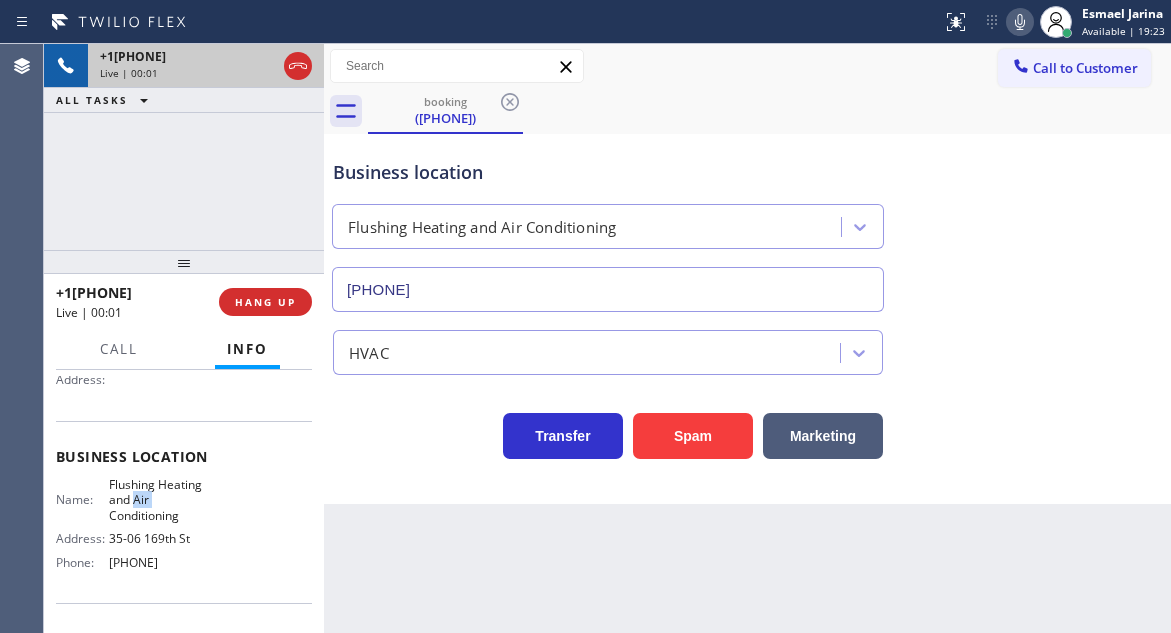click on "Flushing Heating and Air Conditioning" at bounding box center [159, 500] 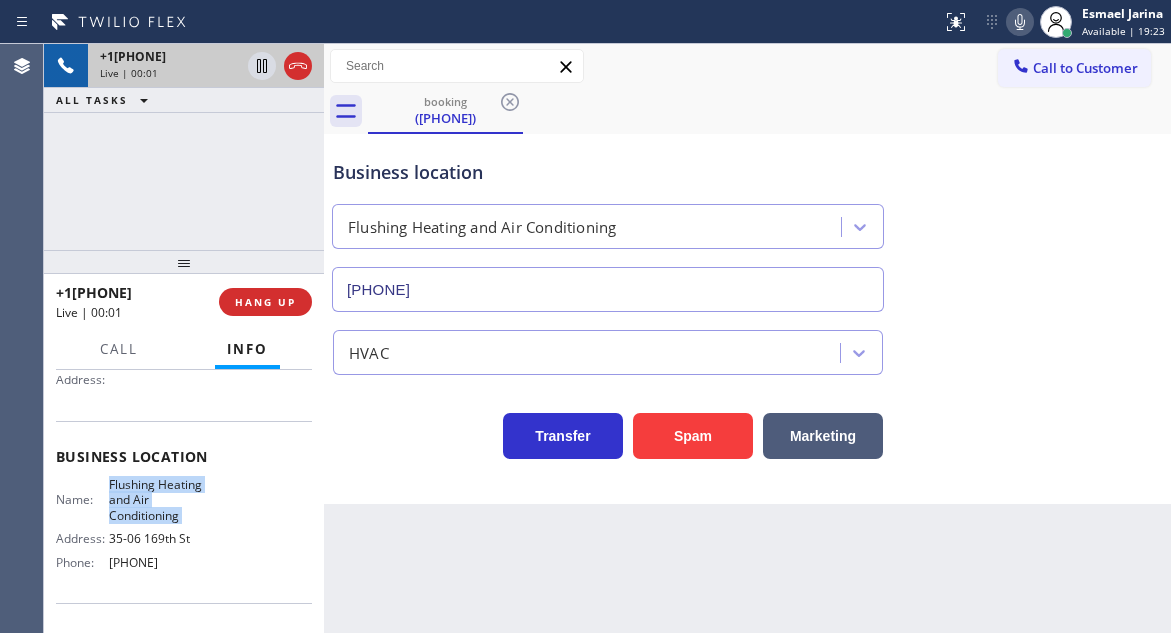 click on "Flushing Heating and Air Conditioning" at bounding box center [159, 500] 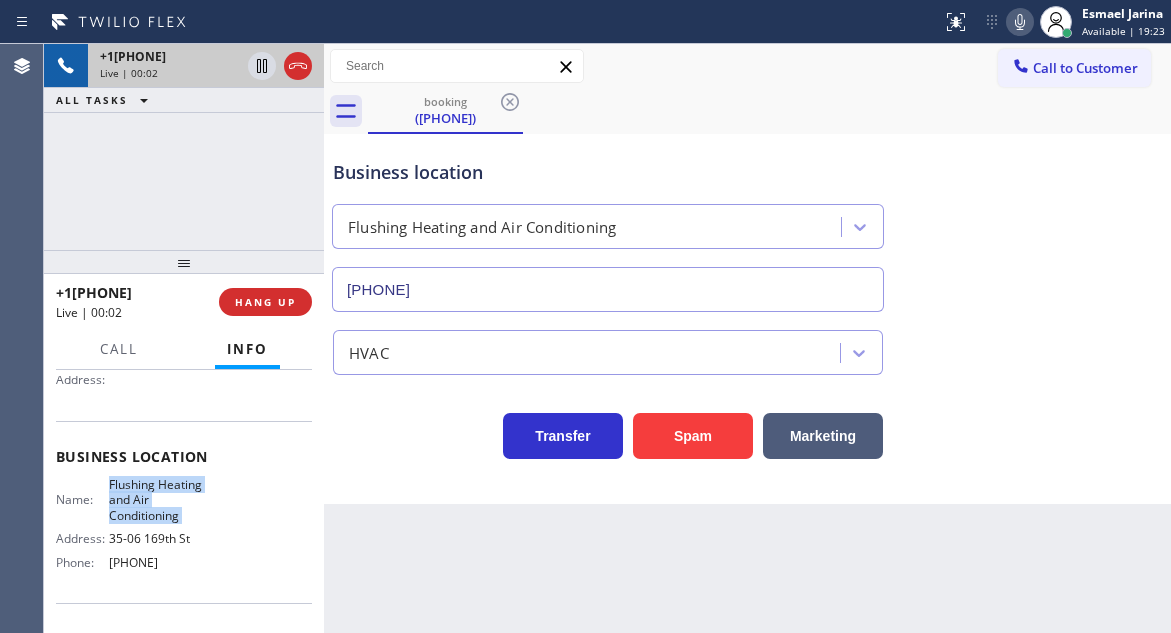 click on "Flushing Heating and Air Conditioning" at bounding box center [159, 500] 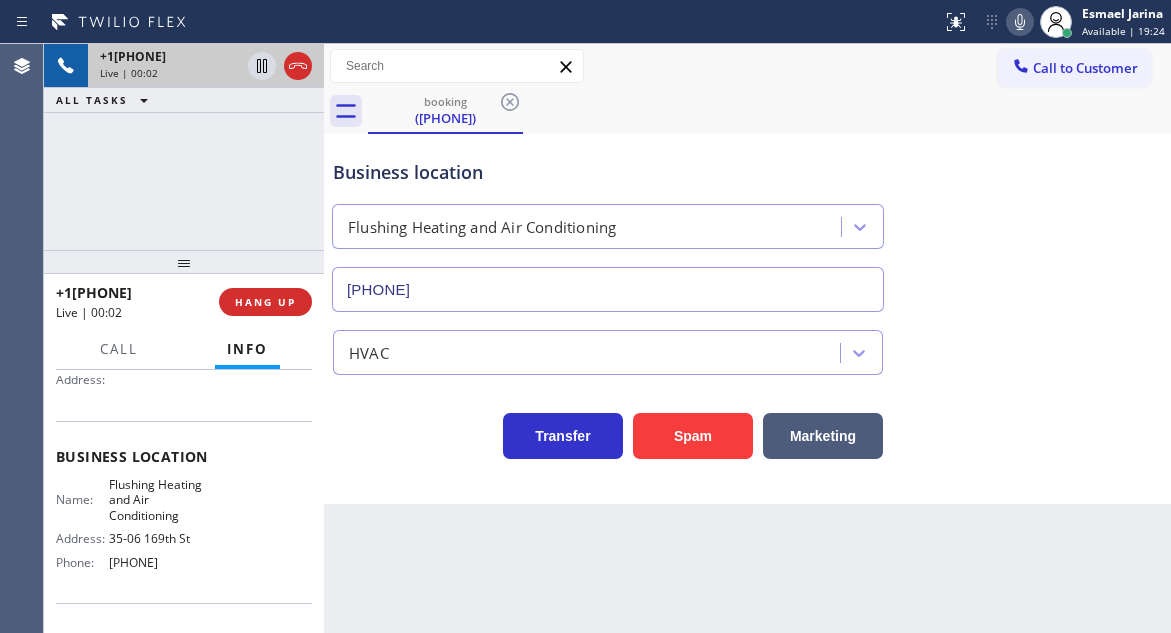 scroll, scrollTop: 100, scrollLeft: 0, axis: vertical 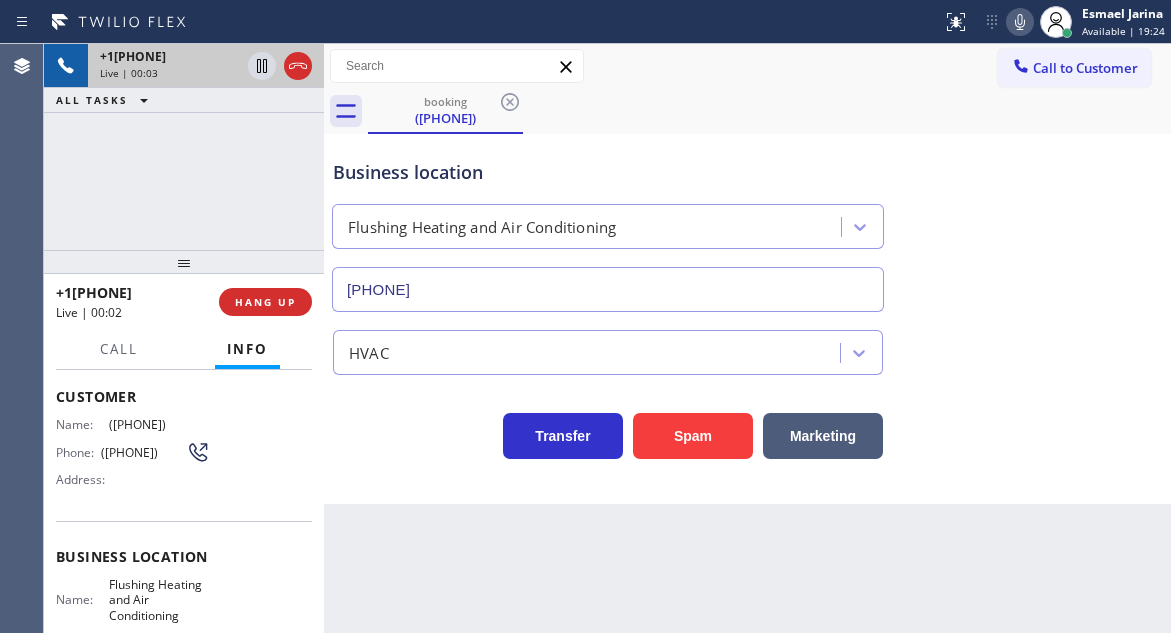 click on "([PHONE])" at bounding box center [143, 452] 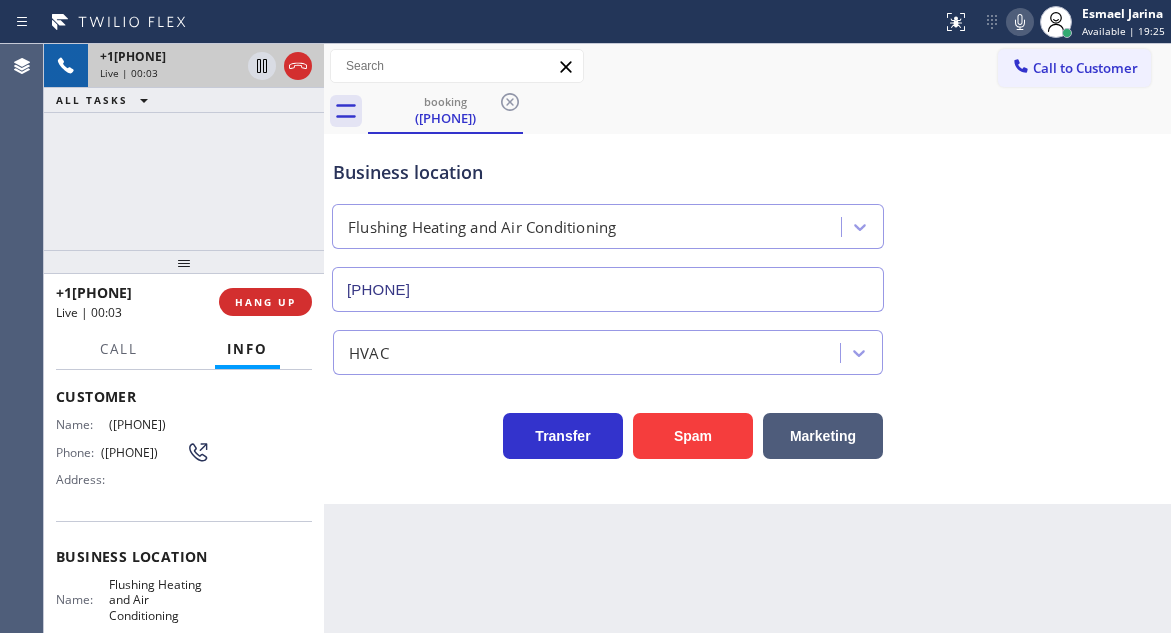click on "([PHONE])" at bounding box center (143, 452) 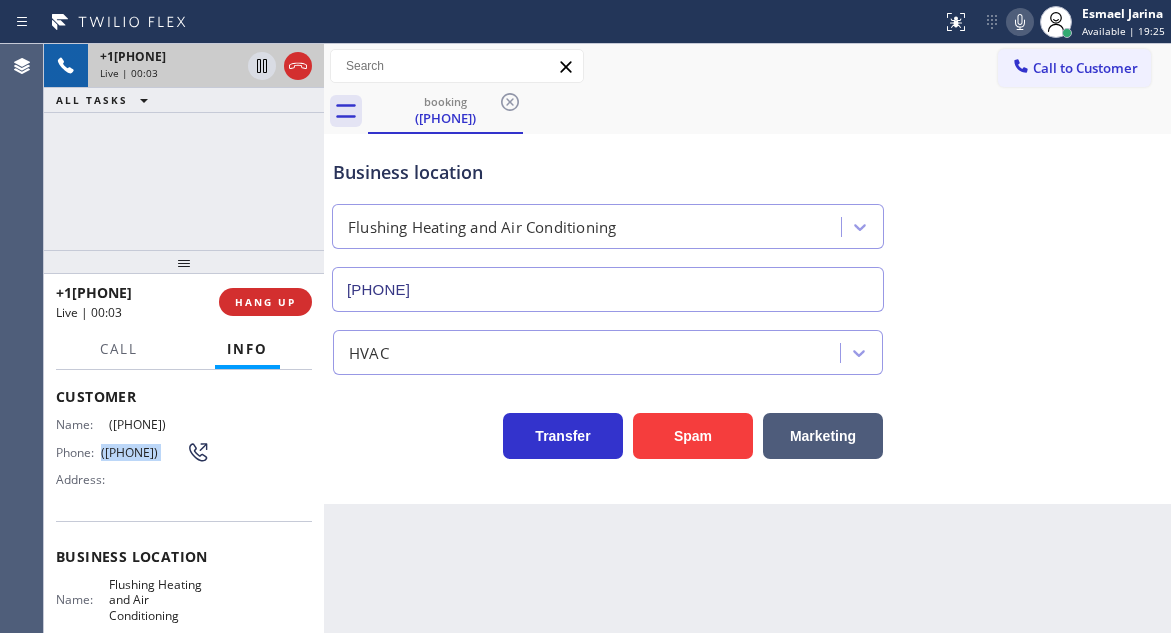 click on "([PHONE])" at bounding box center (143, 452) 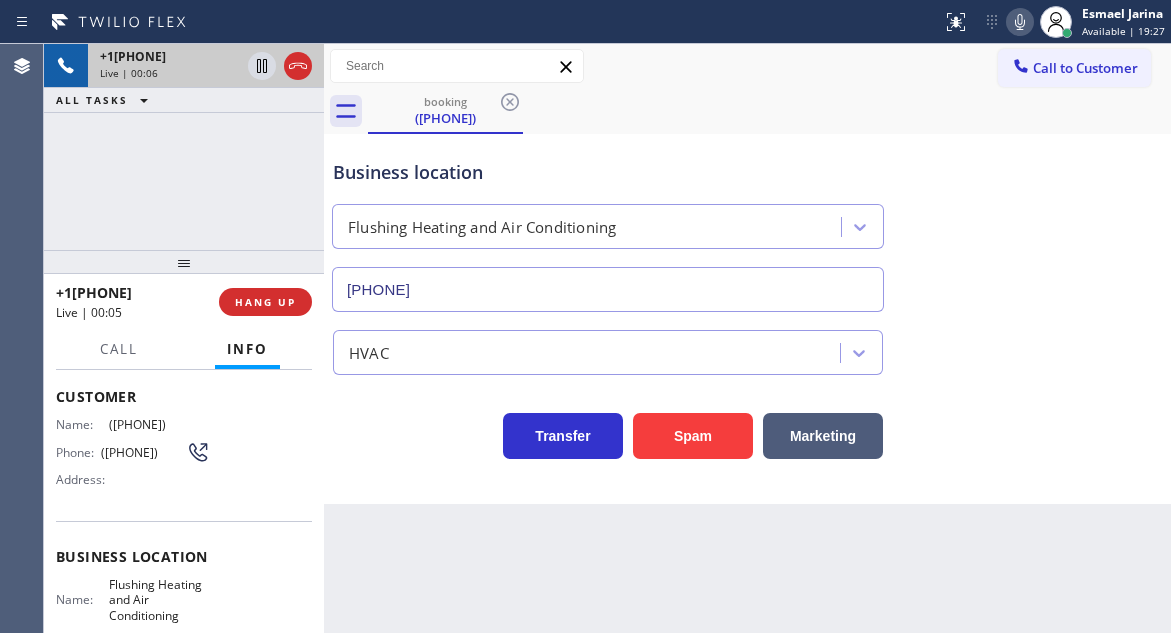 drag, startPoint x: 478, startPoint y: 511, endPoint x: 214, endPoint y: 524, distance: 264.3199 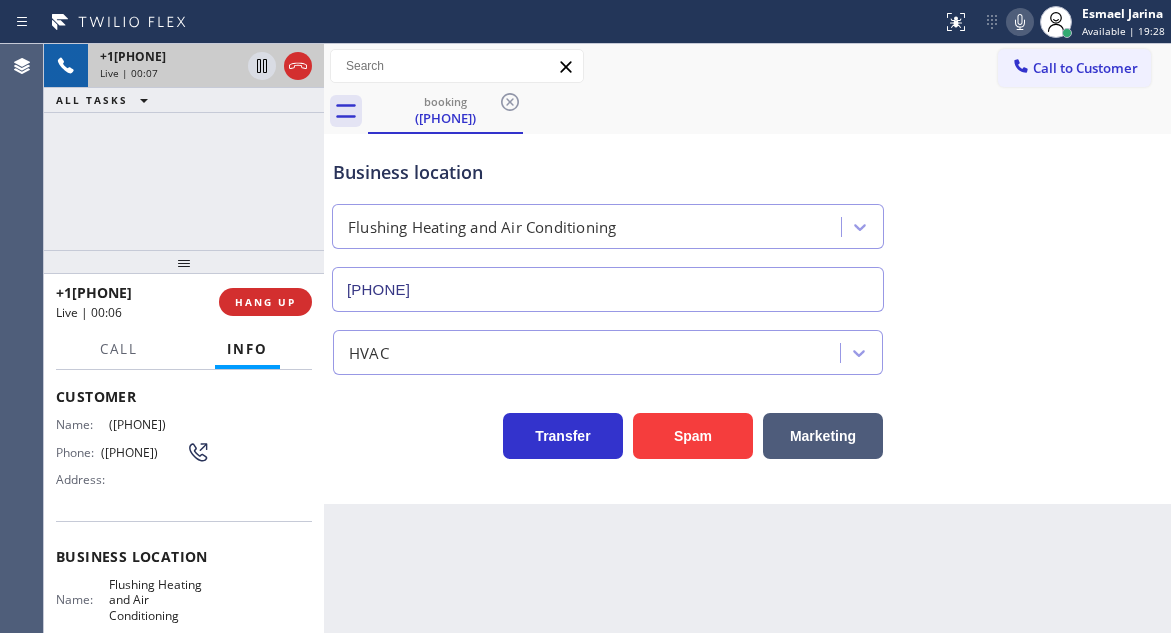 click on "Flushing Heating and Air Conditioning" at bounding box center (159, 600) 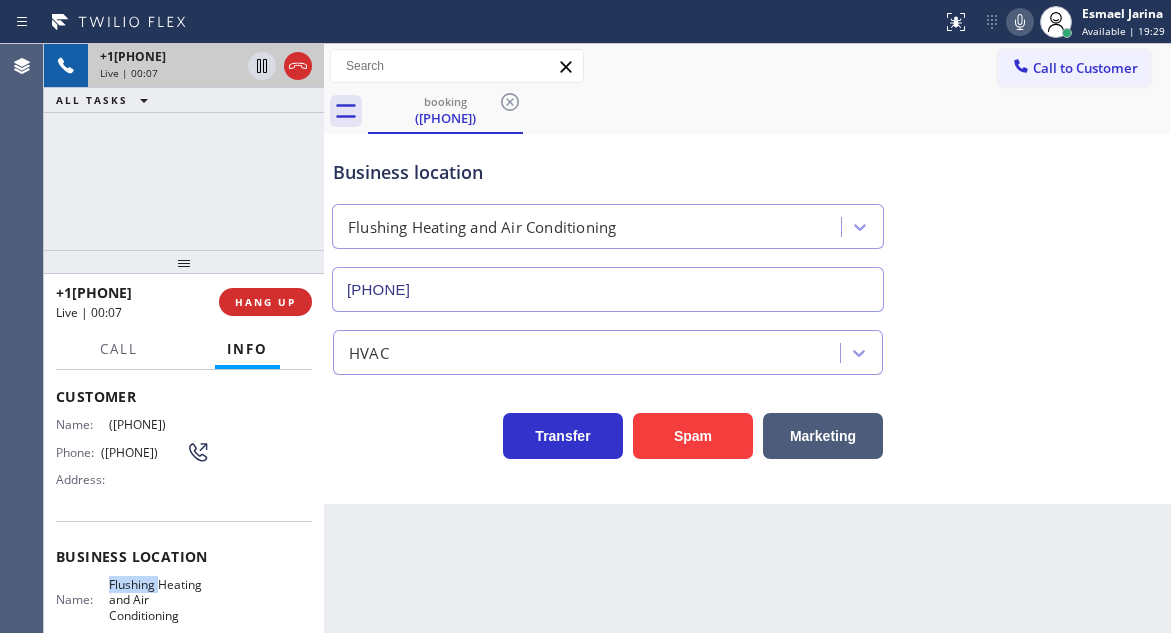 click on "Flushing Heating and Air Conditioning" at bounding box center (159, 600) 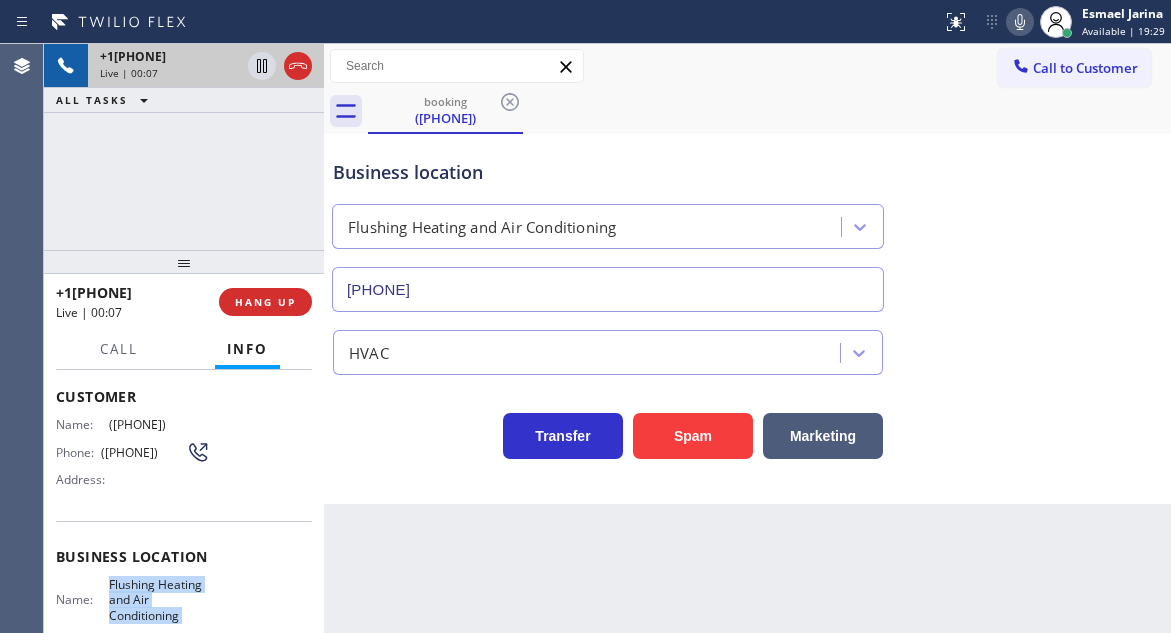 click on "Flushing Heating and Air Conditioning" at bounding box center (159, 600) 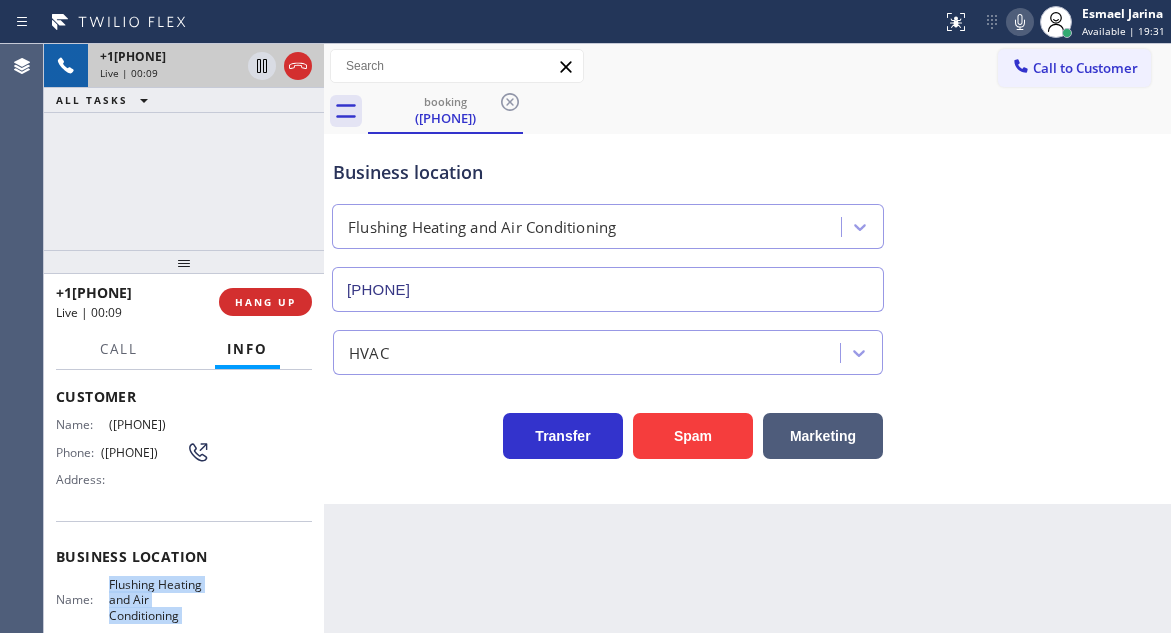 click on "Back to Dashboard Change Sender ID Customers Technicians Select a contact Outbound call Technician Search Technician Your caller id phone number Your caller id phone number Call Technician info Name   Phone none Address none Change Sender ID HVAC +1[PHONE] 5 Star Appliance +1[PHONE] Appliance Repair +1[PHONE] Plumbing +1[PHONE] Air Duct Cleaning +1[PHONE]  Electricians +1[PHONE] Cancel Change Check personal SMS Reset Change booking ([PHONE]) Call to Customer Outbound call Location Search location Your caller id phone number Customer number Call Outbound call Technician Search Technician Your caller id phone number Your caller id phone number Call booking ([PHONE]) Business location Flushing Heating and Air Conditioning ([PHONE]) HVAC Transfer Spam Marketing" at bounding box center (747, 338) 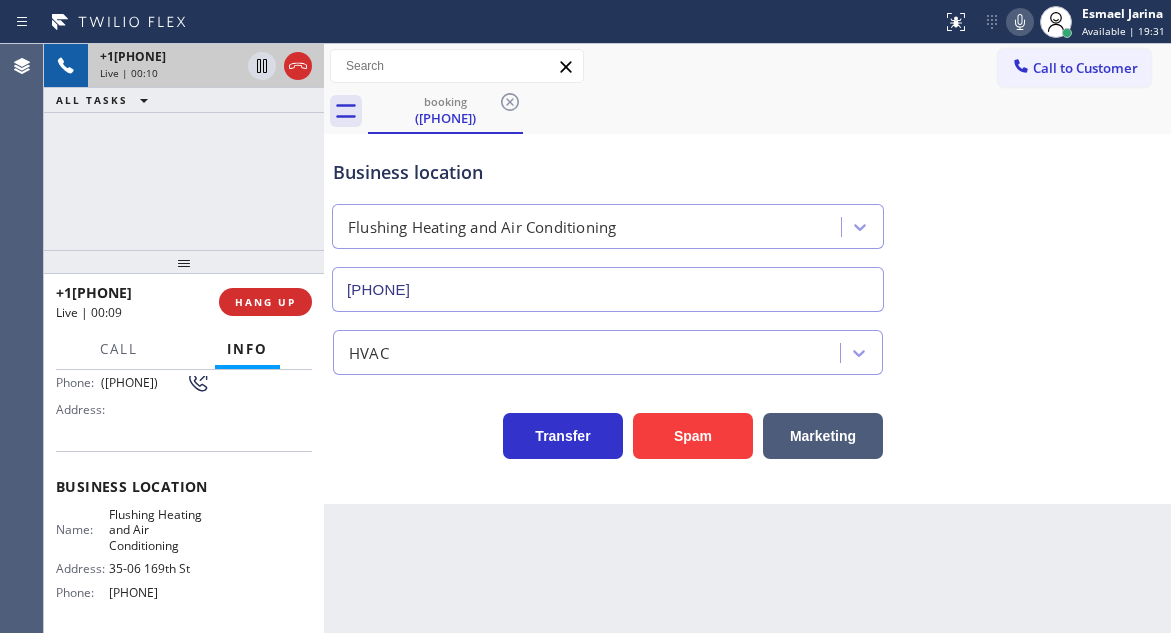 scroll, scrollTop: 200, scrollLeft: 0, axis: vertical 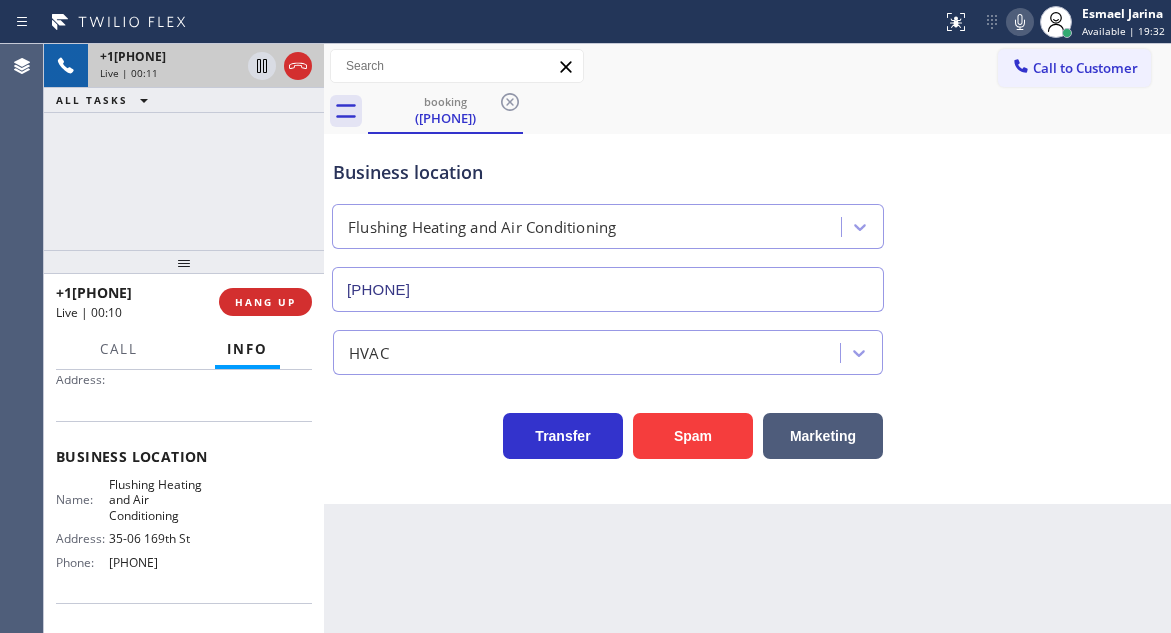 click on "[PHONE]" at bounding box center (159, 562) 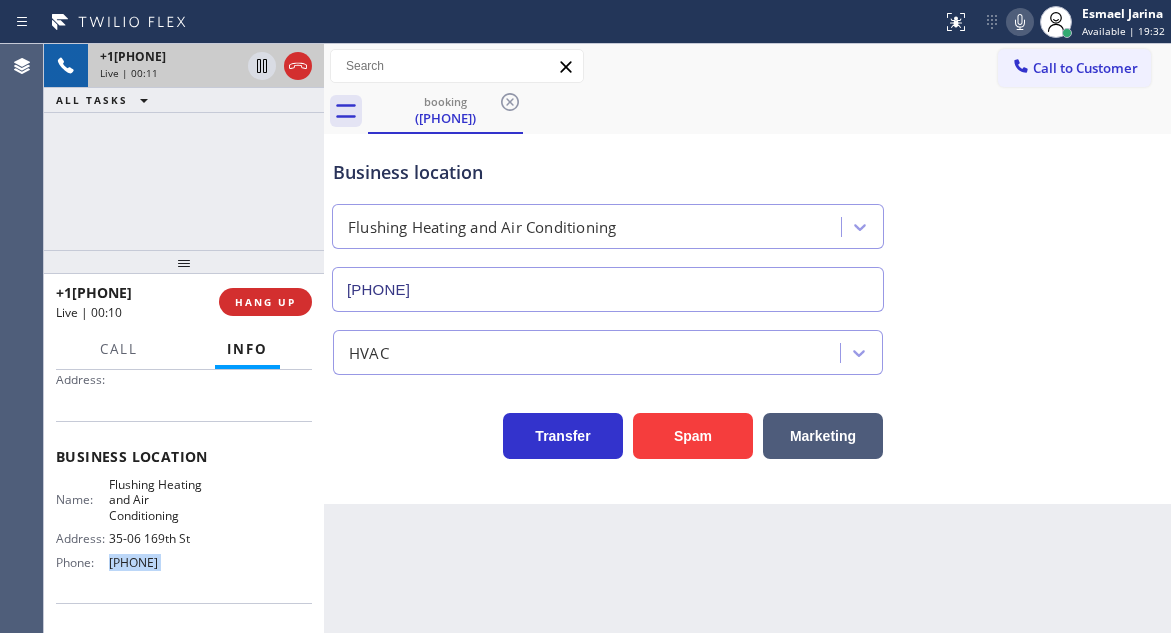 click on "[PHONE]" at bounding box center [159, 562] 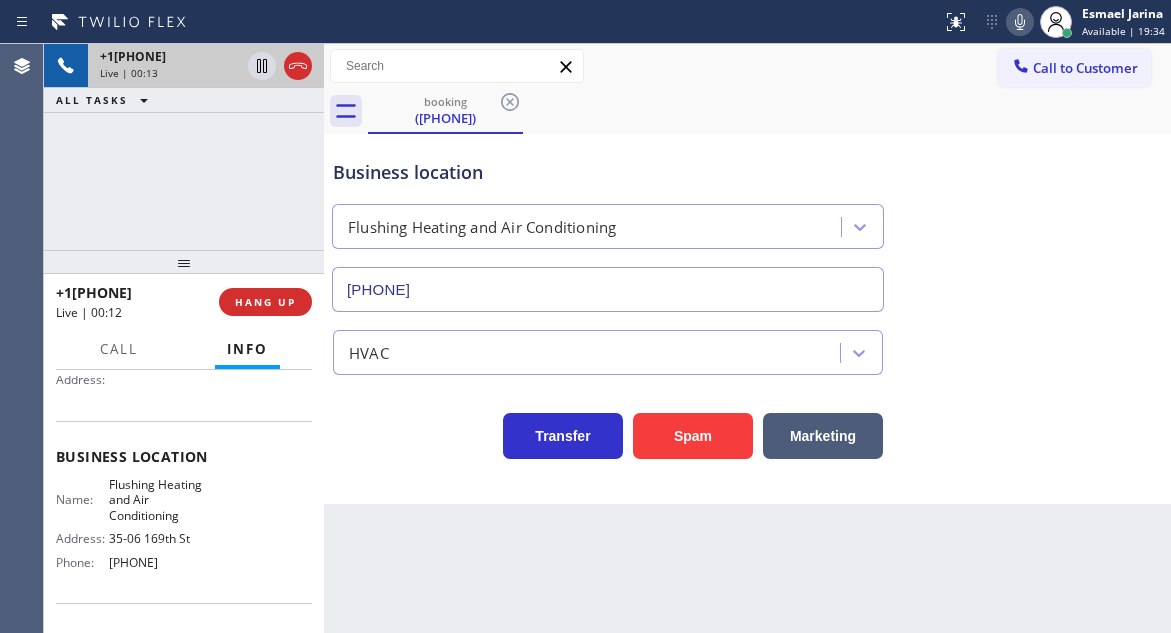drag, startPoint x: 419, startPoint y: 514, endPoint x: 409, endPoint y: 512, distance: 10.198039 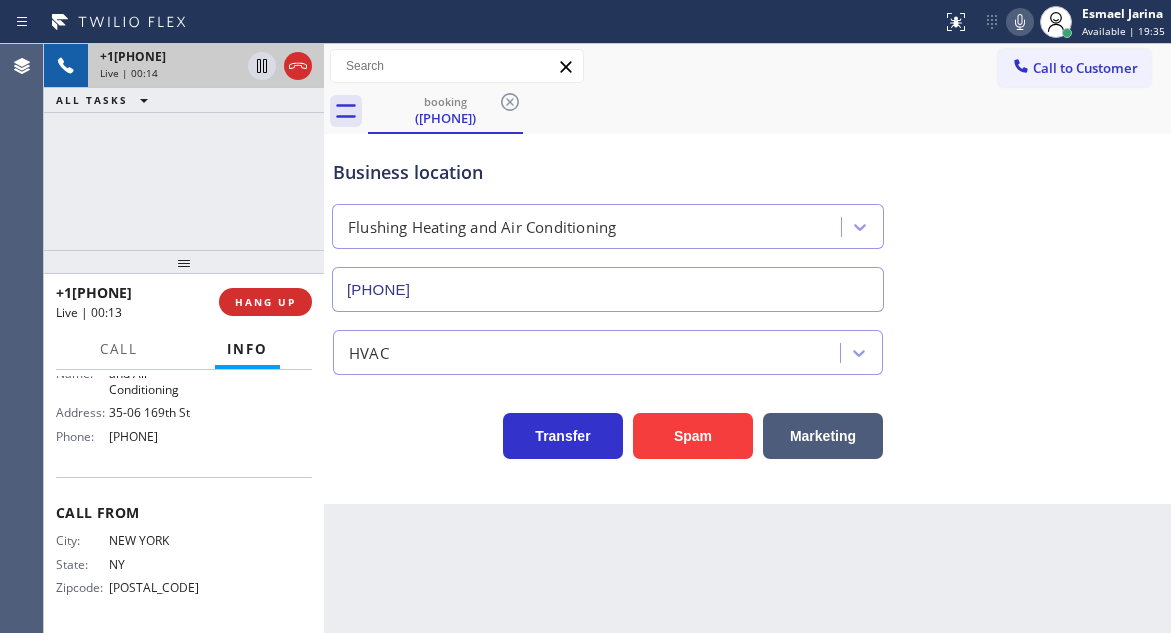 scroll, scrollTop: 334, scrollLeft: 0, axis: vertical 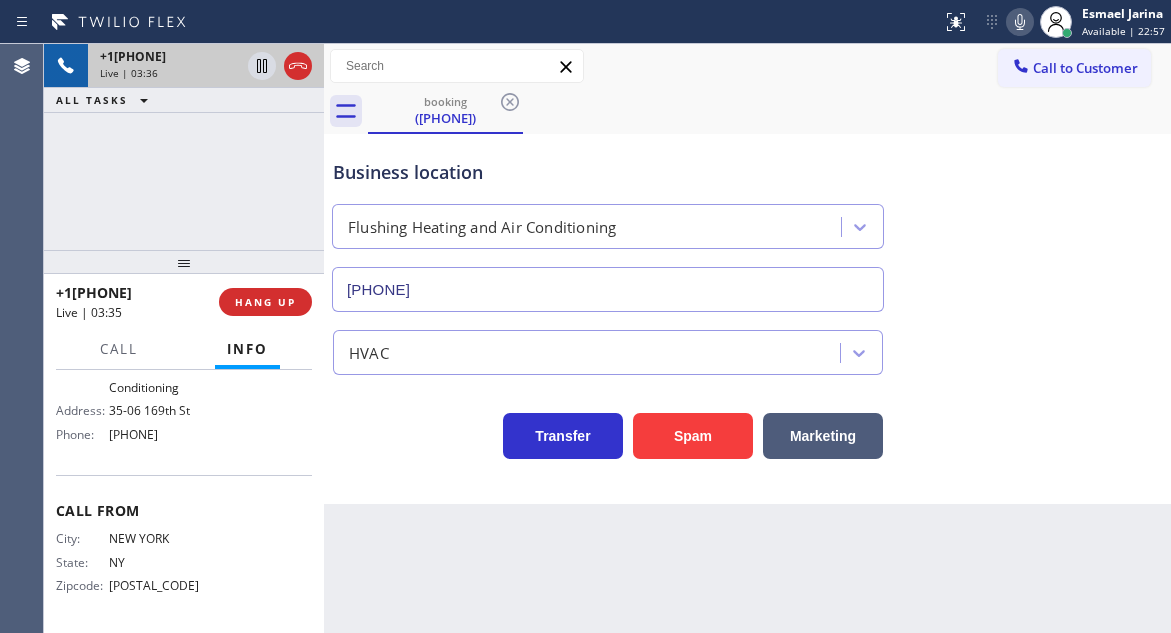 click on "Business location" at bounding box center (608, 172) 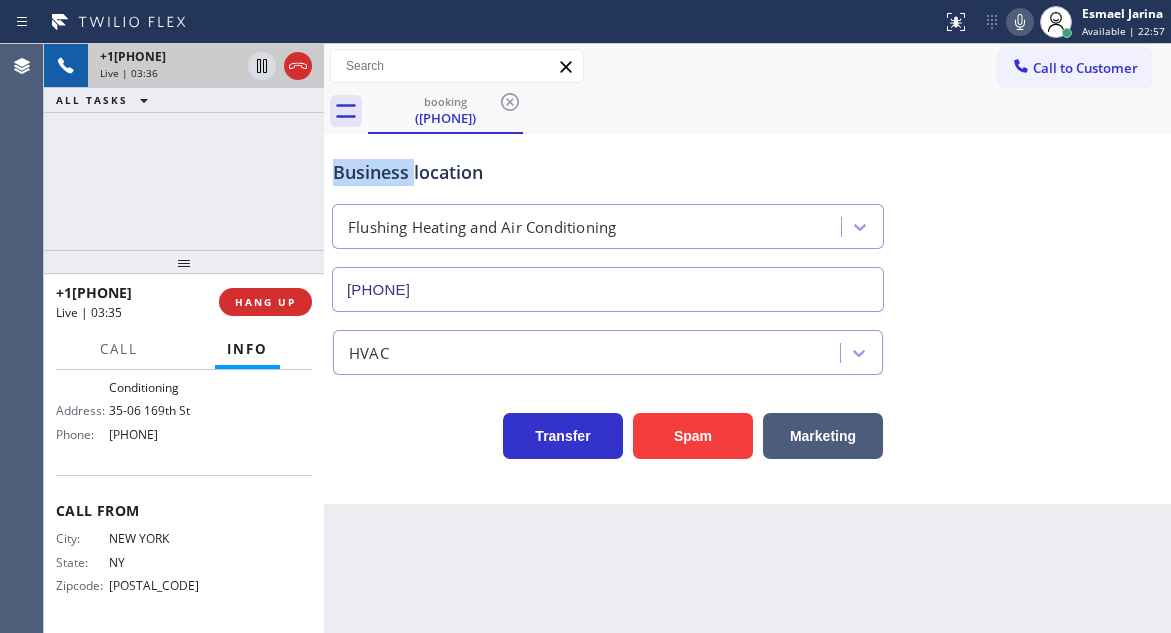 click on "Business location" at bounding box center (608, 172) 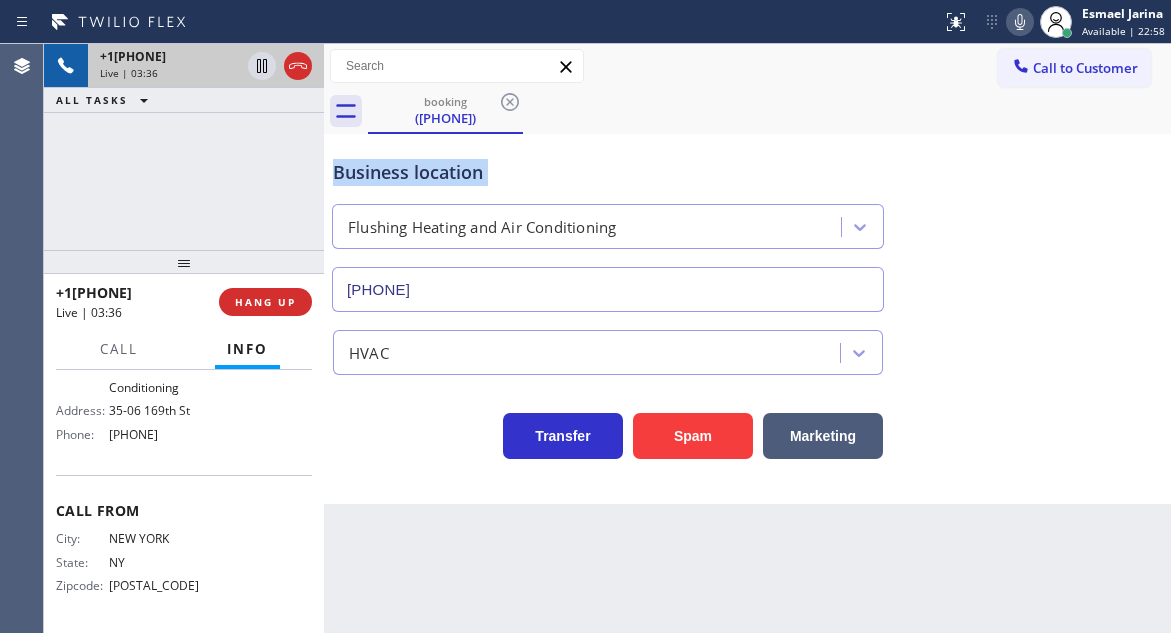 click on "Business location" at bounding box center (608, 172) 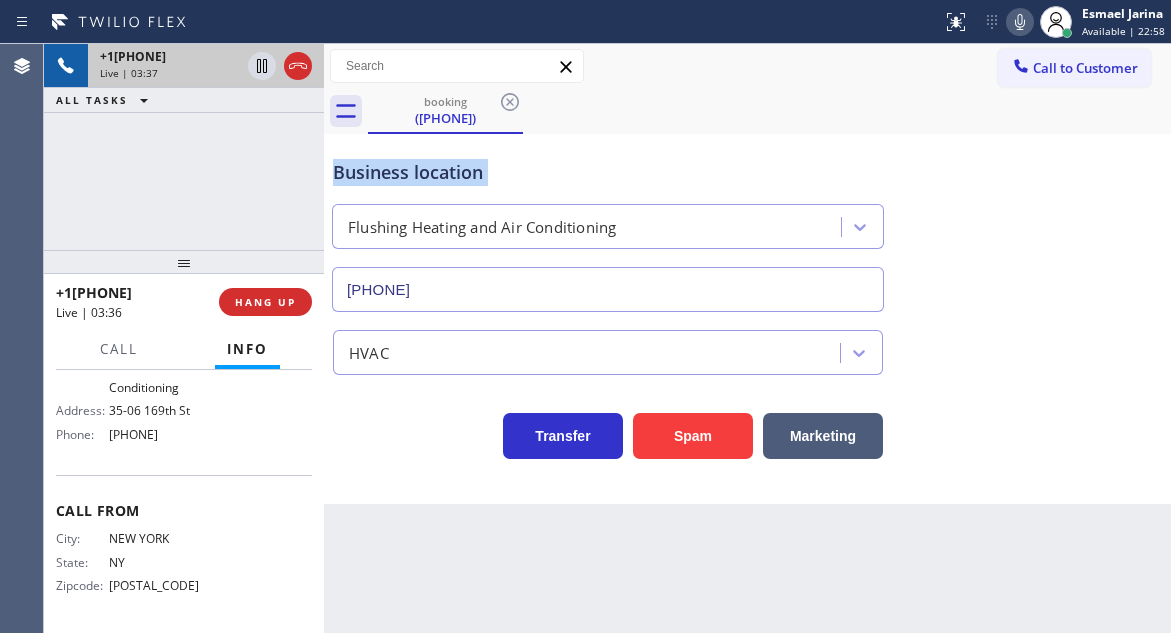 click on "Business location" at bounding box center (608, 172) 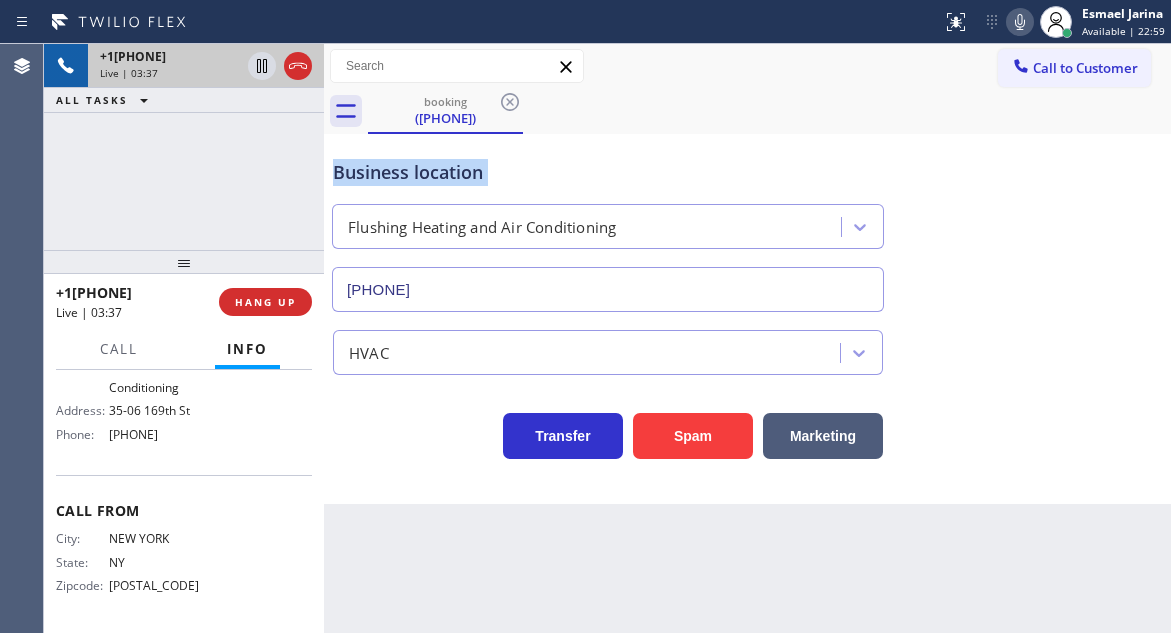 click on "Business location" at bounding box center (608, 172) 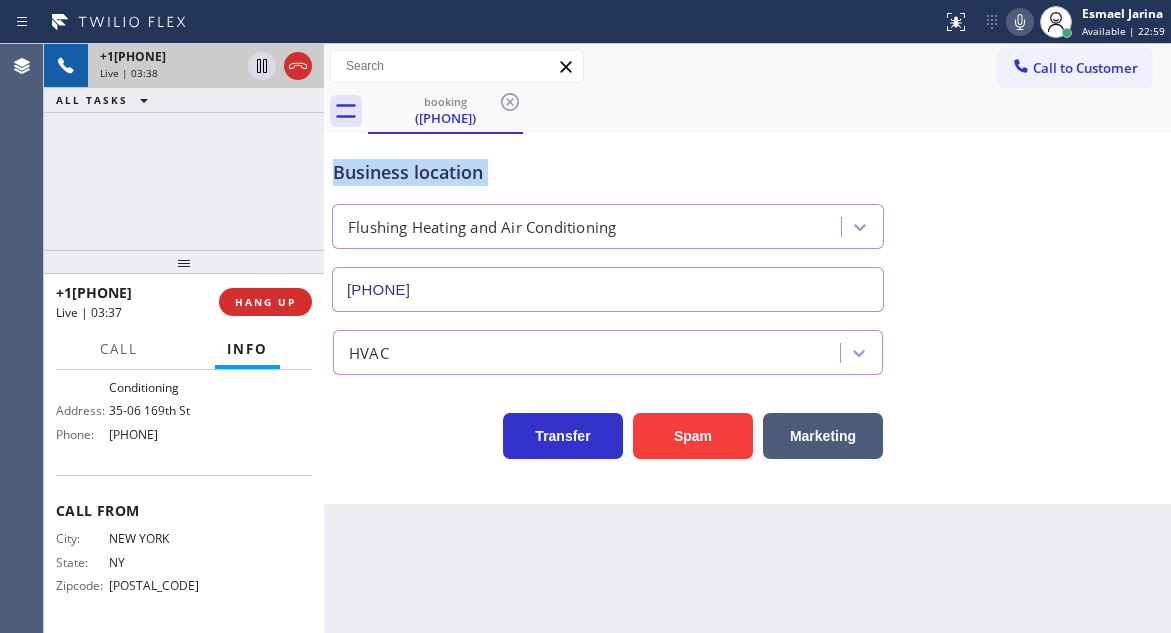 click on "Business location" at bounding box center (608, 172) 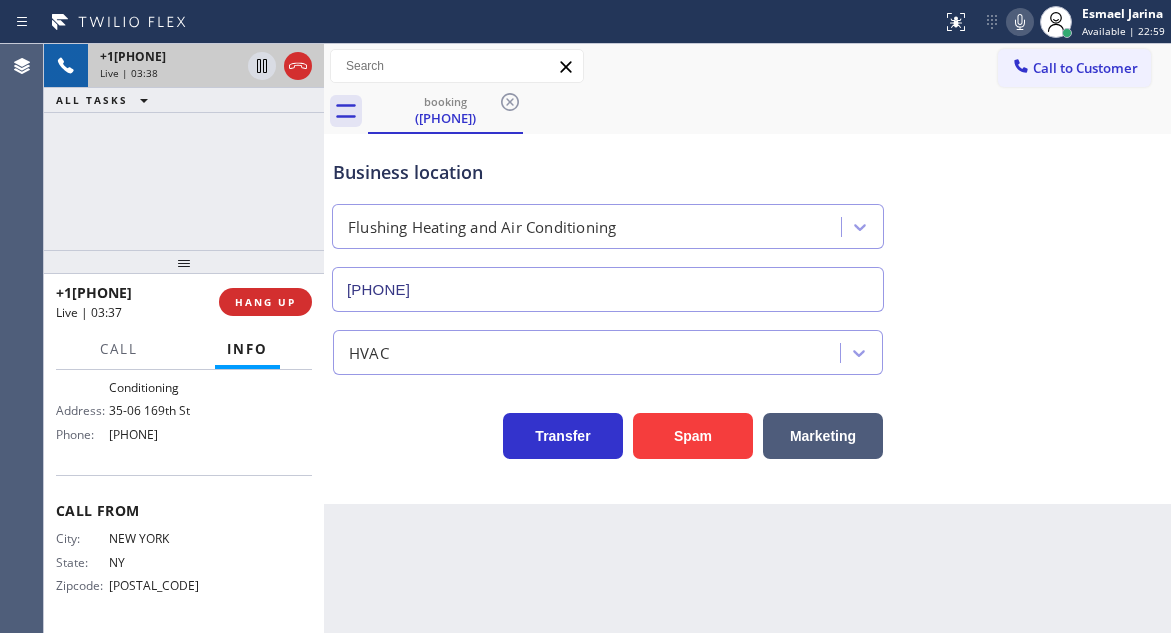 click on "+1[PHONE] Live | 03:38 ALL TASKS ALL TASKS ACTIVE TASKS TASKS IN WRAP UP" at bounding box center (184, 147) 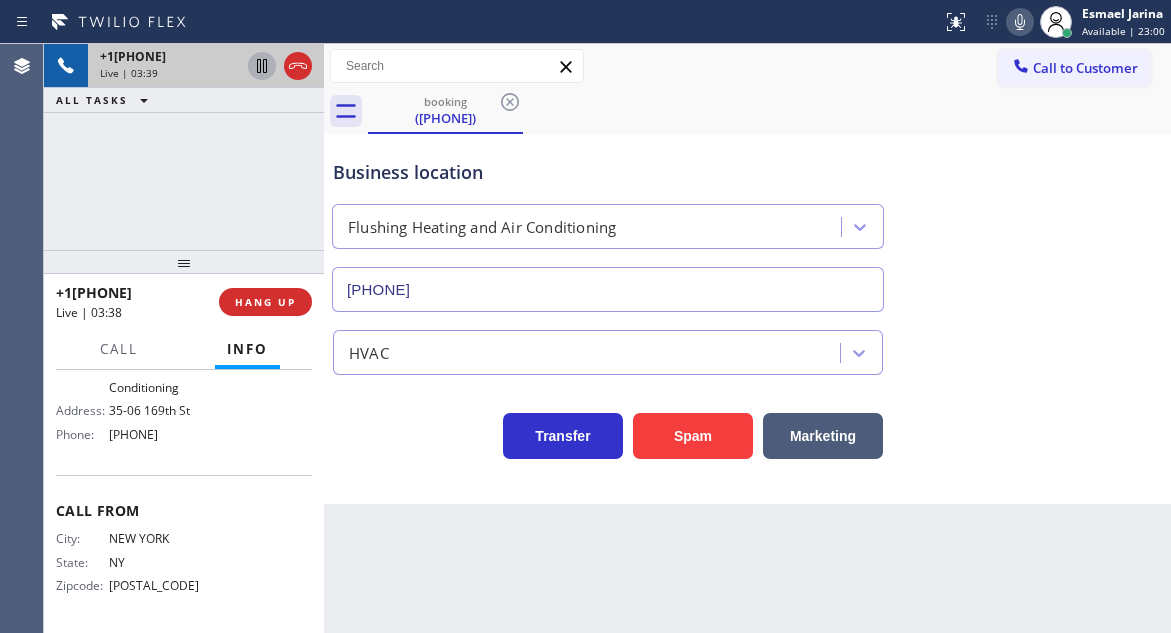 click 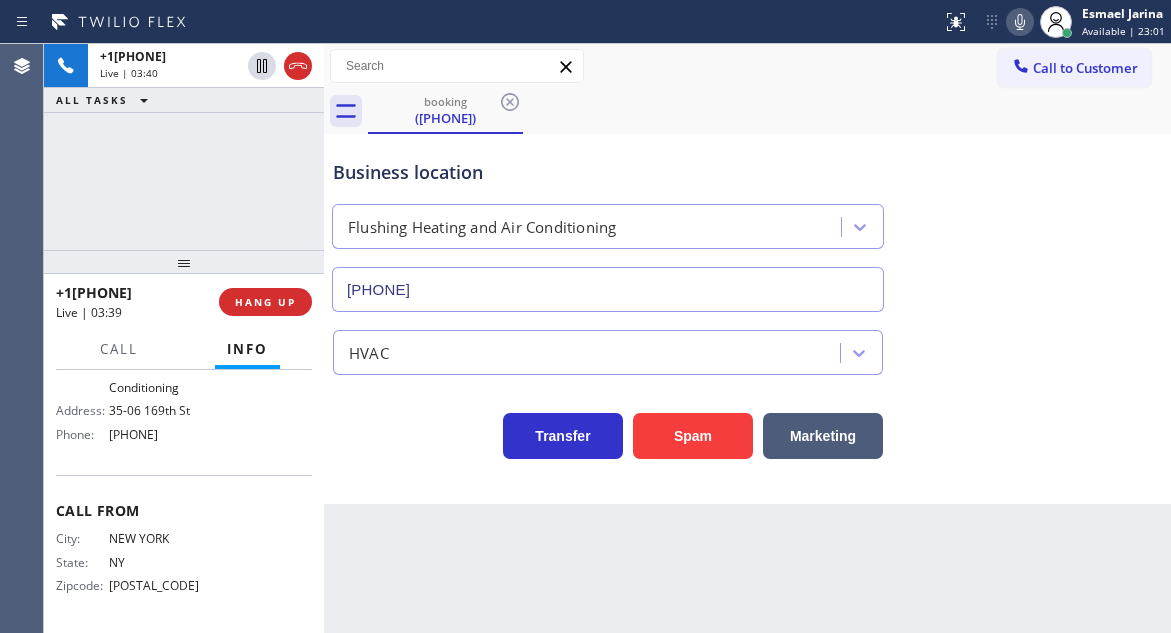click 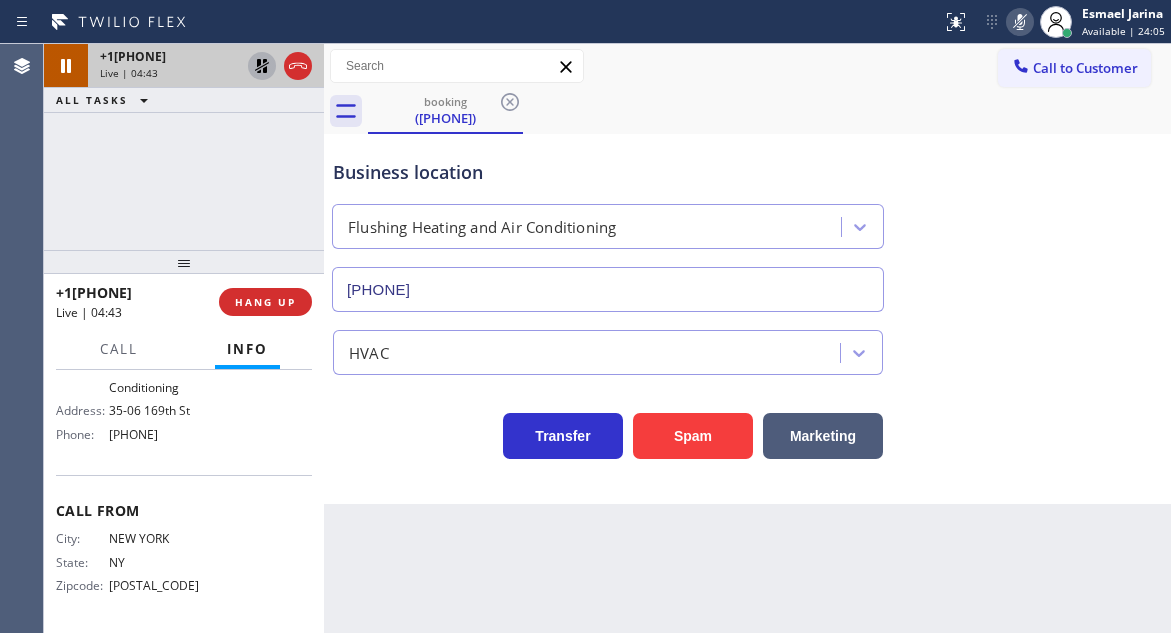 click 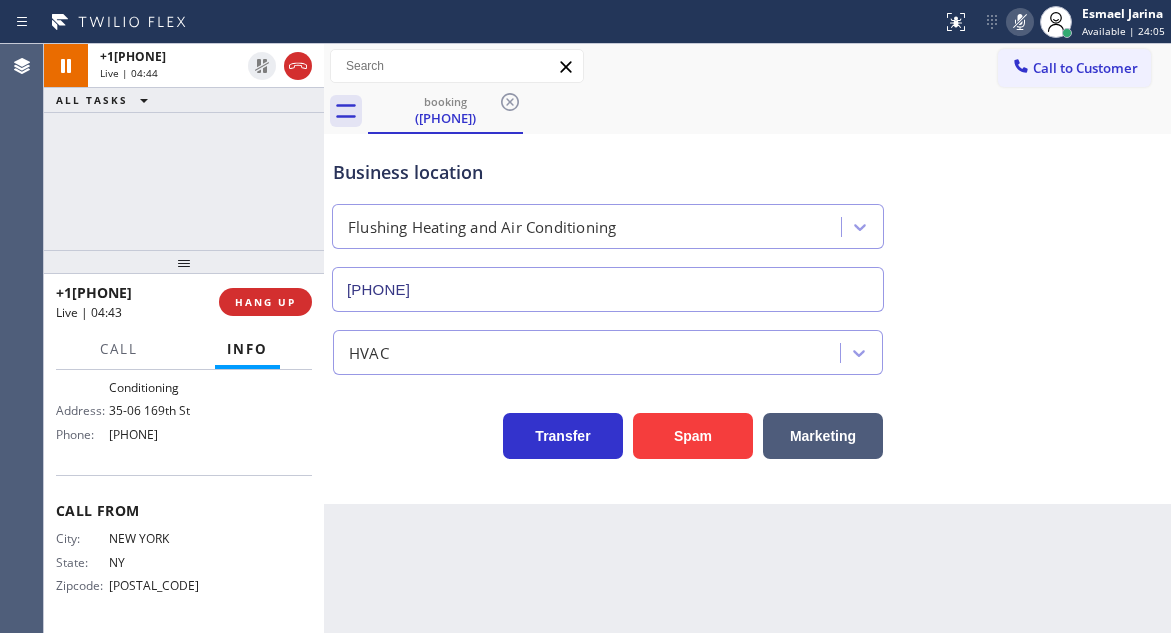 click 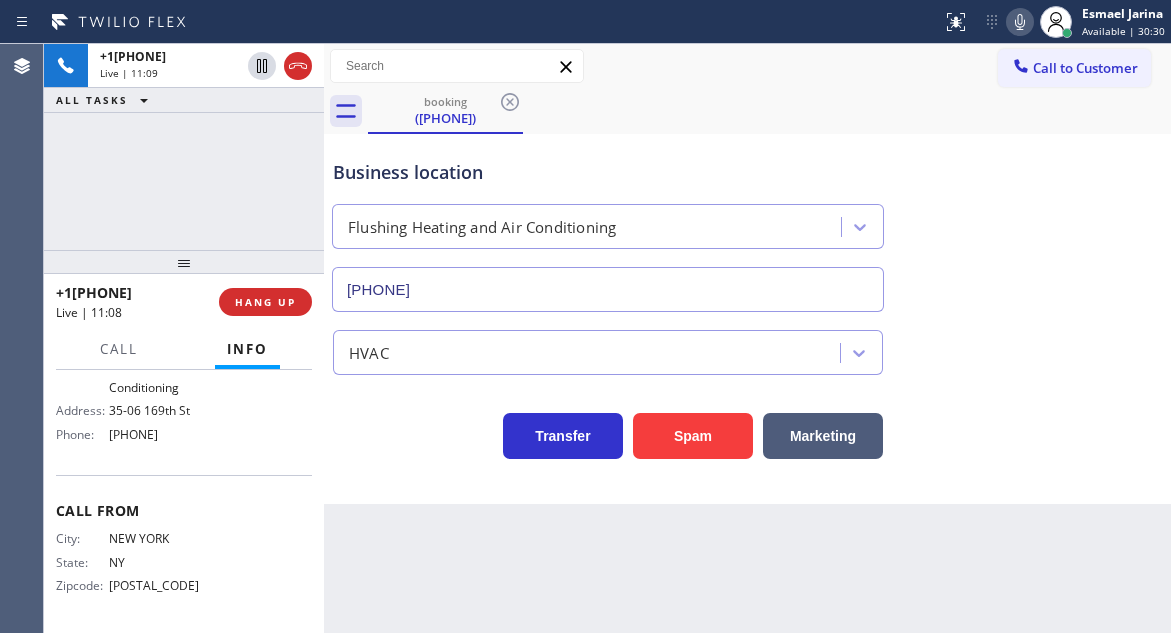 click on "Business location" at bounding box center (608, 172) 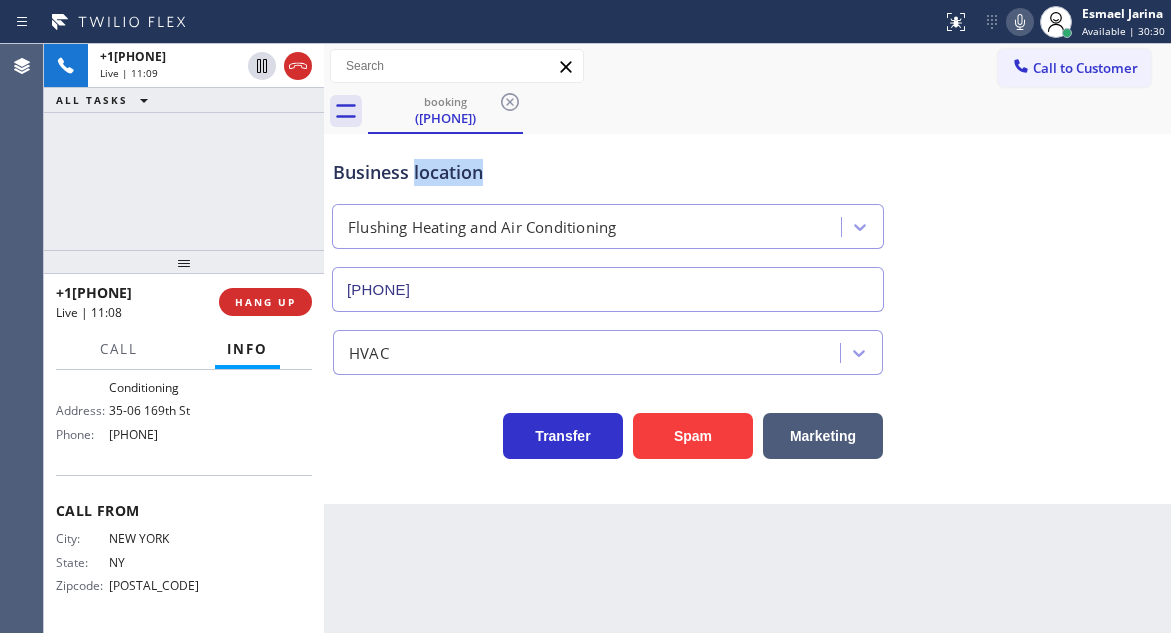 click on "Business location" at bounding box center [608, 172] 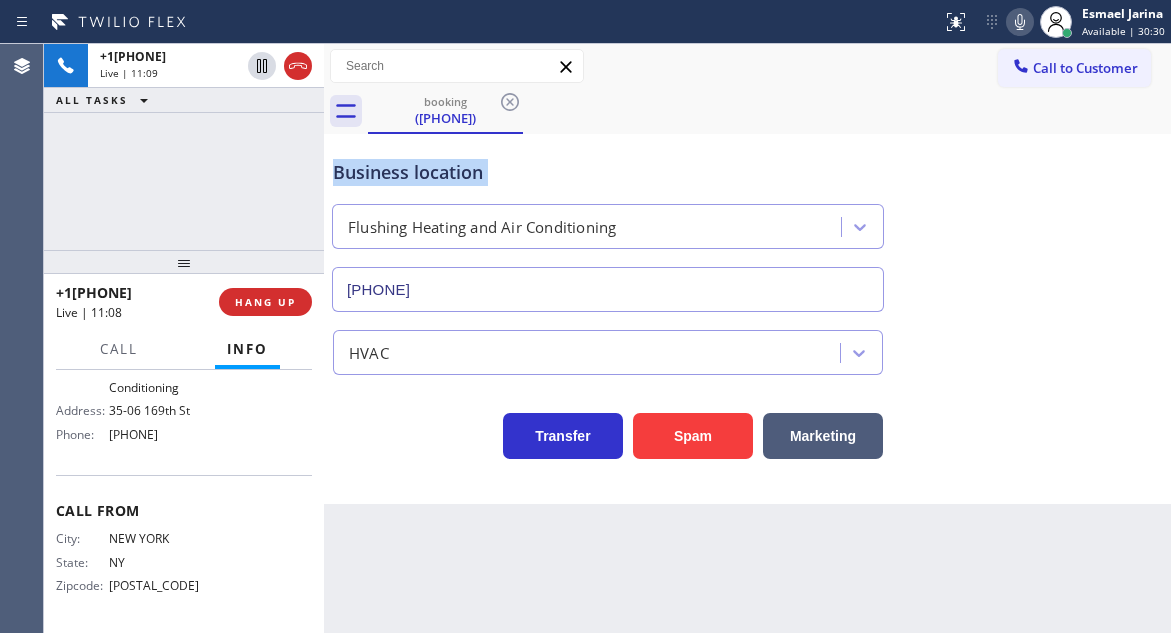 click on "Business location" at bounding box center [608, 172] 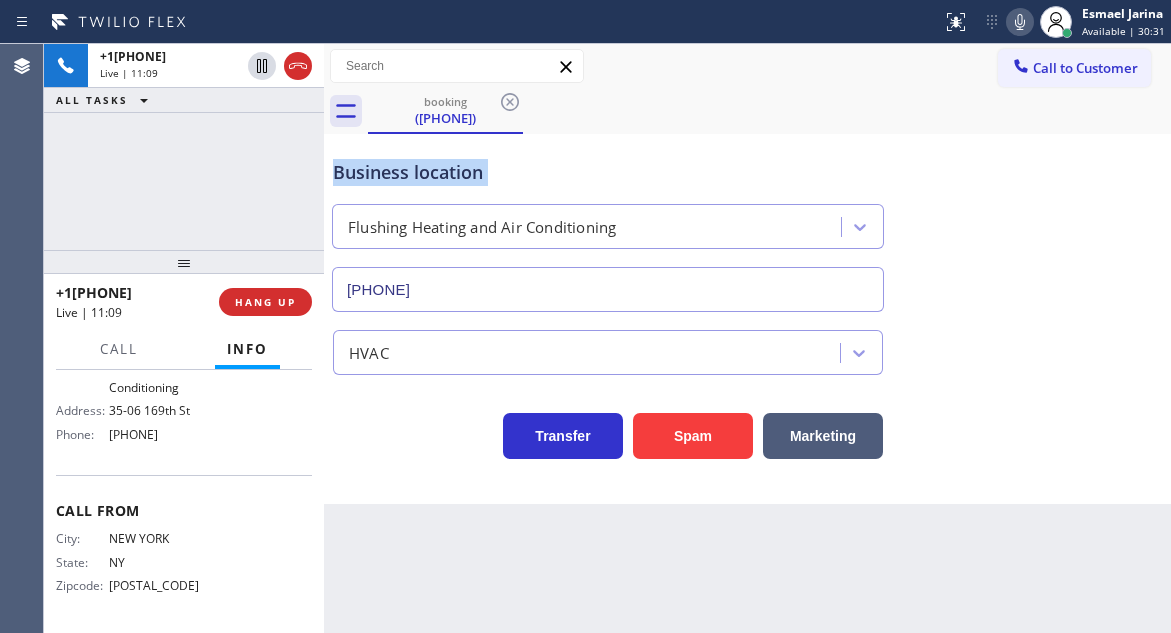 click on "Business location" at bounding box center [608, 172] 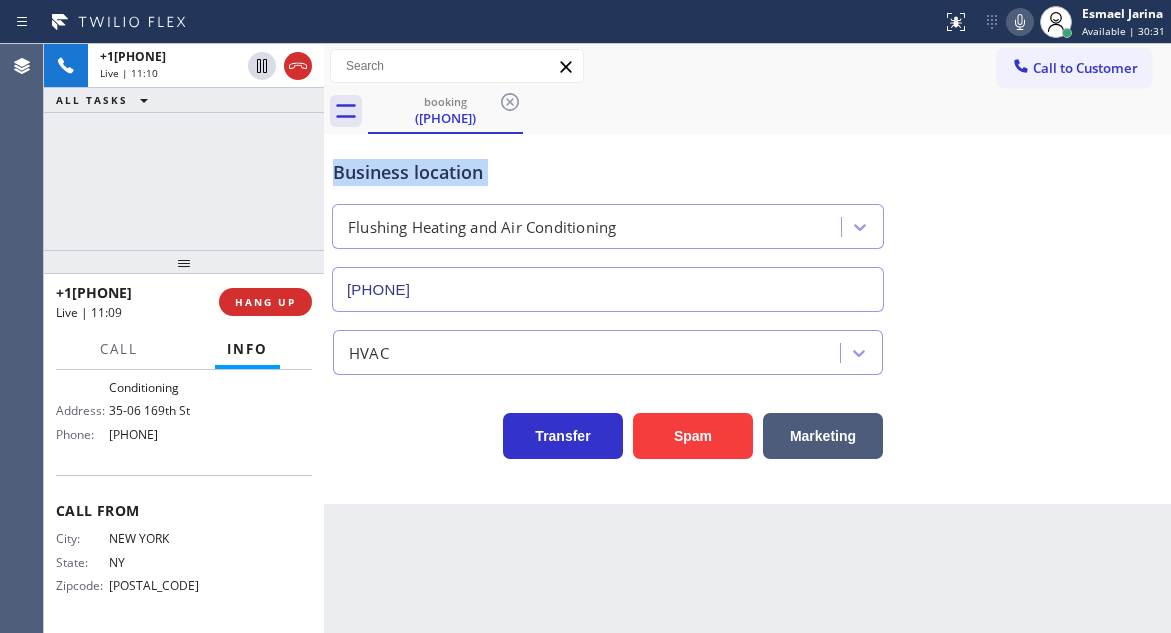 click on "Business location" at bounding box center (608, 172) 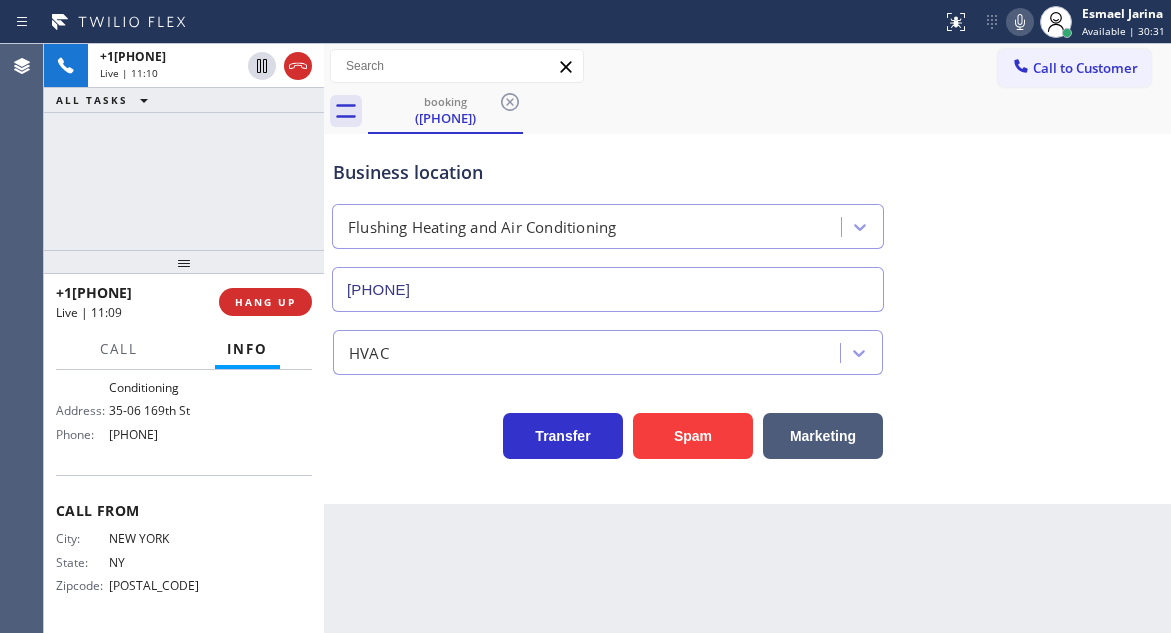 click on "[PHONE] Live | [TIME] ALL TASKS ALL TASKS ACTIVE TASKS TASKS IN WRAP UP" at bounding box center (184, 147) 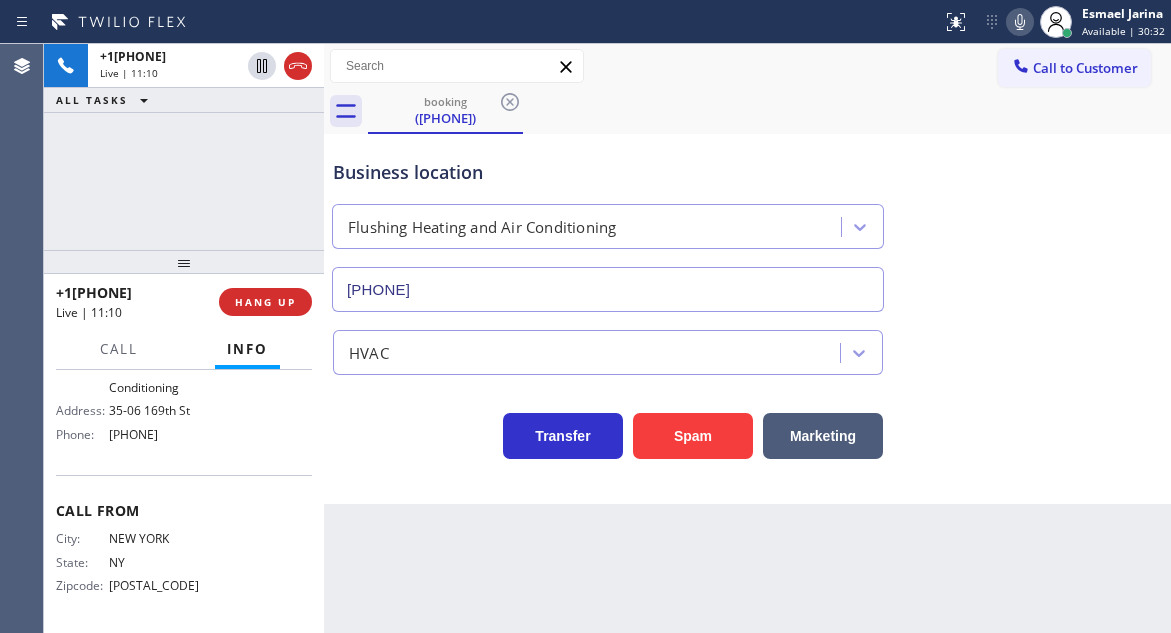click on "Business location Flushing Heating and Air Conditioning ([PHONE])" at bounding box center (608, 225) 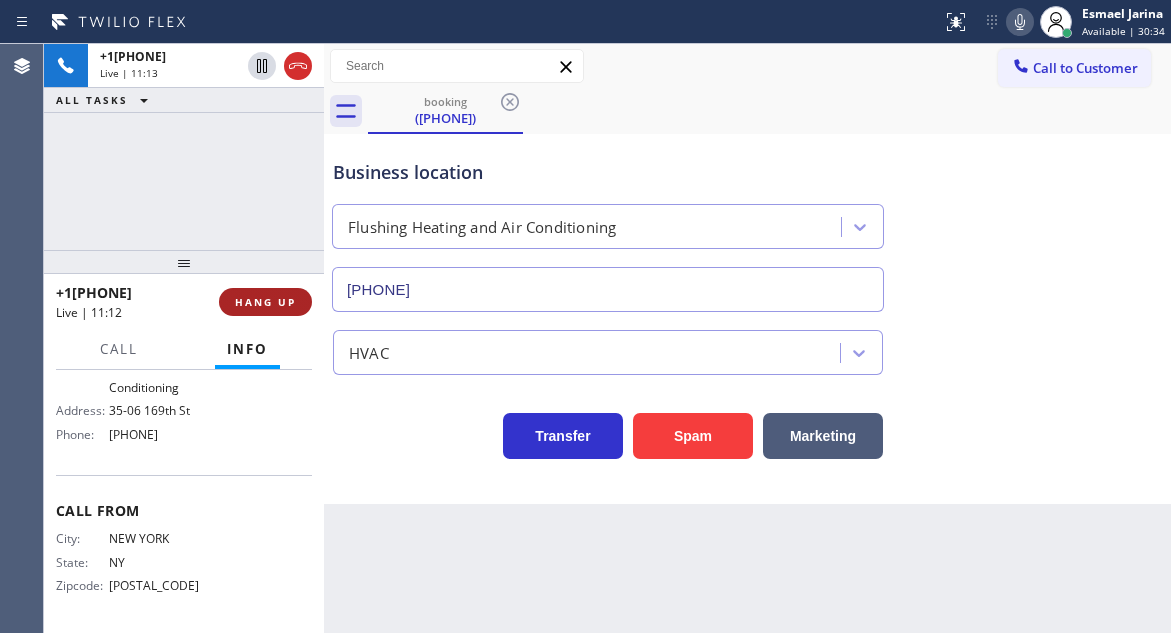 click on "HANG UP" at bounding box center [265, 302] 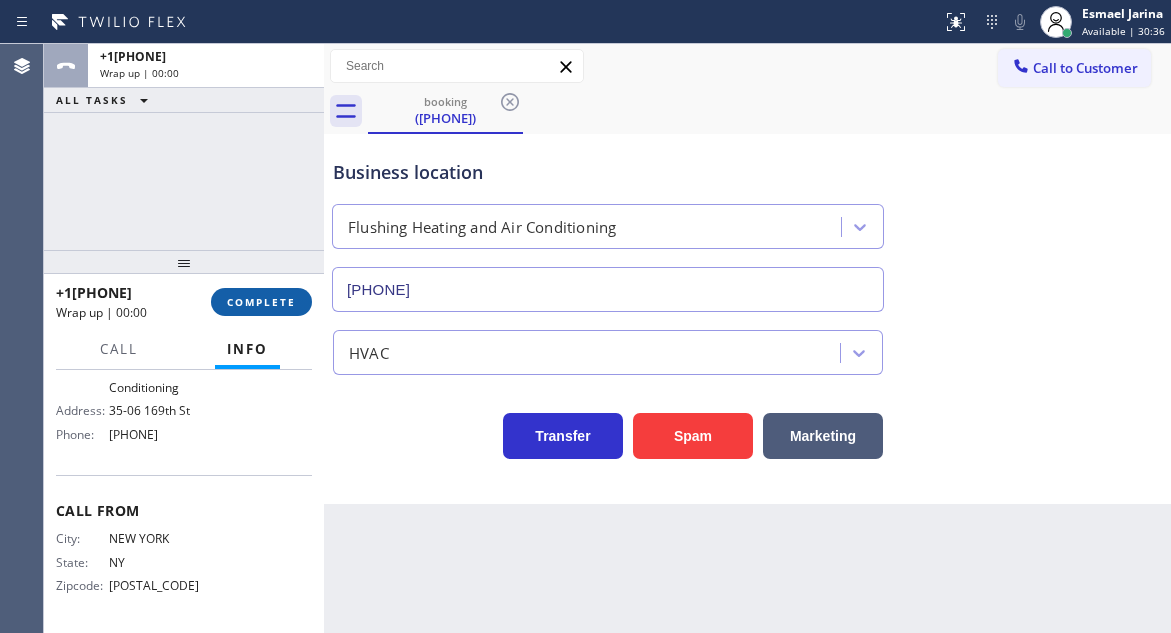click on "COMPLETE" at bounding box center [261, 302] 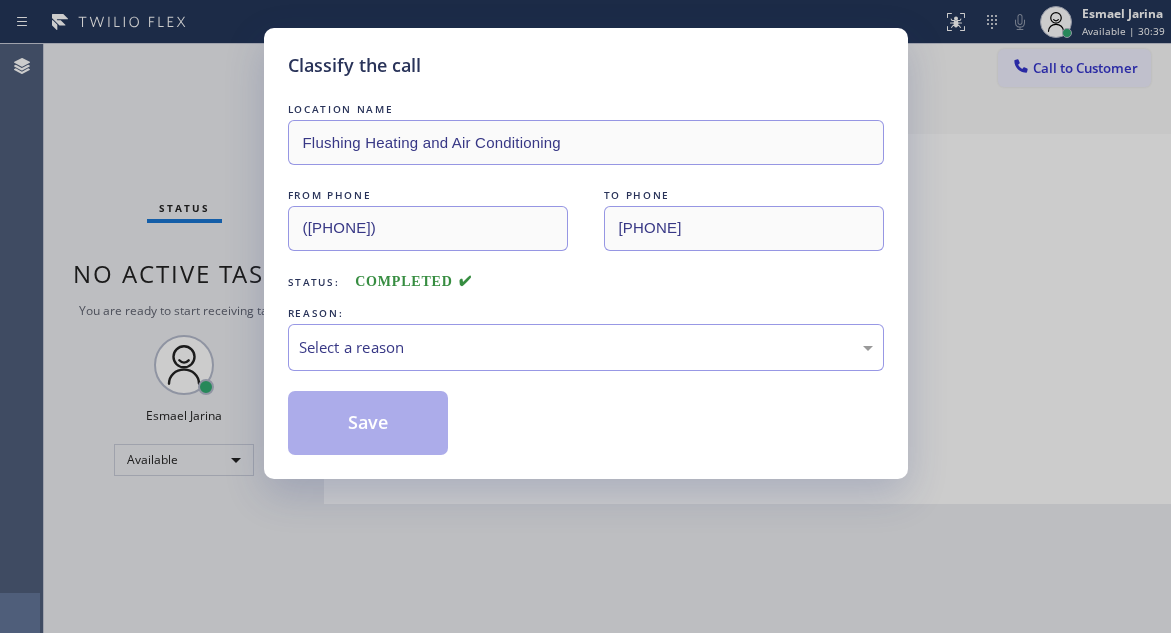 click on "Select a reason" at bounding box center (586, 347) 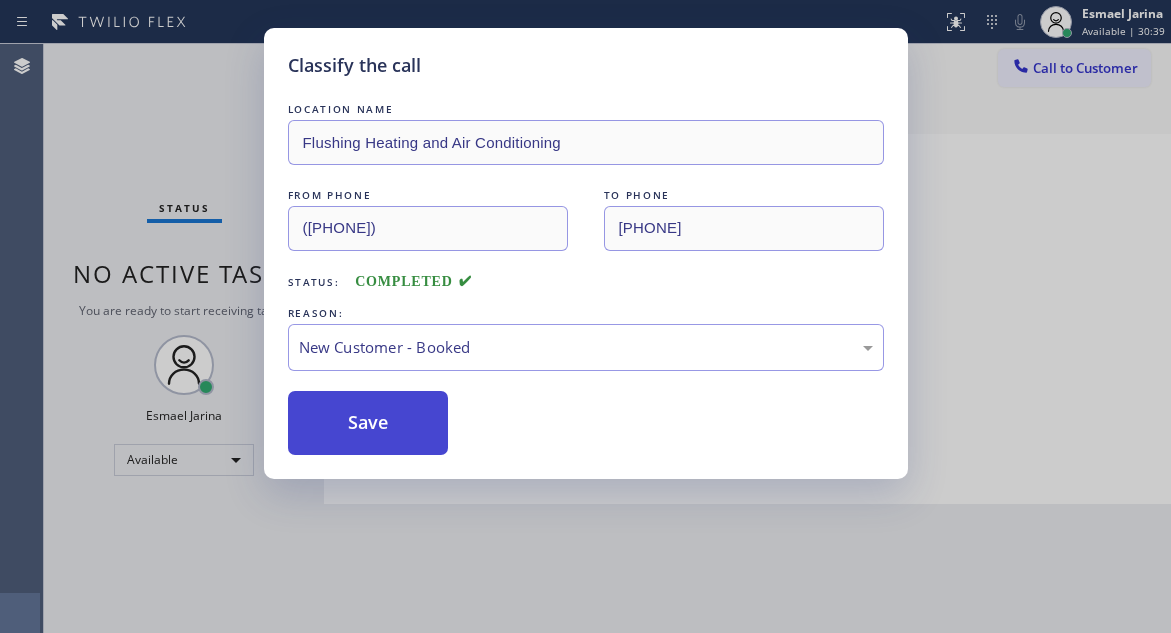 click on "Save" at bounding box center (368, 423) 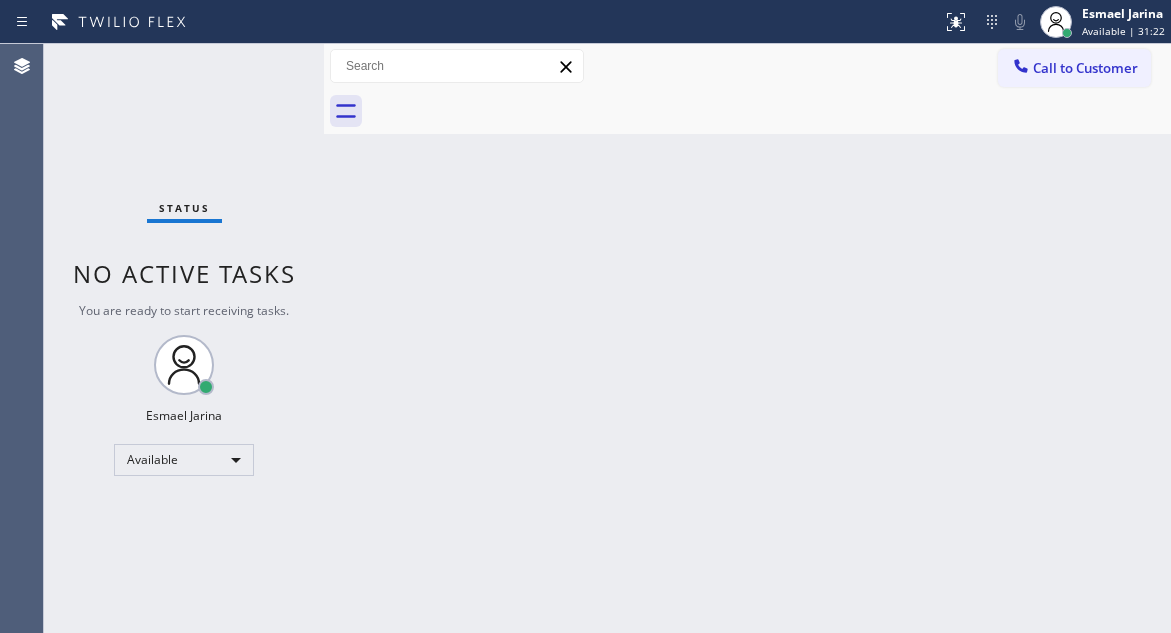 click on "Status   No active tasks     You are ready to start receiving tasks.   Esmael Jarina Available" at bounding box center [184, 338] 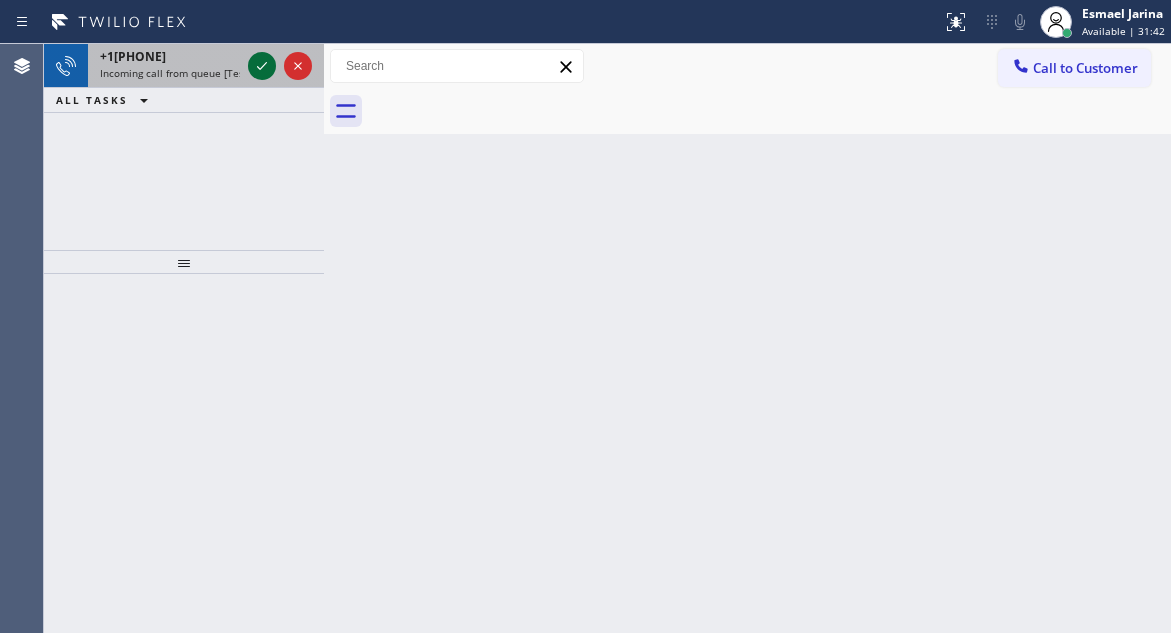 click 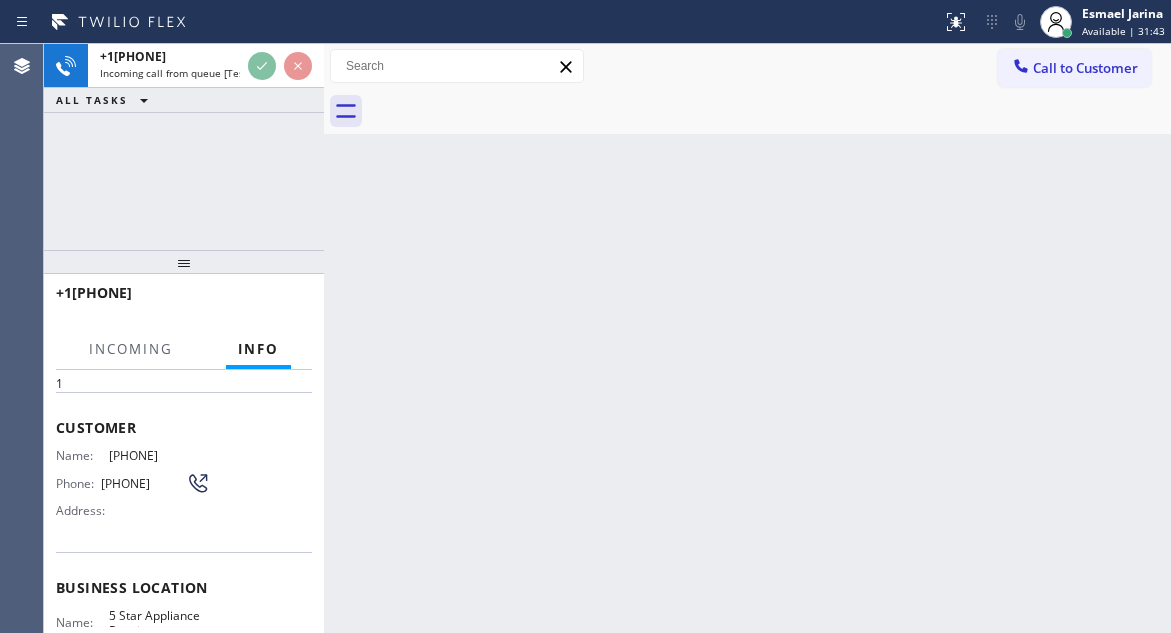 scroll, scrollTop: 200, scrollLeft: 0, axis: vertical 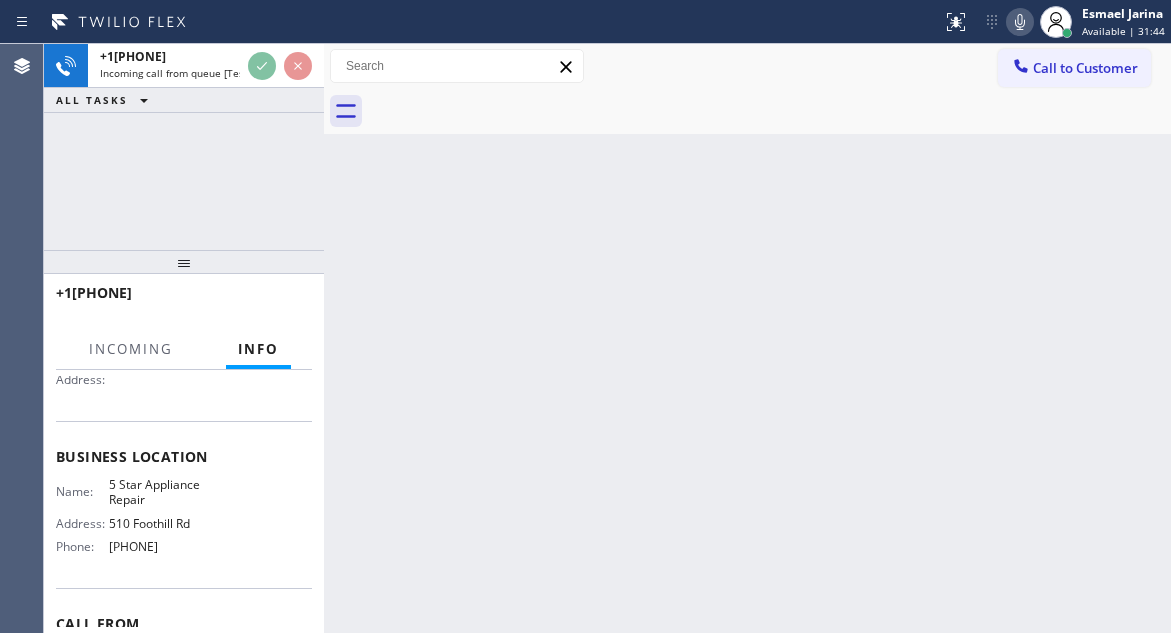 click on "5 Star Appliance Repair" at bounding box center [159, 492] 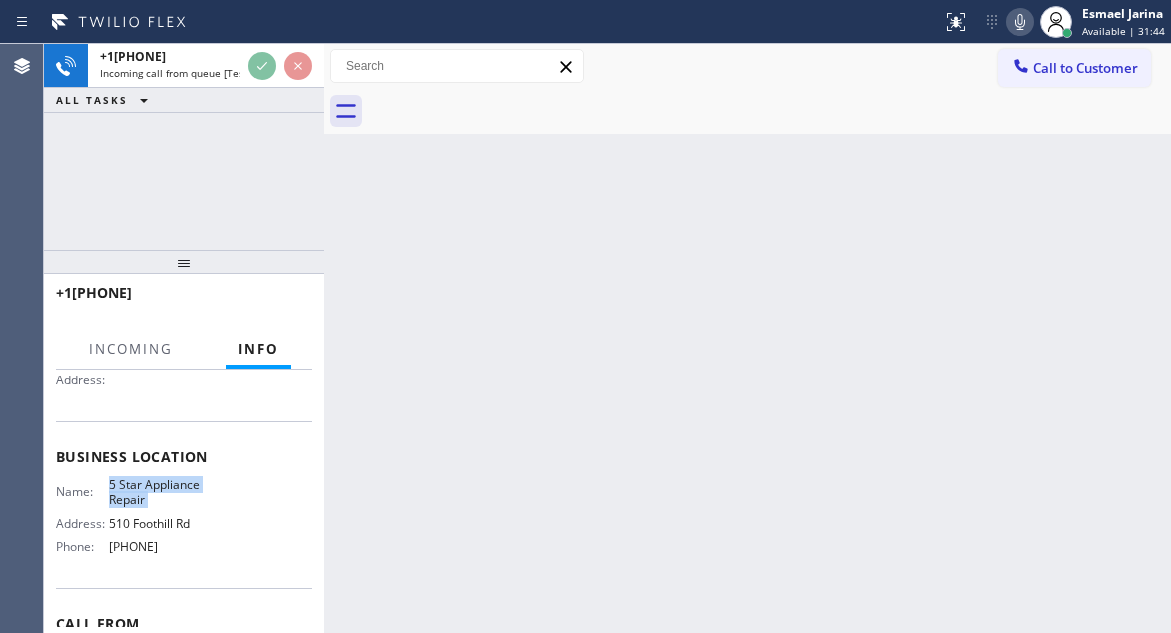 click on "5 Star Appliance Repair" at bounding box center [159, 492] 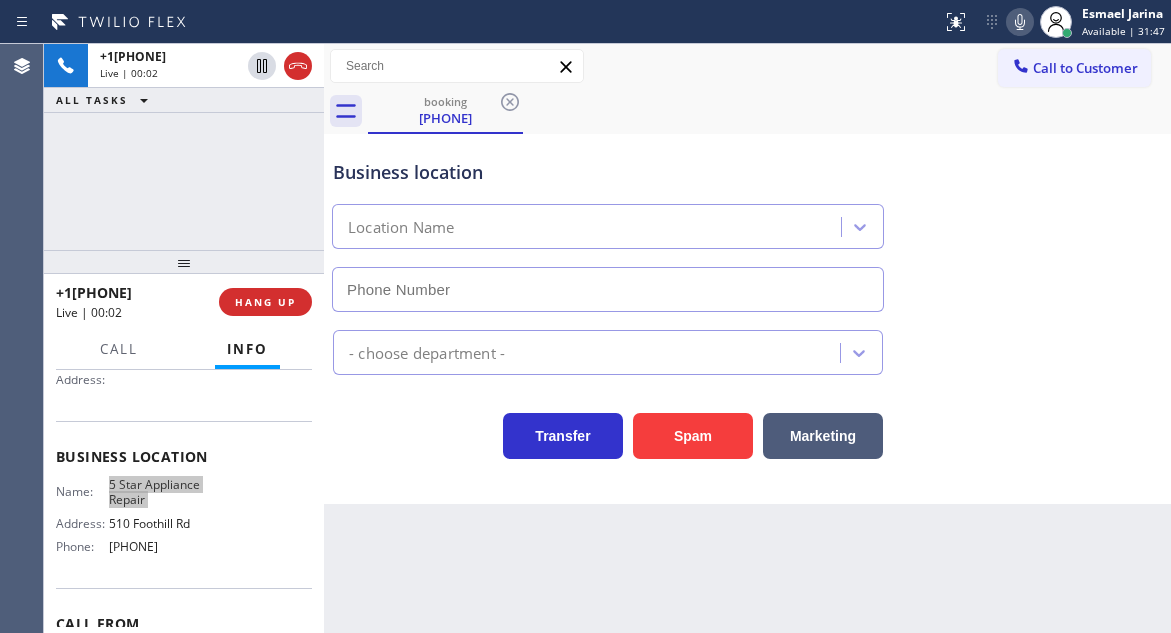 type on "[PHONE]" 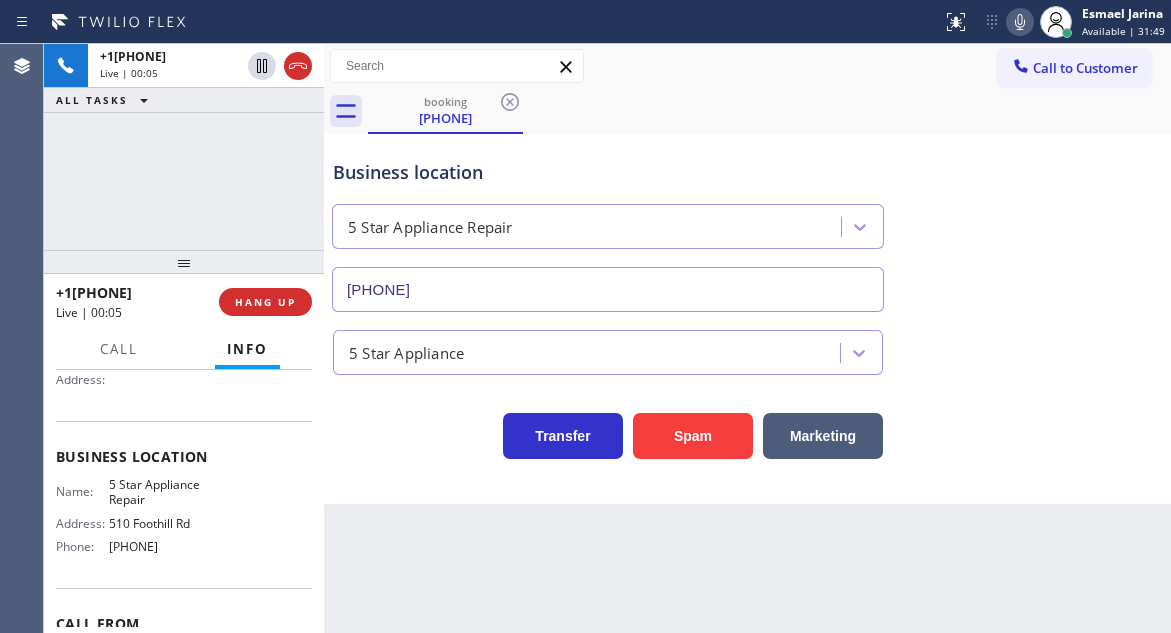 click on "Business location" at bounding box center (608, 172) 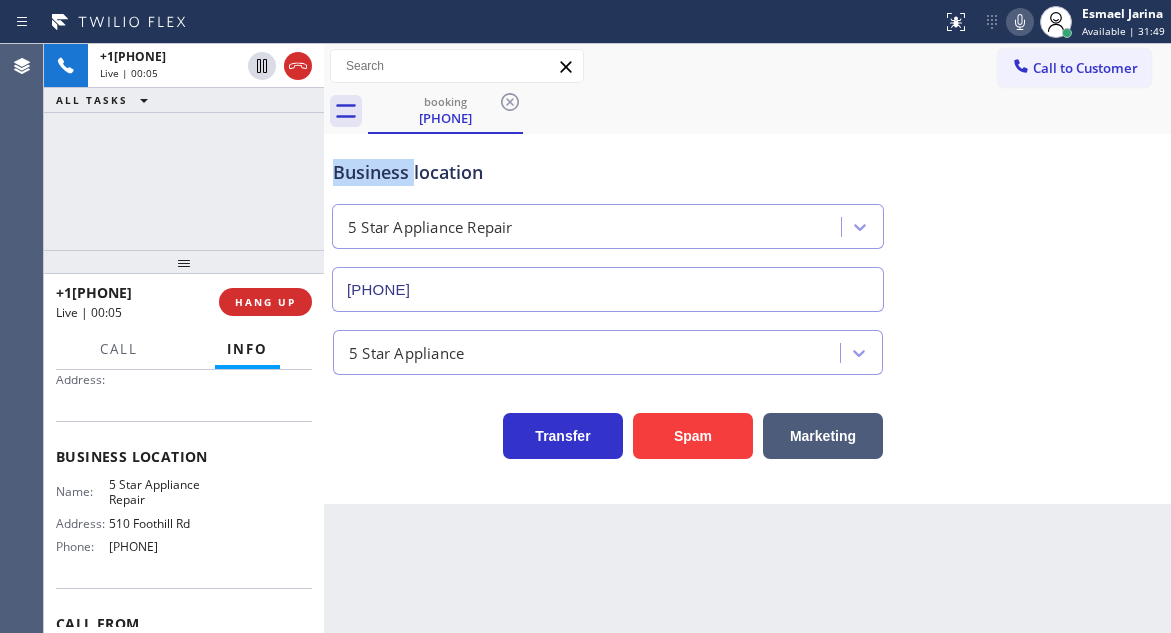 click on "Business location" at bounding box center (608, 172) 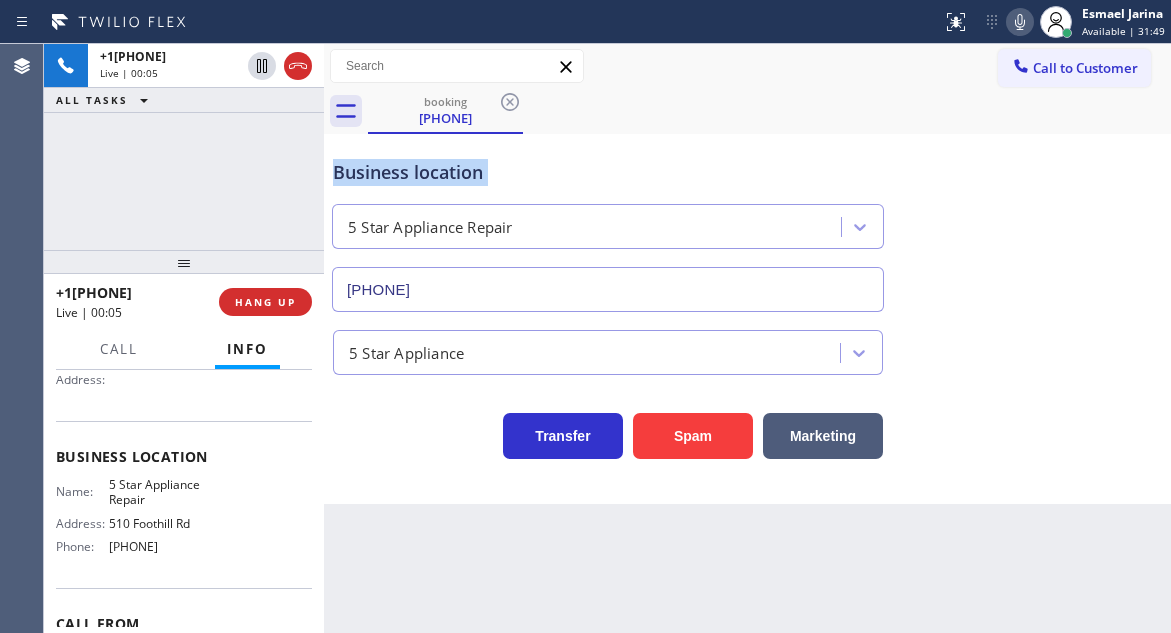 click on "Business location" at bounding box center (608, 172) 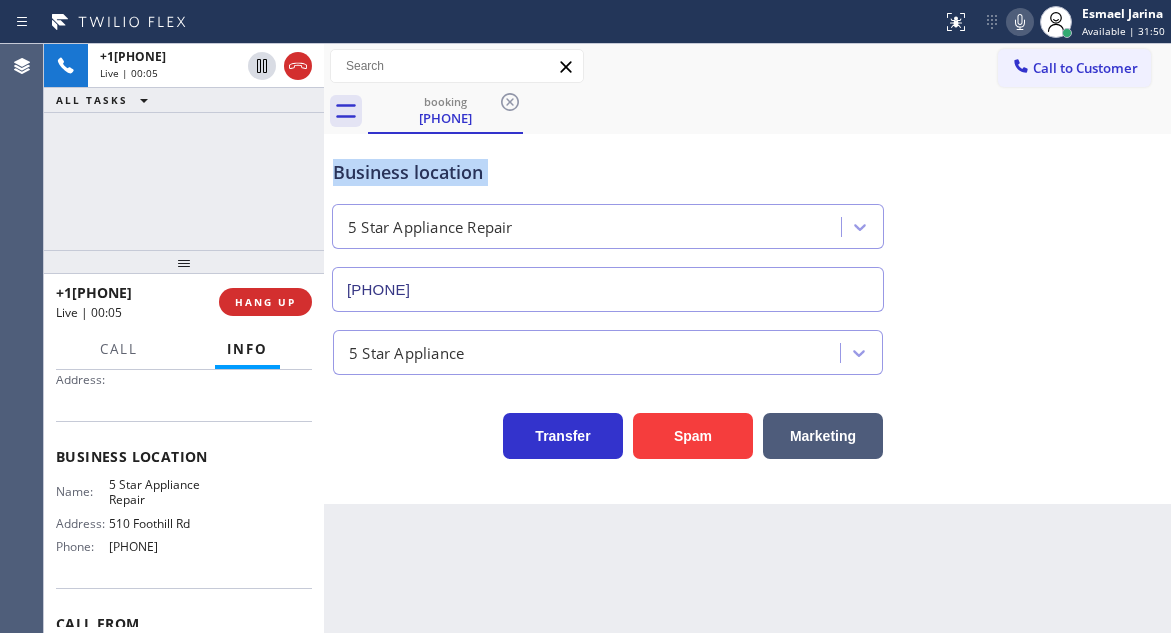 click on "Business location" at bounding box center (608, 172) 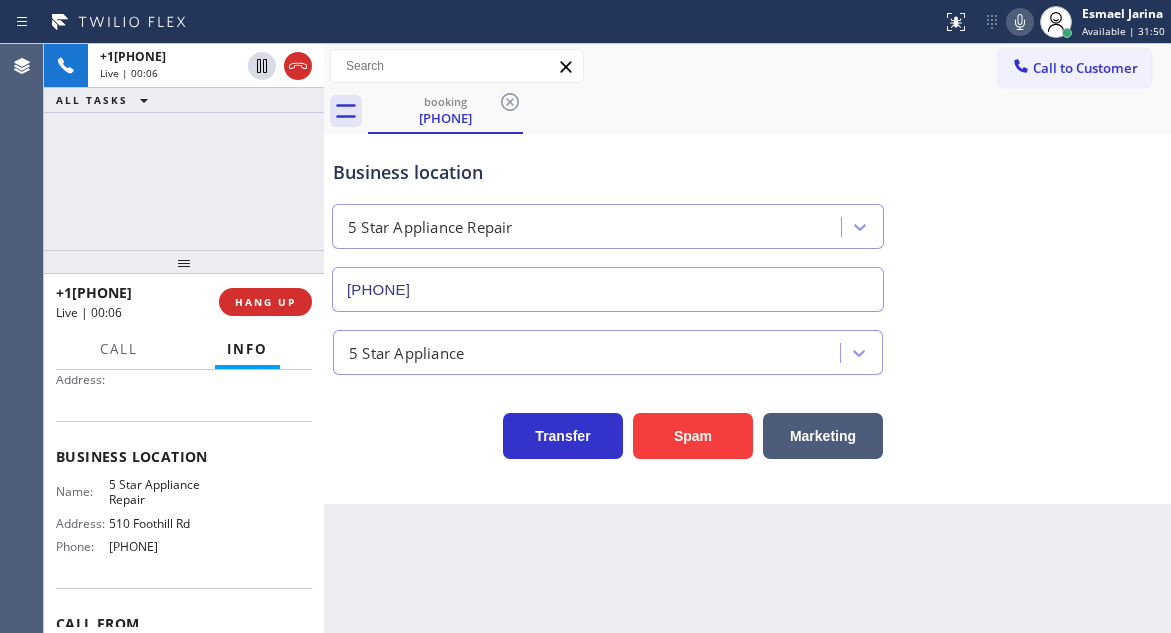click on "5 Star Appliance Repair" at bounding box center [159, 492] 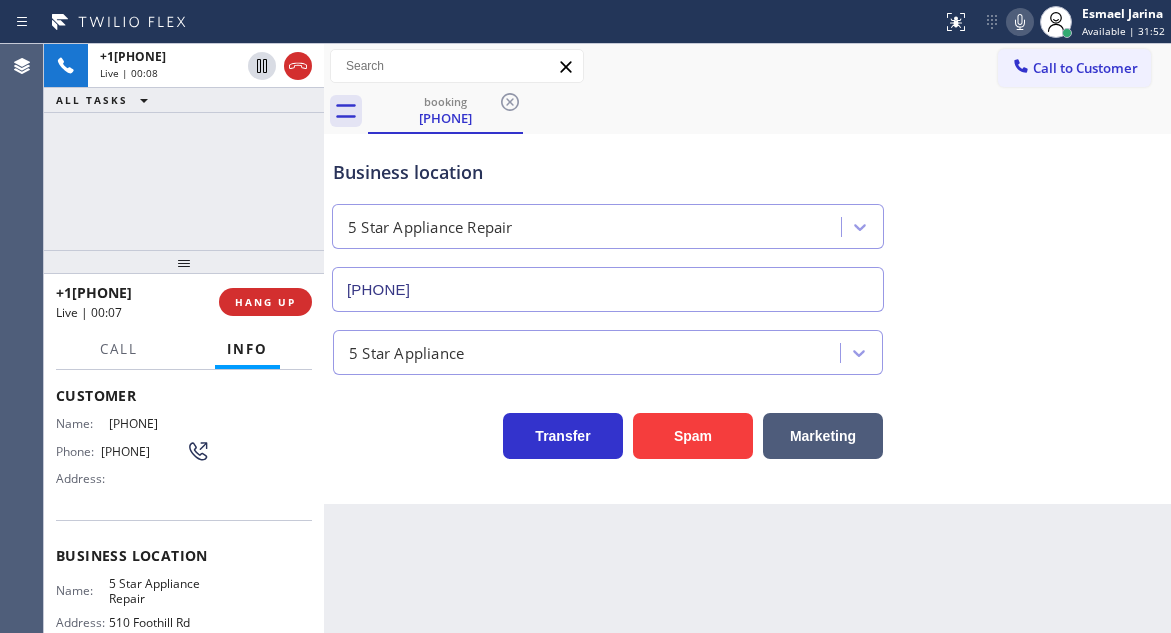 scroll, scrollTop: 100, scrollLeft: 0, axis: vertical 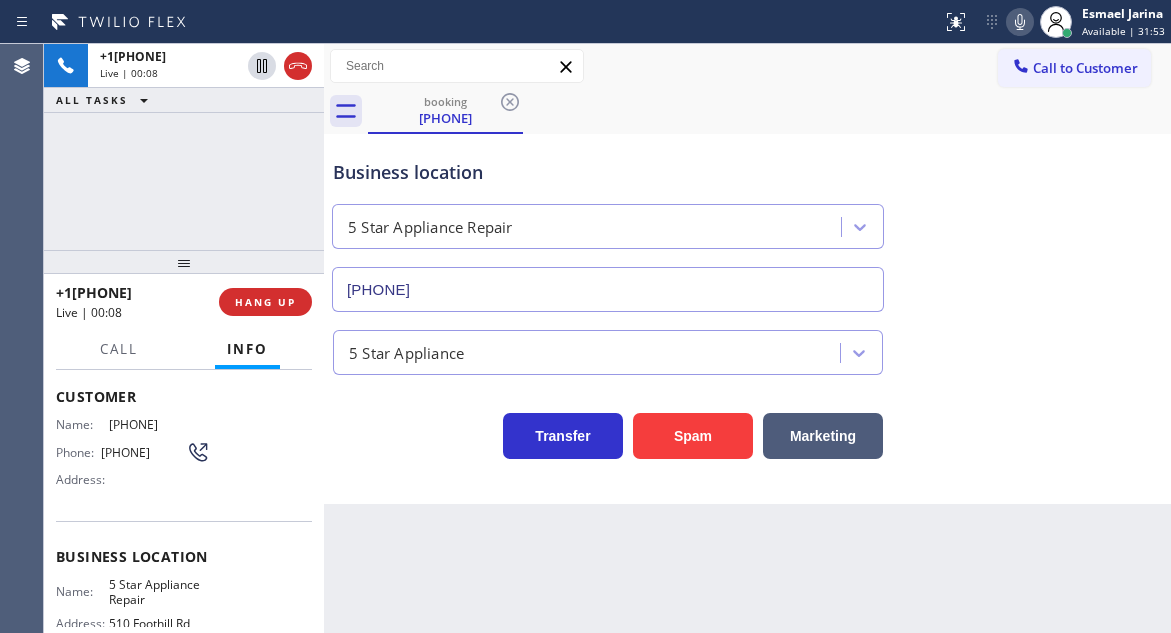 click on "[PHONE]" at bounding box center (143, 452) 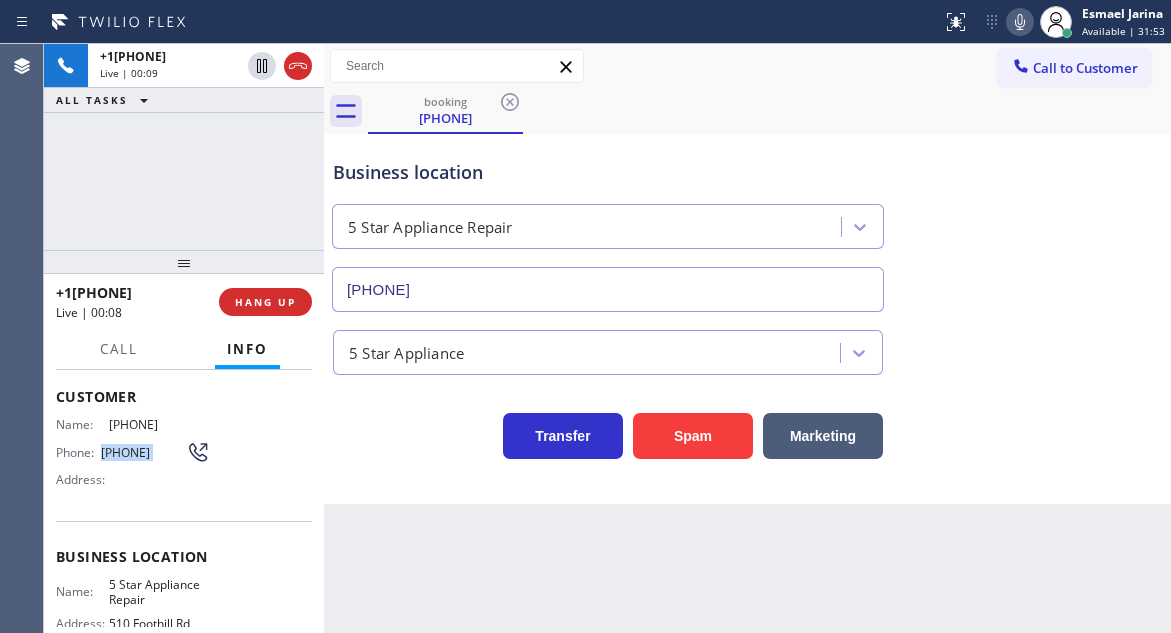 click on "[PHONE]" at bounding box center (143, 452) 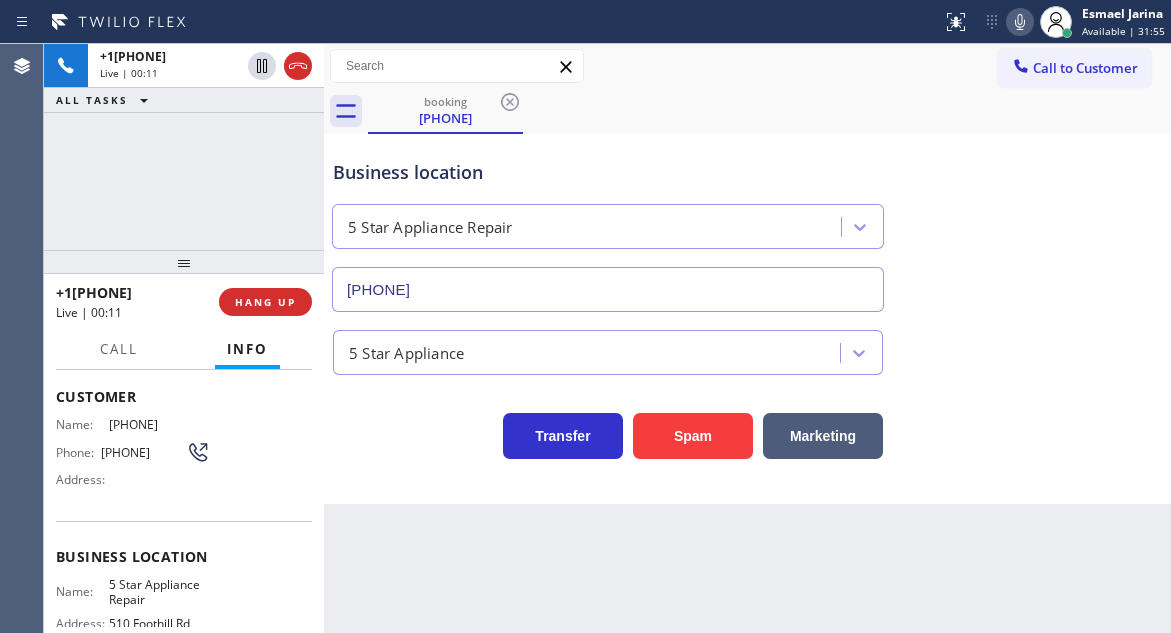 click on "Transfer Spam Marketing" at bounding box center [608, 431] 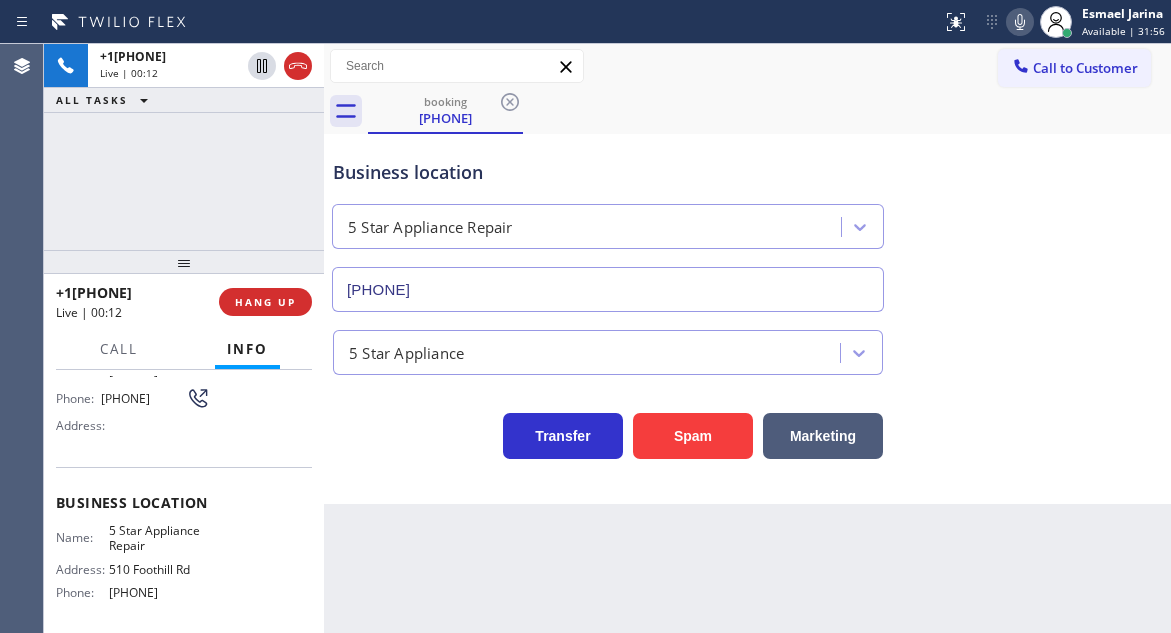 scroll, scrollTop: 200, scrollLeft: 0, axis: vertical 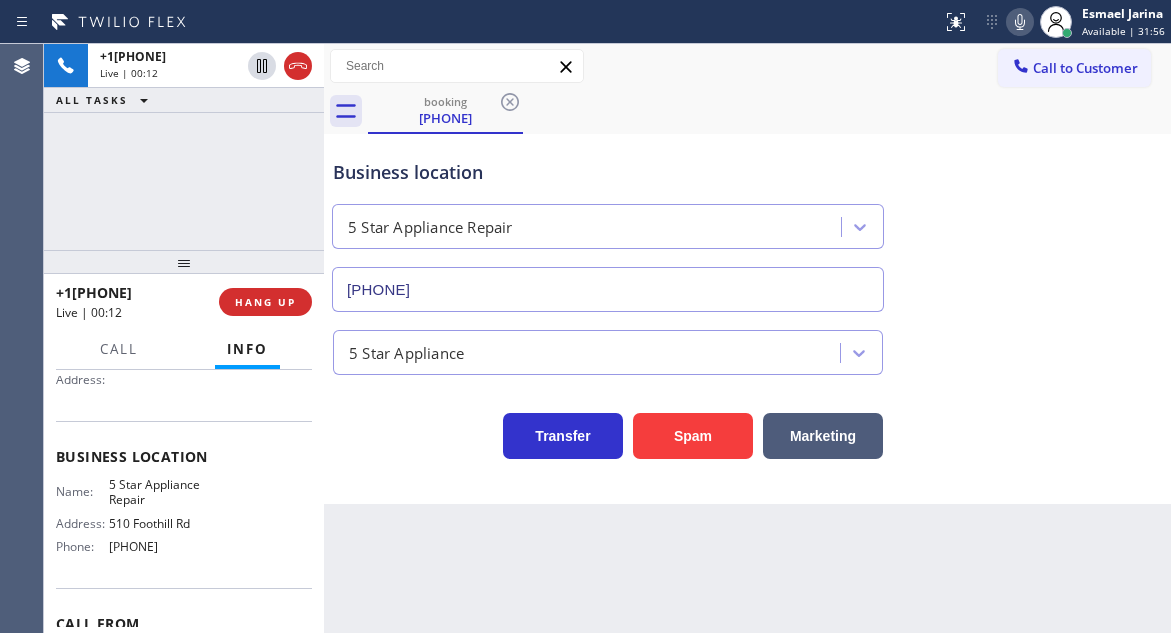 click on "5 Star Appliance Repair" at bounding box center [159, 492] 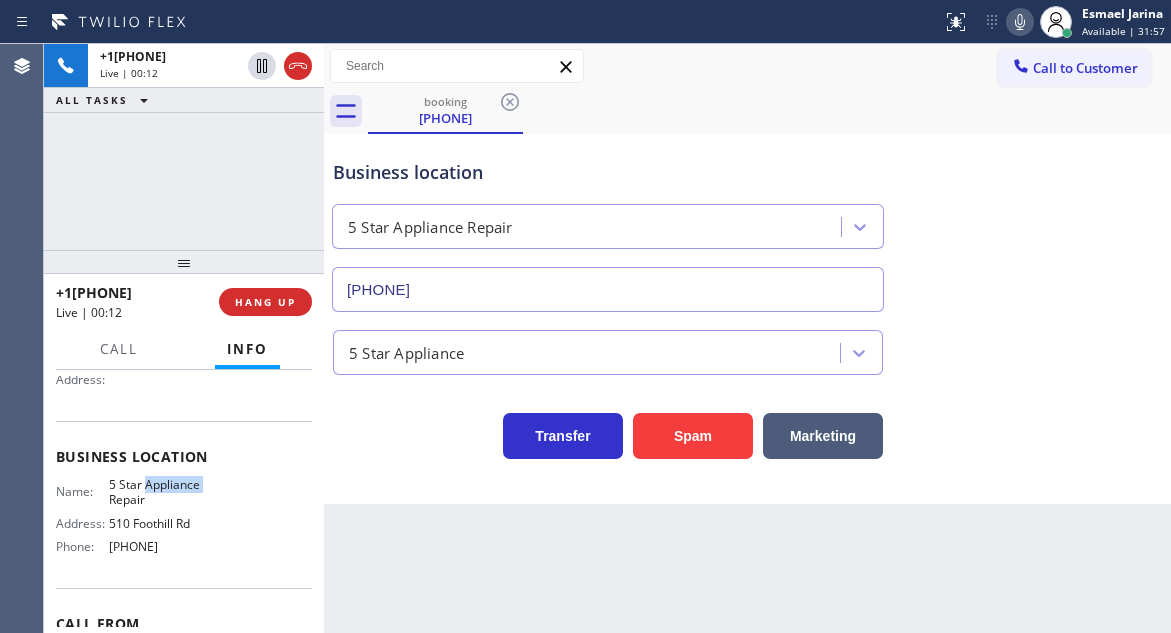 click on "5 Star Appliance Repair" at bounding box center (159, 492) 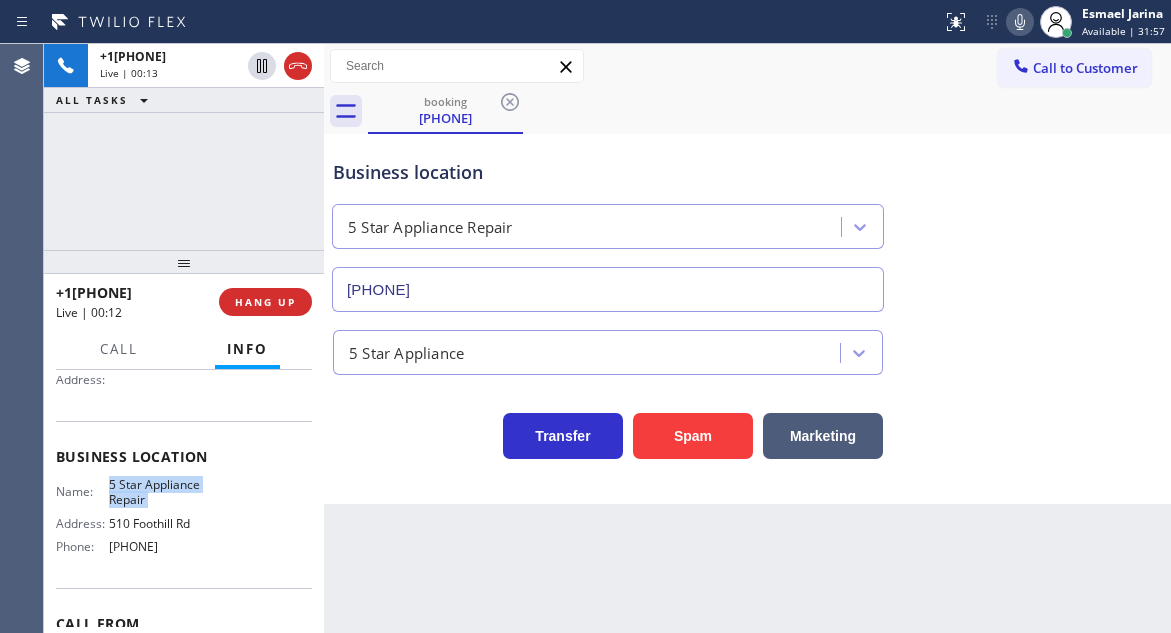 click on "5 Star Appliance Repair" at bounding box center (159, 492) 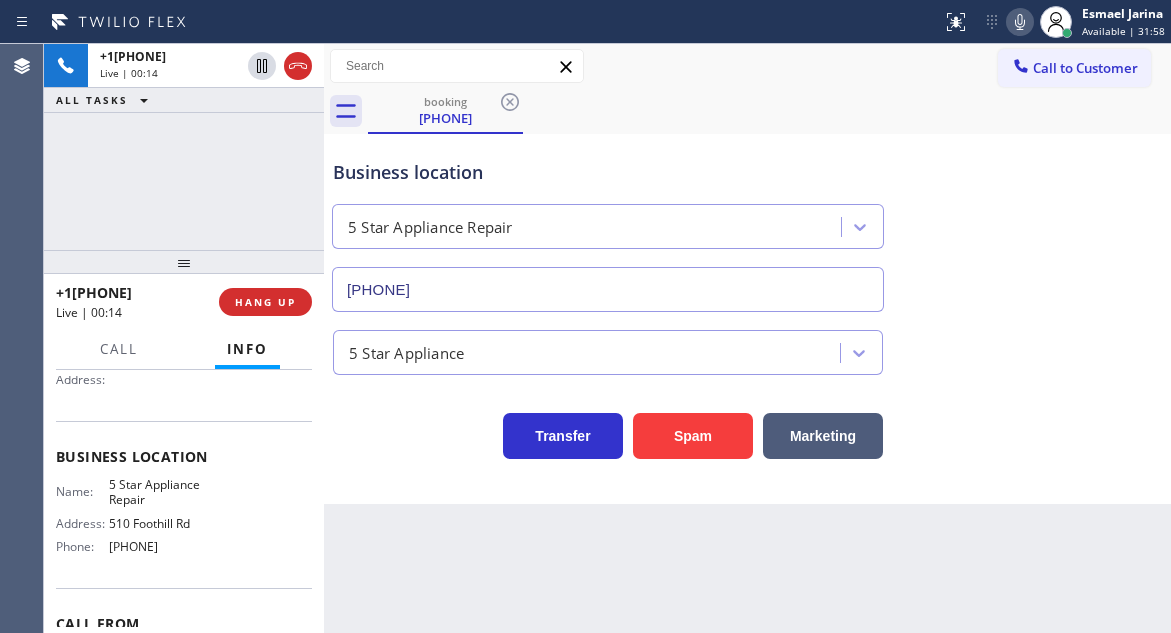drag, startPoint x: 391, startPoint y: 535, endPoint x: 308, endPoint y: 542, distance: 83.294655 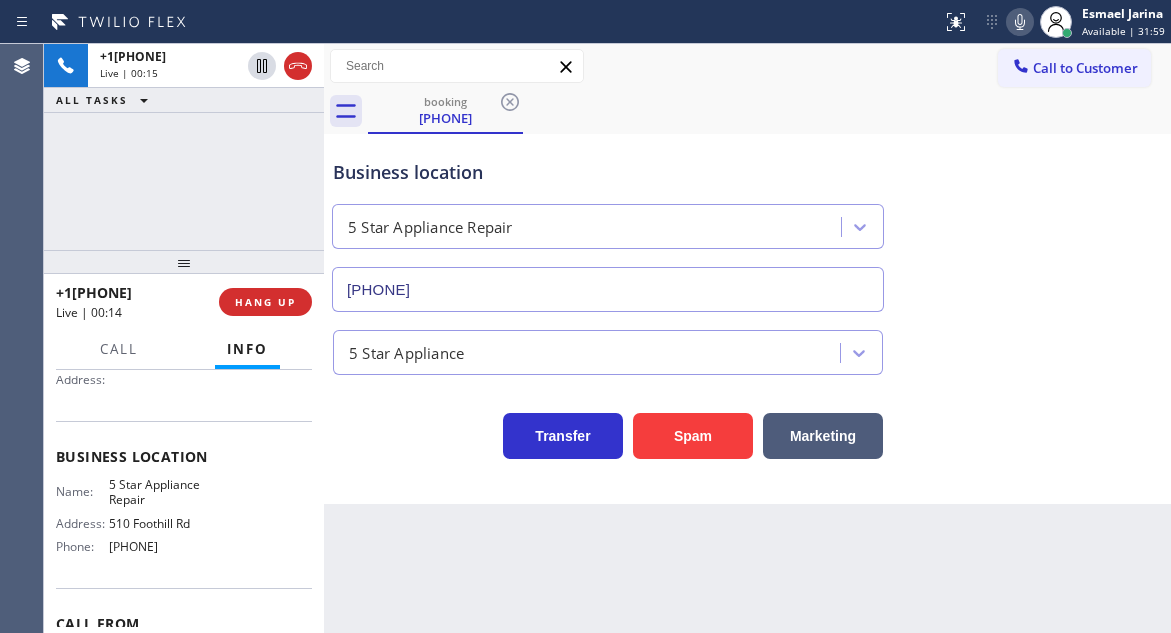 scroll, scrollTop: 300, scrollLeft: 0, axis: vertical 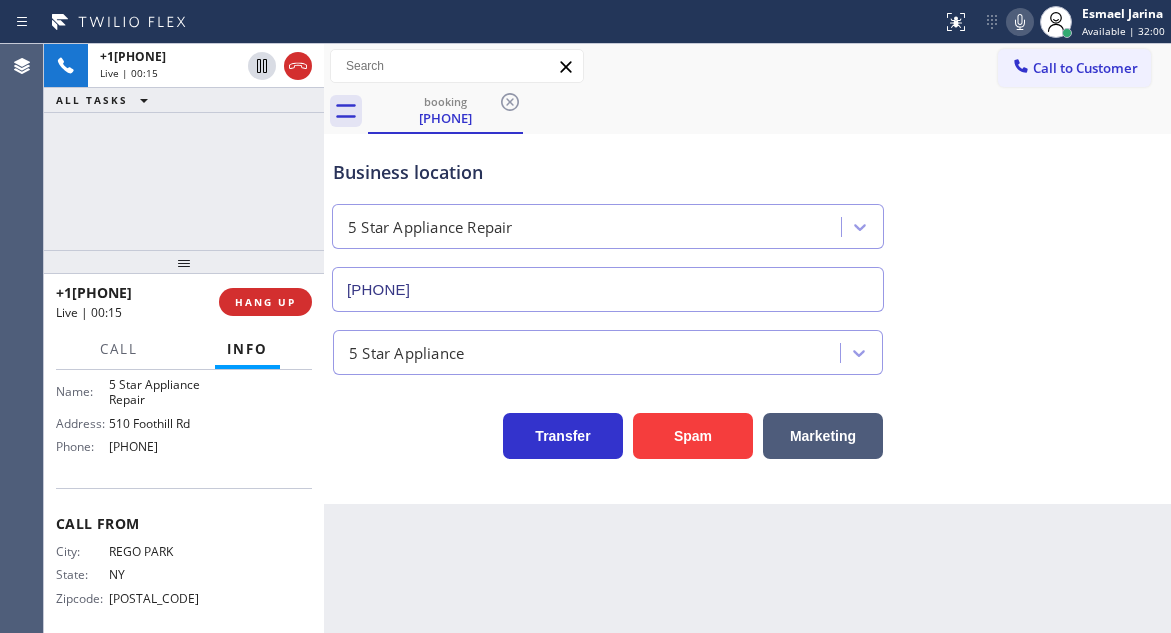 click on "[PHONE]" at bounding box center [159, 446] 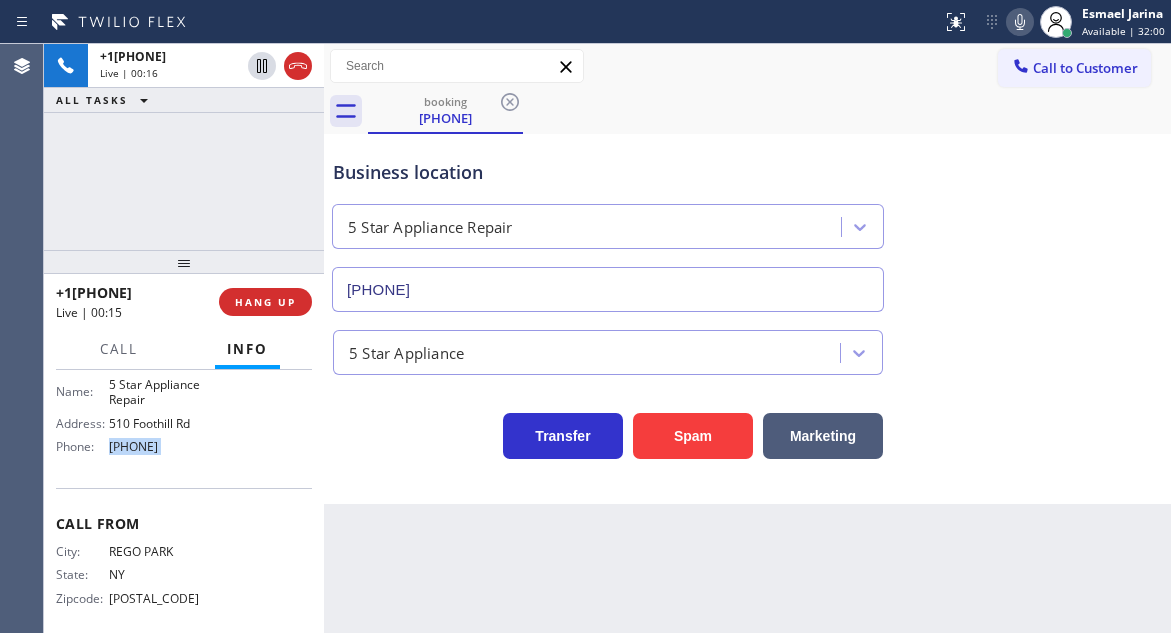 click on "[PHONE]" at bounding box center (159, 446) 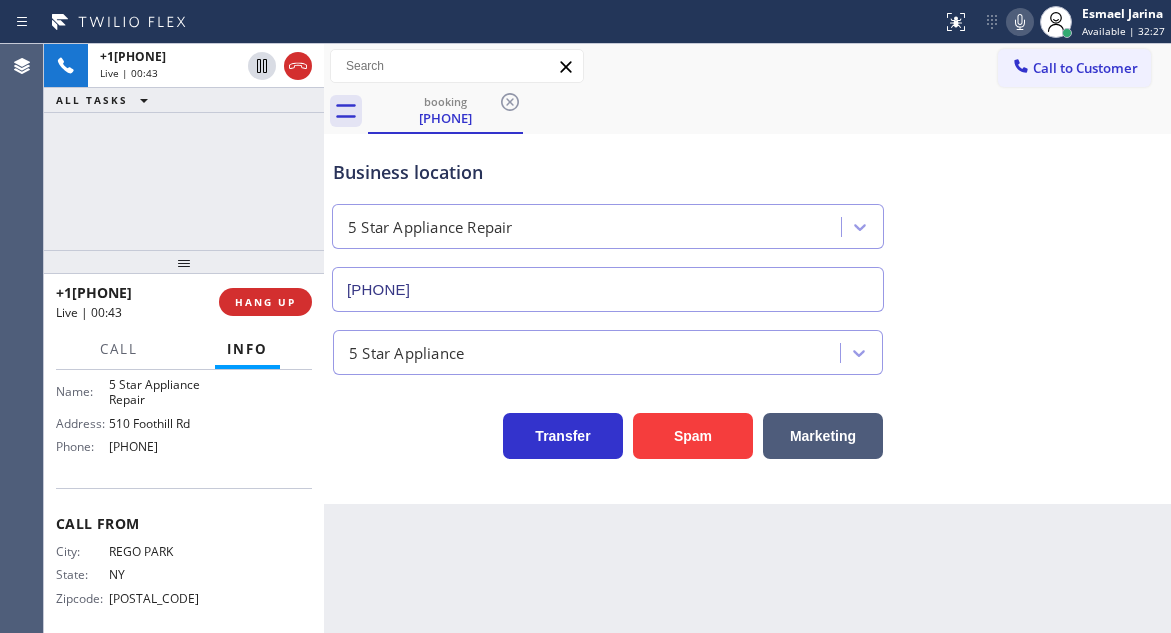 click on "Business location" at bounding box center (608, 172) 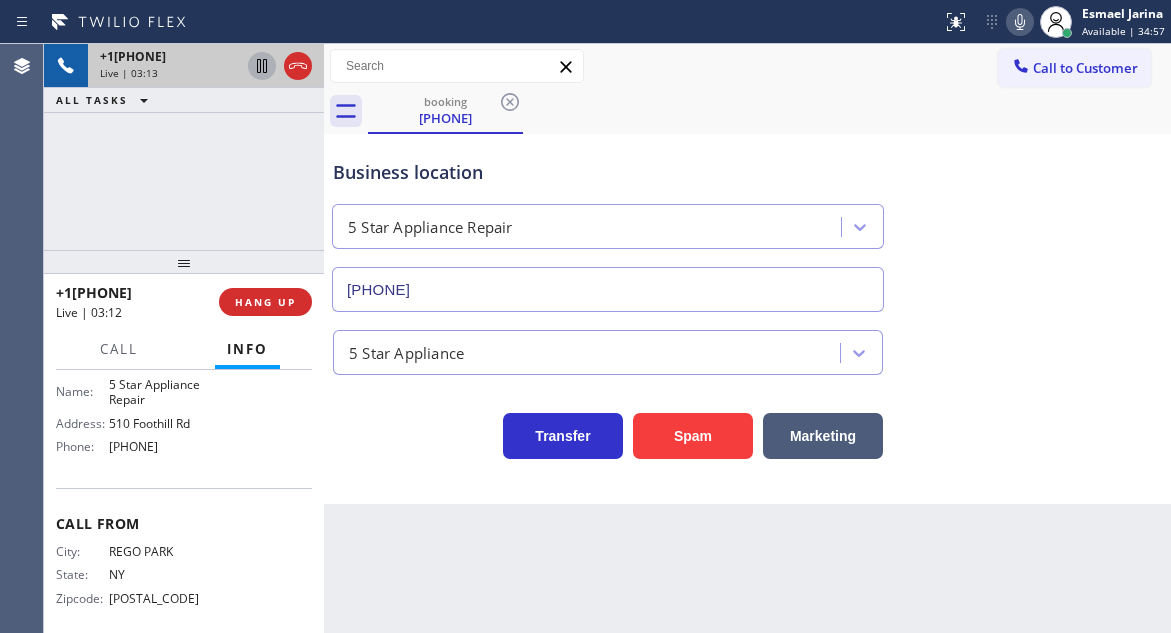 click 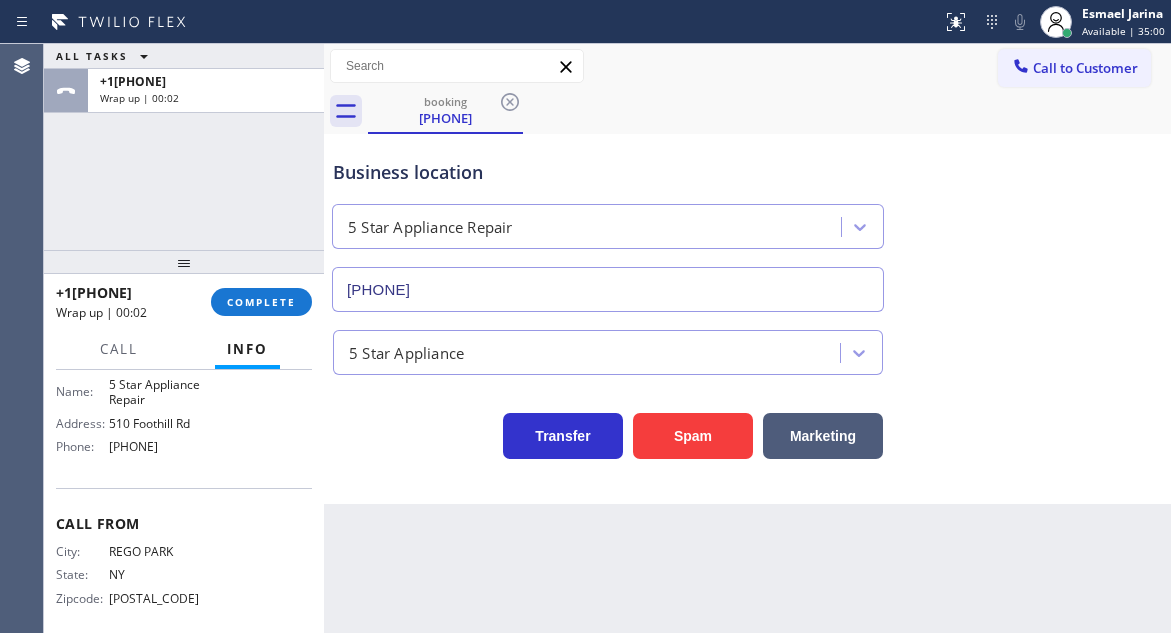 click on "ALL TASKS ALL TASKS ACTIVE TASKS TASKS IN WRAP UP +1[PHONE] Wrap up | 00:02" at bounding box center (184, 147) 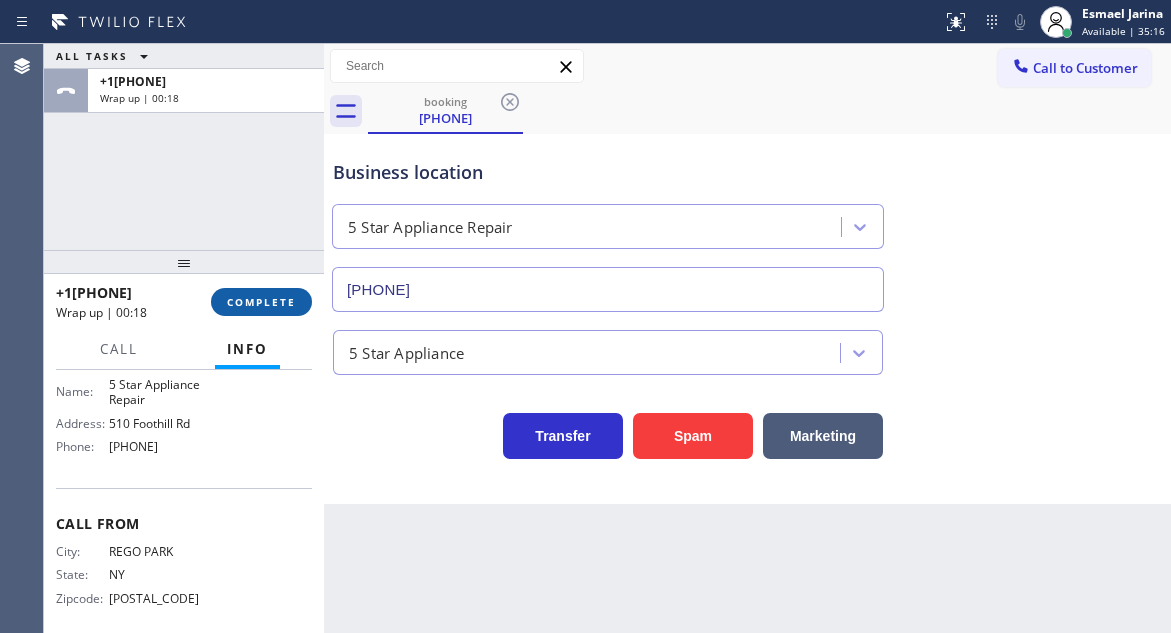 click on "COMPLETE" at bounding box center (261, 302) 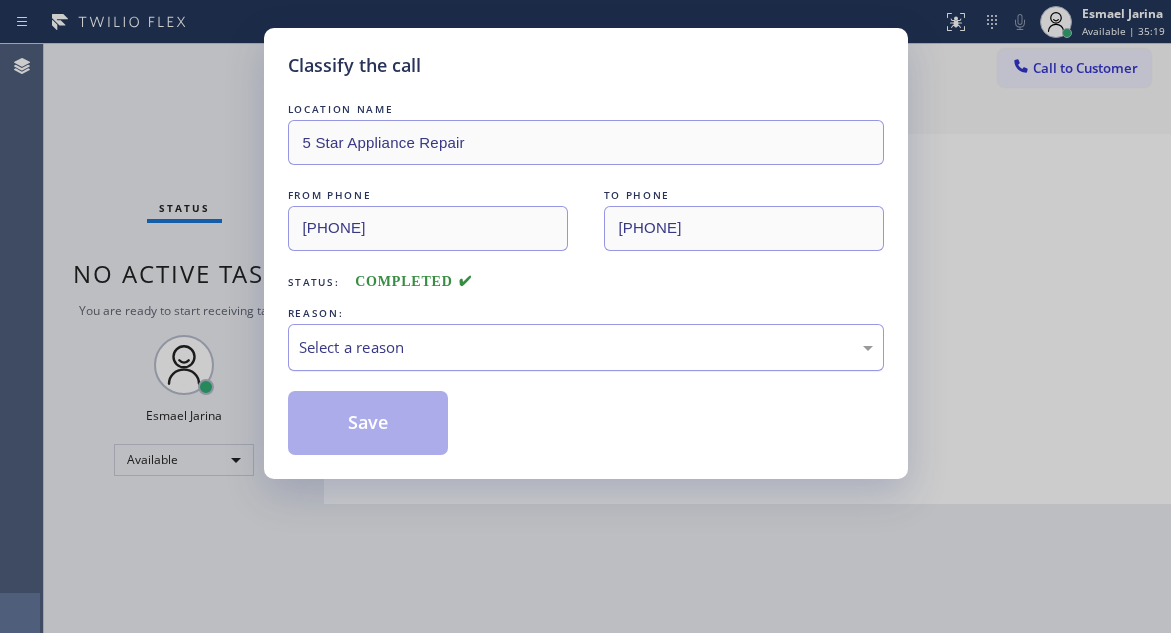 click on "Select a reason" at bounding box center (586, 347) 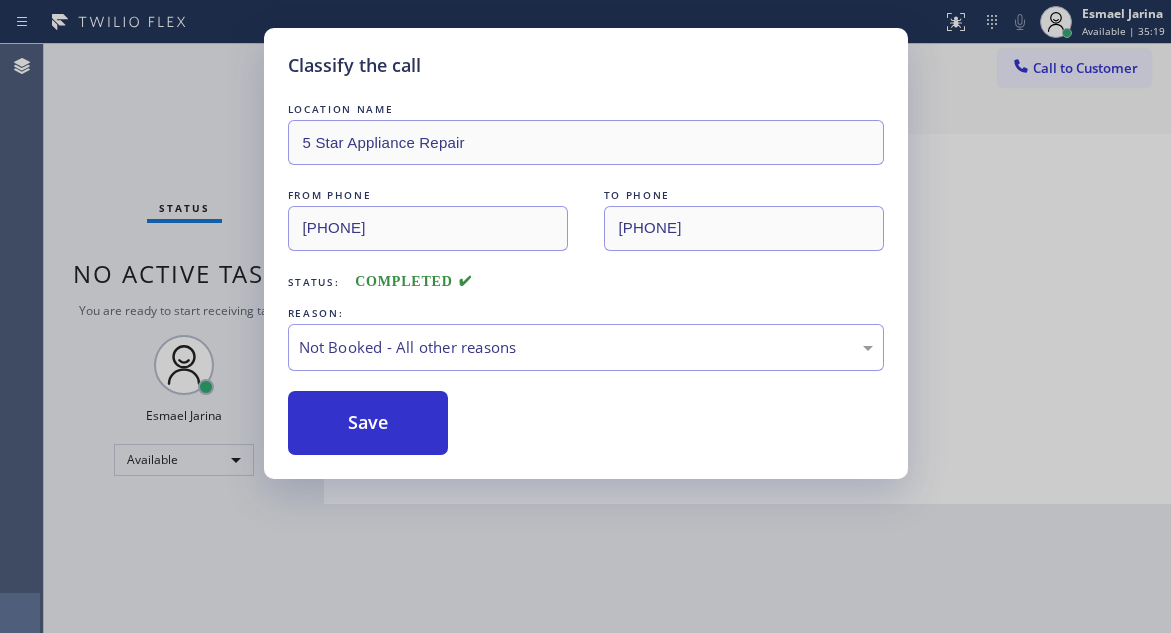 click on "Save" at bounding box center [368, 423] 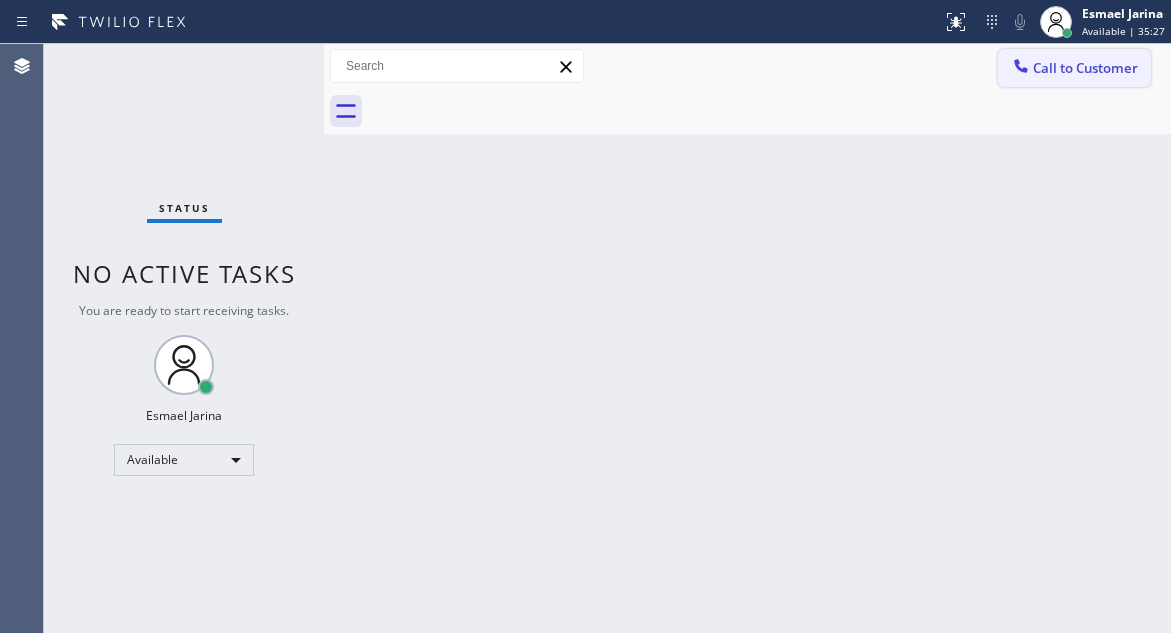 click on "Call to Customer" at bounding box center [1085, 68] 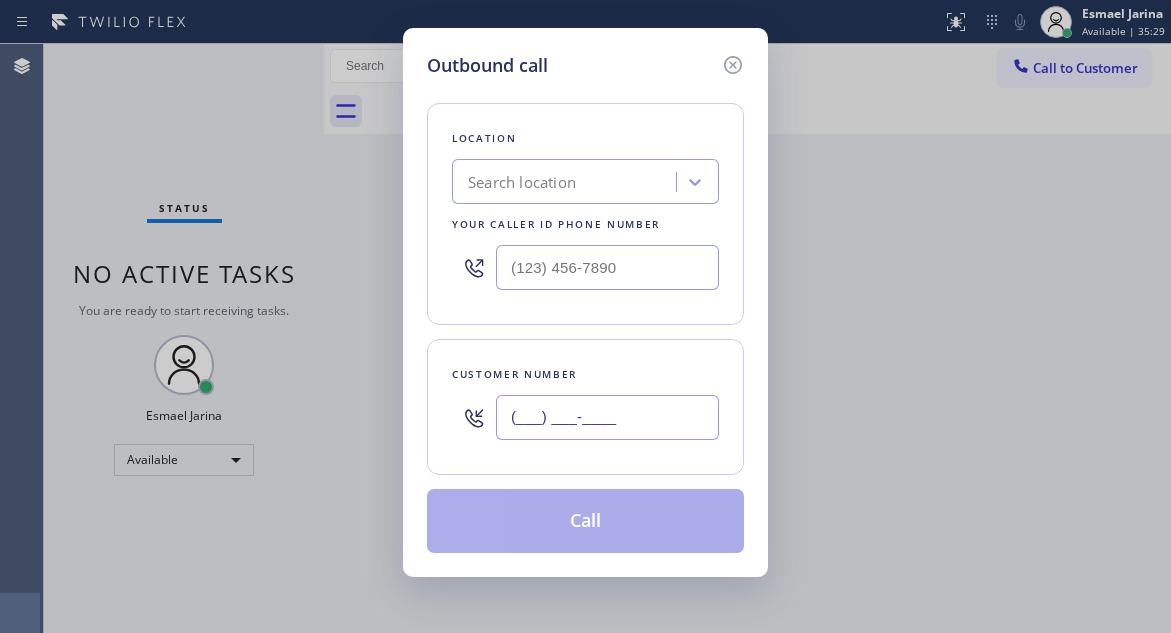 click on "(___) ___-____" at bounding box center (607, 417) 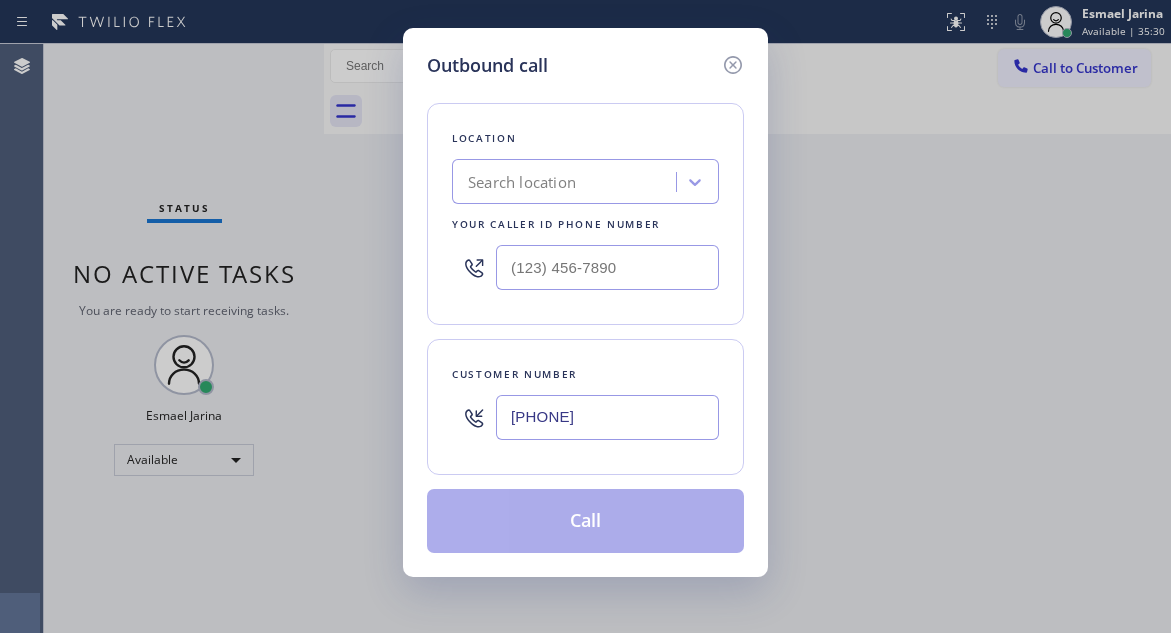 type on "[PHONE]" 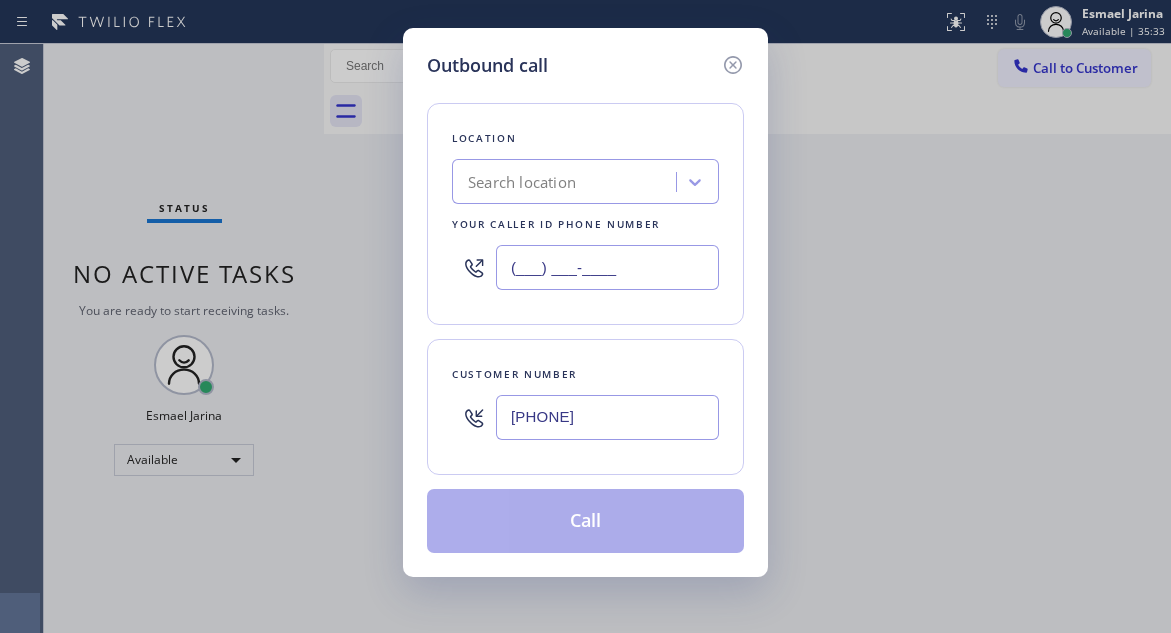click on "(___) ___-____" at bounding box center [607, 267] 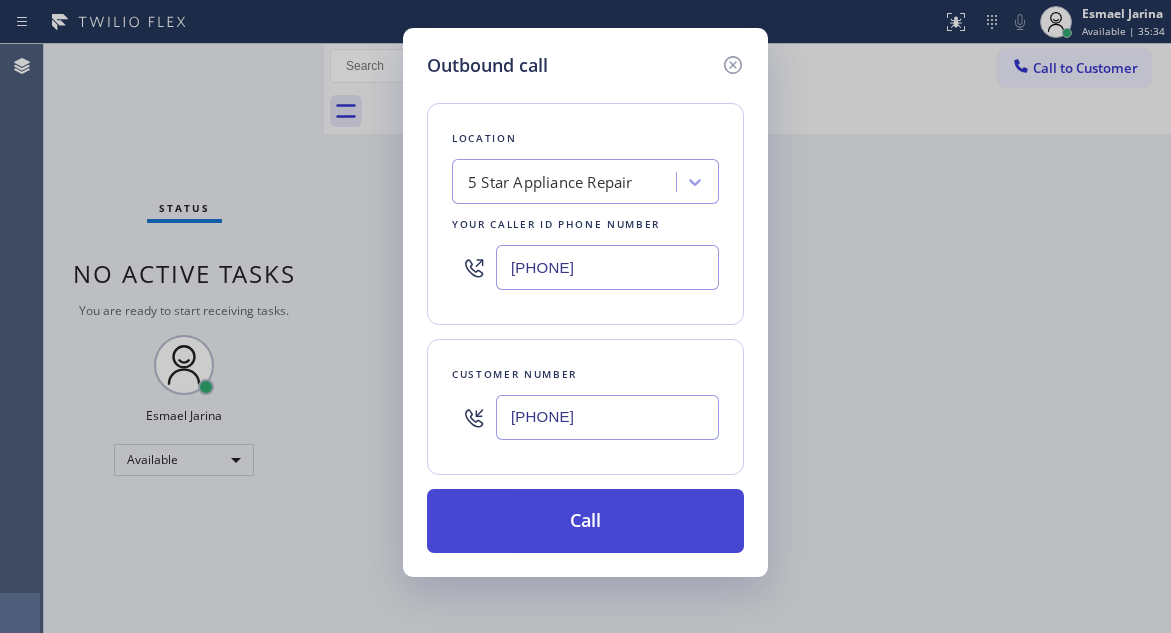 type on "[PHONE]" 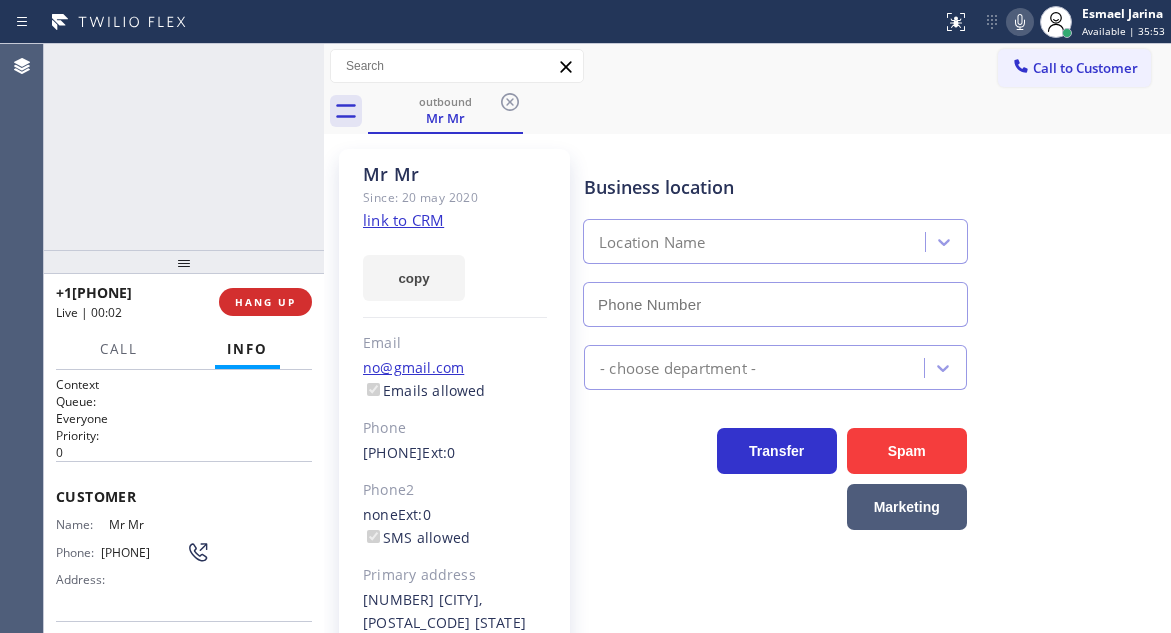 type on "[PHONE]" 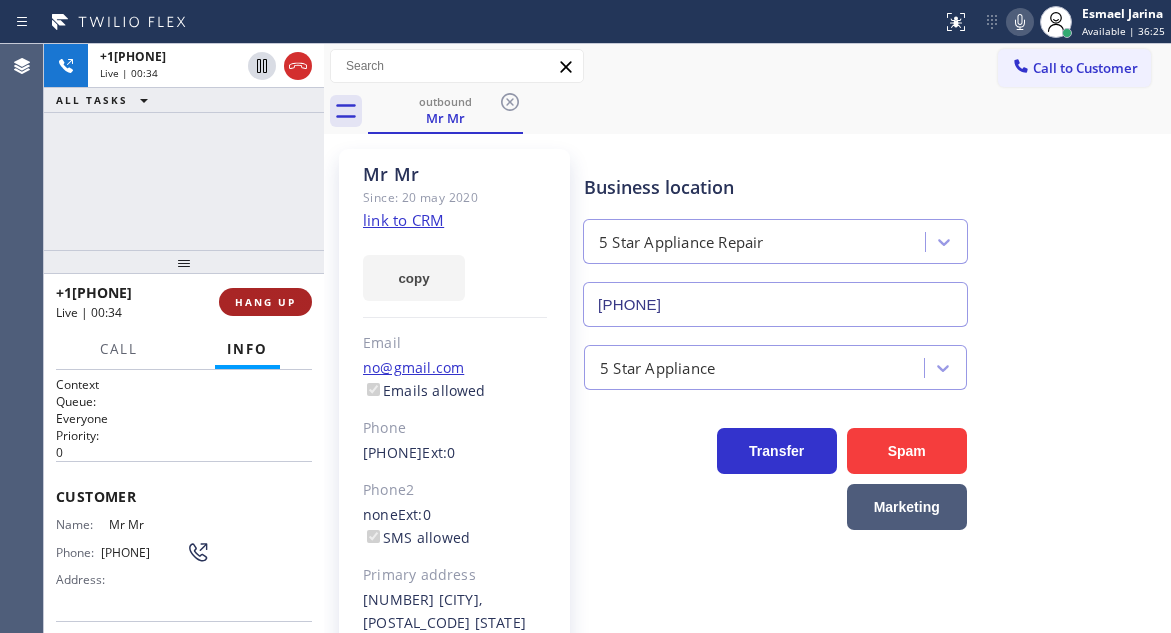 click on "HANG UP" at bounding box center [265, 302] 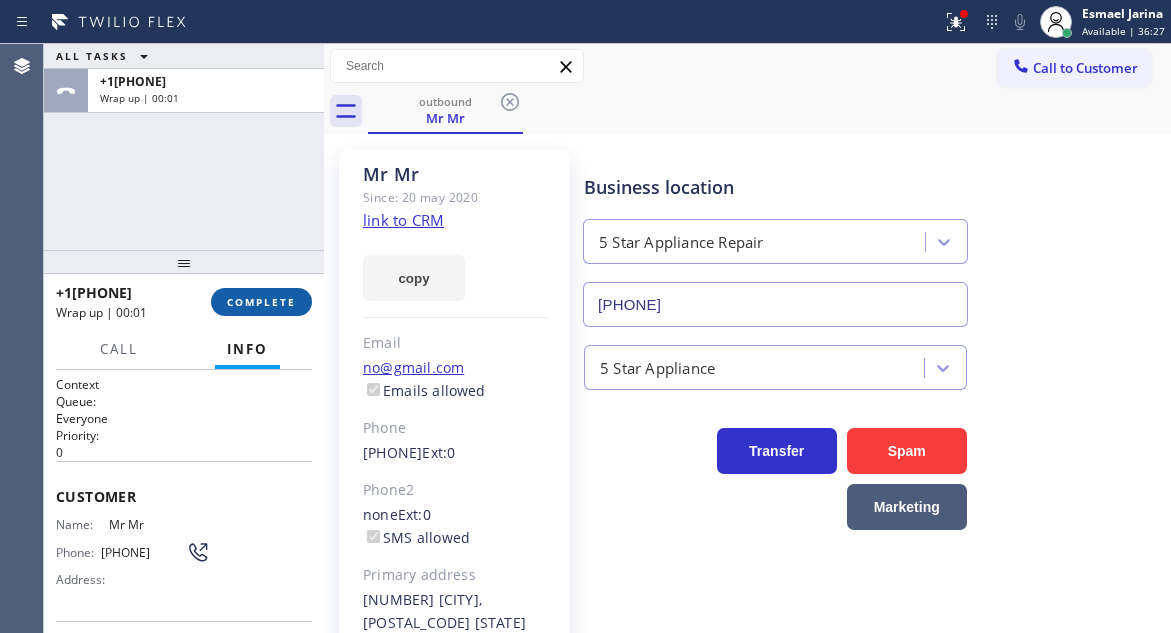 click on "COMPLETE" at bounding box center [261, 302] 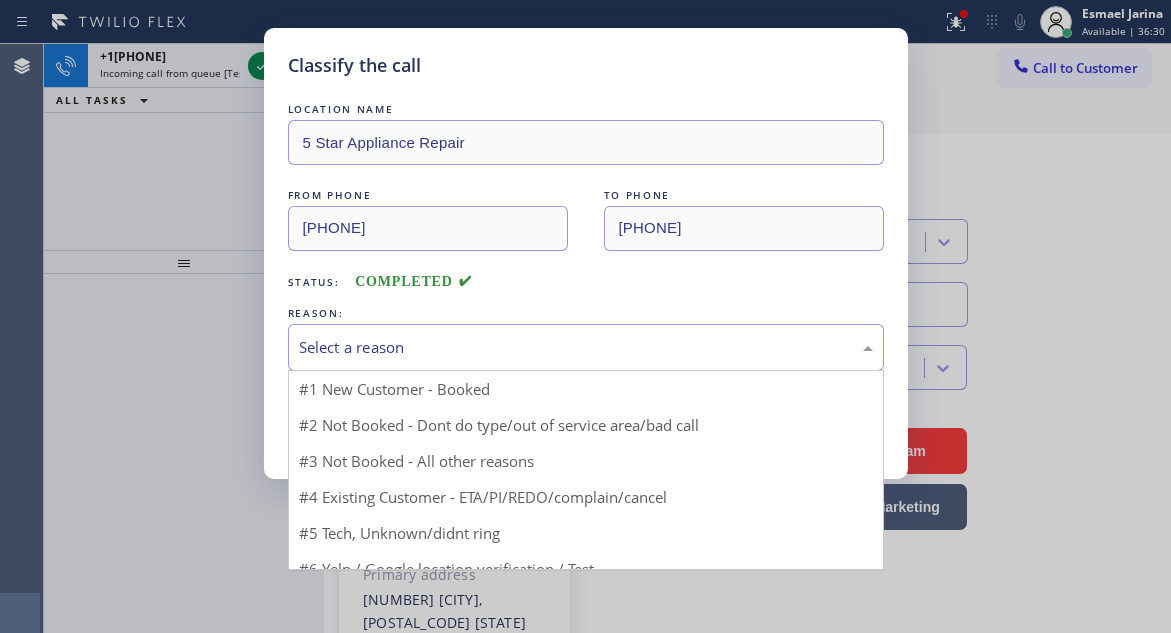 click on "Select a reason" at bounding box center (586, 347) 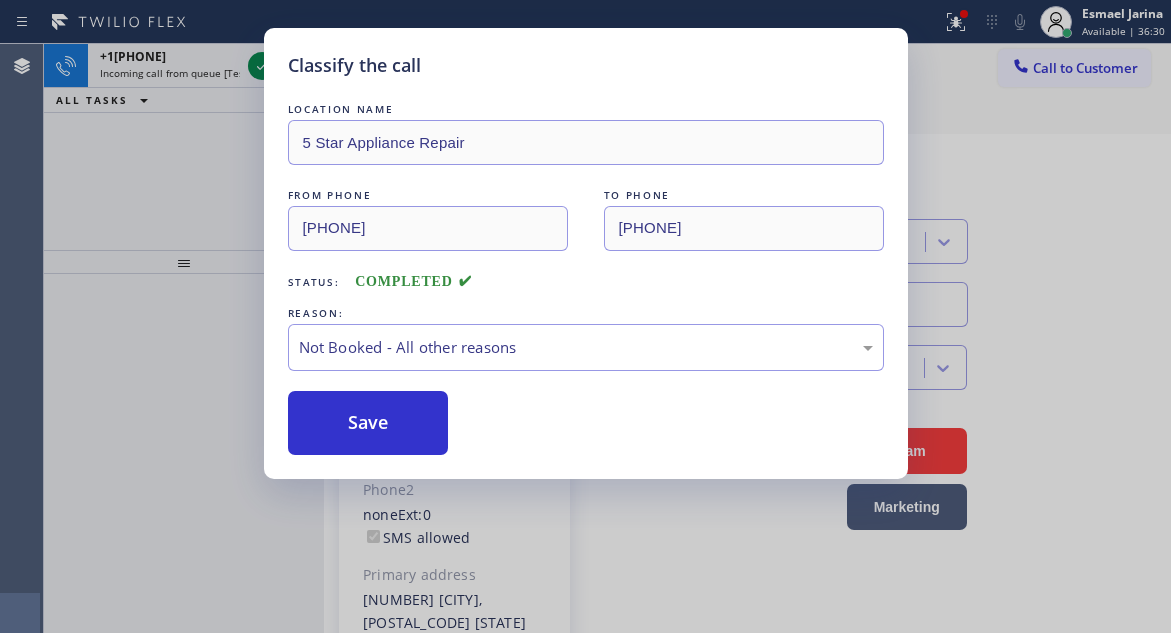 click on "Save" at bounding box center [368, 423] 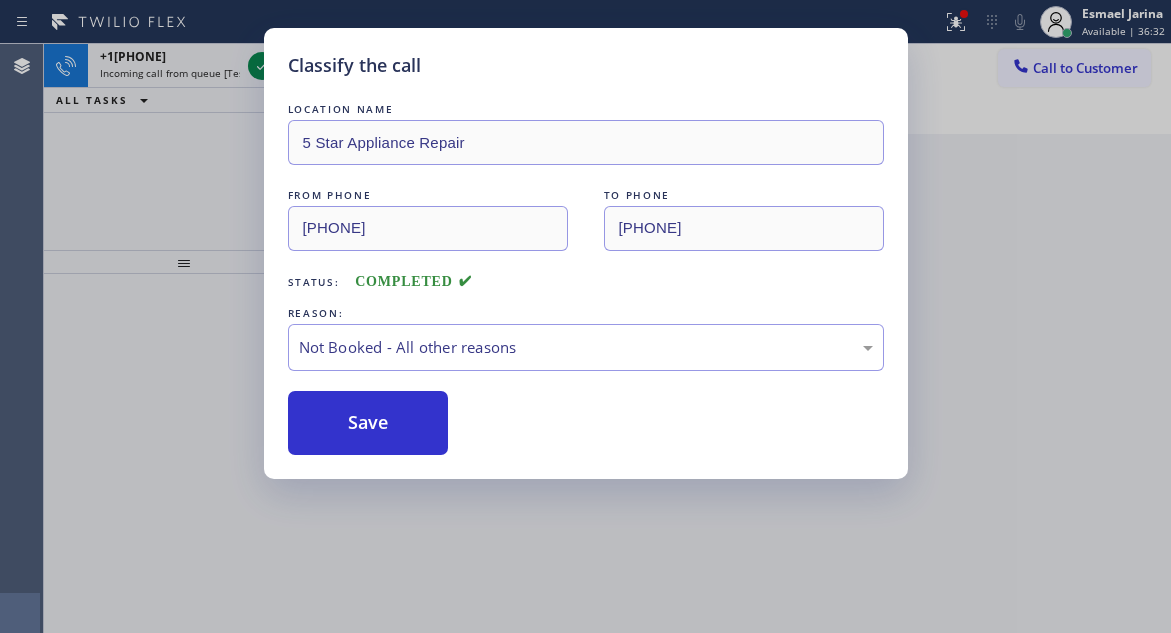 click on "Classify the call LOCATION NAME 5 Star Appliance Repair FROM PHONE [PHONE] TO PHONE [PHONE] Status: COMPLETED REASON: Existing Customer - ETA/PI/REDO/complain/cancel Save Classify the call LOCATION NAME Next Door Appliance Repair FROM PHONE [PHONE] TO PHONE [PHONE] Status: COMPLETED REASON: Not Booked - All other reasons Save Classify the call LOCATION NAME VikingCare.online (New York, Google Ads) FROM PHONE [PHONE] TO PHONE [PHONE] Status: COMPLETED REASON: Existing Customer - ETA/PI/REDO/complain/cancel Save Classify the call LOCATION NAME 5 Star Appliance Repair FROM PHONE [PHONE] TO PHONE [PHONE] Status: COMPLETED REASON: New Customer - Booked Save Classify the call LOCATION NAME SubzeroCare.online (New York, Google Ads) FROM PHONE [PHONE] TO PHONE [PHONE] Status: COMPLETED REASON: Existing Customer - ETA/PI/REDO/complain/cancel Save Classify the call LOCATION NAME Wolf Kitchen Appliances Repair FROM PHONE [PHONE] TO PHONE Save" at bounding box center (607, 338) 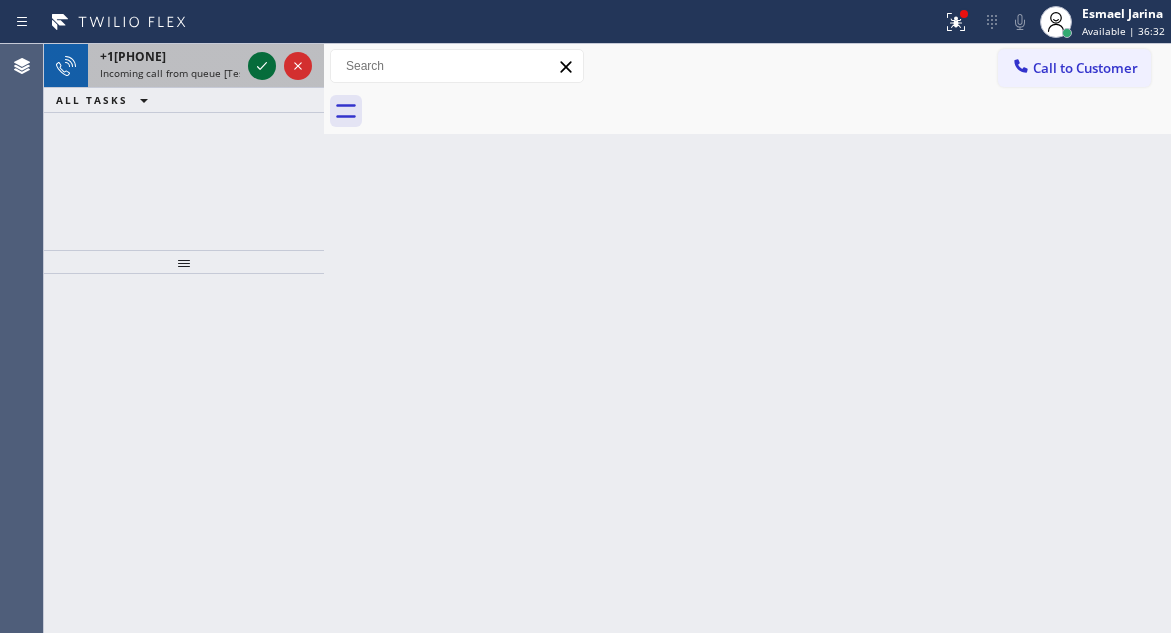 click 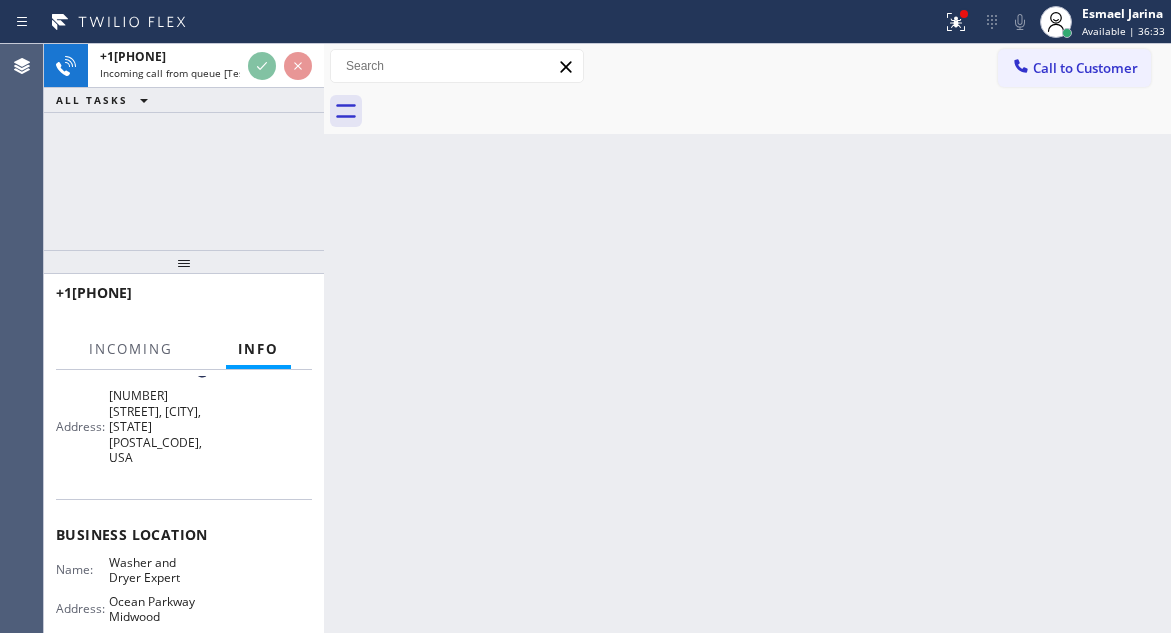 scroll, scrollTop: 200, scrollLeft: 0, axis: vertical 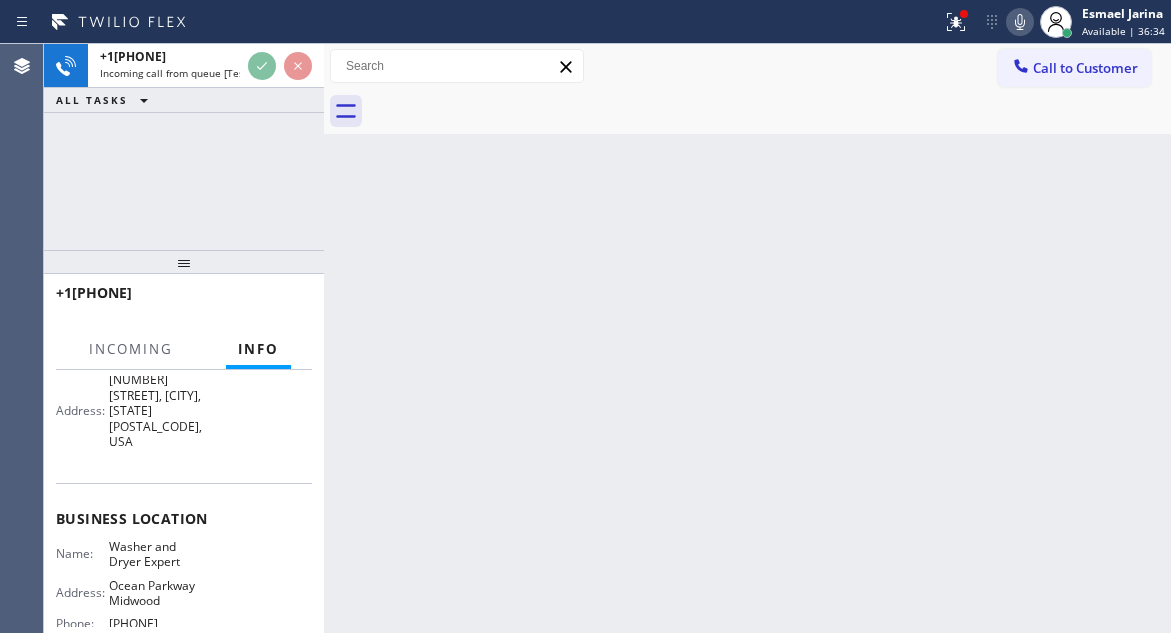 click on "Washer and Dryer Expert" at bounding box center [159, 554] 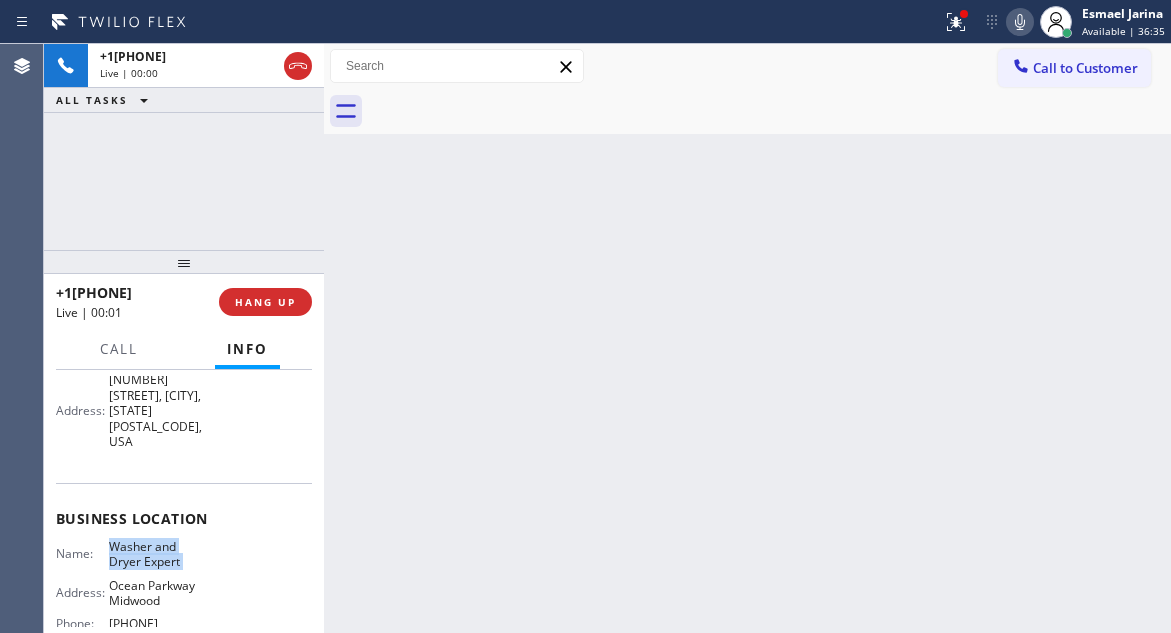 click on "Washer and Dryer Expert" at bounding box center [159, 554] 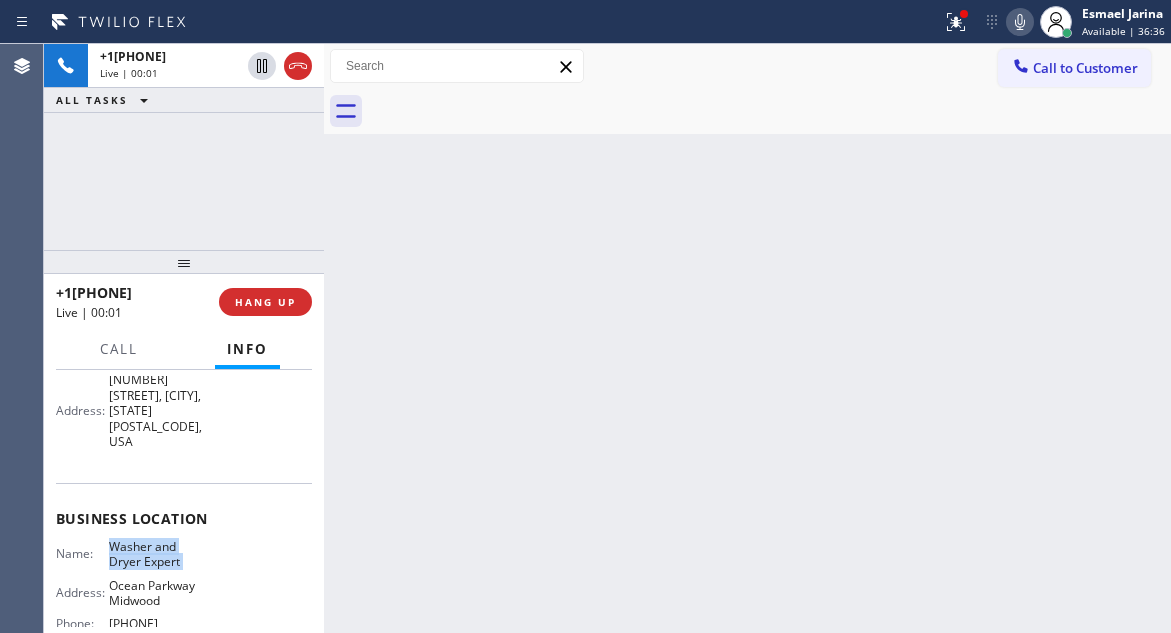 click on "Washer and Dryer Expert" at bounding box center [159, 554] 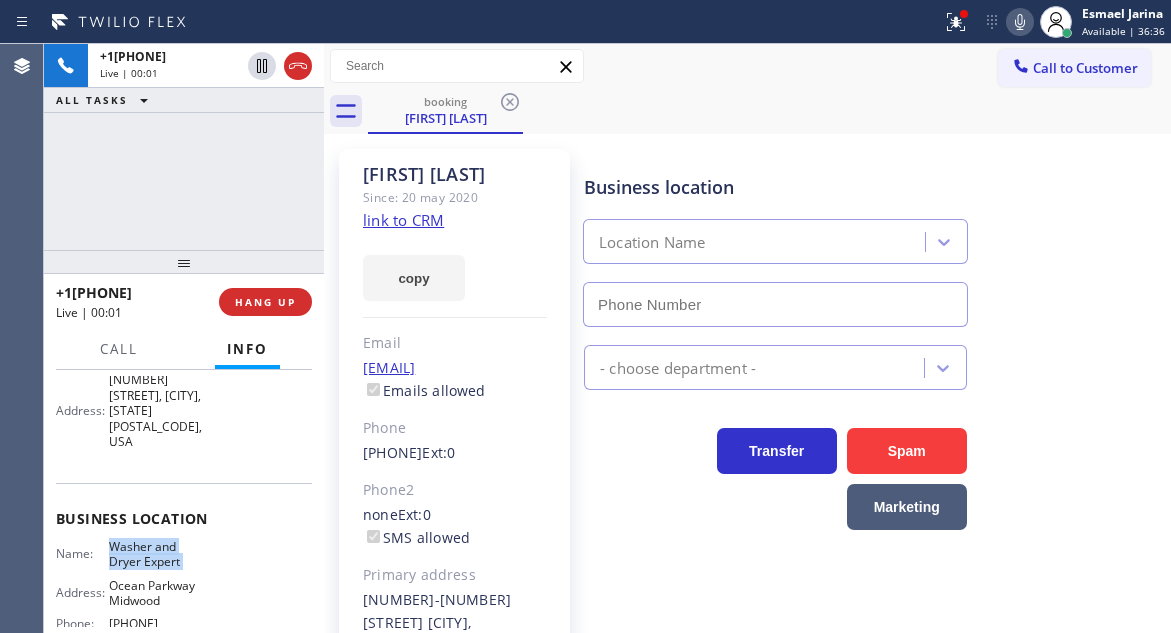 click on "Washer and Dryer Expert" at bounding box center (159, 554) 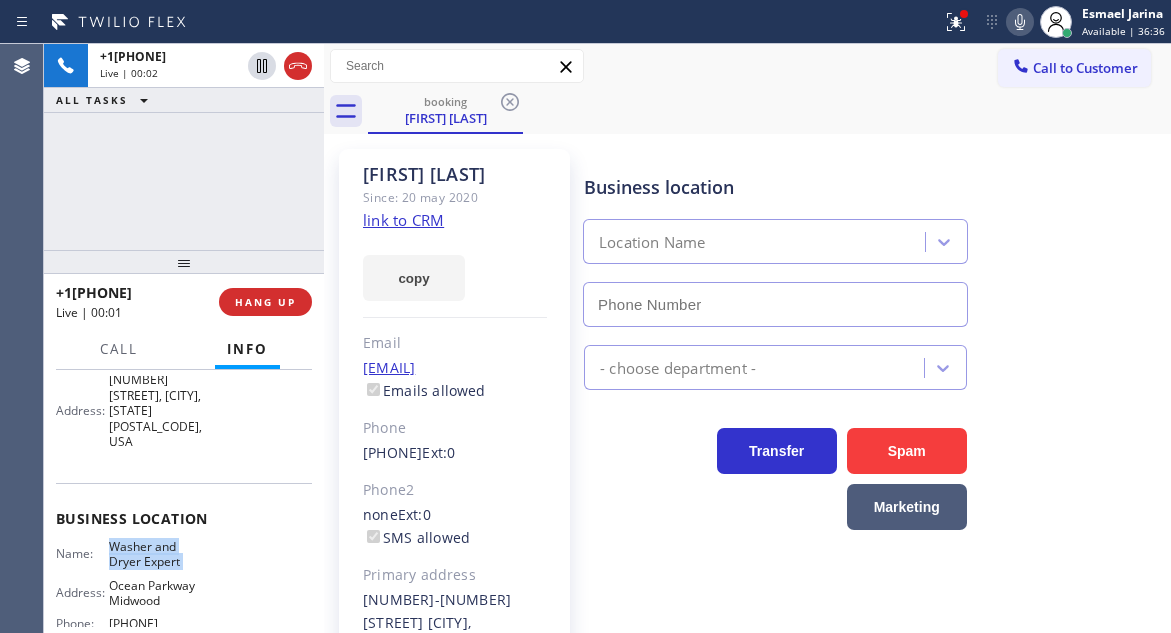 click on "Washer and Dryer Expert" at bounding box center [159, 554] 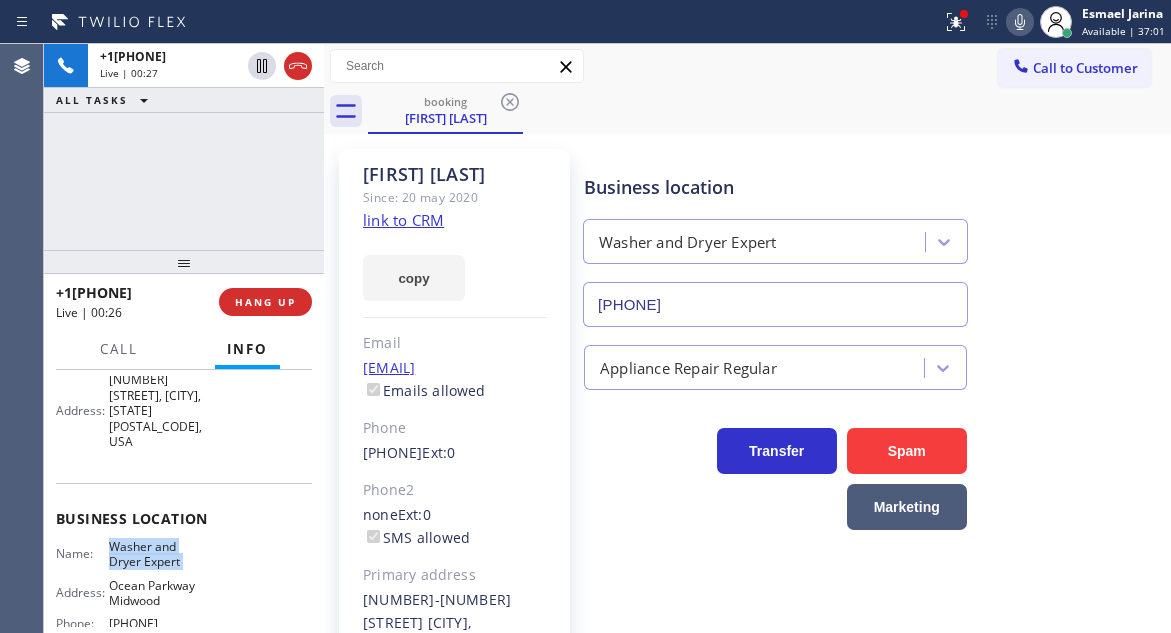 click on "link to CRM" 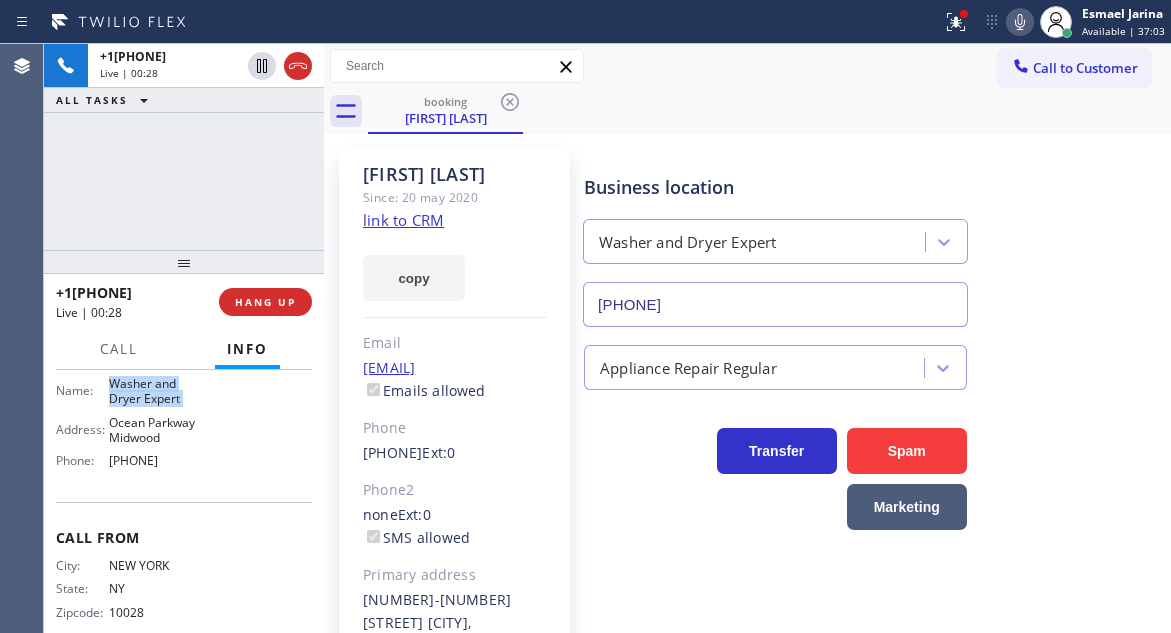 scroll, scrollTop: 365, scrollLeft: 0, axis: vertical 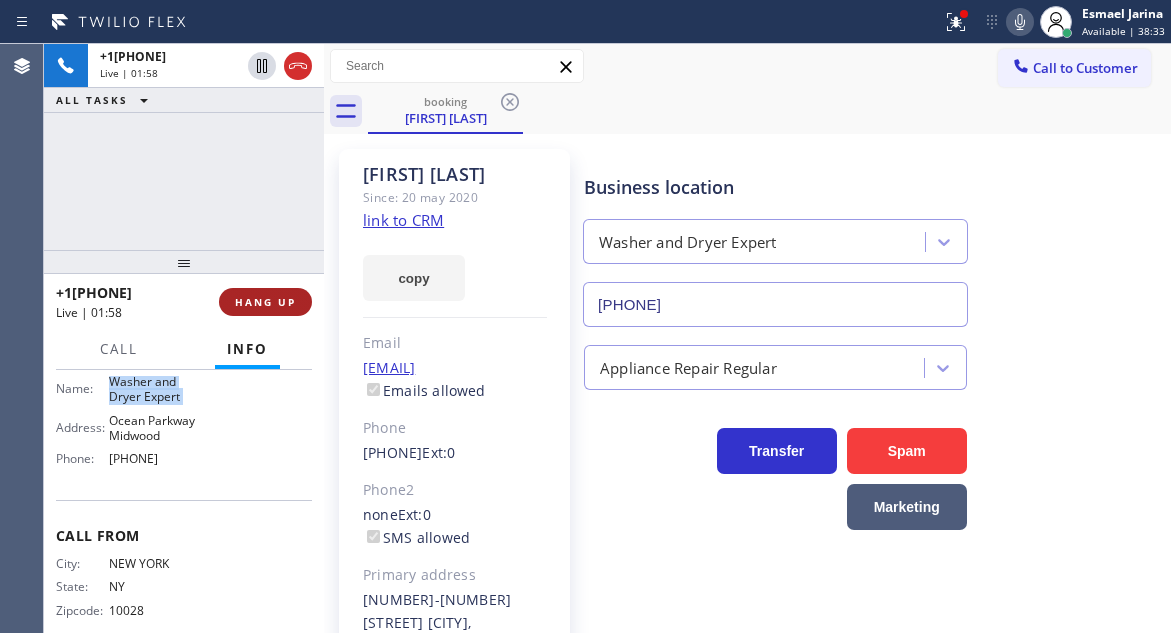 click on "HANG UP" at bounding box center (265, 302) 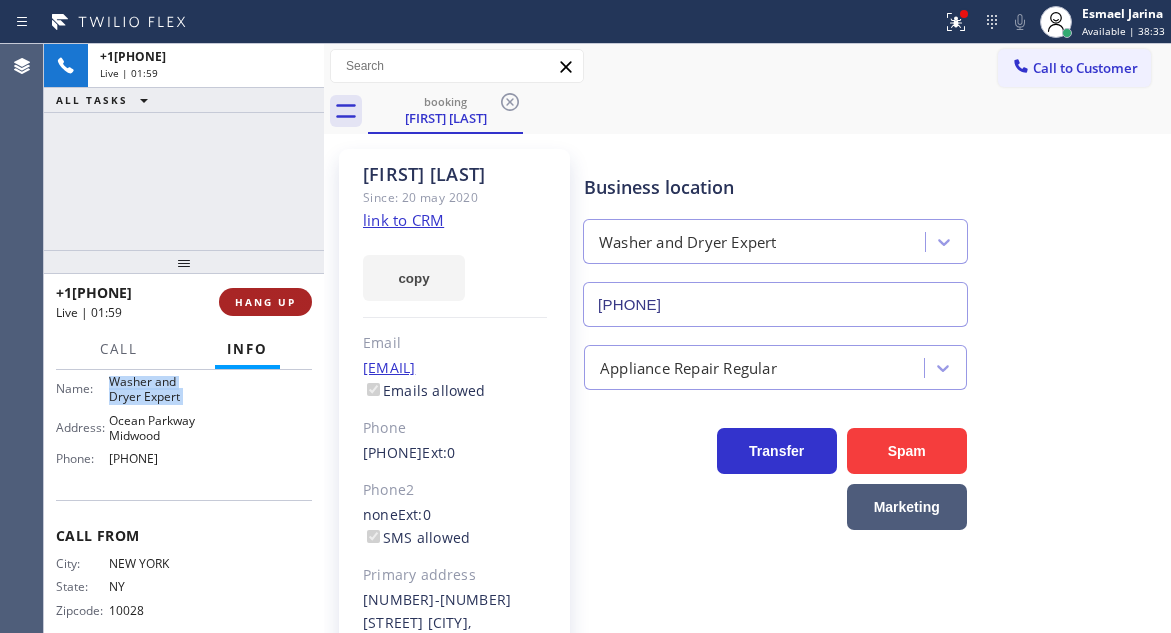 click on "HANG UP" at bounding box center (265, 302) 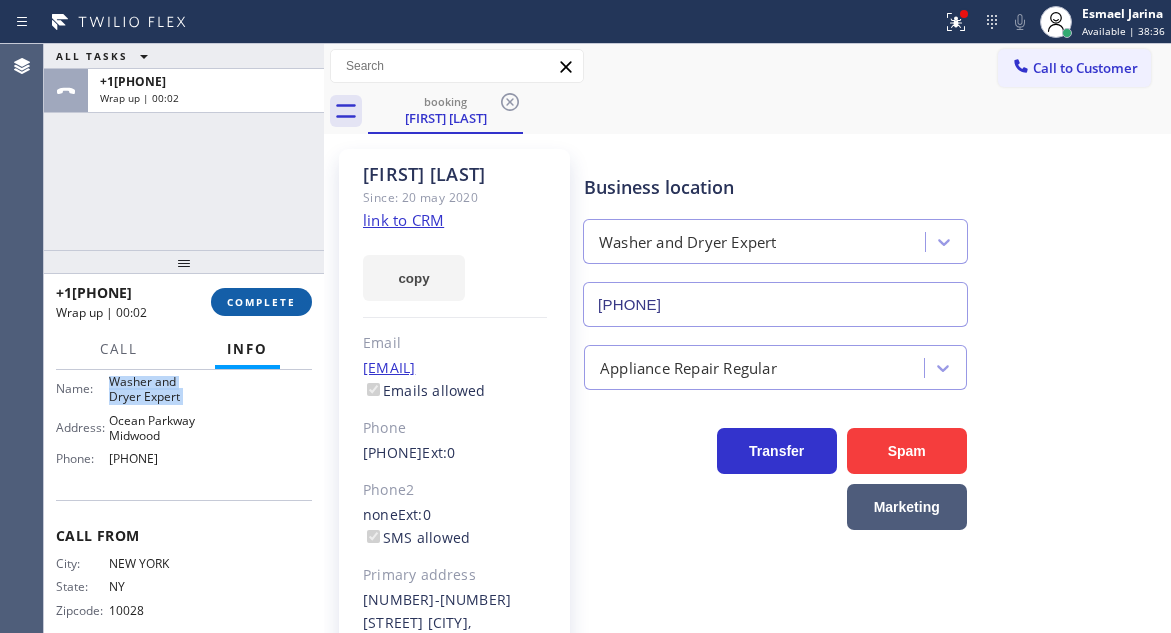 click on "COMPLETE" at bounding box center (261, 302) 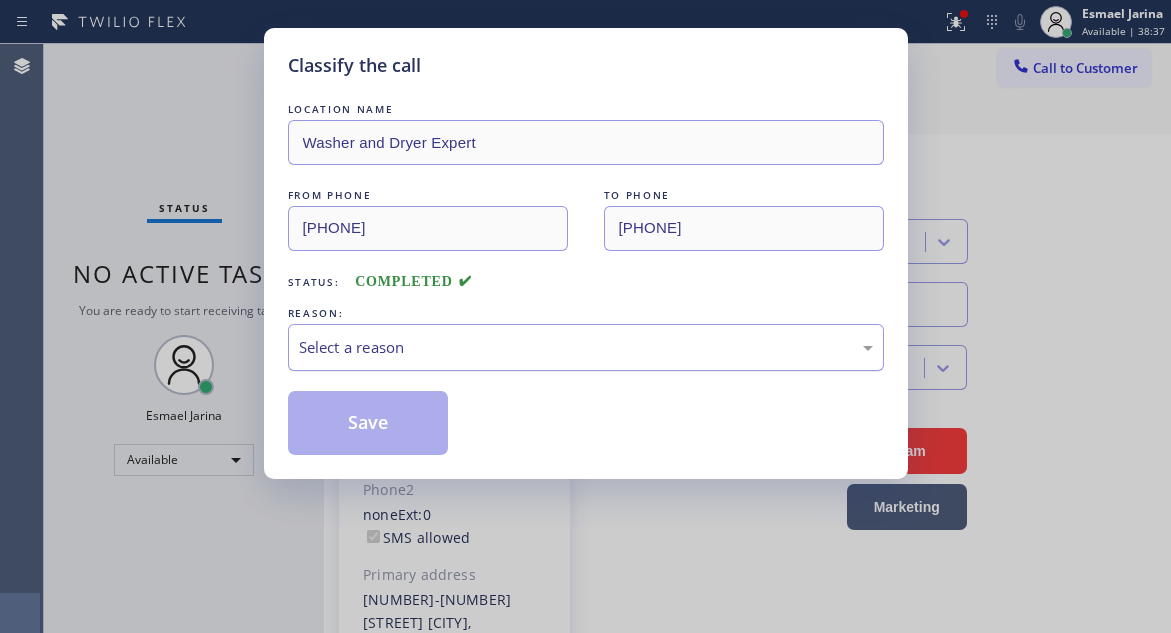 click on "Select a reason" at bounding box center [586, 347] 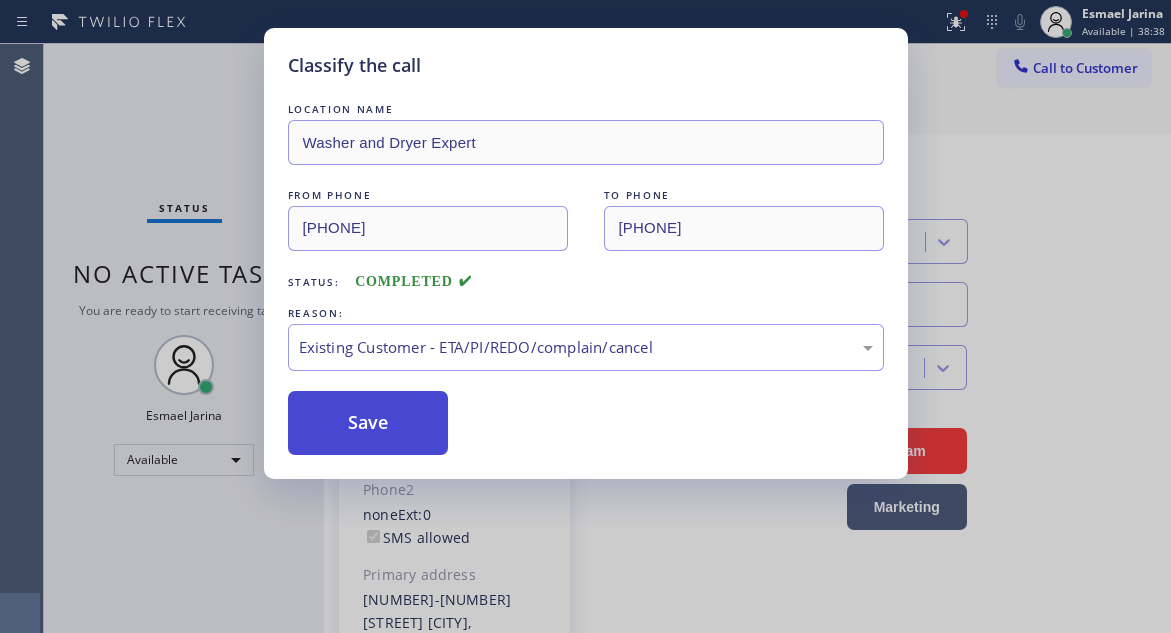 click on "Save" at bounding box center (368, 423) 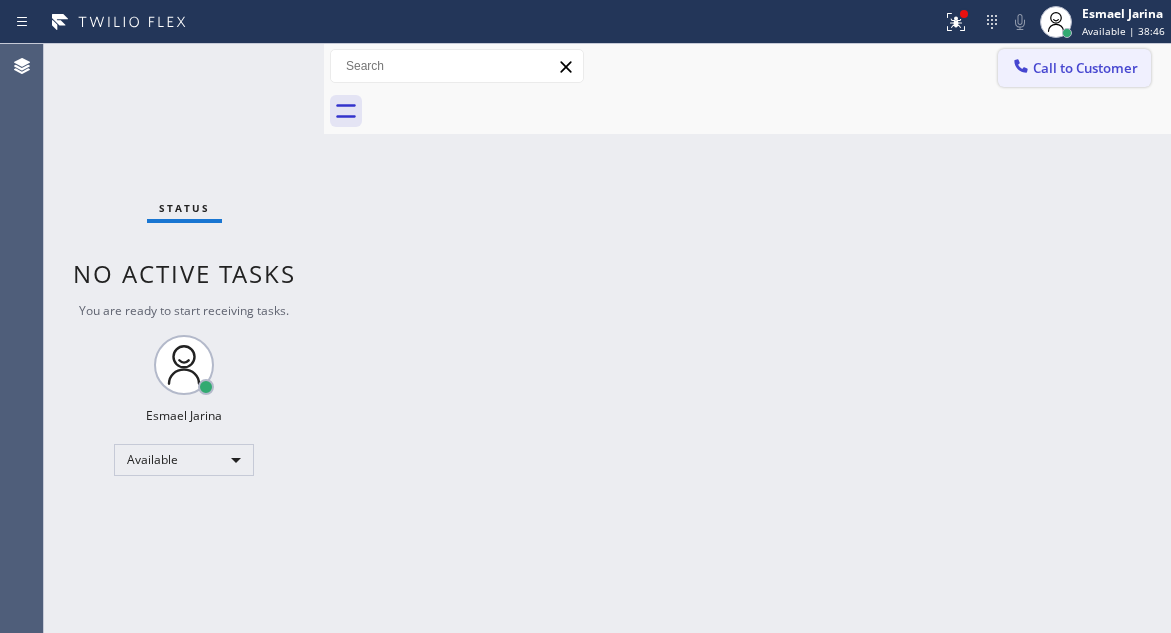 click on "Call to Customer" at bounding box center (1085, 68) 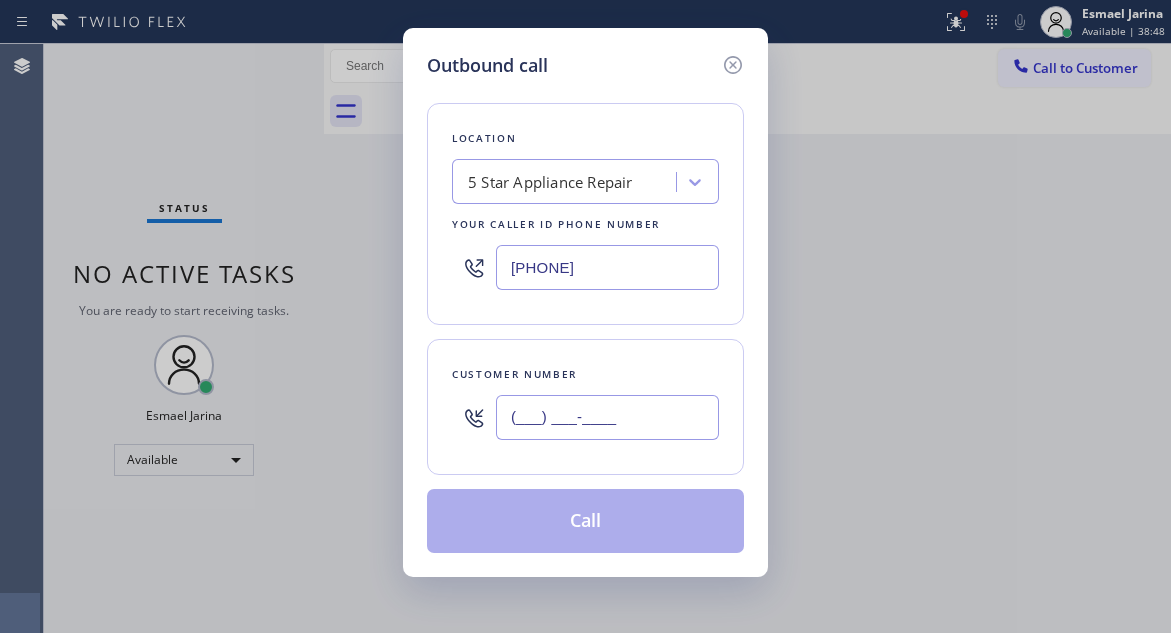 click on "(___) ___-____" at bounding box center (607, 417) 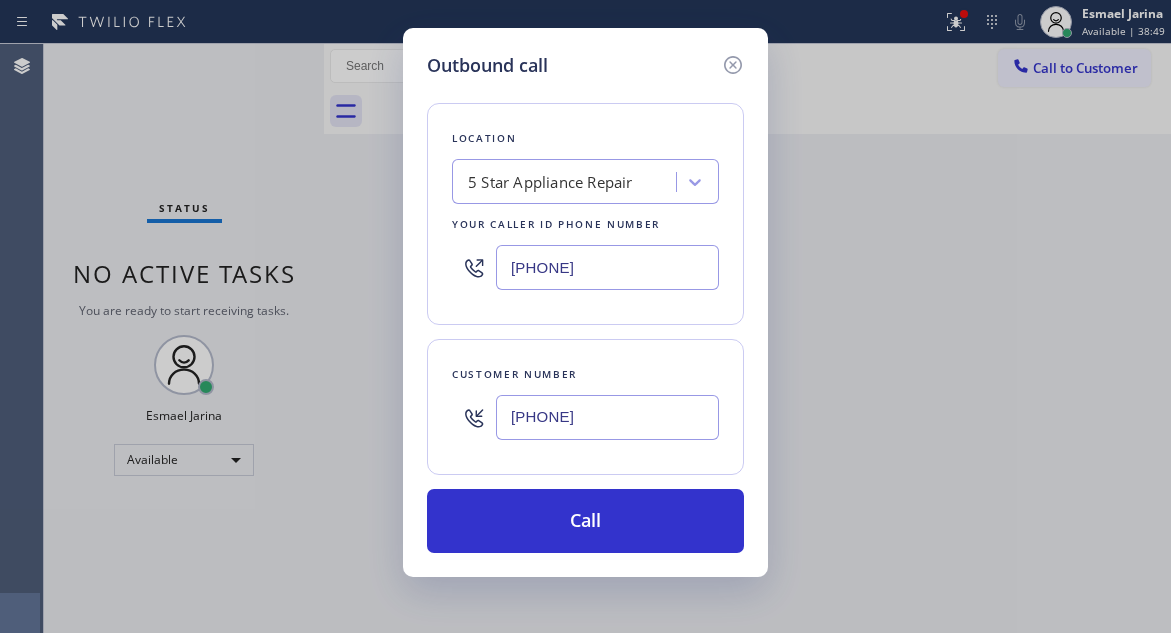 type on "[PHONE]" 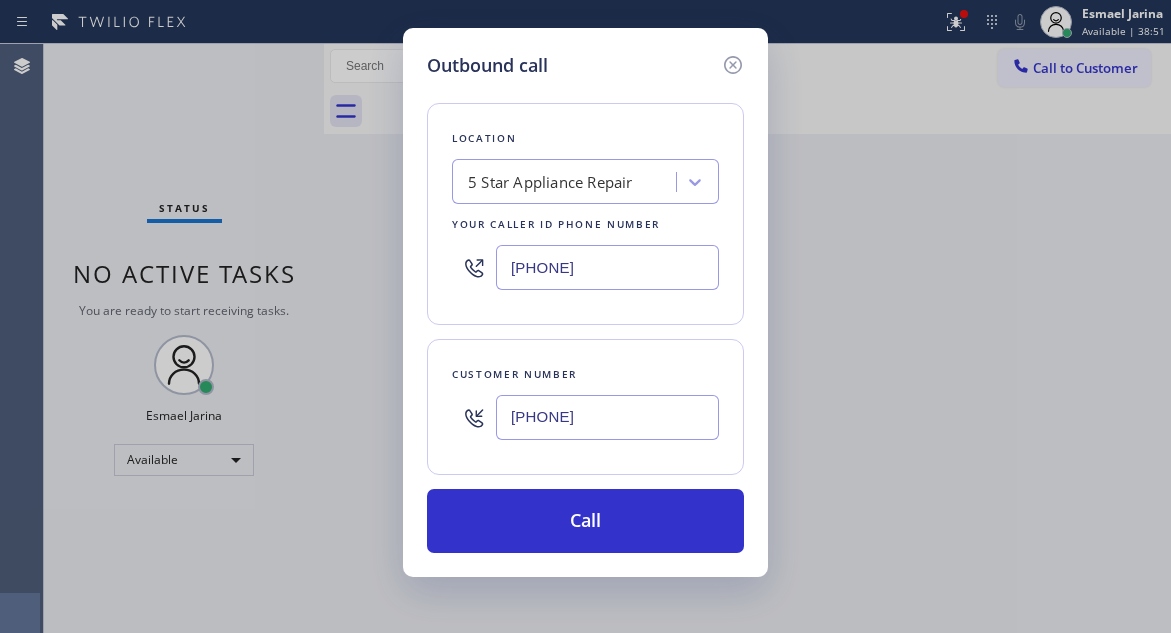 click on "[PHONE]" at bounding box center (607, 267) 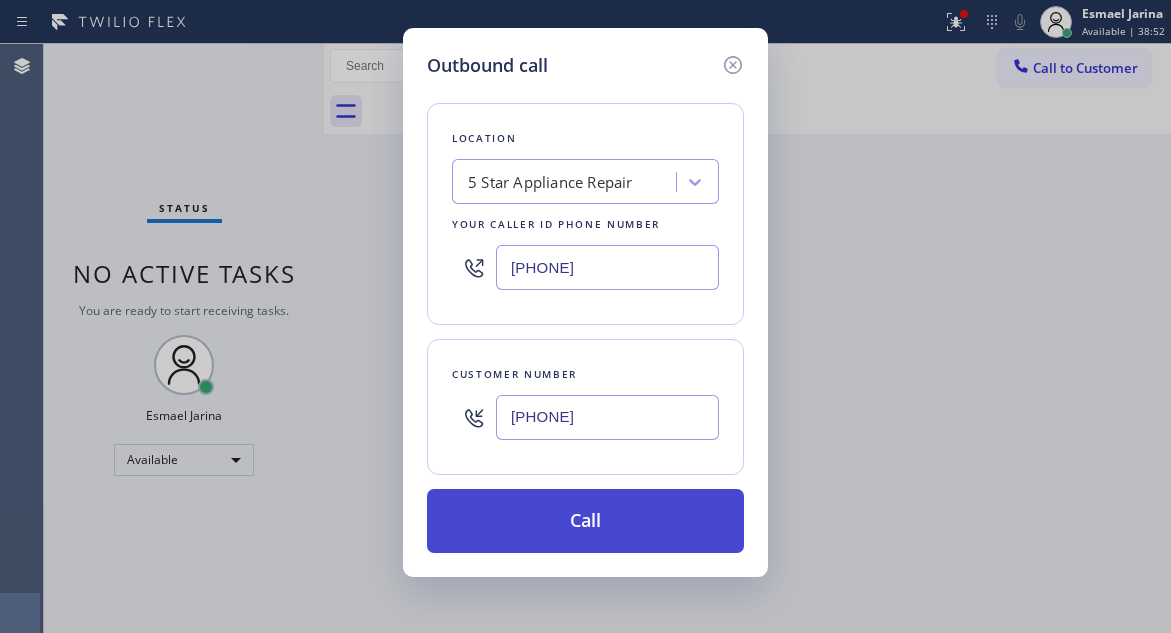 type on "[PHONE]" 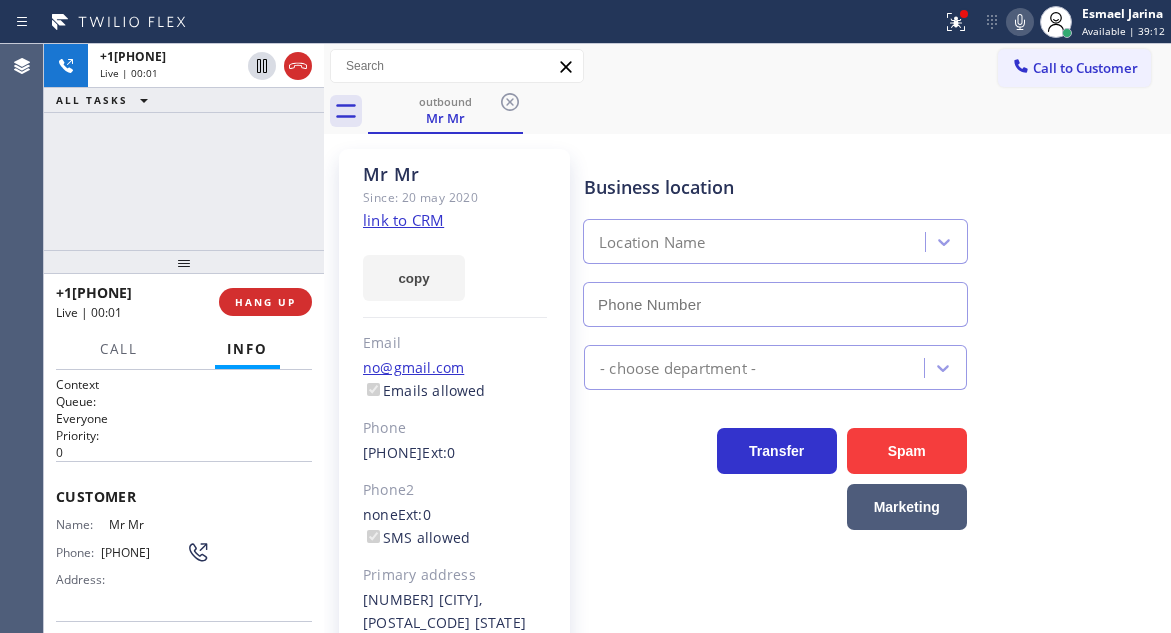 type on "[PHONE]" 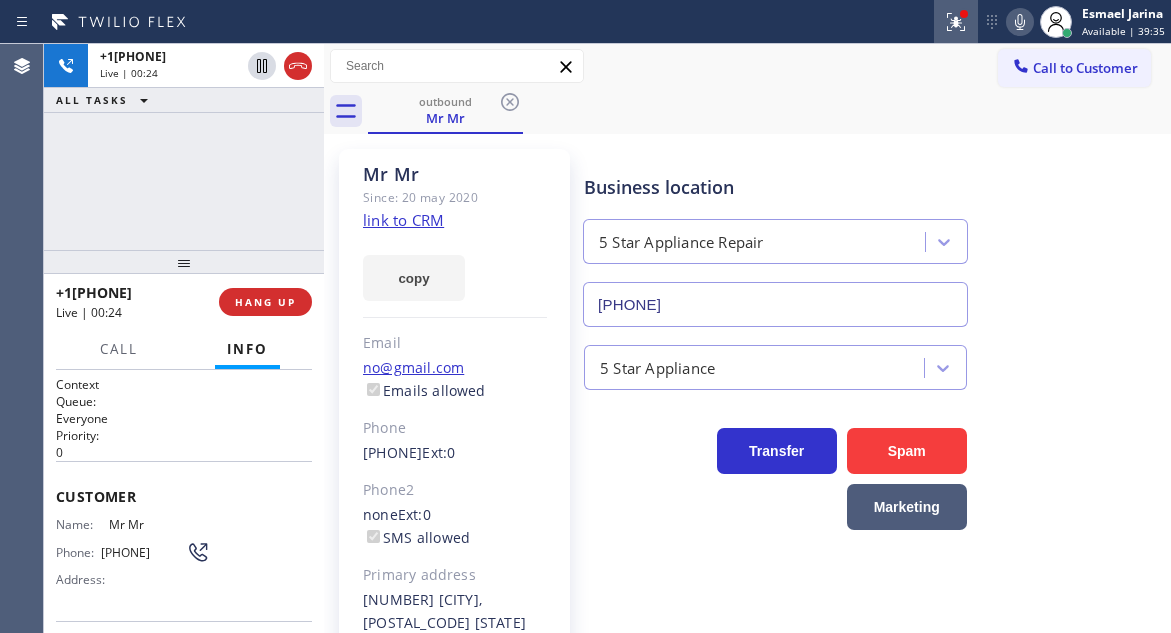 click at bounding box center [956, 22] 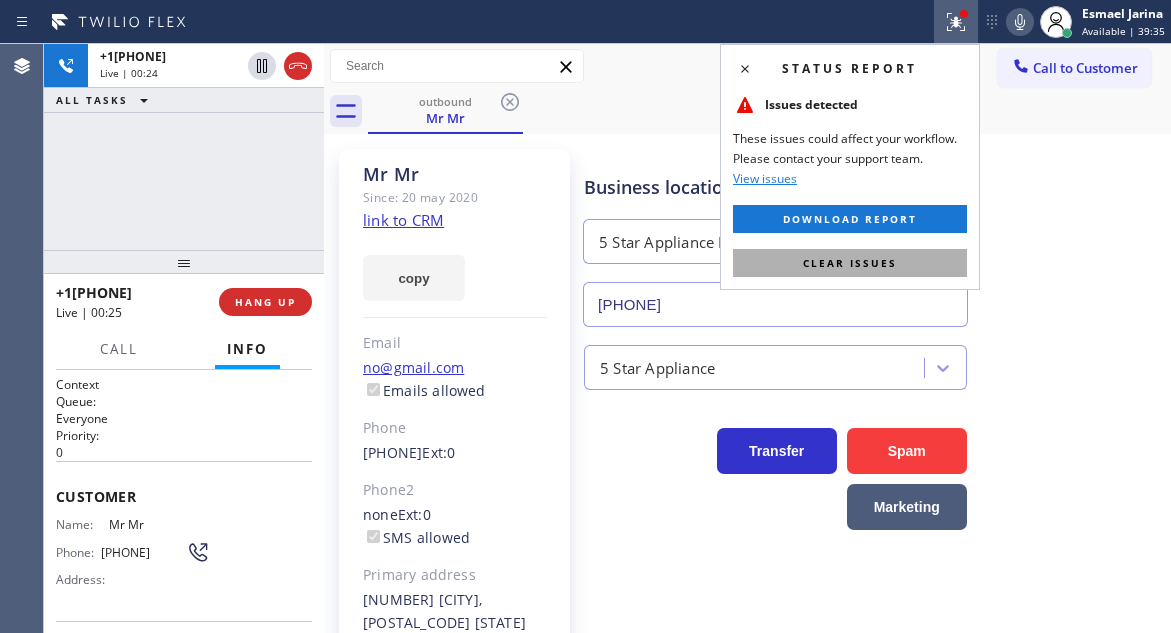 click on "Clear issues" at bounding box center [850, 263] 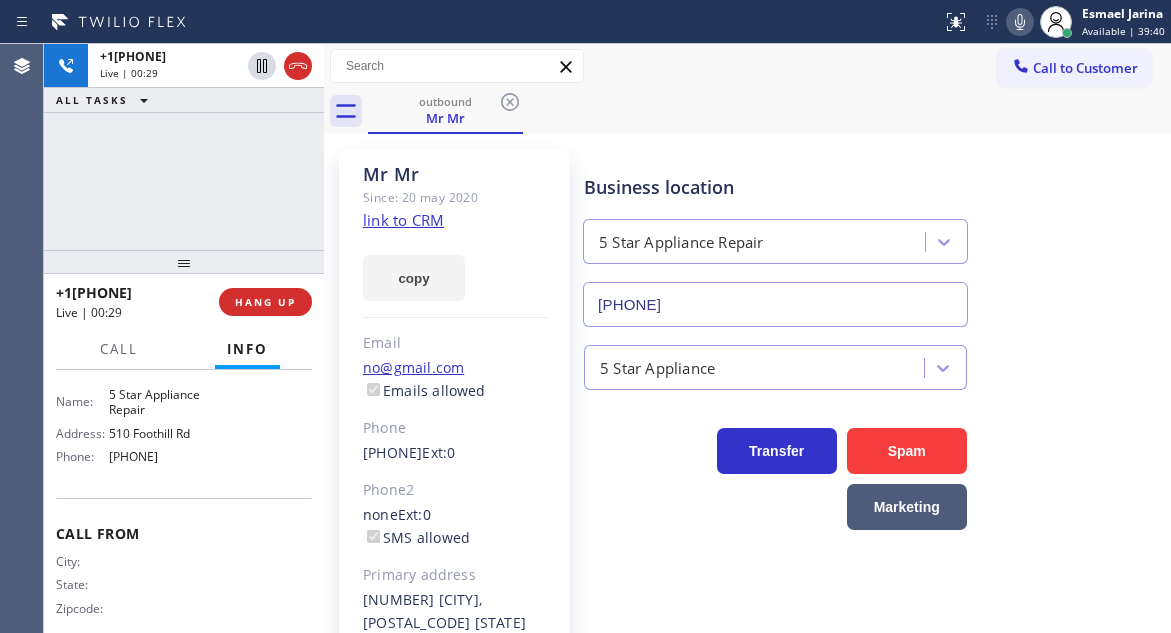 scroll, scrollTop: 300, scrollLeft: 0, axis: vertical 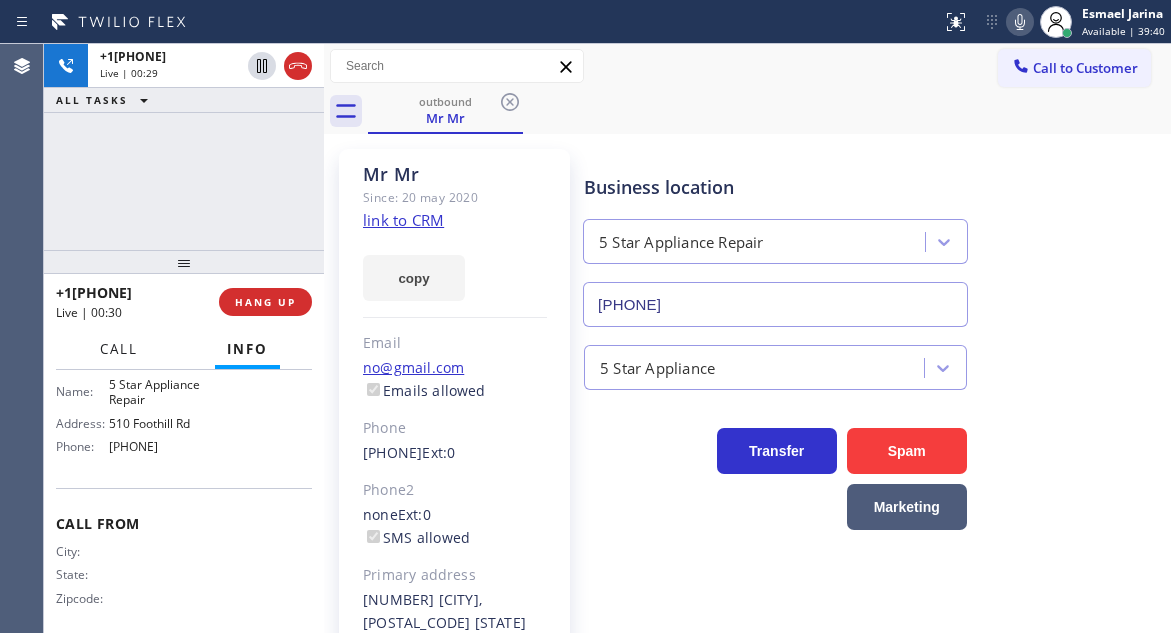 click on "Call" at bounding box center (119, 349) 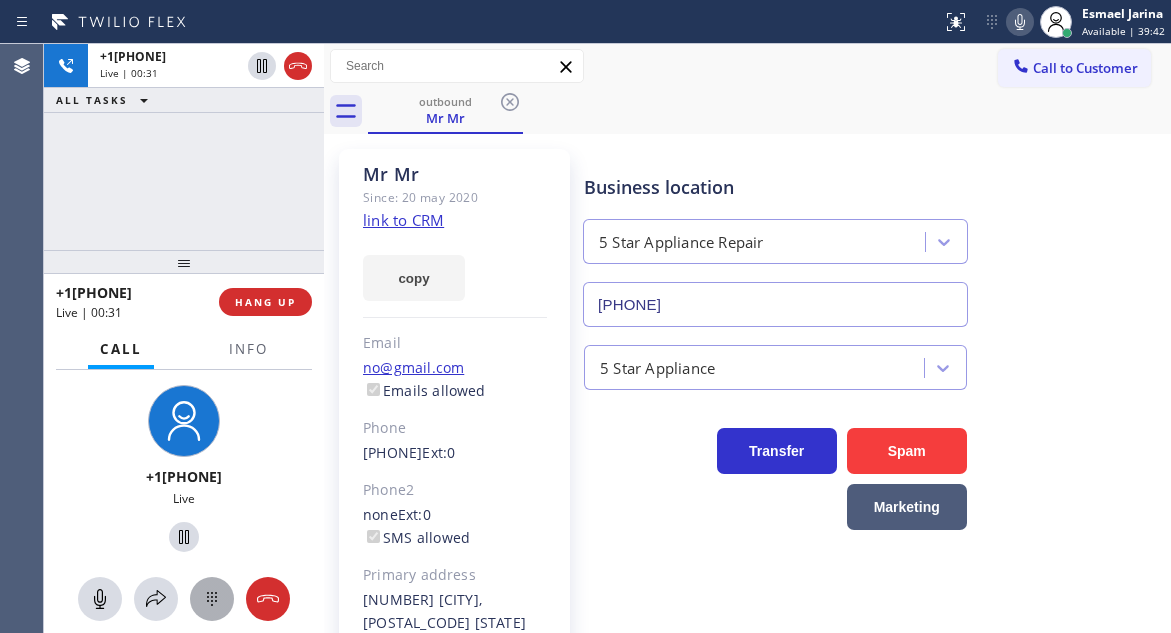 click at bounding box center [212, 599] 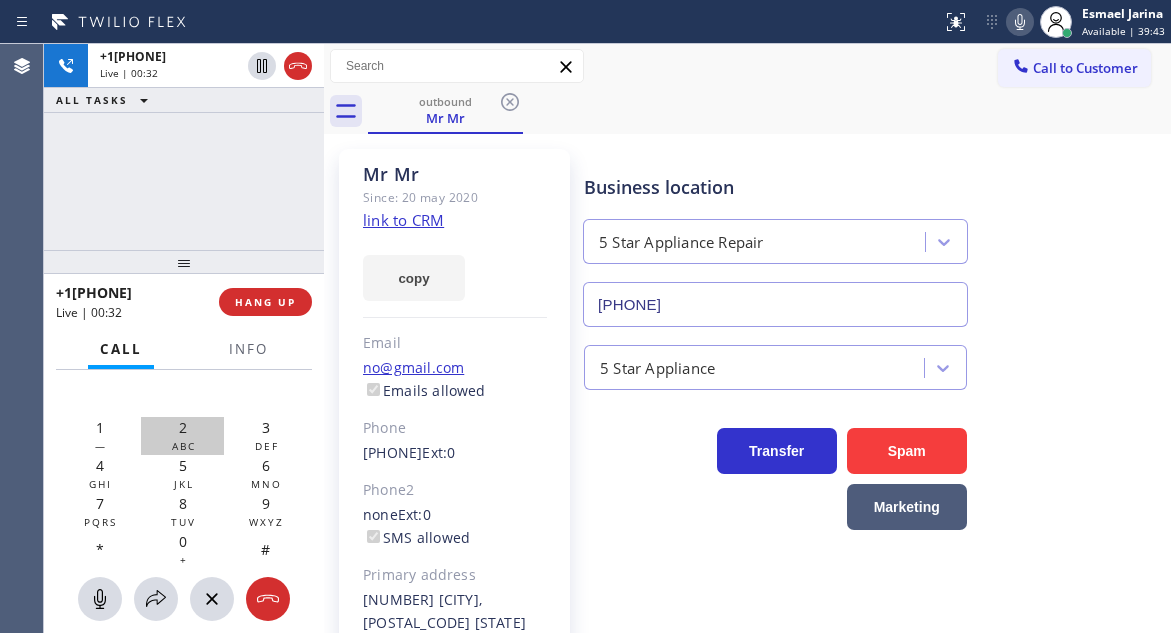 click on "ABC" at bounding box center (184, 446) 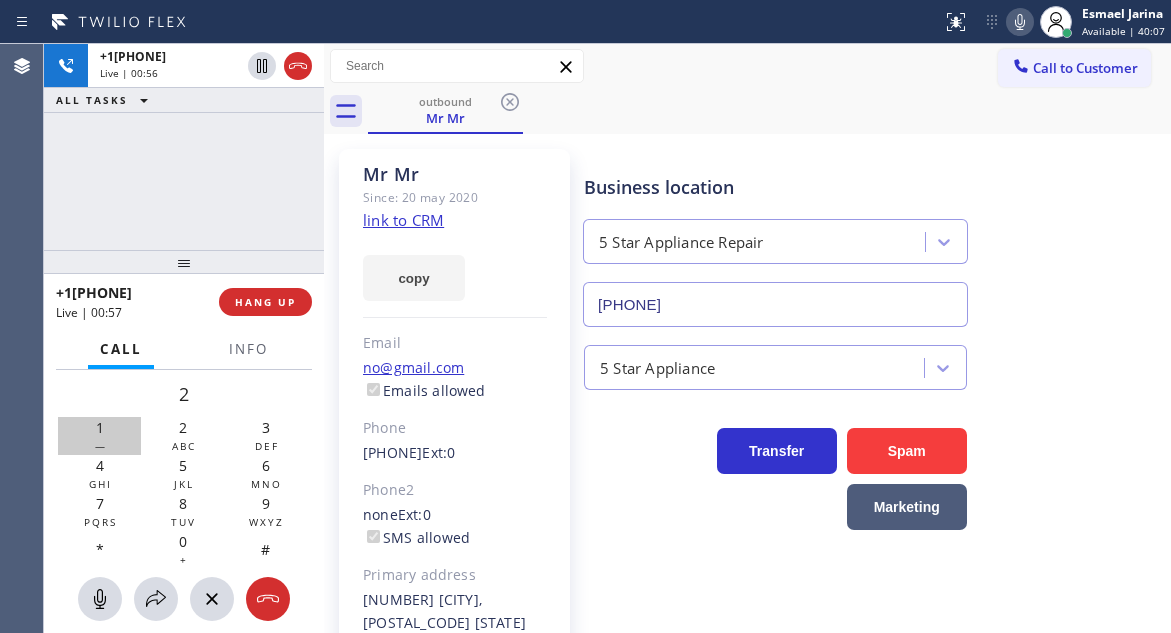 click on "1 —" at bounding box center [99, 436] 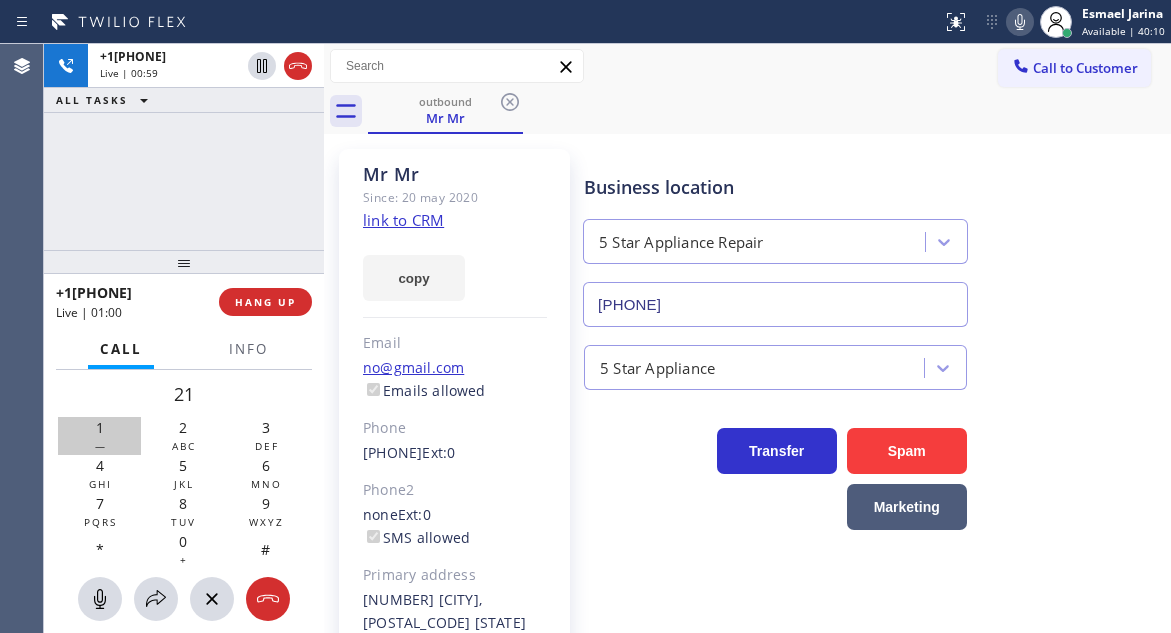 click on "1 —" at bounding box center (99, 436) 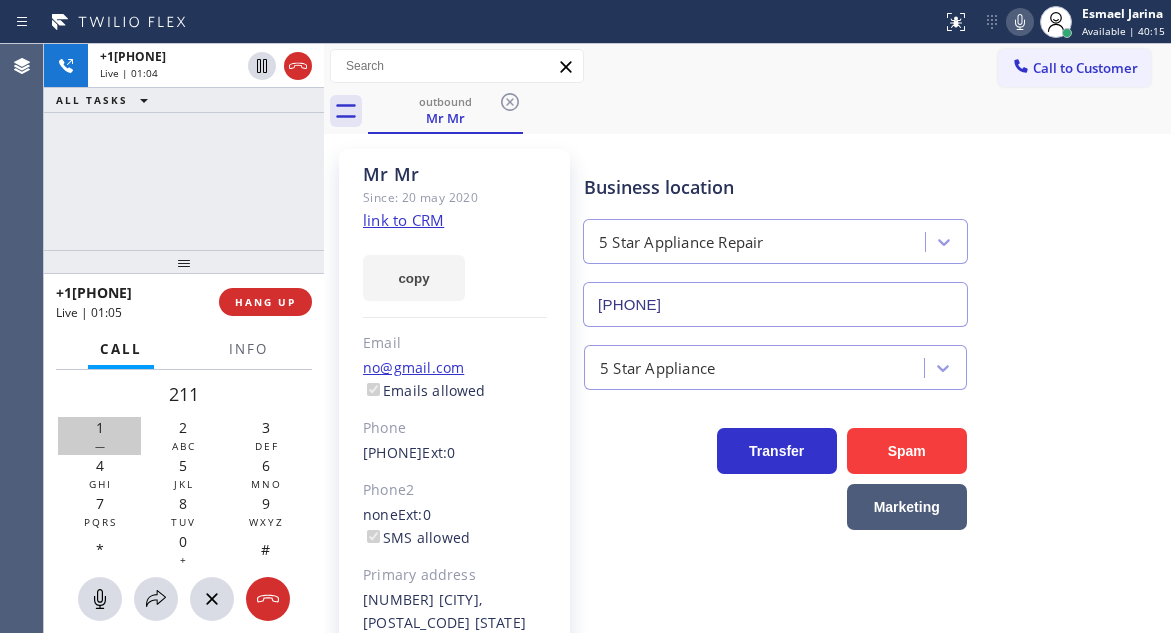 click on "1 —" at bounding box center [99, 436] 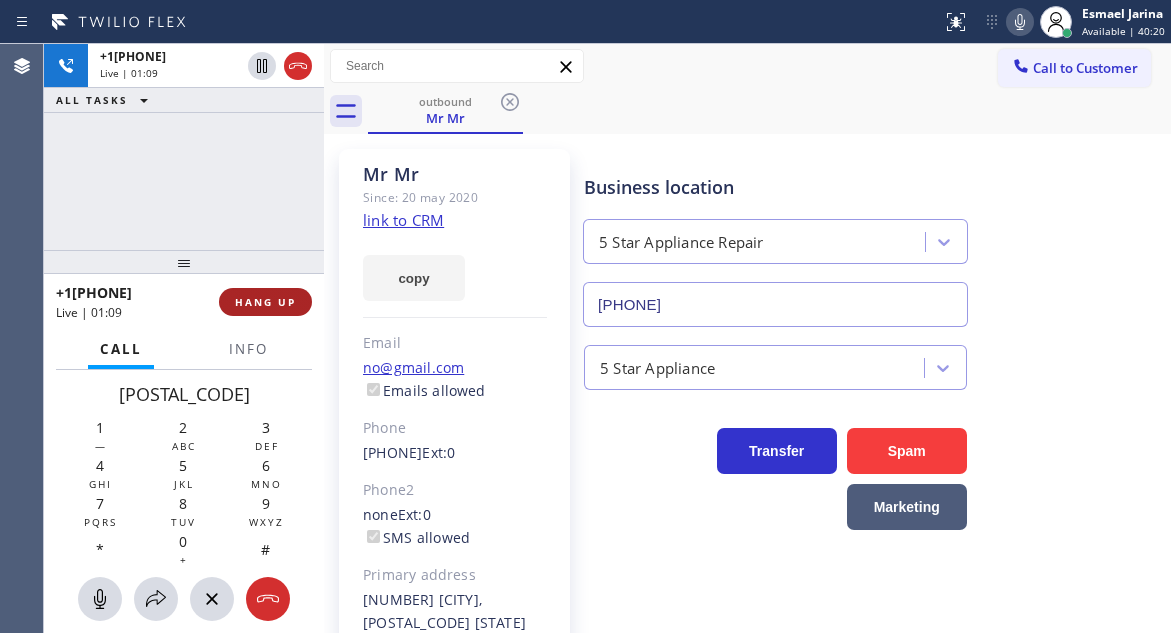 click on "HANG UP" at bounding box center (265, 302) 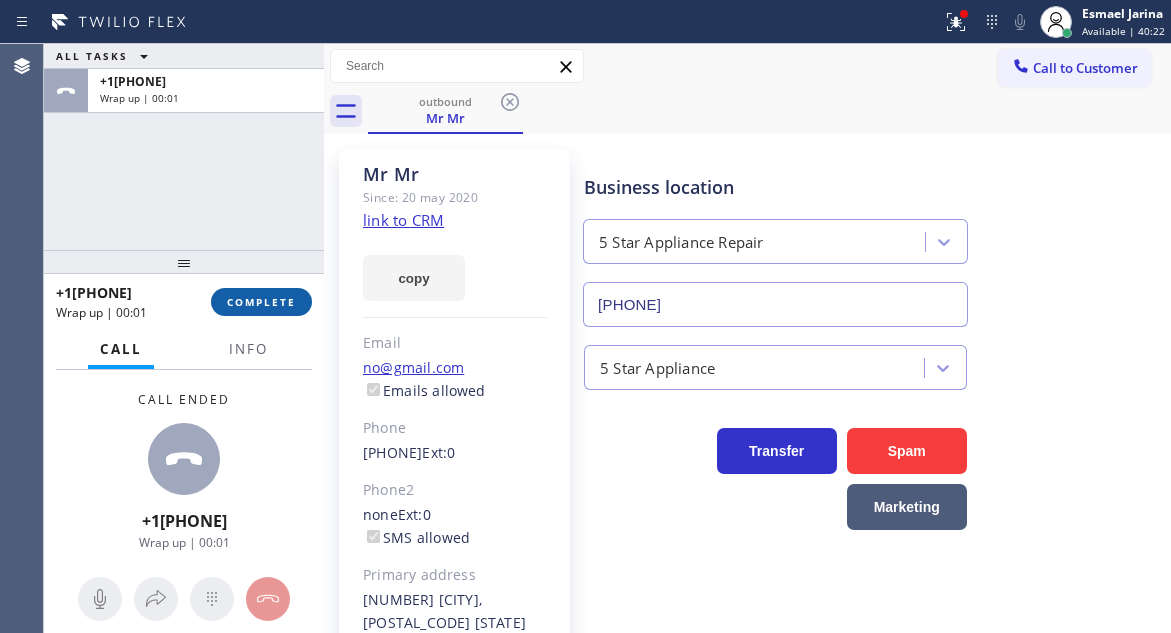 click on "COMPLETE" at bounding box center [261, 302] 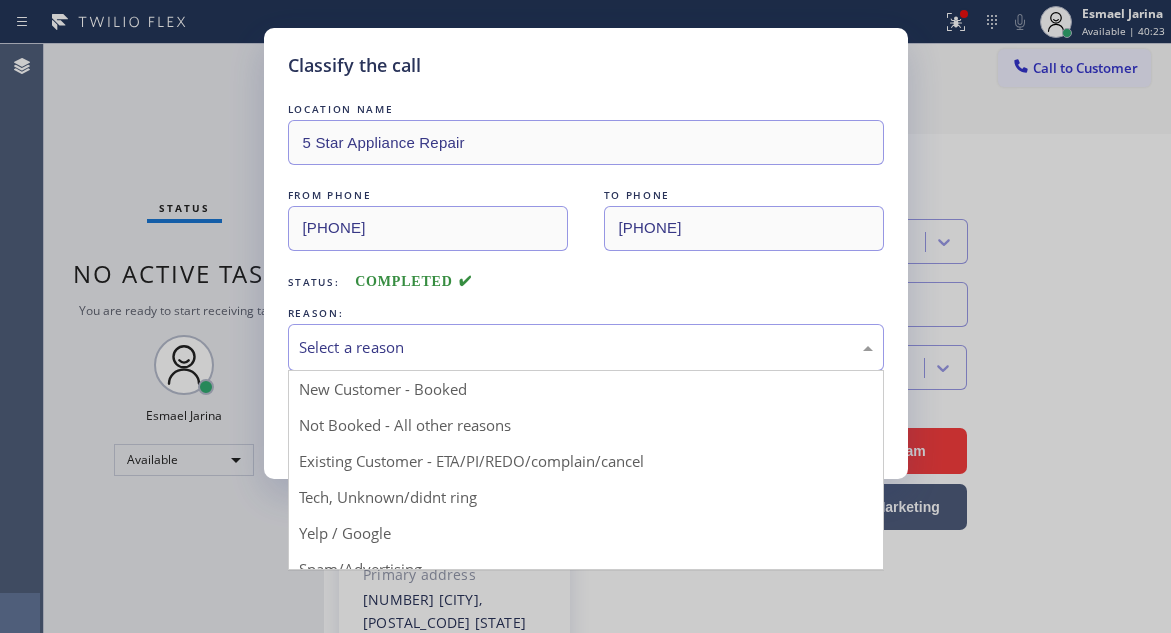 click on "Select a reason" at bounding box center (586, 347) 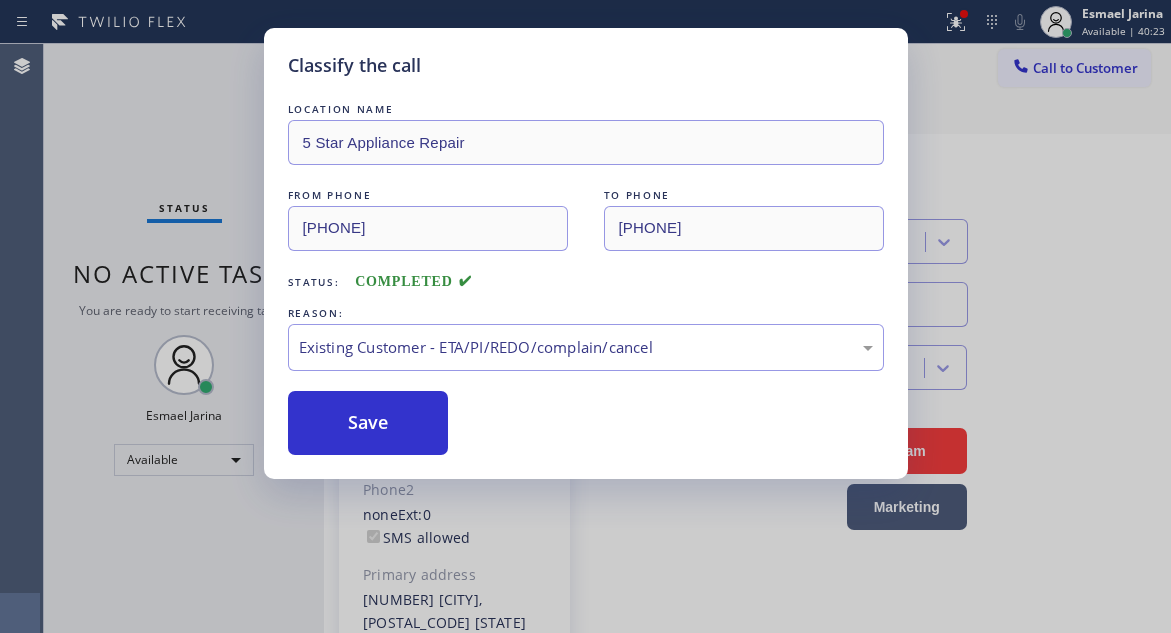 drag, startPoint x: 417, startPoint y: 440, endPoint x: 102, endPoint y: 1, distance: 540.32025 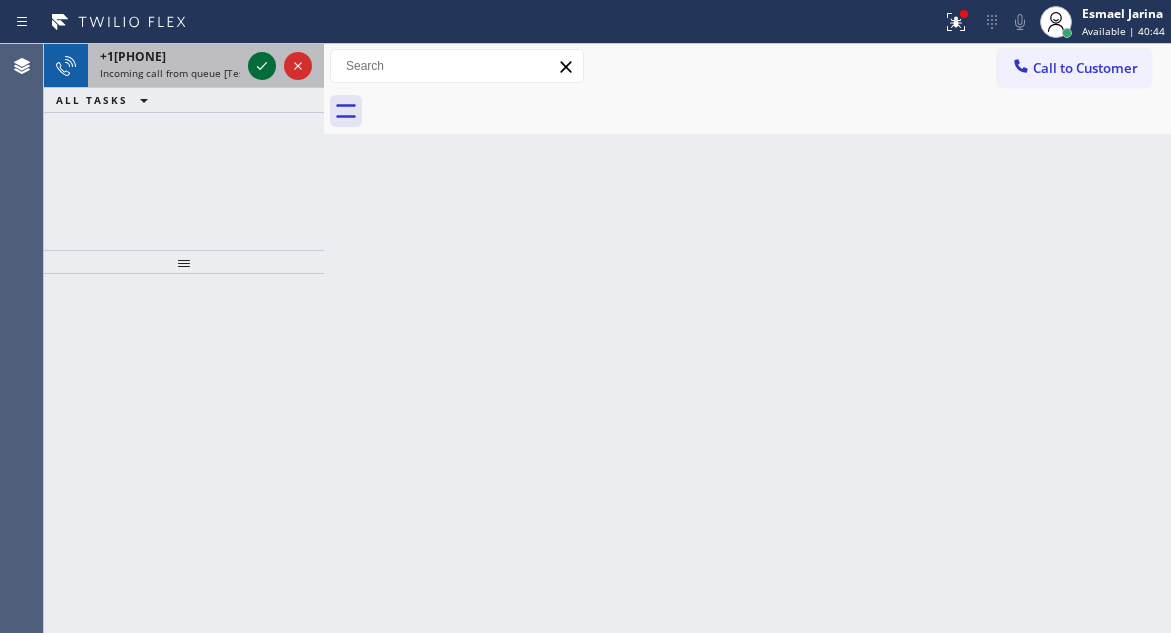 click 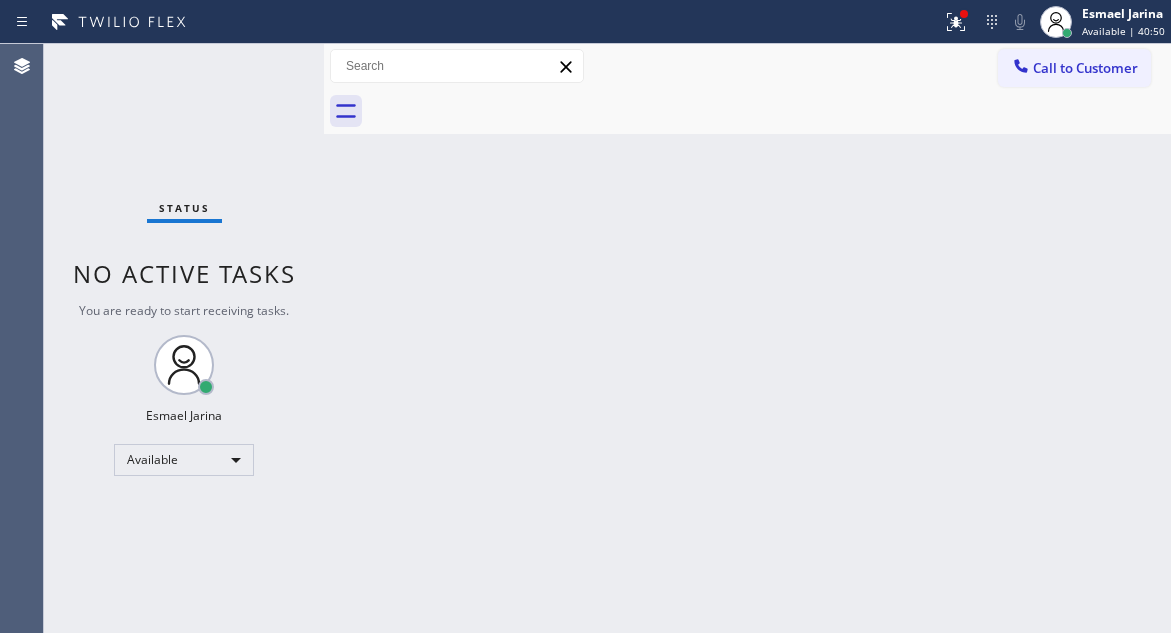 click on "Back to Dashboard Change Sender ID Customers Technicians Select a contact Outbound call Technician Search Technician Your caller id phone number Your caller id phone number Call Technician info Name   Phone none Address none Change Sender ID HVAC [PHONE] 5 Star Appliance [PHONE] Appliance Repair [PHONE] Plumbing [PHONE] Air Duct Cleaning [PHONE]  Electricians [PHONE] Cancel Change Check personal SMS Reset Change No tabs Call to Customer Outbound call Location 5 Star Appliance Repair Your caller id phone number [PHONE] Customer number Call Outbound call Technician Search Technician Your caller id phone number Your caller id phone number Call" at bounding box center [747, 338] 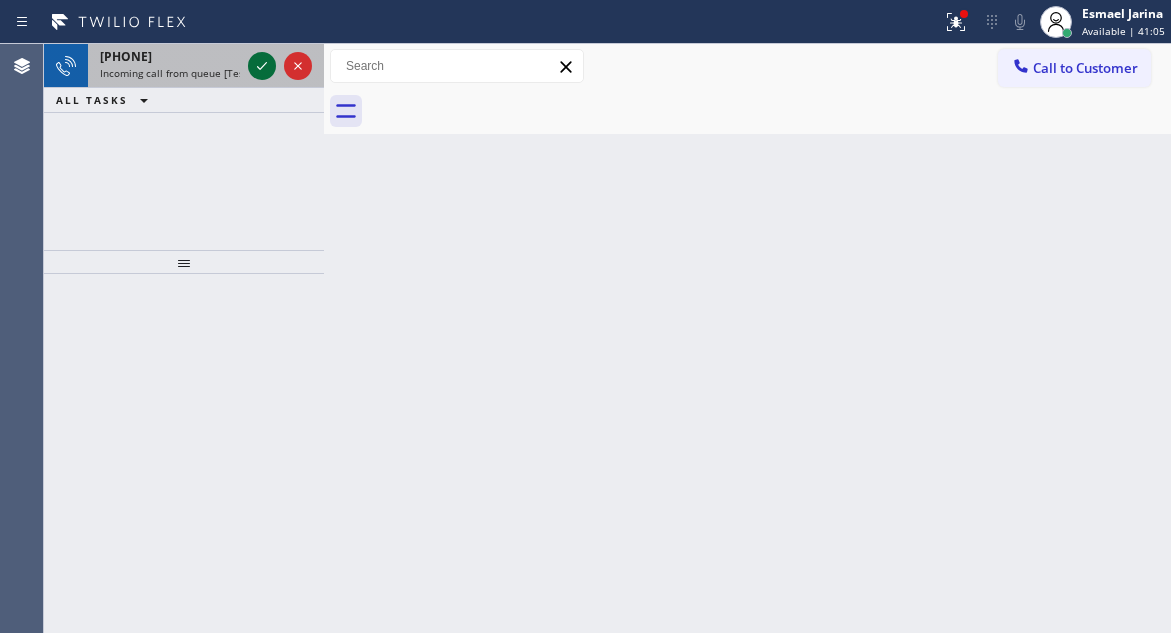 click 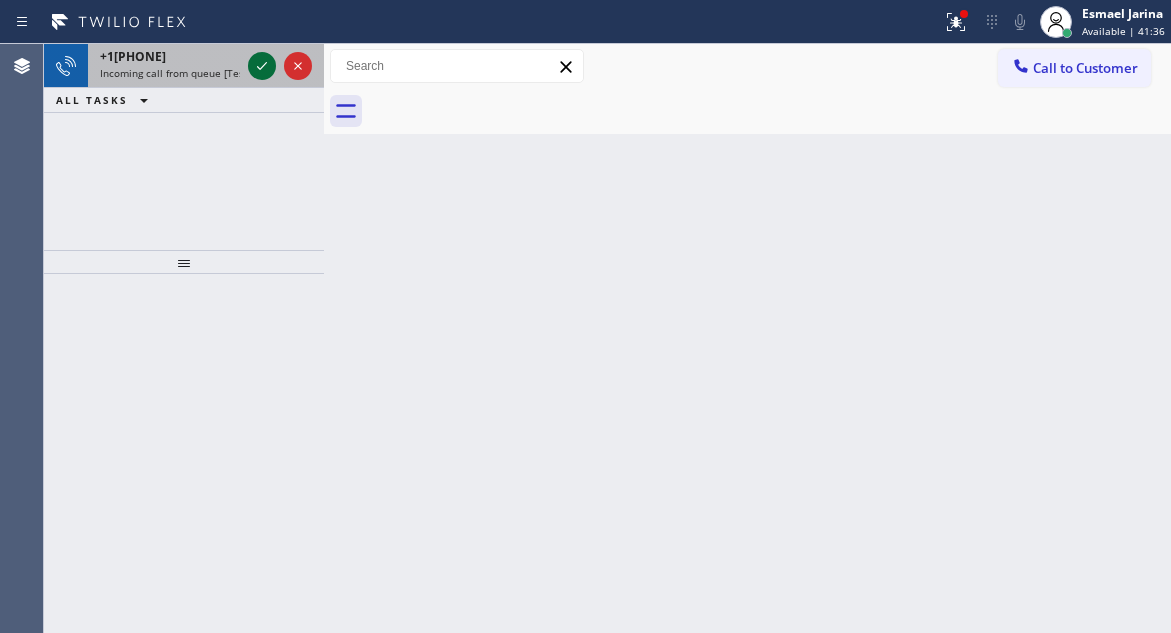 click 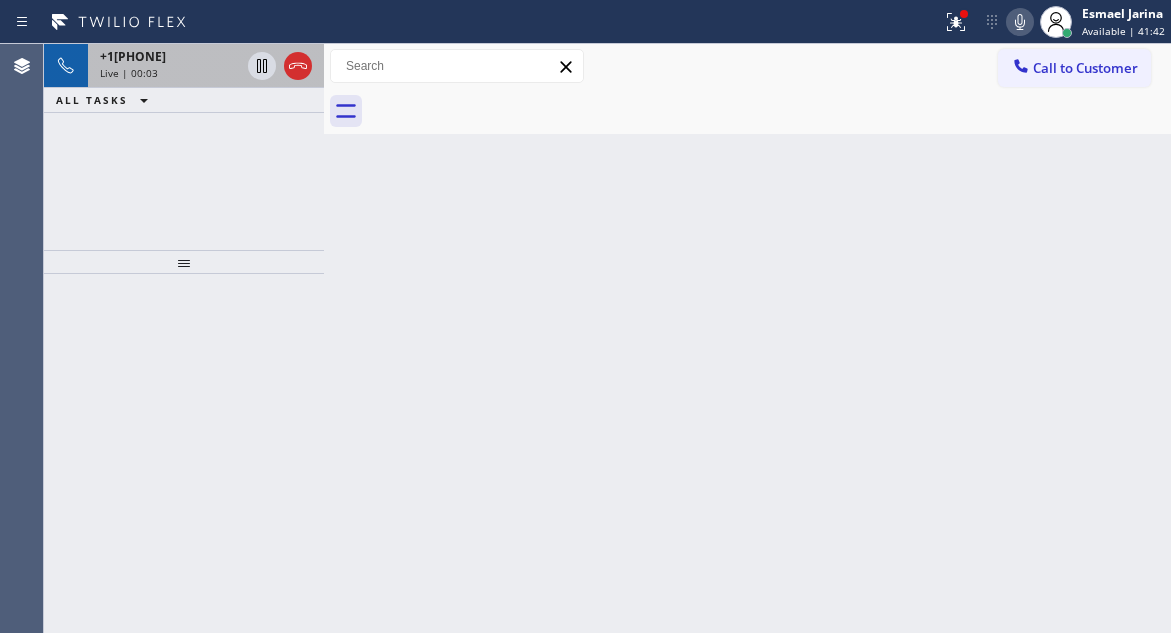 click on "+1[PHONE]" at bounding box center [170, 56] 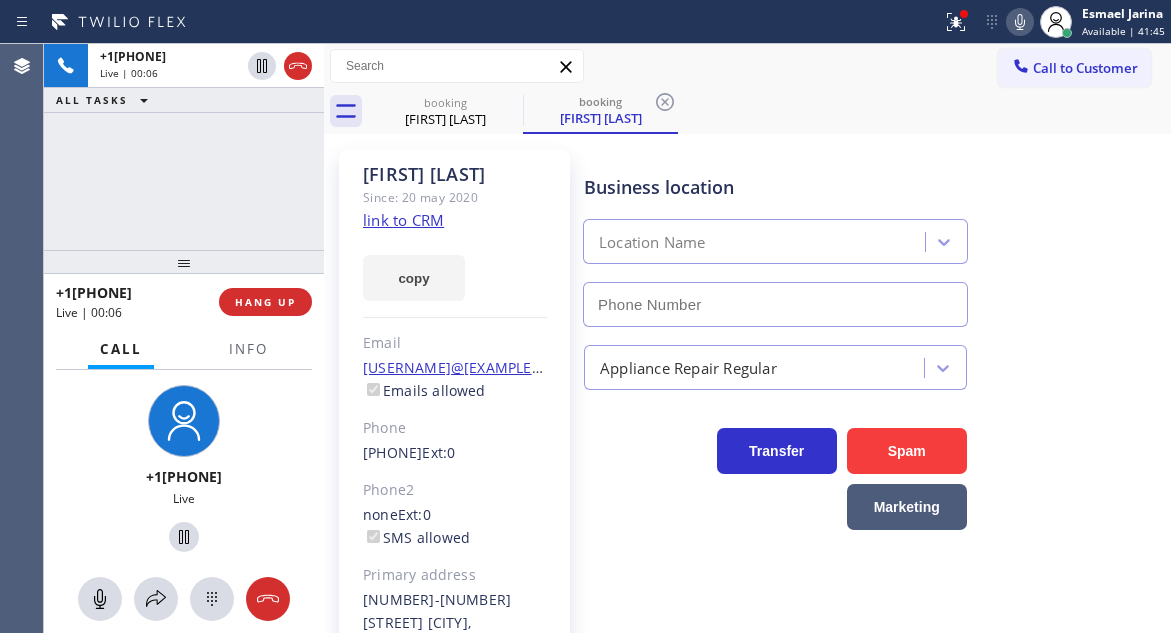 type on "[PHONE]" 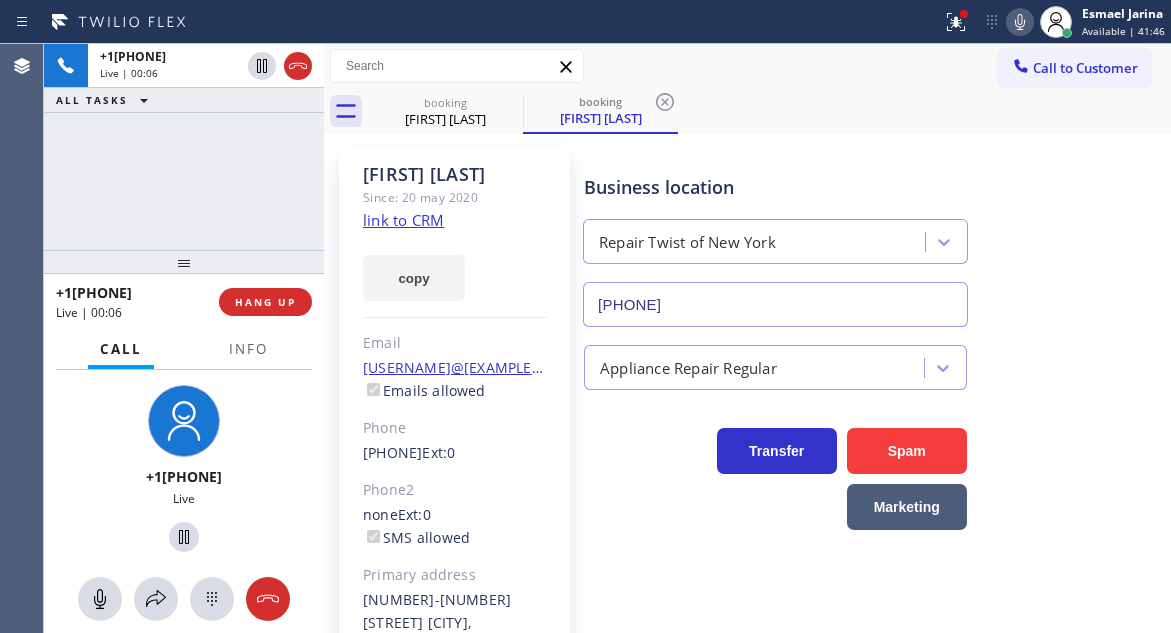 click on "link to CRM" 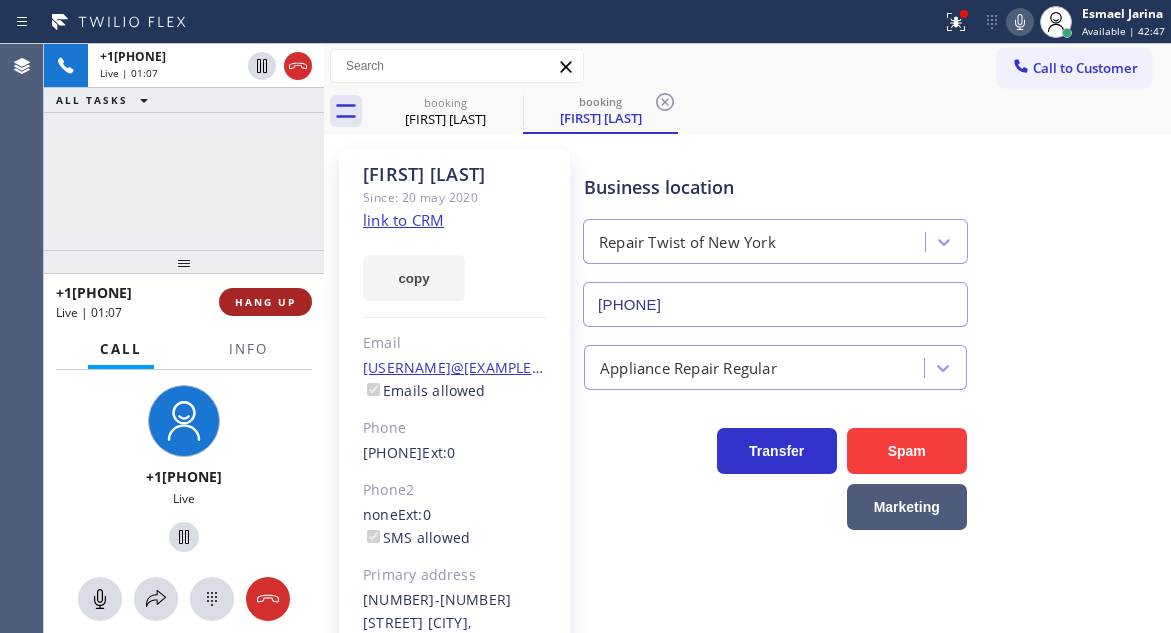 click on "HANG UP" at bounding box center (265, 302) 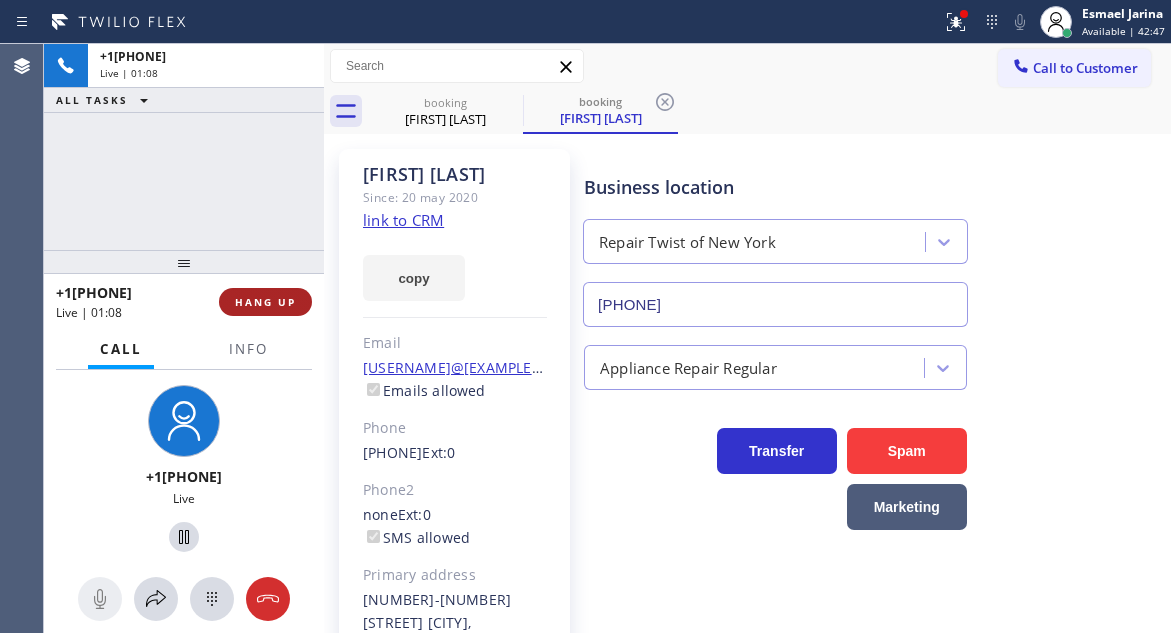 click on "HANG UP" at bounding box center (265, 302) 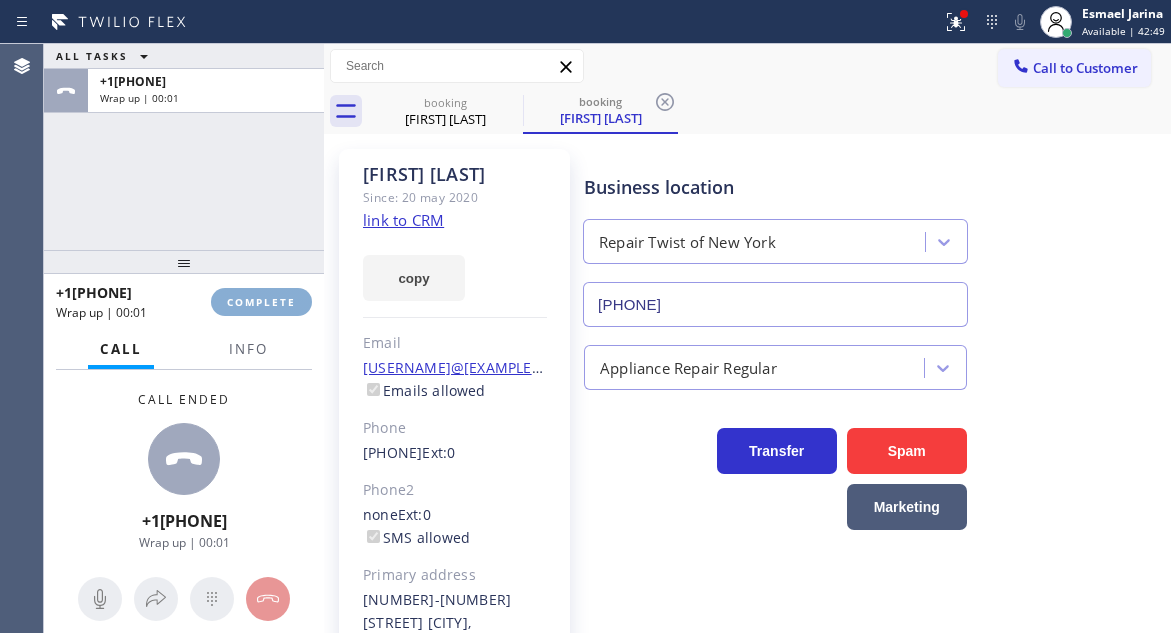 click on "COMPLETE" at bounding box center (261, 302) 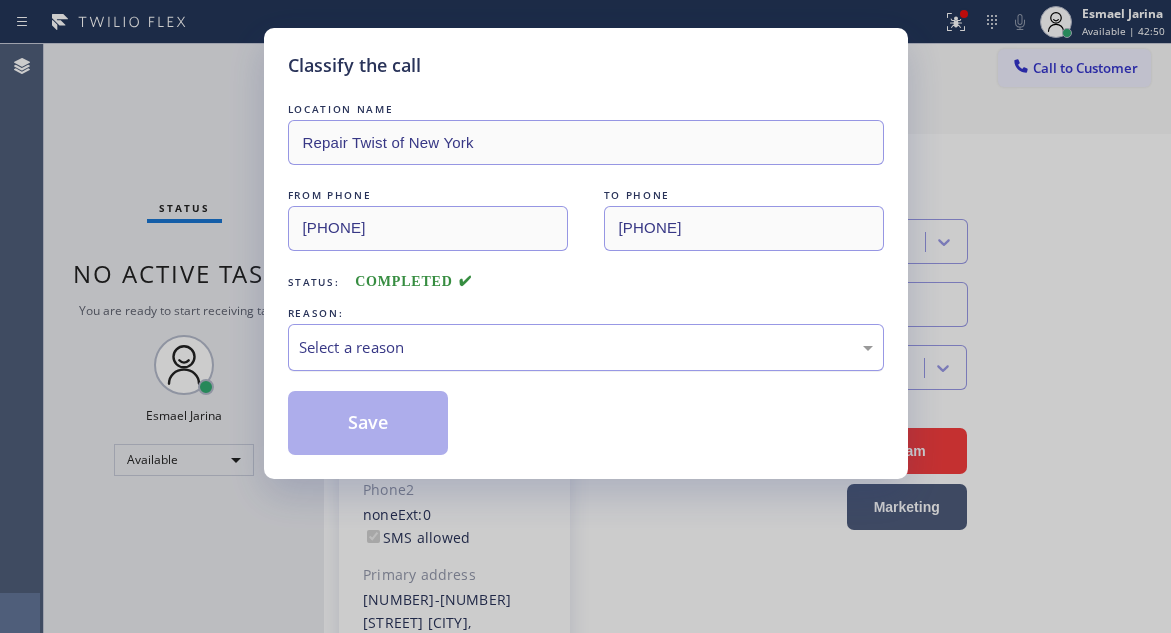 drag, startPoint x: 465, startPoint y: 348, endPoint x: 463, endPoint y: 358, distance: 10.198039 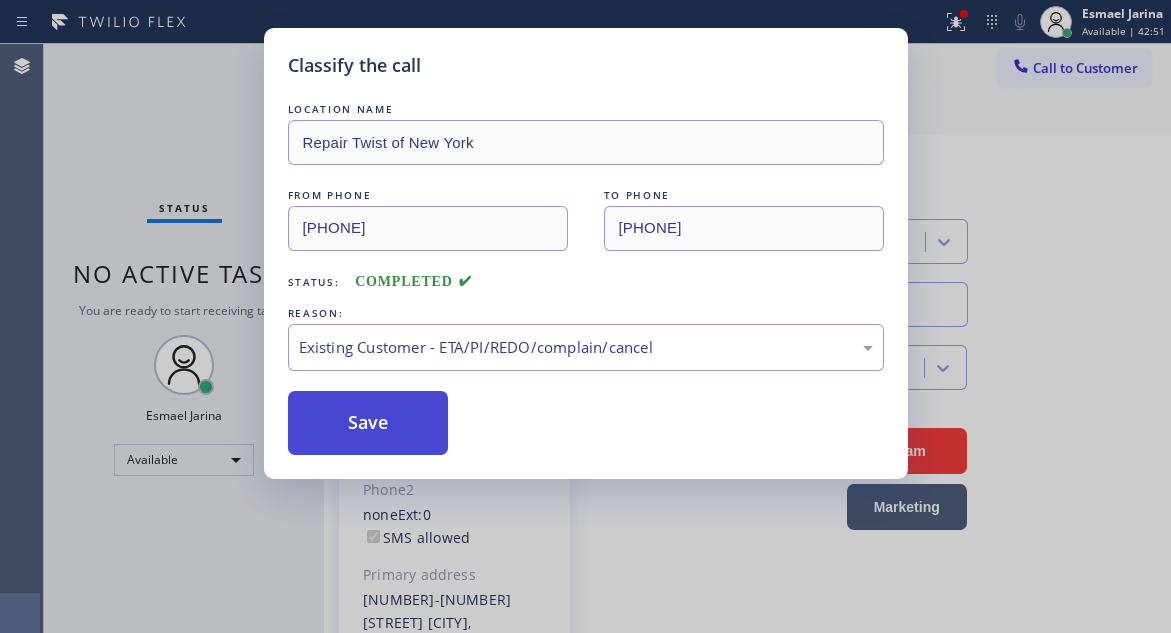 click on "Save" at bounding box center [368, 423] 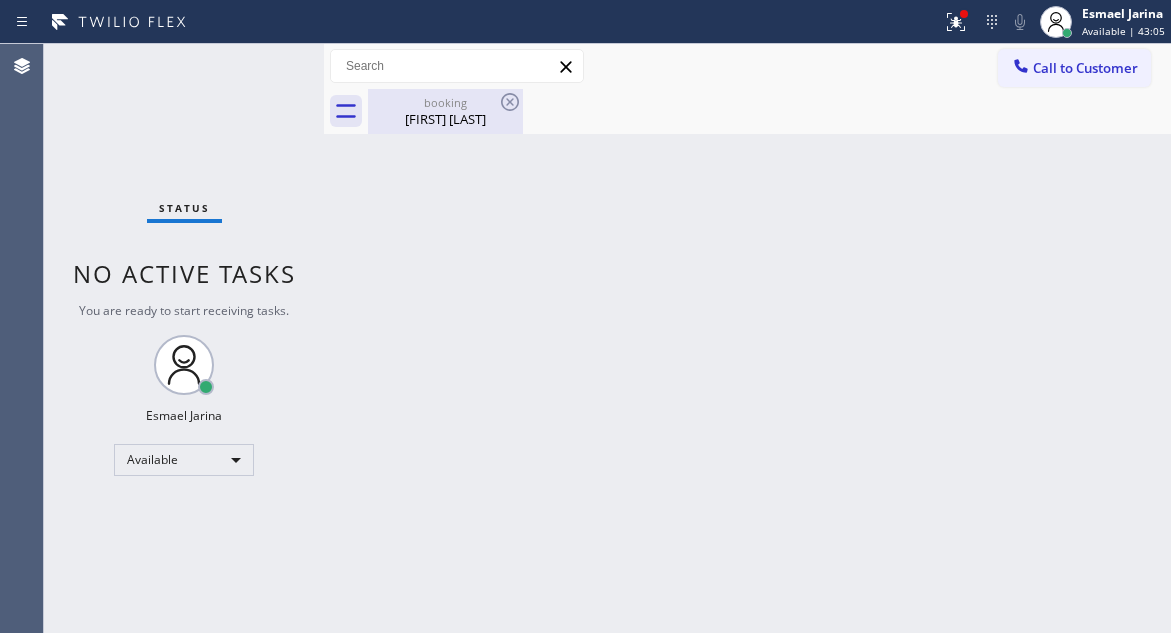 click on "[FIRST] [LAST]" at bounding box center (445, 119) 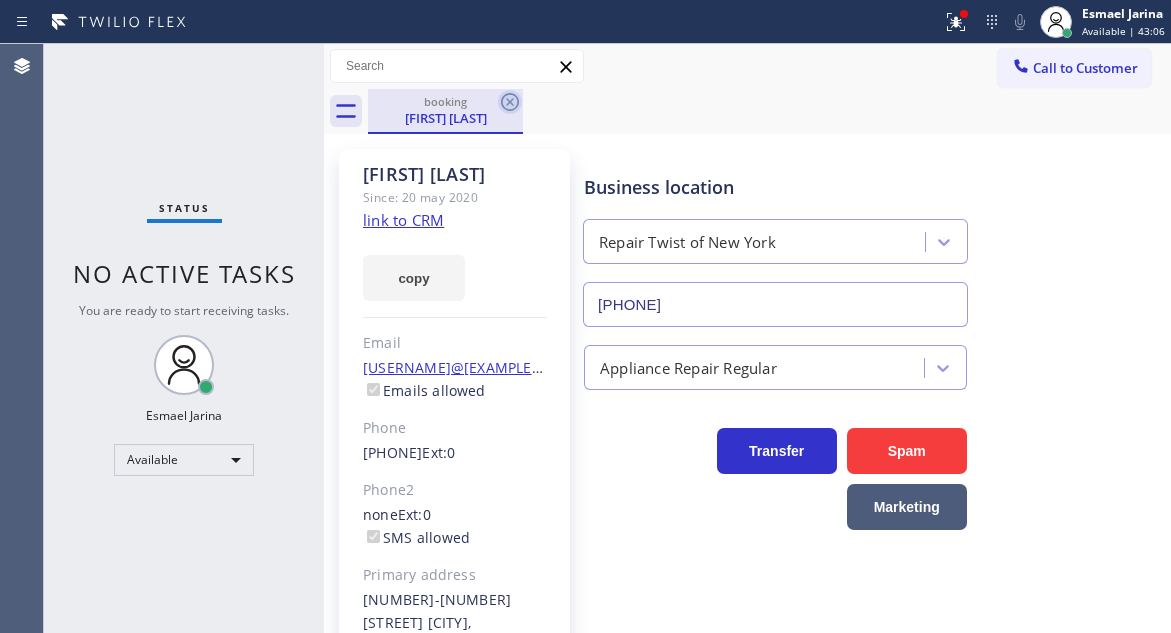 click 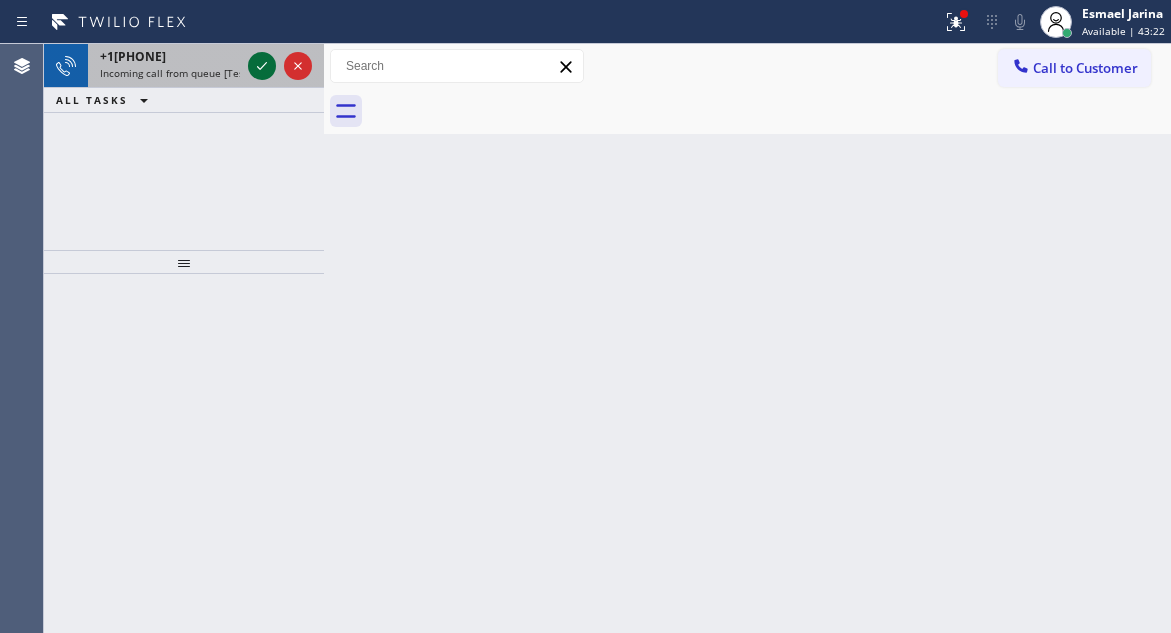 click 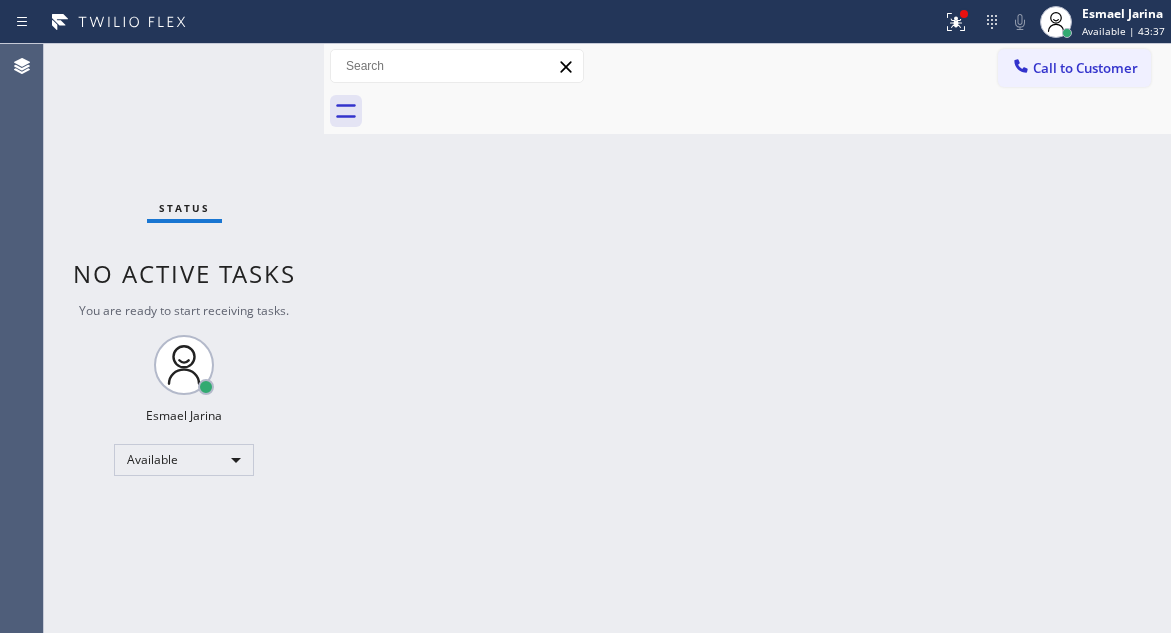 click on "Status   No active tasks     You are ready to start receiving tasks.   Esmael Jarina Available" at bounding box center (184, 338) 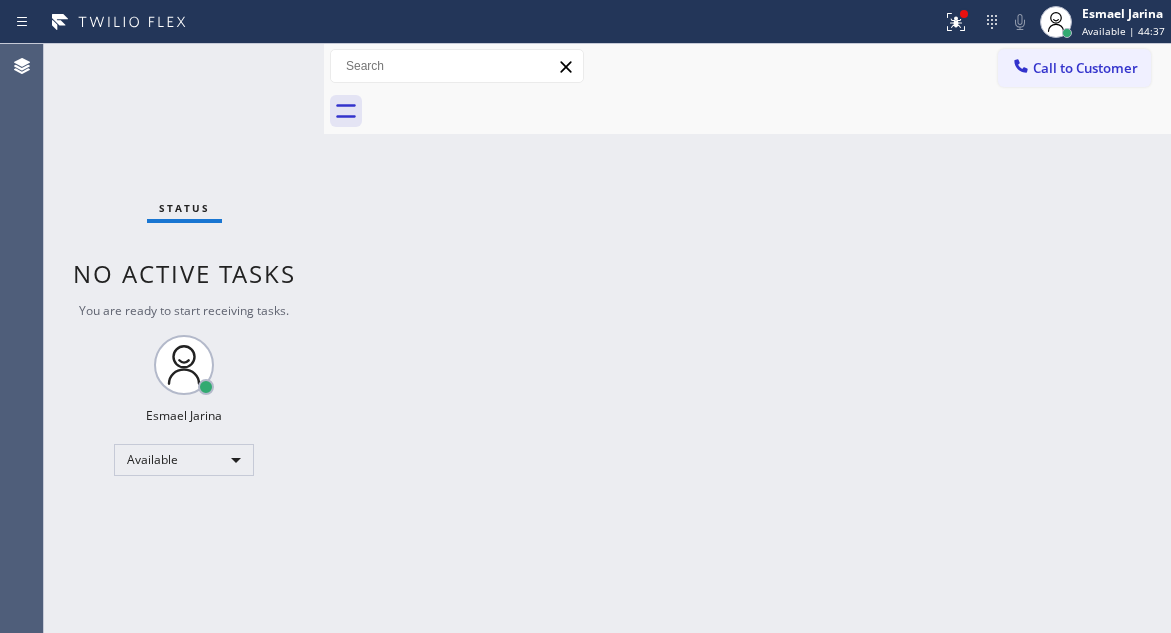 click on "Status   No active tasks     You are ready to start receiving tasks.   Esmael Jarina Available" at bounding box center (184, 338) 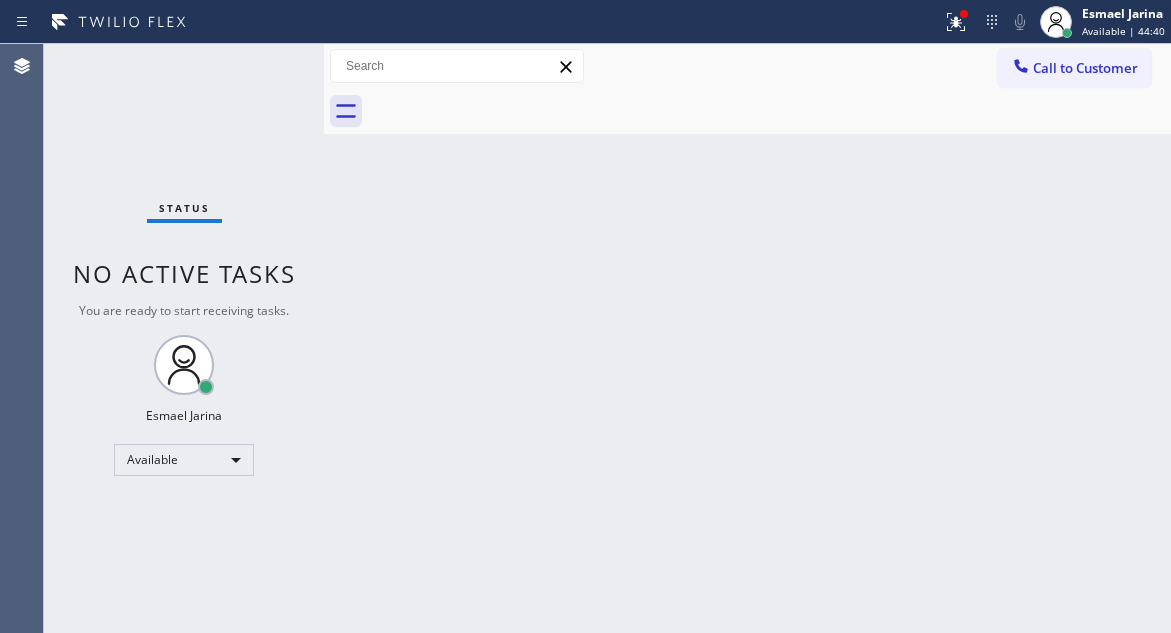 click on "Back to Dashboard Change Sender ID Customers Technicians Select a contact Outbound call Technician Search Technician Your caller id phone number Your caller id phone number Call Technician info Name   Phone none Address none Change Sender ID HVAC [PHONE] 5 Star Appliance [PHONE] Appliance Repair [PHONE] Plumbing [PHONE] Air Duct Cleaning [PHONE]  Electricians [PHONE] Cancel Change Check personal SMS Reset Change No tabs Call to Customer Outbound call Location 5 Star Appliance Repair Your caller id phone number [PHONE] Customer number Call Outbound call Technician Search Technician Your caller id phone number Your caller id phone number Call" at bounding box center (747, 338) 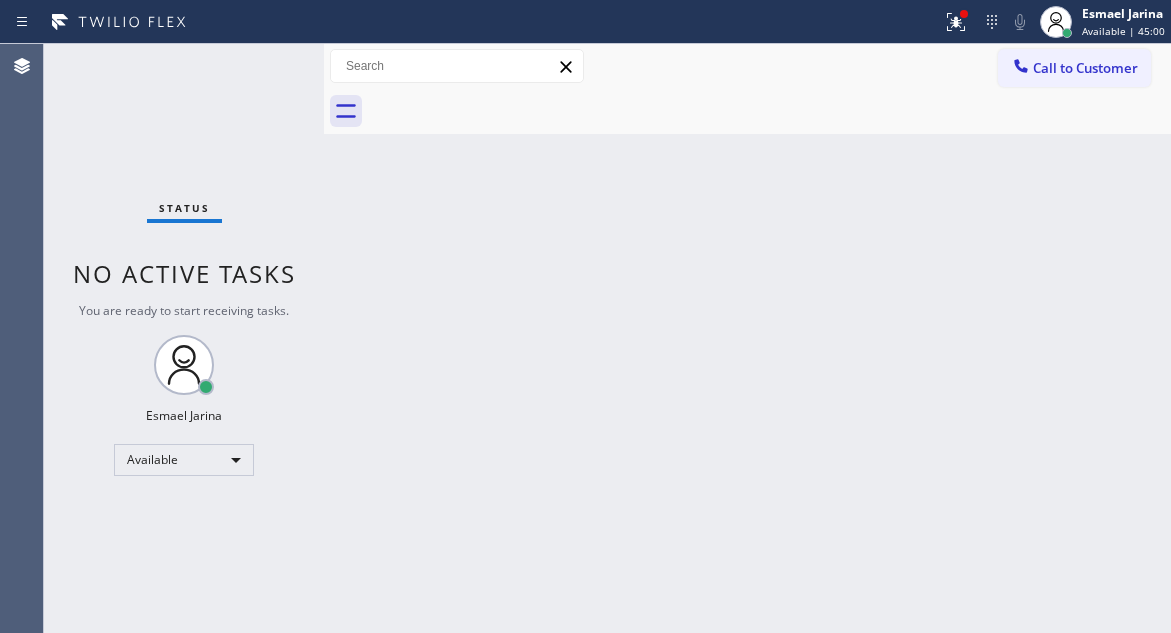 click on "Status   No active tasks     You are ready to start receiving tasks.   Esmael Jarina Available" at bounding box center (184, 338) 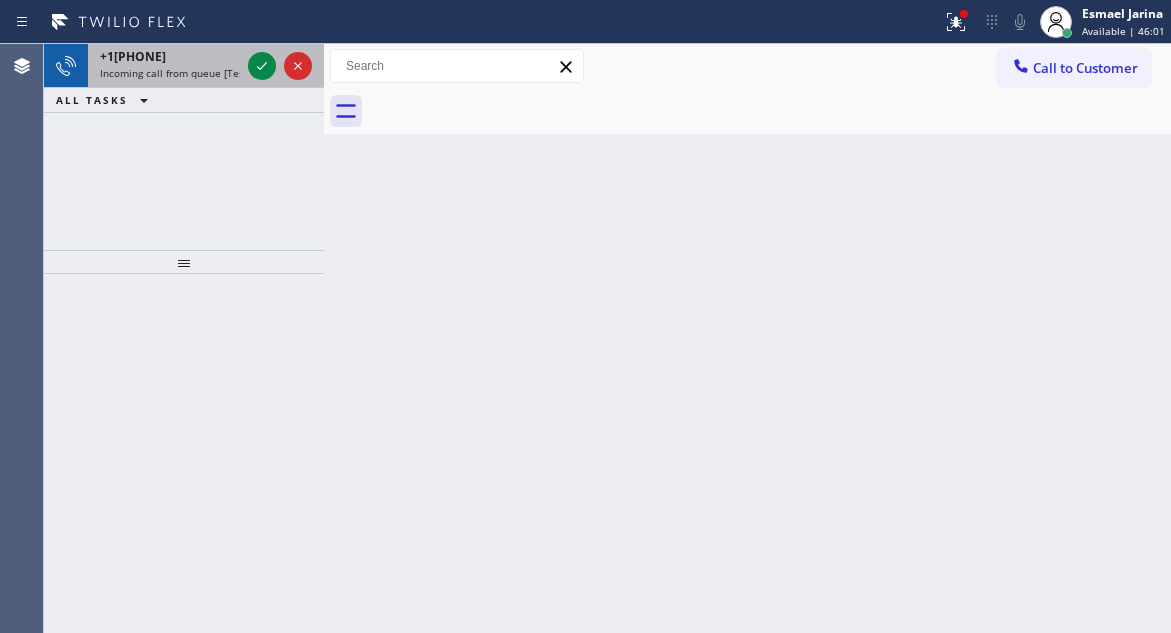 drag, startPoint x: 262, startPoint y: 62, endPoint x: 297, endPoint y: 80, distance: 39.357338 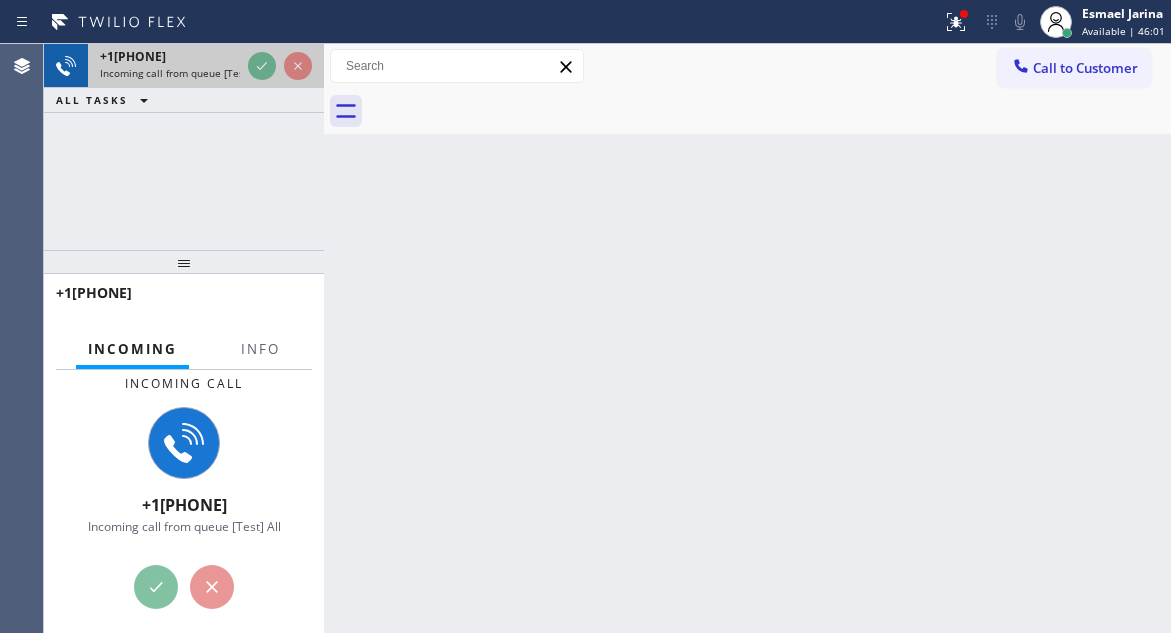 click at bounding box center (280, 66) 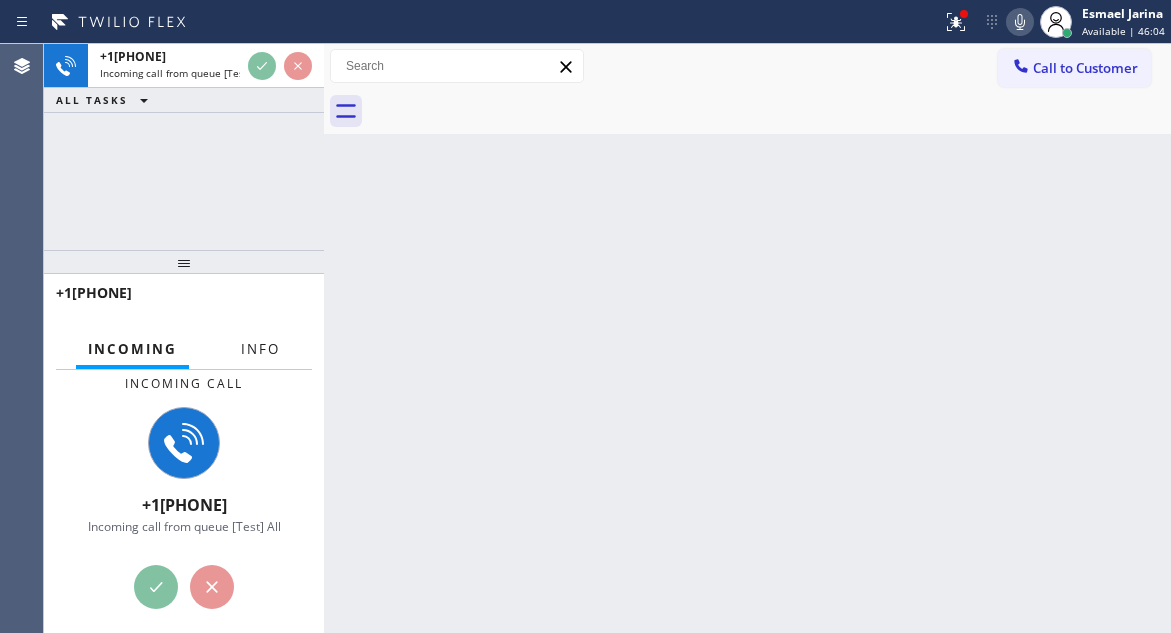 click on "Info" at bounding box center (260, 349) 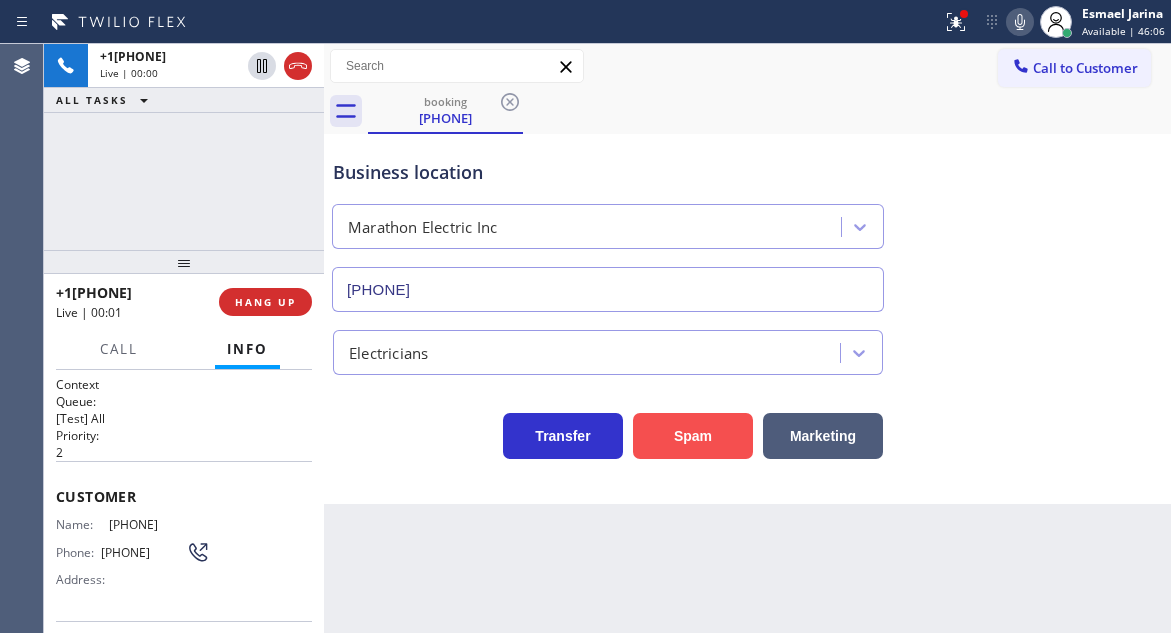type on "[PHONE]" 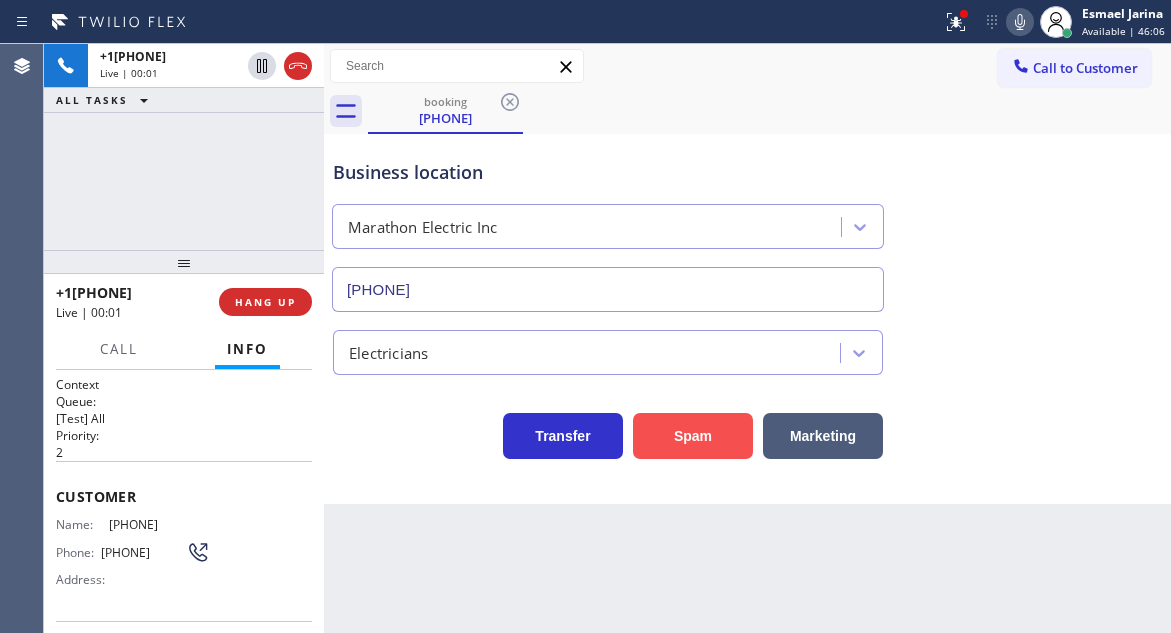 click on "Spam" at bounding box center [693, 436] 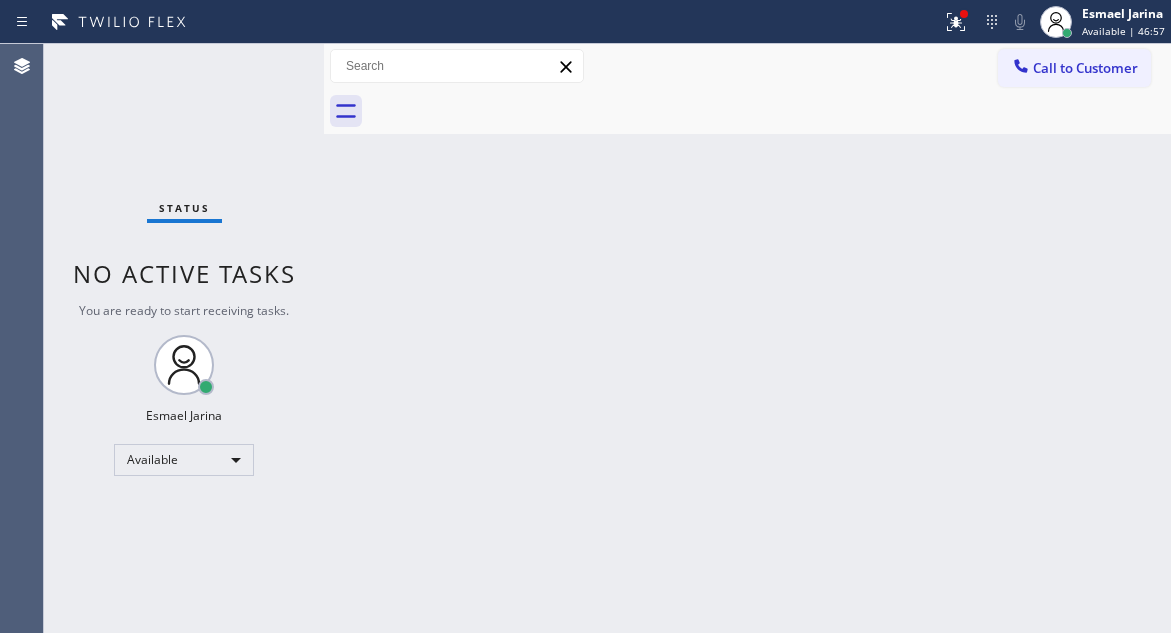 click on "Status   No active tasks     You are ready to start receiving tasks.   Esmael Jarina Available" at bounding box center [184, 338] 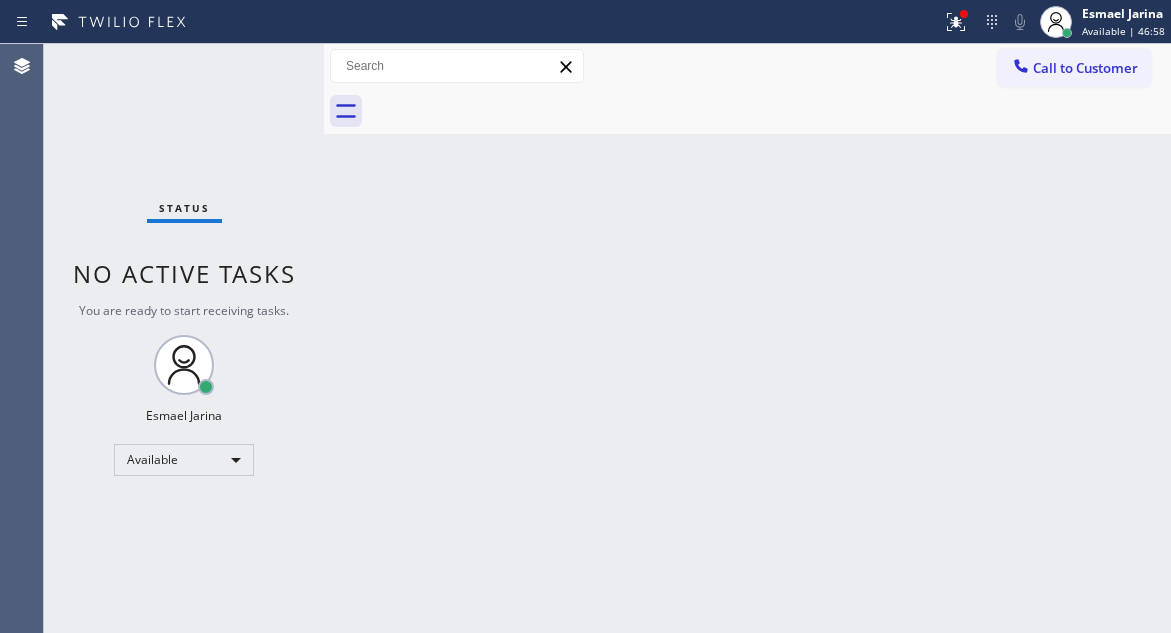 click on "Status   No active tasks     You are ready to start receiving tasks.   Esmael Jarina Available" at bounding box center (184, 338) 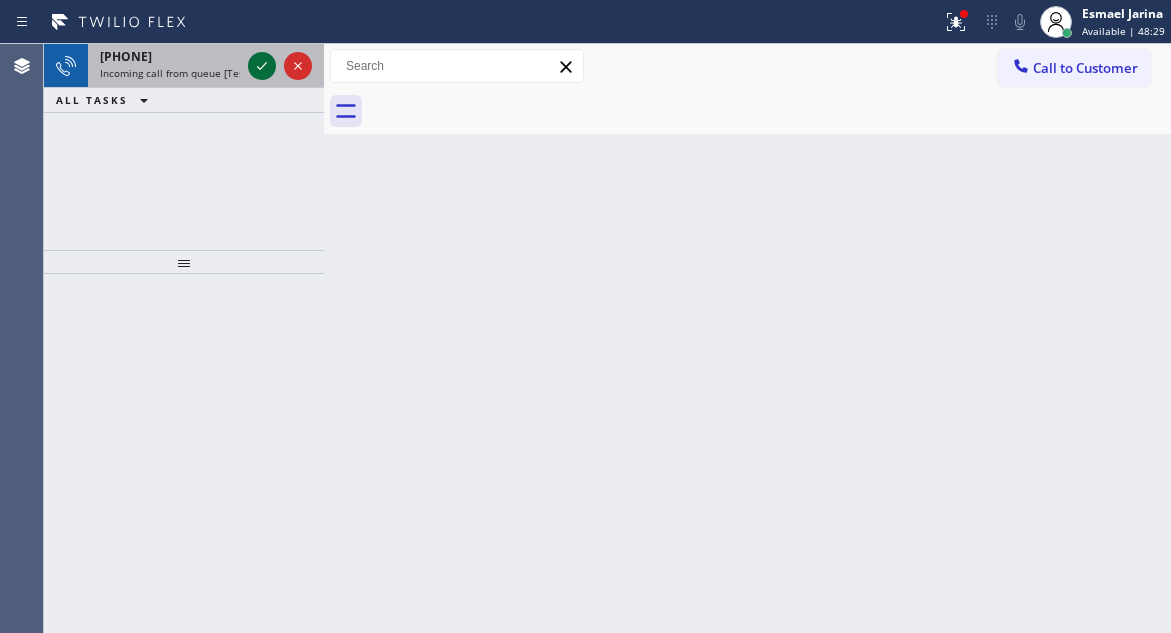 click 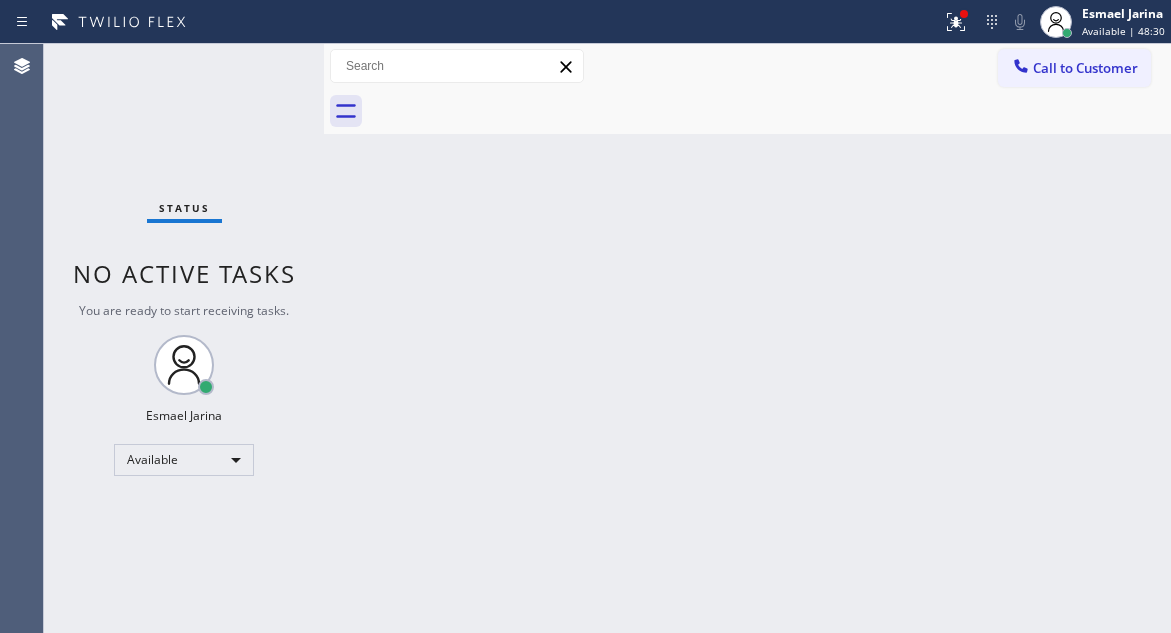 click on "Status   No active tasks     You are ready to start receiving tasks.   Esmael Jarina Available" at bounding box center [184, 338] 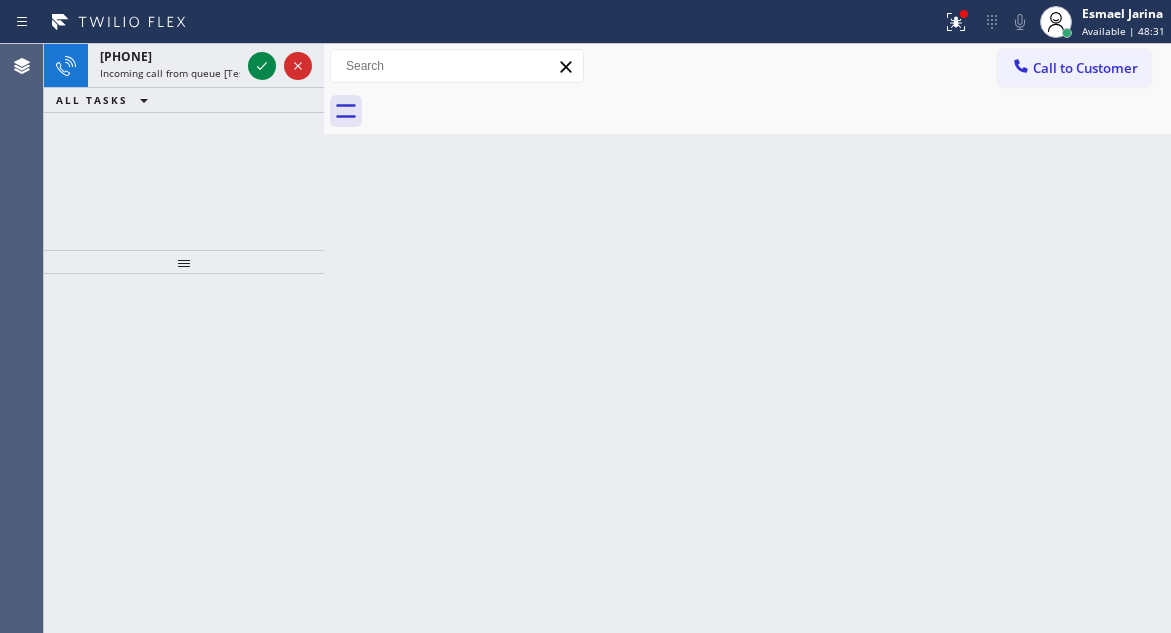 click 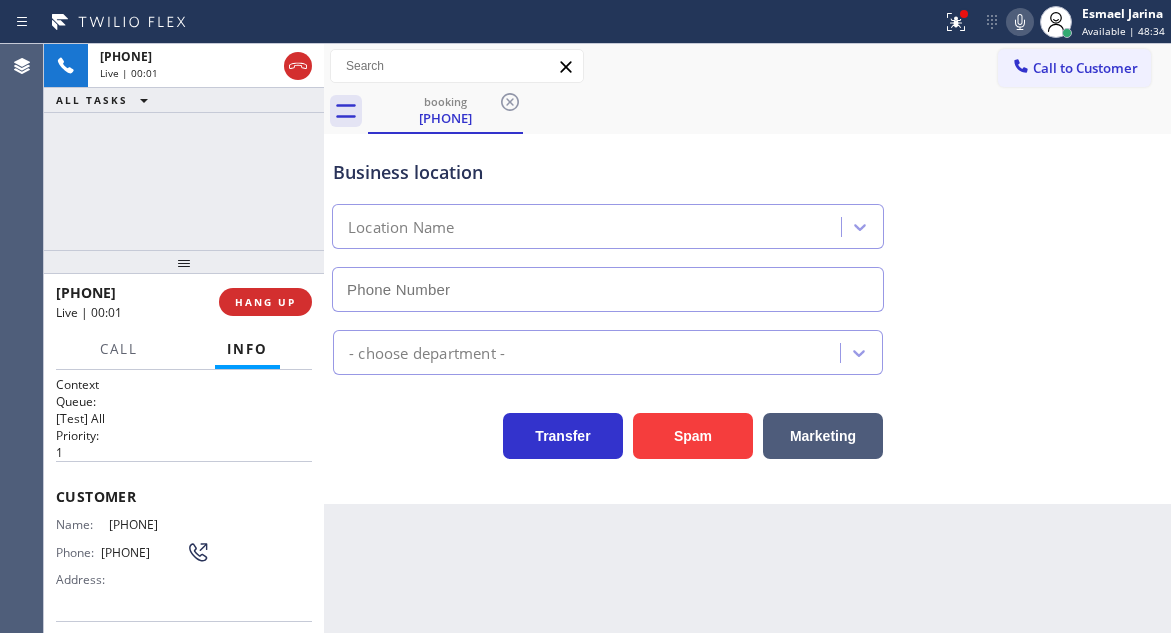 click on "Business location Name: Henry Local Appliance Repair Address: [NUMBER] [STREET] [CITY], [STATE] Phone: [PHONE]" at bounding box center (184, 720) 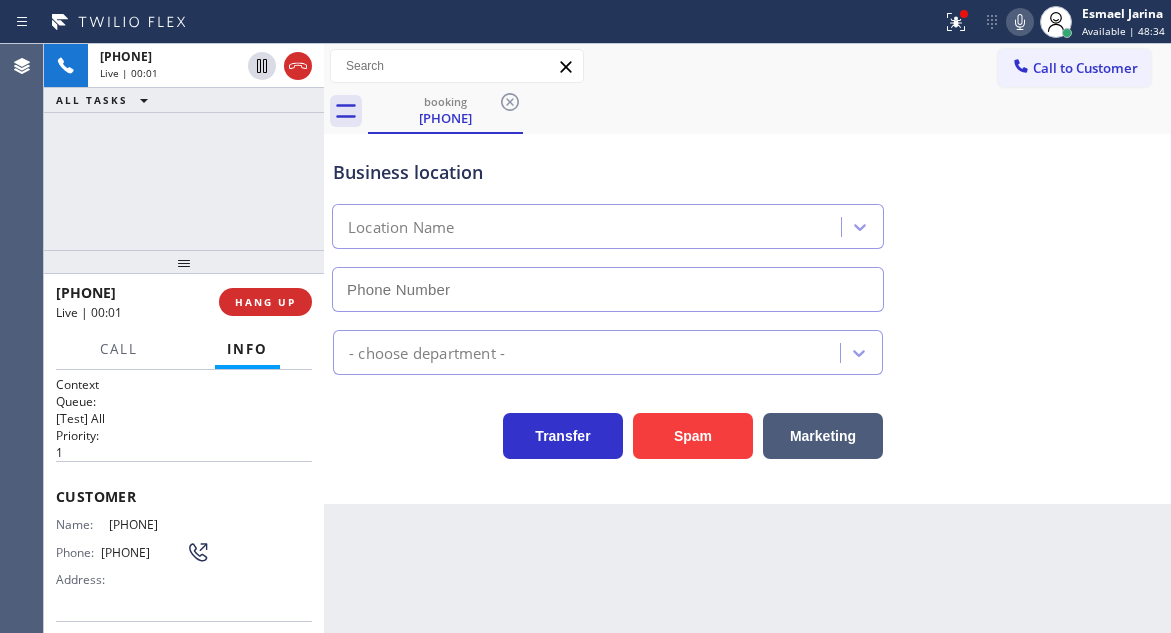 scroll, scrollTop: 200, scrollLeft: 0, axis: vertical 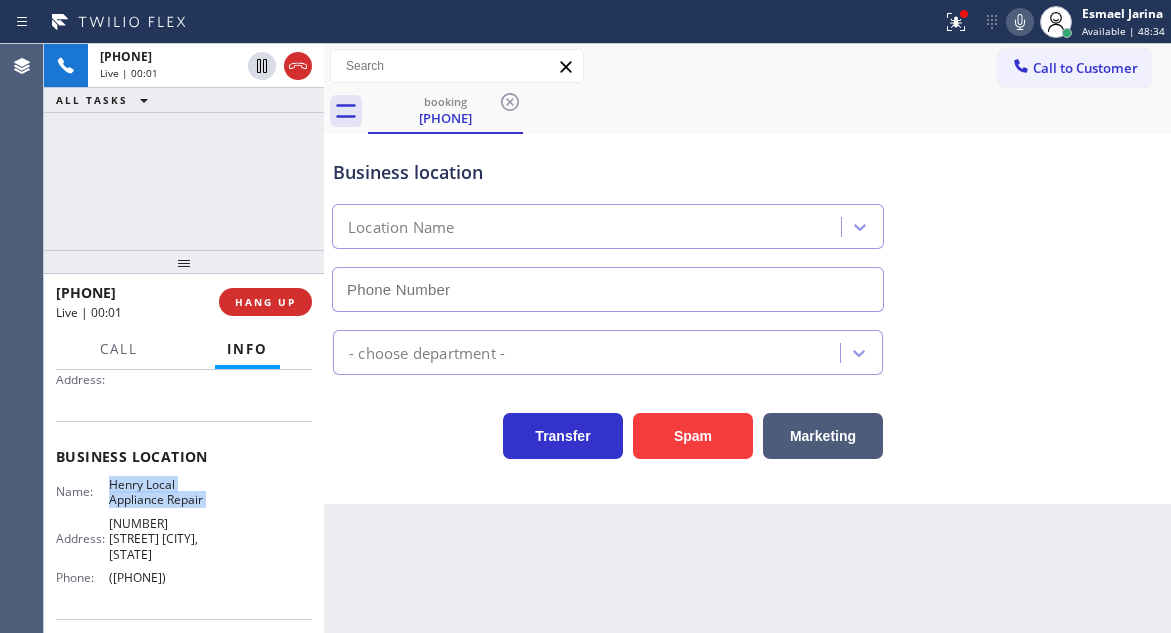 click on "Business location Name: Henry Local Appliance Repair Address: [NUMBER] [STREET] [CITY], [STATE] Phone: [PHONE]" at bounding box center [184, 520] 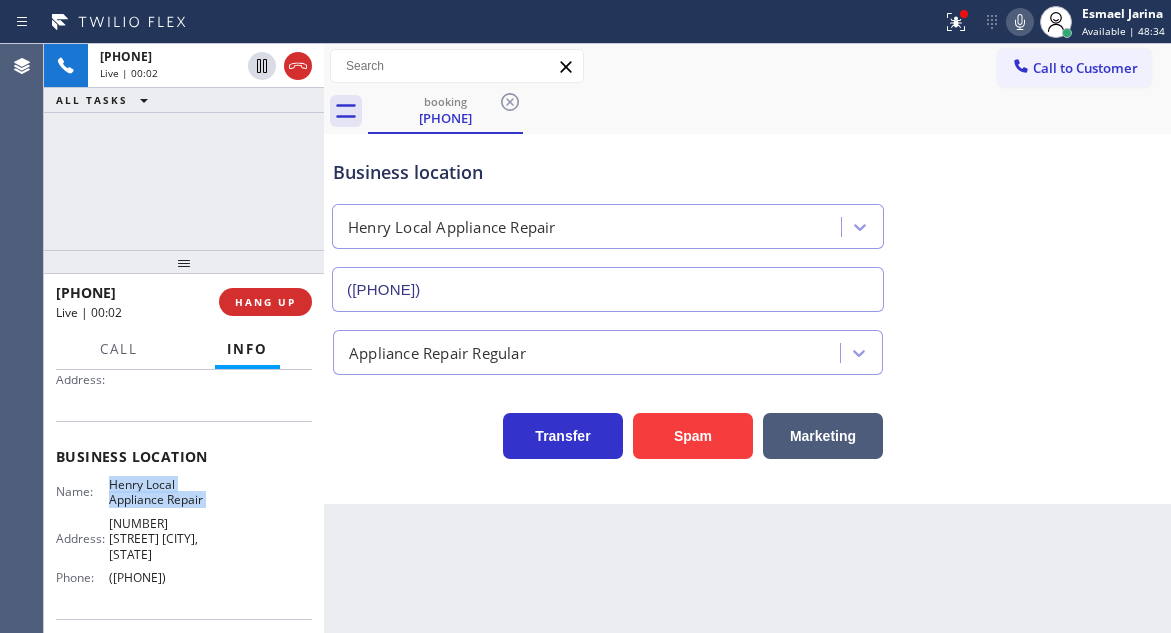 click on "Business location Name: Henry Local Appliance Repair Address: [NUMBER] [STREET] [CITY], [STATE] Phone: [PHONE]" at bounding box center [184, 520] 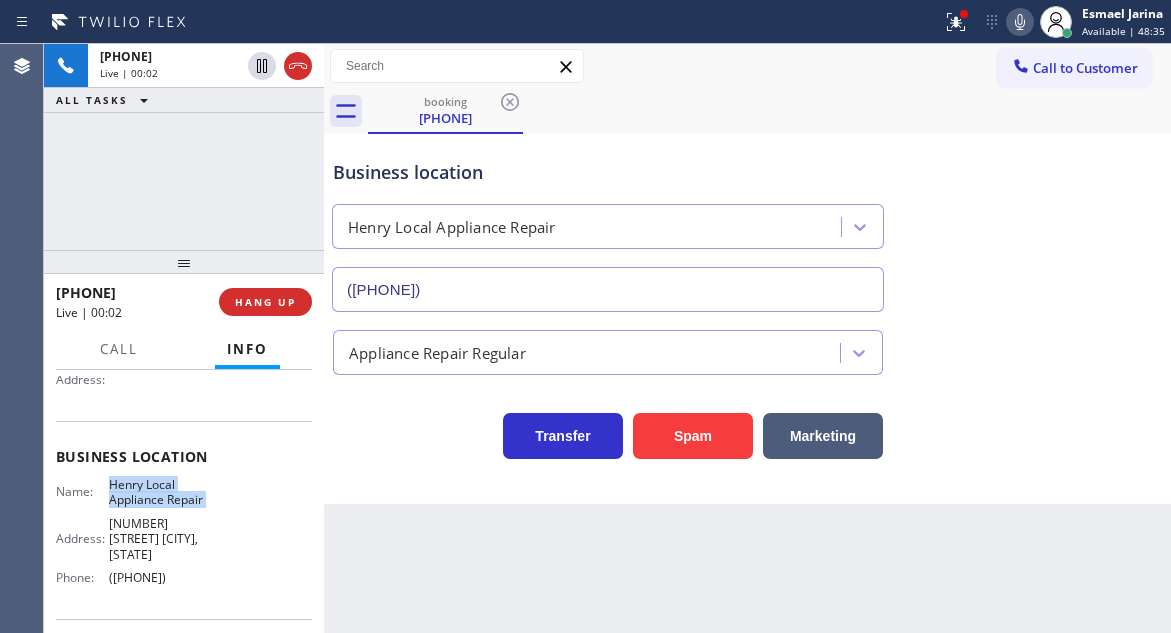 click on "Business location Name: Henry Local Appliance Repair Address: [NUMBER] [STREET] [CITY], [STATE] Phone: [PHONE]" at bounding box center (184, 520) 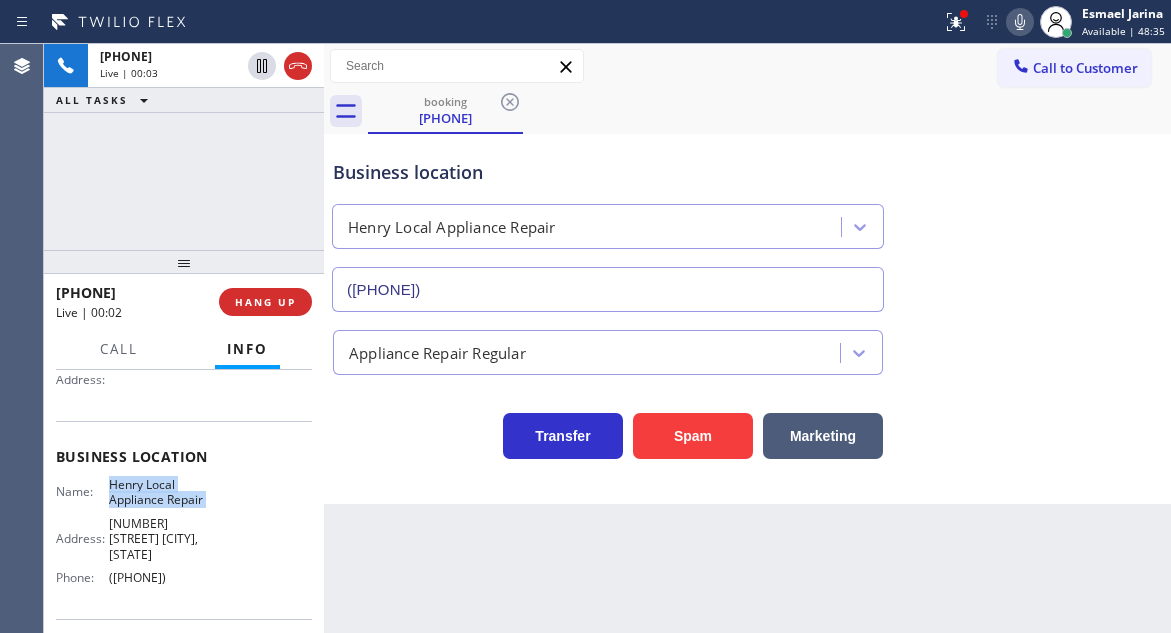 click on "Business location Name: Henry Local Appliance Repair Address: [NUMBER] [STREET] [CITY], [STATE] Phone: [PHONE]" at bounding box center (184, 520) 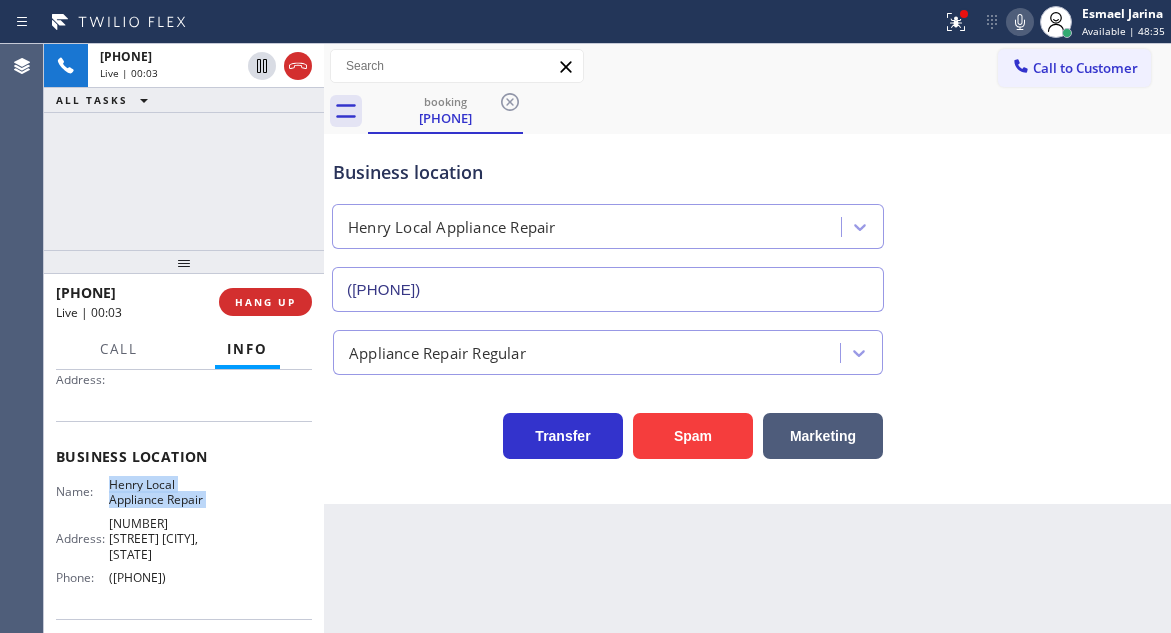 click on "Business location Name: Henry Local Appliance Repair Address: [NUMBER] [STREET] [CITY], [STATE] Phone: [PHONE]" at bounding box center (184, 520) 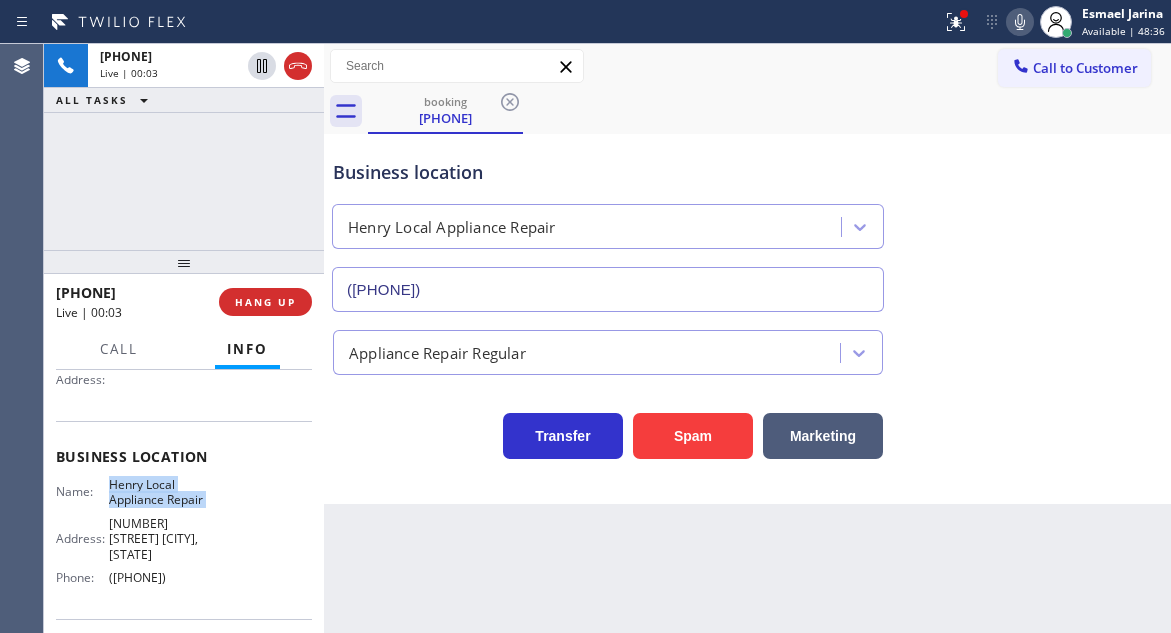 click on "Business location Name: Henry Local Appliance Repair Address: [NUMBER] [STREET] [CITY], [STATE] Phone: [PHONE]" at bounding box center [184, 520] 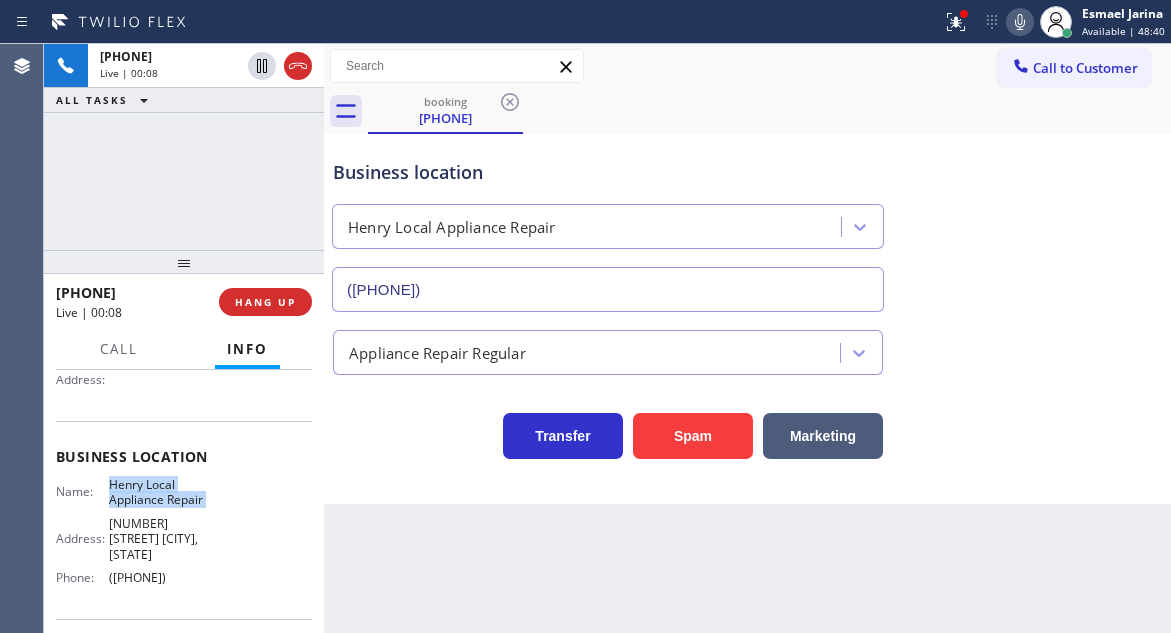 click on "Business location Henry Local Appliance Repair [PHONE]" at bounding box center (747, 221) 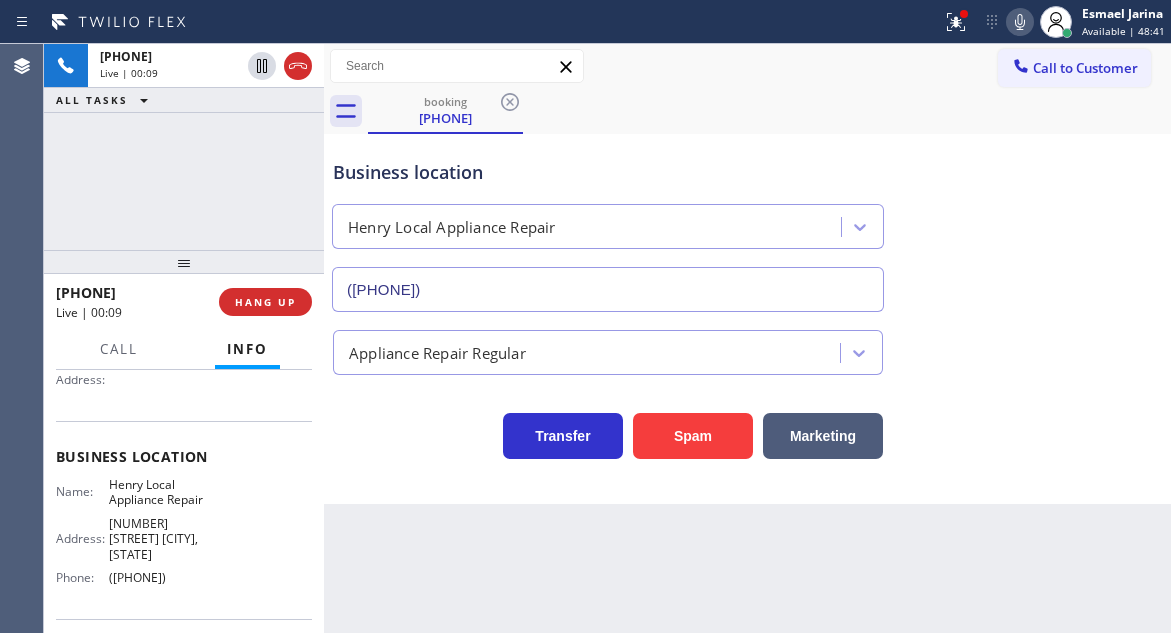 scroll, scrollTop: 100, scrollLeft: 0, axis: vertical 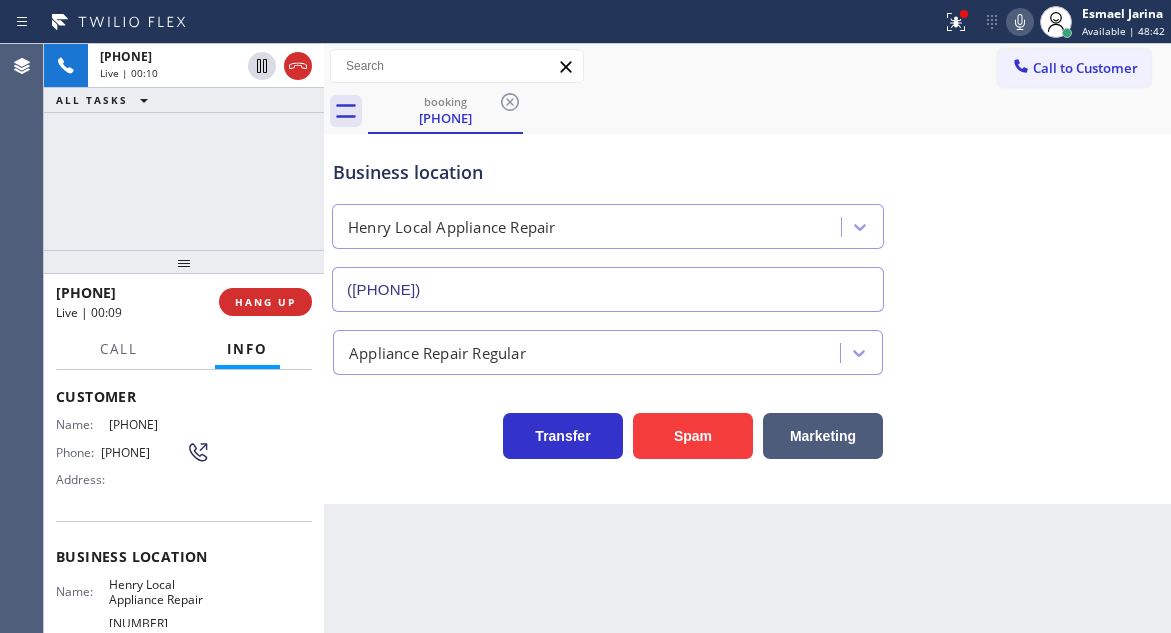 click on "[PHONE]" at bounding box center [143, 452] 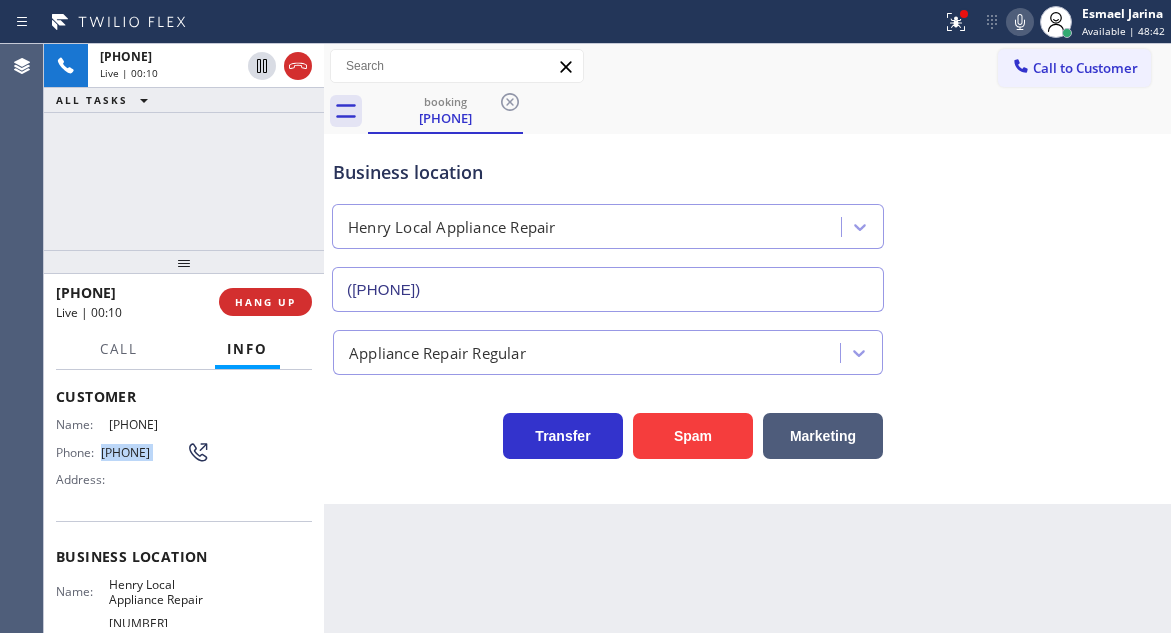 click on "[PHONE]" at bounding box center (143, 452) 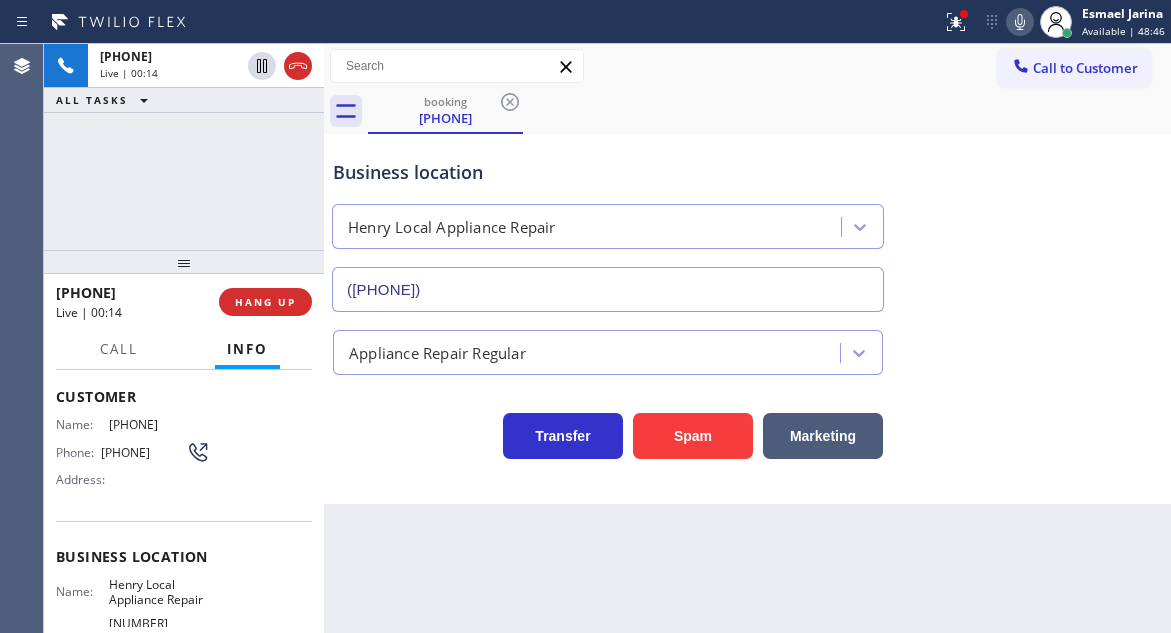 click on "Business location" at bounding box center (608, 172) 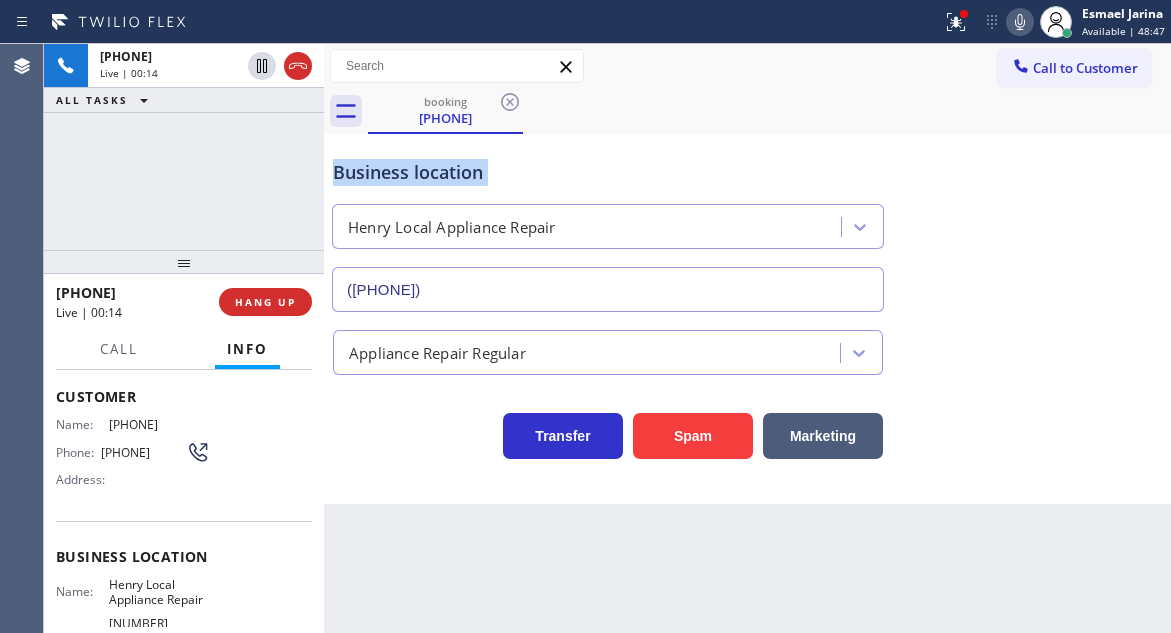 click on "Business location" at bounding box center (608, 172) 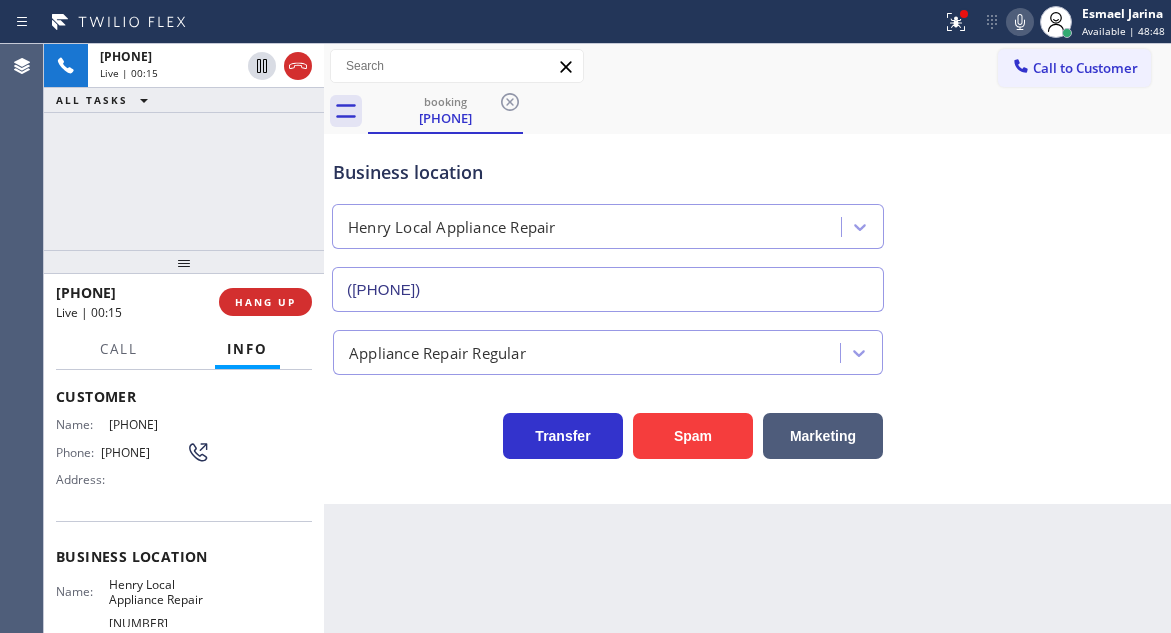 click on "Name: [FIRST] [LAST] Address: [NUMBER] [STREET] [CITY], [STATE] Phone: ([PHONE])" at bounding box center (133, 635) 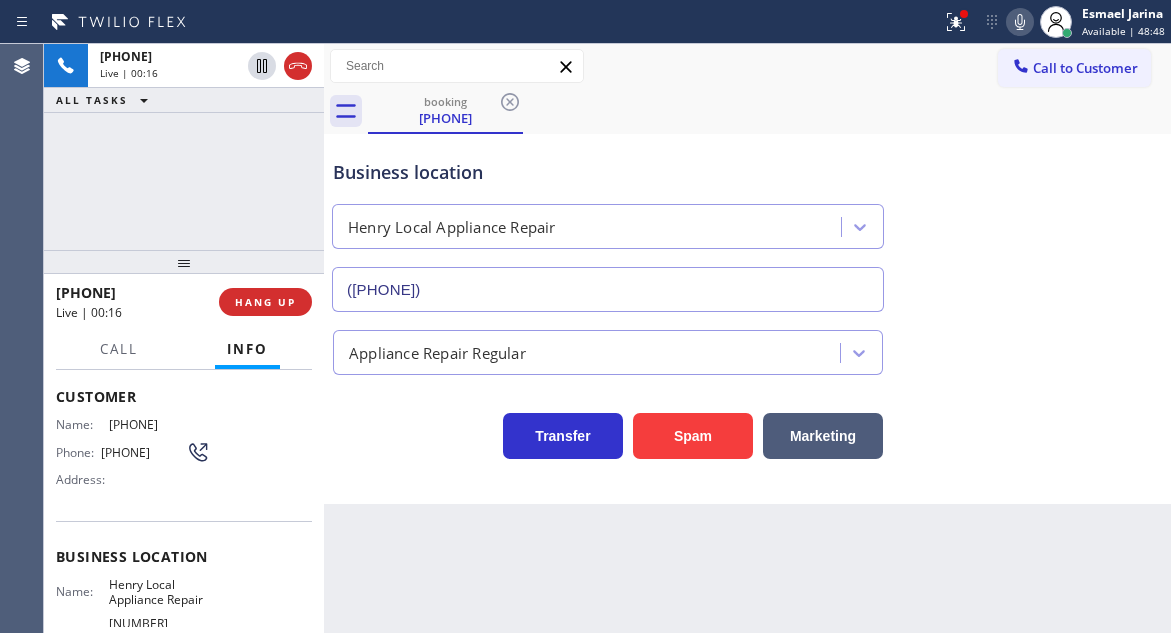 click on "Henry Local Appliance Repair" at bounding box center [159, 592] 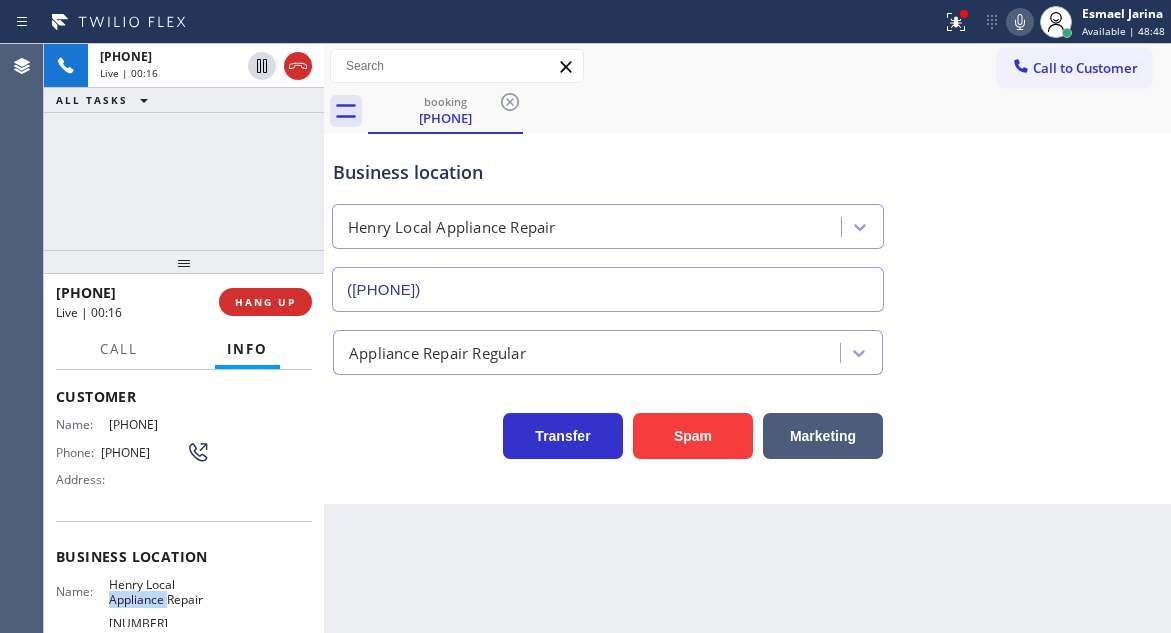 click on "Henry Local Appliance Repair" at bounding box center [159, 592] 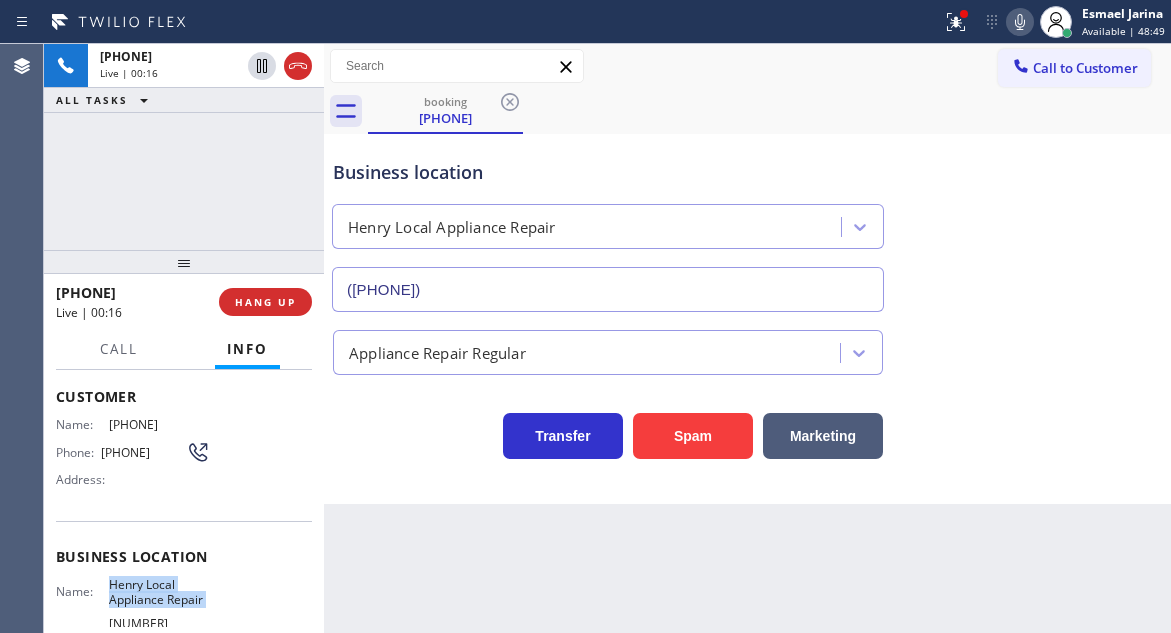 click on "Henry Local Appliance Repair" at bounding box center [159, 592] 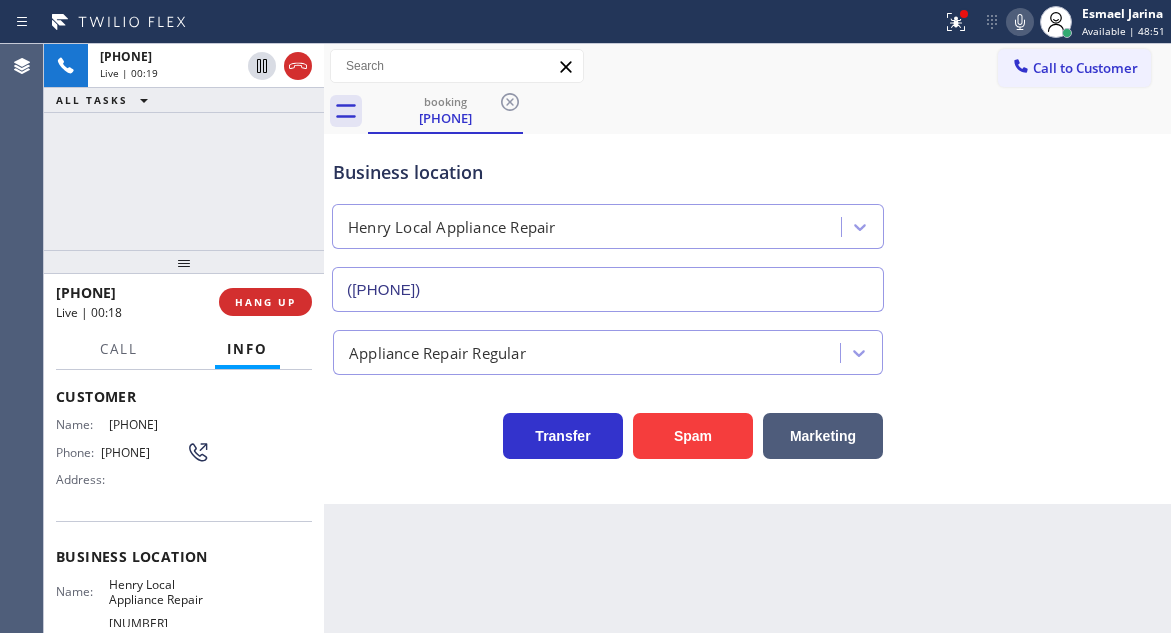 click on "Back to Dashboard Change Sender ID Customers Technicians Select a contact Outbound call Technician Search Technician Your caller id phone number Your caller id phone number Call Technician info Name   Phone none Address none Change Sender ID HVAC +1[PHONE] 5 Star Appliance +1[PHONE] Appliance Repair +1[PHONE] Plumbing +1[PHONE] Air Duct Cleaning +1[PHONE]  Electricians +1[PHONE] Cancel Change Check personal SMS Reset Change booking ([PHONE]) Call to Customer Outbound call Location 5 Star Appliance Repair Your caller id phone number ([PHONE]) Customer number Call Outbound call Technician Search Technician Your caller id phone number Your caller id phone number Call booking ([PHONE]) Business location Henry Local Appliance Repair ([PHONE]) Appliance Repair Regular Transfer Spam Marketing" at bounding box center (747, 338) 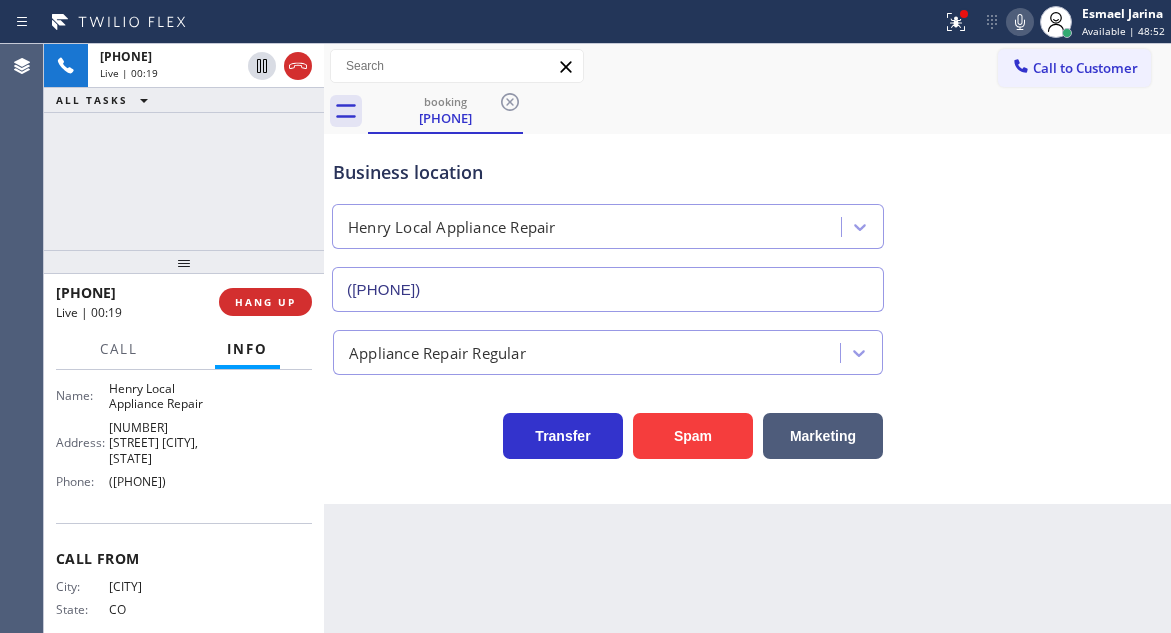 scroll, scrollTop: 300, scrollLeft: 0, axis: vertical 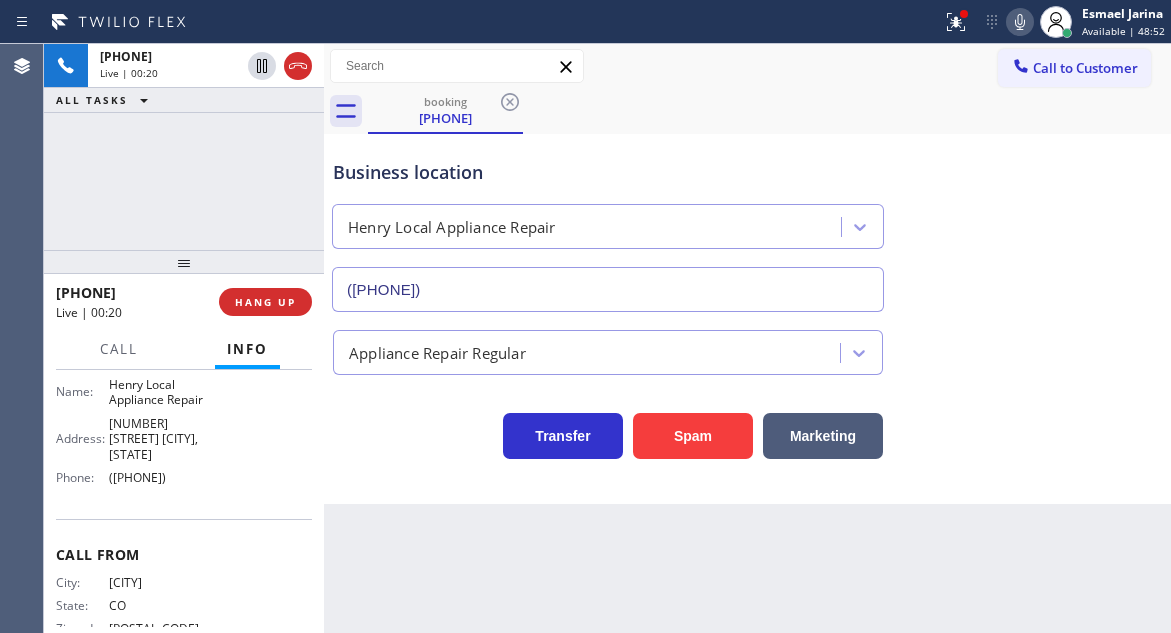 click on "([PHONE])" at bounding box center [159, 477] 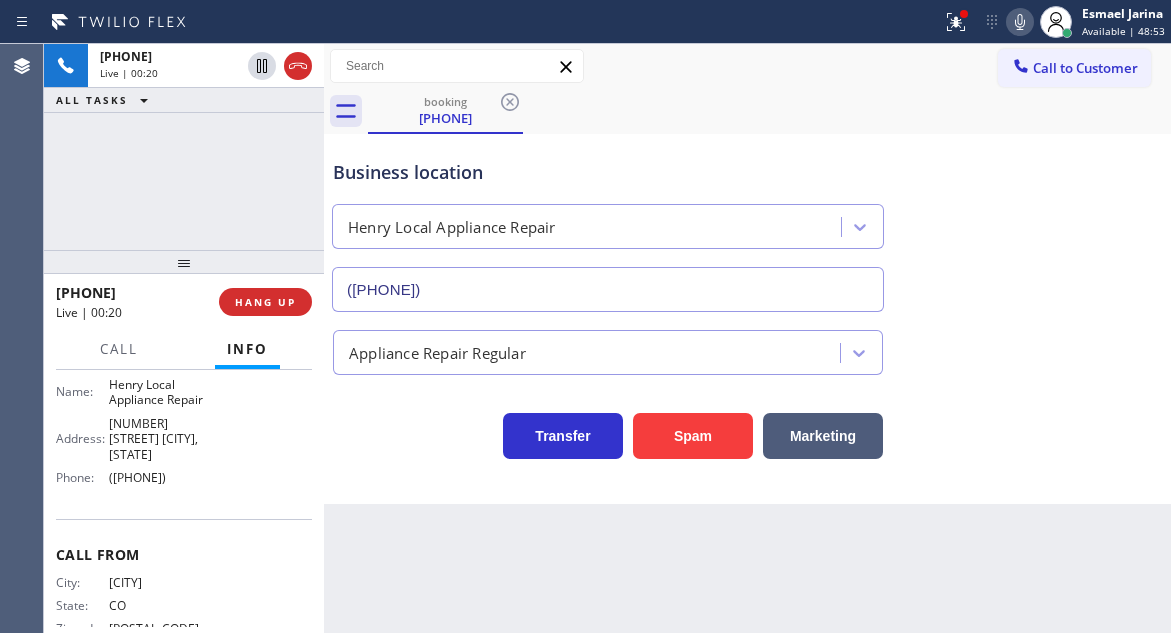 click on "([PHONE])" at bounding box center (159, 477) 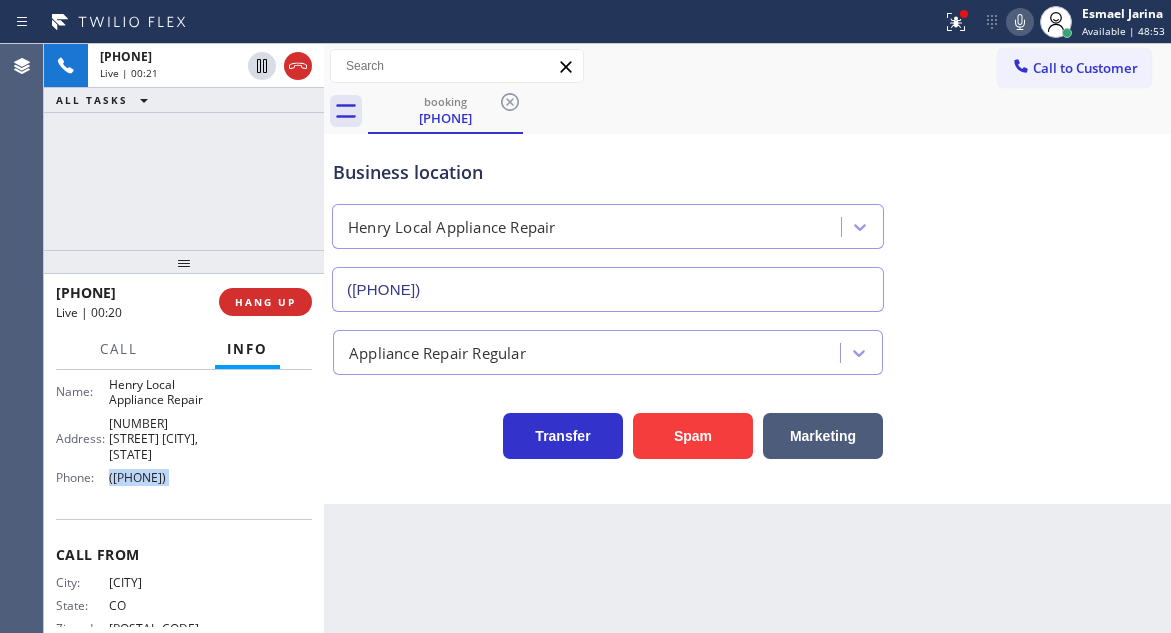 click on "([PHONE])" at bounding box center [159, 477] 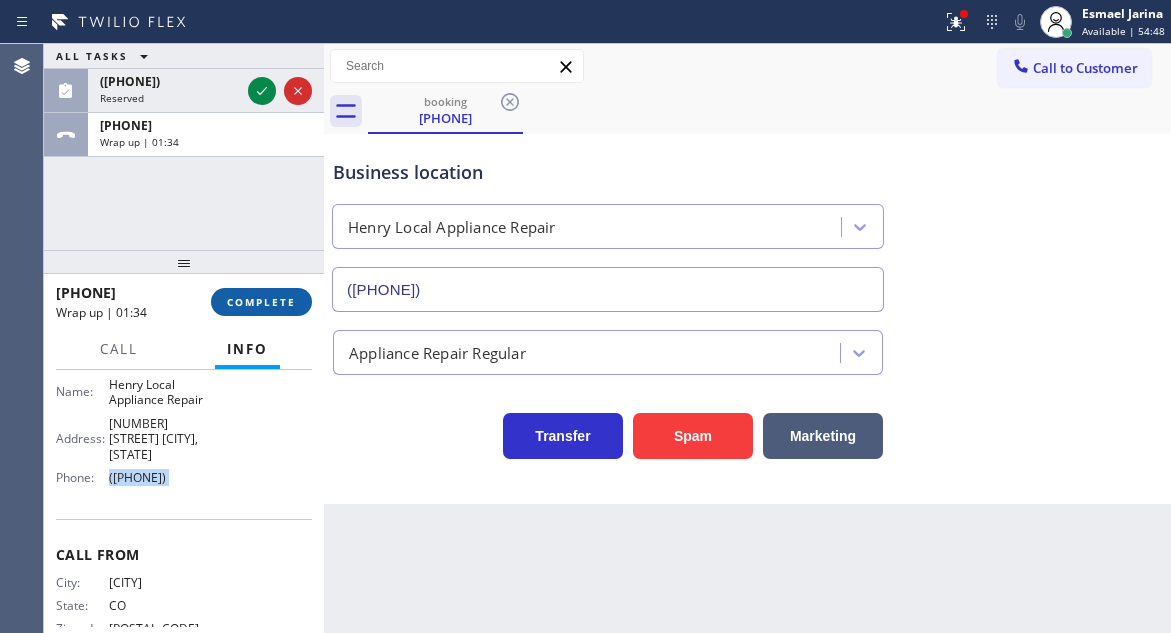 click on "COMPLETE" at bounding box center (261, 302) 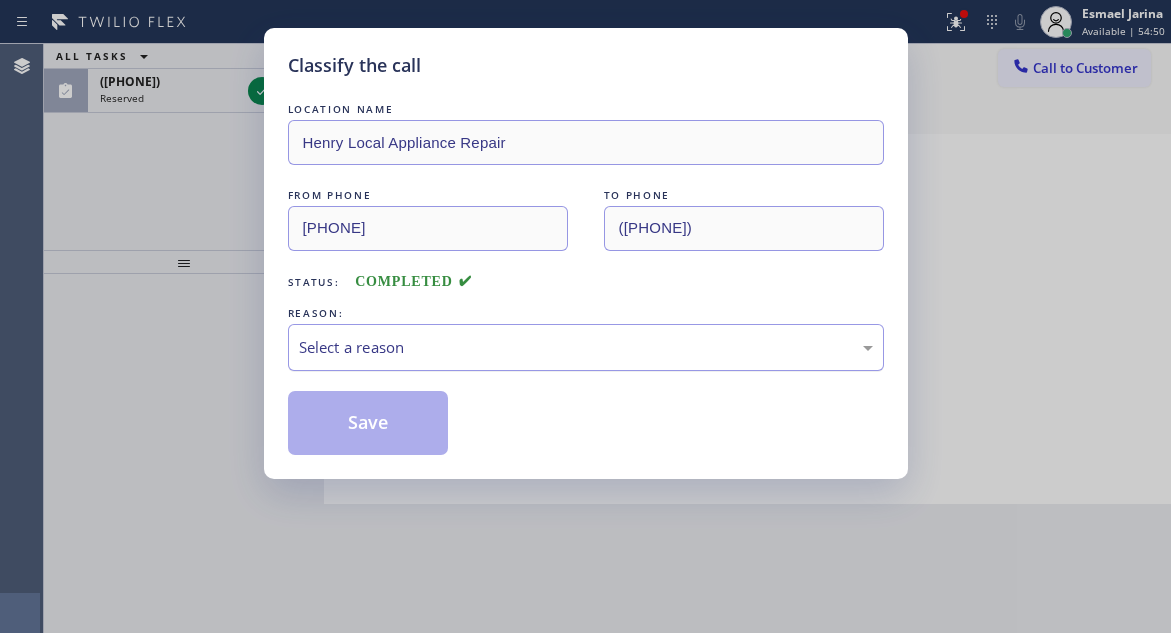 click on "Select a reason" at bounding box center [586, 347] 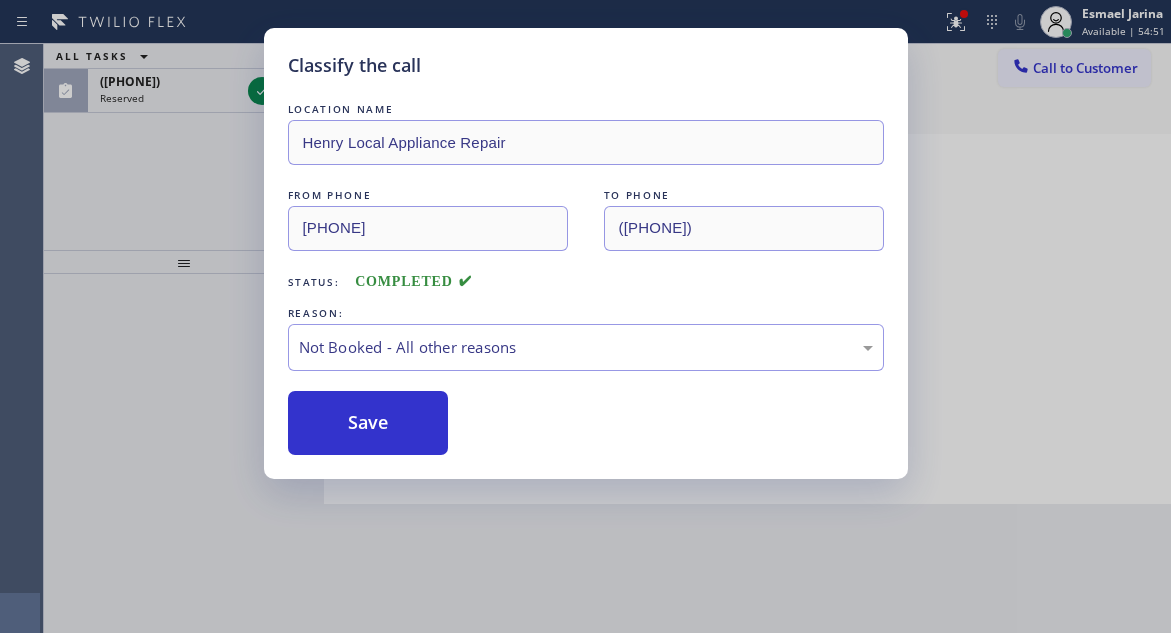 click on "Save" at bounding box center (368, 423) 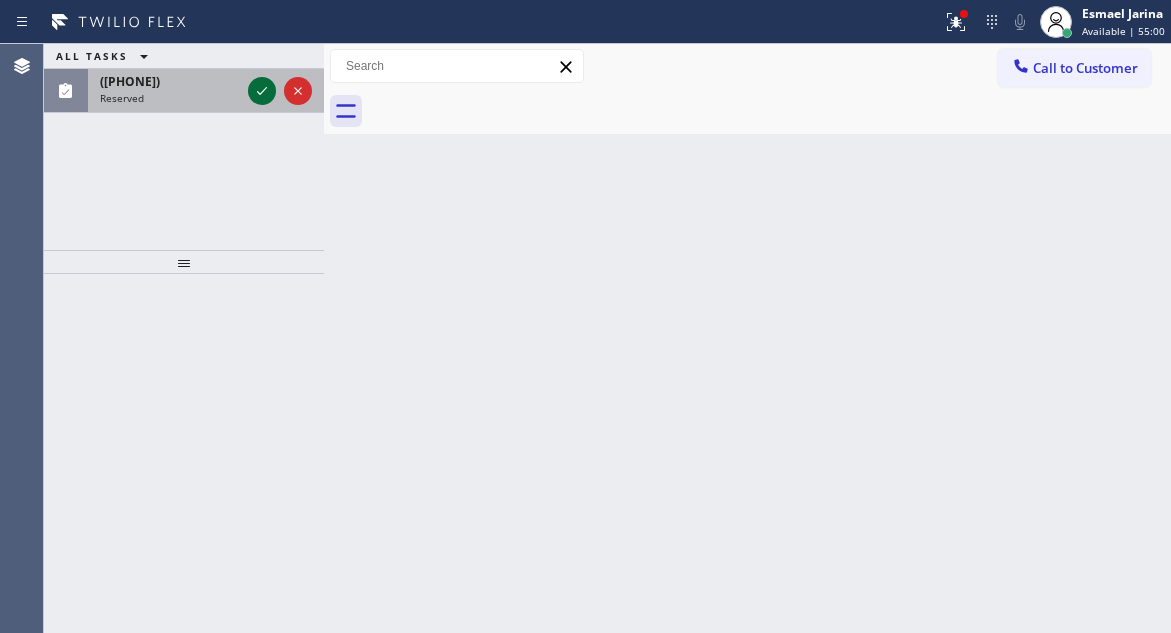 click 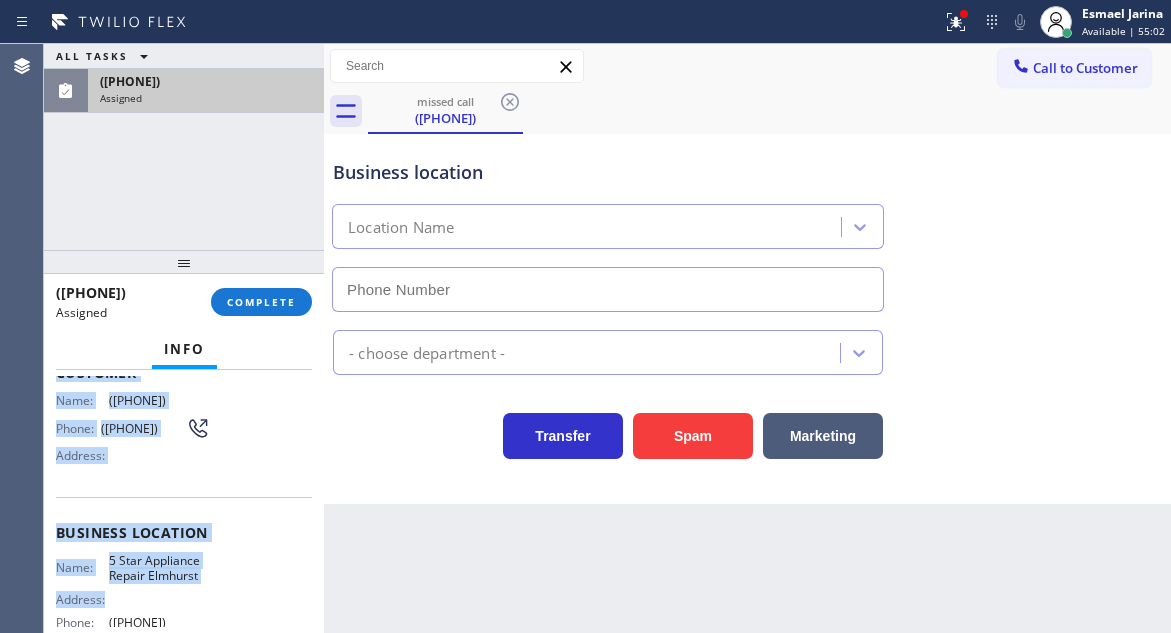 type on "([PHONE])" 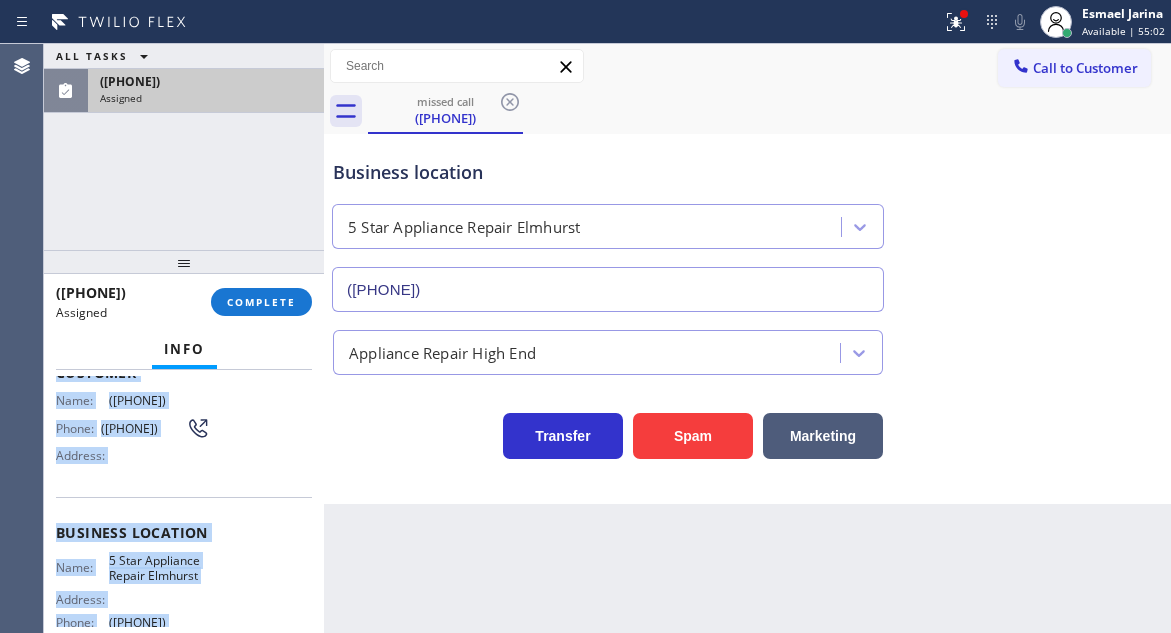 scroll, scrollTop: 353, scrollLeft: 0, axis: vertical 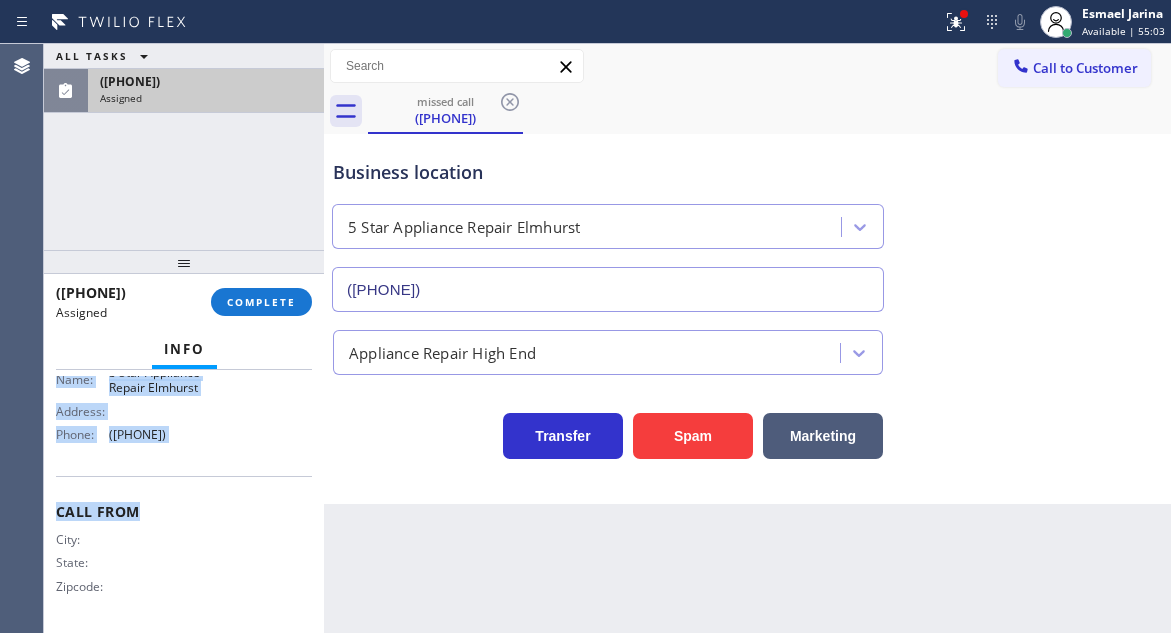 drag, startPoint x: 49, startPoint y: 521, endPoint x: 217, endPoint y: 441, distance: 186.07526 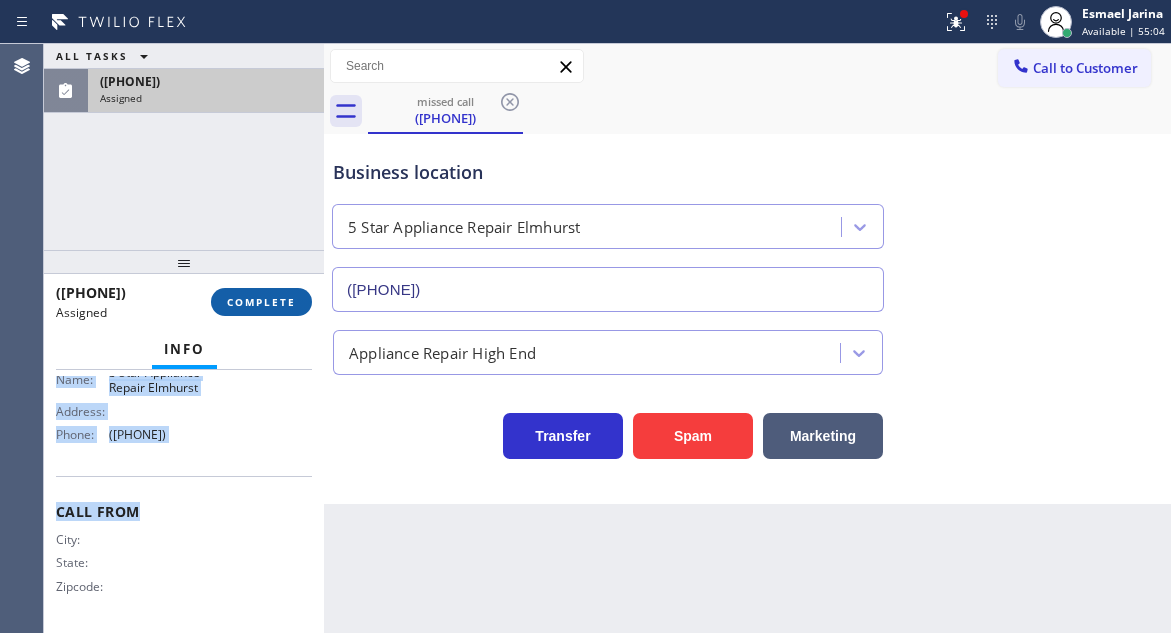 type 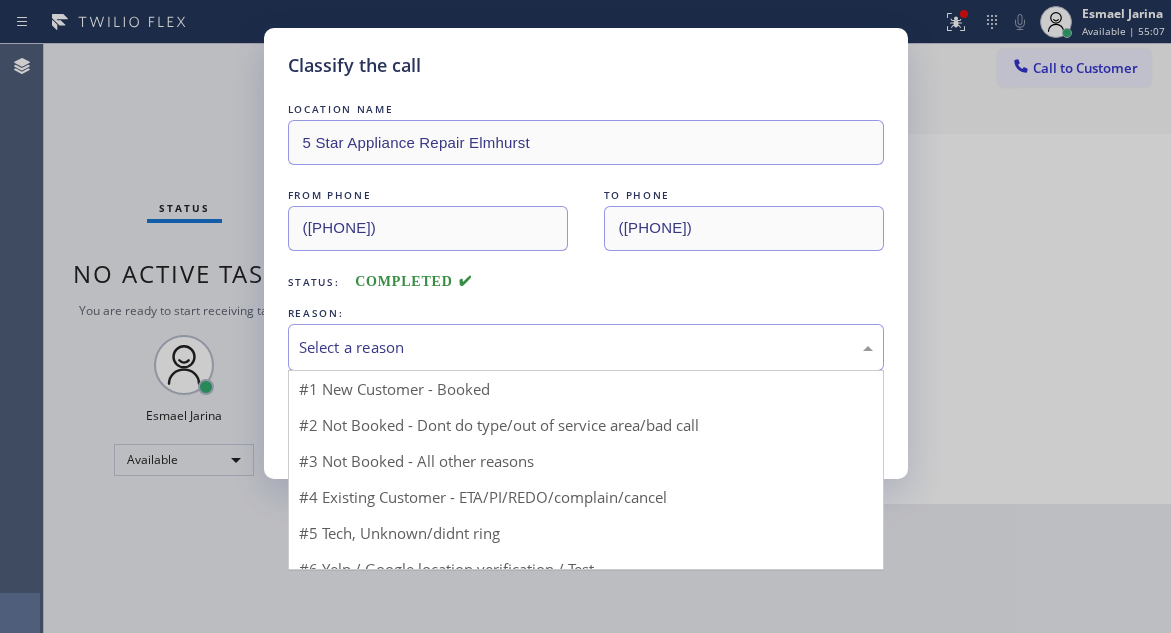 click on "Select a reason" at bounding box center (586, 347) 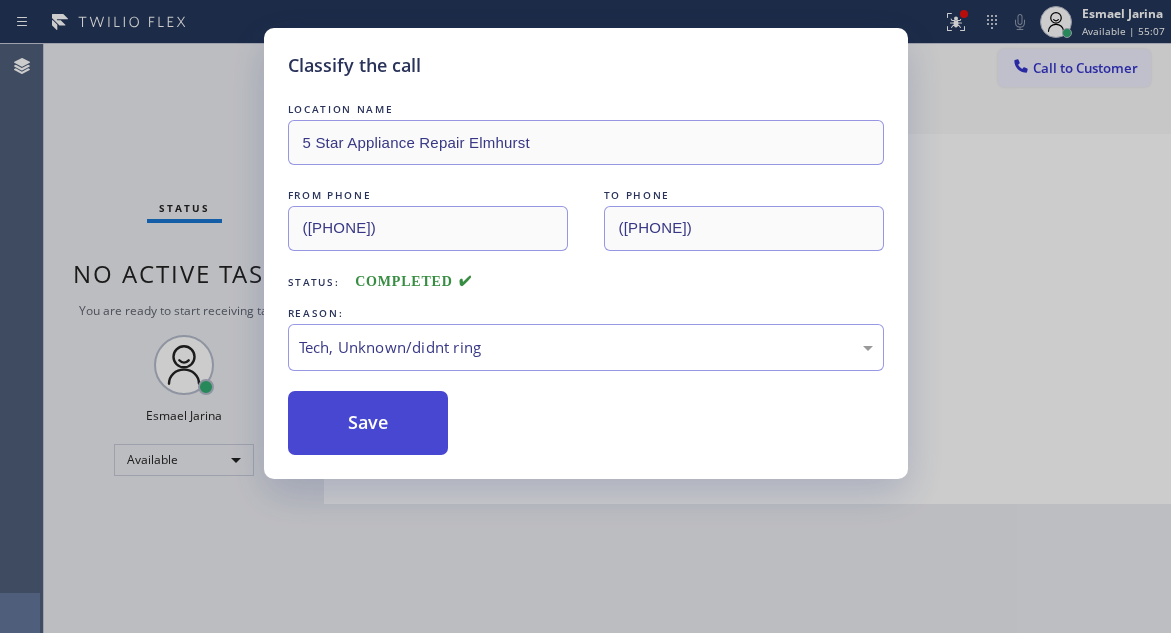 click on "Save" at bounding box center [368, 423] 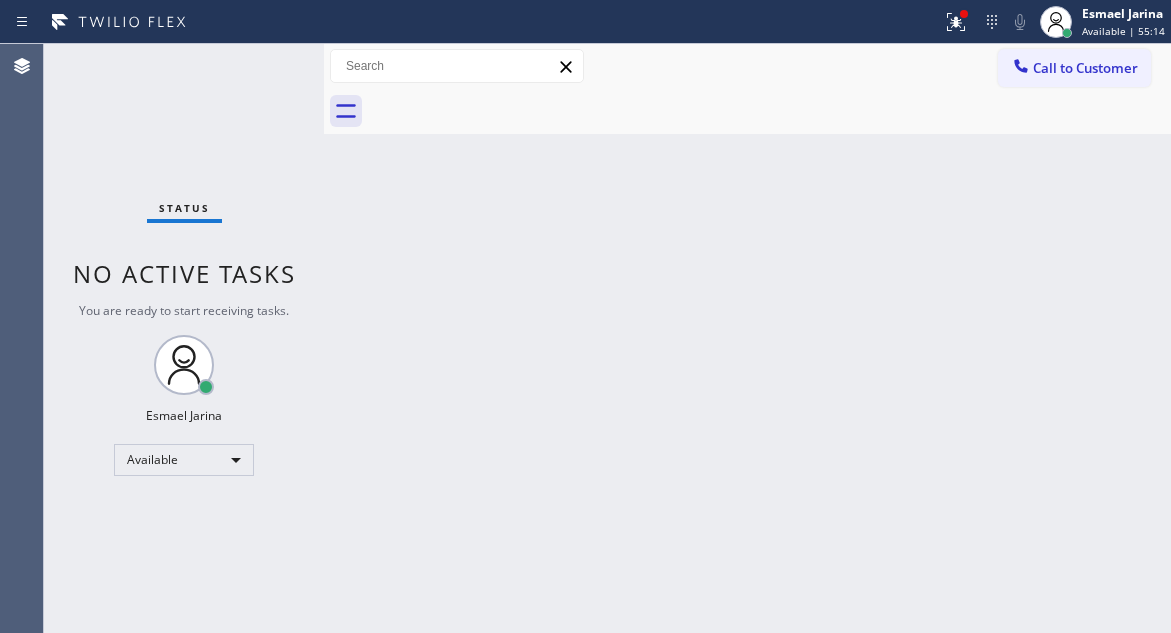 drag, startPoint x: 1135, startPoint y: 203, endPoint x: 918, endPoint y: 44, distance: 269.01672 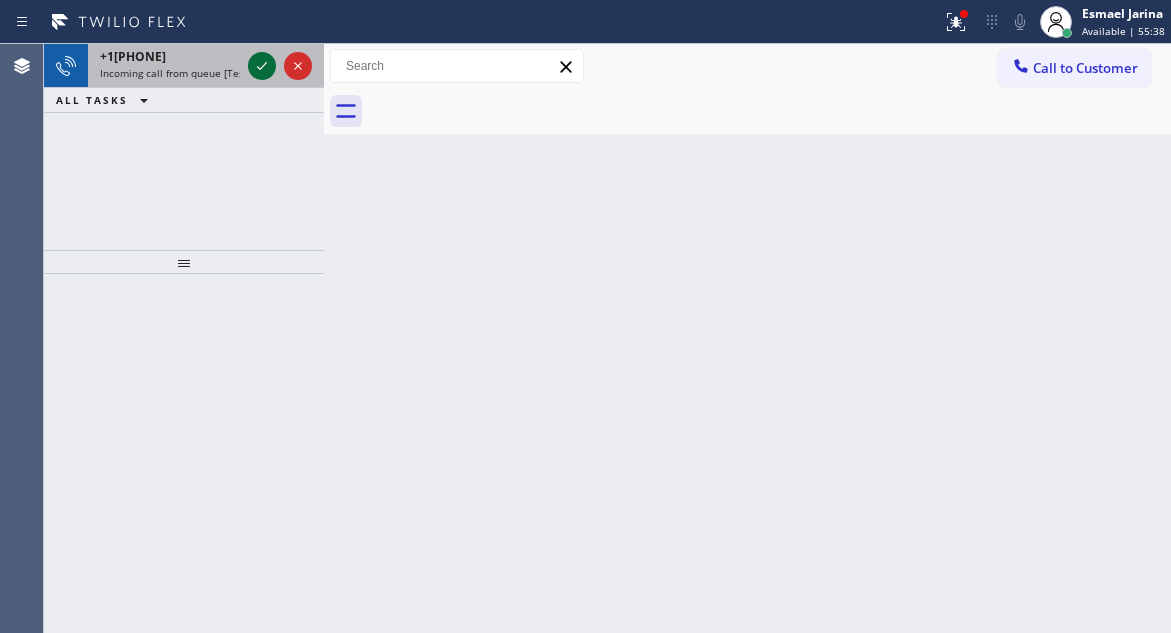 click 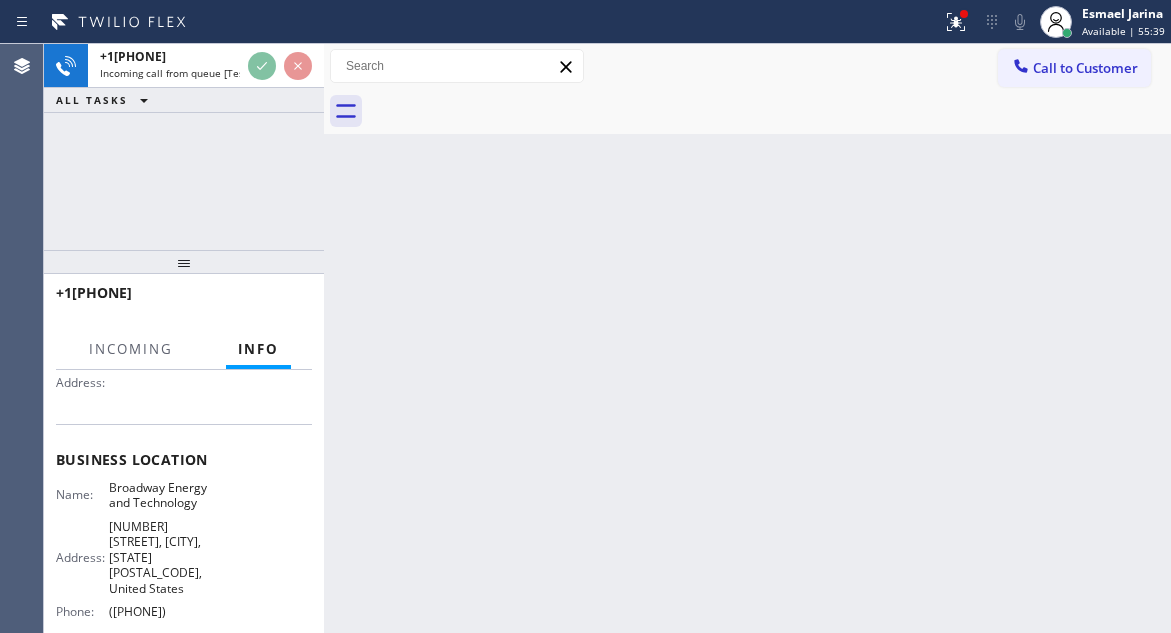 scroll, scrollTop: 200, scrollLeft: 0, axis: vertical 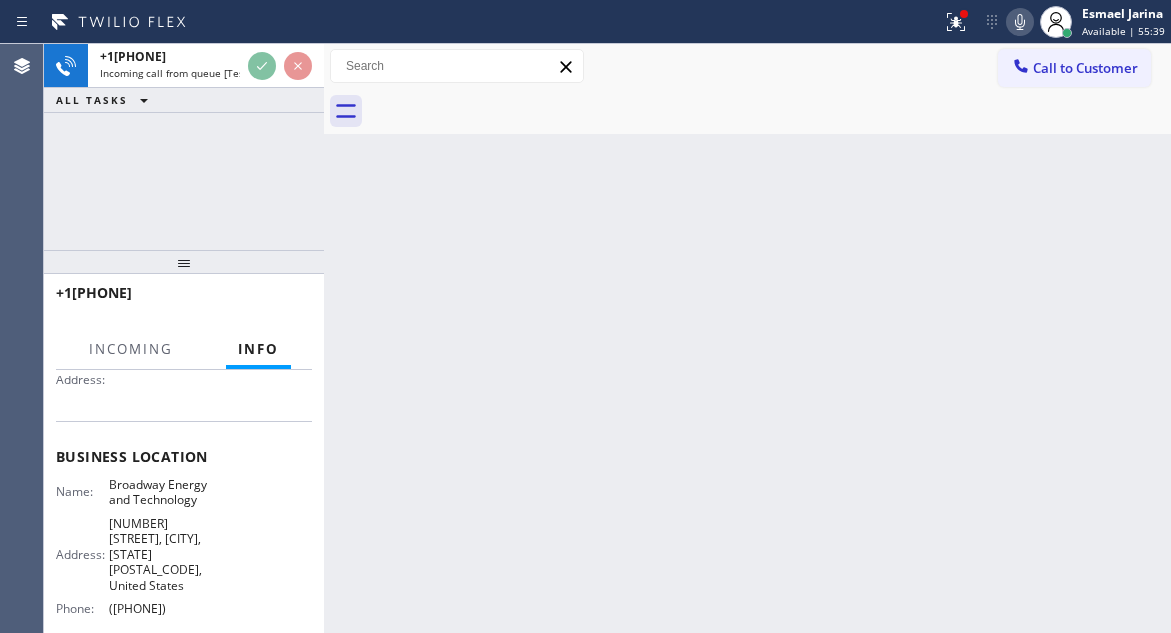click on "Broadway Energy  and  Technology" at bounding box center [159, 492] 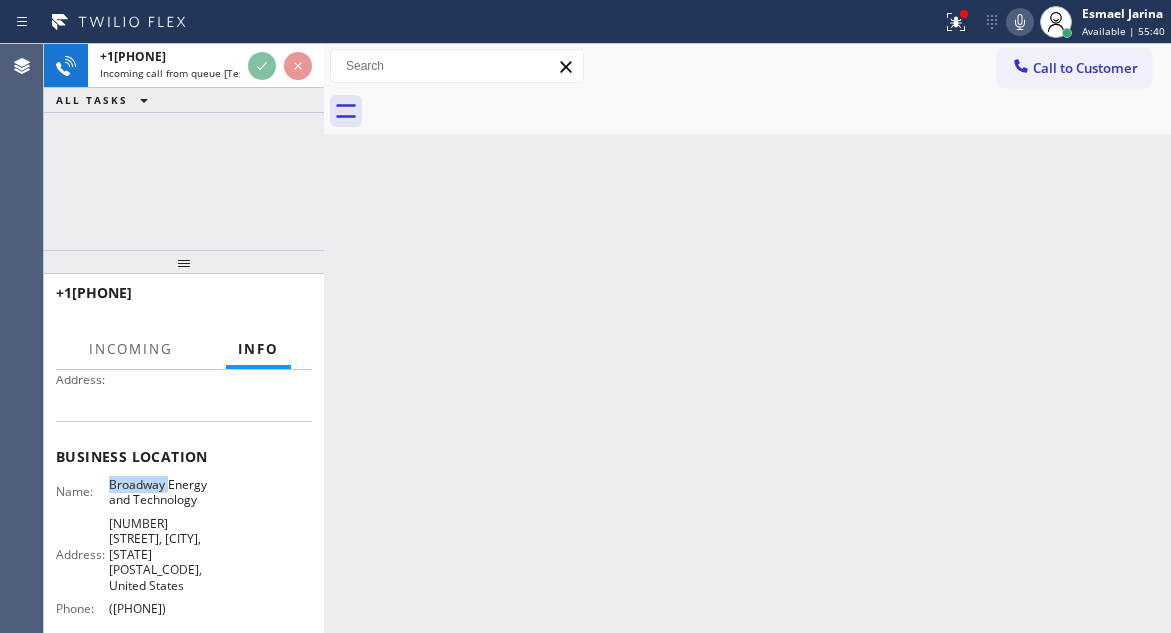 click on "Broadway Energy  and  Technology" at bounding box center (159, 492) 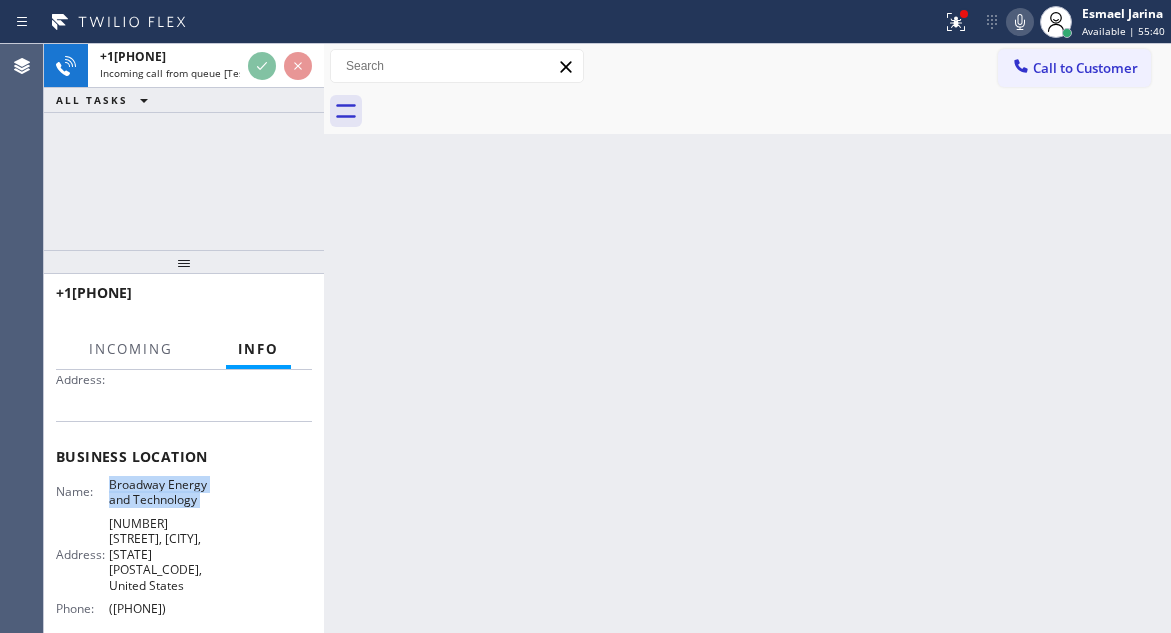 click on "Broadway Energy  and  Technology" at bounding box center [159, 492] 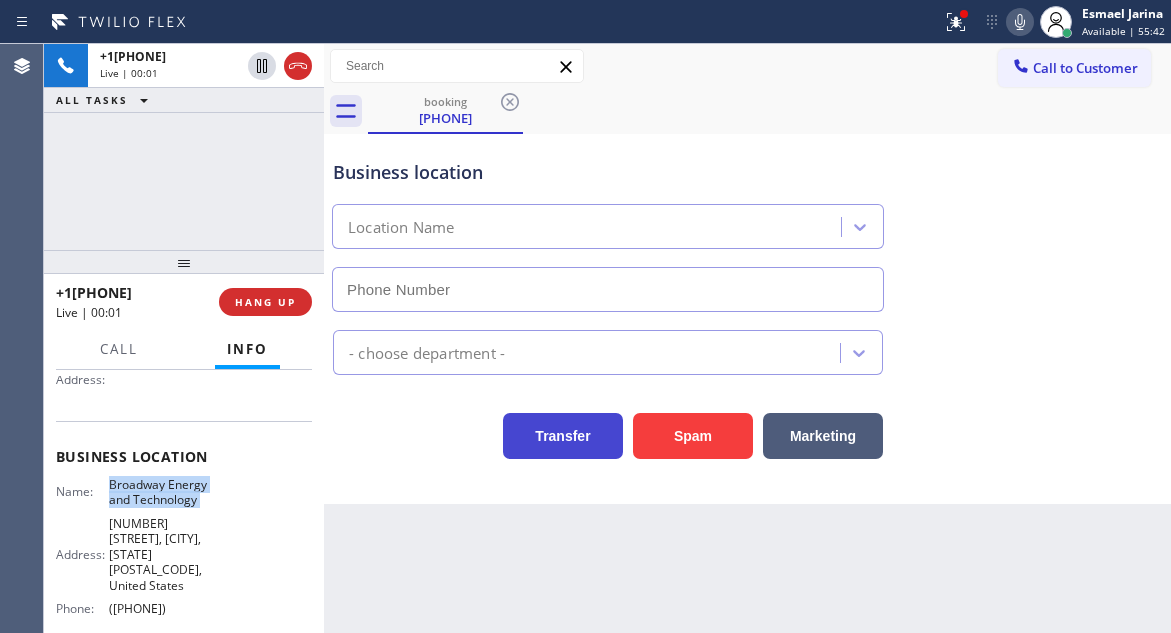 type on "([PHONE])" 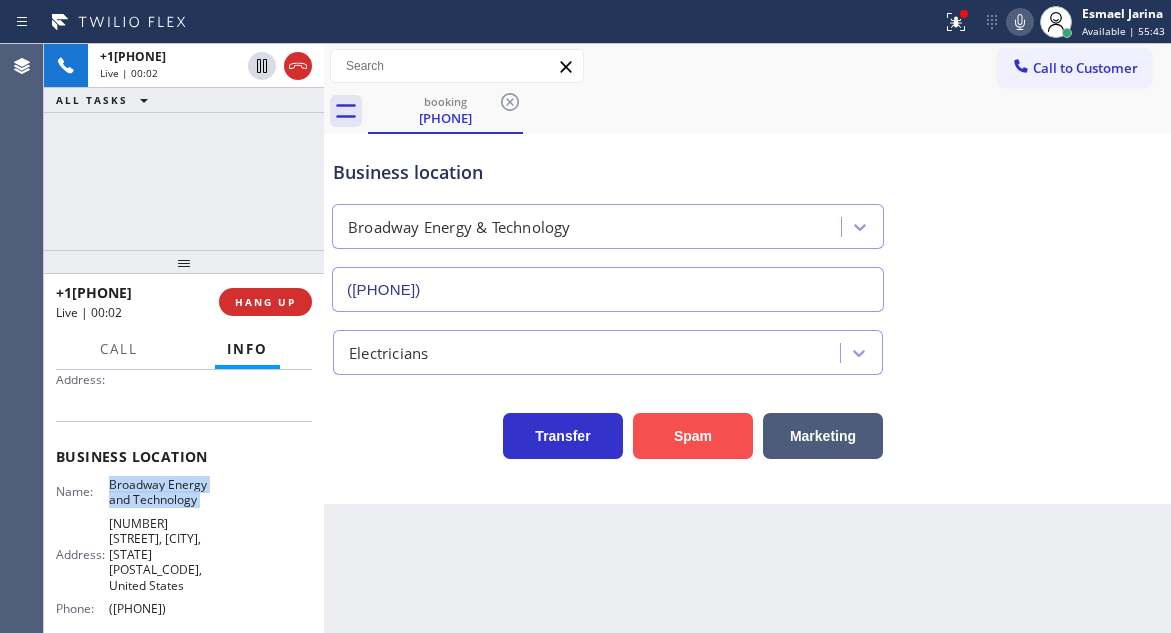 click on "Spam" at bounding box center (693, 436) 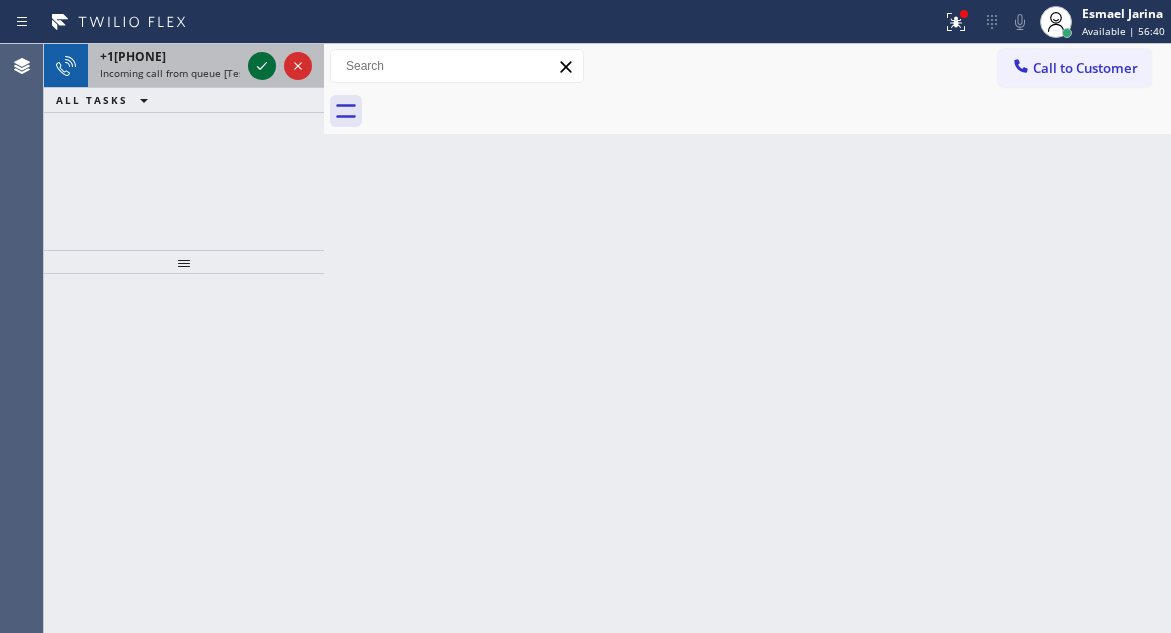 click 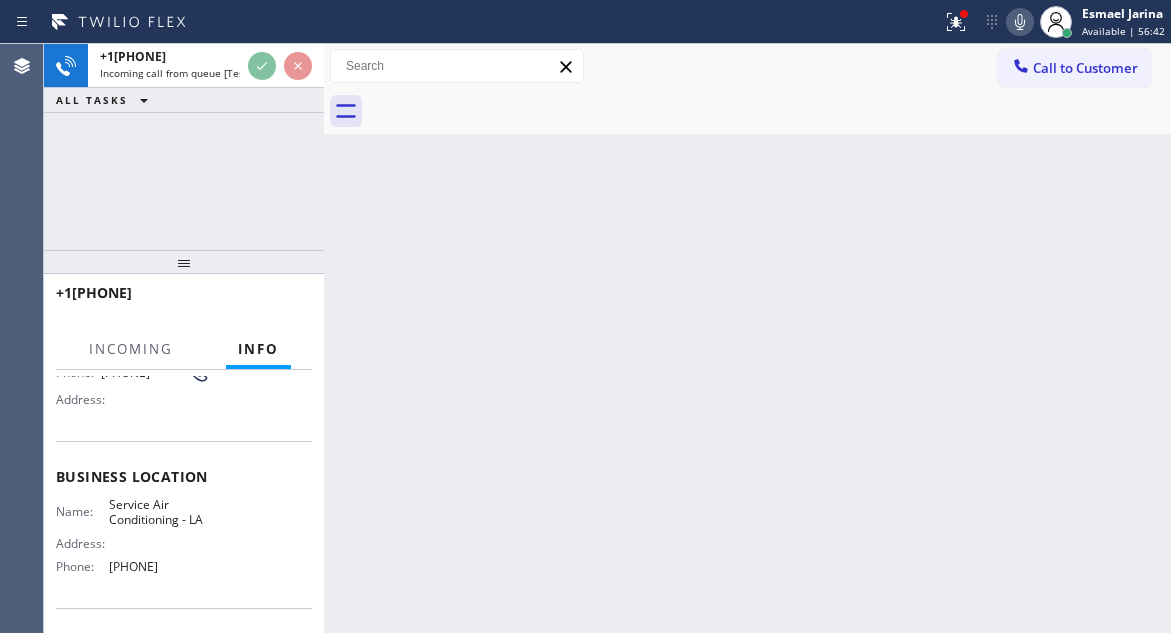 scroll, scrollTop: 200, scrollLeft: 0, axis: vertical 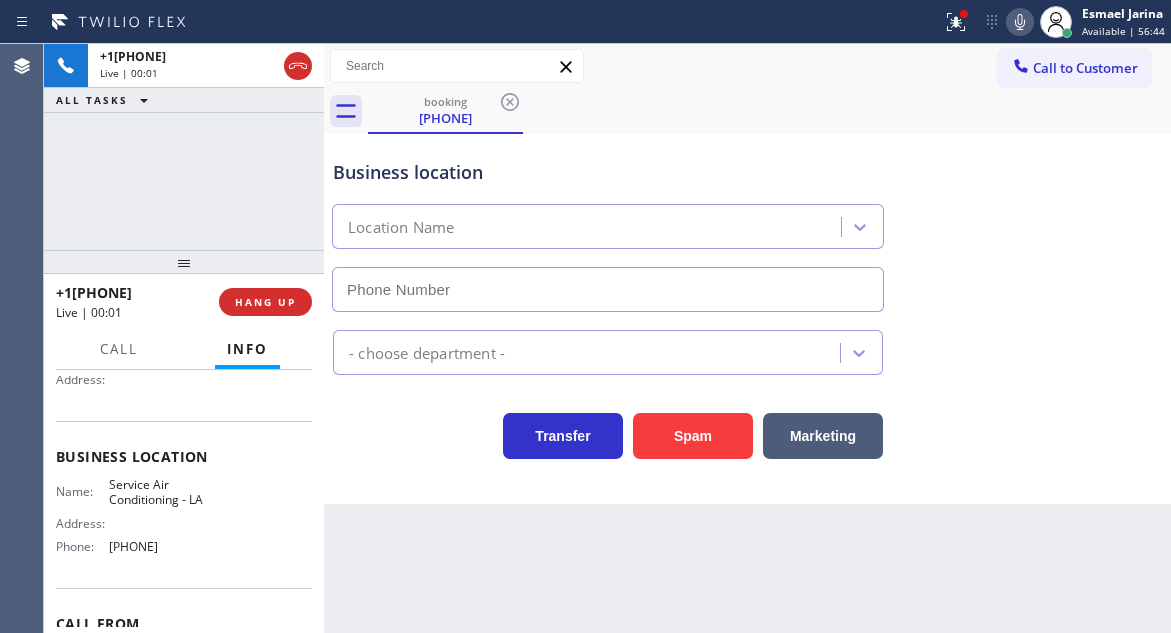 type on "[PHONE]" 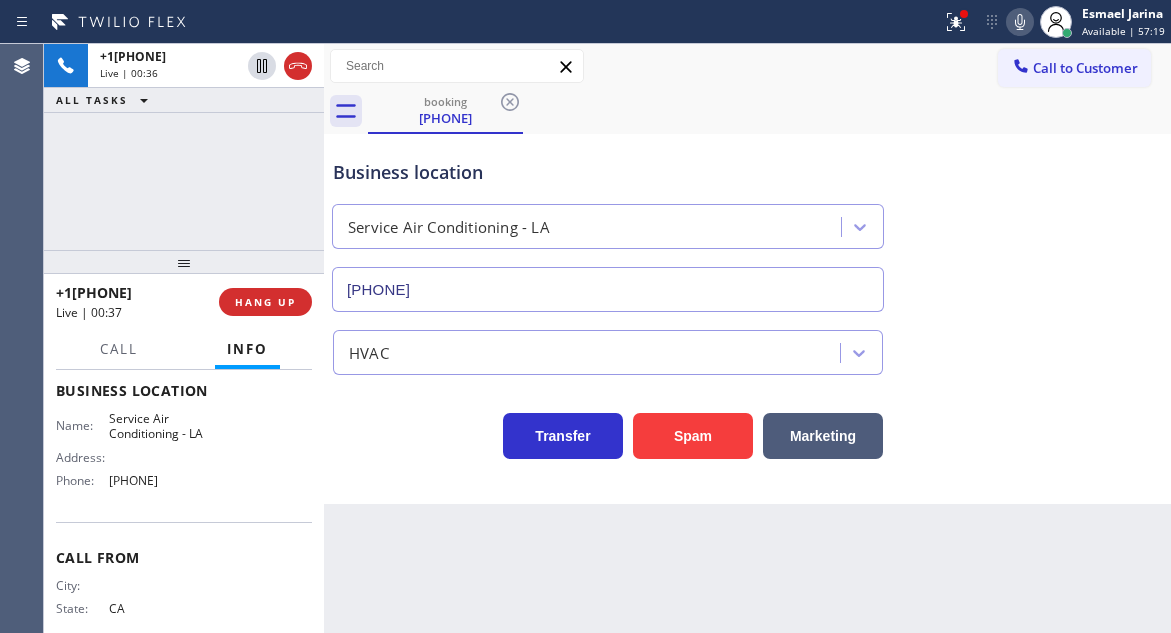 scroll, scrollTop: 300, scrollLeft: 0, axis: vertical 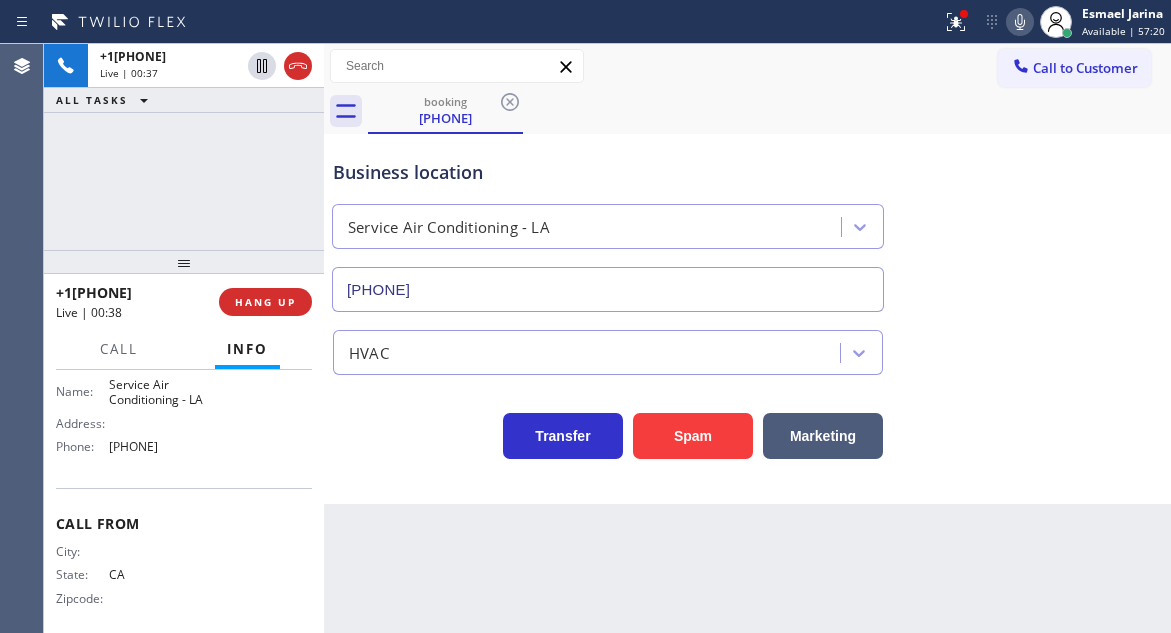 click on "Name: Service Air Conditioning - LA Address:   Phone: [PHONE]" at bounding box center [133, 420] 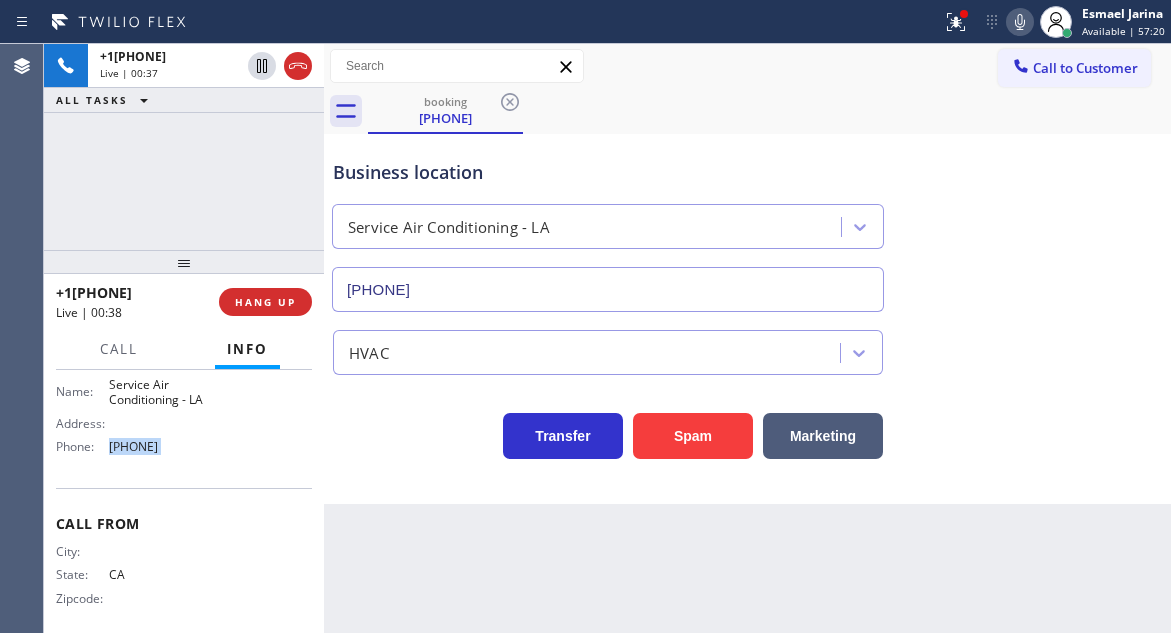 click on "Name: Service Air Conditioning - LA Address:   Phone: [PHONE]" at bounding box center [133, 420] 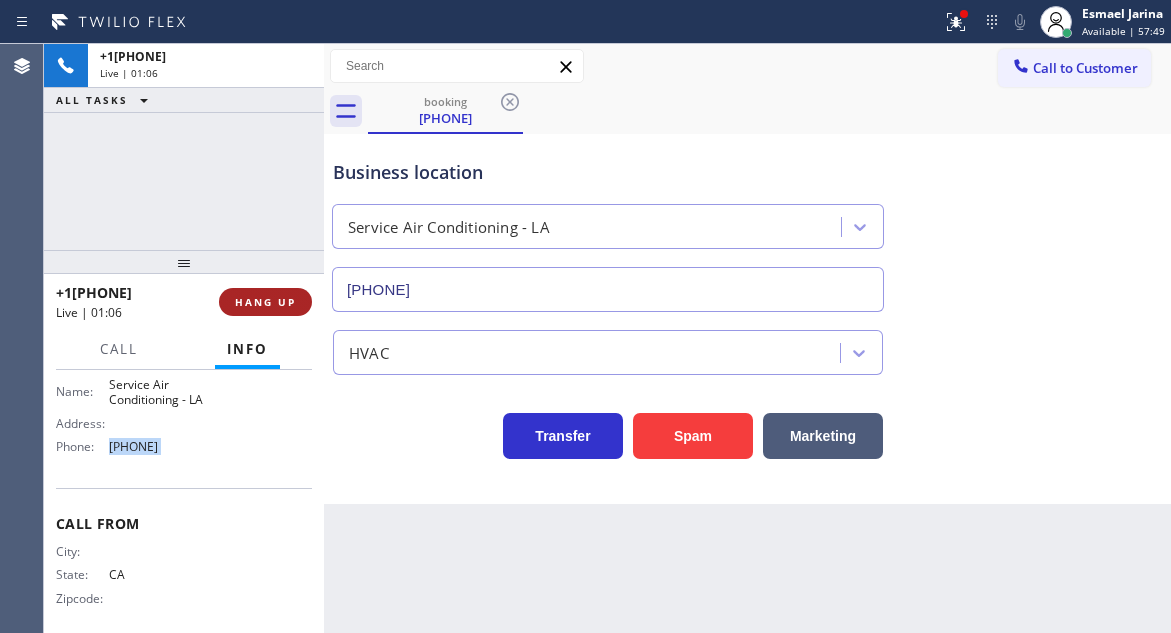 scroll, scrollTop: 100, scrollLeft: 0, axis: vertical 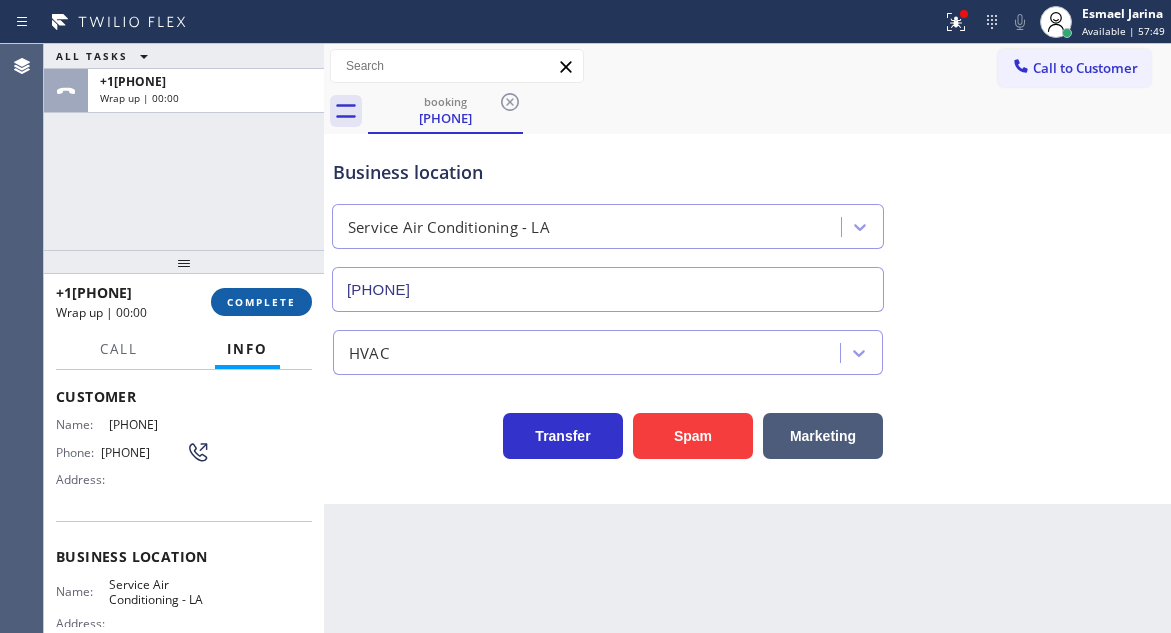 click on "COMPLETE" at bounding box center (261, 302) 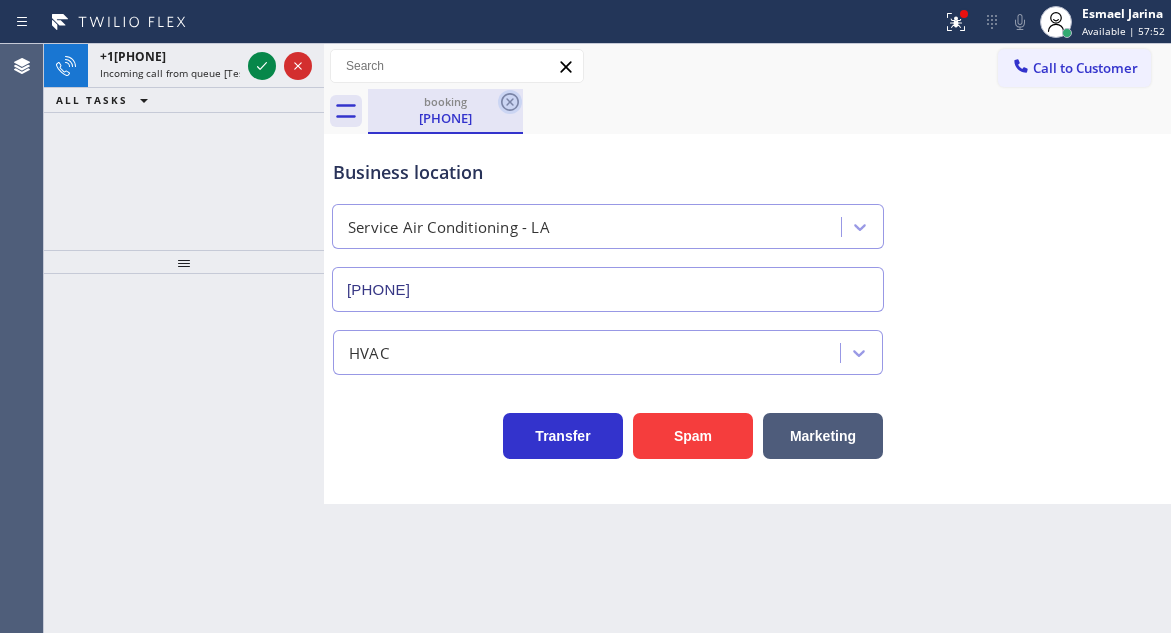 click 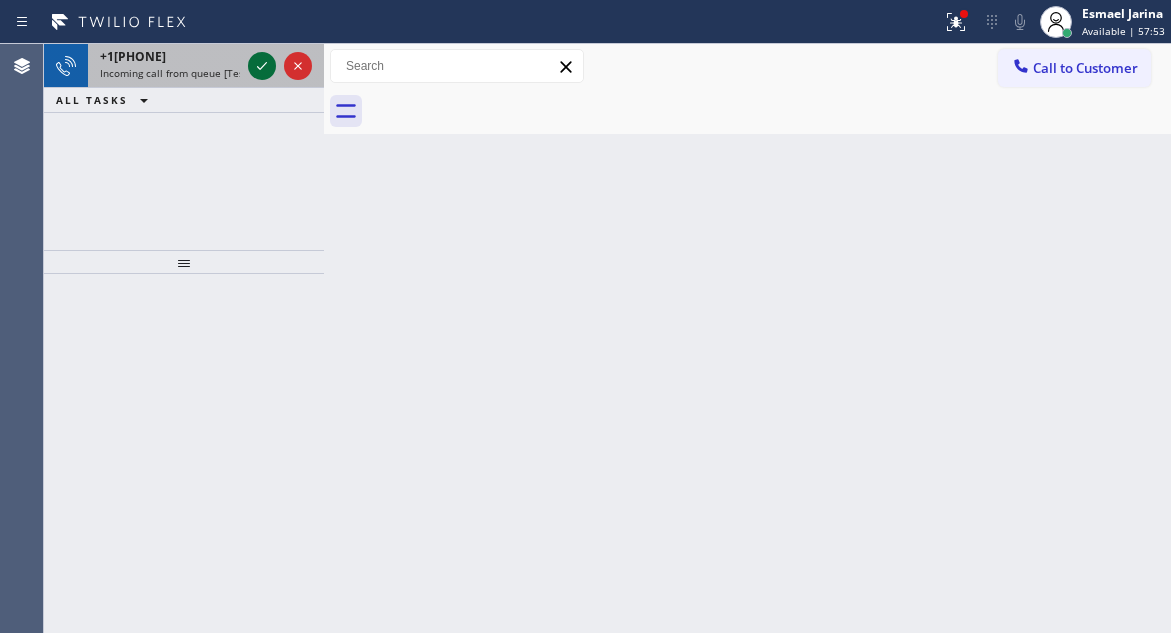 click 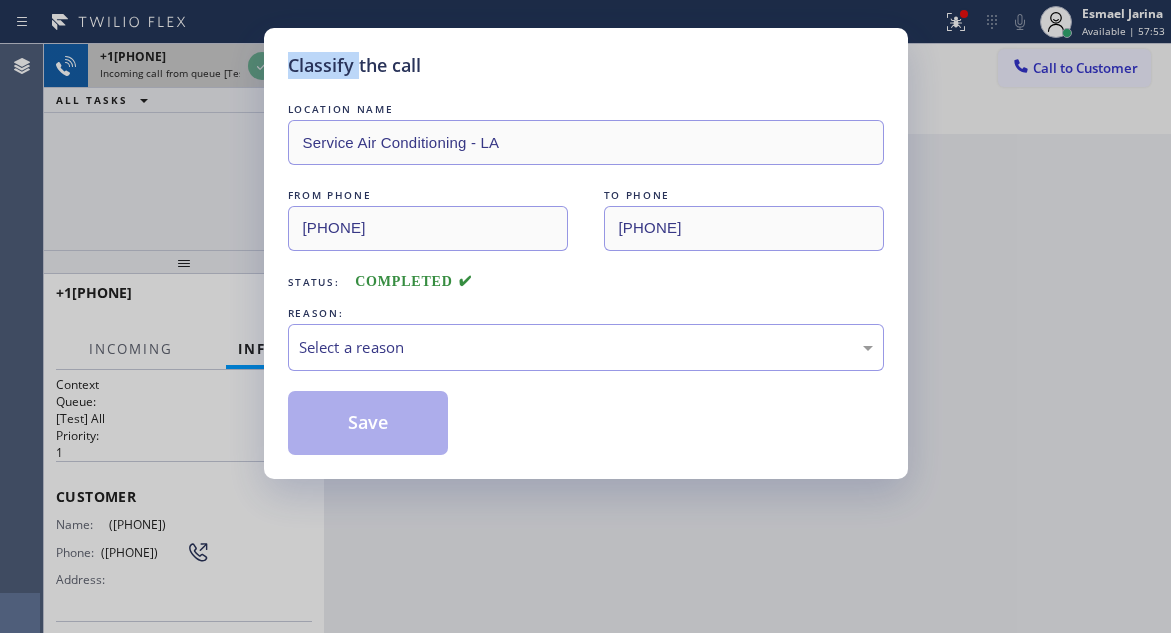 click on "Classify the call LOCATION NAME Service Air Conditioning - LA FROM PHONE [PHONE] TO PHONE [PHONE] Status: COMPLETED REASON: Select a reason Save" at bounding box center [585, 316] 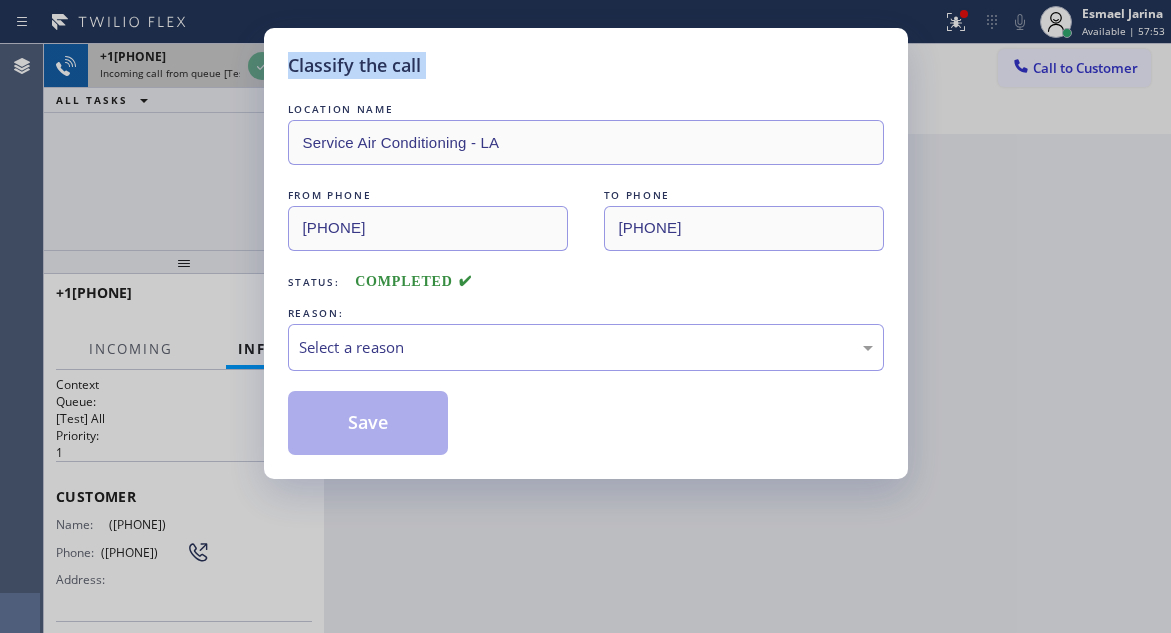 click on "Classify the call LOCATION NAME Service Air Conditioning - LA FROM PHONE [PHONE] TO PHONE [PHONE] Status: COMPLETED REASON: Select a reason Save" at bounding box center [585, 316] 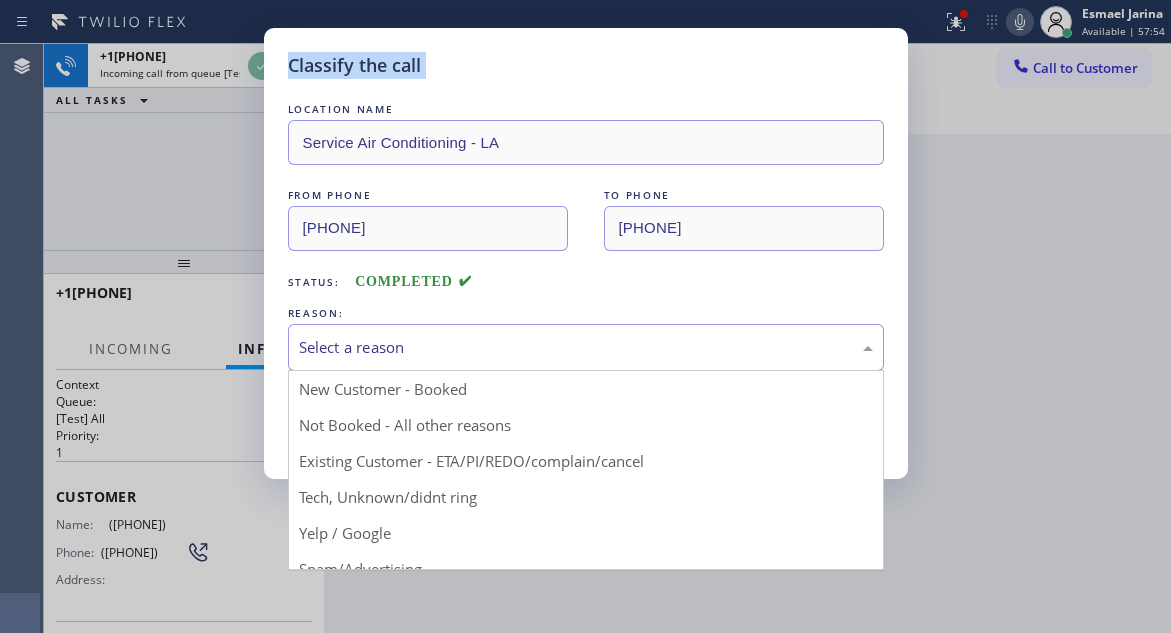 click on "Select a reason" at bounding box center [586, 347] 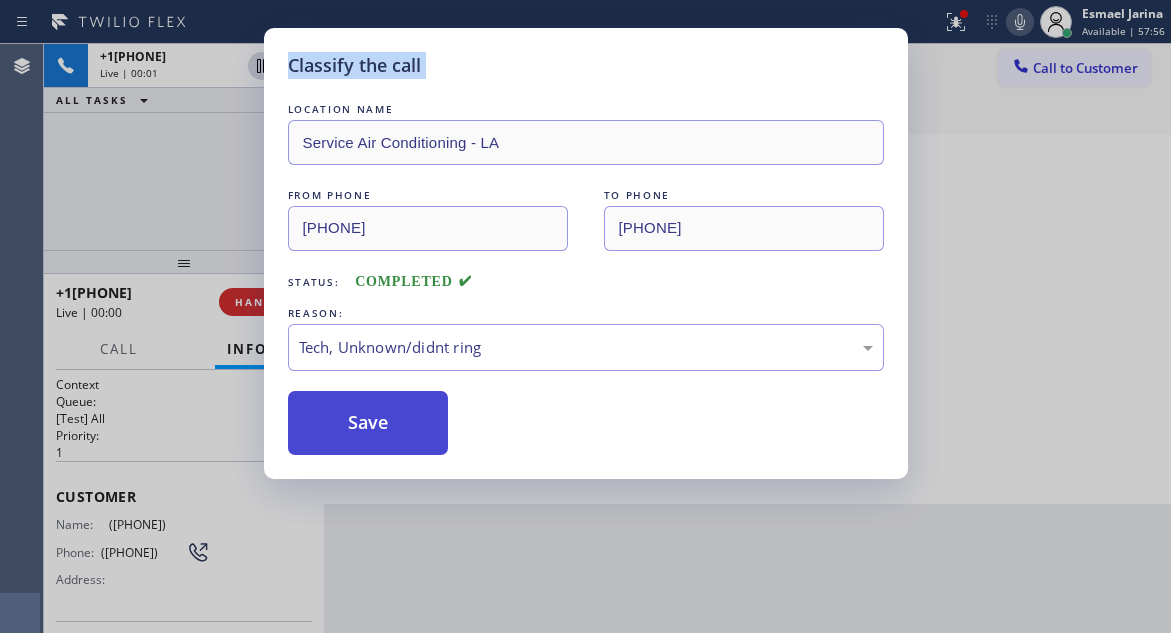 click on "Save" at bounding box center (368, 423) 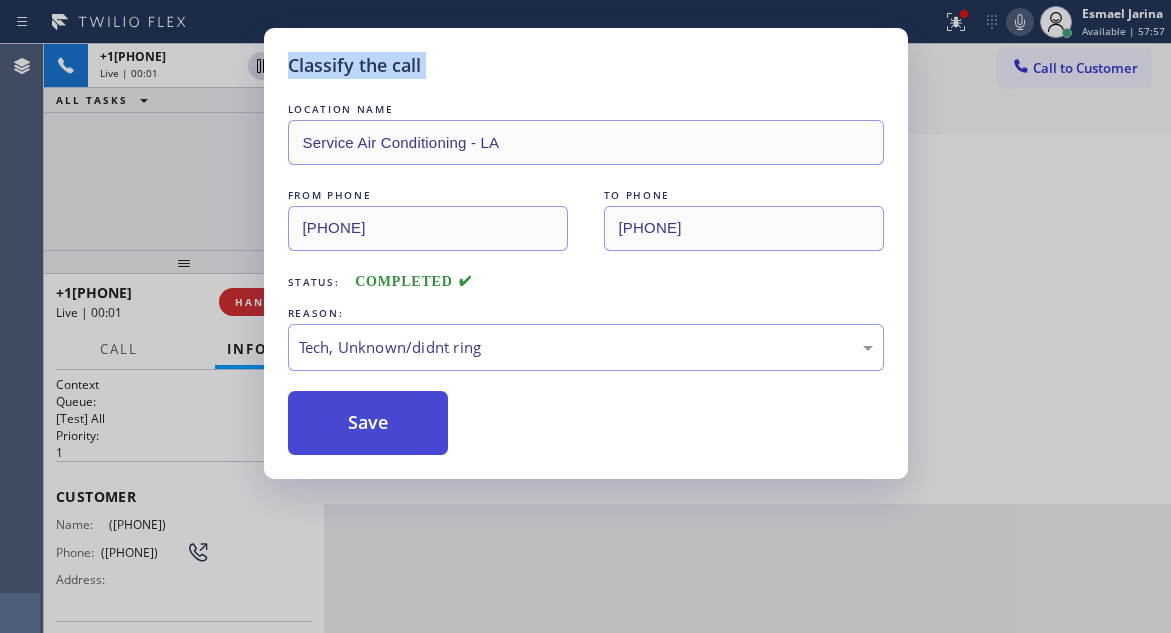 click on "Save" at bounding box center [368, 423] 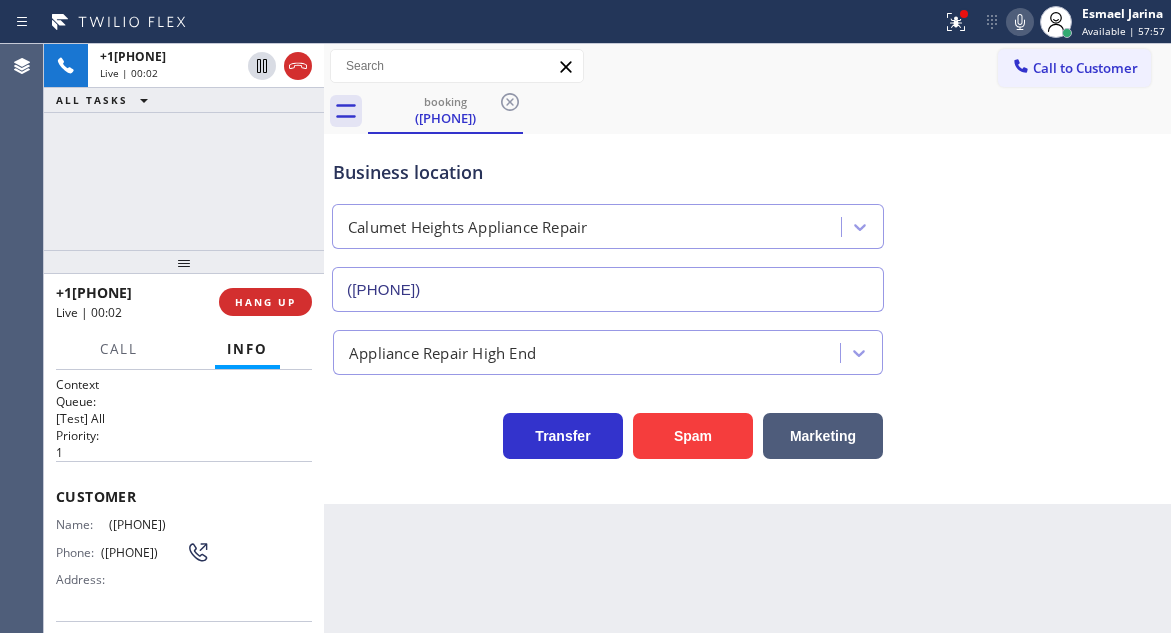 click on "[PHONE] Live | [TIME] ALL TASKS ALL TASKS ACTIVE TASKS TASKS IN WRAP UP" at bounding box center (184, 147) 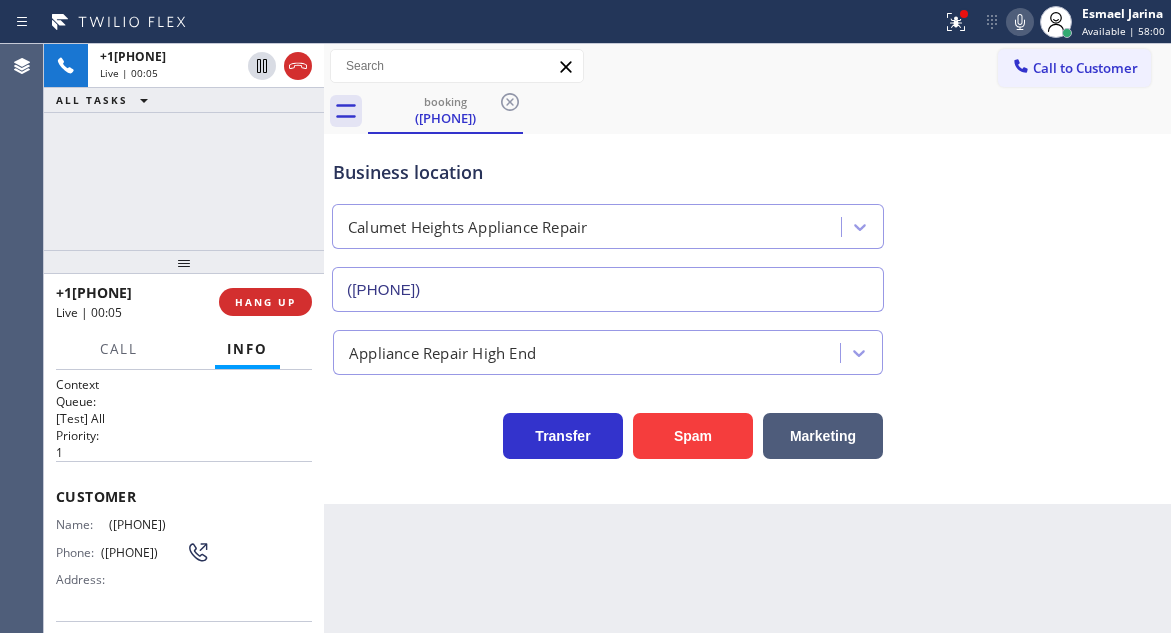 click on "([PHONE])" at bounding box center [159, 524] 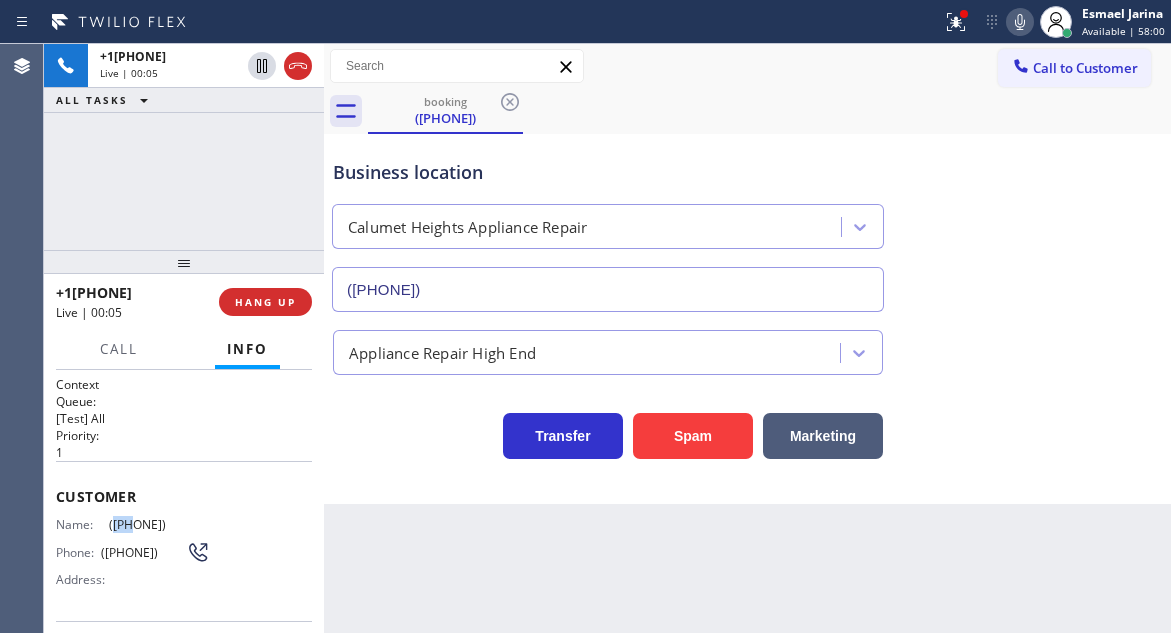 click on "([PHONE])" at bounding box center [159, 524] 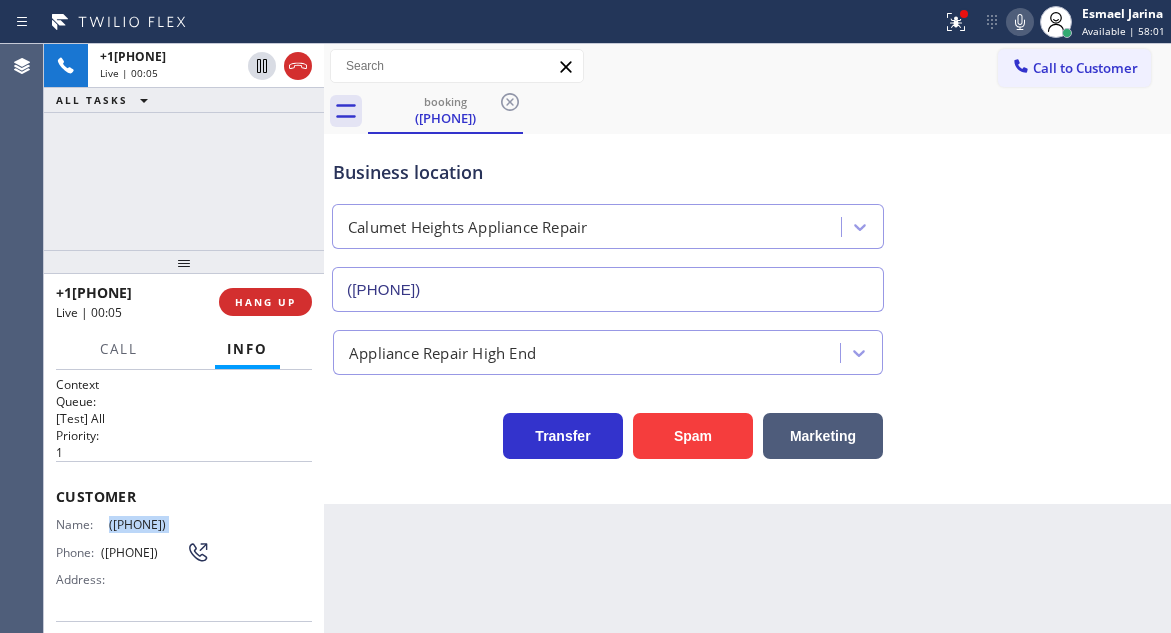 click on "([PHONE])" at bounding box center (159, 524) 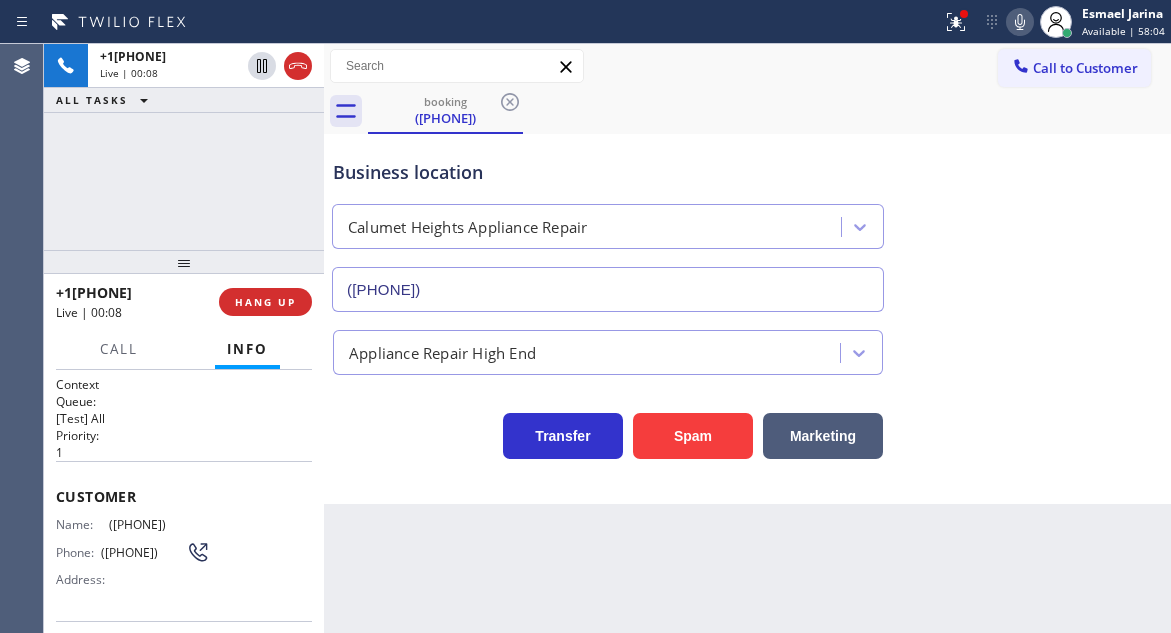 click on "Back to Dashboard Change Sender ID Customers Technicians Select a contact Outbound call Technician Search Technician Your caller id phone number Your caller id phone number Call Technician info Name   Phone none Address none Change Sender ID HVAC [PHONE] 5 Star Appliance [PHONE] Appliance Repair [PHONE] Plumbing [PHONE] Air Duct Cleaning [PHONE]  Electricians [PHONE] Cancel Change Check personal SMS Reset Change booking [PHONE] Call to Customer Outbound call Location 5 Star Appliance Repair Your caller id phone number [PHONE] Customer number Call Outbound call Technician Search Technician Your caller id phone number Your caller id phone number Call booking [PHONE] Business location Calumet Heights Appliance Repair [PHONE] Appliance Repair High End Transfer Spam Marketing" at bounding box center [747, 338] 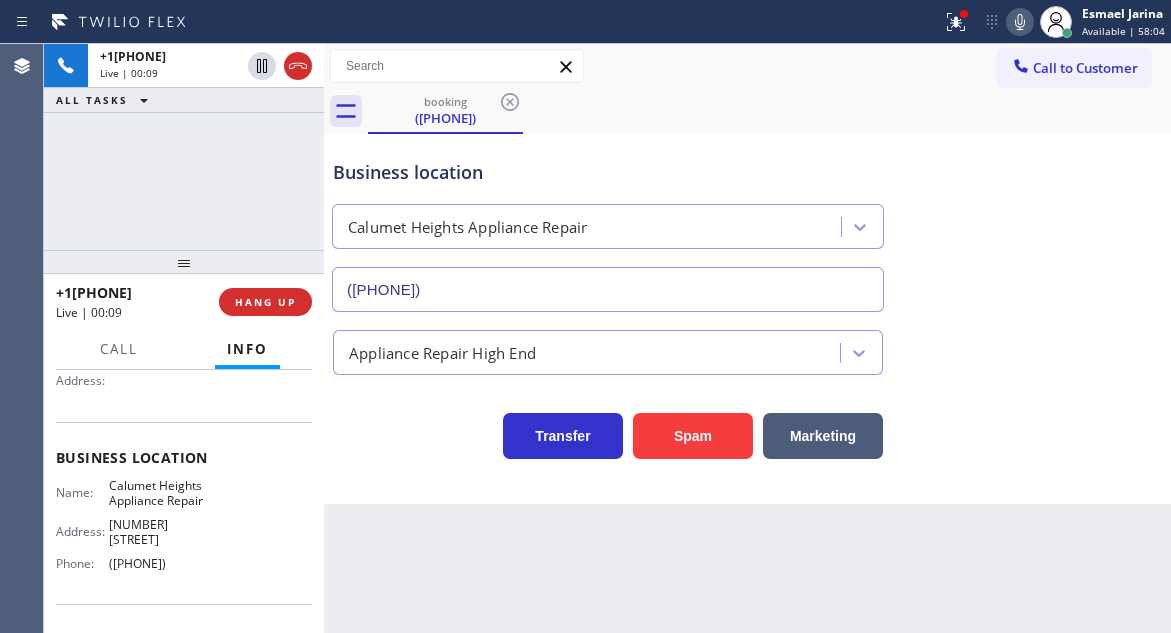 scroll, scrollTop: 200, scrollLeft: 0, axis: vertical 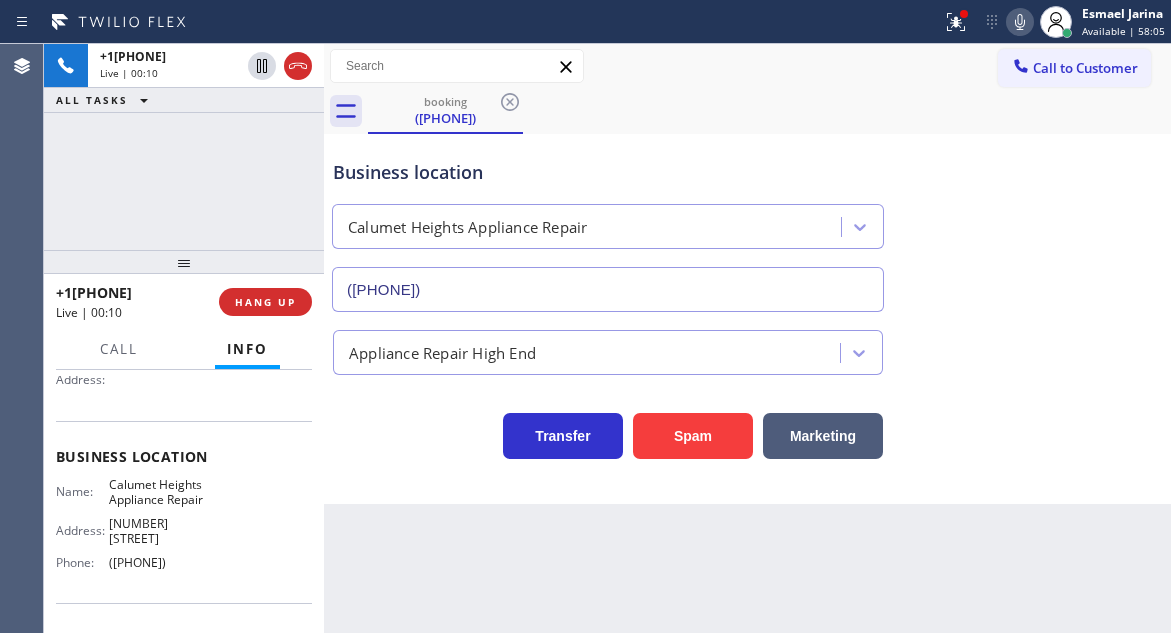 click on "Calumet Heights Appliance Repair" at bounding box center [159, 492] 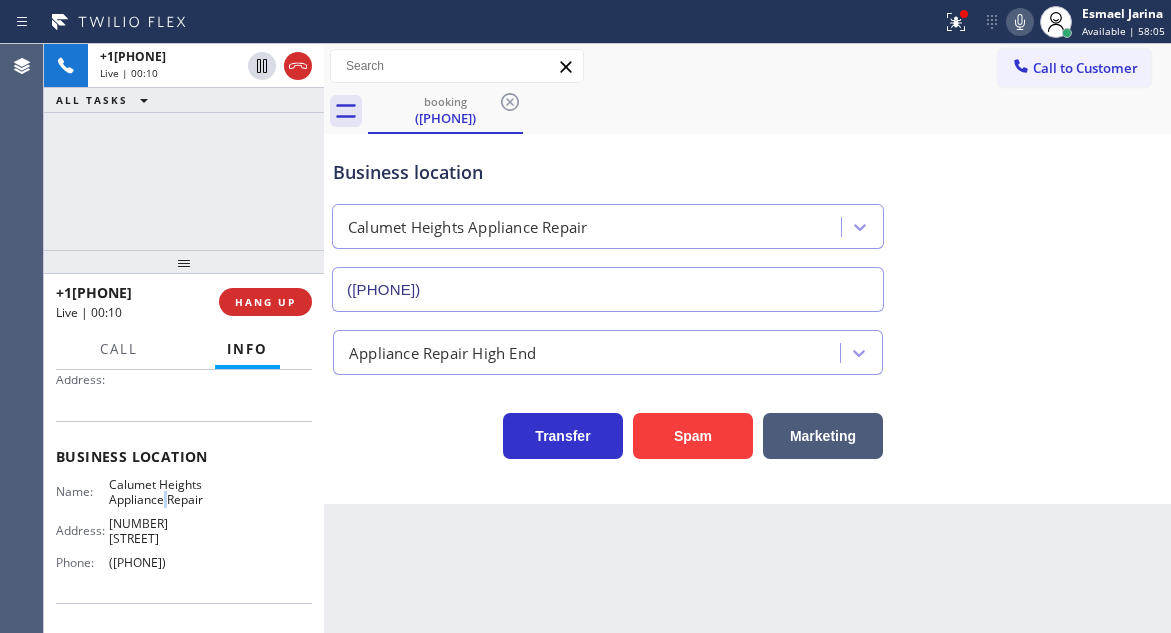 click on "Calumet Heights Appliance Repair" at bounding box center (159, 492) 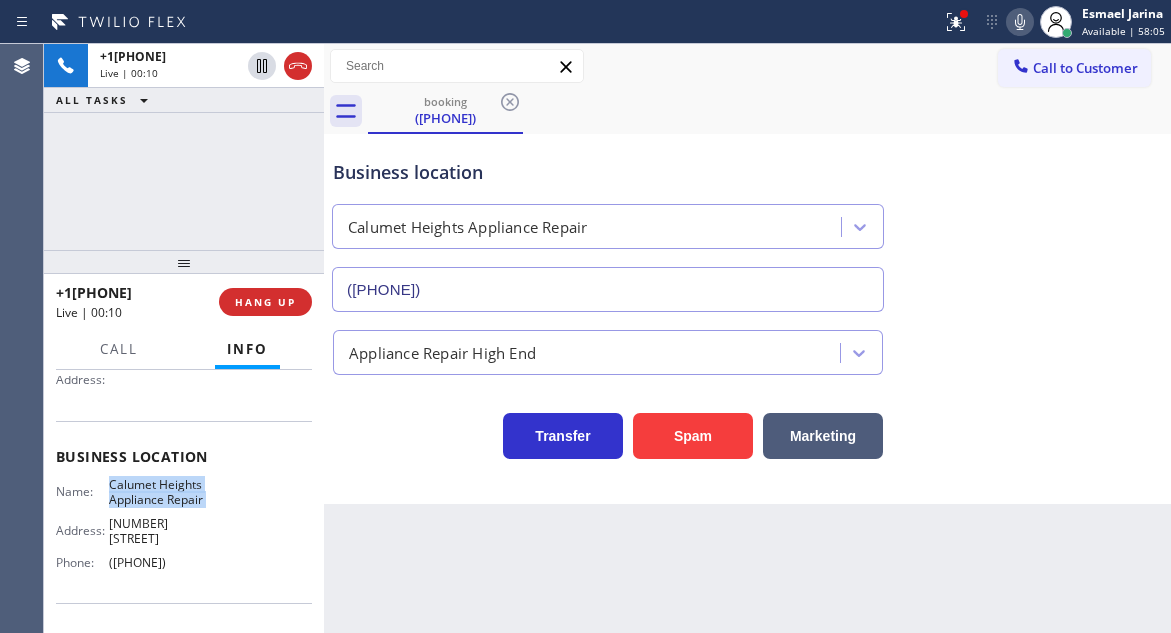 click on "Calumet Heights Appliance Repair" at bounding box center (159, 492) 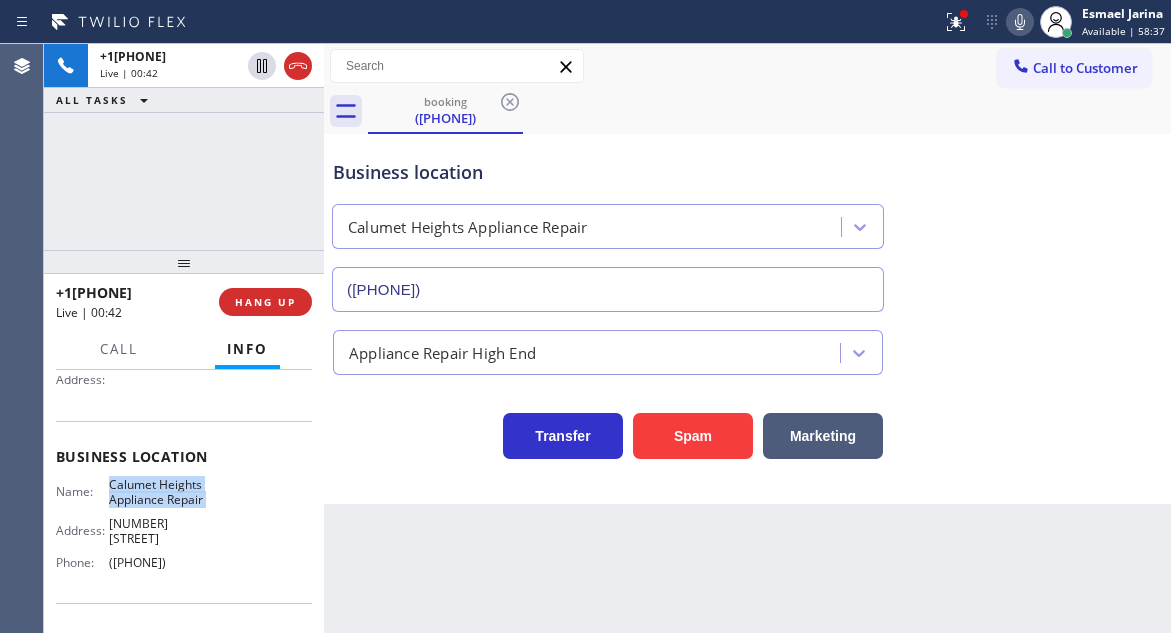scroll, scrollTop: 300, scrollLeft: 0, axis: vertical 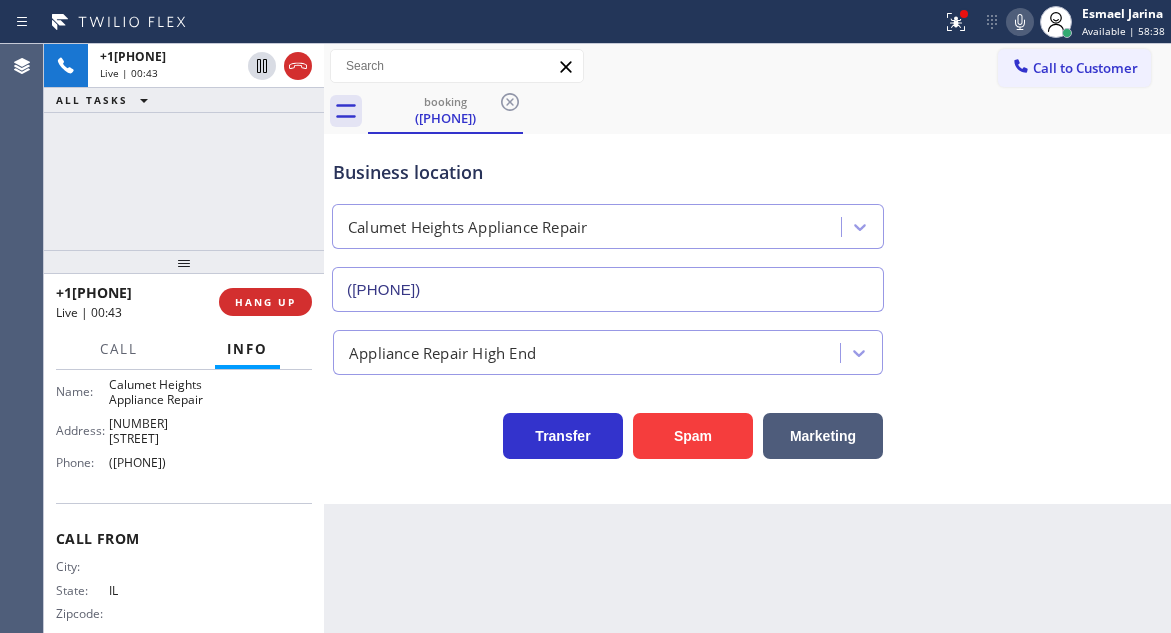click on "([PHONE])" at bounding box center [159, 462] 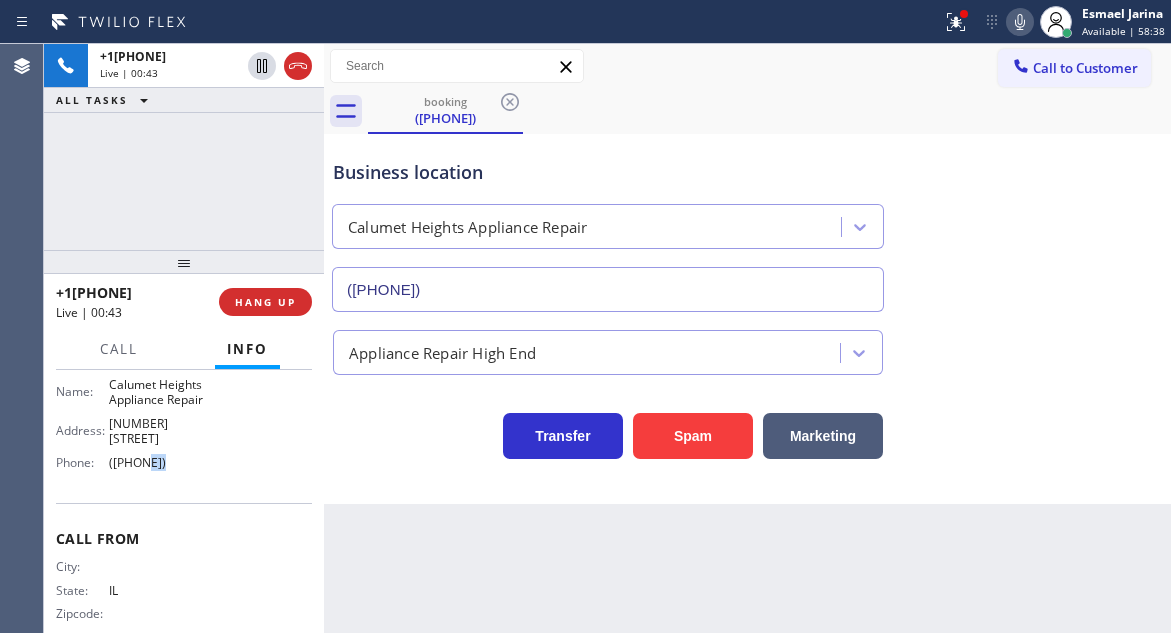 click on "([PHONE])" at bounding box center [159, 462] 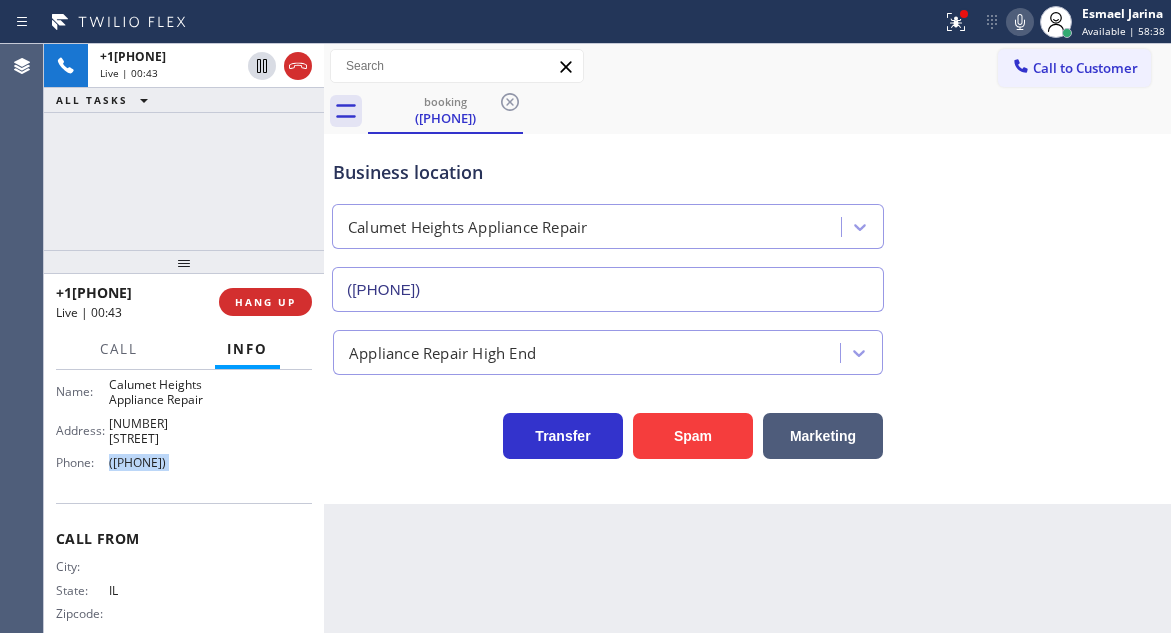 click on "([PHONE])" at bounding box center (159, 462) 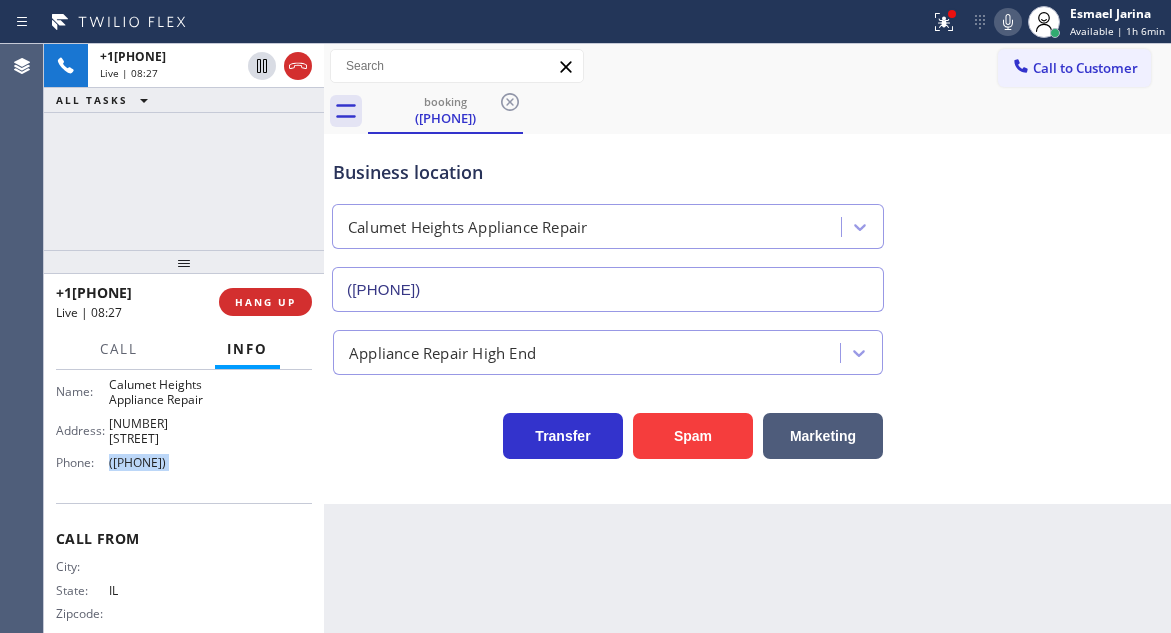 click 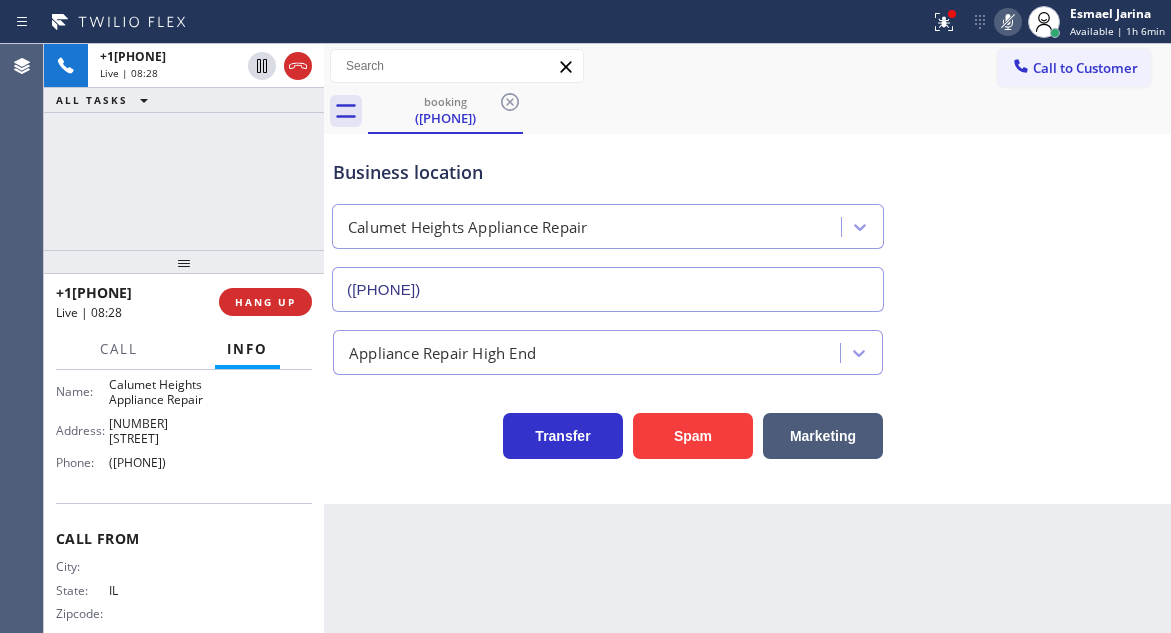 click at bounding box center (465, 22) 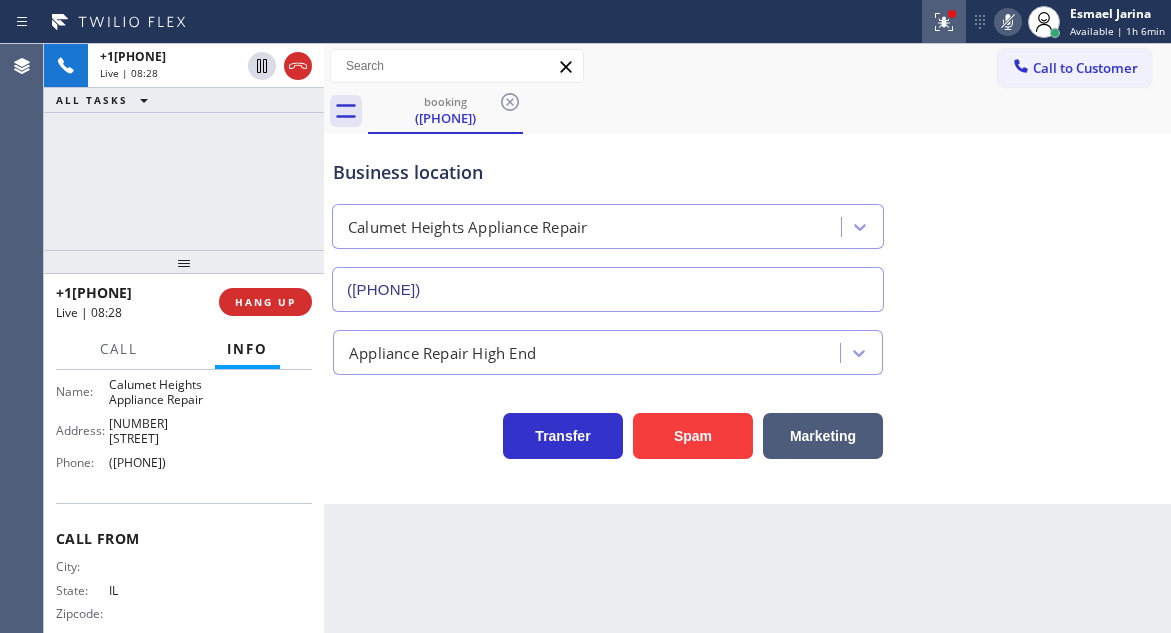 click at bounding box center (944, 22) 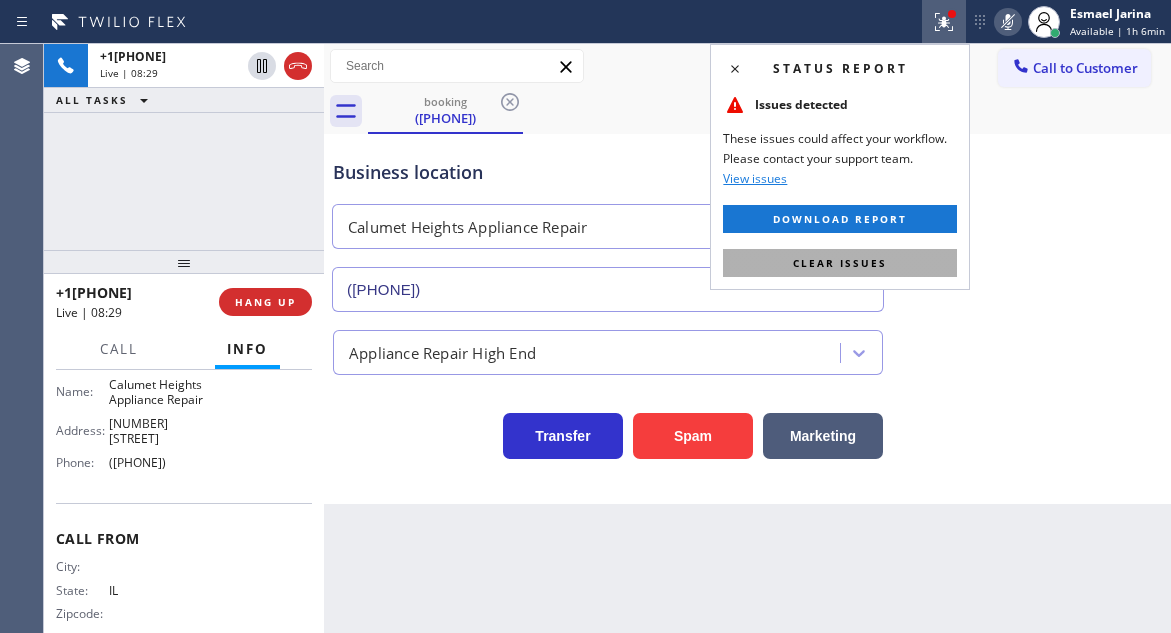 click on "Clear issues" at bounding box center (840, 263) 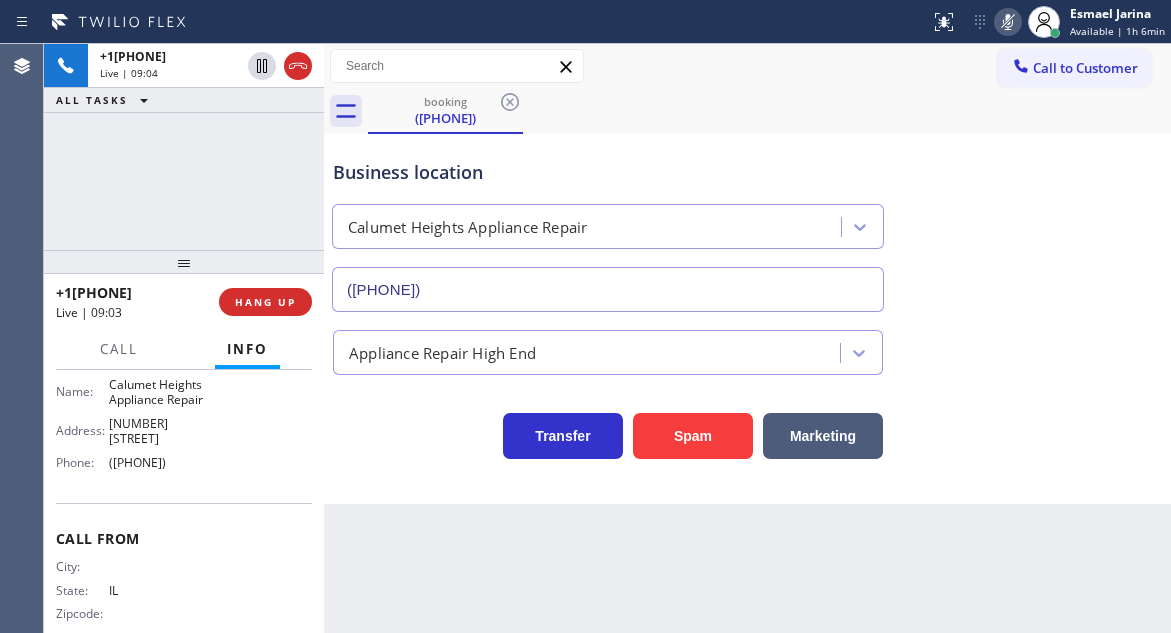 click 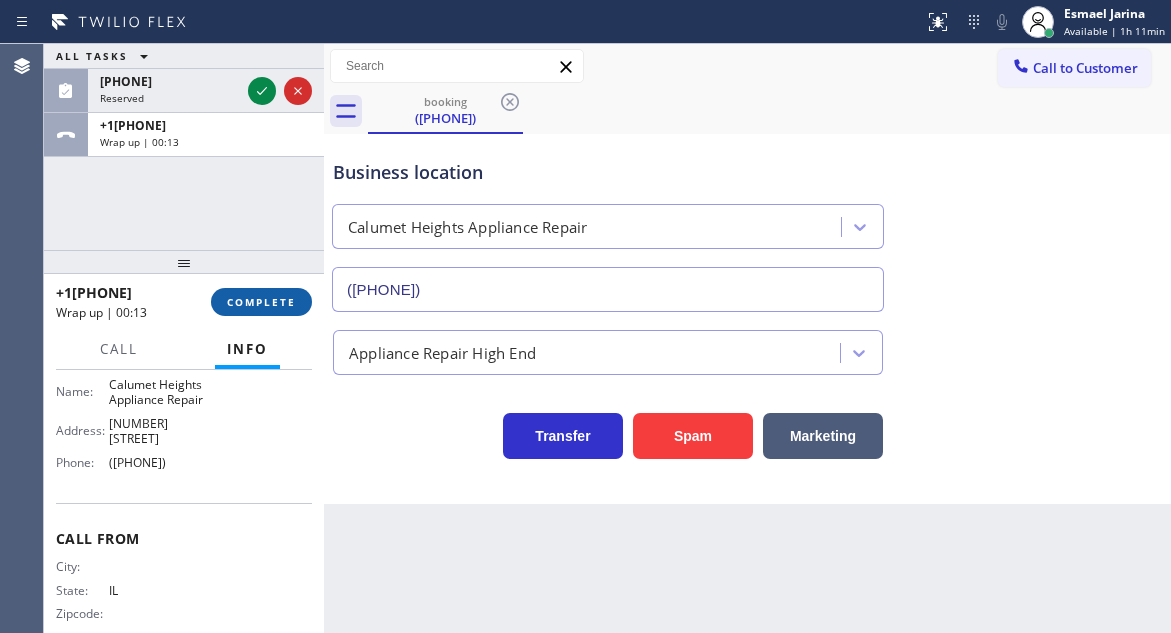 click on "COMPLETE" at bounding box center [261, 302] 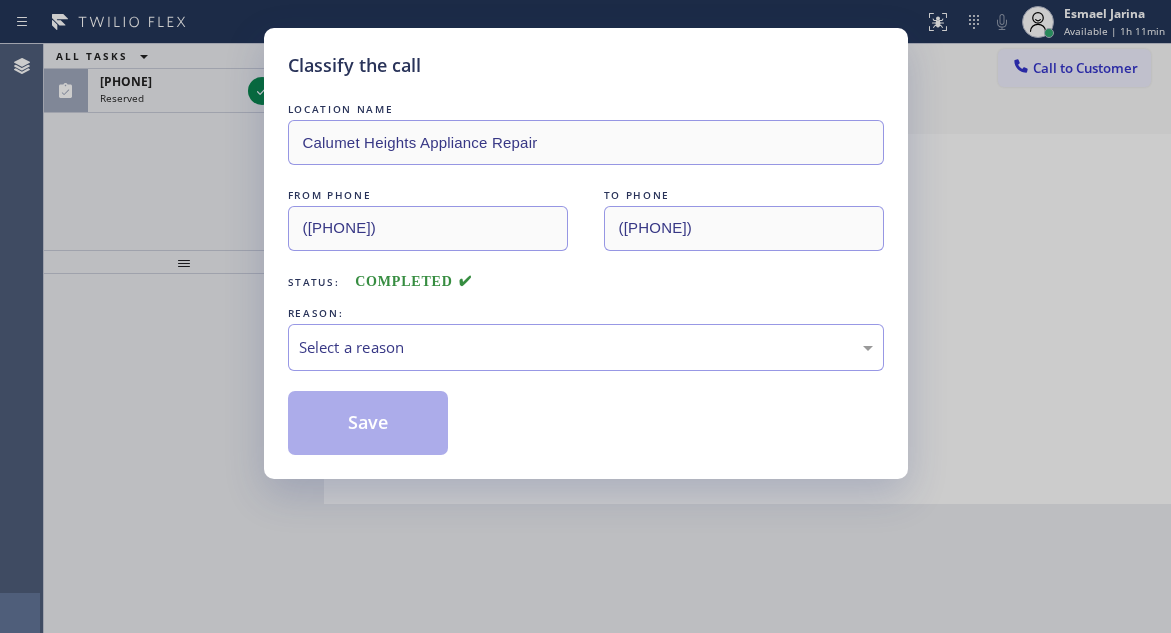 click on "Select a reason" at bounding box center [586, 347] 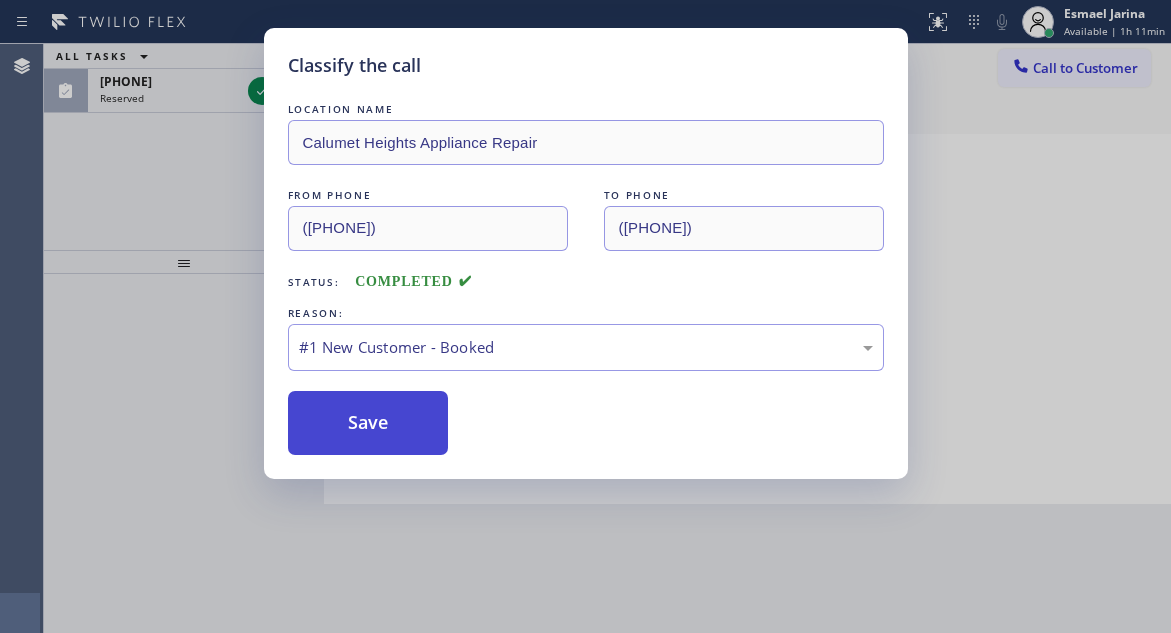 click on "Save" at bounding box center (368, 423) 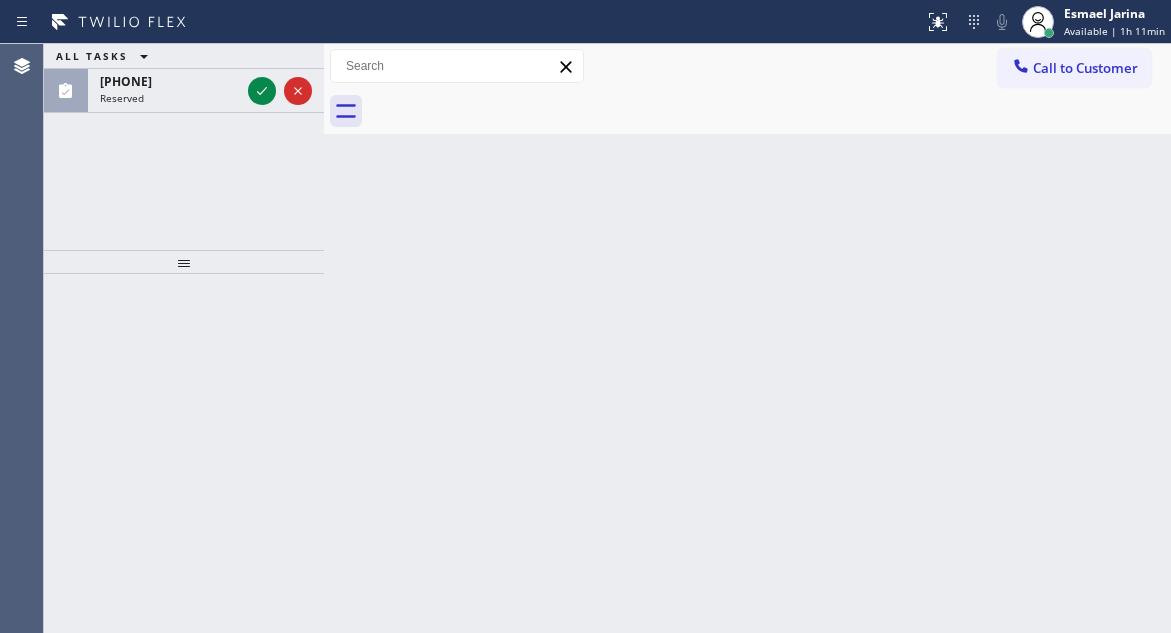 drag, startPoint x: 1148, startPoint y: 192, endPoint x: 851, endPoint y: 18, distance: 344.2165 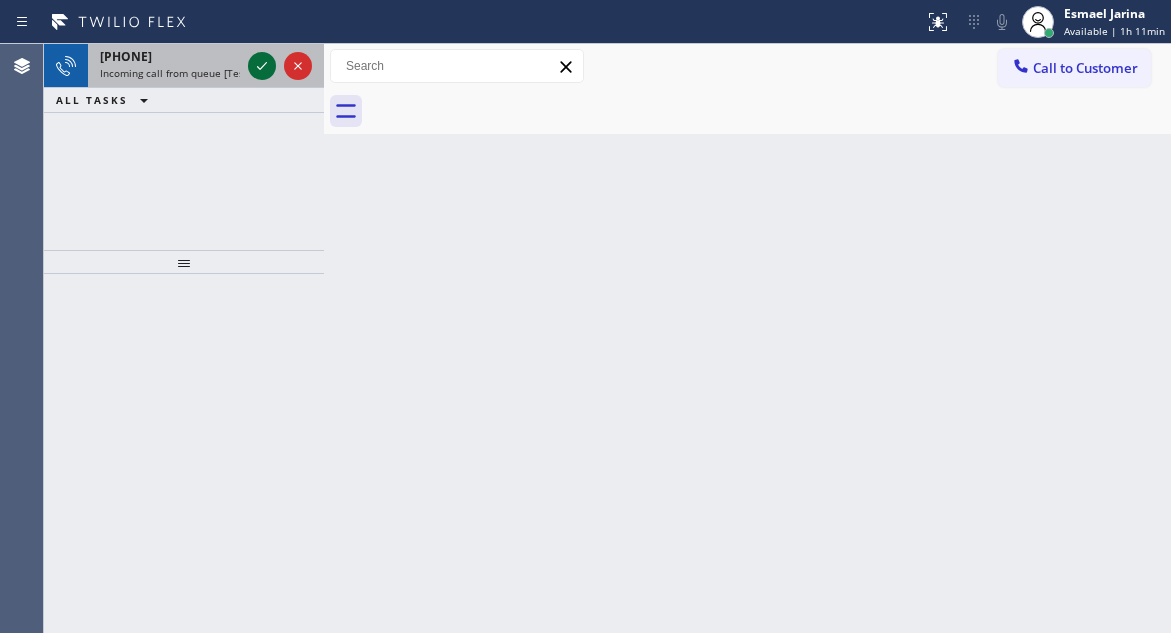 click 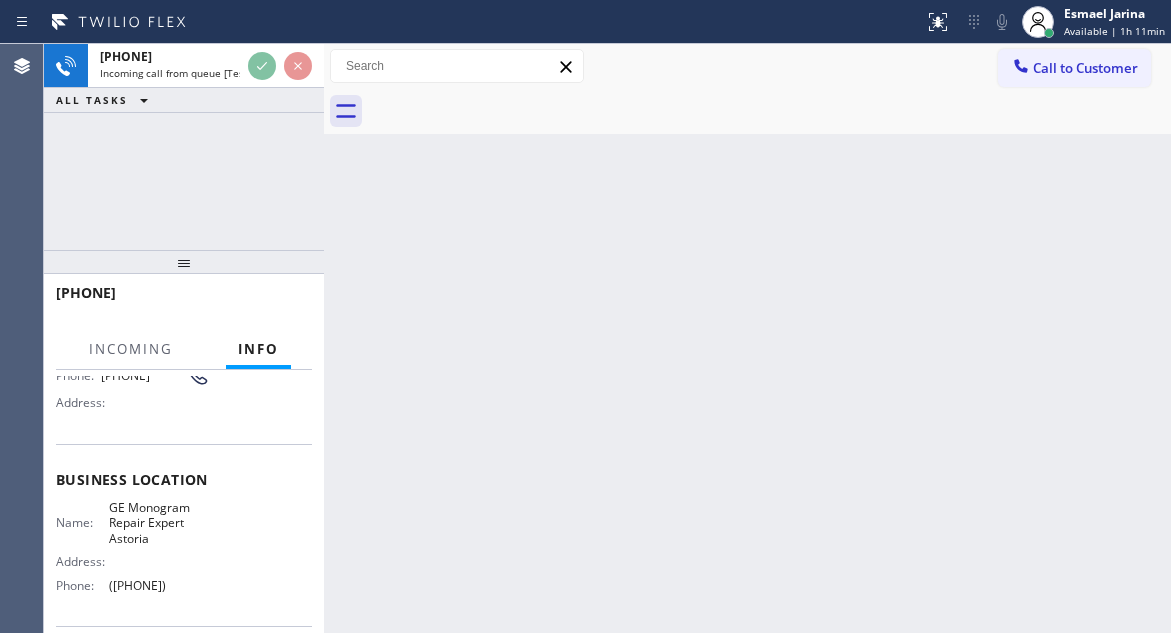 scroll, scrollTop: 200, scrollLeft: 0, axis: vertical 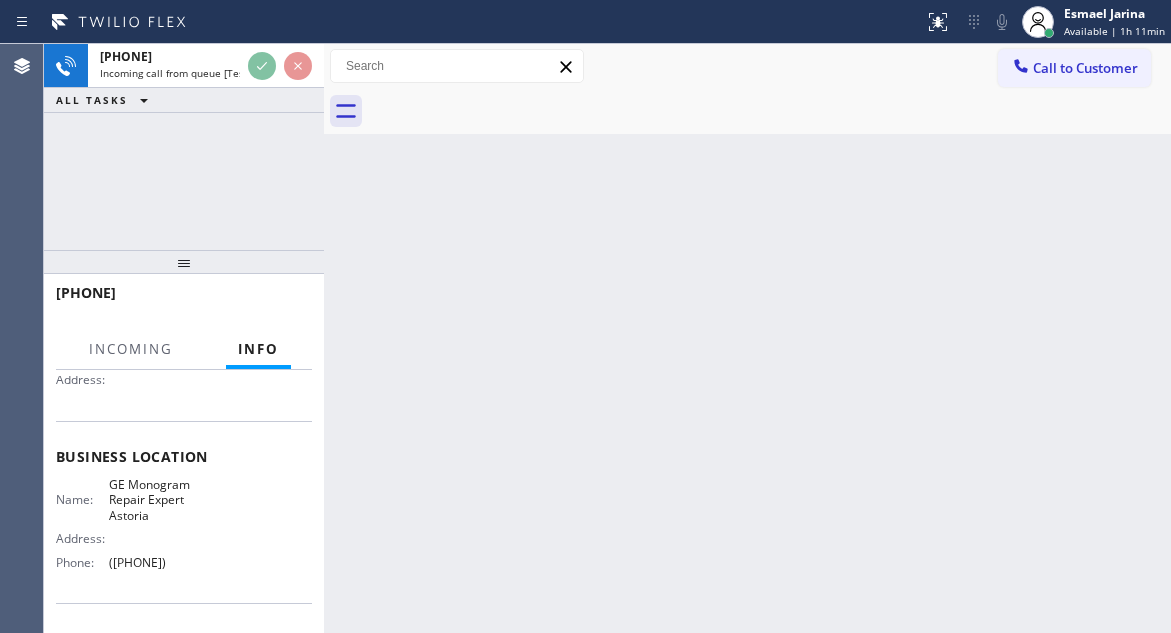 click on "GE Monogram Repair Expert Astoria" at bounding box center (159, 500) 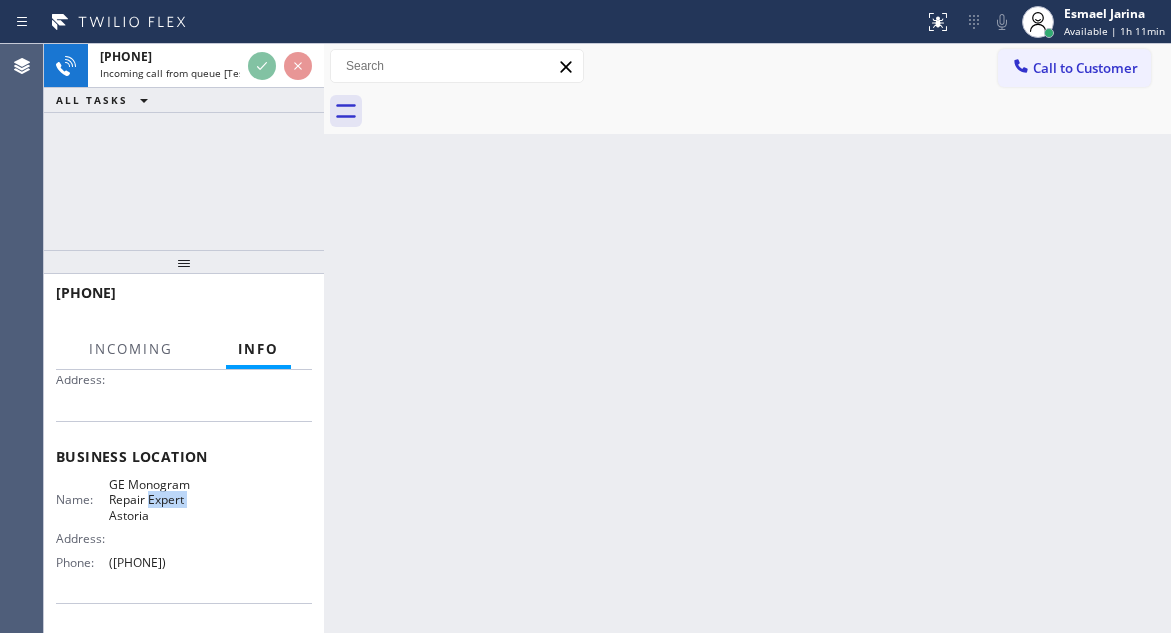 click on "GE Monogram Repair Expert Astoria" at bounding box center (159, 500) 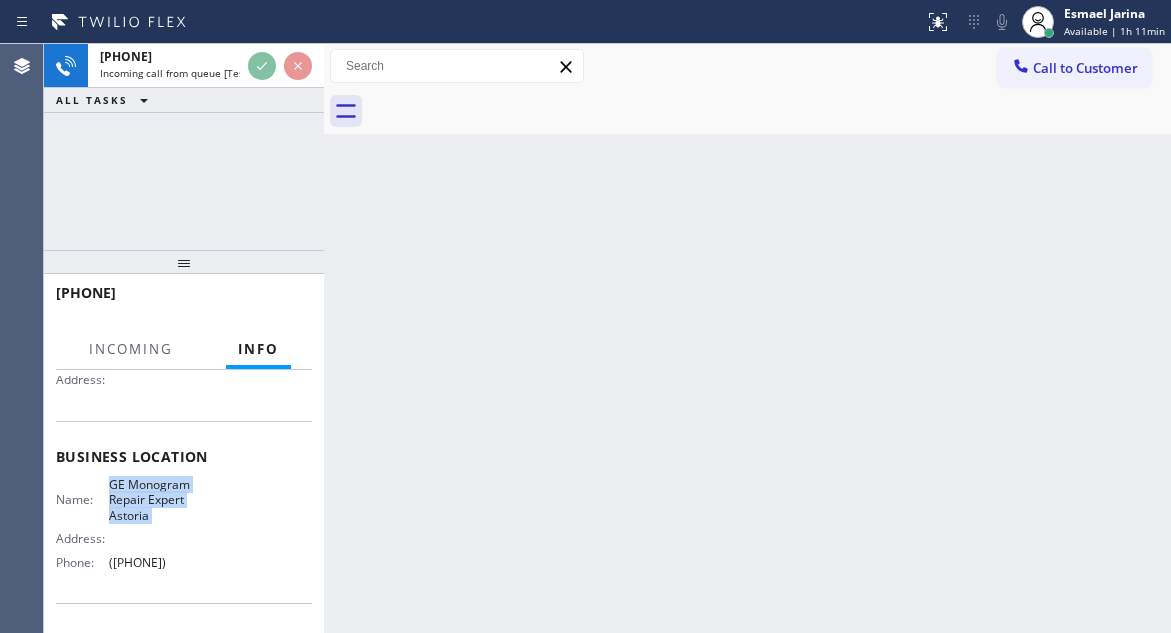 click on "GE Monogram Repair Expert Astoria" at bounding box center (159, 500) 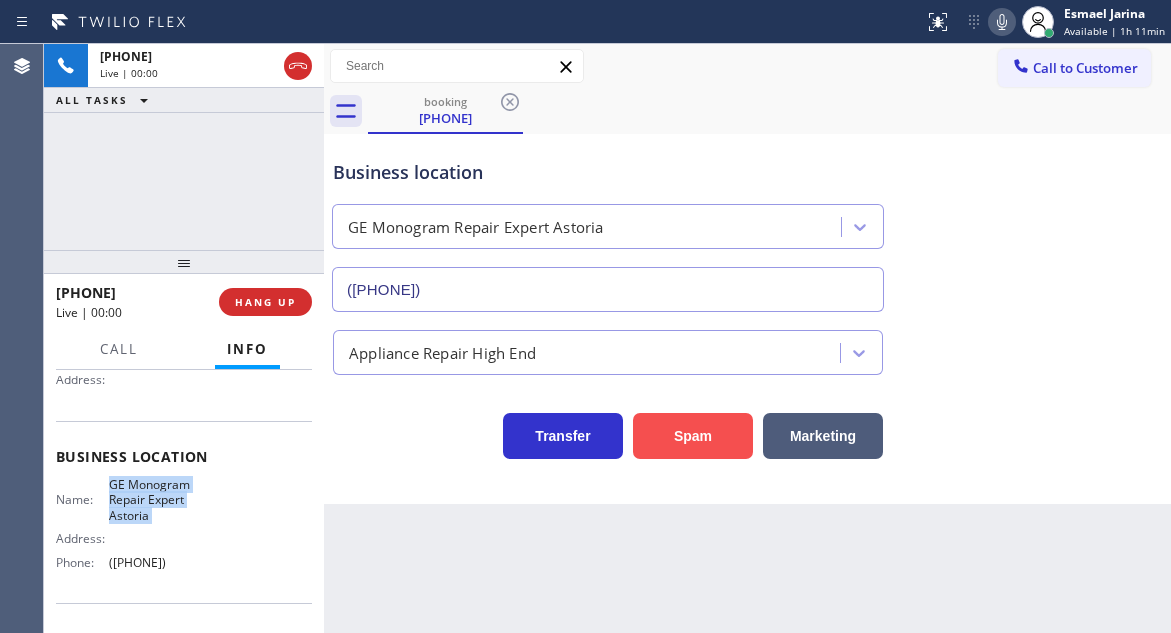 type on "([PHONE])" 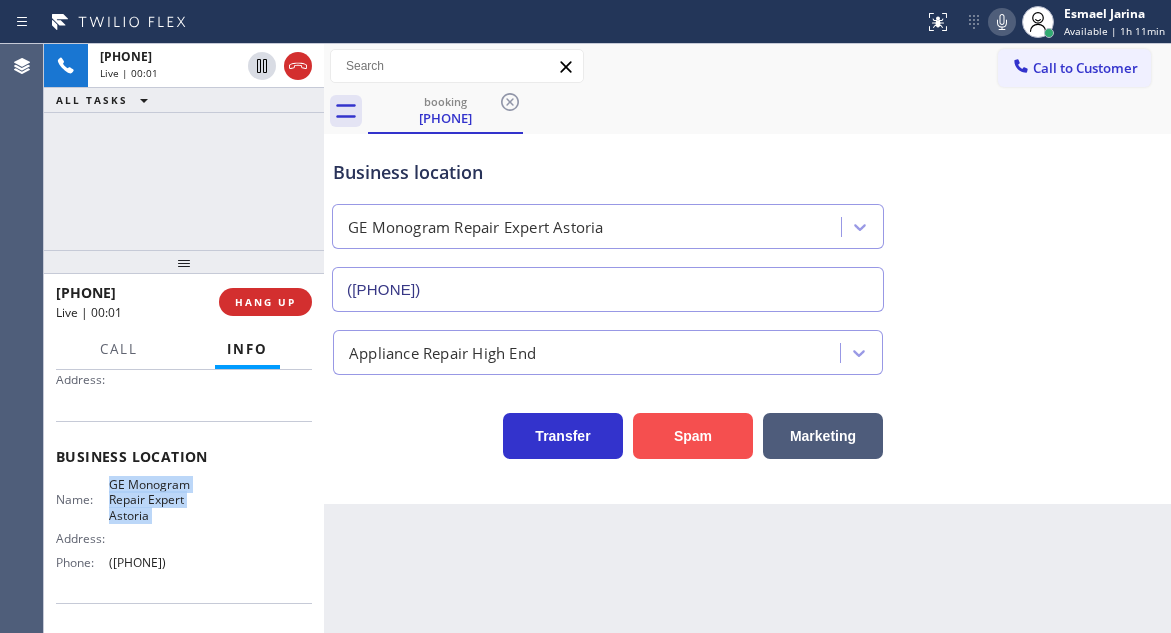 click on "Spam" at bounding box center [693, 436] 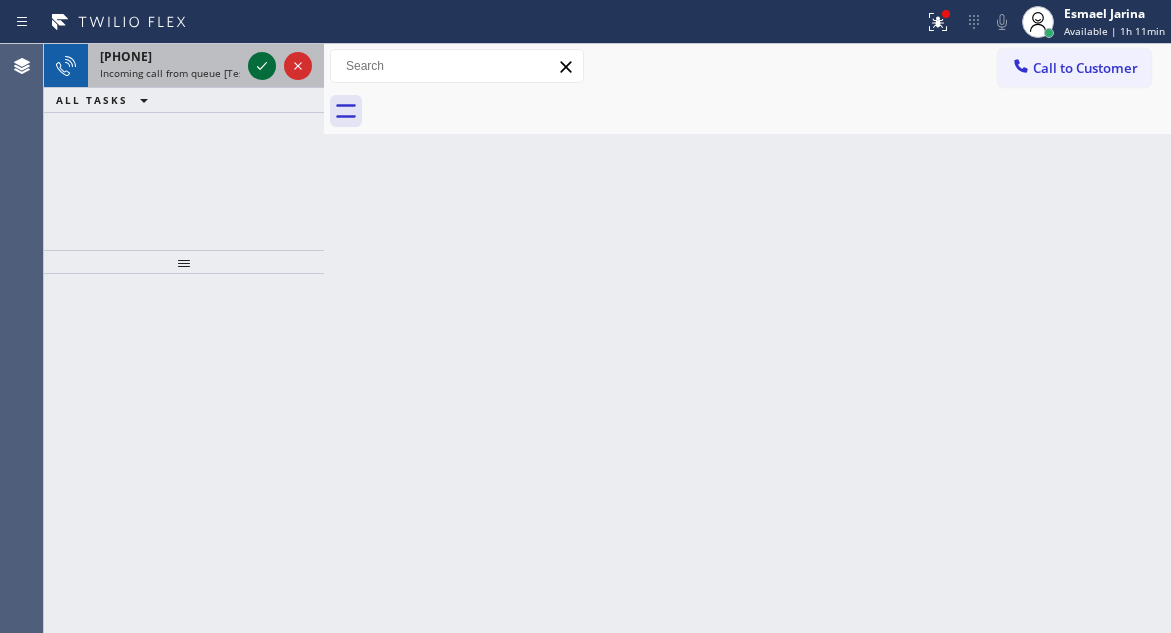 click 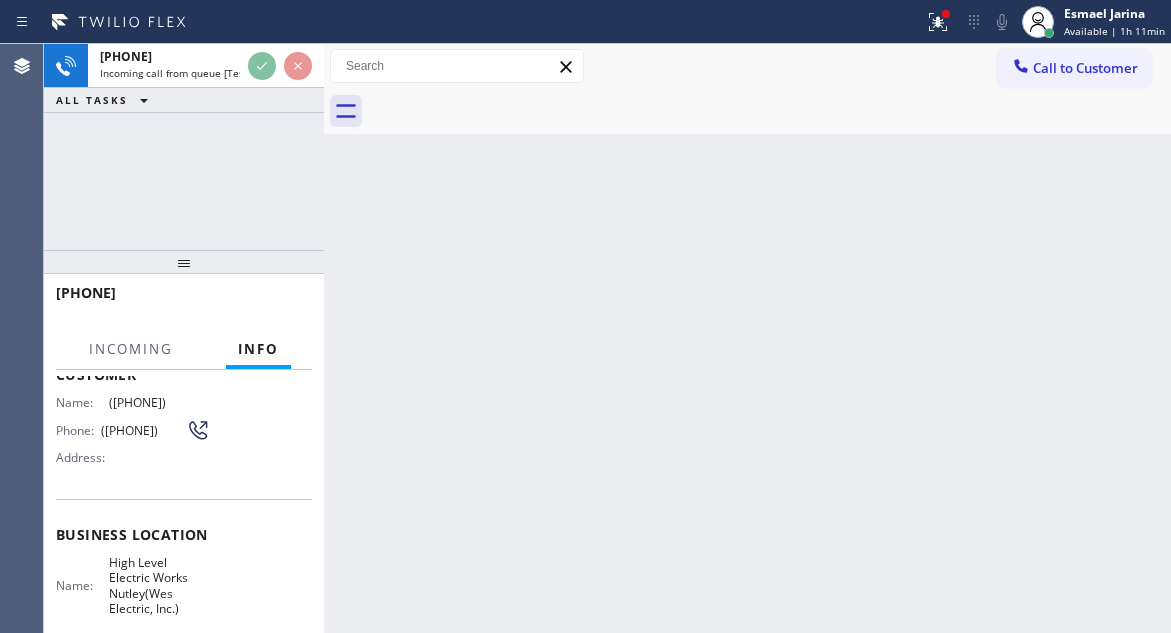 scroll, scrollTop: 200, scrollLeft: 0, axis: vertical 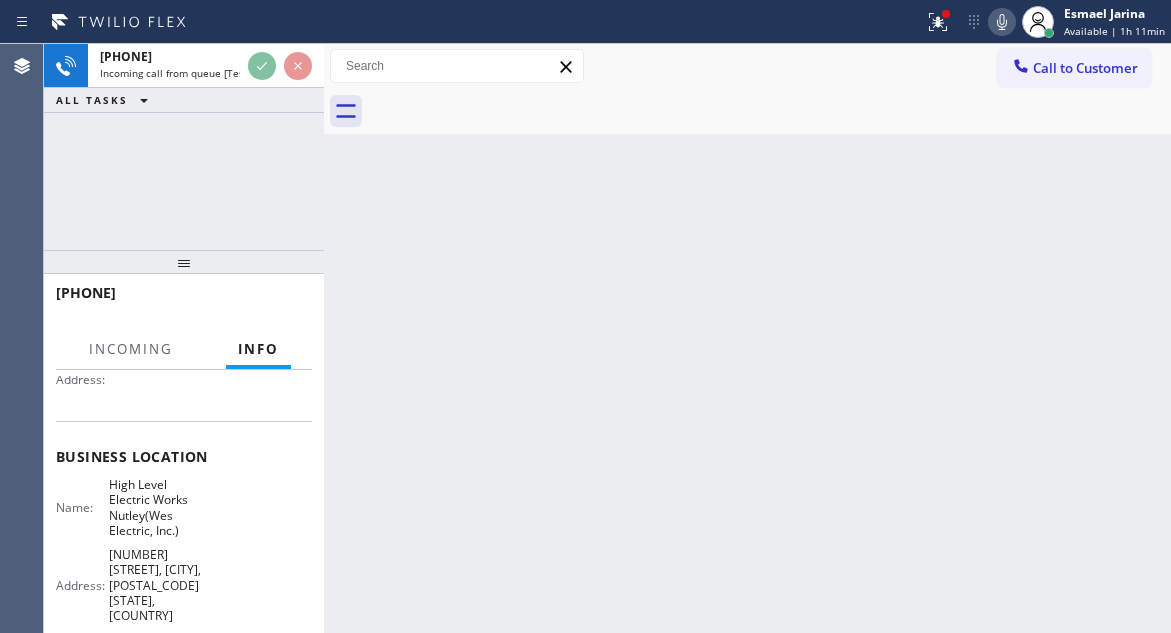 click on "High Level Electric Works Nutley(Wes Electric, Inc.)" at bounding box center (159, 508) 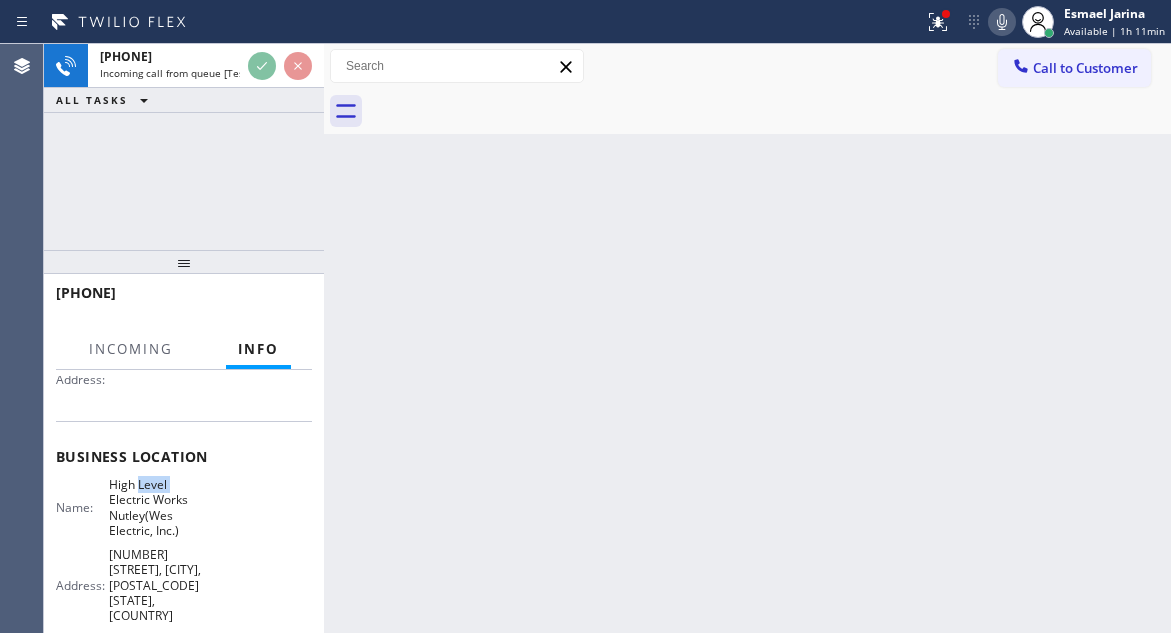 click on "High Level Electric Works Nutley(Wes Electric, Inc.)" at bounding box center (159, 508) 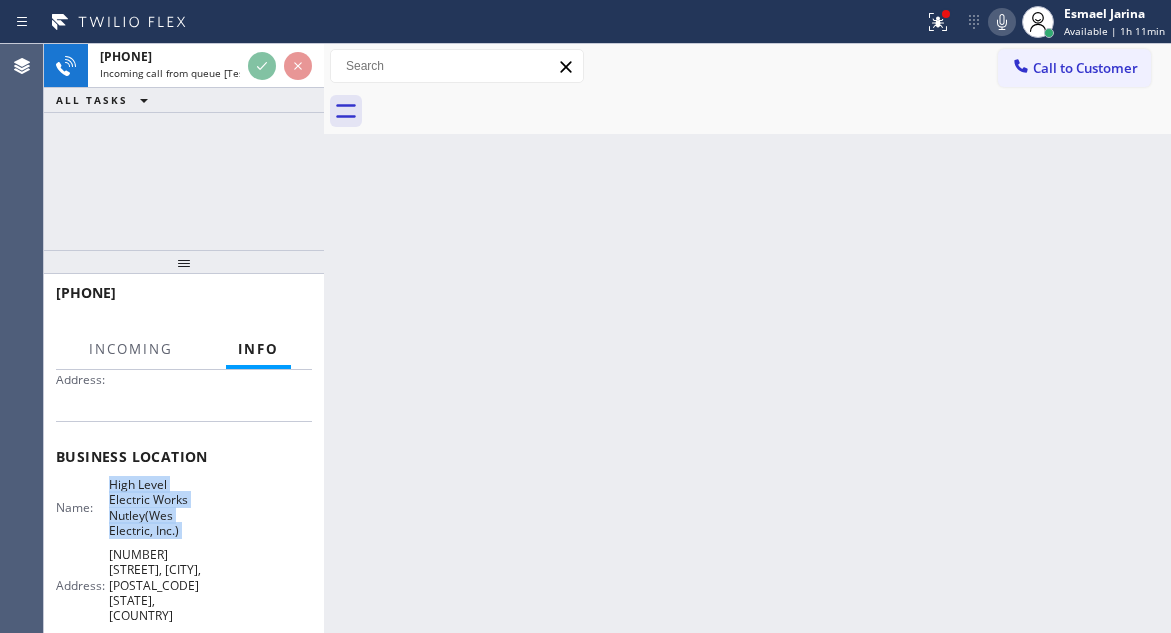 click on "High Level Electric Works Nutley(Wes Electric, Inc.)" at bounding box center (159, 508) 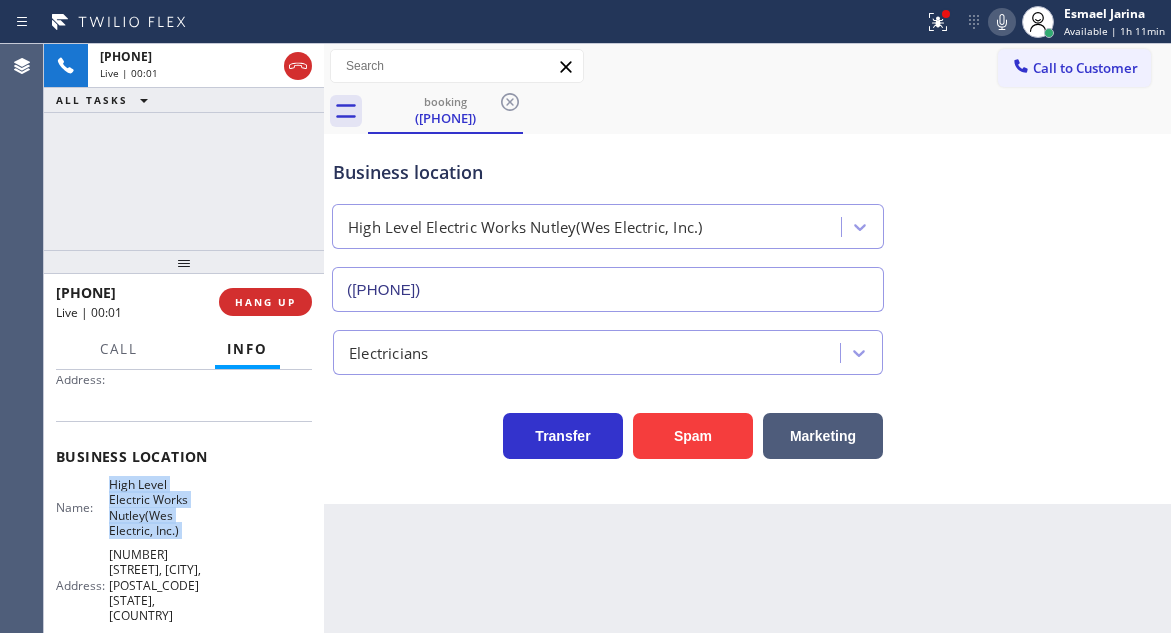 type on "([PHONE])" 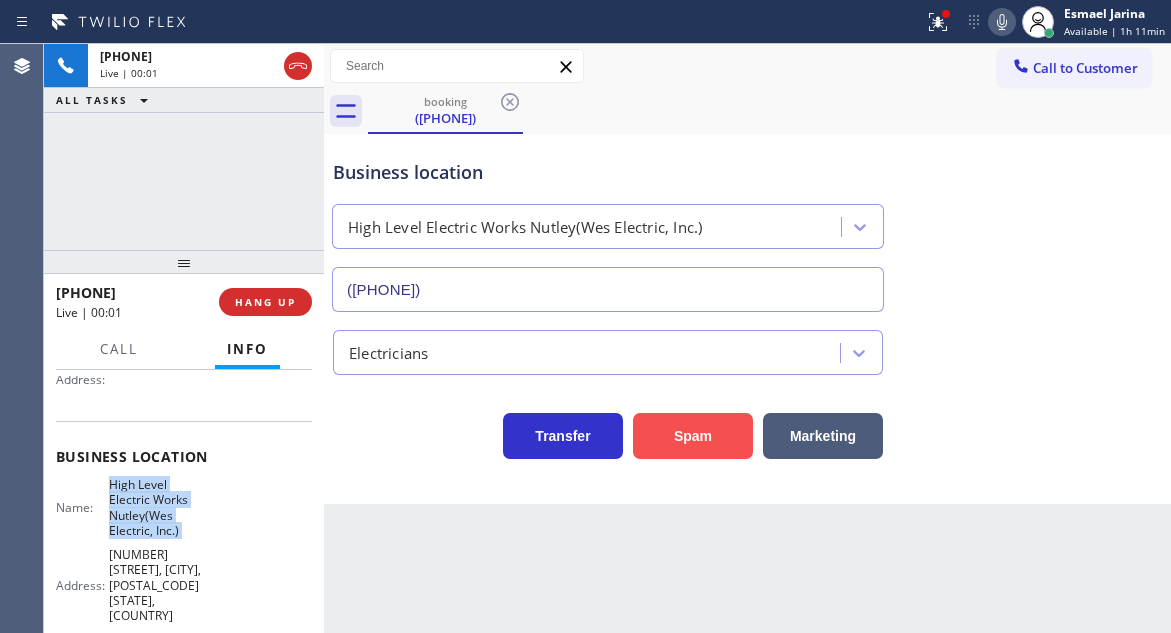 click on "Spam" at bounding box center (693, 436) 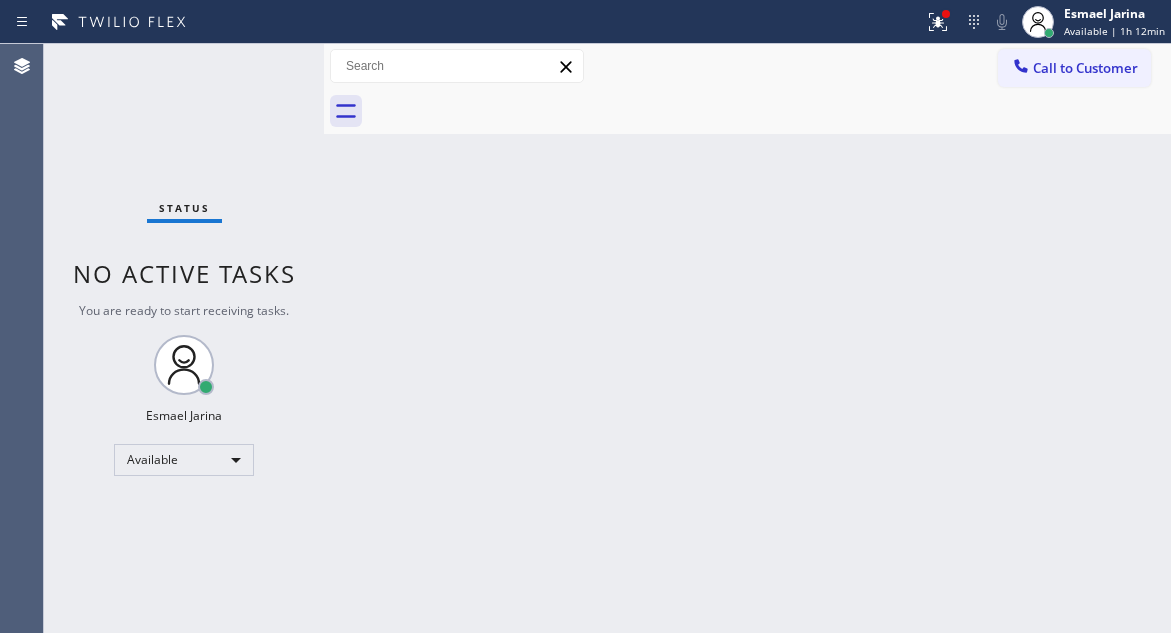 click on "Back to Dashboard Change Sender ID Customers Technicians Select a contact Outbound call Technician Search Technician Your caller id phone number Your caller id phone number Call Technician info Name   Phone none Address none Change Sender ID HVAC [PHONE] 5 Star Appliance [PHONE] Appliance Repair [PHONE] Plumbing [PHONE] Air Duct Cleaning [PHONE]  Electricians [PHONE] Cancel Change Check personal SMS Reset Change No tabs Call to Customer Outbound call Location 5 Star Appliance Repair Your caller id phone number [PHONE] Customer number Call Outbound call Technician Search Technician Your caller id phone number Your caller id phone number Call" at bounding box center (747, 338) 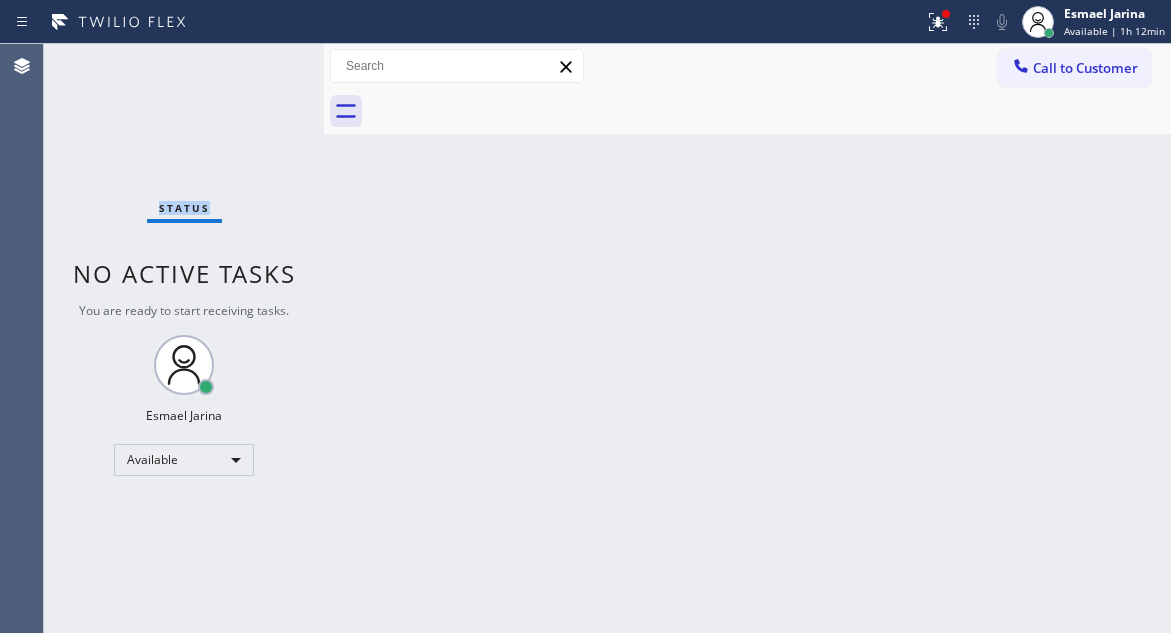 click on "Status   No active tasks     You are ready to start receiving tasks.   Esmael Jarina Available" at bounding box center (184, 338) 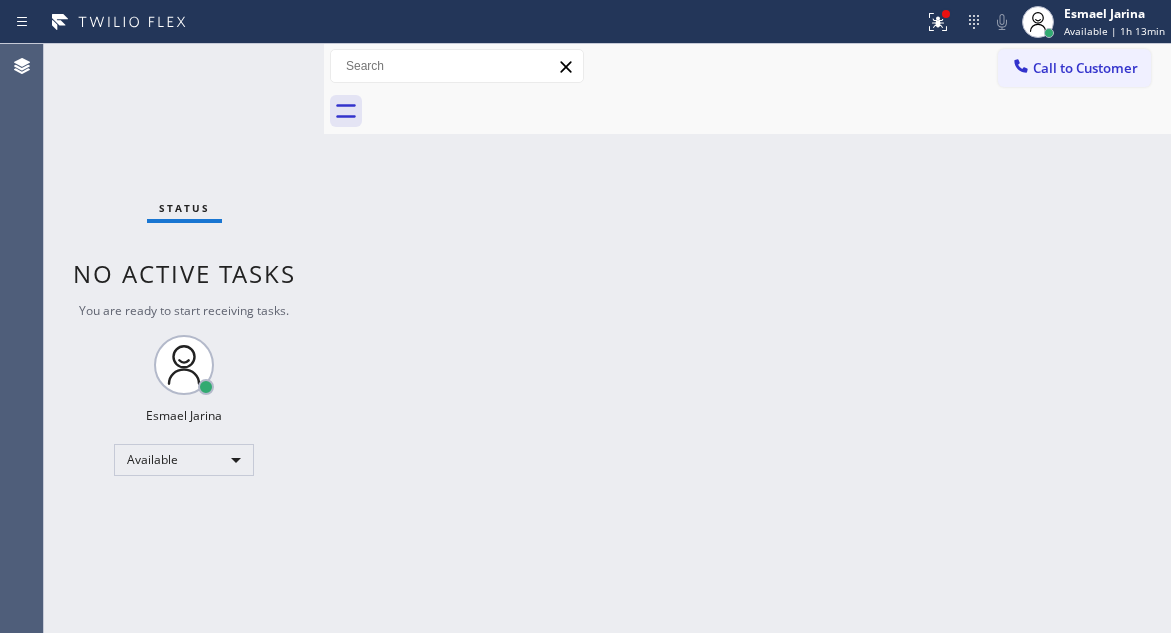 click on "Status   No active tasks     You are ready to start receiving tasks.   Esmael Jarina Available" at bounding box center (184, 338) 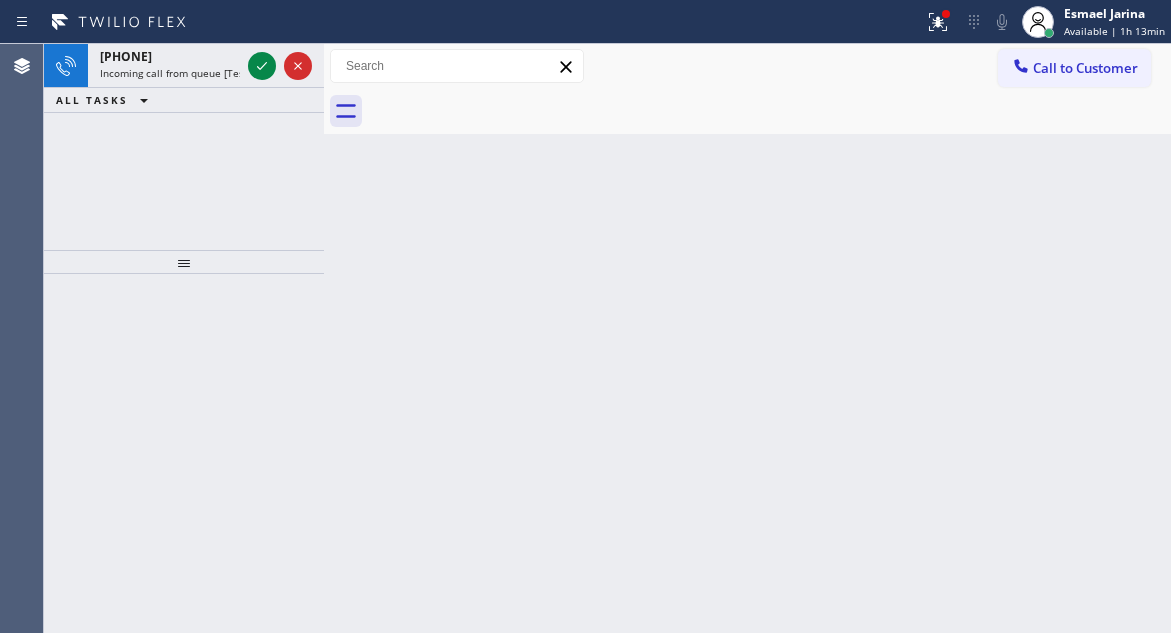 click 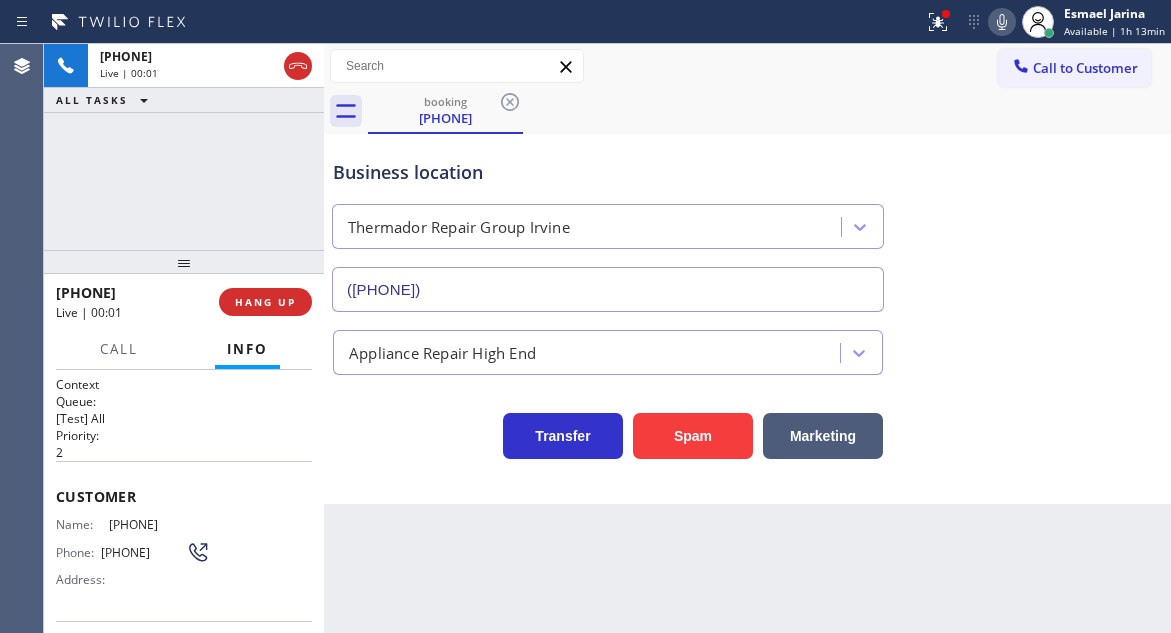 type on "([PHONE])" 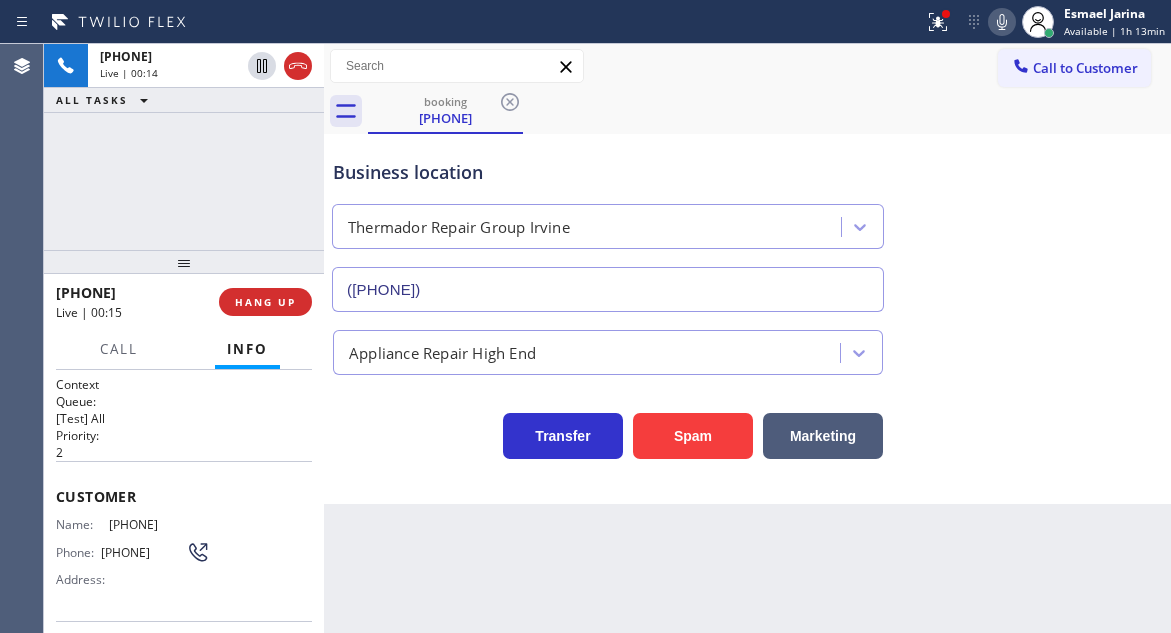 click on "[PHONE]" at bounding box center [159, 524] 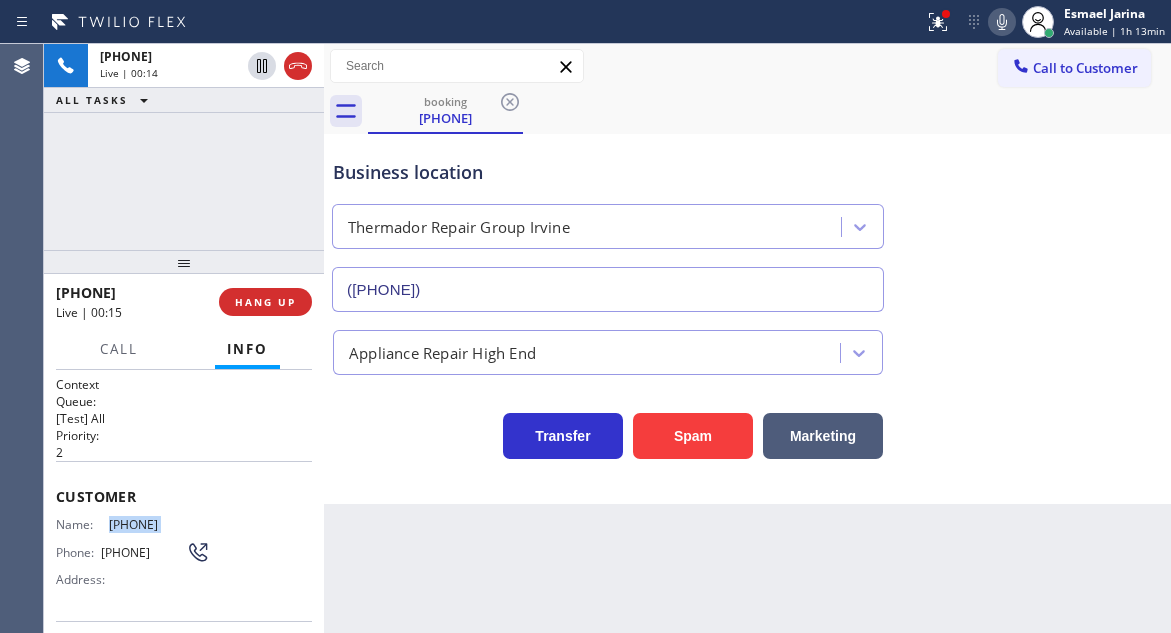 click on "[PHONE]" at bounding box center [159, 524] 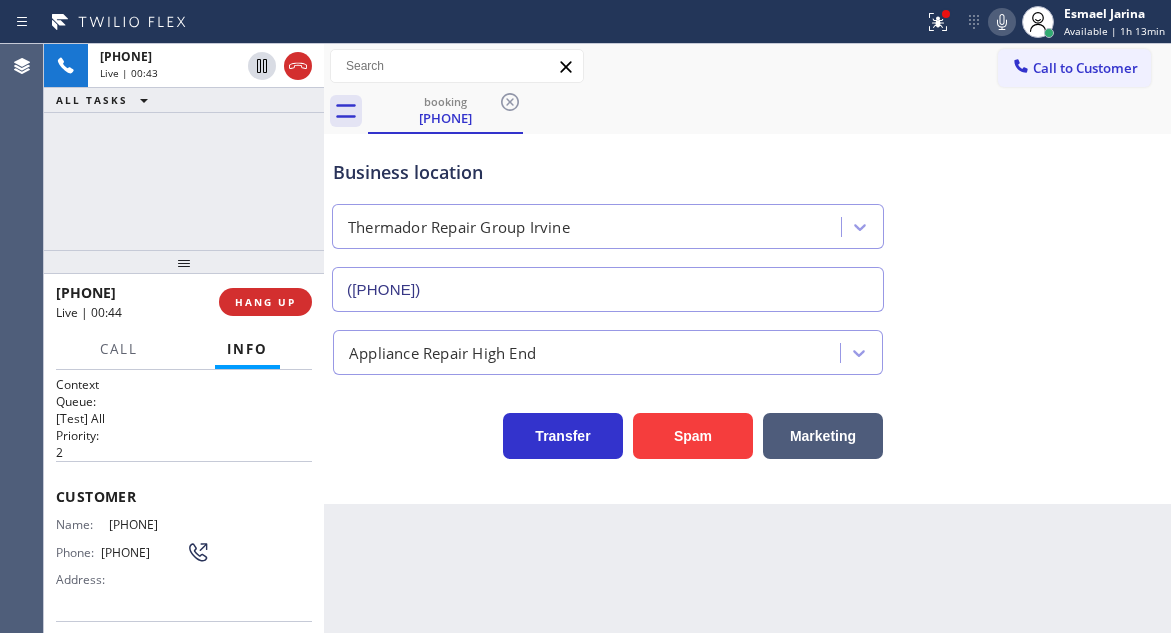 click on "Back to Dashboard Change Sender ID Customers Technicians Select a contact Outbound call Technician Search Technician Your caller id phone number Your caller id phone number Call Technician info Name   Phone none Address none Change Sender ID HVAC [PHONE] 5 Star Appliance [PHONE] Appliance Repair [PHONE] Plumbing [PHONE] Air Duct Cleaning [PHONE]  Electricians [PHONE] Cancel Change Check personal SMS Reset Change booking [PHONE] Call to Customer Outbound call Location 5 Star Appliance Repair Your caller id phone number [PHONE] Customer number Call Outbound call Technician Search Technician Your caller id phone number Your caller id phone number Call booking [PHONE] Business location Thermador Repair Group Irvine [PHONE] Appliance Repair High End Transfer Spam Marketing" at bounding box center (747, 338) 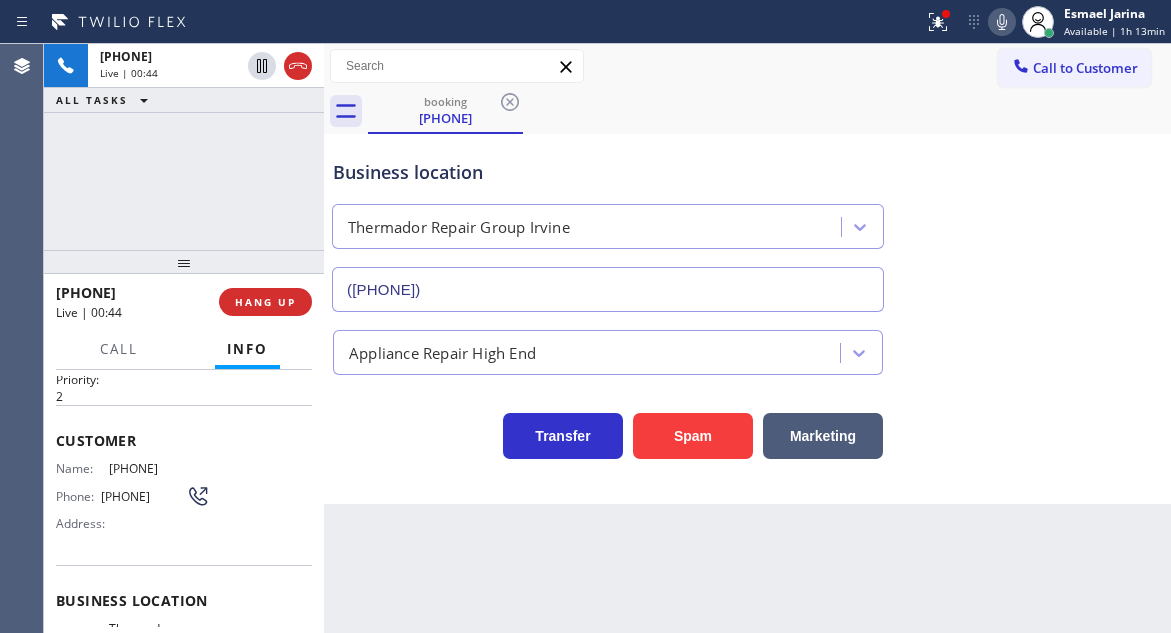 scroll, scrollTop: 100, scrollLeft: 0, axis: vertical 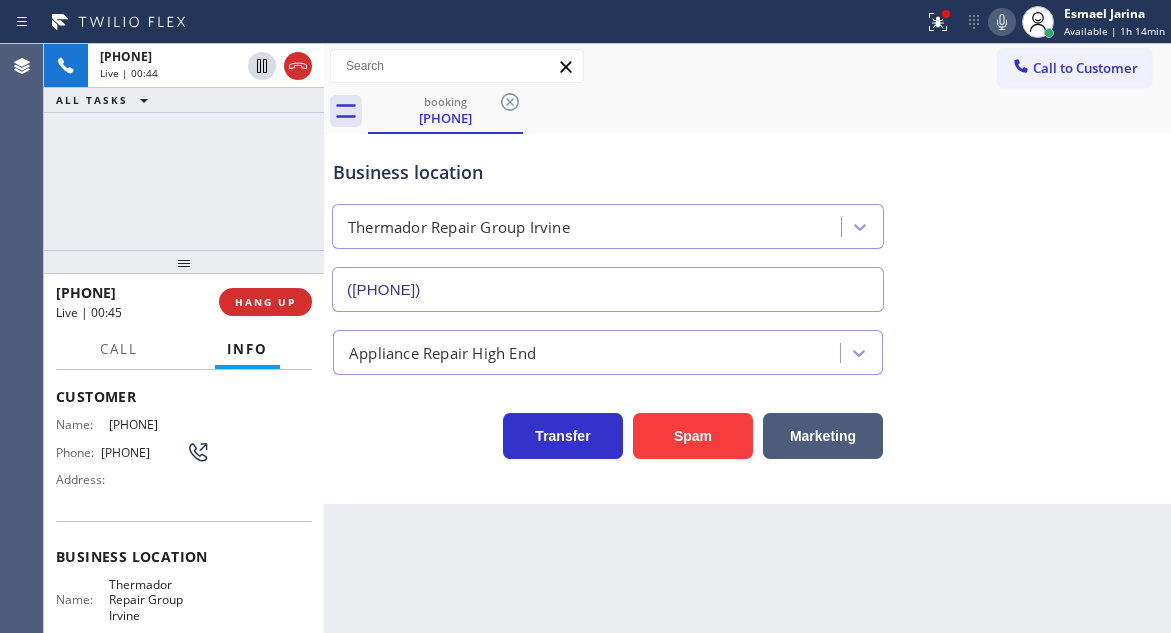 click on "Thermador Repair Group Irvine" at bounding box center (159, 600) 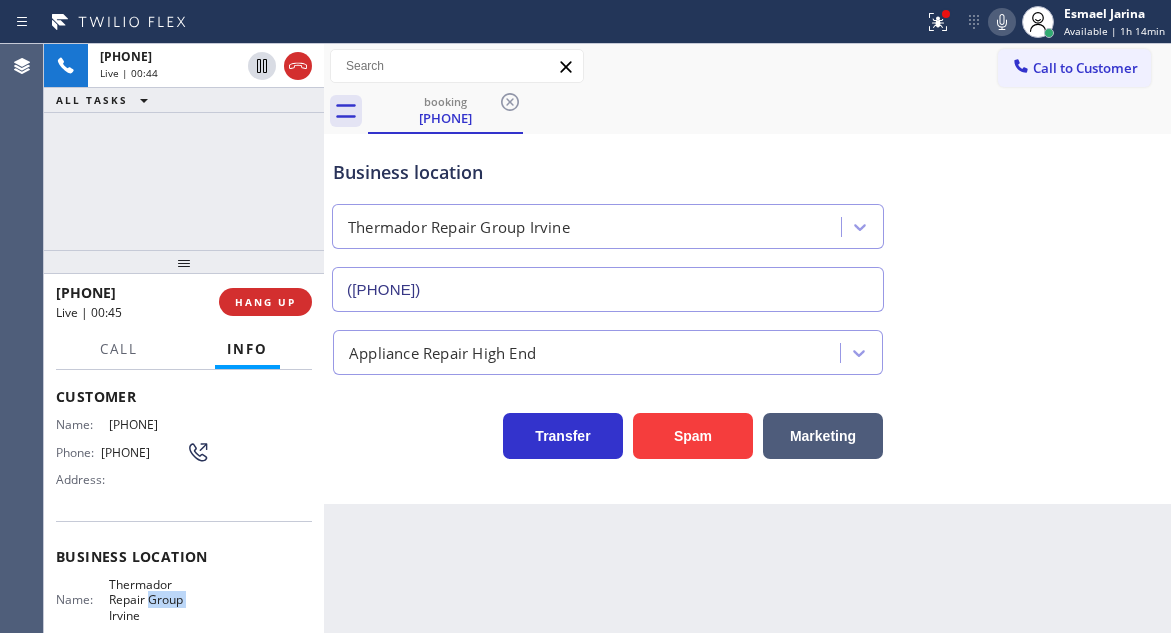 click on "Thermador Repair Group Irvine" at bounding box center (159, 600) 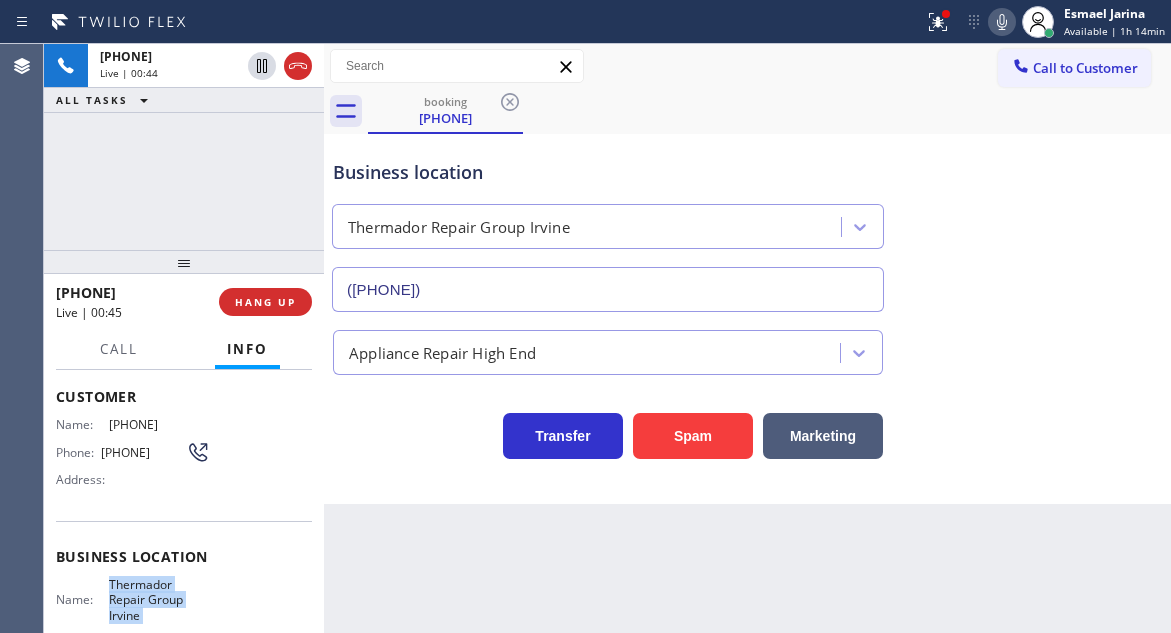 click on "Thermador Repair Group Irvine" at bounding box center [159, 600] 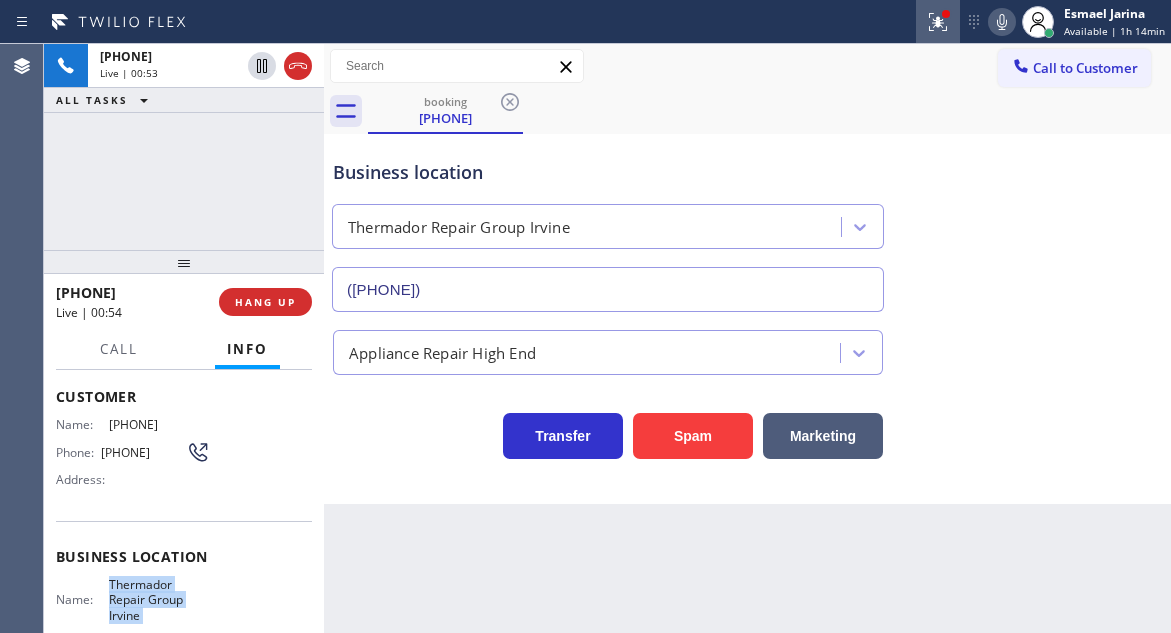 click at bounding box center [938, 22] 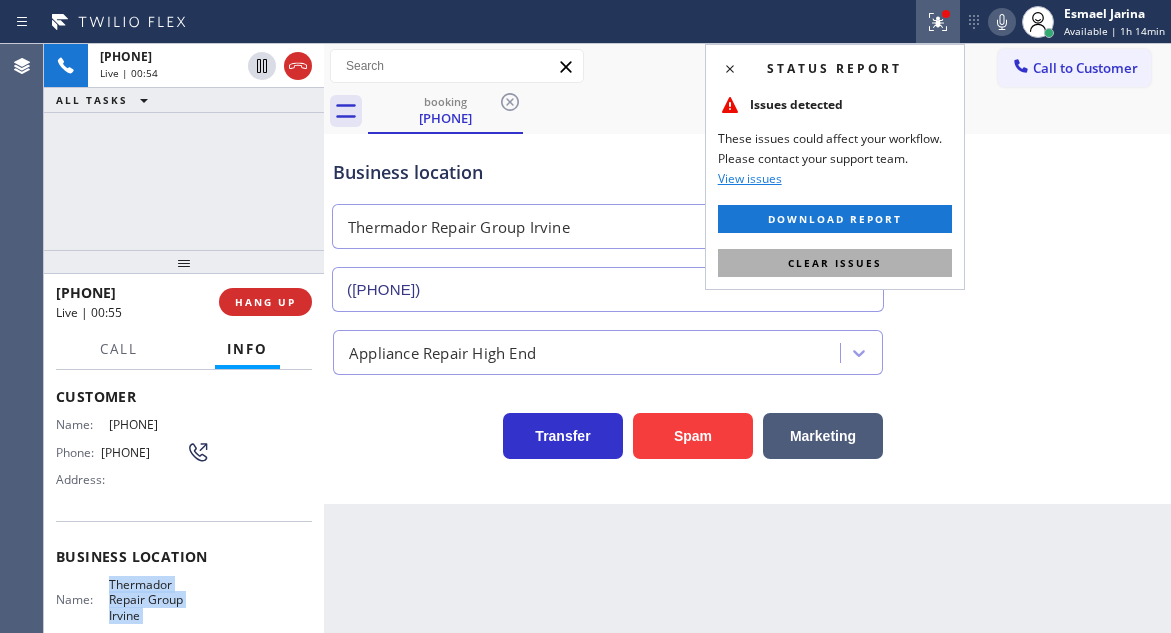 click on "Clear issues" at bounding box center [835, 263] 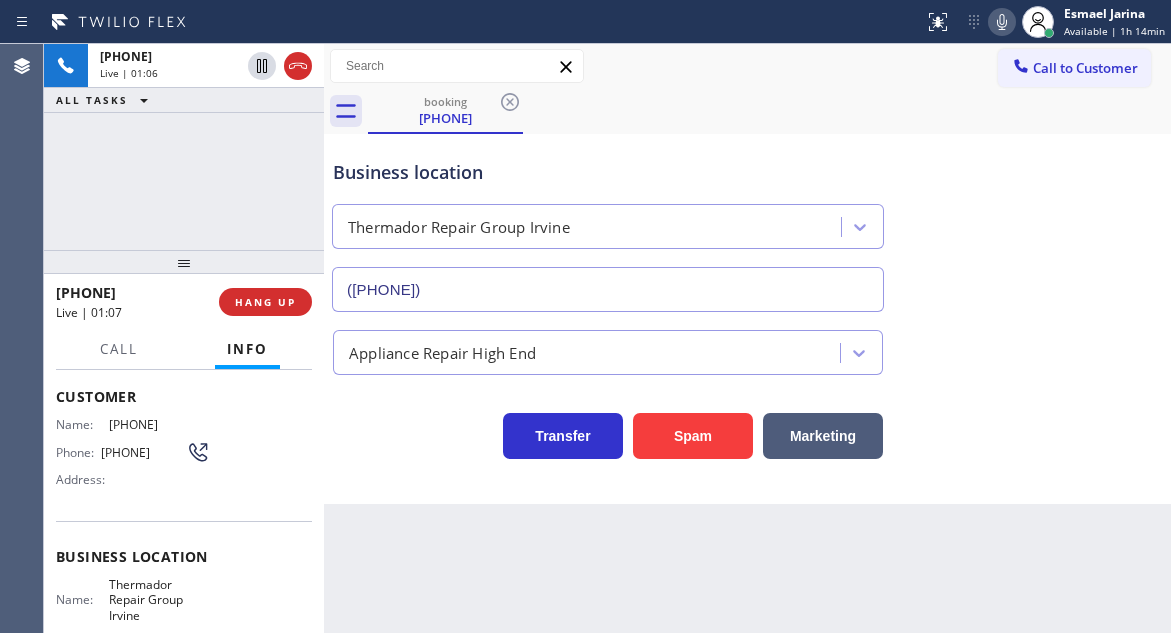 click on "Business location" at bounding box center (608, 172) 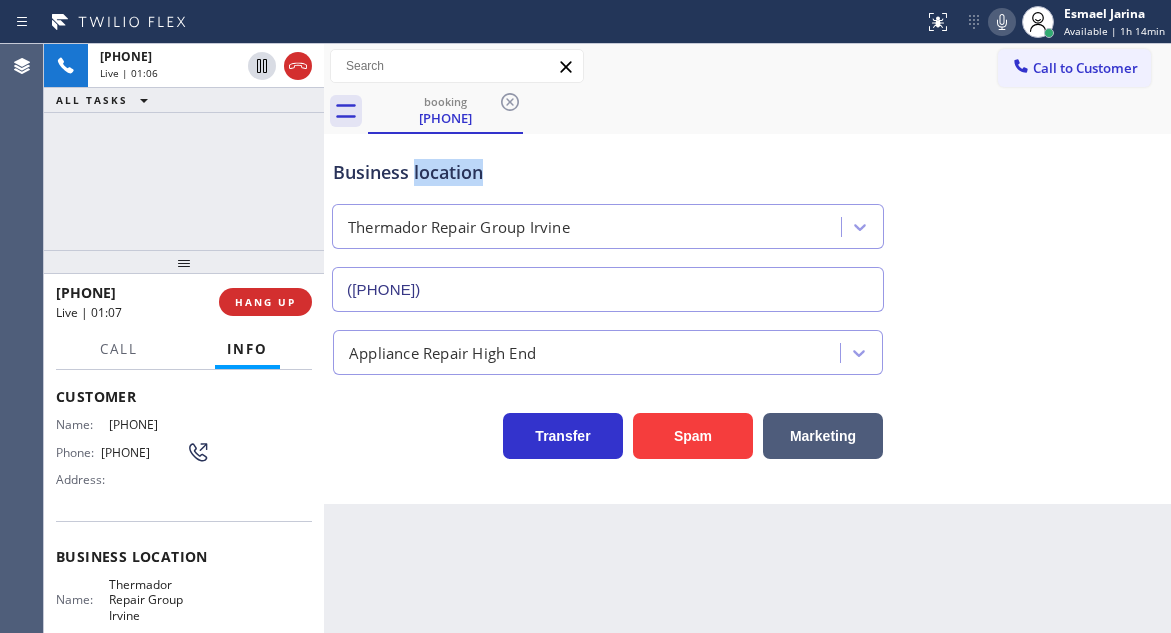 click on "Business location" at bounding box center (608, 172) 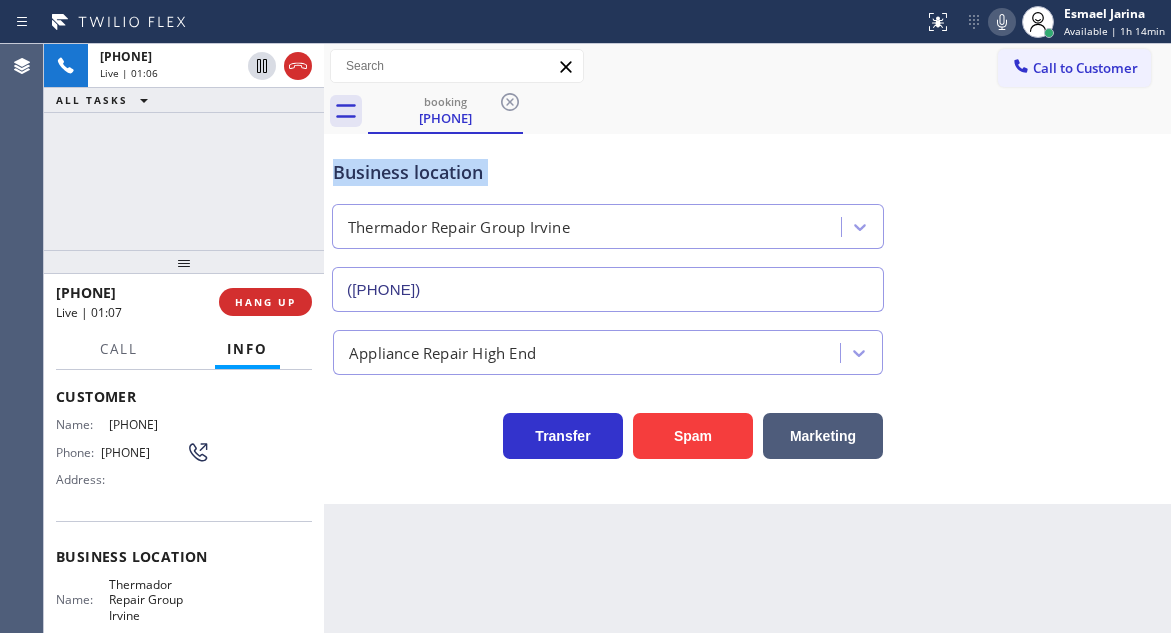 click on "Business location" at bounding box center [608, 172] 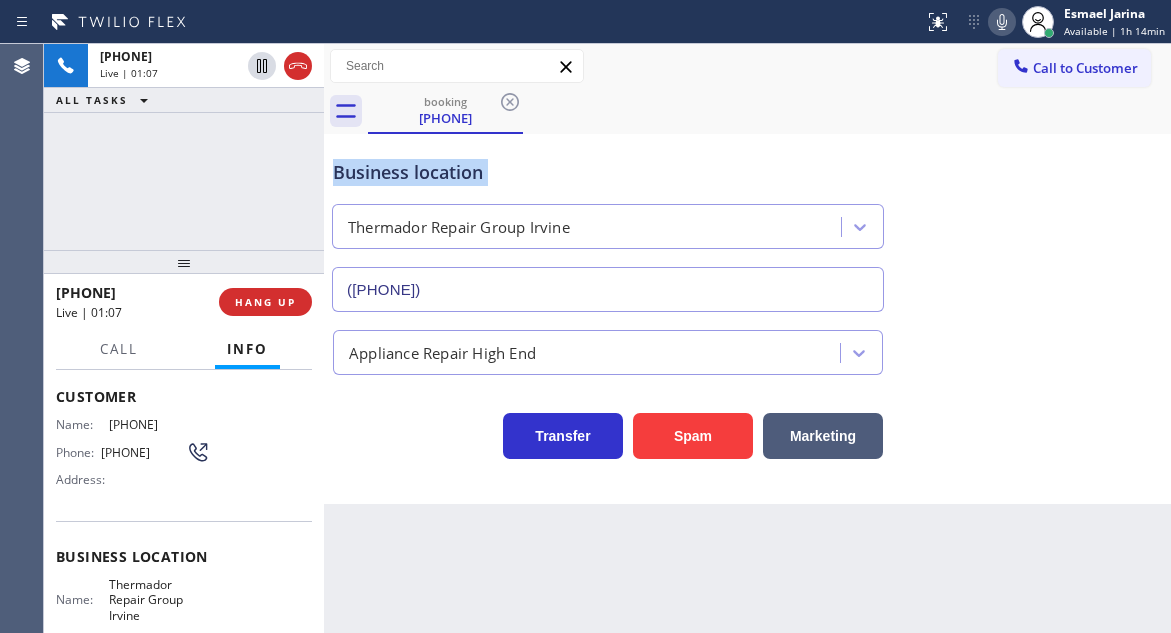 click on "Business location" at bounding box center [608, 172] 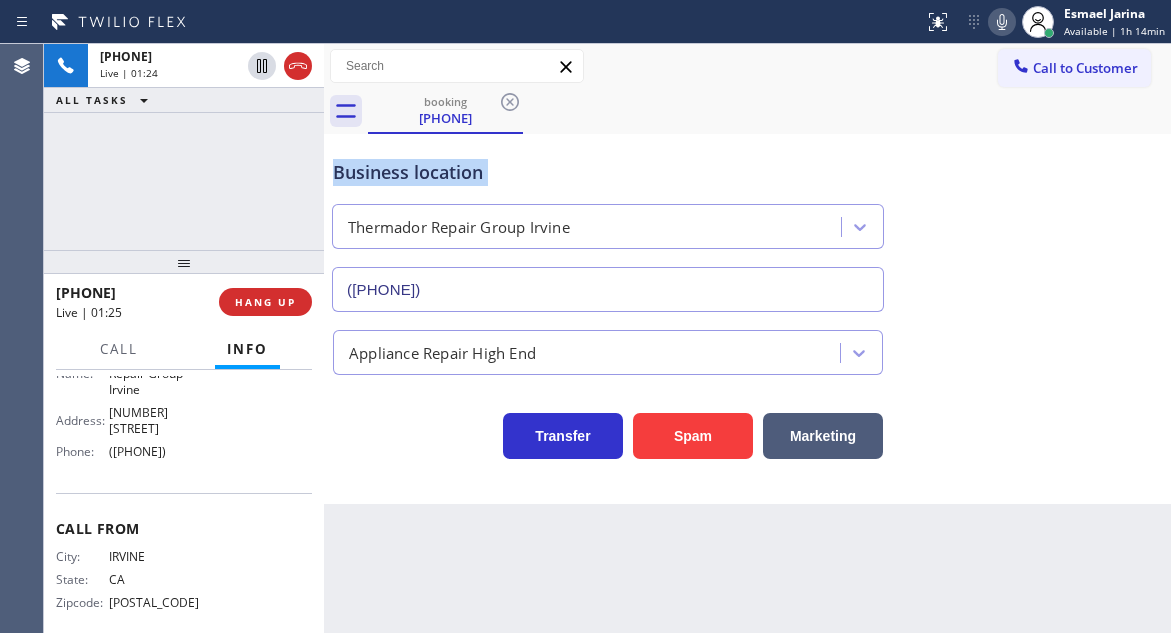 scroll, scrollTop: 334, scrollLeft: 0, axis: vertical 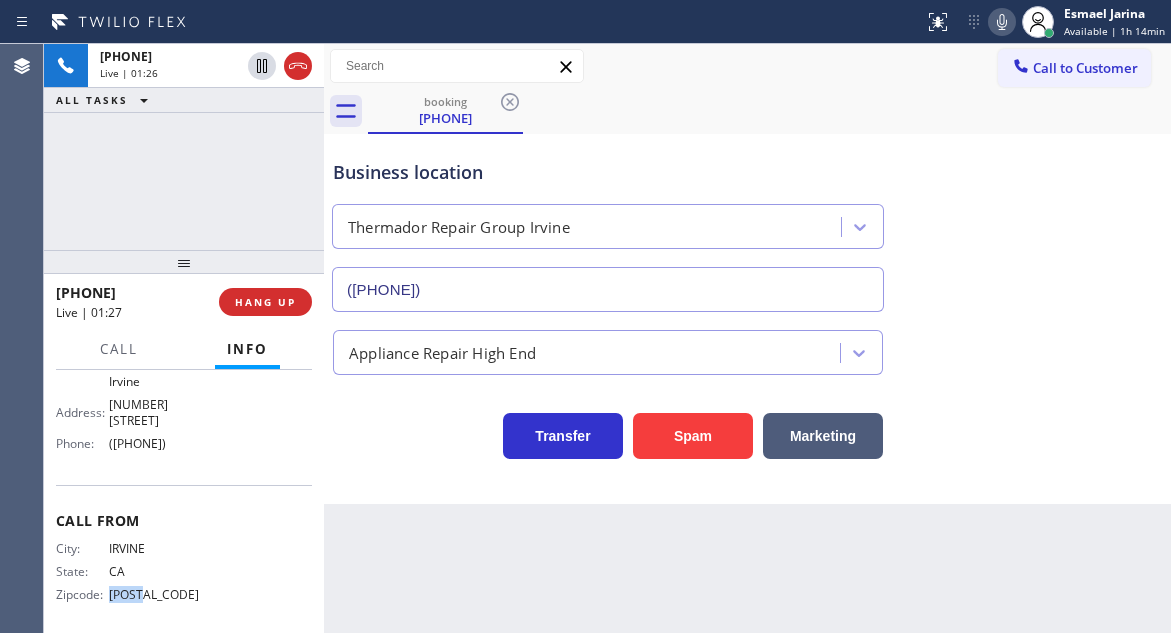 drag, startPoint x: 152, startPoint y: 588, endPoint x: 107, endPoint y: 588, distance: 45 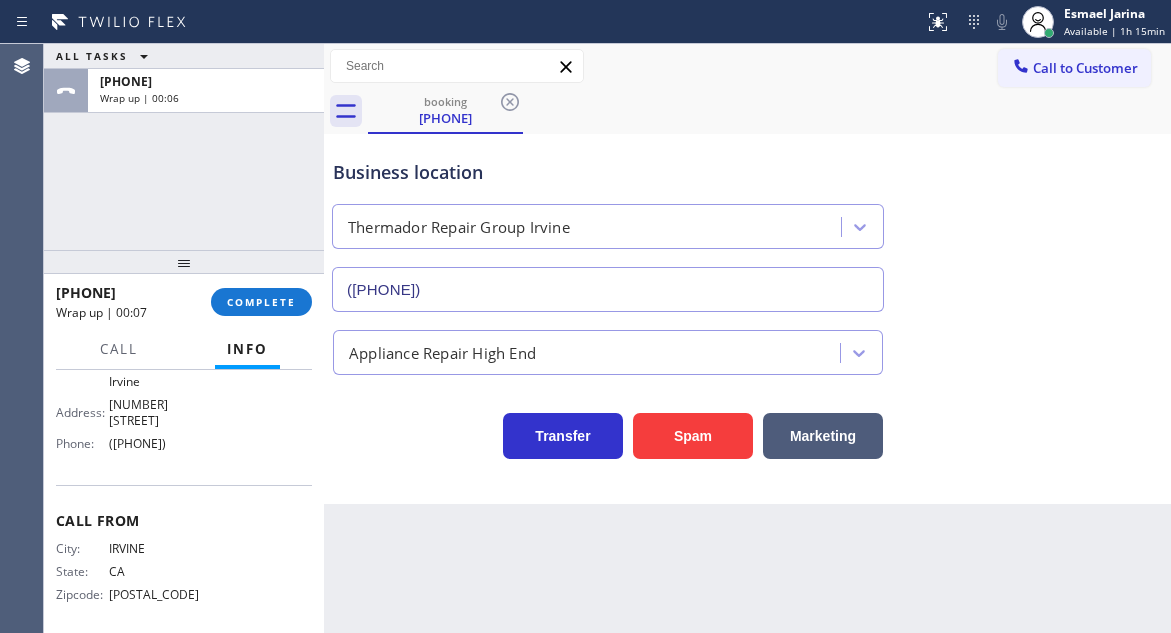 click on "([PHONE])" at bounding box center [159, 443] 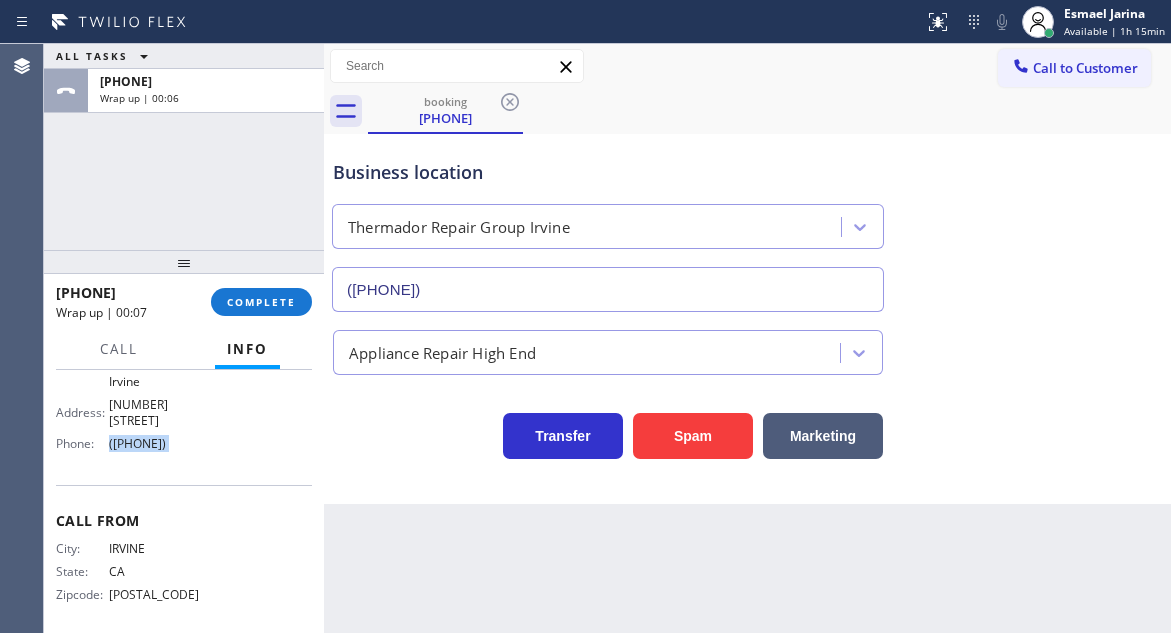 click on "([PHONE])" at bounding box center [159, 443] 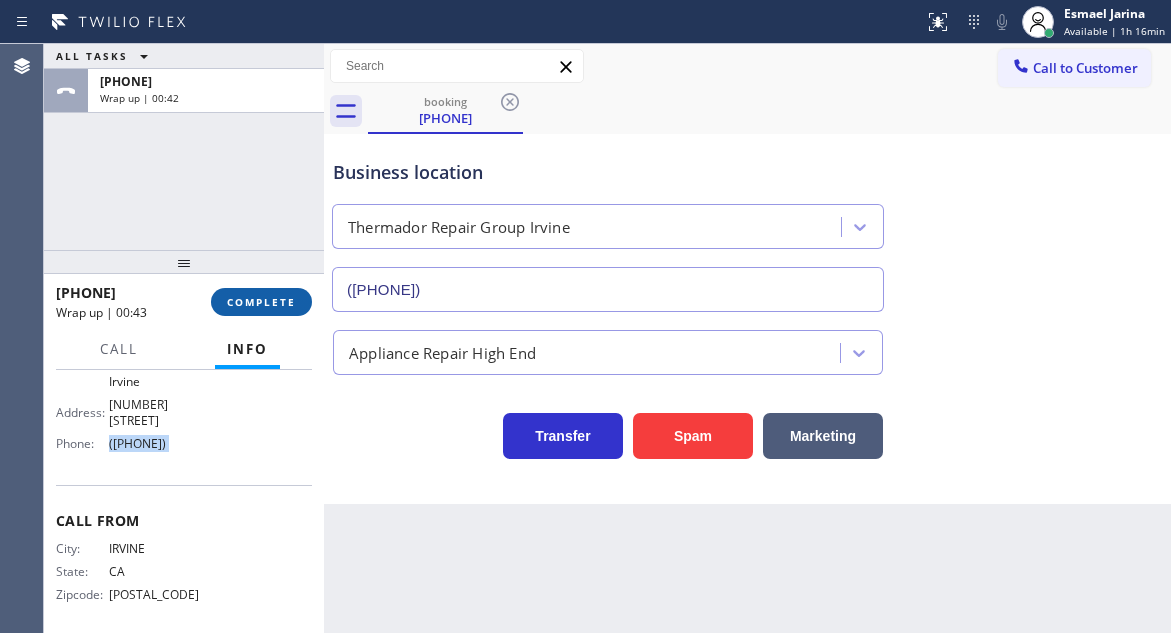 click on "COMPLETE" at bounding box center [261, 302] 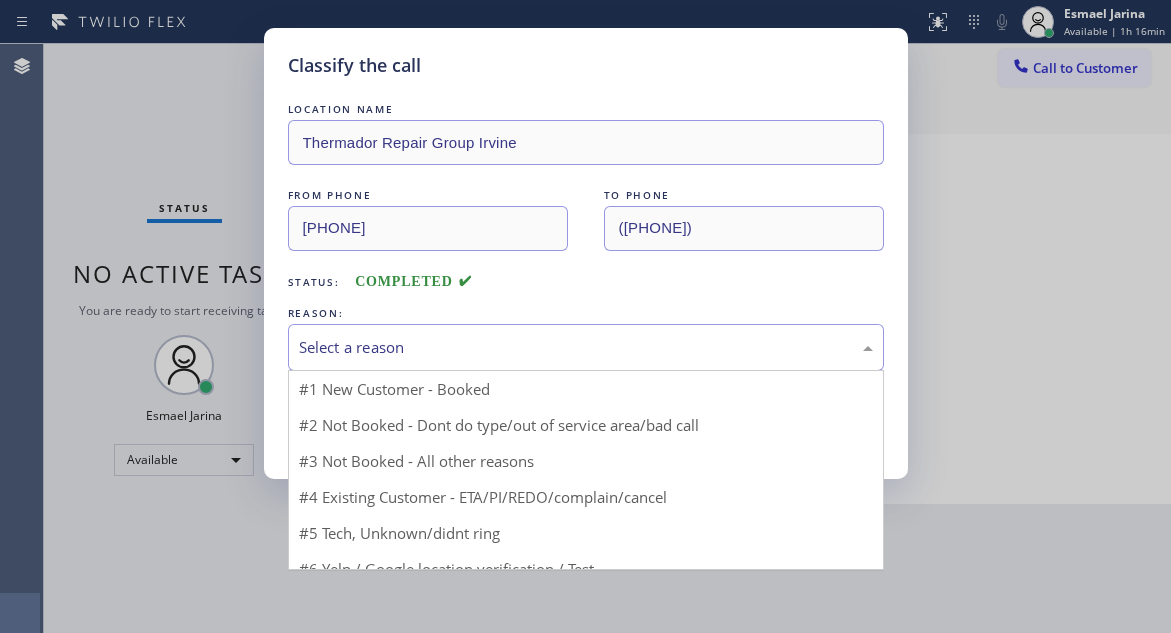 click on "Select a reason" at bounding box center (586, 347) 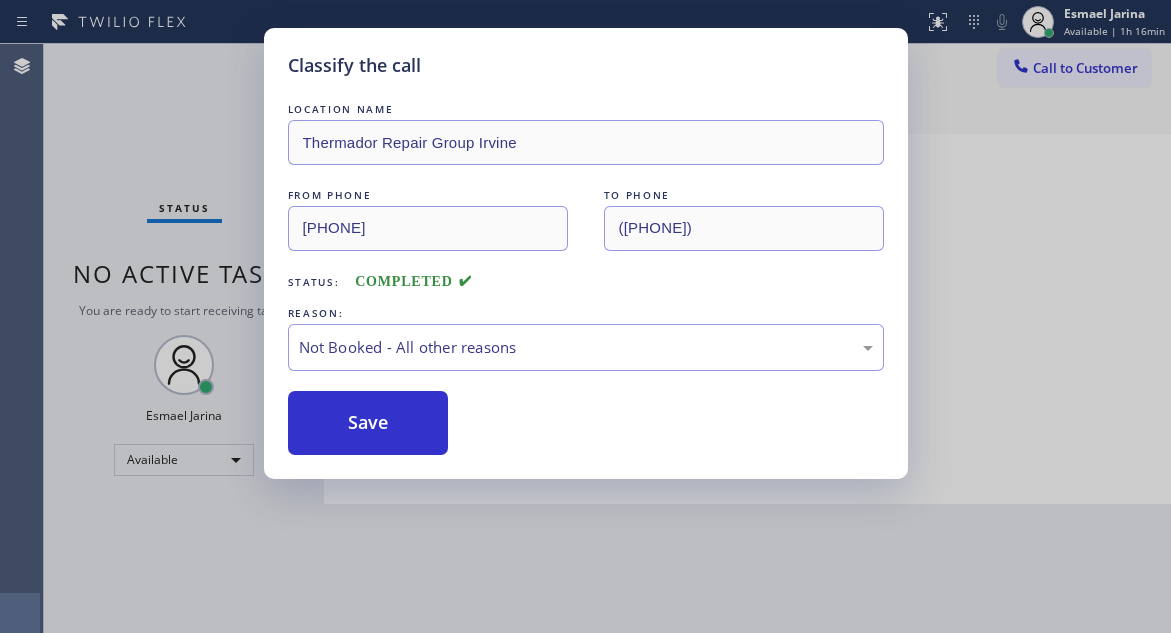 click on "Save" at bounding box center [368, 423] 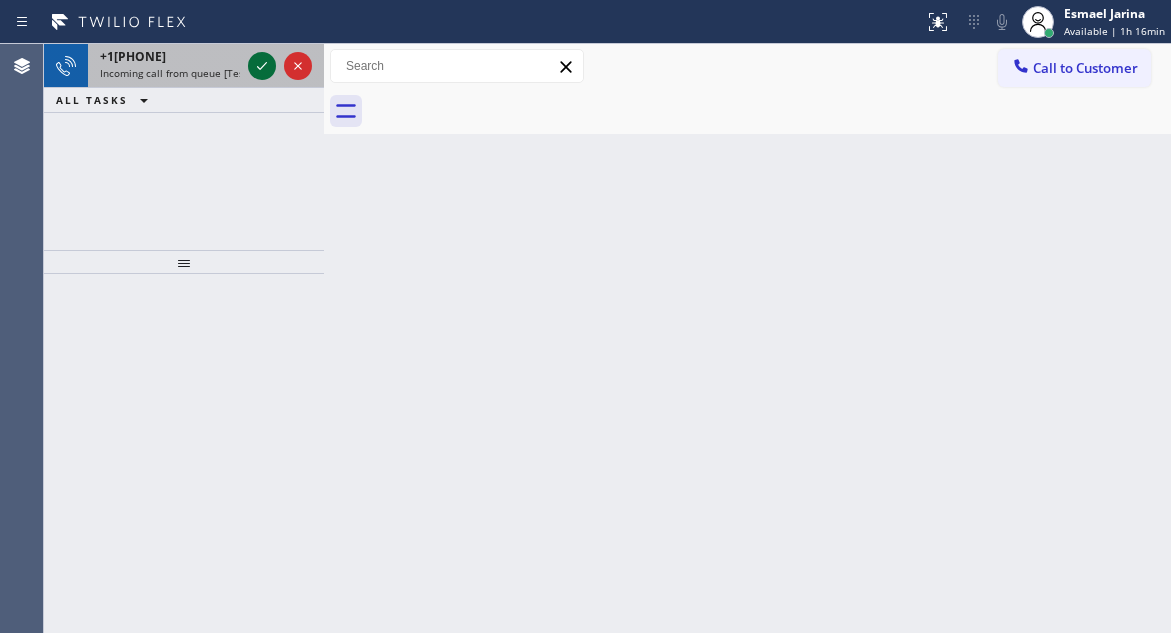 click 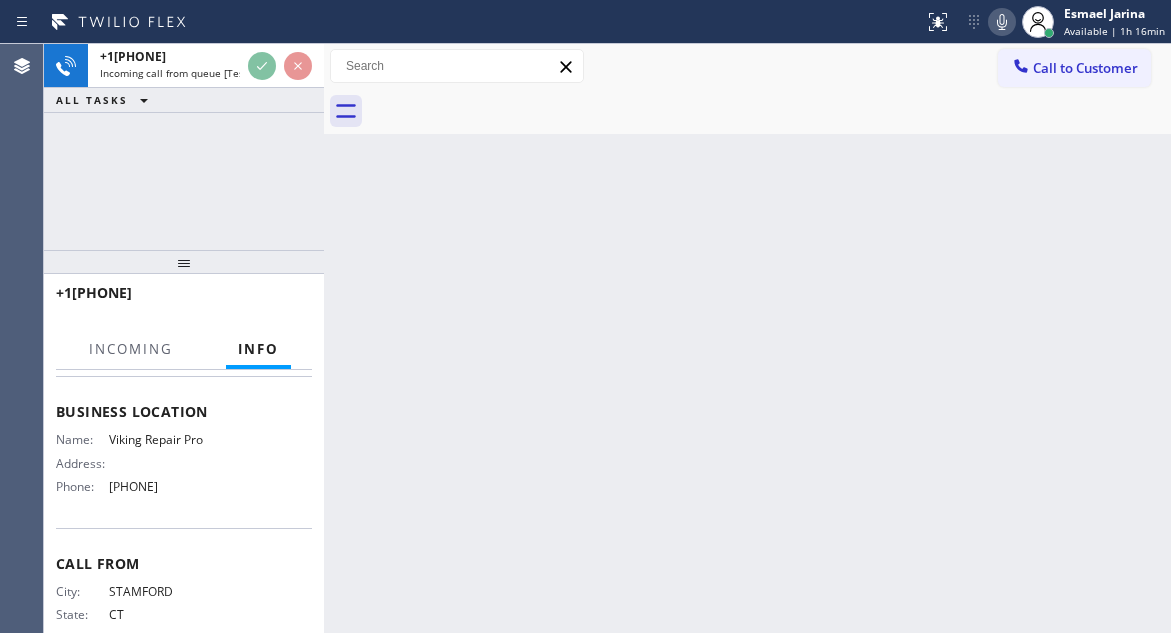 scroll, scrollTop: 300, scrollLeft: 0, axis: vertical 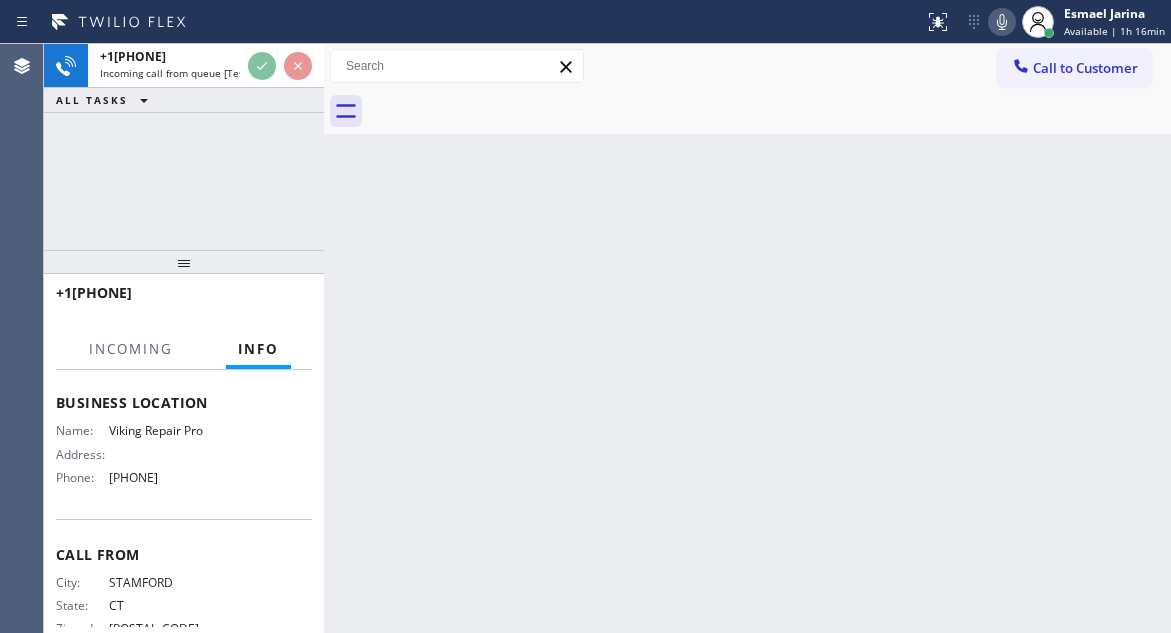 click on "Viking Repair Pro" at bounding box center (159, 430) 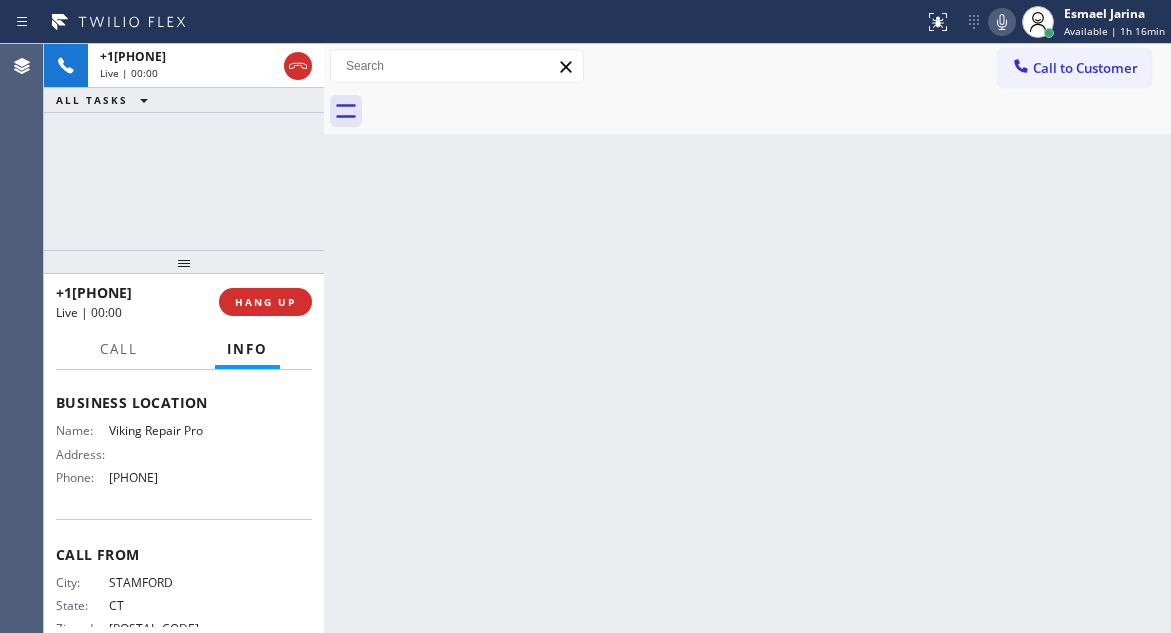 click on "Viking Repair Pro" at bounding box center (159, 430) 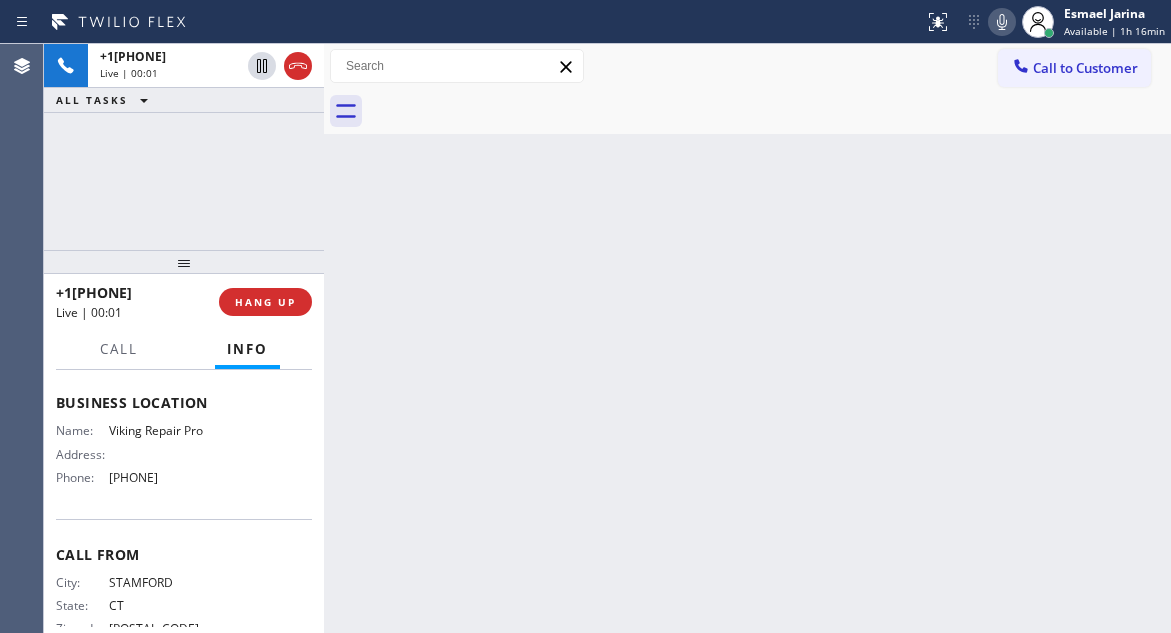 click on "Viking Repair Pro" at bounding box center [159, 430] 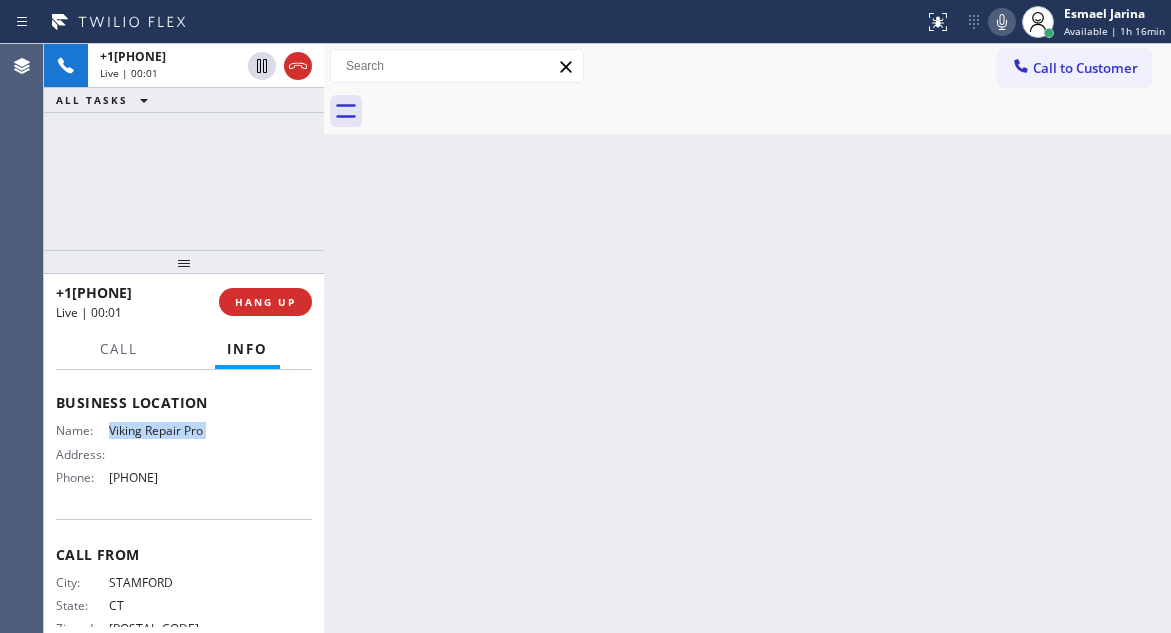 click on "Viking Repair Pro" at bounding box center (159, 430) 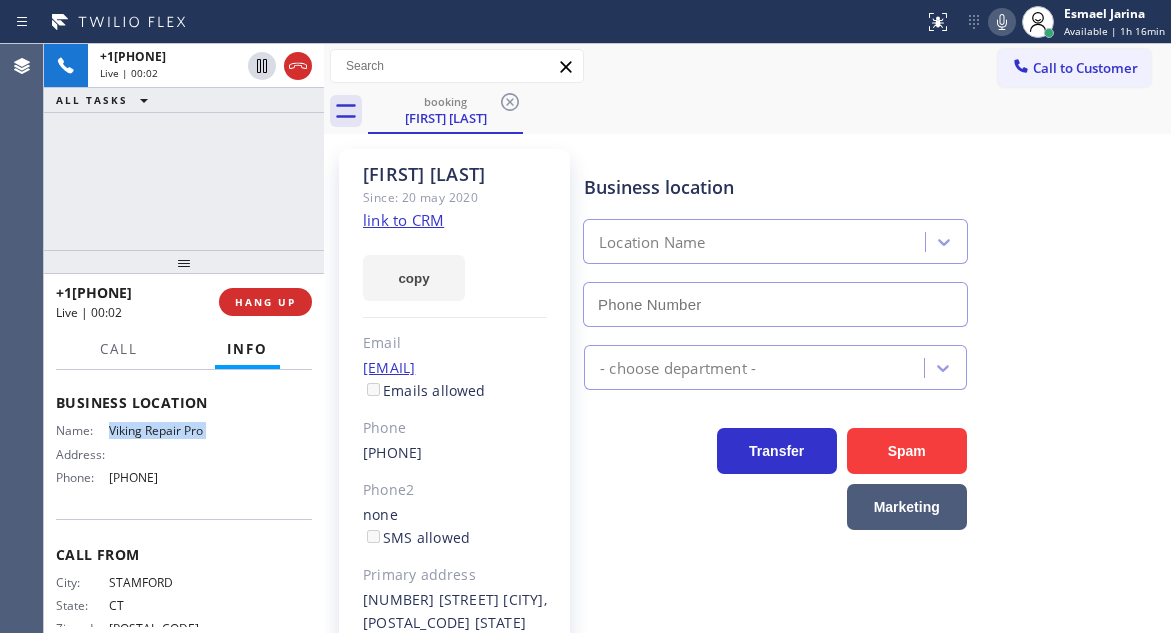 type on "[PHONE]" 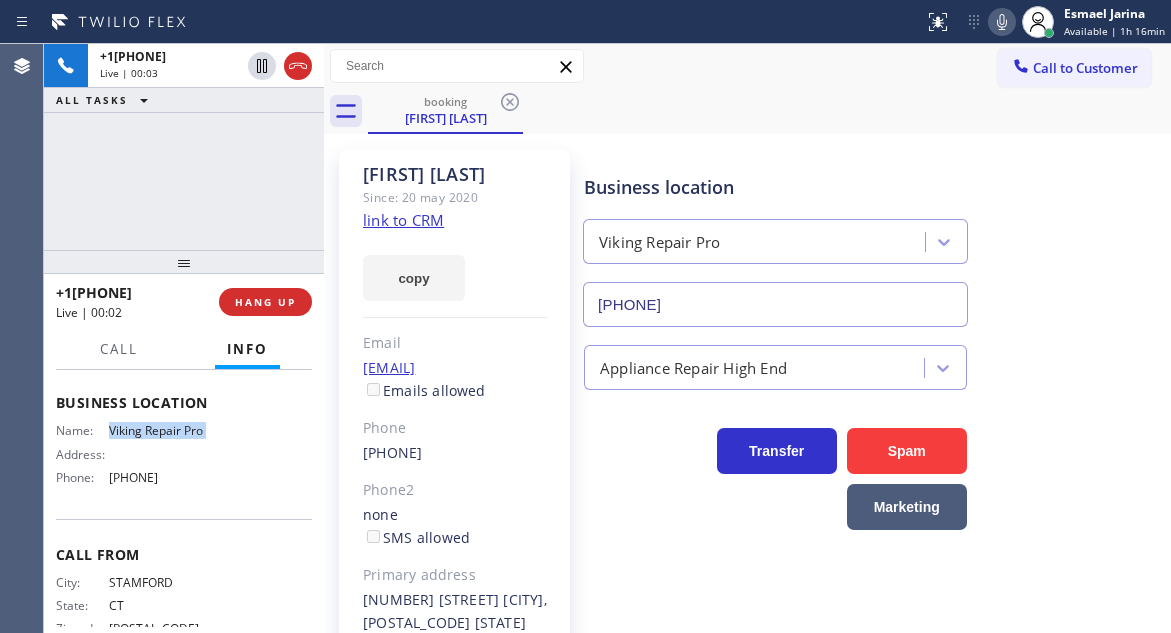 click on "link to CRM" 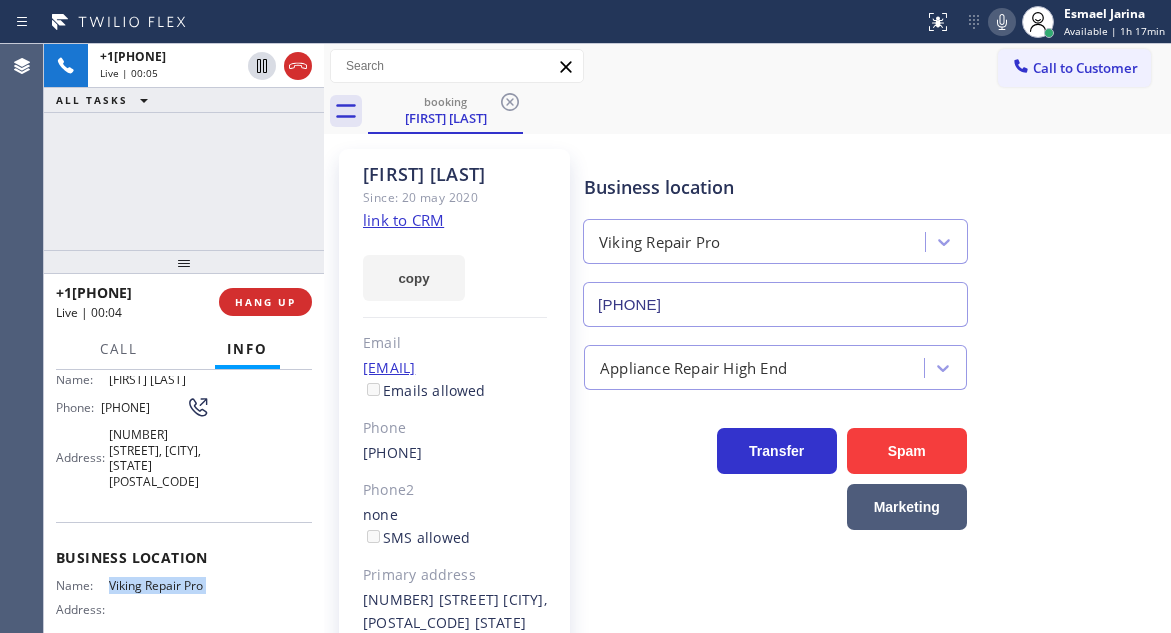scroll, scrollTop: 100, scrollLeft: 0, axis: vertical 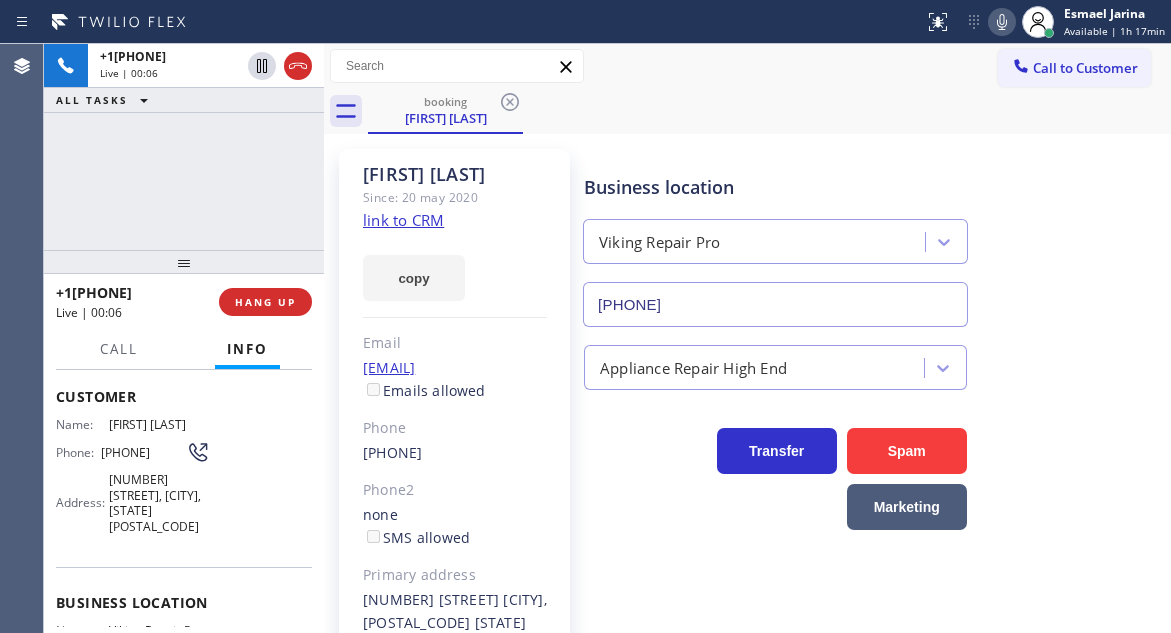 click on "[PHONE]" at bounding box center [143, 452] 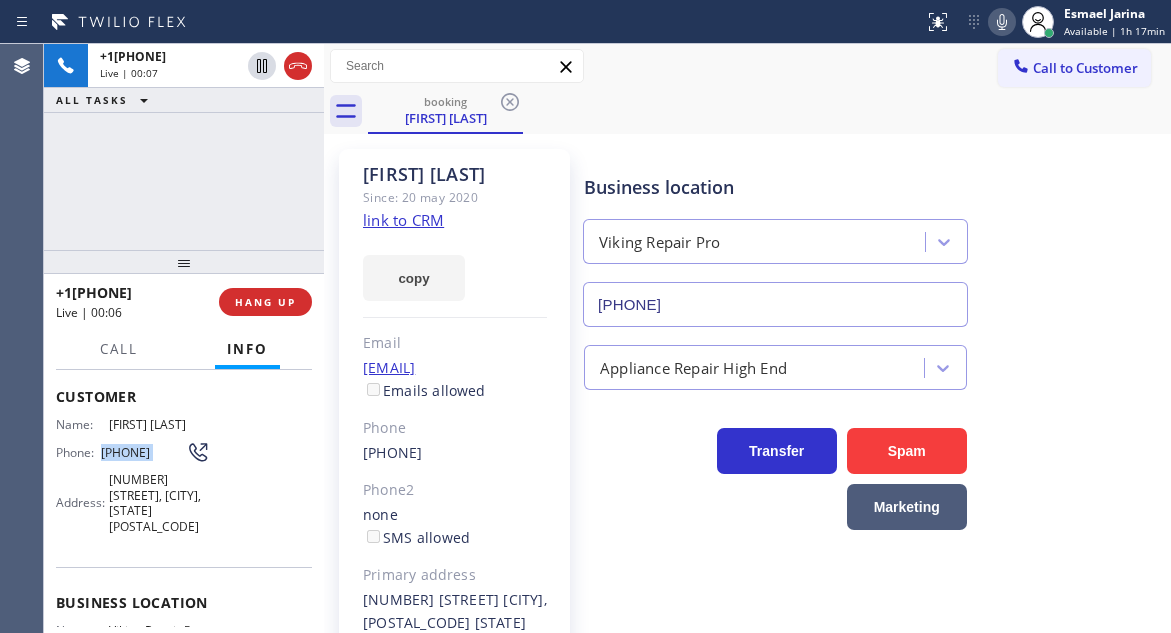 click on "[PHONE]" at bounding box center [143, 452] 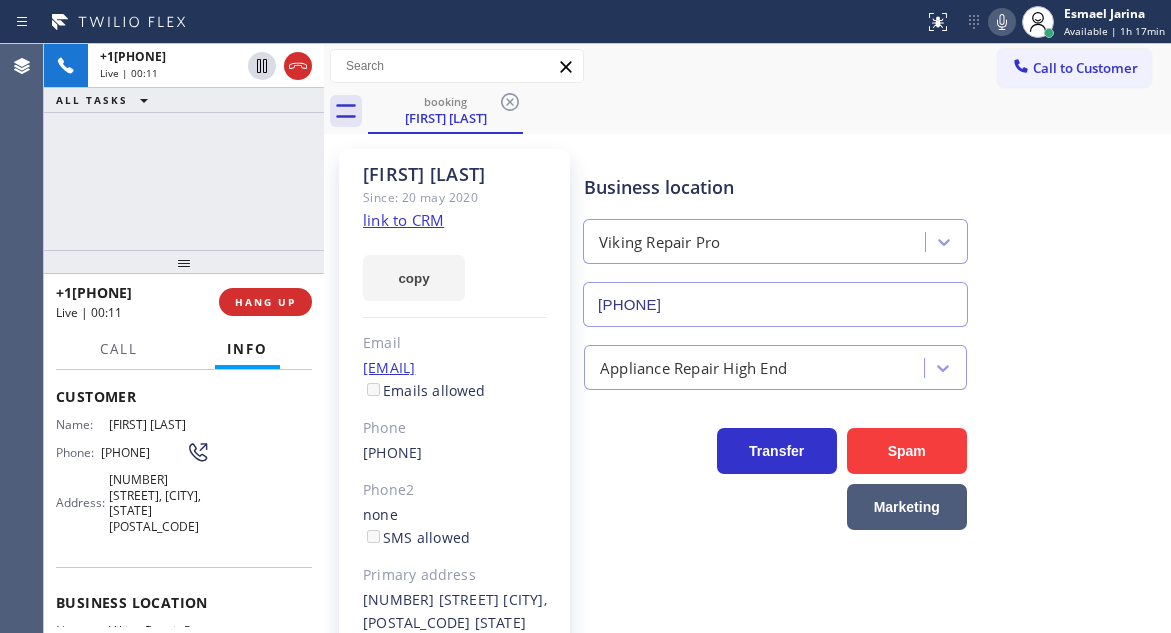 click on "[FIRST] [LAST] Since: [DATE] link to CRM copy Email [EMAIL] Emails allowed Phone [PHONE] Phone2 none  SMS allowed Primary address  [NUMBER] [STREET] [CITY], [POSTAL_CODE] [STATE] EDIT Outbound call Location Viking Repair Pro Your caller id phone number [PHONE] Customer number Call Benefits  Business location Viking Repair Pro [PHONE] Appliance Repair High End Transfer Spam Marketing" at bounding box center [747, 446] 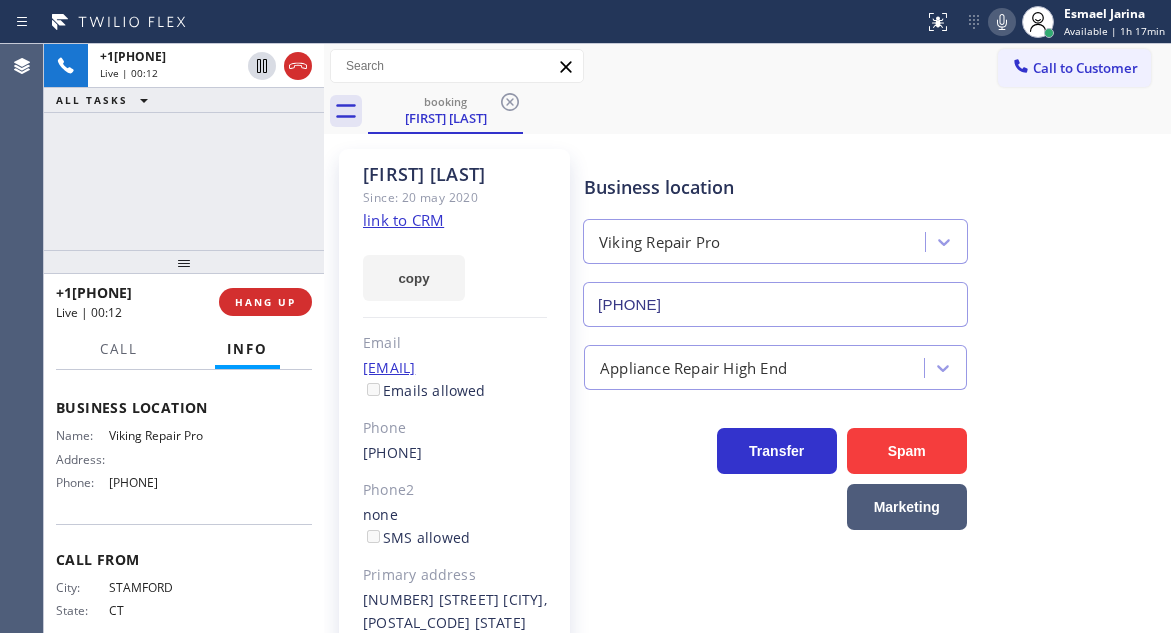 scroll, scrollTop: 300, scrollLeft: 0, axis: vertical 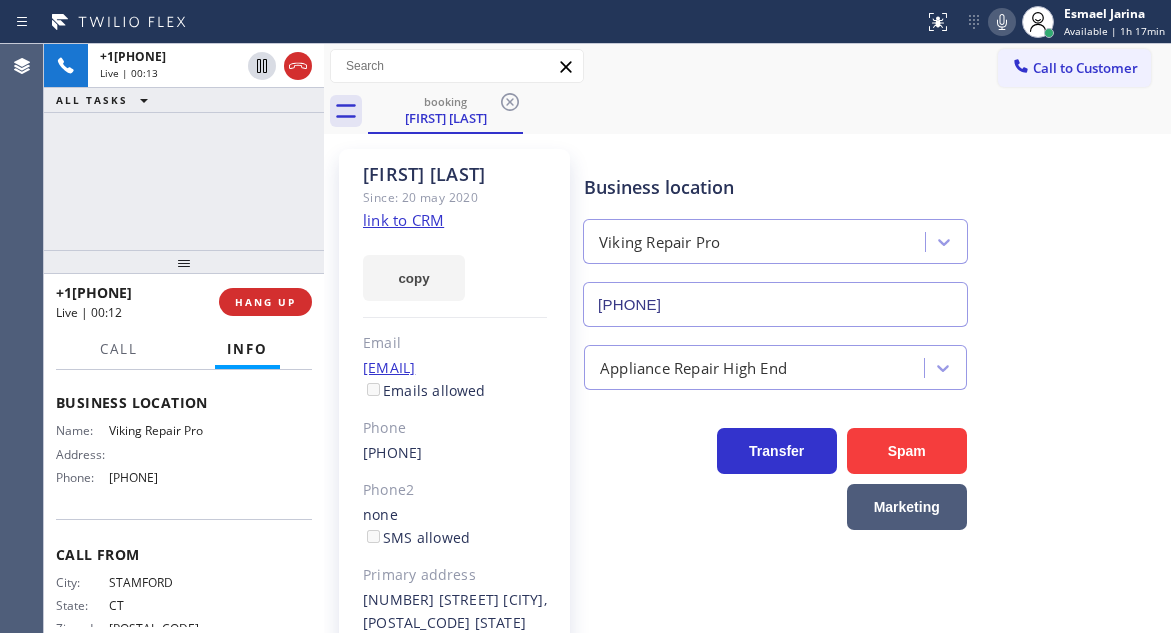 click on "Viking Repair Pro" at bounding box center (159, 430) 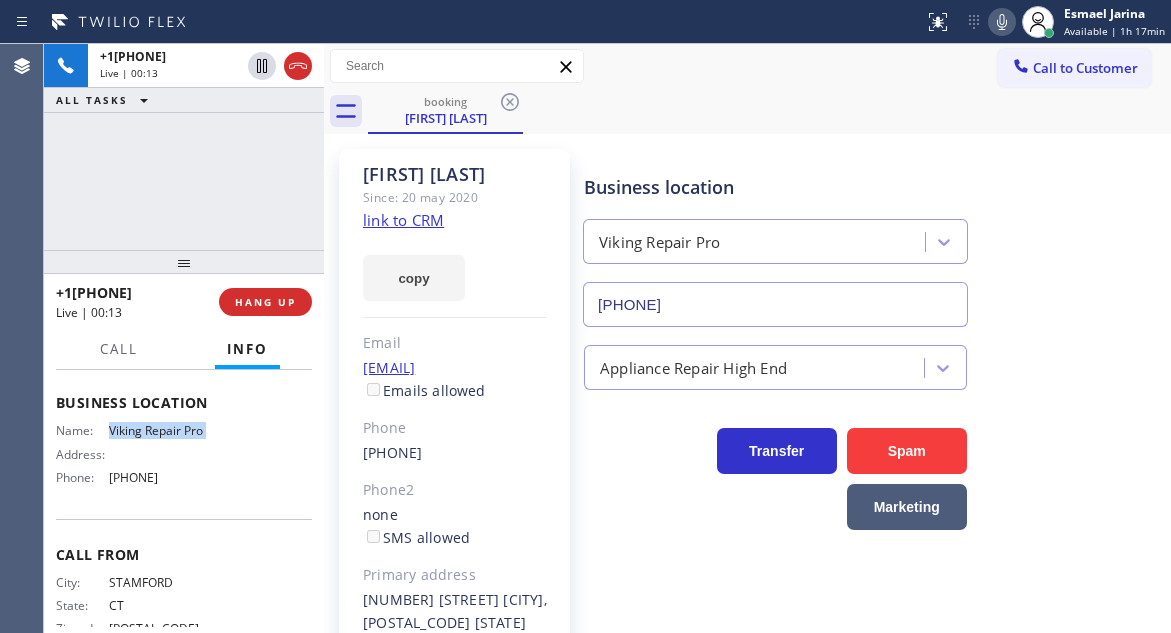 click on "Viking Repair Pro" at bounding box center (159, 430) 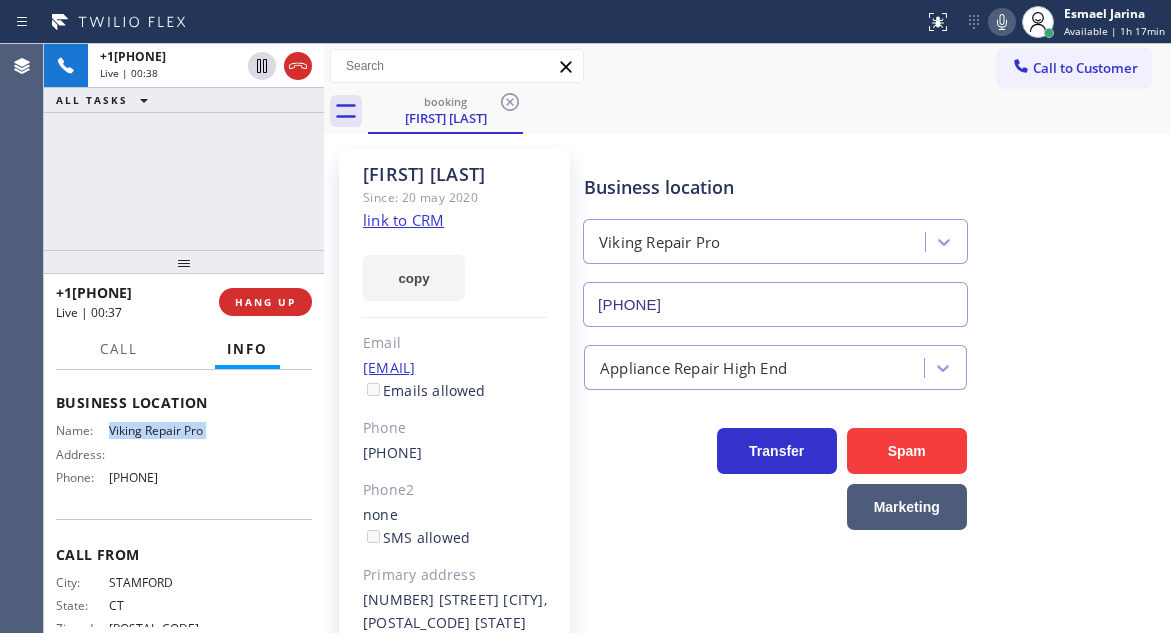 click on "Viking Repair Pro" at bounding box center (159, 430) 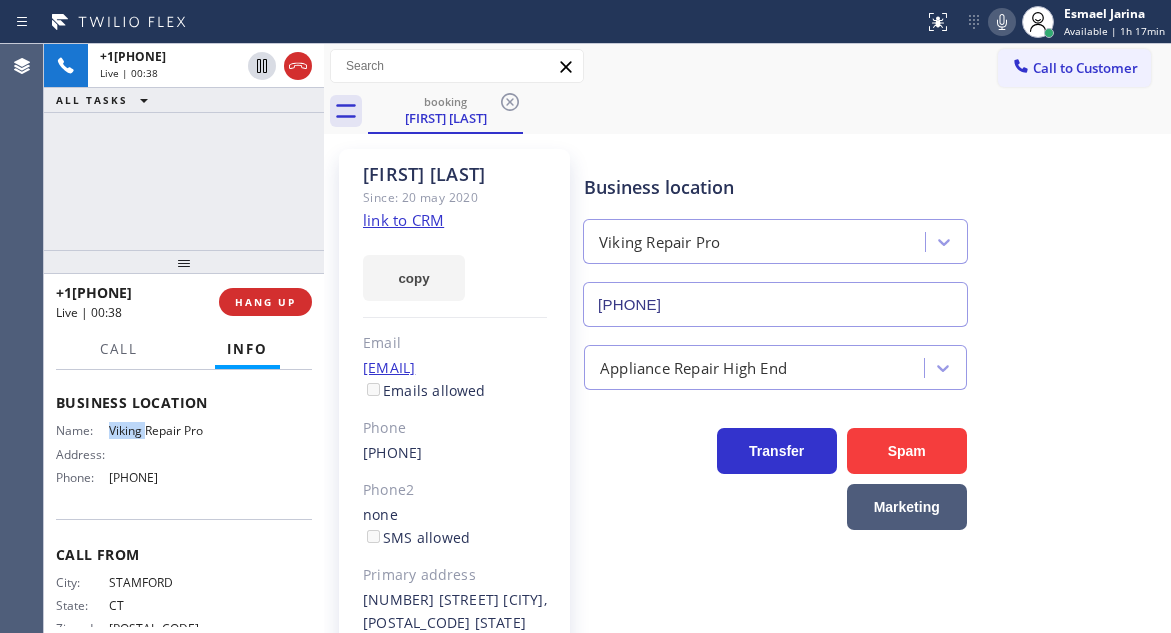 click on "Viking Repair Pro" at bounding box center (159, 430) 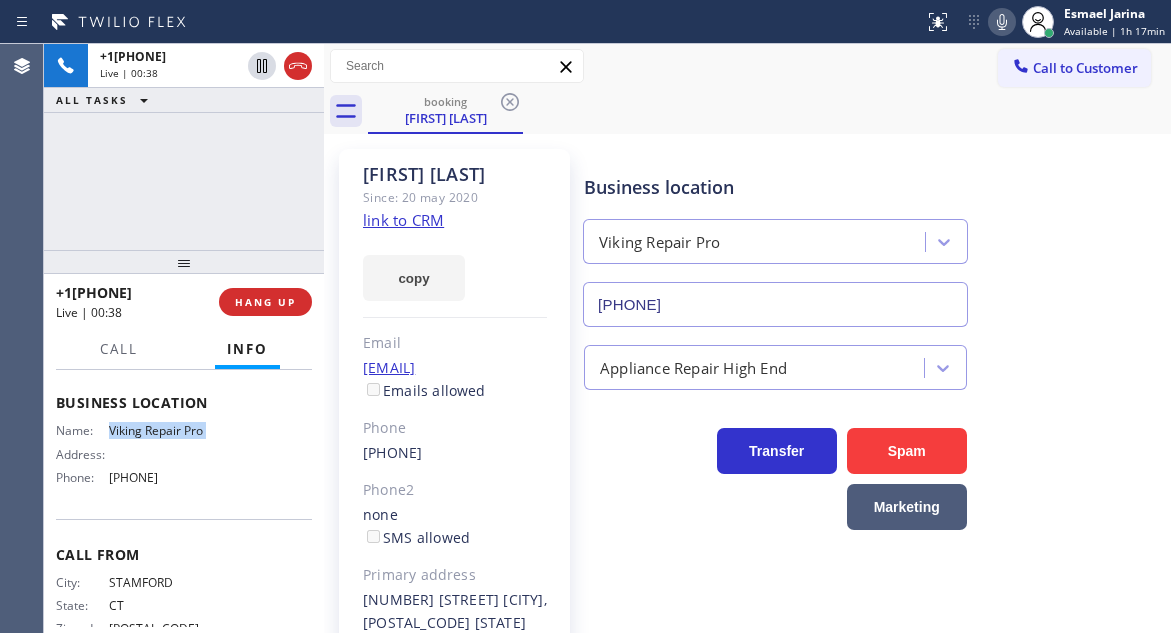 click on "Viking Repair Pro" at bounding box center [159, 430] 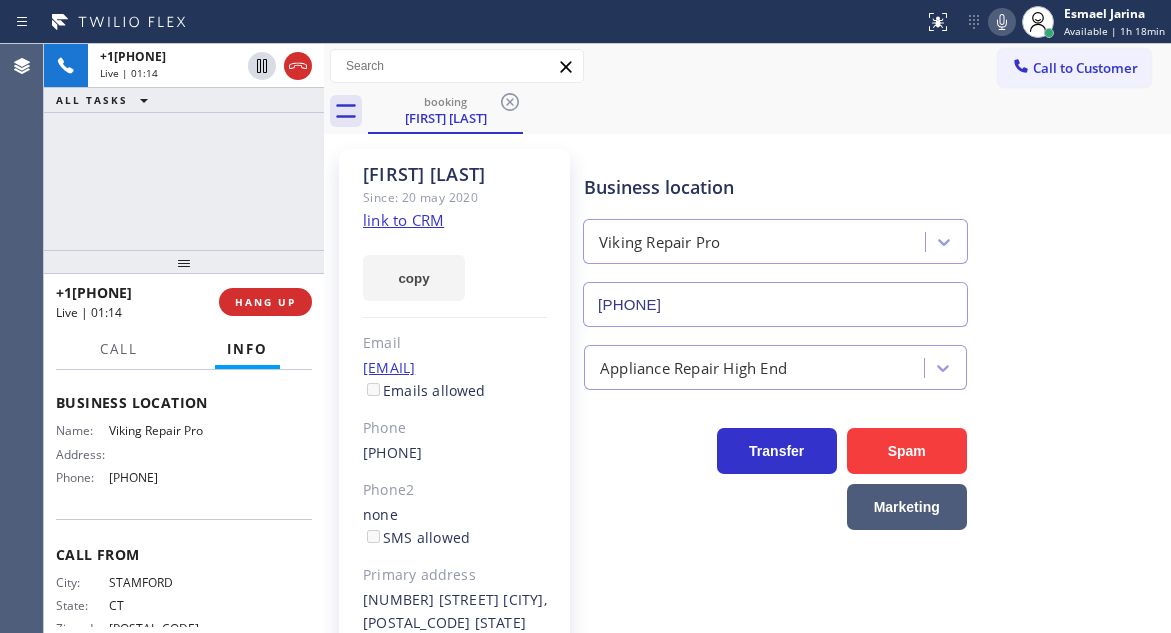 click on "+1[PHONE] Live | 01:14 ALL TASKS ALL TASKS ACTIVE TASKS TASKS IN WRAP UP" at bounding box center [184, 147] 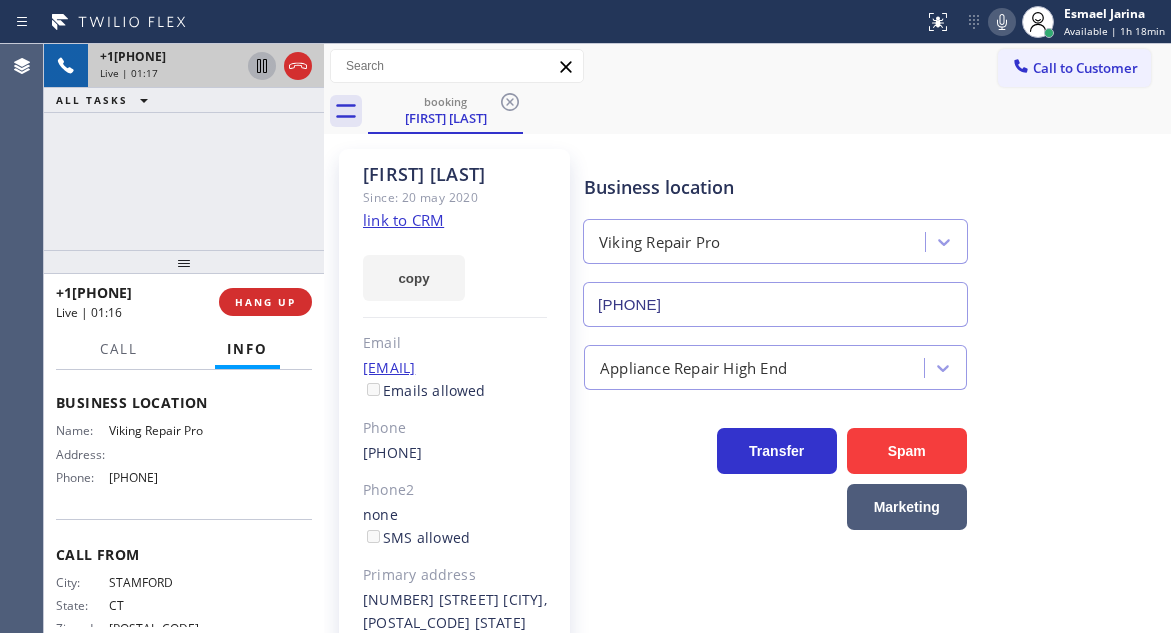 click 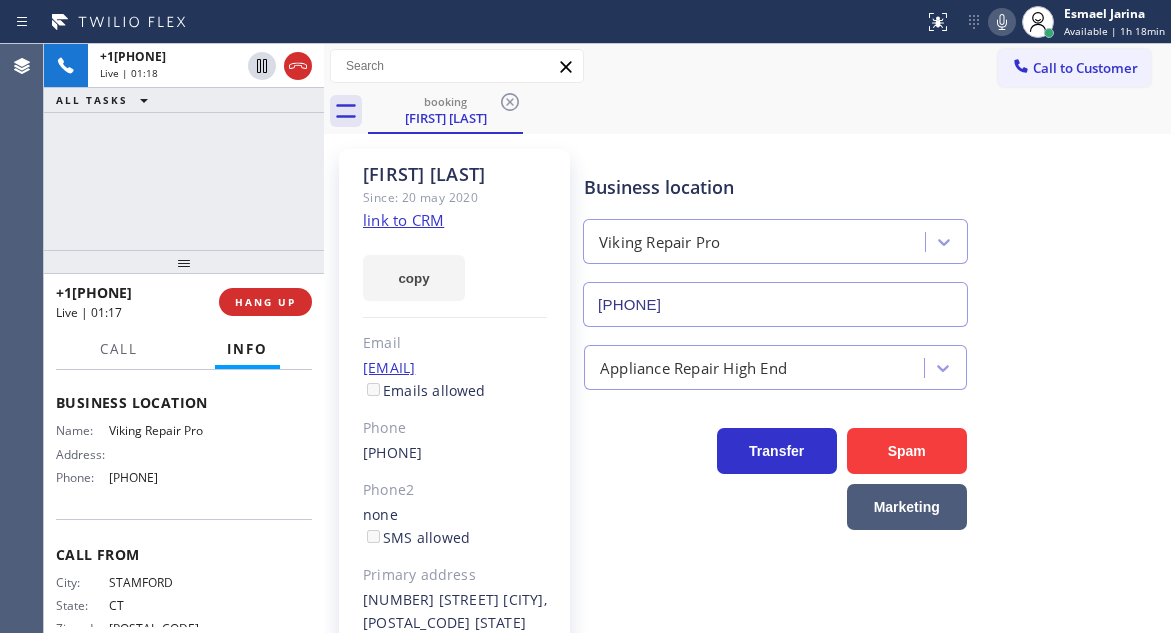 click 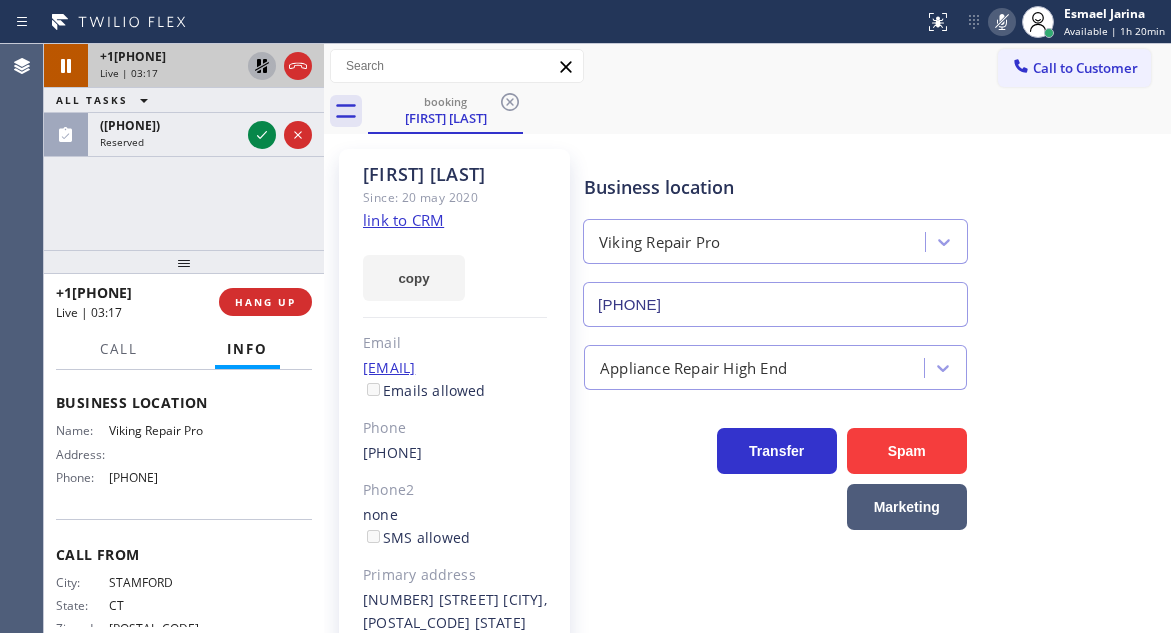 click 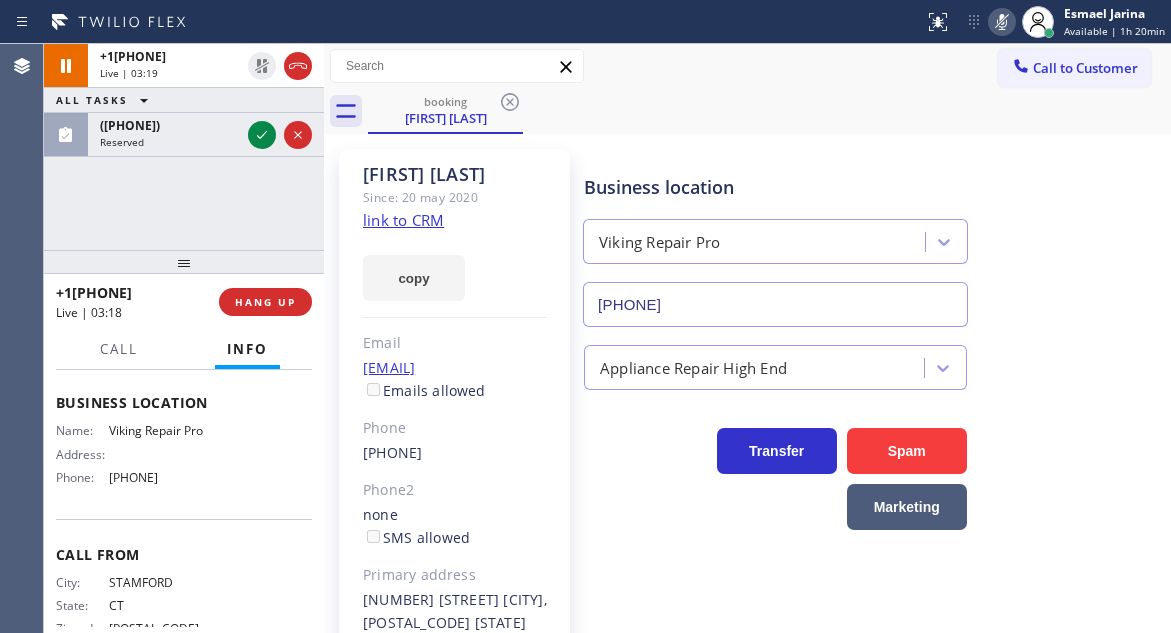 click 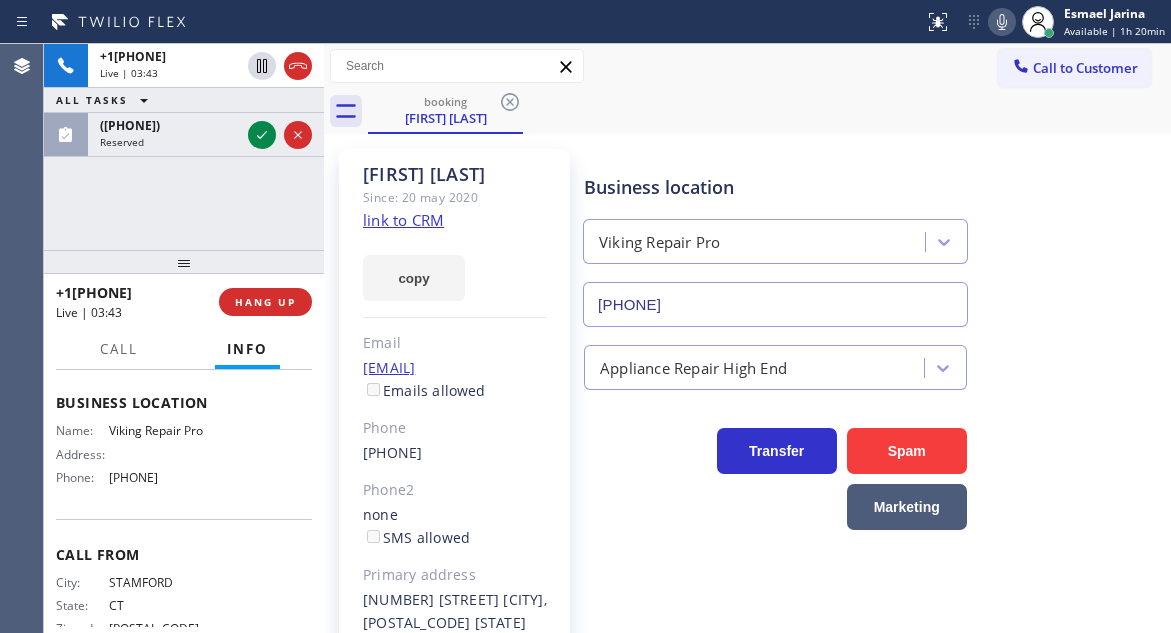 click on "Business location Viking Repair Pro ([PHONE])" at bounding box center [873, 236] 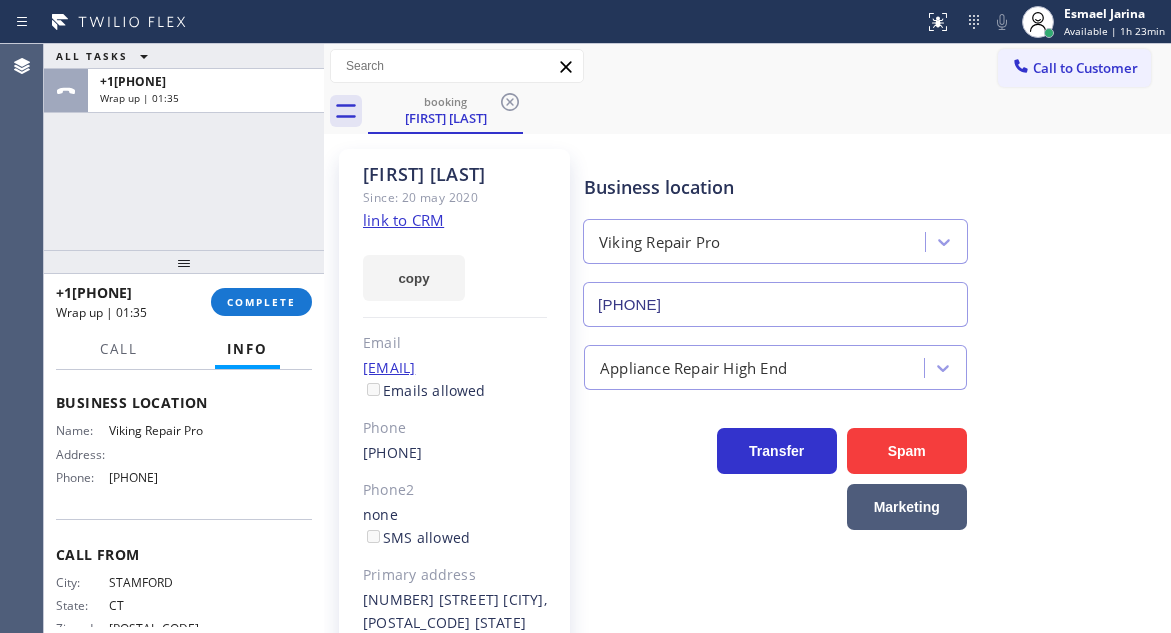 click on "ALL TASKS ALL TASKS ACTIVE TASKS TASKS IN WRAP UP +1[PHONE] Wrap up | 01:35" at bounding box center [184, 147] 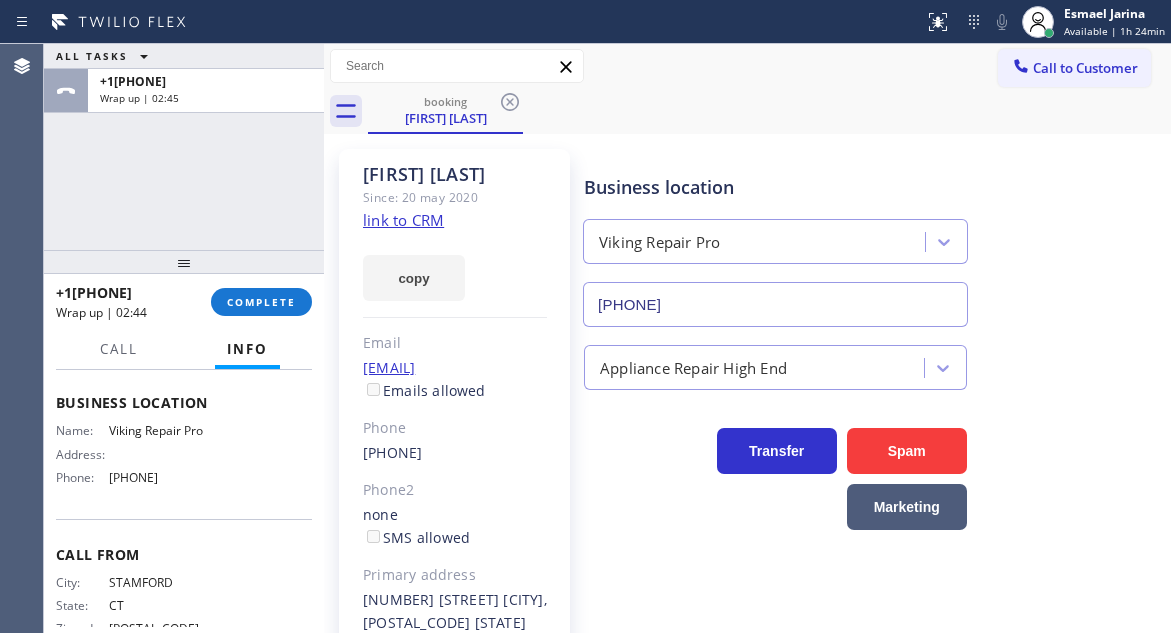 scroll, scrollTop: 381, scrollLeft: 0, axis: vertical 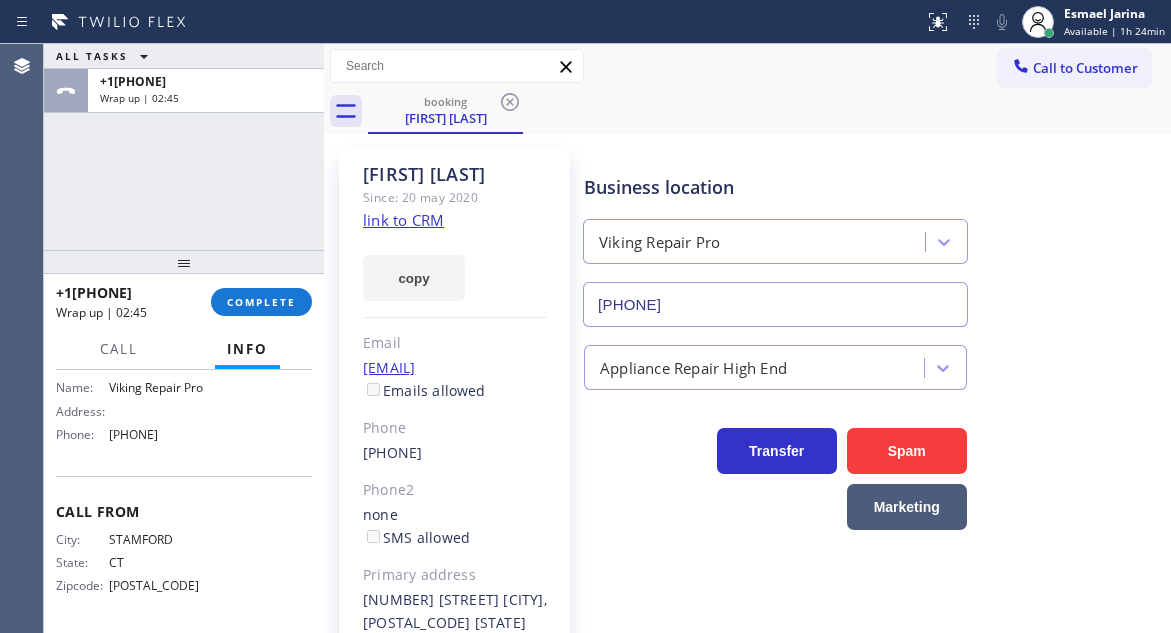 click on "[PHONE]" at bounding box center [159, 434] 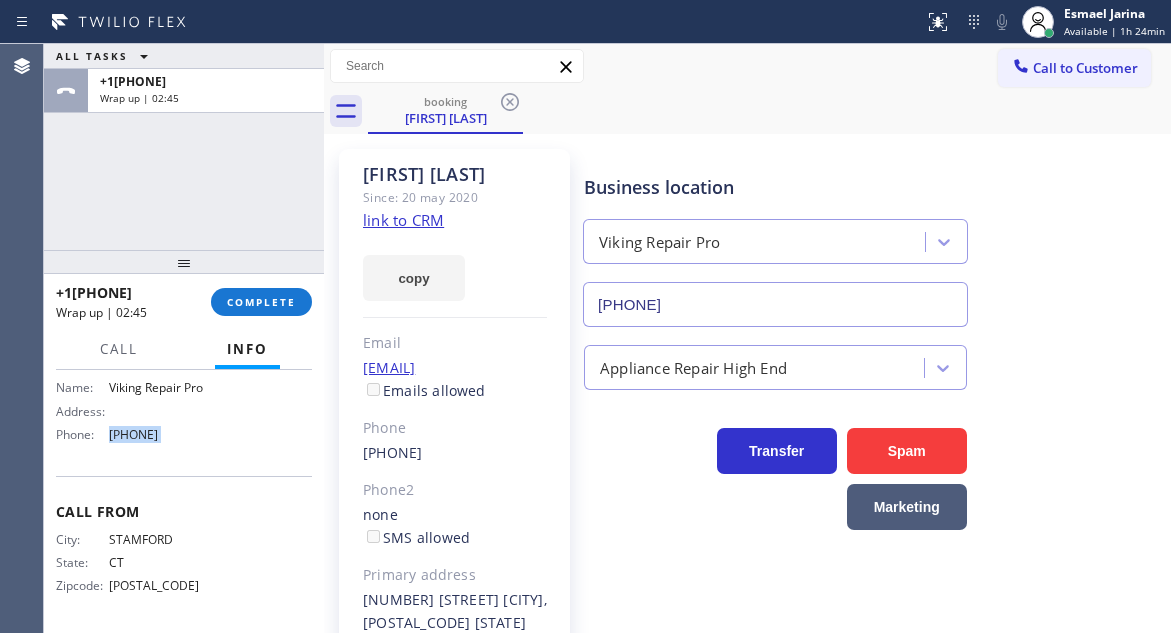 click on "[PHONE]" at bounding box center [159, 434] 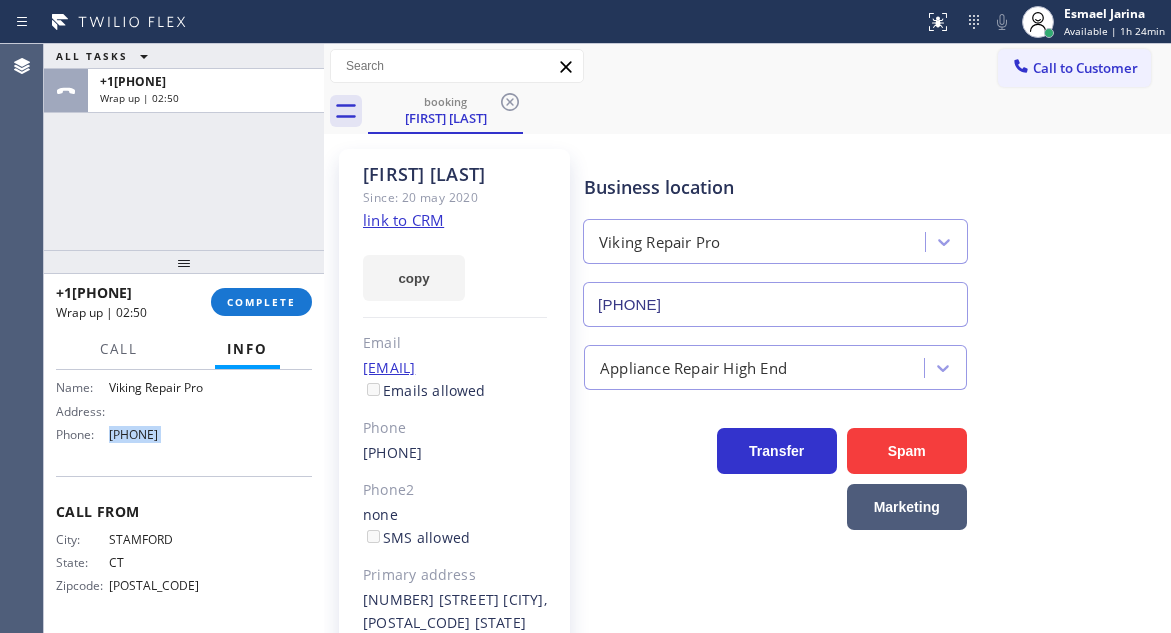scroll, scrollTop: 281, scrollLeft: 0, axis: vertical 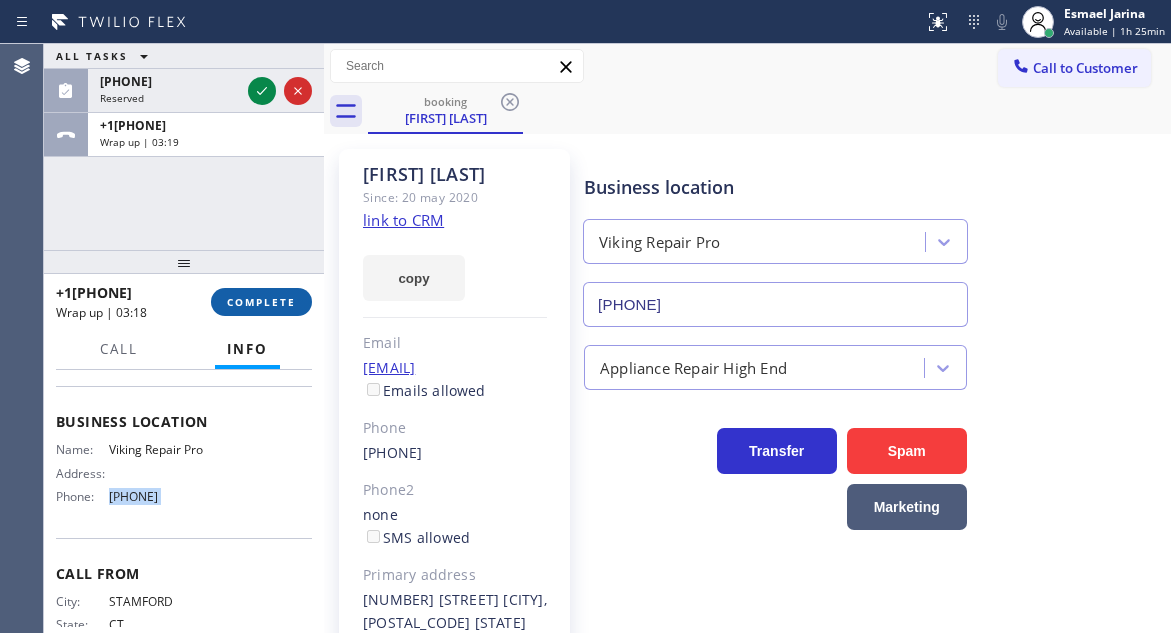 click on "COMPLETE" at bounding box center [261, 302] 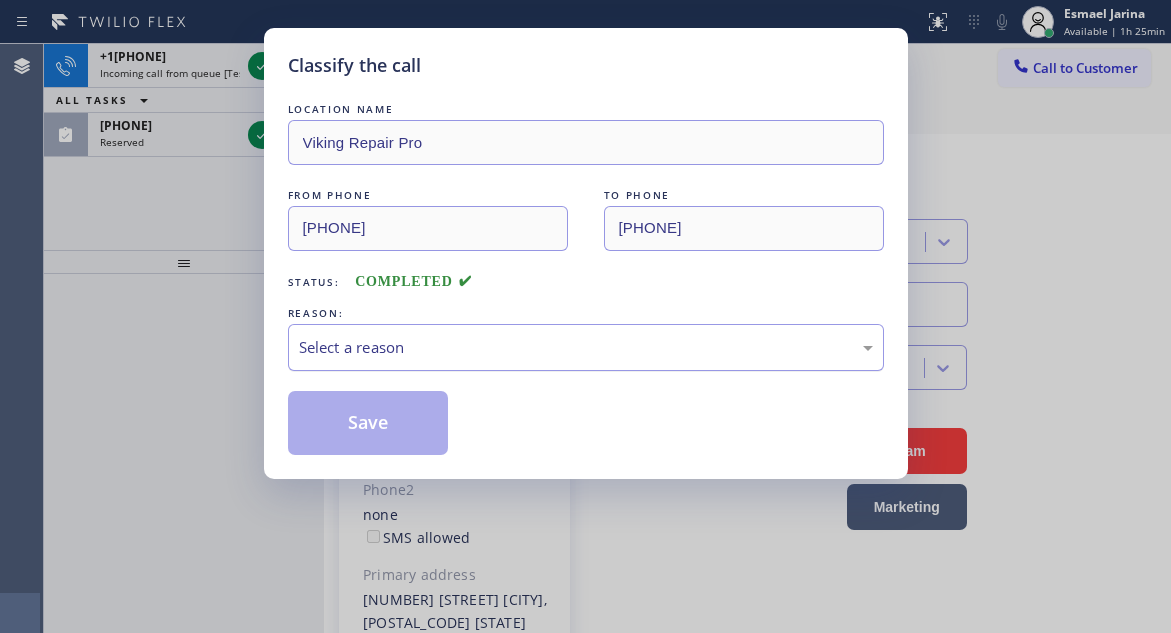 click on "Select a reason" at bounding box center (586, 347) 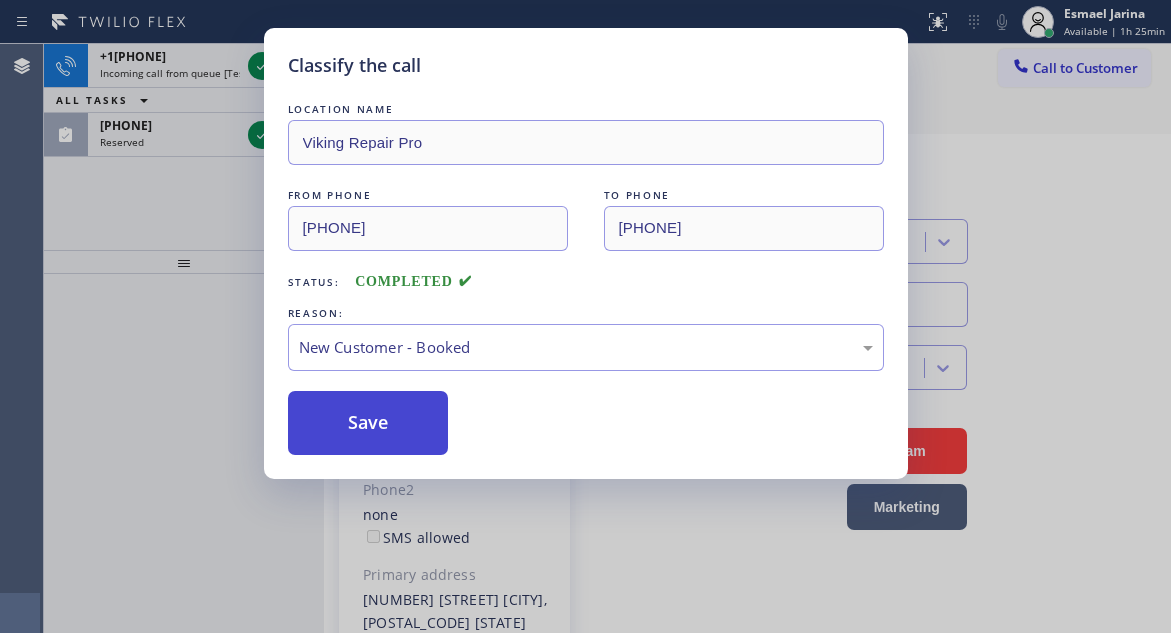 click on "Save" at bounding box center [368, 423] 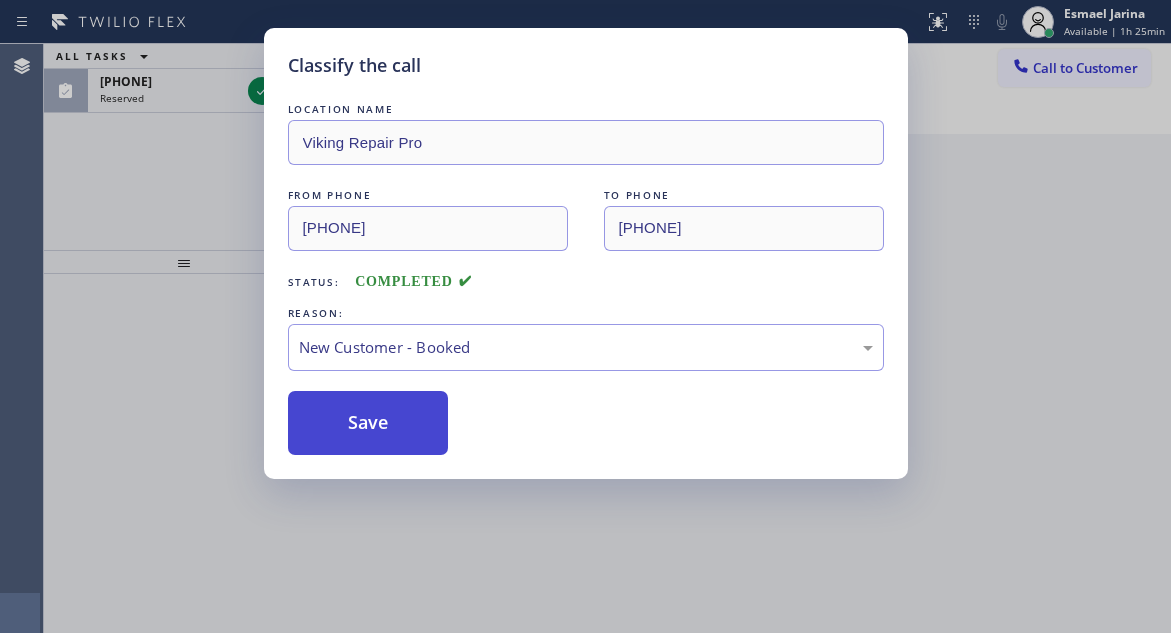 click on "Save" at bounding box center [368, 423] 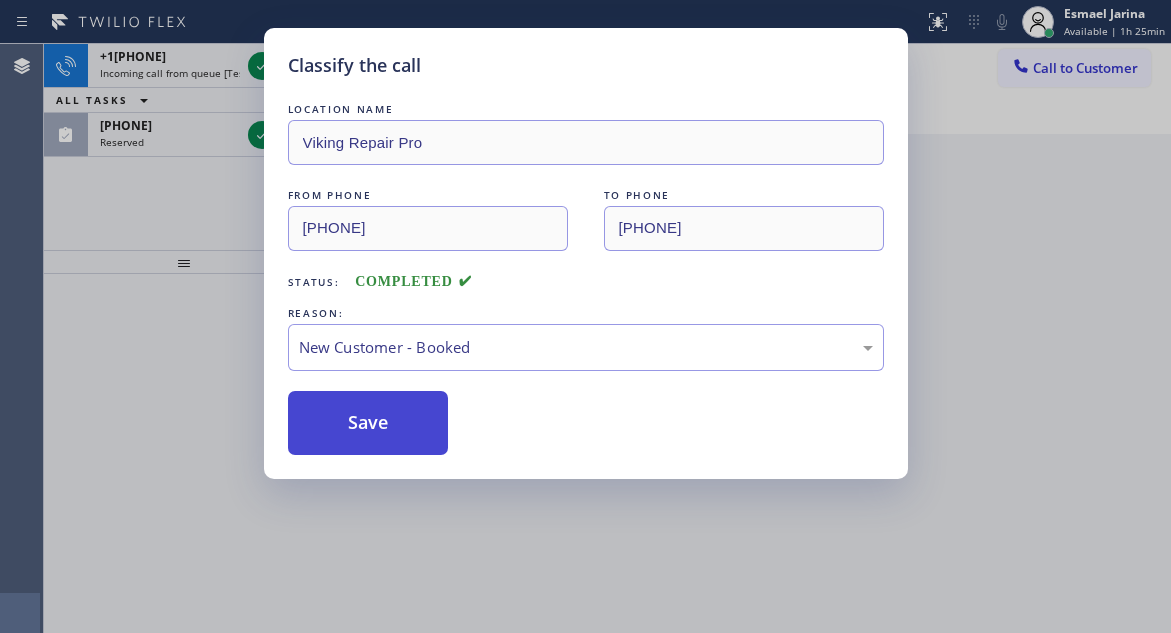 click on "Save" at bounding box center [368, 423] 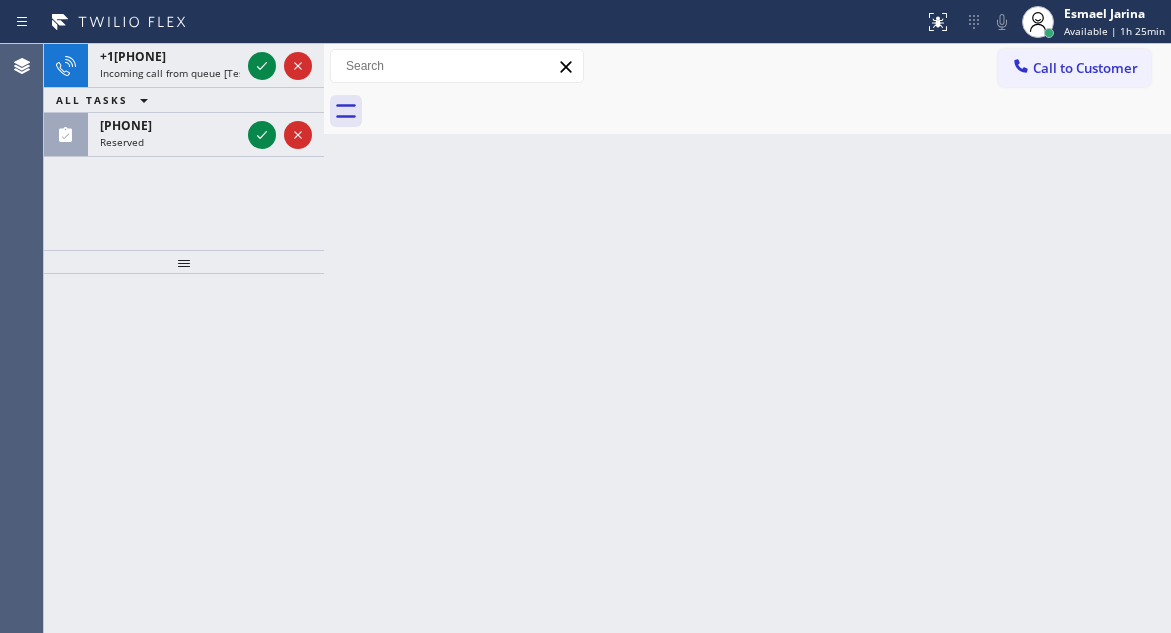 click on "[PHONE] Incoming call from queue [Test] All ALL TASKS ALL TASKS ACTIVE TASKS TASKS IN WRAP UP [PHONE] Reserved" at bounding box center (184, 147) 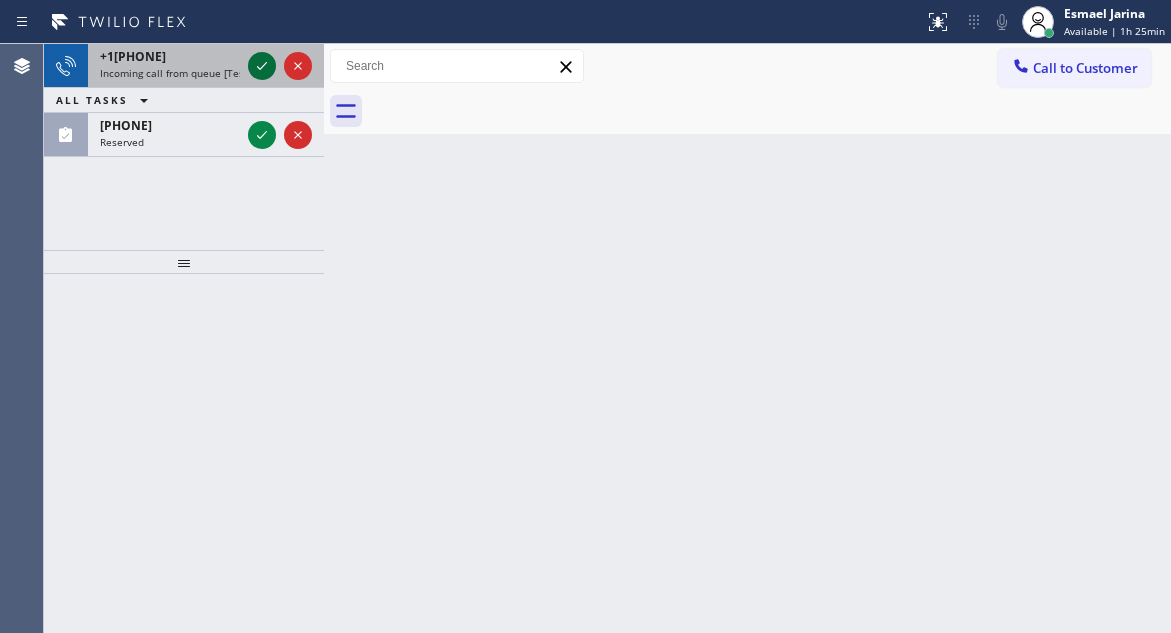 click 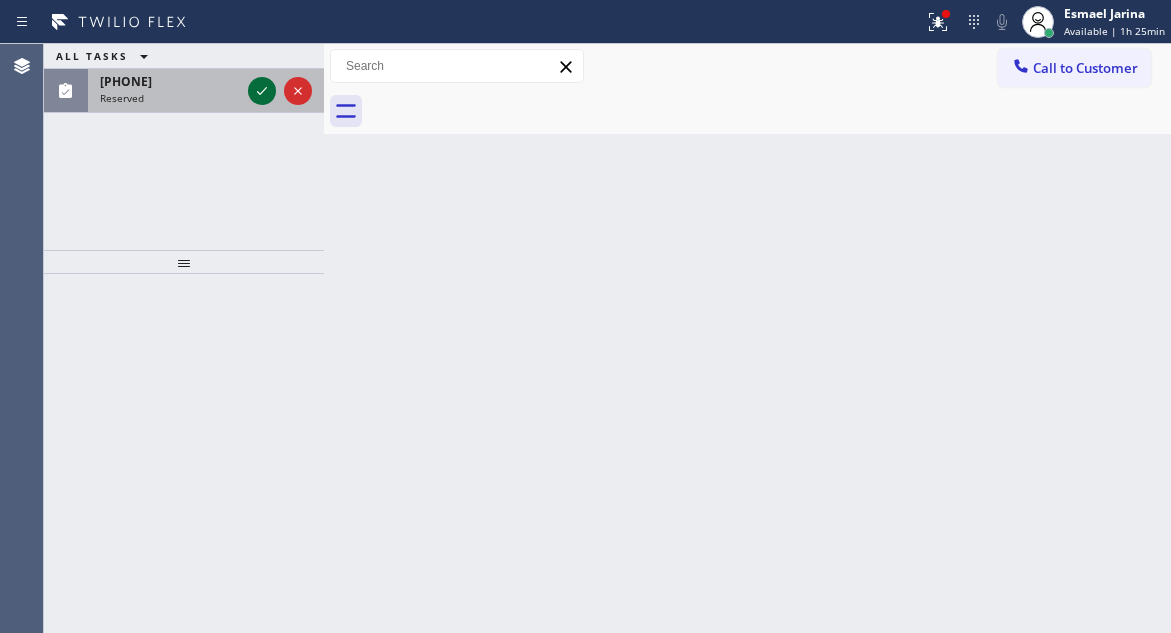 click 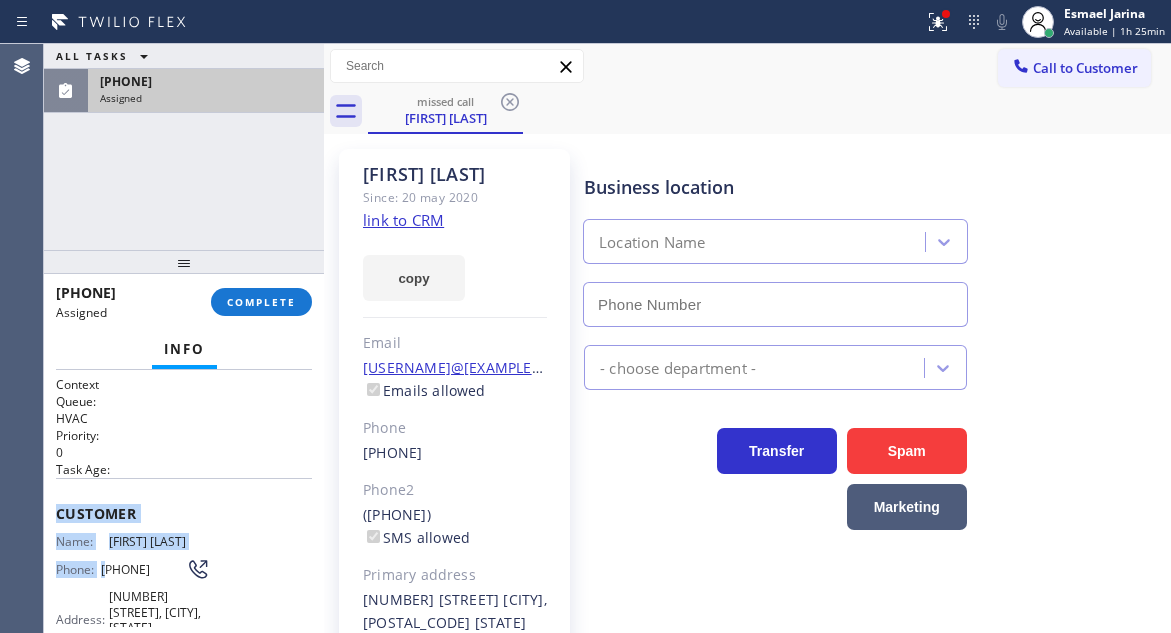 type on "[PHONE]" 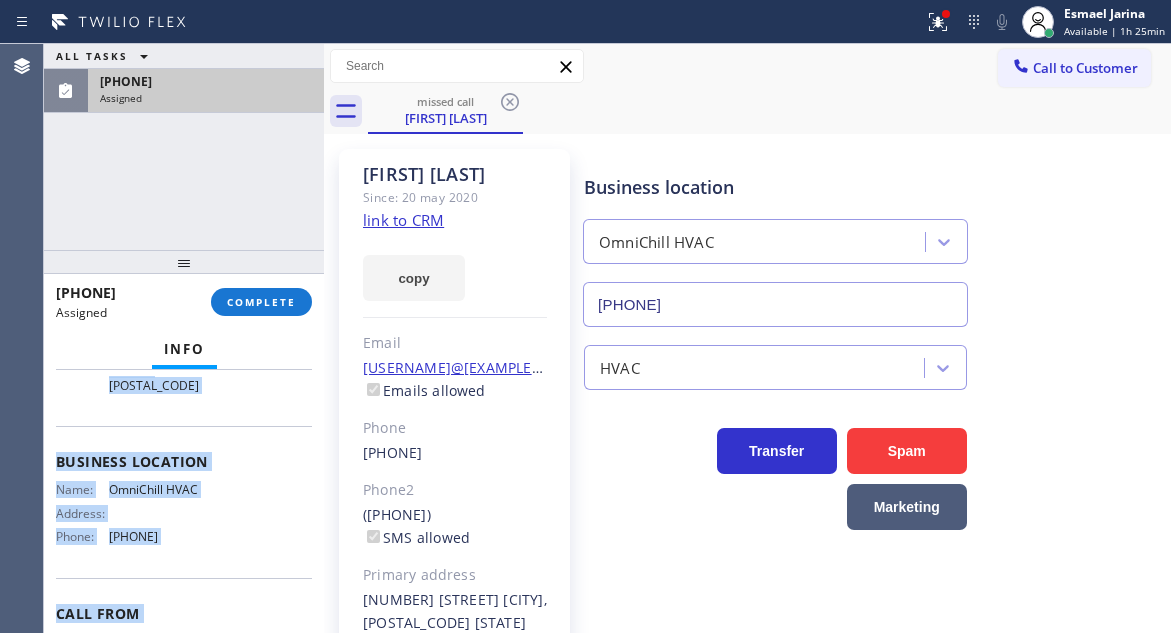 scroll, scrollTop: 336, scrollLeft: 0, axis: vertical 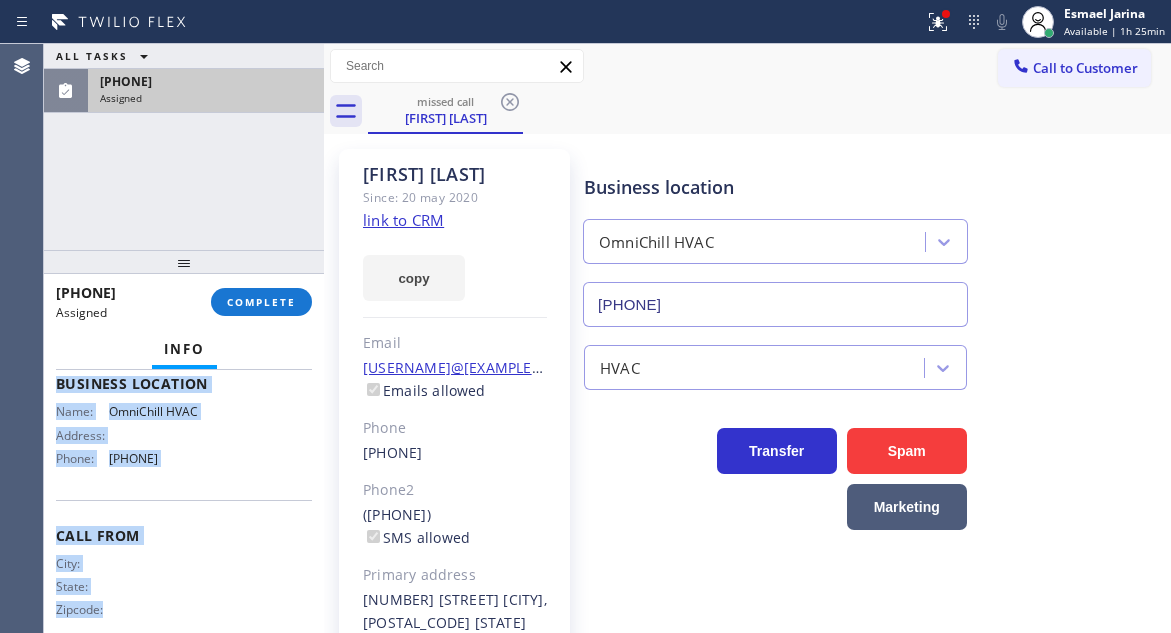 drag, startPoint x: 51, startPoint y: 514, endPoint x: 235, endPoint y: 456, distance: 192.92485 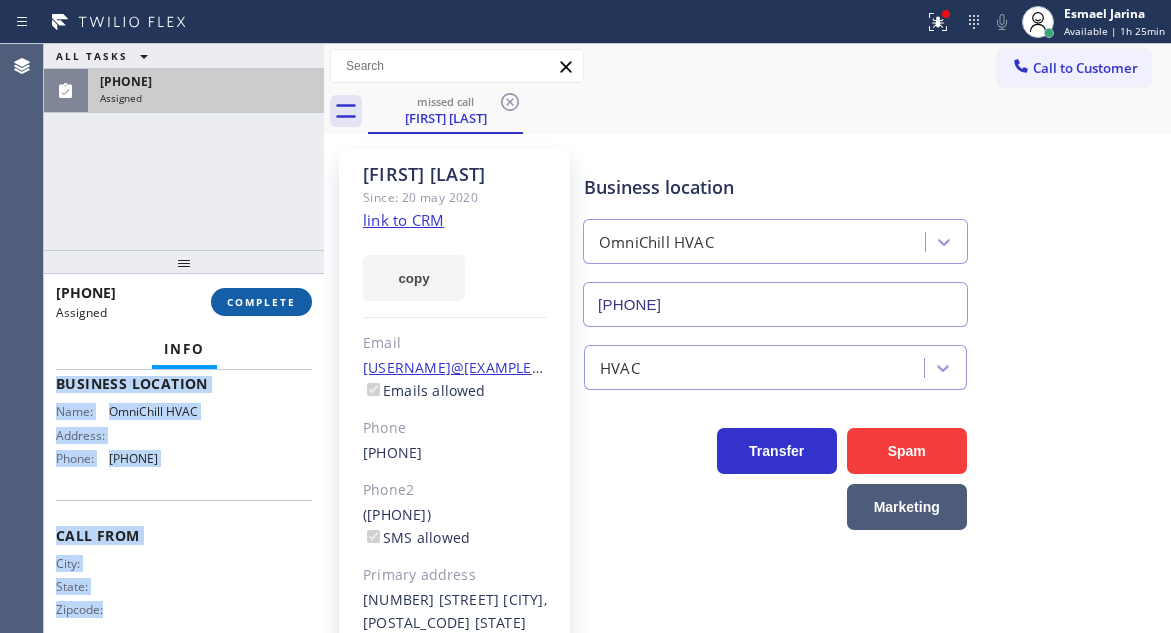 click on "COMPLETE" at bounding box center (261, 302) 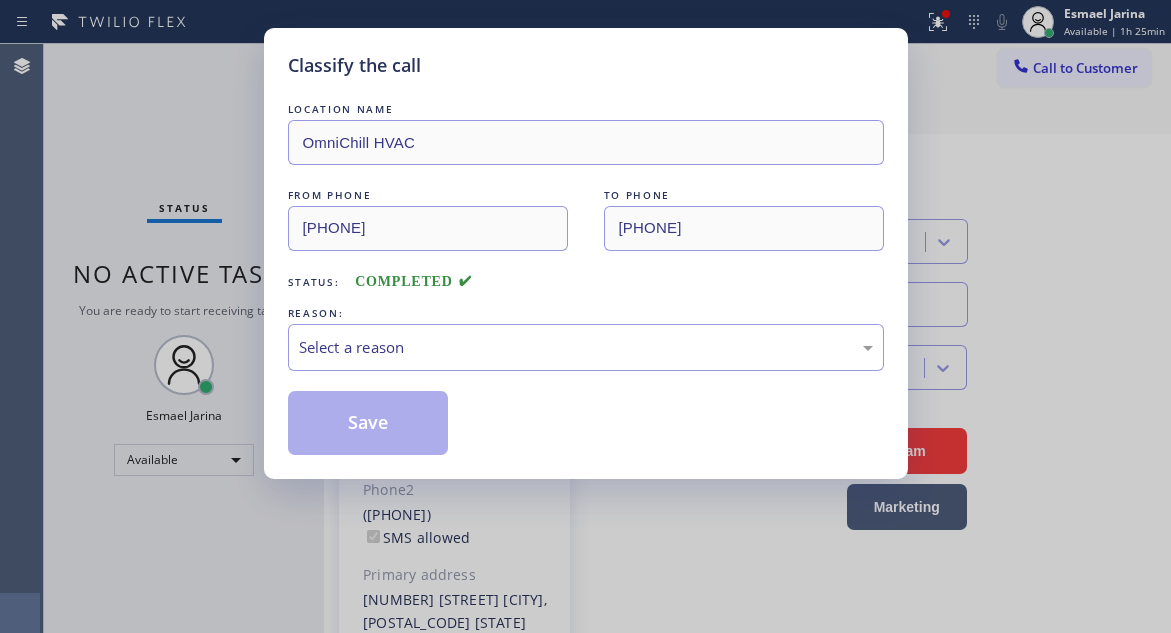 click on "LOCATION NAME OmniChill HVAC FROM PHONE [PHONE] TO PHONE [PHONE] Status: COMPLETED REASON: Select a reason Save" at bounding box center [586, 277] 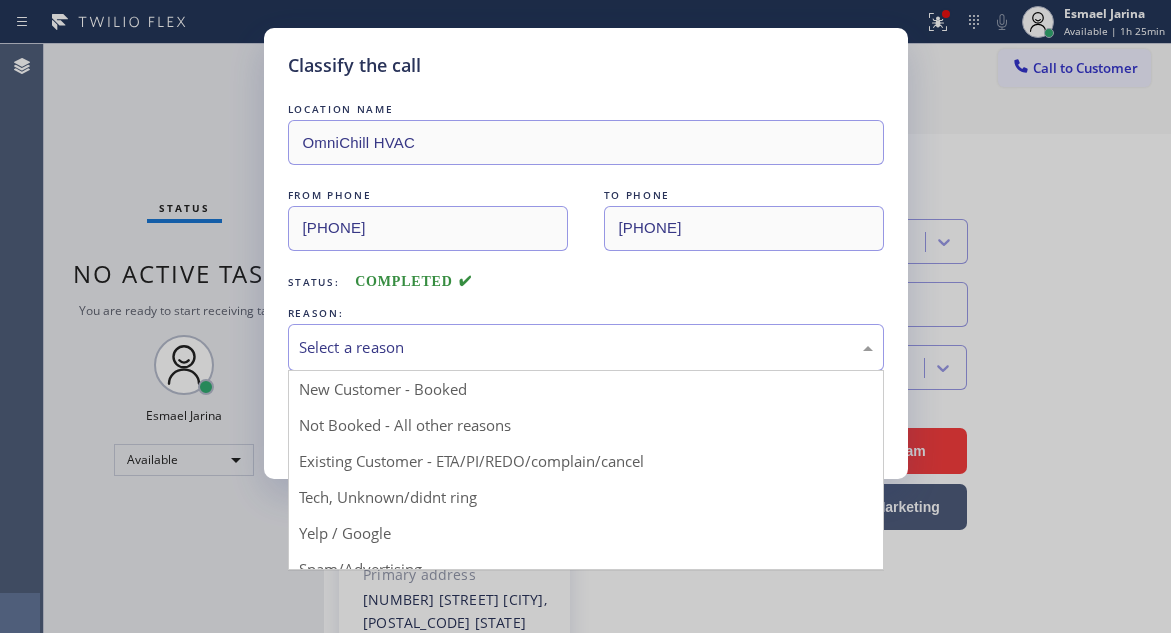click on "Select a reason" at bounding box center (586, 347) 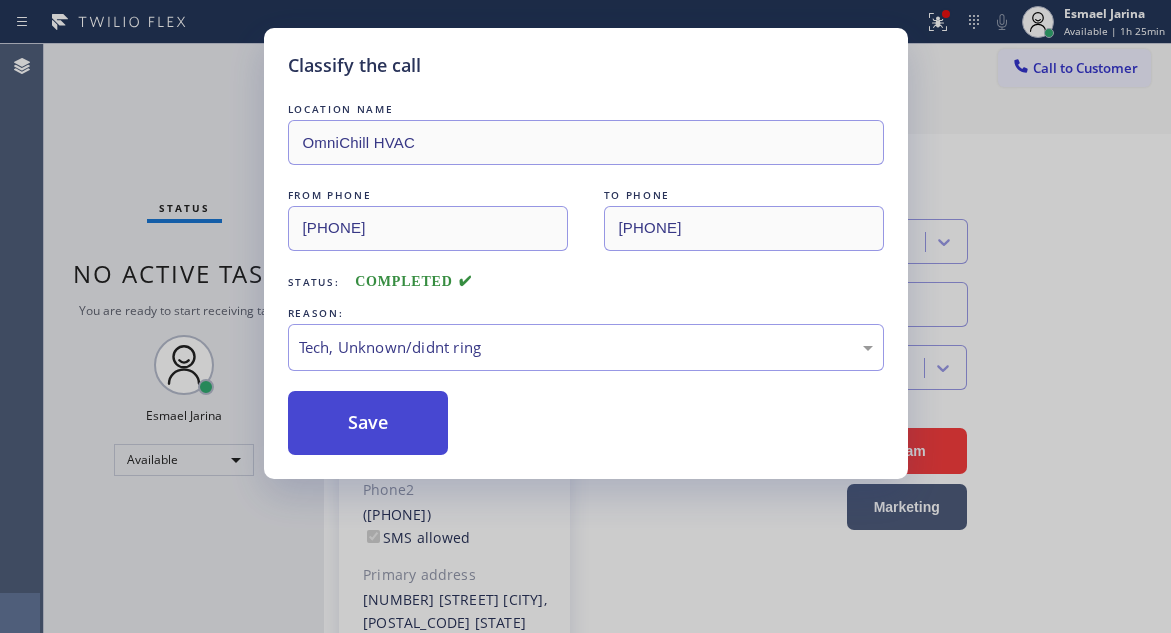 click on "Save" at bounding box center (368, 423) 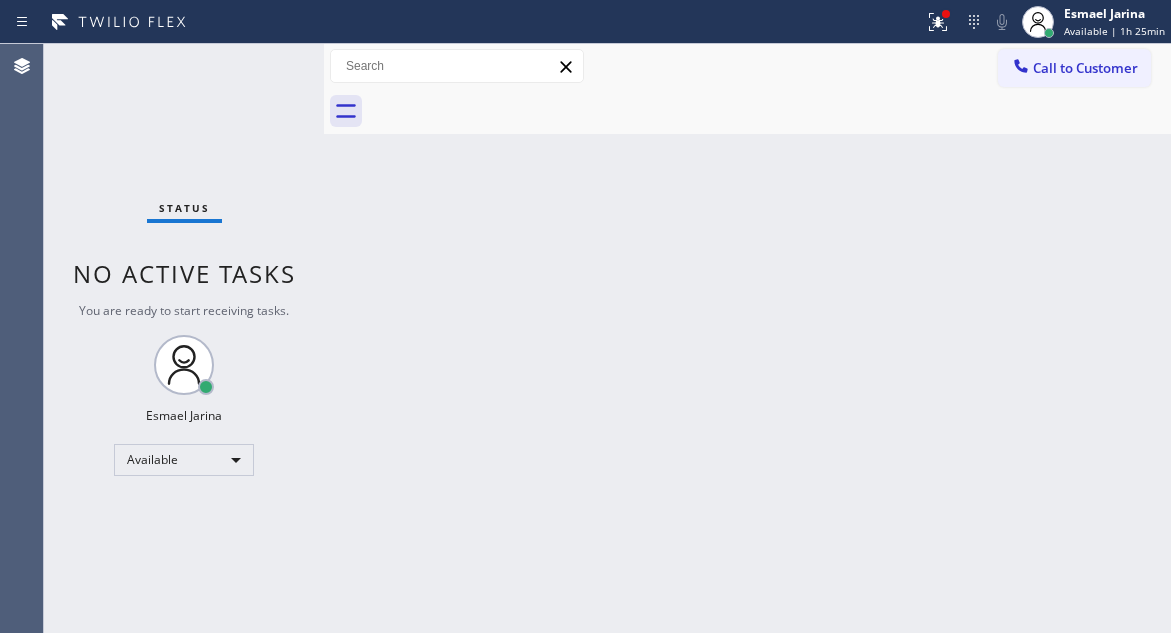 click on "Back to Dashboard Change Sender ID Customers Technicians Select a contact Outbound call Technician Search Technician Your caller id phone number Your caller id phone number Call Technician info Name   Phone none Address none Change Sender ID HVAC [PHONE] 5 Star Appliance [PHONE] Appliance Repair [PHONE] Plumbing [PHONE] Air Duct Cleaning [PHONE]  Electricians [PHONE] Cancel Change Check personal SMS Reset Change No tabs Call to Customer Outbound call Location 5 Star Appliance Repair Your caller id phone number [PHONE] Customer number Call Outbound call Technician Search Technician Your caller id phone number Your caller id phone number Call" at bounding box center (747, 338) 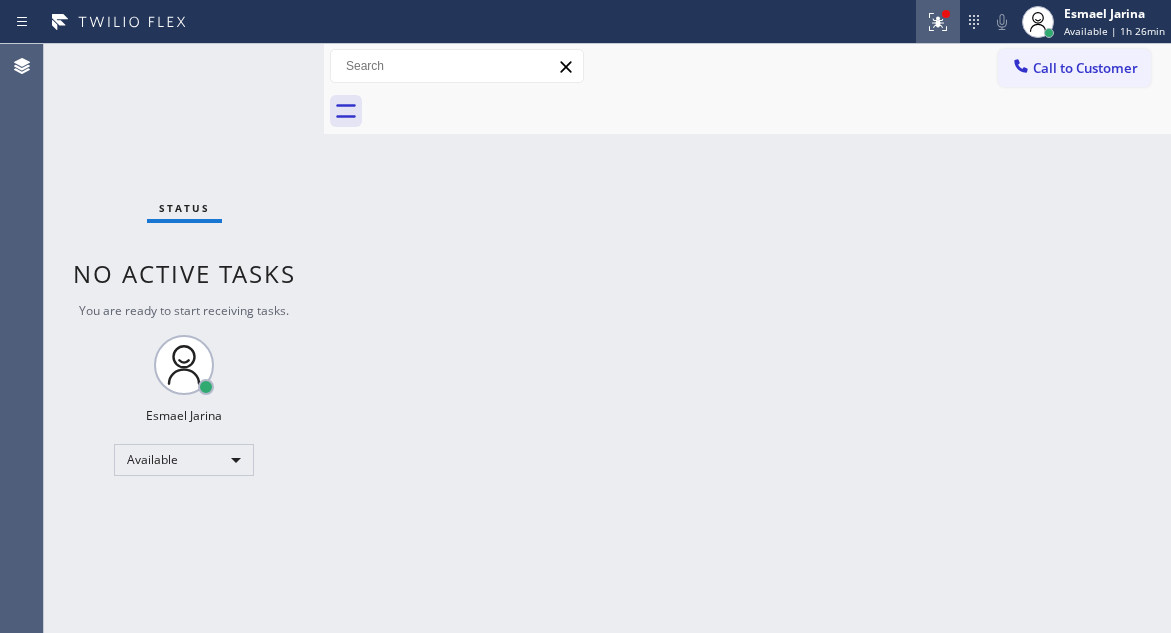 click at bounding box center [938, 22] 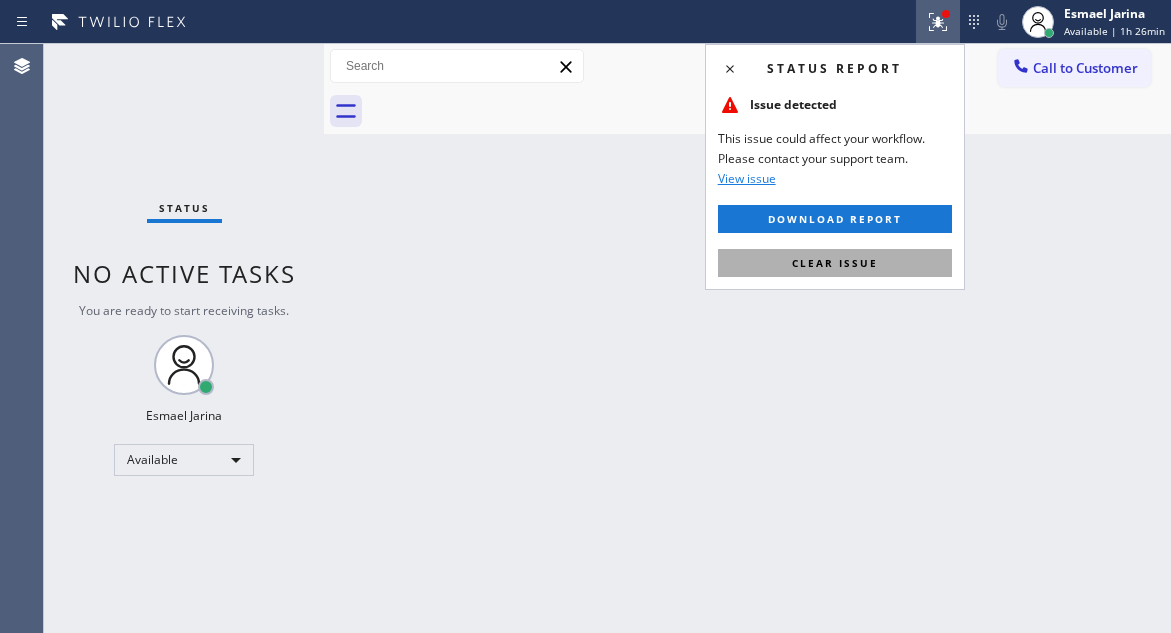 click on "Clear issue" at bounding box center (835, 263) 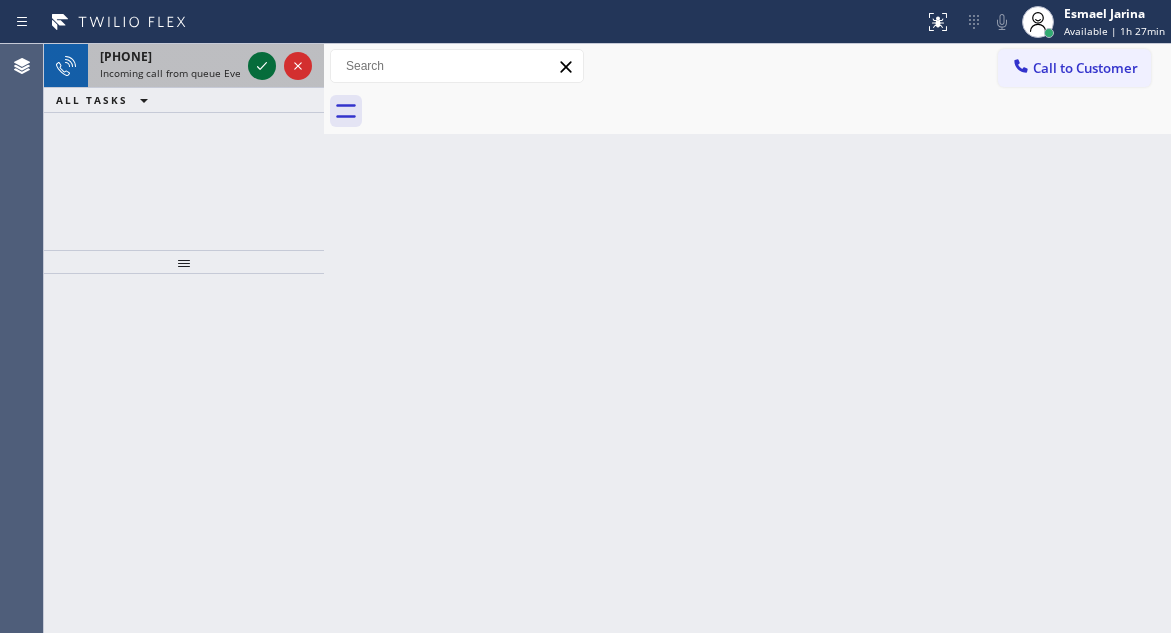 click 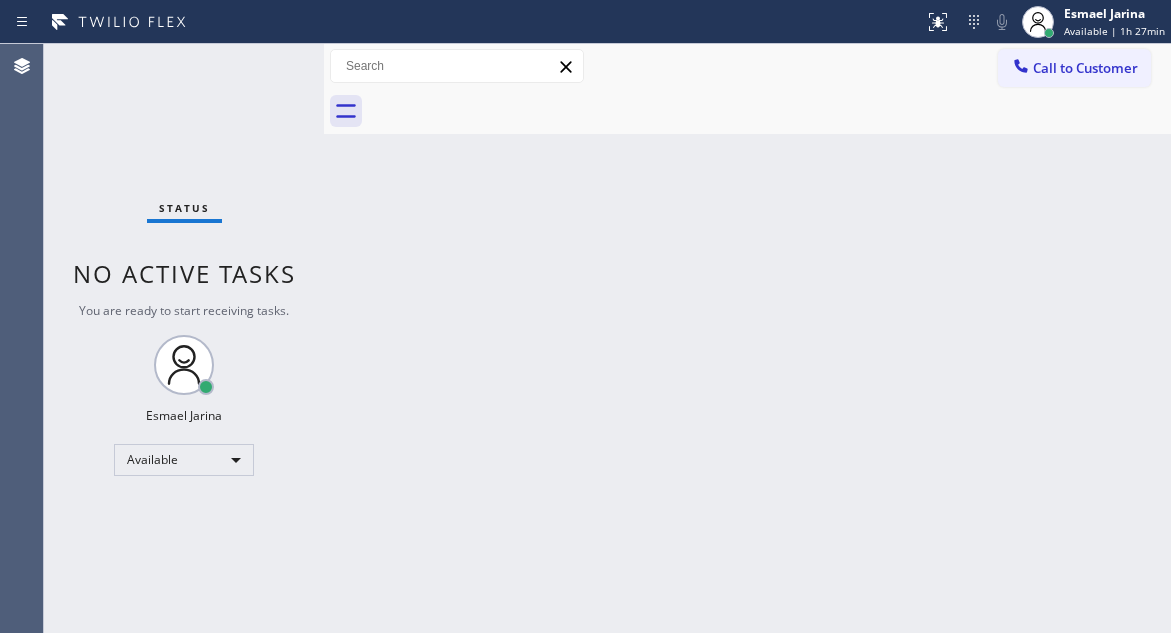 click on "Status   No active tasks     You are ready to start receiving tasks.   Esmael Jarina Available" at bounding box center (184, 338) 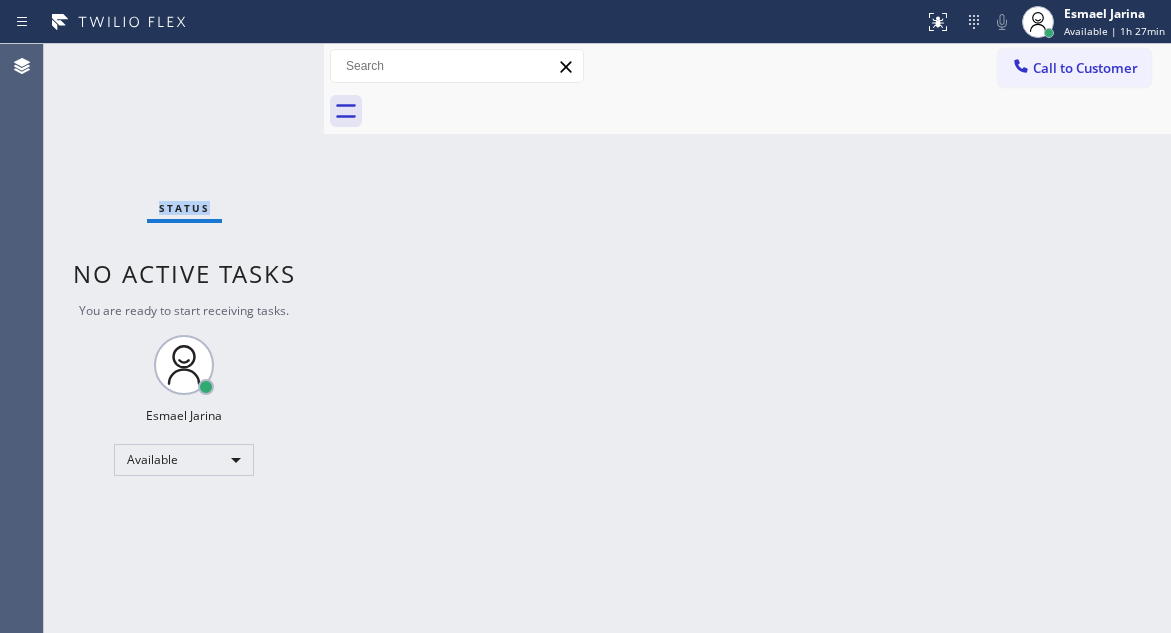 click on "Status   No active tasks     You are ready to start receiving tasks.   Esmael Jarina Available" at bounding box center (184, 338) 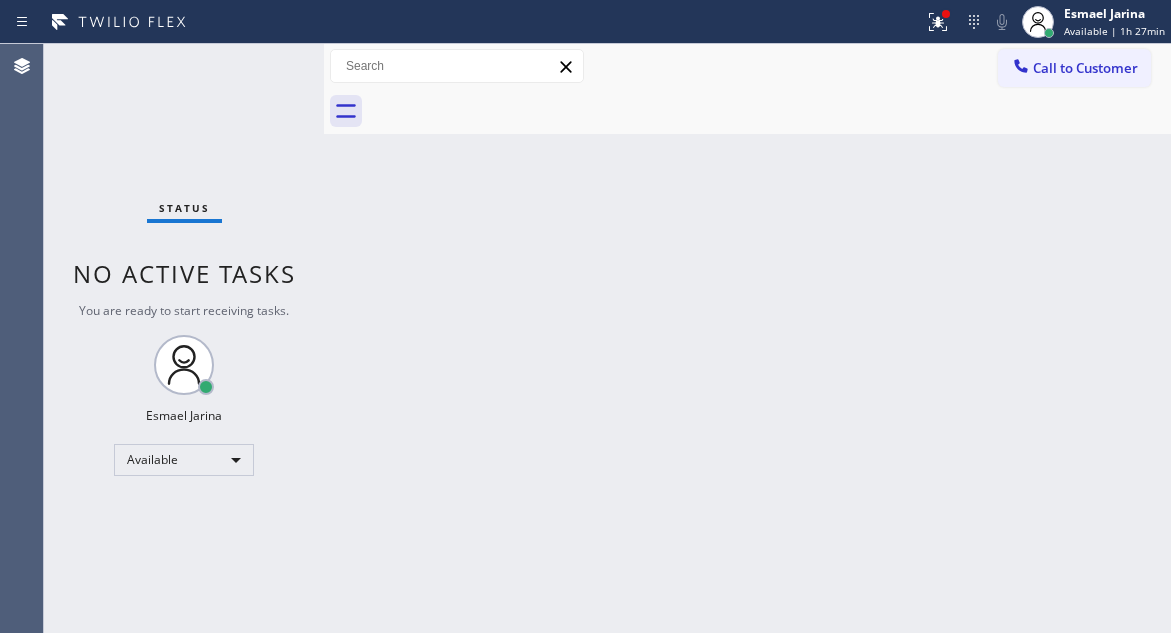 drag, startPoint x: 1105, startPoint y: 230, endPoint x: 840, endPoint y: 163, distance: 273.33862 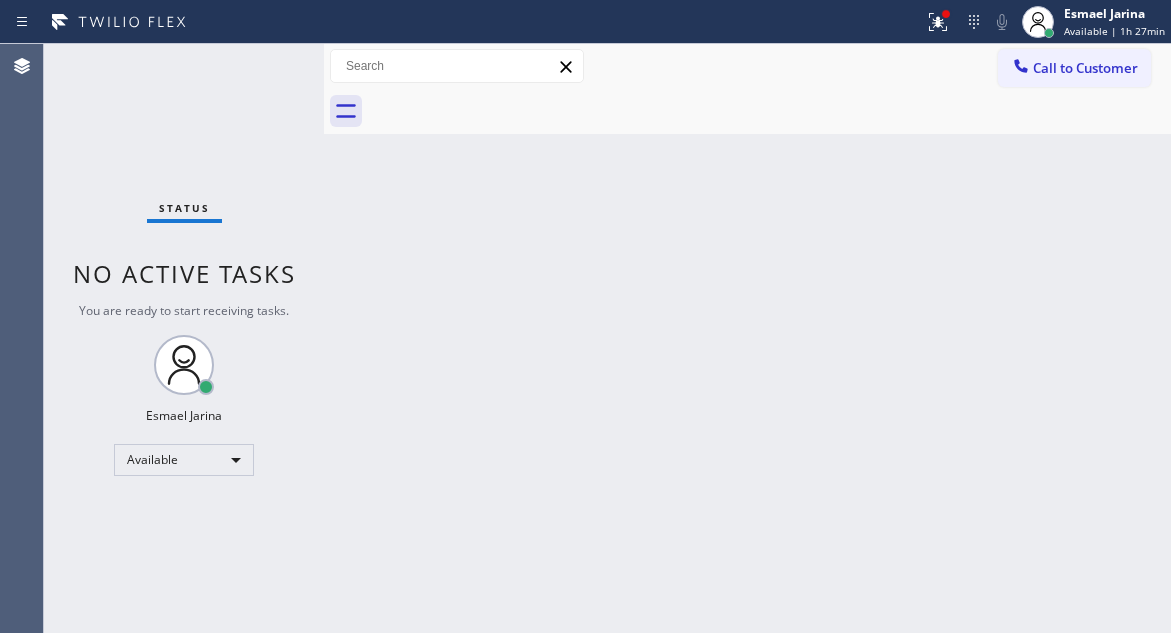 click on "Status   No active tasks     You are ready to start receiving tasks.   Esmael Jarina Available" at bounding box center [184, 338] 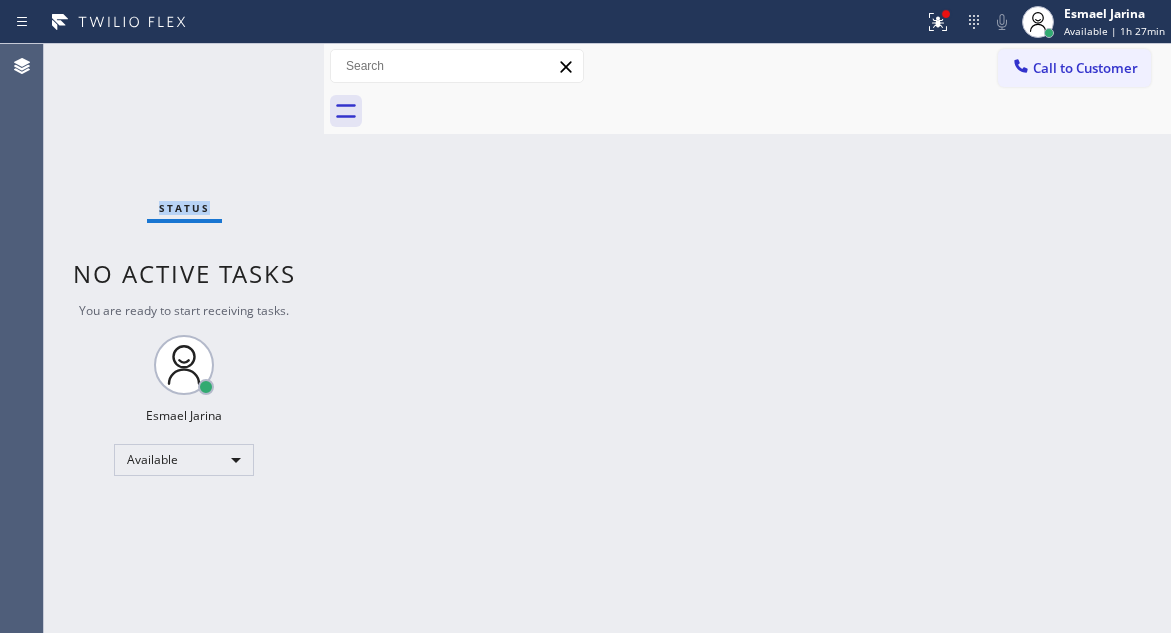 click on "Status   No active tasks     You are ready to start receiving tasks.   Esmael Jarina Available" at bounding box center (184, 338) 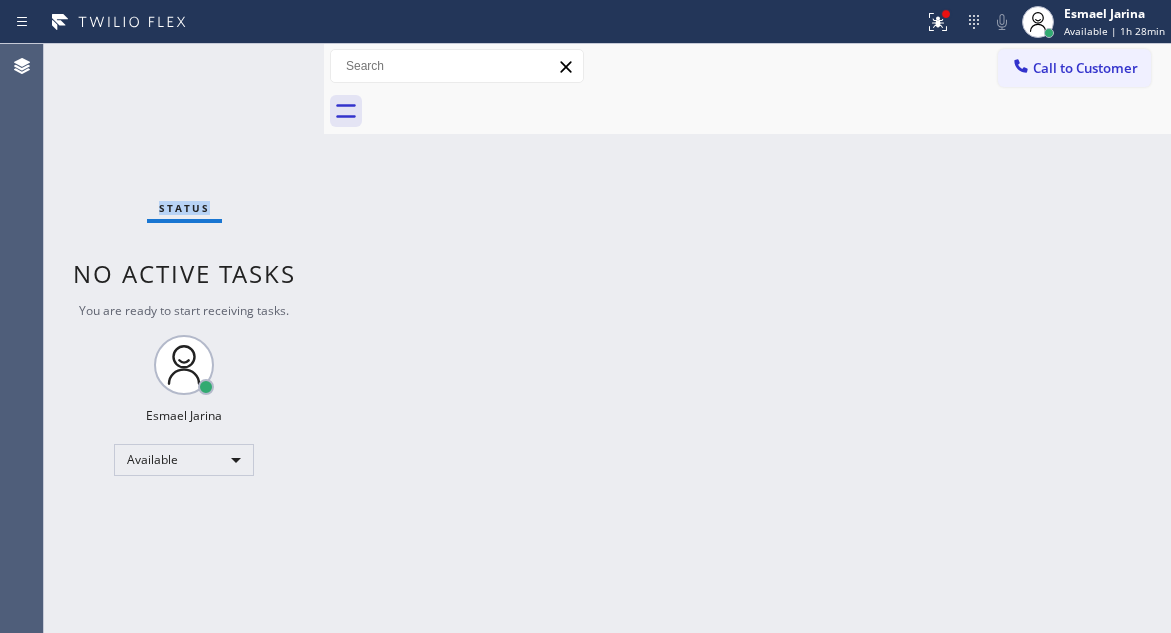 click on "Status   No active tasks     You are ready to start receiving tasks.   Esmael Jarina Available" at bounding box center (184, 338) 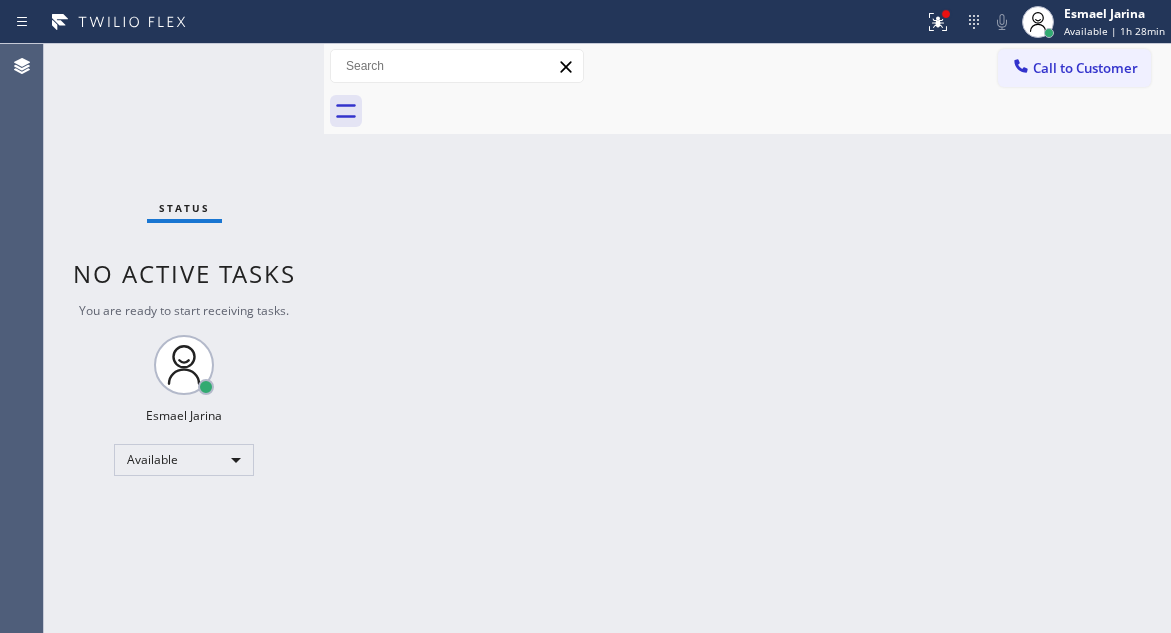 click on "Back to Dashboard Change Sender ID Customers Technicians Select a contact Outbound call Technician Search Technician Your caller id phone number Your caller id phone number Call Technician info Name   Phone none Address none Change Sender ID HVAC [PHONE] 5 Star Appliance [PHONE] Appliance Repair [PHONE] Plumbing [PHONE] Air Duct Cleaning [PHONE]  Electricians [PHONE] Cancel Change Check personal SMS Reset Change No tabs Call to Customer Outbound call Location 5 Star Appliance Repair Your caller id phone number [PHONE] Customer number Call Outbound call Technician Search Technician Your caller id phone number Your caller id phone number Call" at bounding box center [747, 338] 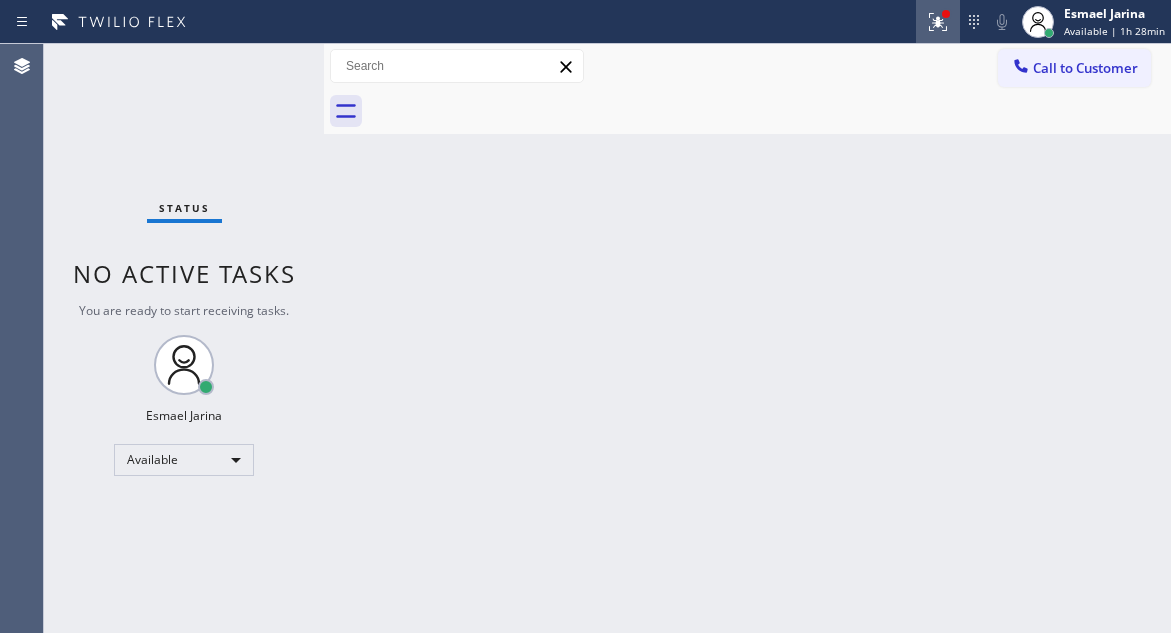 click 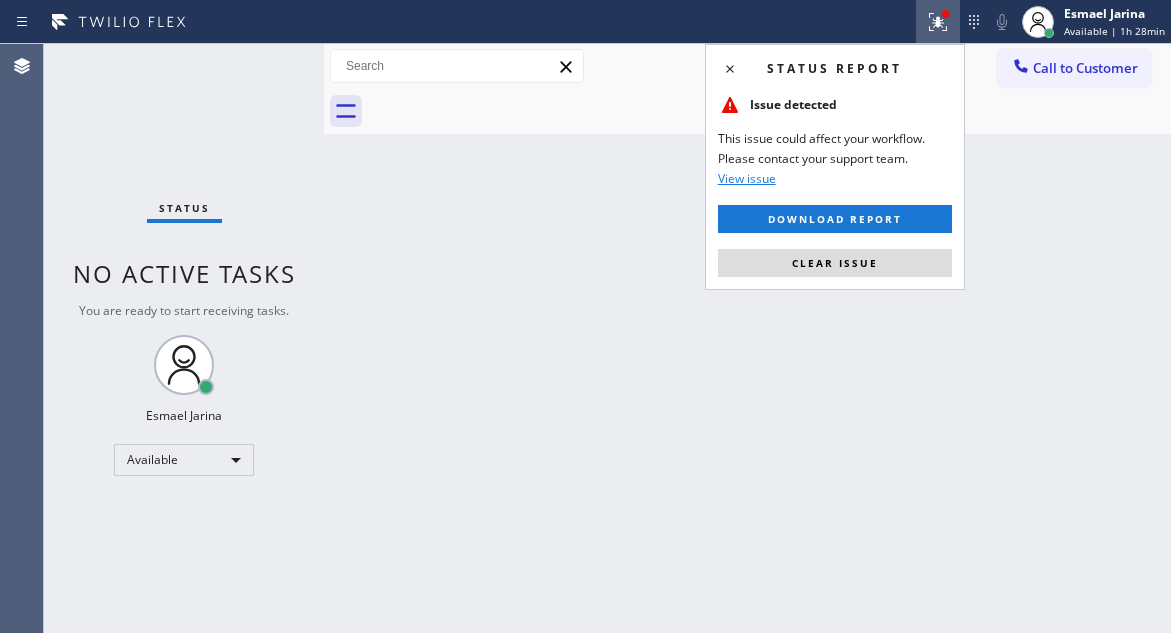 click on "Status report Issue detected This issue could affect your workflow. Please contact your support team. View issue Download report Clear issue" at bounding box center (835, 167) 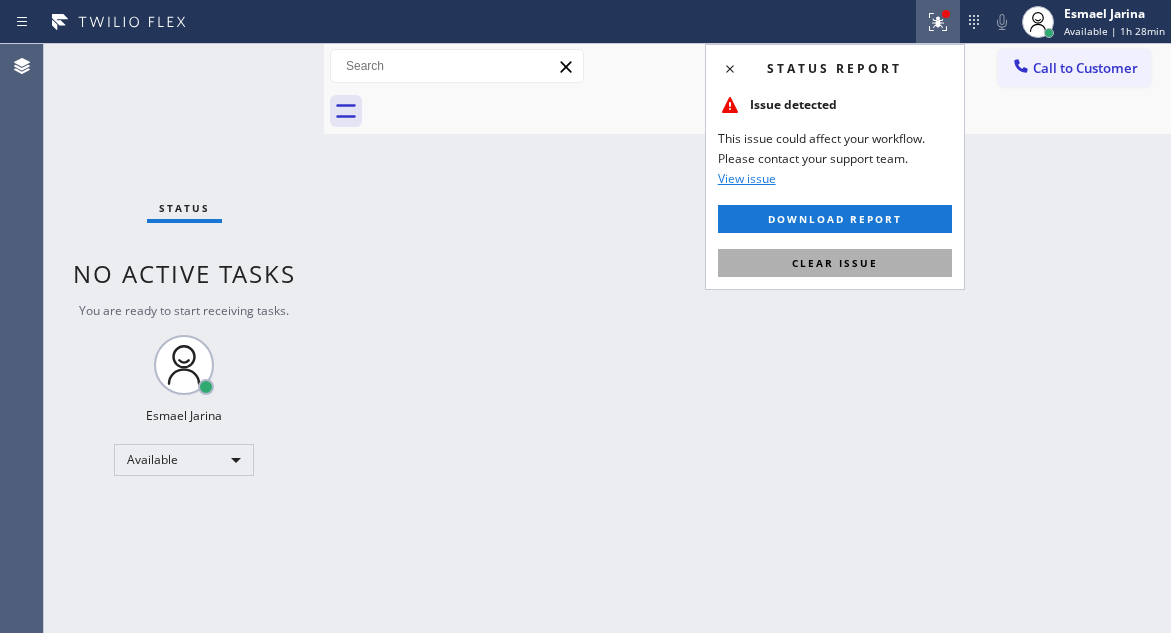 click on "Clear issue" at bounding box center (835, 263) 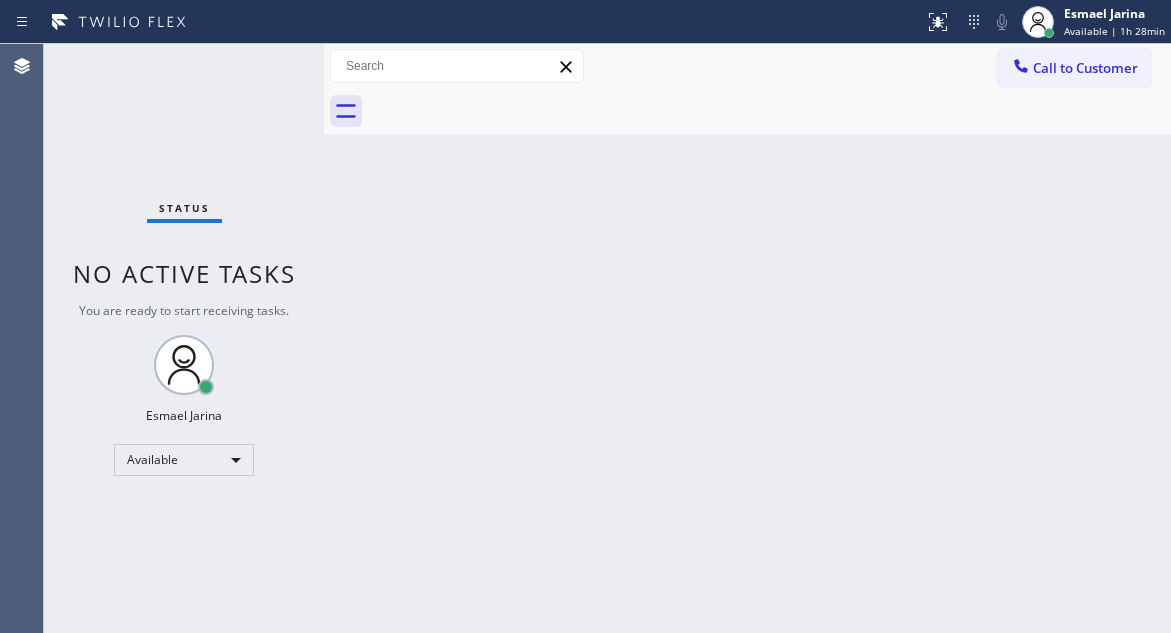 click on "Status   No active tasks     You are ready to start receiving tasks.   Esmael Jarina Available" at bounding box center (184, 338) 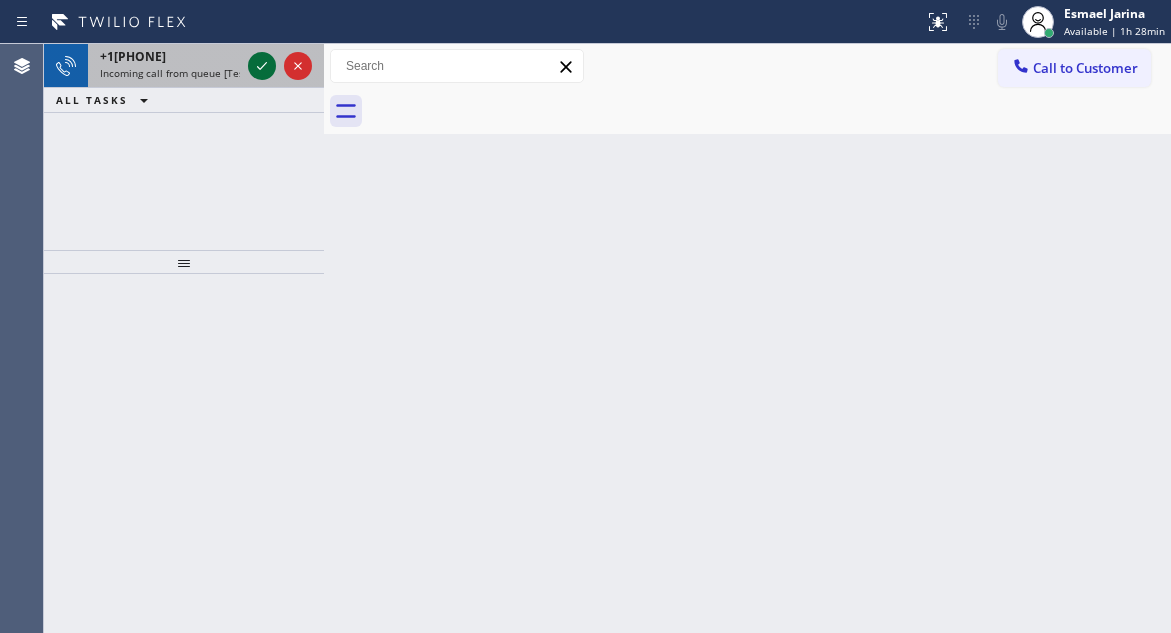 click 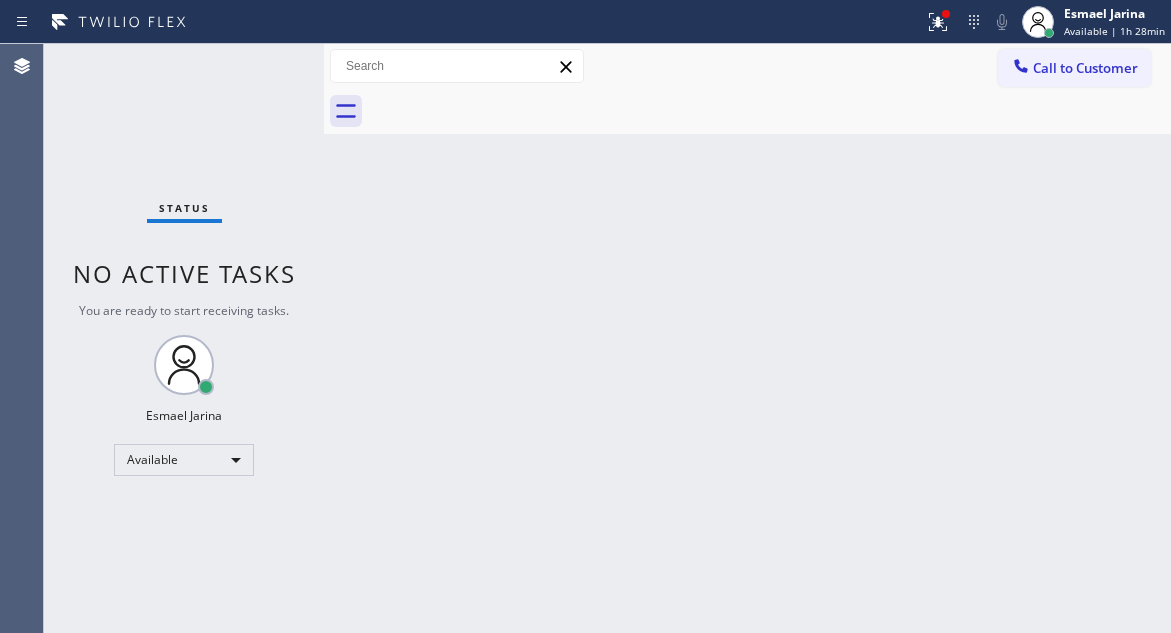 click on "Status   No active tasks     You are ready to start receiving tasks.   Esmael Jarina Available" at bounding box center [184, 338] 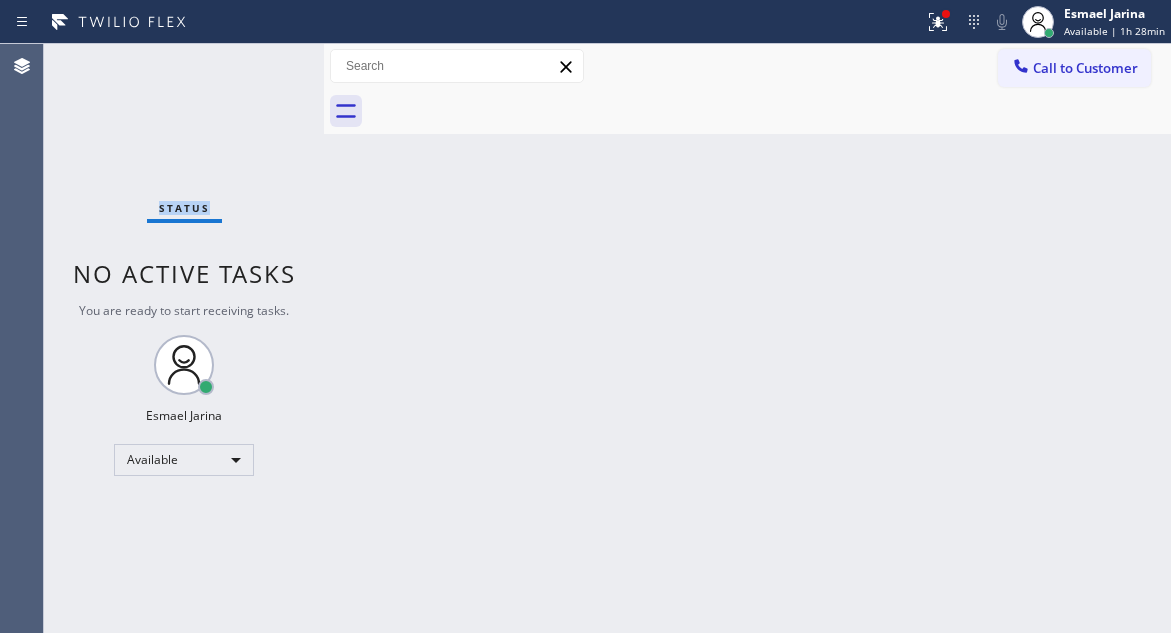 click on "Status   No active tasks     You are ready to start receiving tasks.   Esmael Jarina Available" at bounding box center [184, 338] 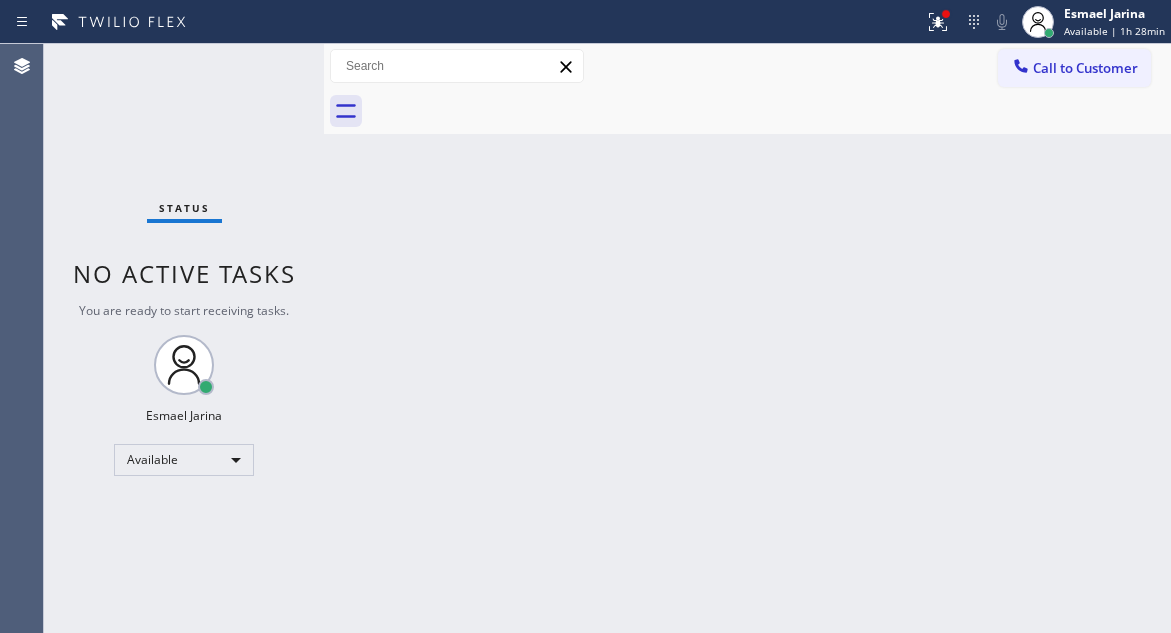 click on "Back to Dashboard Change Sender ID Customers Technicians Select a contact Outbound call Technician Search Technician Your caller id phone number Your caller id phone number Call Technician info Name   Phone none Address none Change Sender ID HVAC [PHONE] 5 Star Appliance [PHONE] Appliance Repair [PHONE] Plumbing [PHONE] Air Duct Cleaning [PHONE]  Electricians [PHONE] Cancel Change Check personal SMS Reset Change No tabs Call to Customer Outbound call Location 5 Star Appliance Repair Your caller id phone number [PHONE] Customer number Call Outbound call Technician Search Technician Your caller id phone number Your caller id phone number Call" at bounding box center (747, 338) 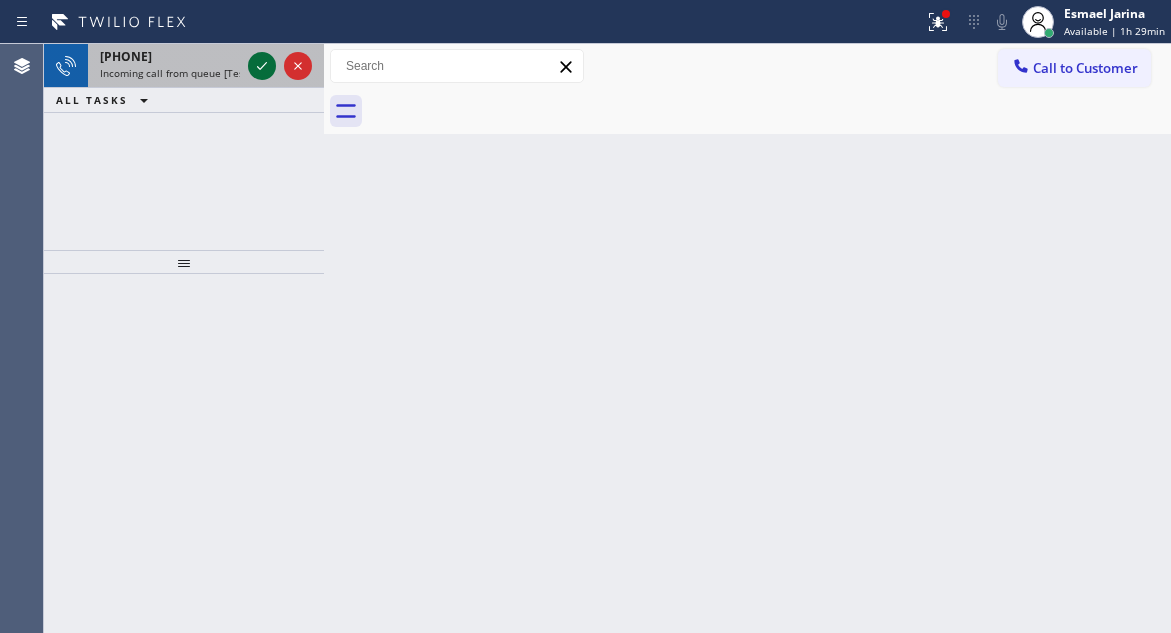 click 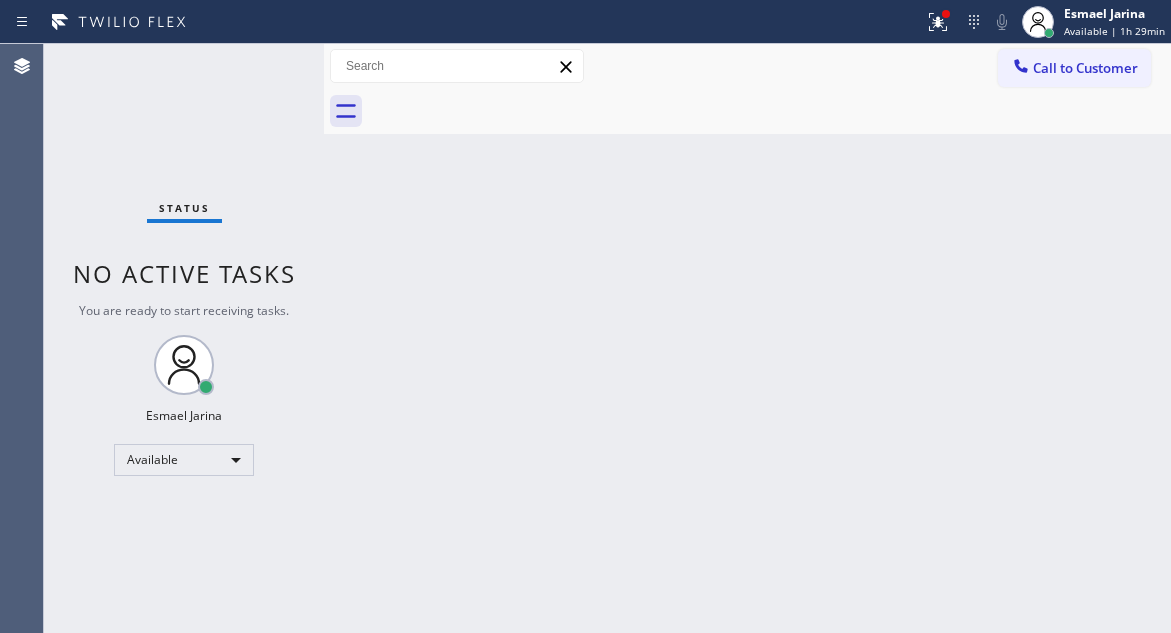 drag, startPoint x: 665, startPoint y: 394, endPoint x: 669, endPoint y: 330, distance: 64.12488 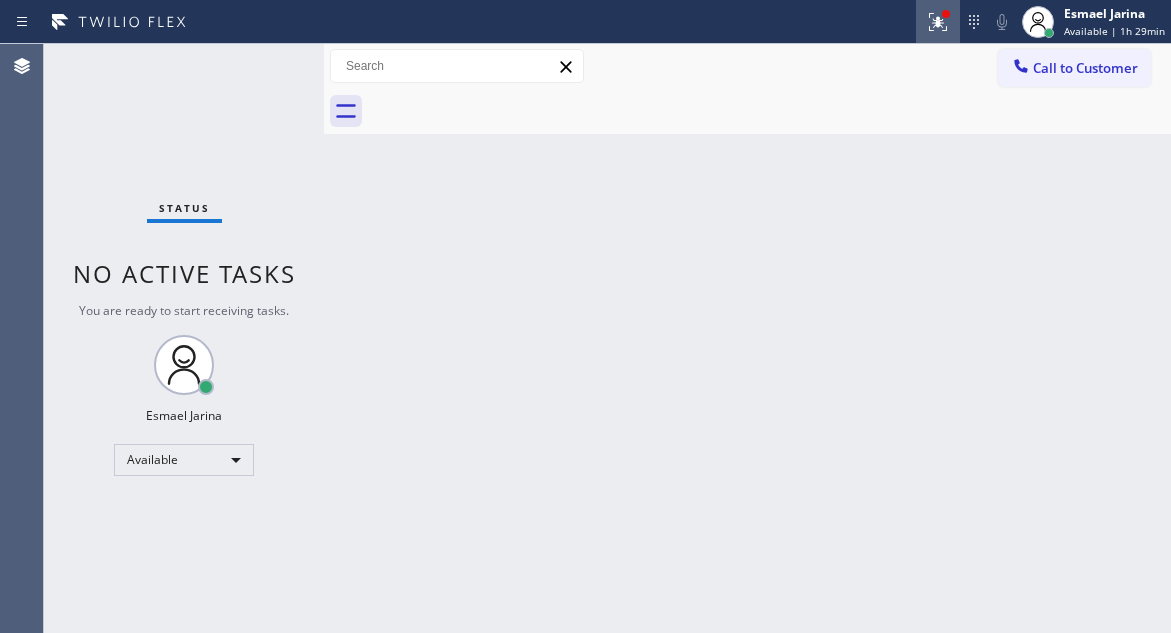 click 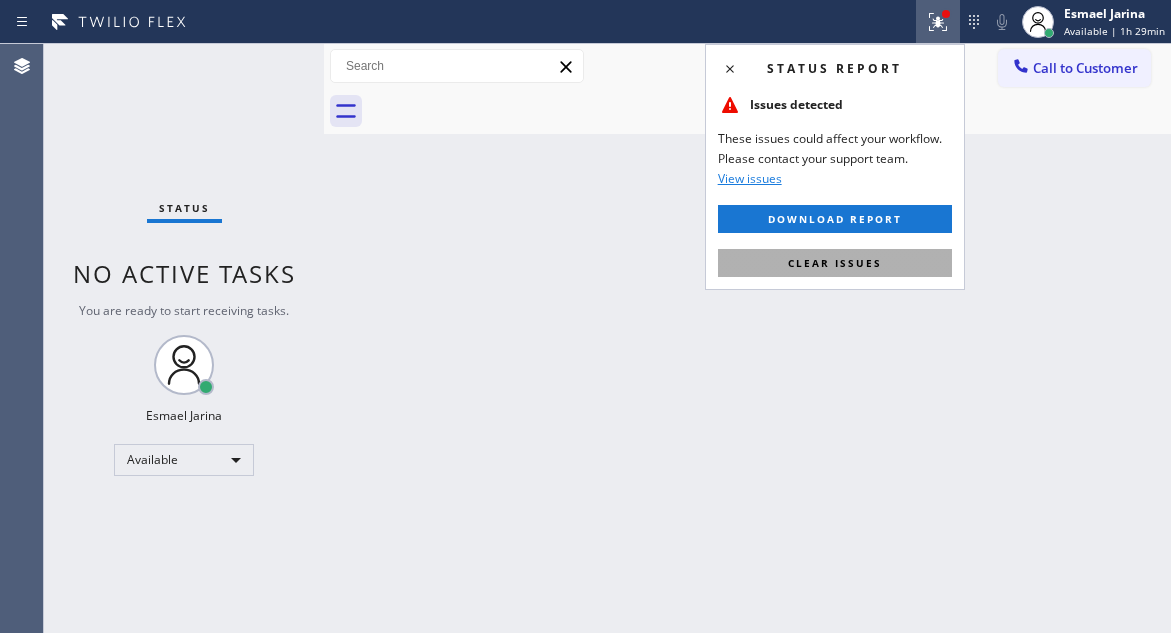 click on "Clear issues" at bounding box center [835, 263] 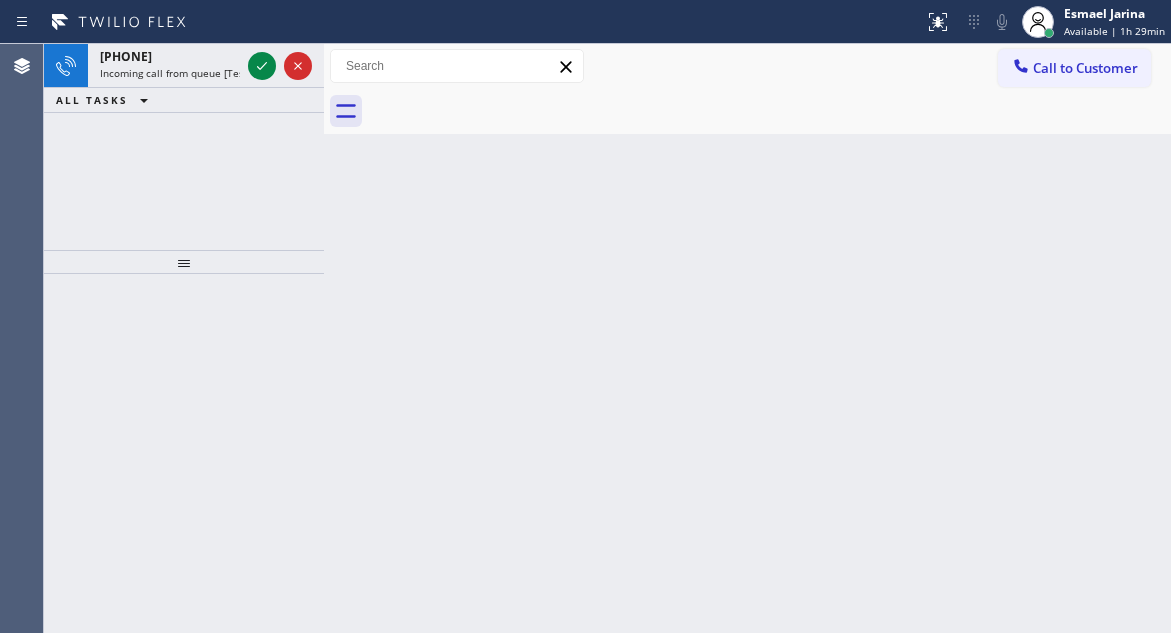 click on "Back to Dashboard Change Sender ID Customers Technicians Select a contact Outbound call Technician Search Technician Your caller id phone number Your caller id phone number Call Technician info Name   Phone none Address none Change Sender ID HVAC [PHONE] 5 Star Appliance [PHONE] Appliance Repair [PHONE] Plumbing [PHONE] Air Duct Cleaning [PHONE]  Electricians [PHONE] Cancel Change Check personal SMS Reset Change No tabs Call to Customer Outbound call Location 5 Star Appliance Repair Your caller id phone number [PHONE] Customer number Call Outbound call Technician Search Technician Your caller id phone number Your caller id phone number Call" at bounding box center (747, 338) 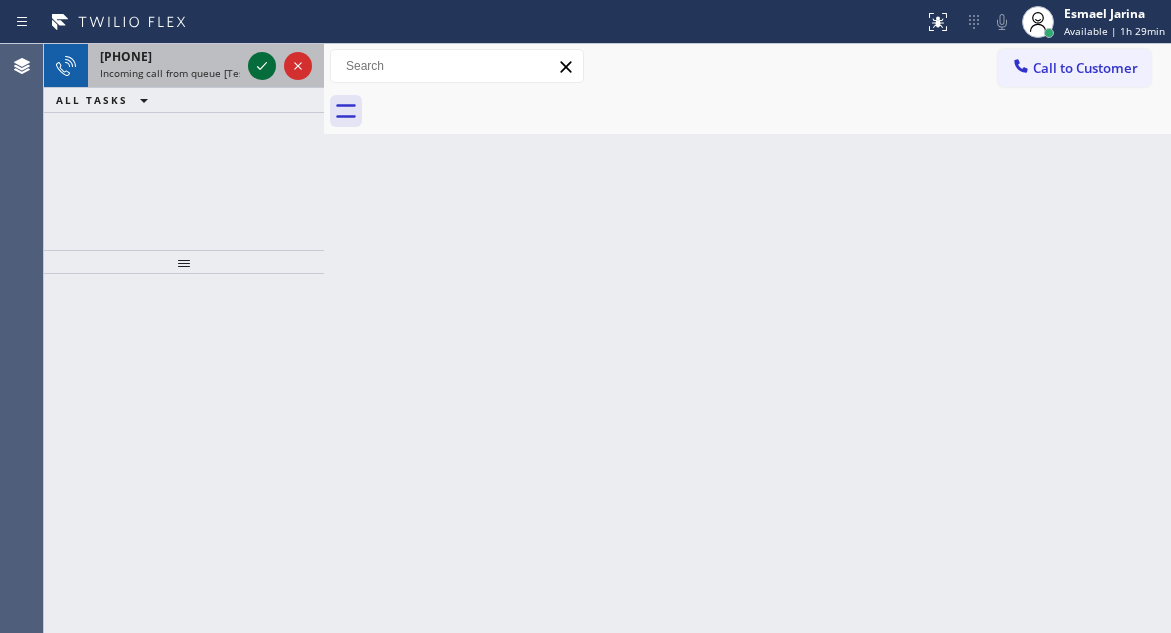 click 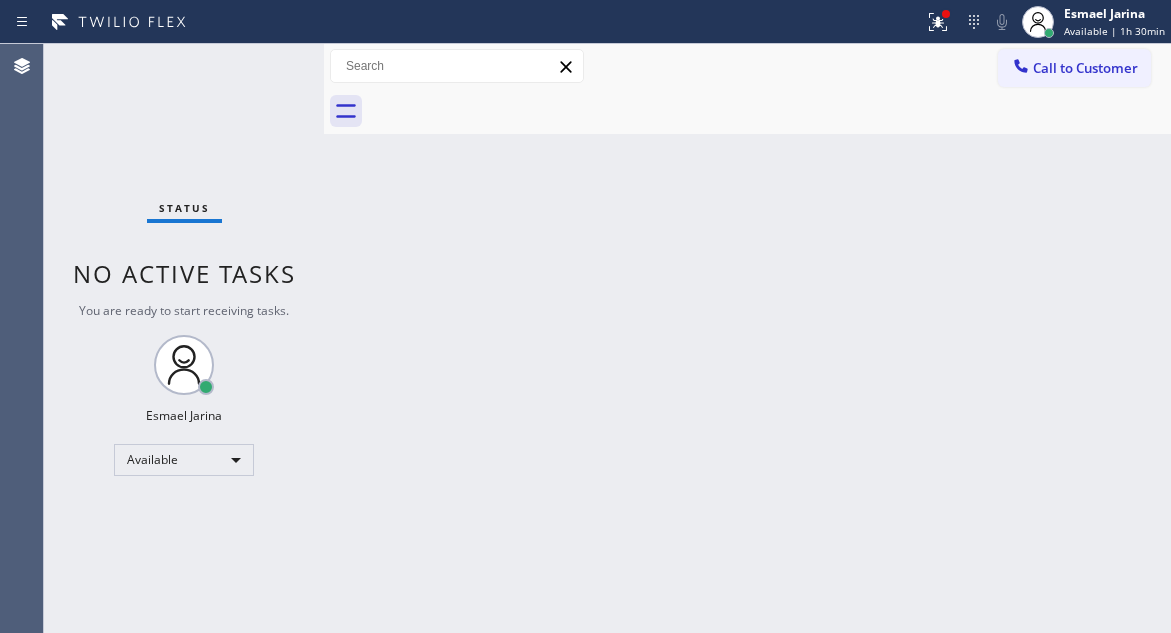 click on "Back to Dashboard Change Sender ID Customers Technicians Select a contact Outbound call Technician Search Technician Your caller id phone number Your caller id phone number Call Technician info Name   Phone none Address none Change Sender ID HVAC [PHONE] 5 Star Appliance [PHONE] Appliance Repair [PHONE] Plumbing [PHONE] Air Duct Cleaning [PHONE]  Electricians [PHONE] Cancel Change Check personal SMS Reset Change No tabs Call to Customer Outbound call Location 5 Star Appliance Repair Your caller id phone number [PHONE] Customer number Call Outbound call Technician Search Technician Your caller id phone number Your caller id phone number Call" at bounding box center (747, 338) 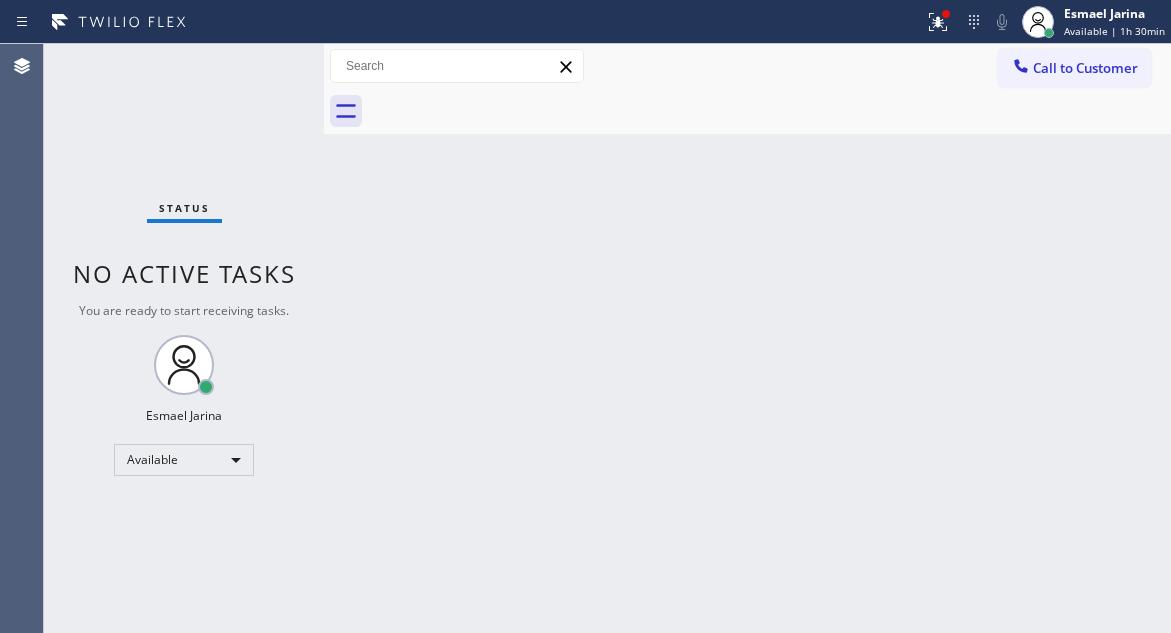 click on "Status   No active tasks     You are ready to start receiving tasks.   Esmael Jarina Available" at bounding box center [184, 338] 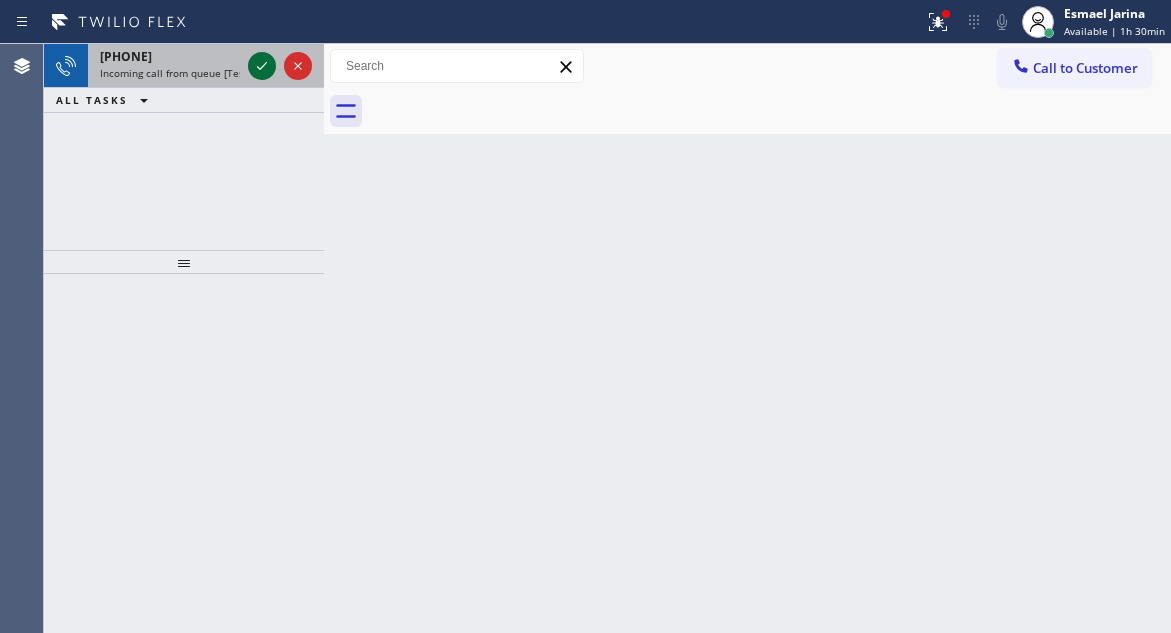 click 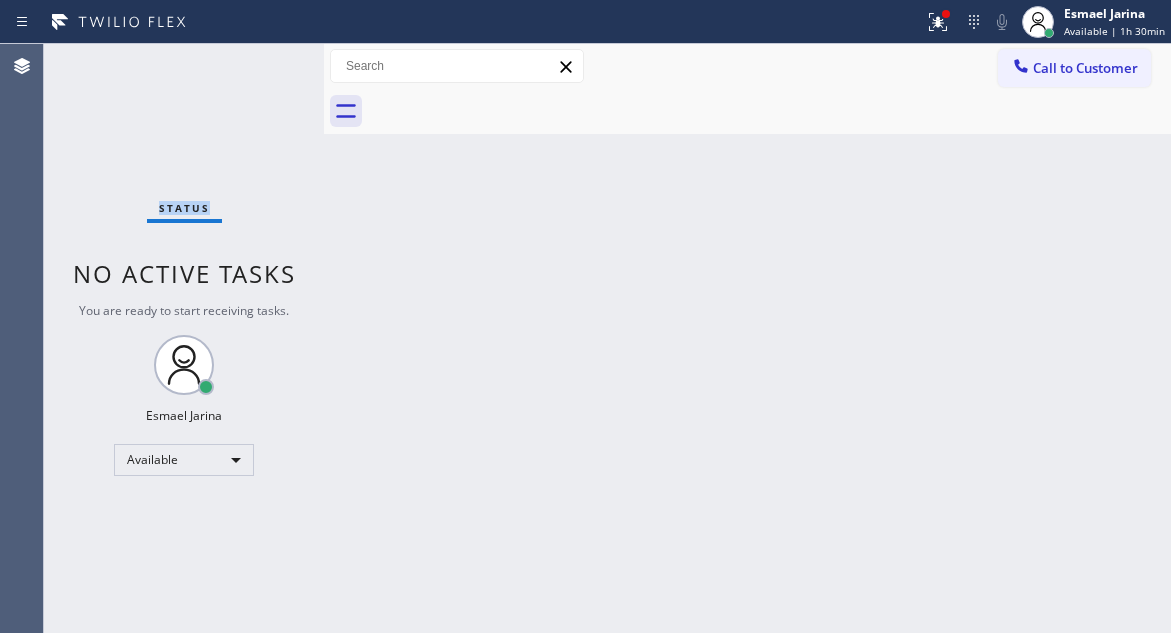 click on "Status   No active tasks     You are ready to start receiving tasks.   Esmael Jarina Available" at bounding box center (184, 338) 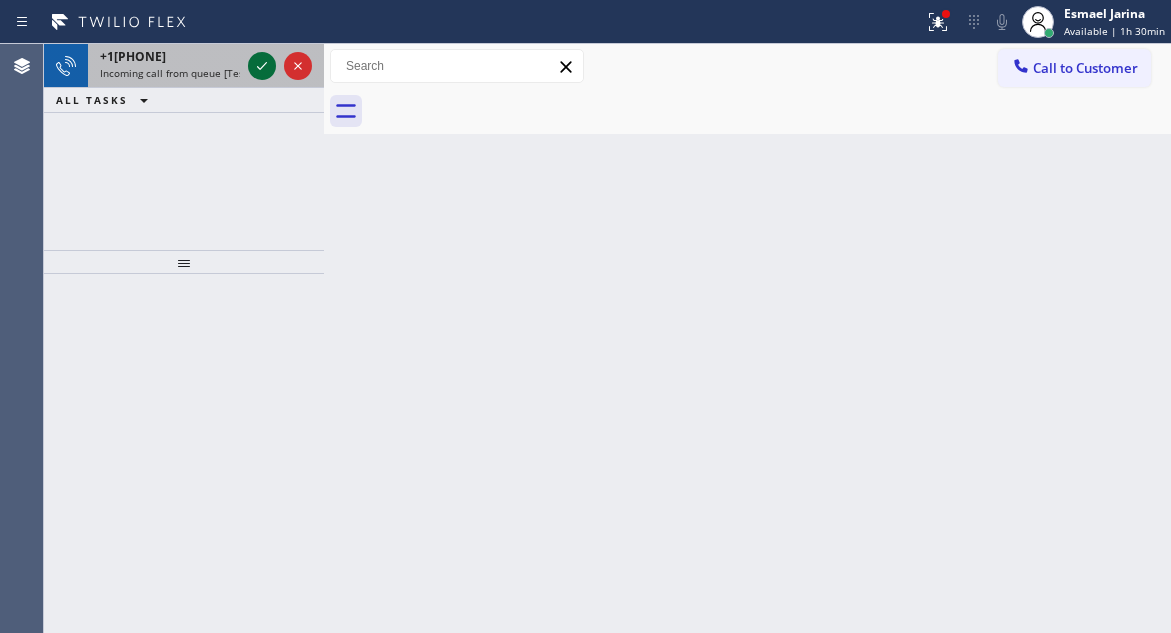 click 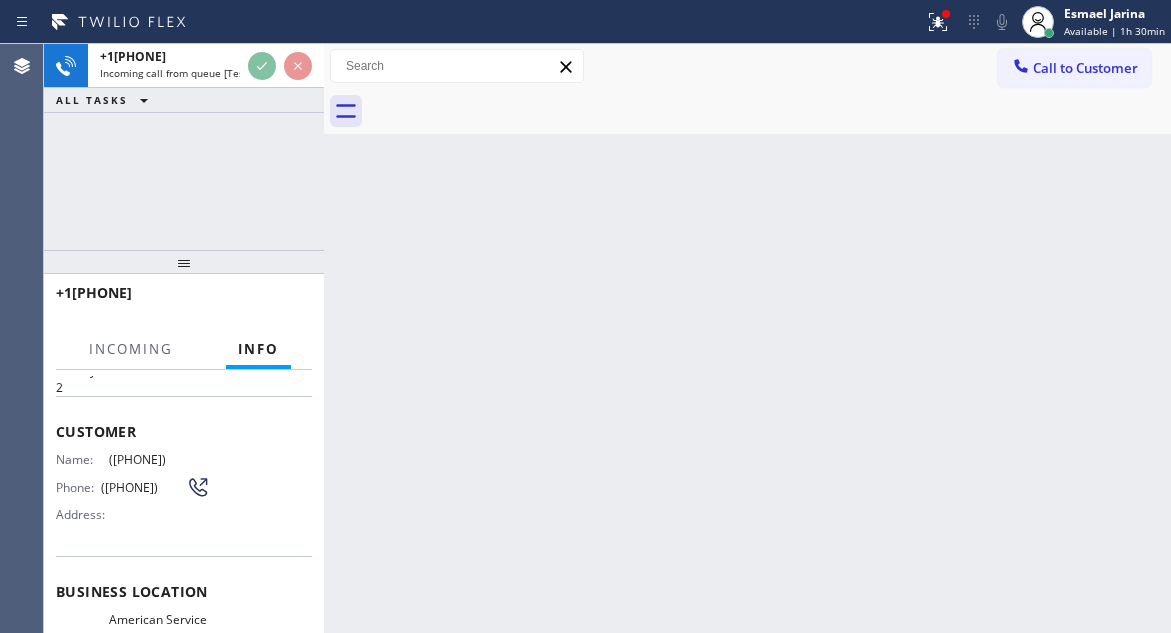 scroll, scrollTop: 100, scrollLeft: 0, axis: vertical 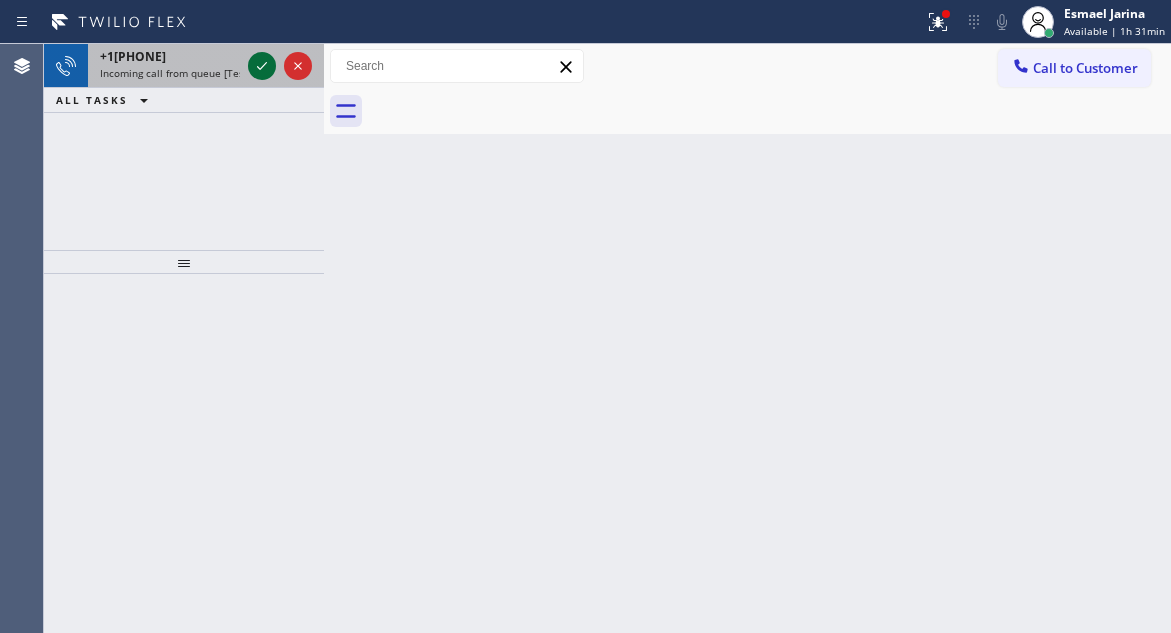 click 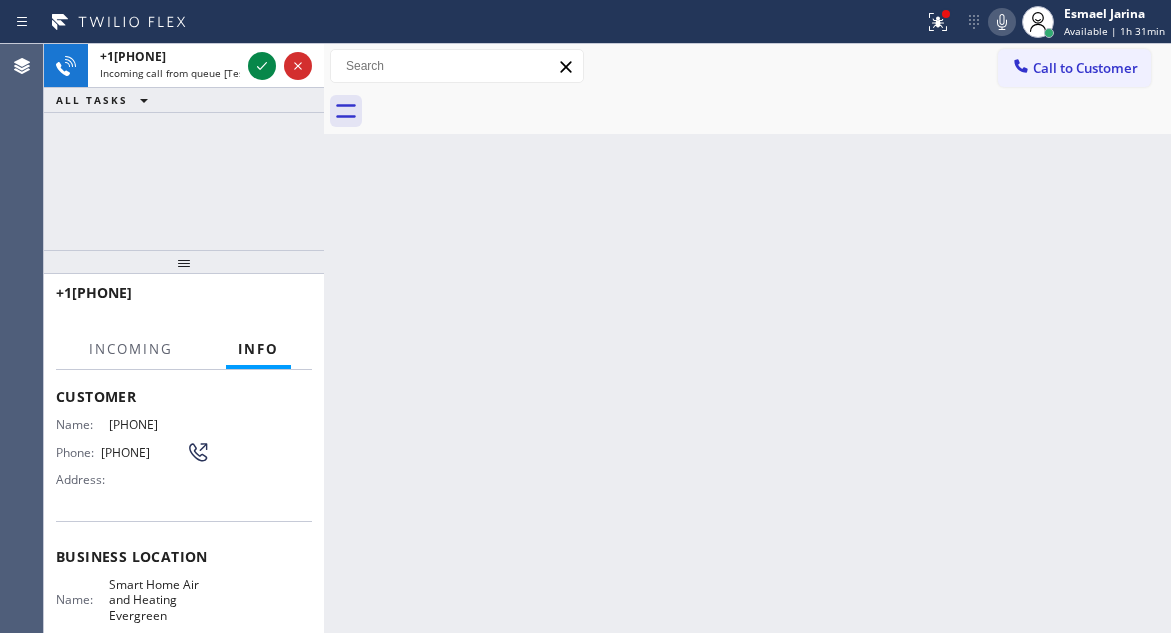 scroll, scrollTop: 200, scrollLeft: 0, axis: vertical 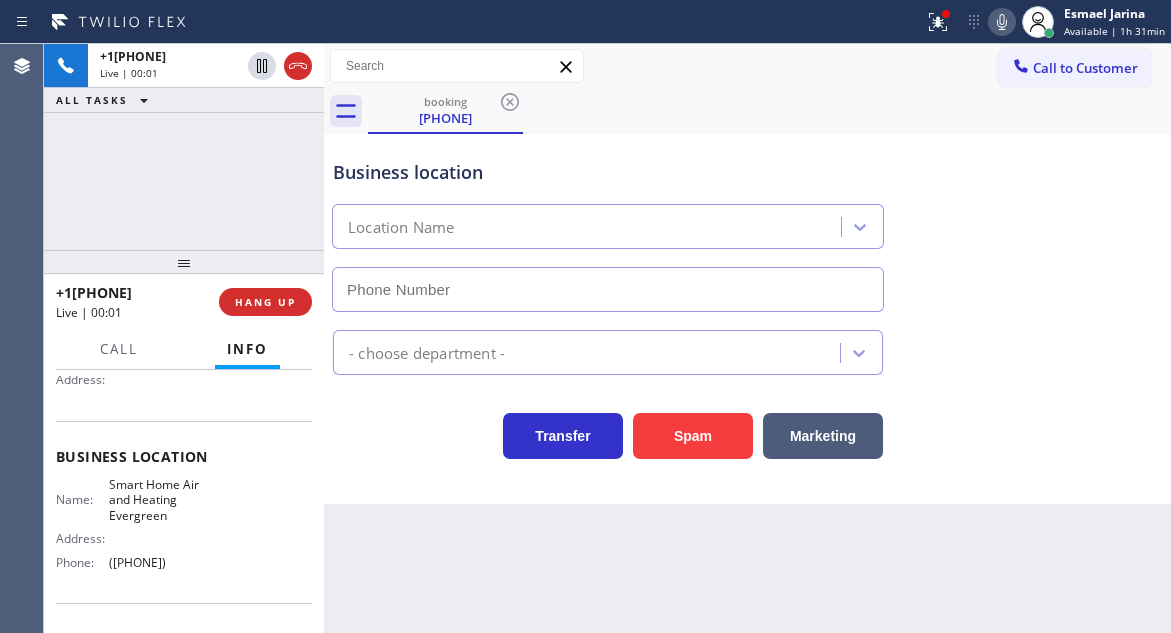 click on "Smart Home Air and Heating Evergreen" at bounding box center [159, 500] 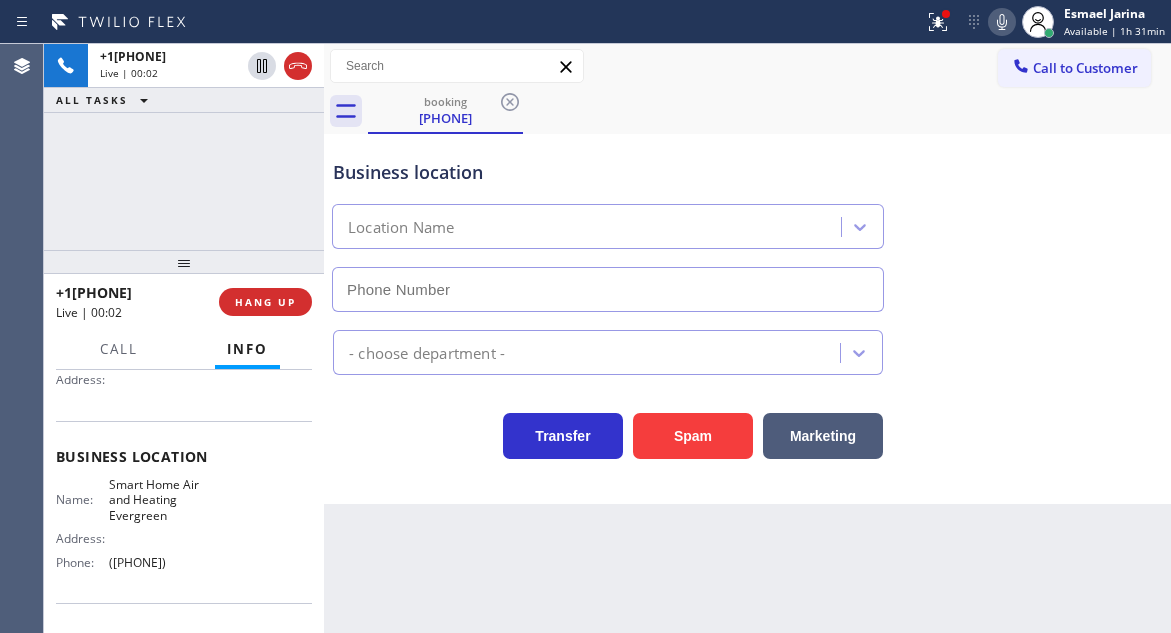 click on "Smart Home Air and Heating Evergreen" at bounding box center [159, 500] 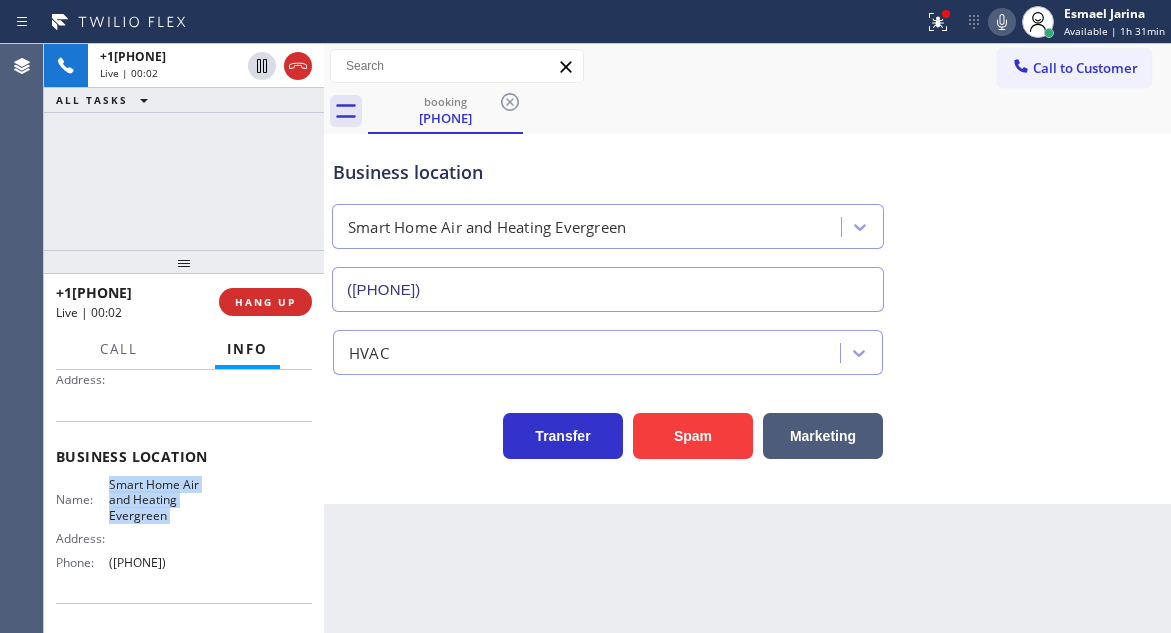 type on "([PHONE])" 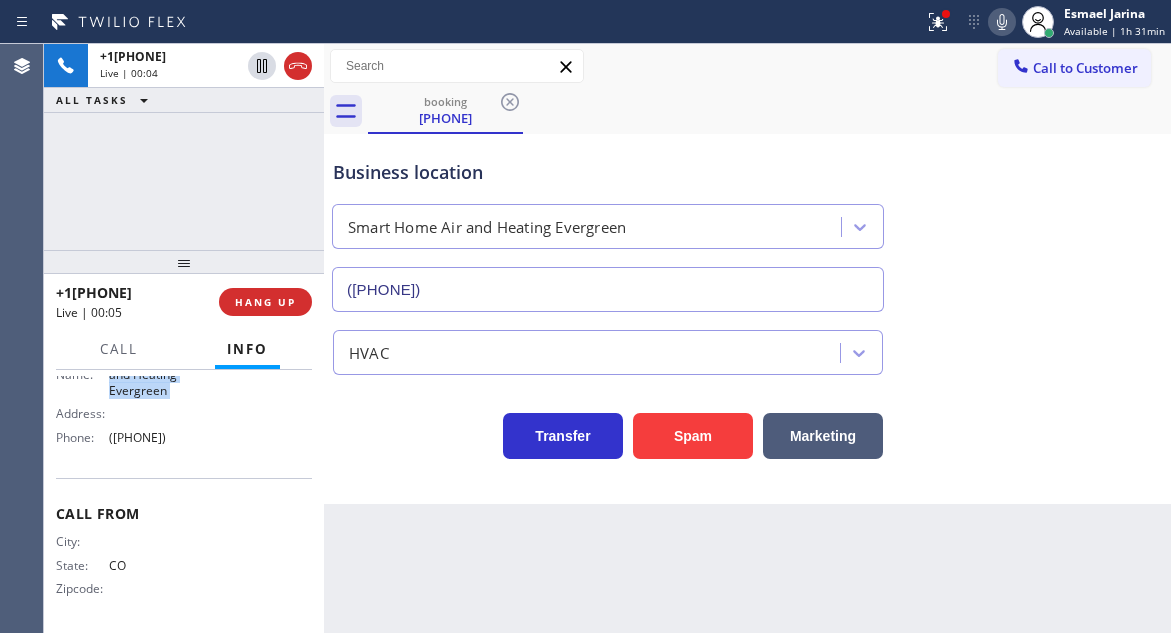 scroll, scrollTop: 334, scrollLeft: 0, axis: vertical 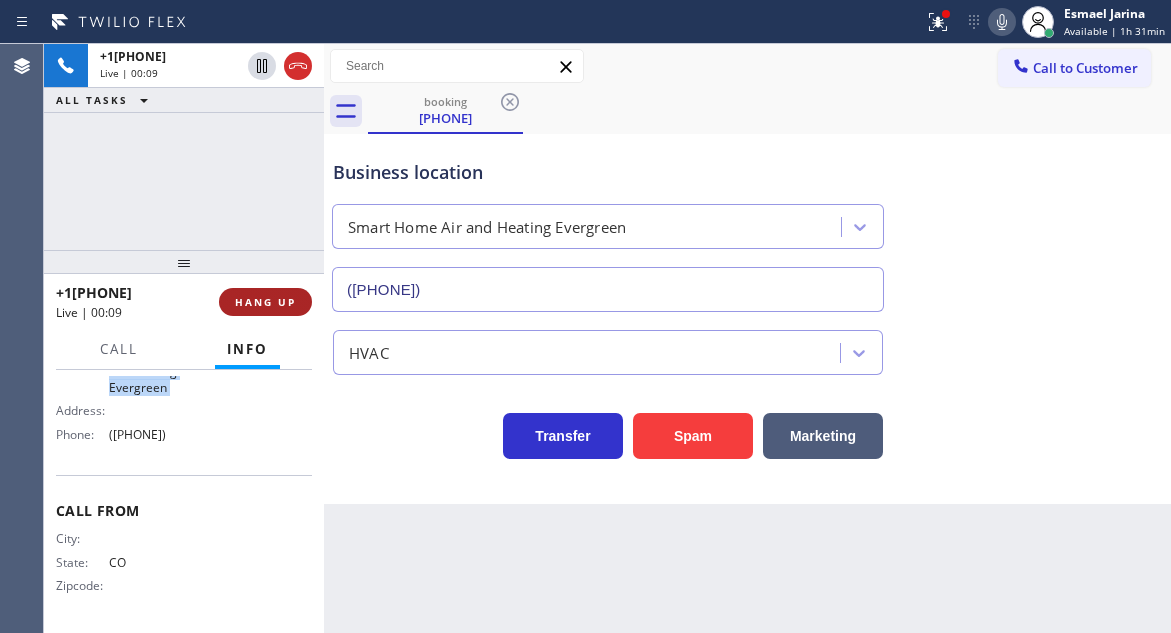 click on "HANG UP" at bounding box center (265, 302) 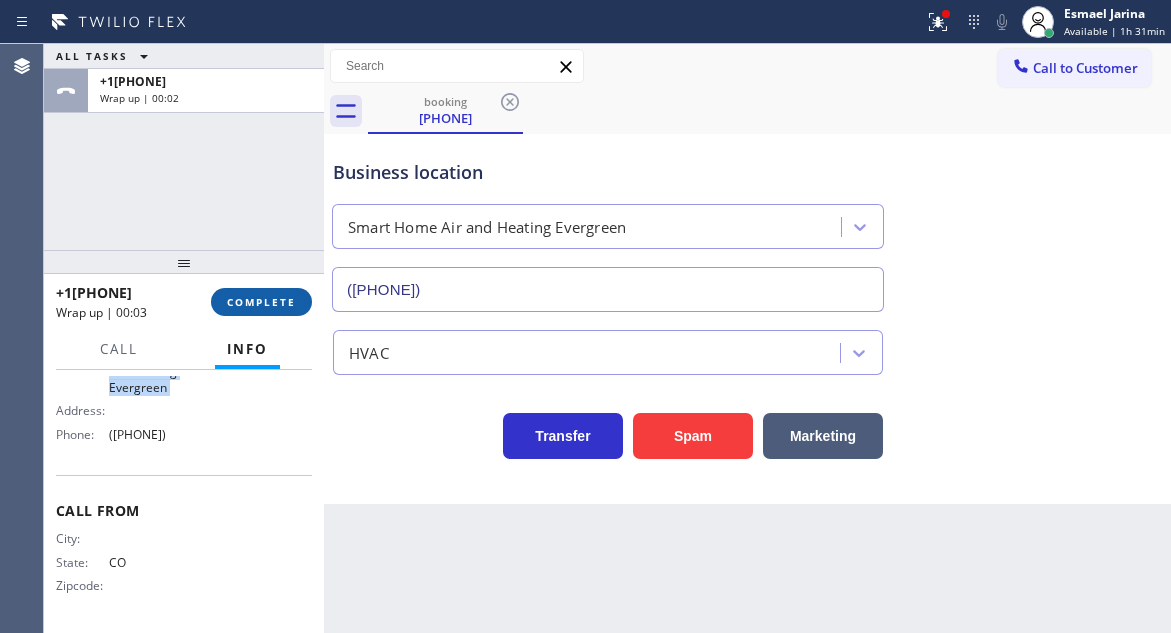click on "COMPLETE" at bounding box center (261, 302) 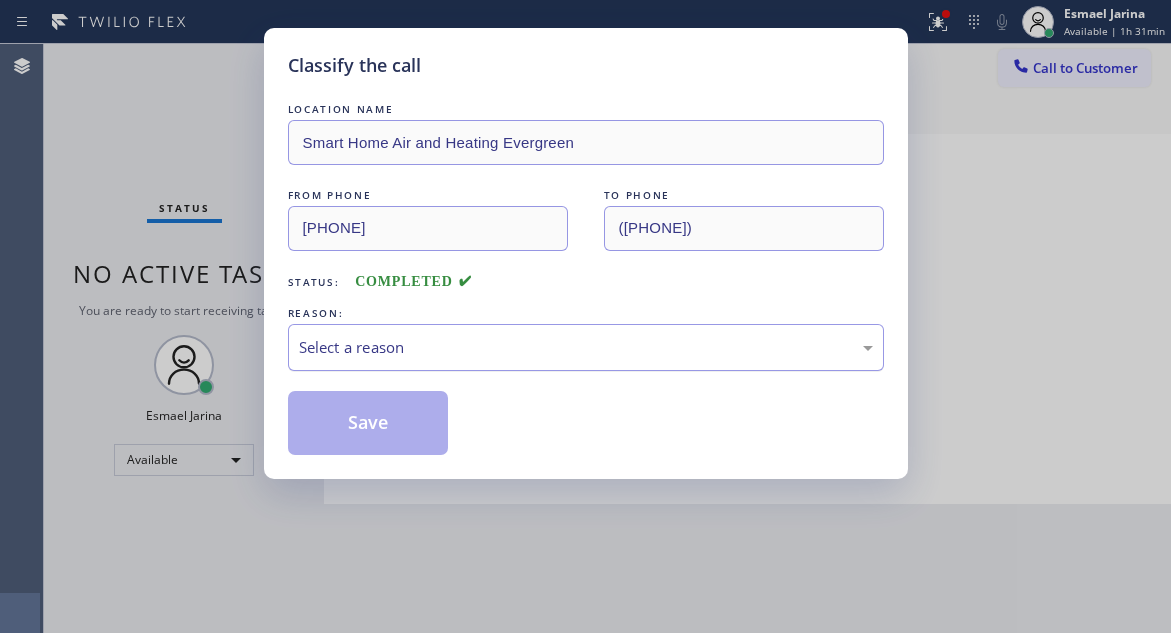 click on "Select a reason" at bounding box center (586, 347) 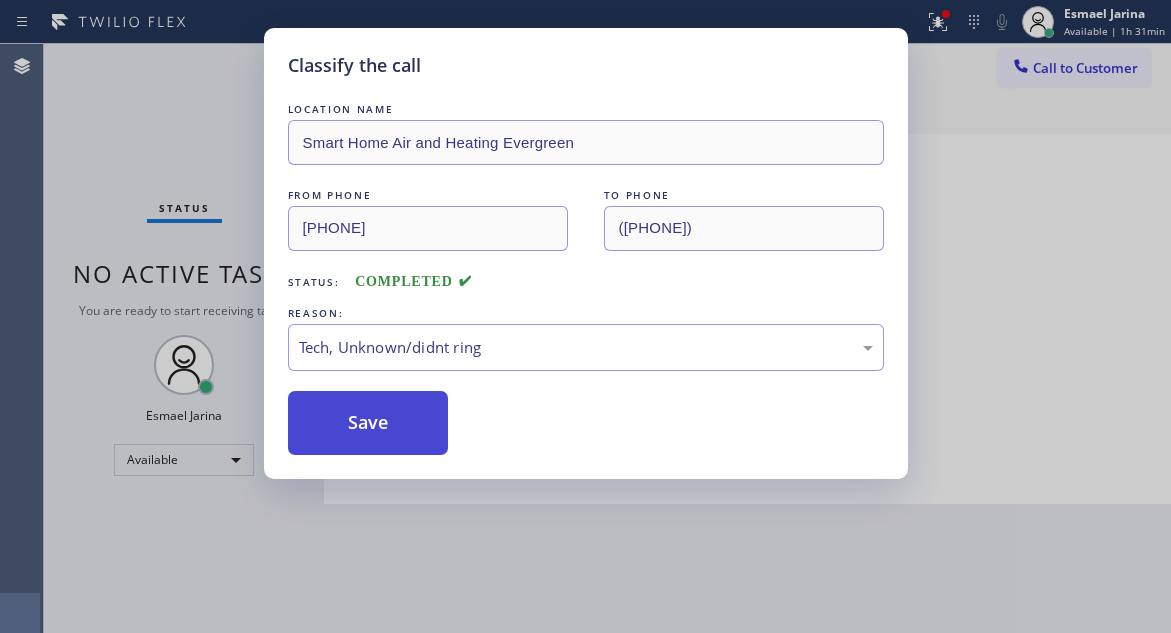 click on "Save" at bounding box center [368, 423] 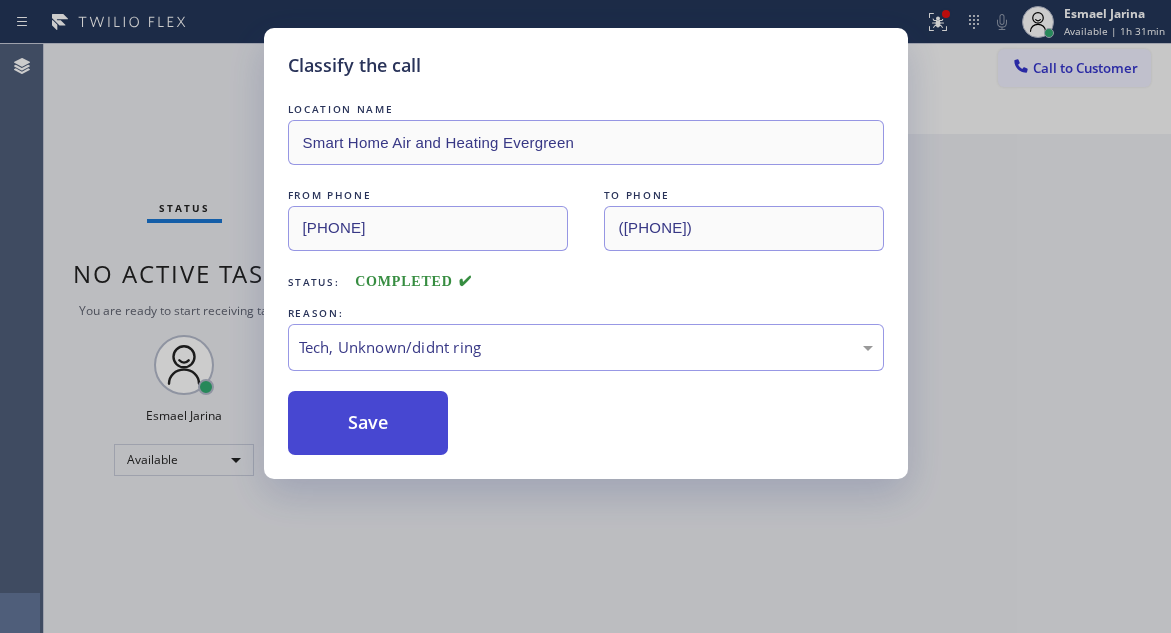 click on "Save" at bounding box center [368, 423] 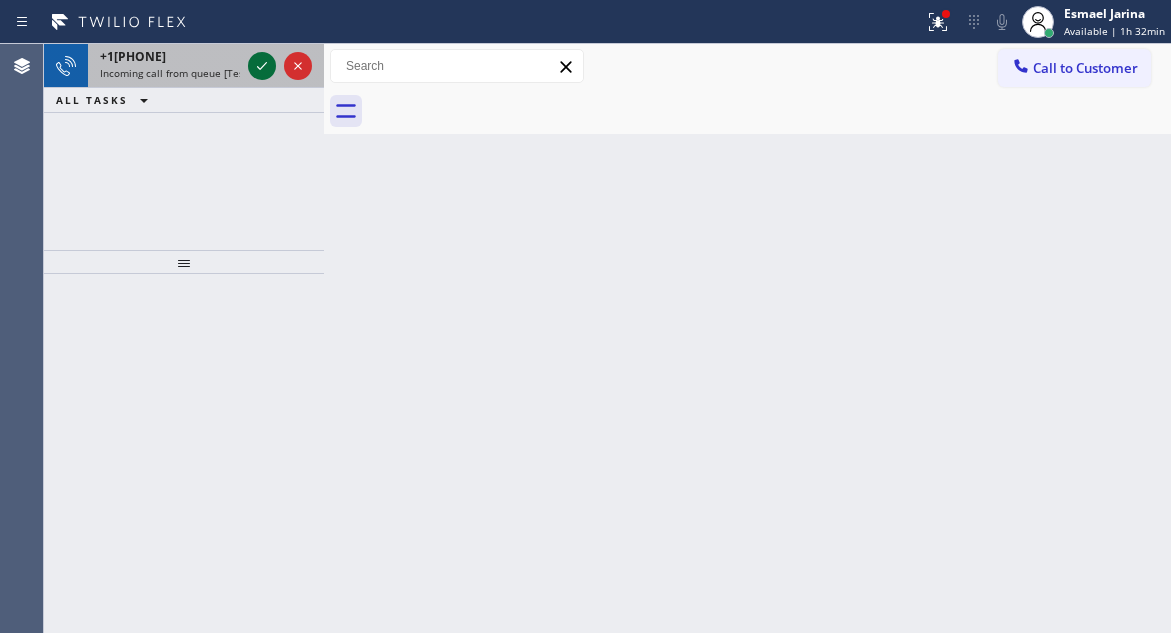 click 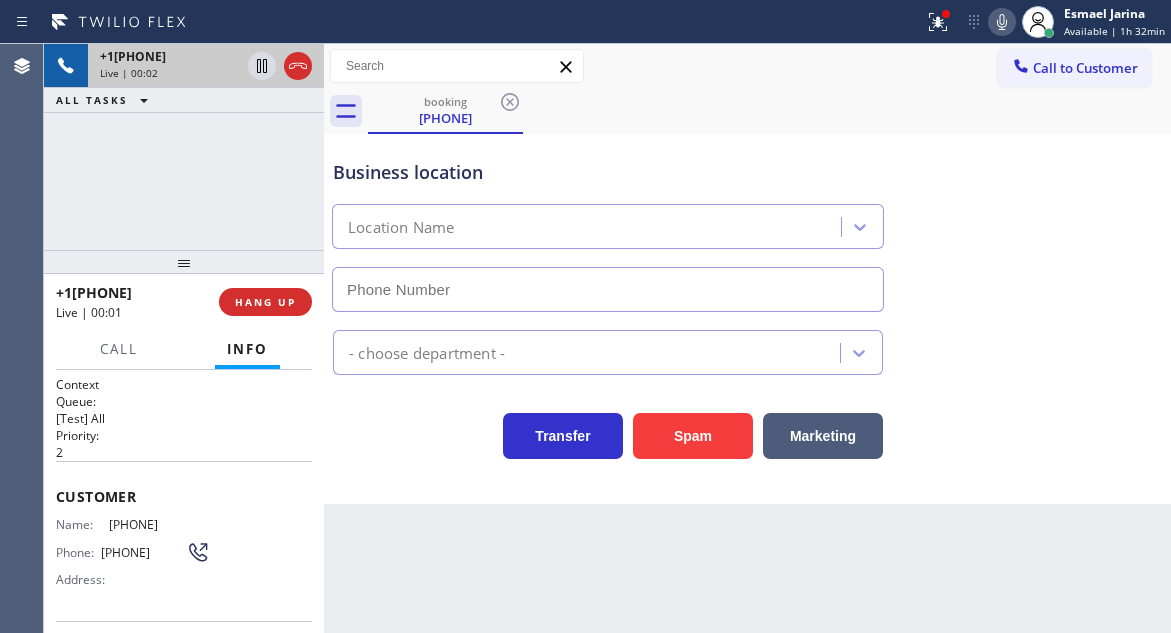 scroll, scrollTop: 300, scrollLeft: 0, axis: vertical 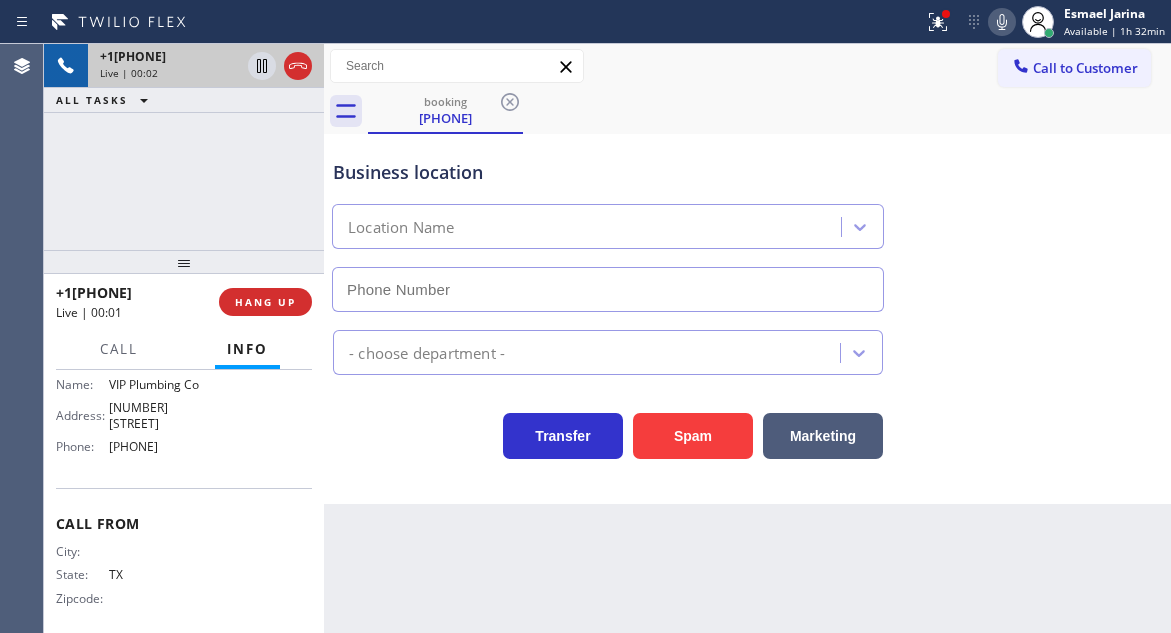 type on "[PHONE]" 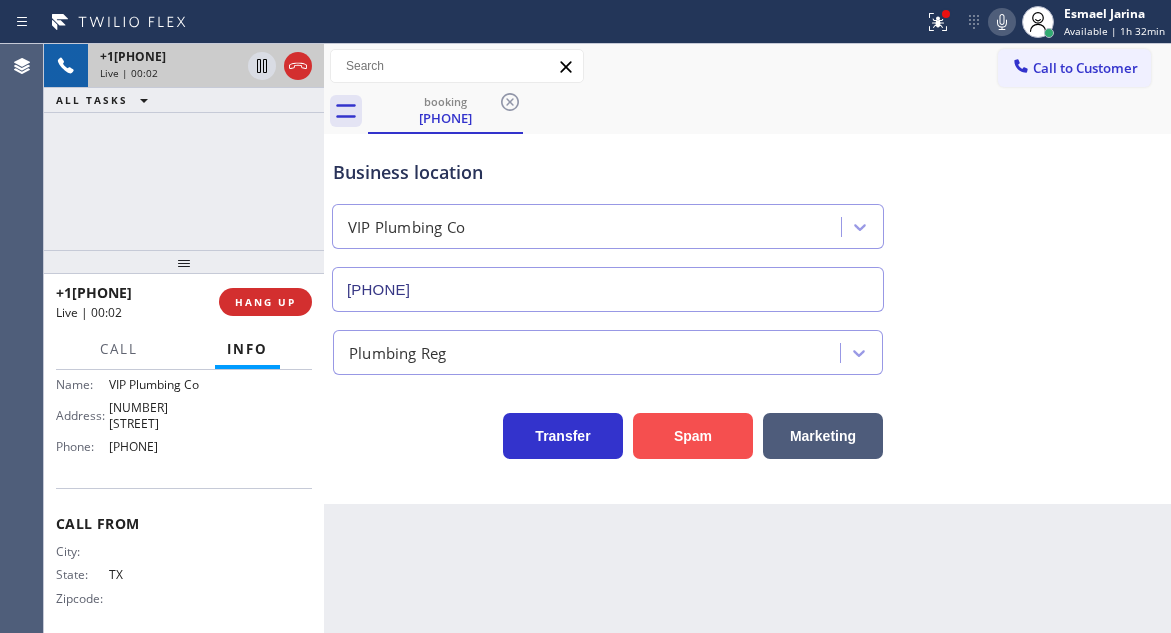 click on "Spam" at bounding box center (693, 436) 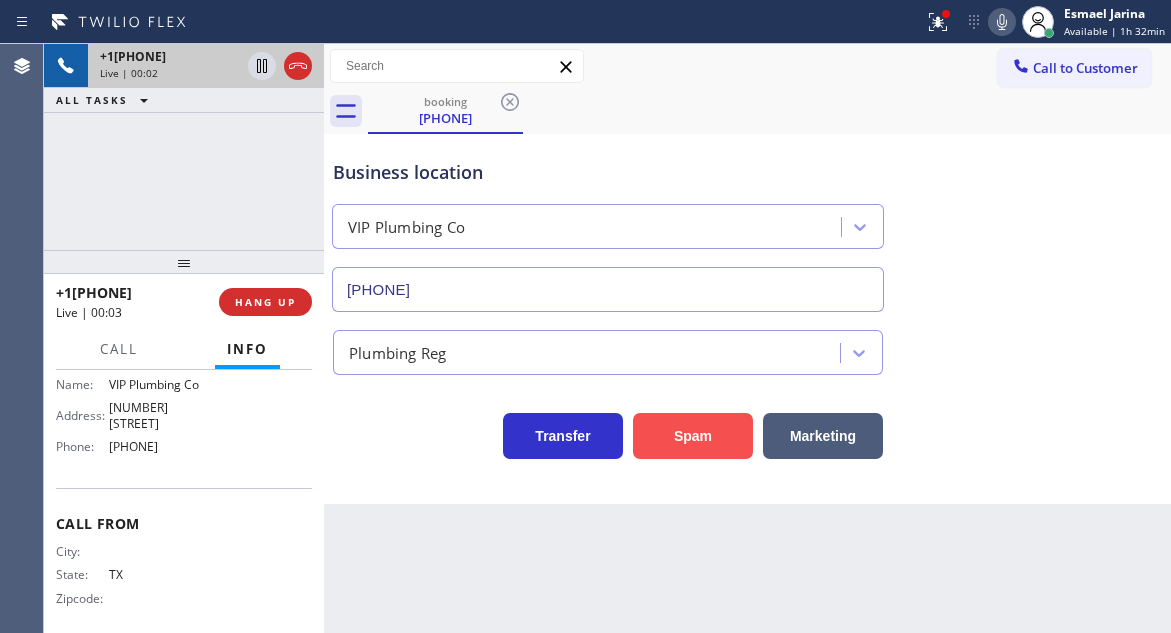 click on "Spam" at bounding box center [693, 436] 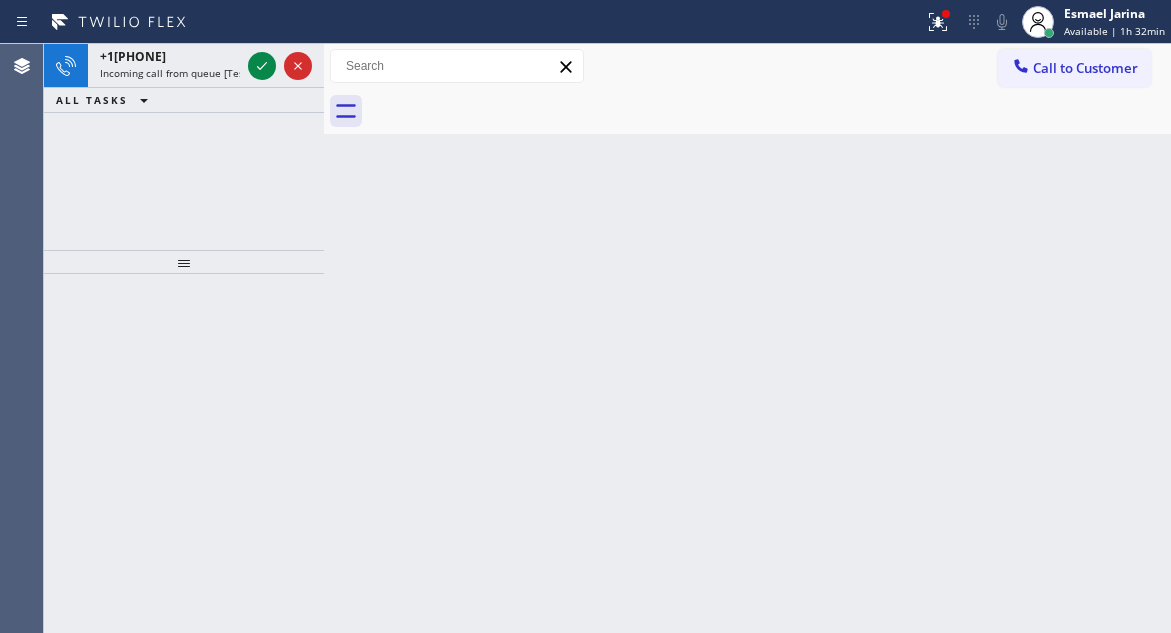 click on "Back to Dashboard Change Sender ID Customers Technicians Select a contact Outbound call Technician Search Technician Your caller id phone number Your caller id phone number Call Technician info Name   Phone none Address none Change Sender ID HVAC [PHONE] 5 Star Appliance [PHONE] Appliance Repair [PHONE] Plumbing [PHONE] Air Duct Cleaning [PHONE]  Electricians [PHONE] Cancel Change Check personal SMS Reset Change No tabs Call to Customer Outbound call Location 5 Star Appliance Repair Your caller id phone number [PHONE] Customer number Call Outbound call Technician Search Technician Your caller id phone number Your caller id phone number Call" at bounding box center (747, 338) 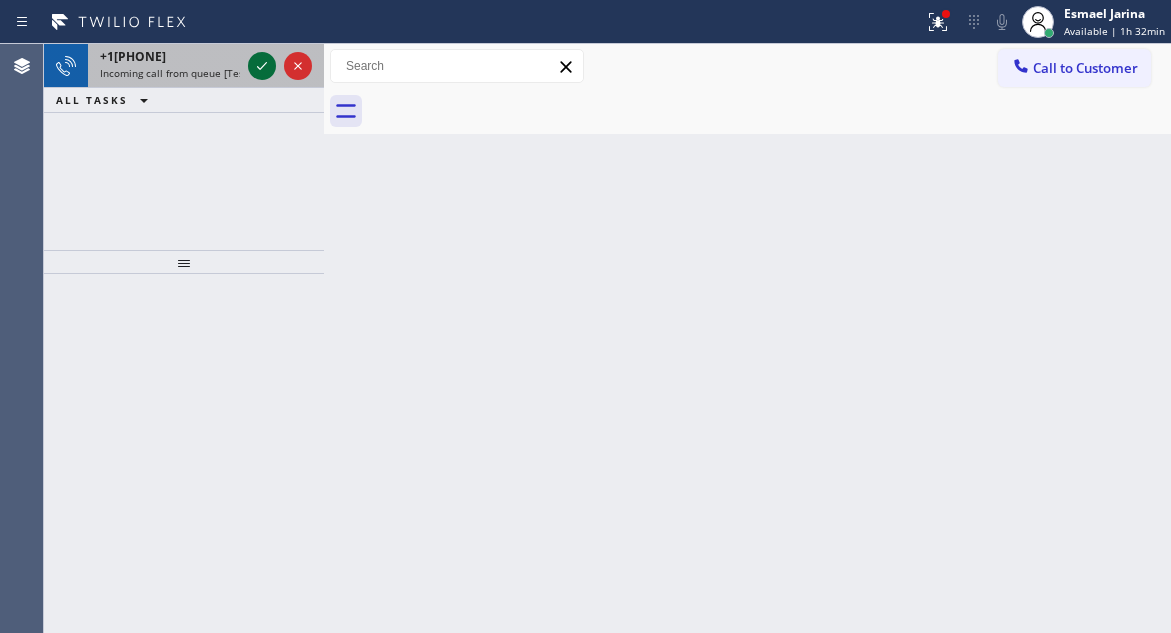 click 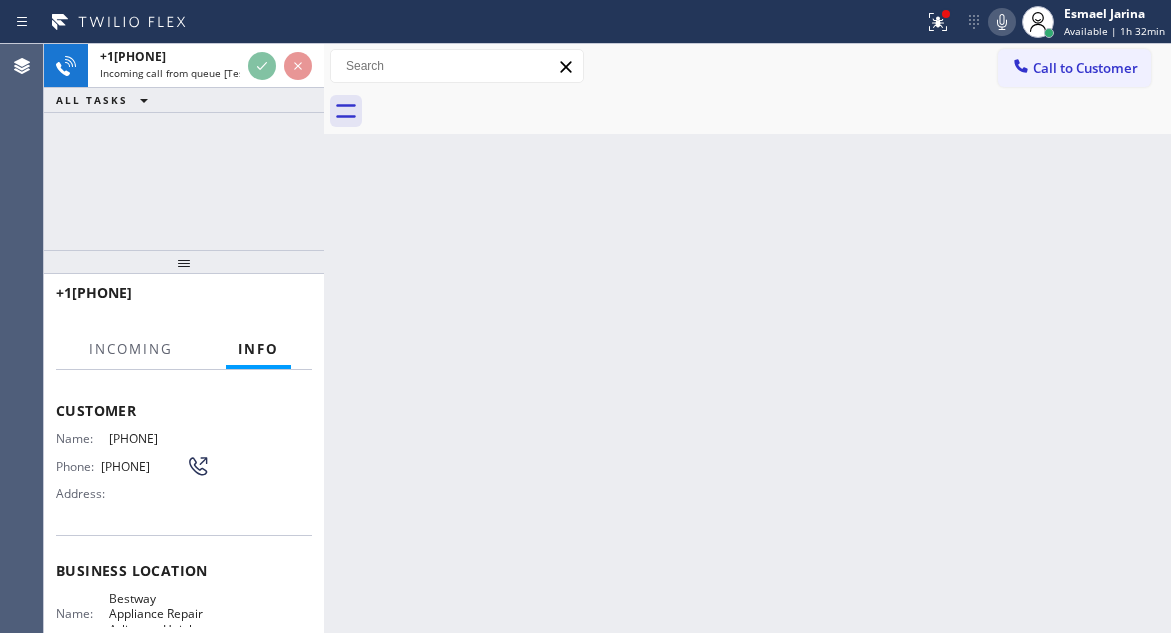 scroll, scrollTop: 200, scrollLeft: 0, axis: vertical 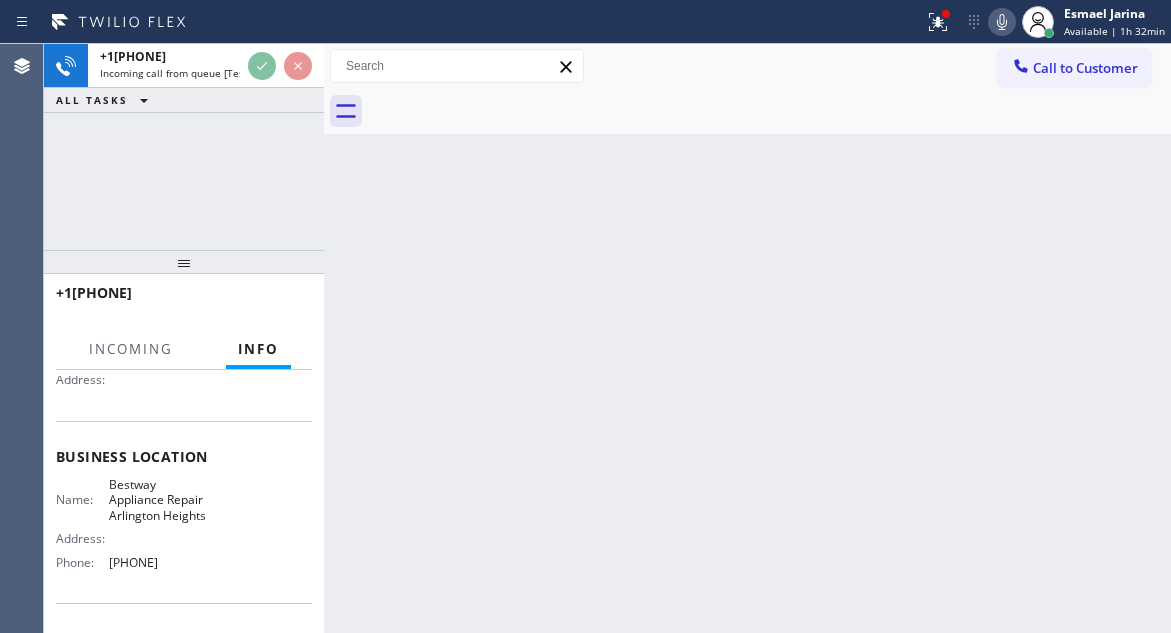 click on "Bestway Appliance Repair Arlington Heights" at bounding box center [159, 500] 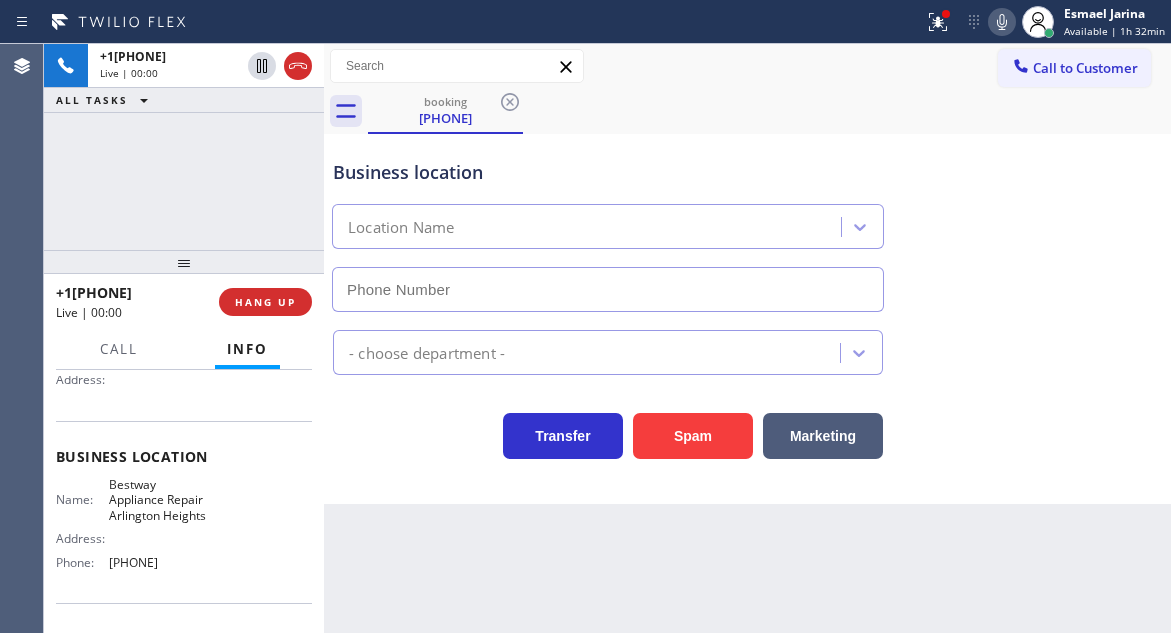 click on "Bestway Appliance Repair Arlington Heights" at bounding box center [159, 500] 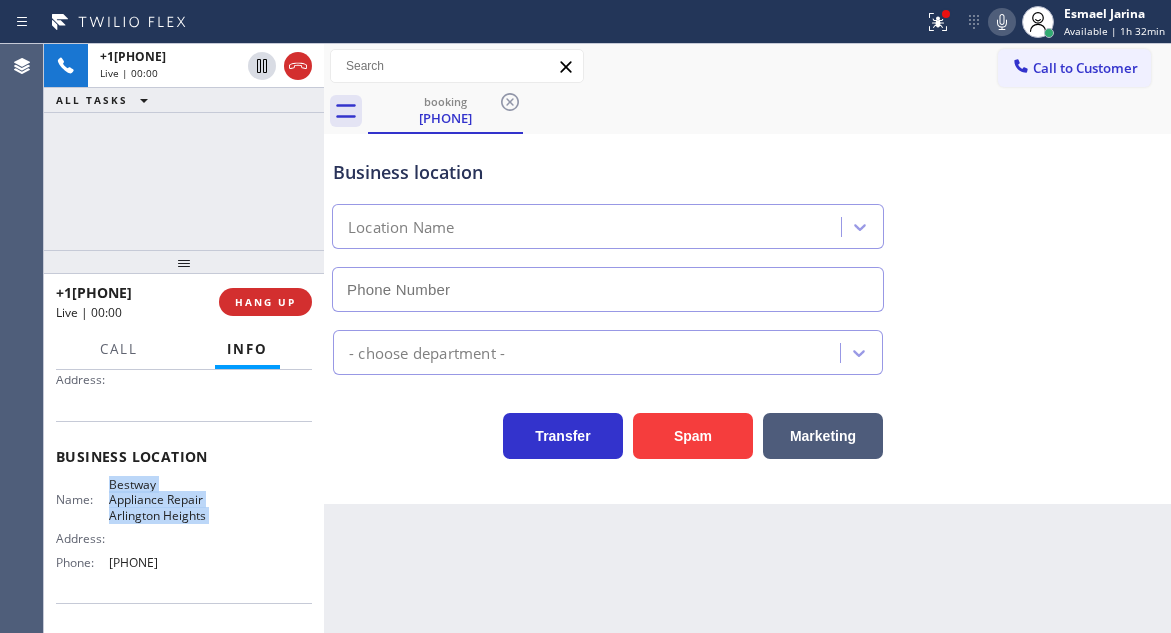 click on "Bestway Appliance Repair Arlington Heights" at bounding box center [159, 500] 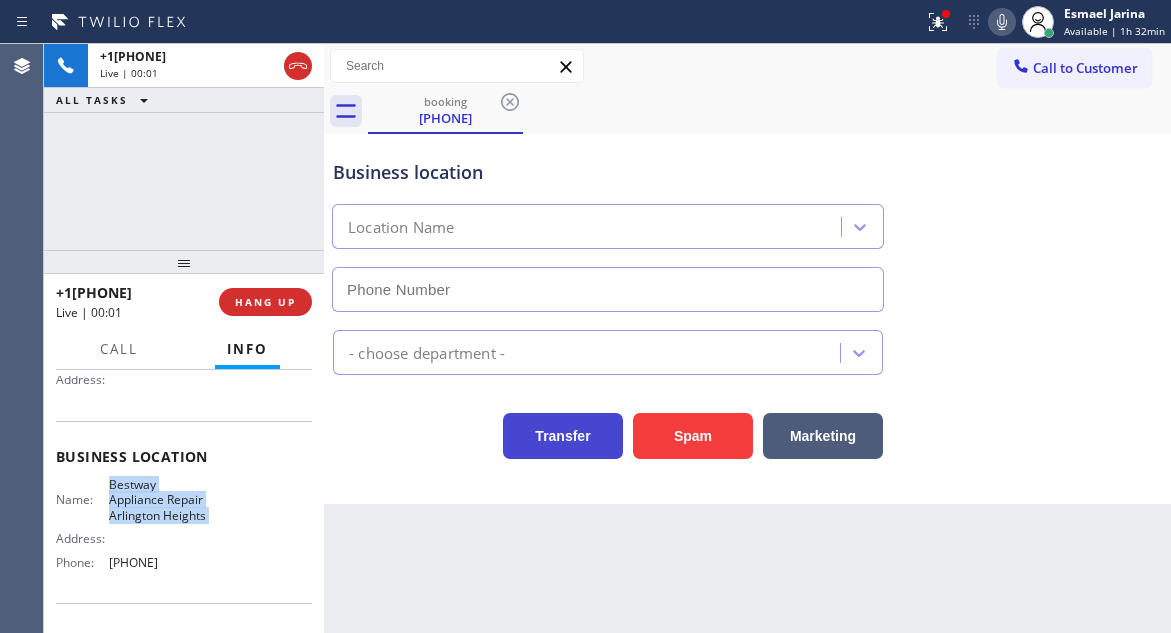 type on "[PHONE]" 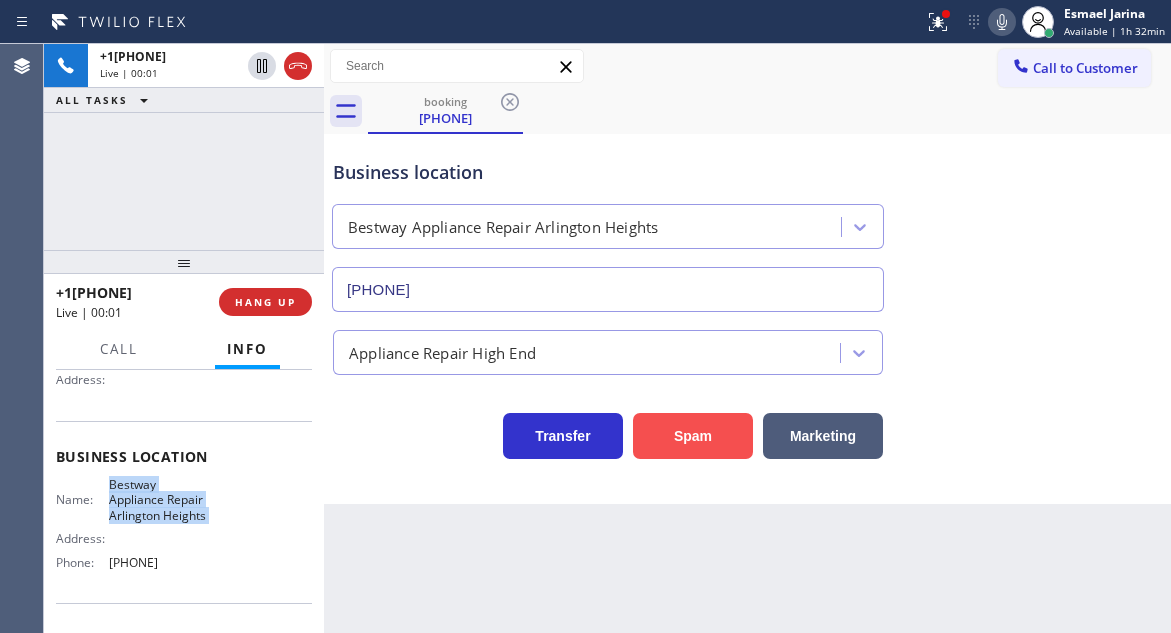 click on "Spam" at bounding box center (693, 436) 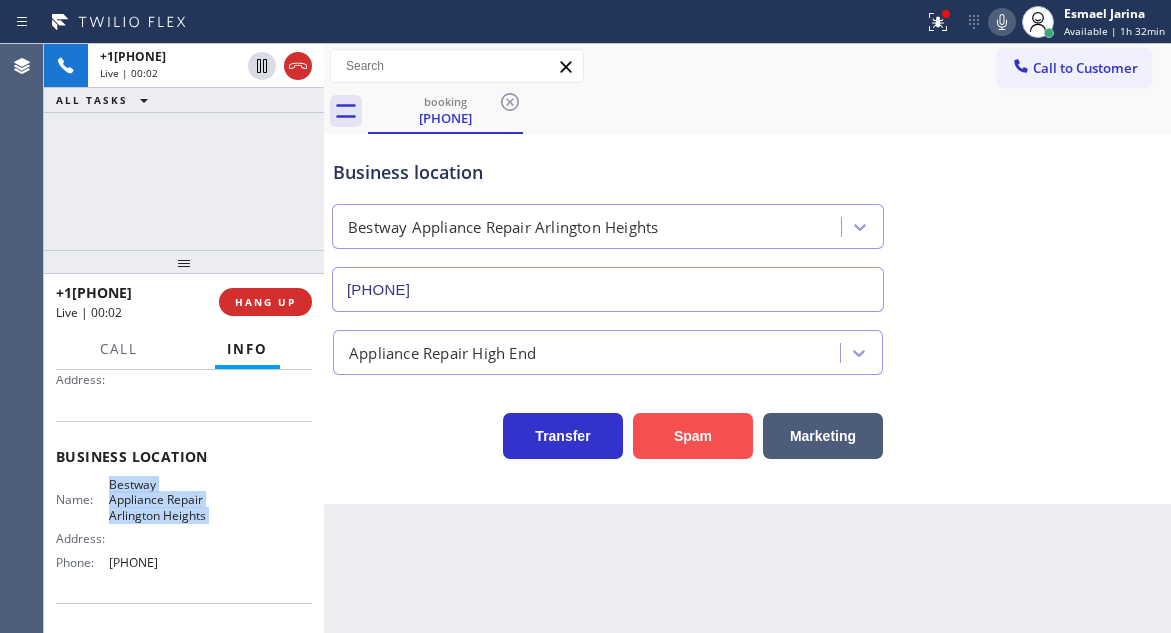 click on "Spam" at bounding box center [693, 436] 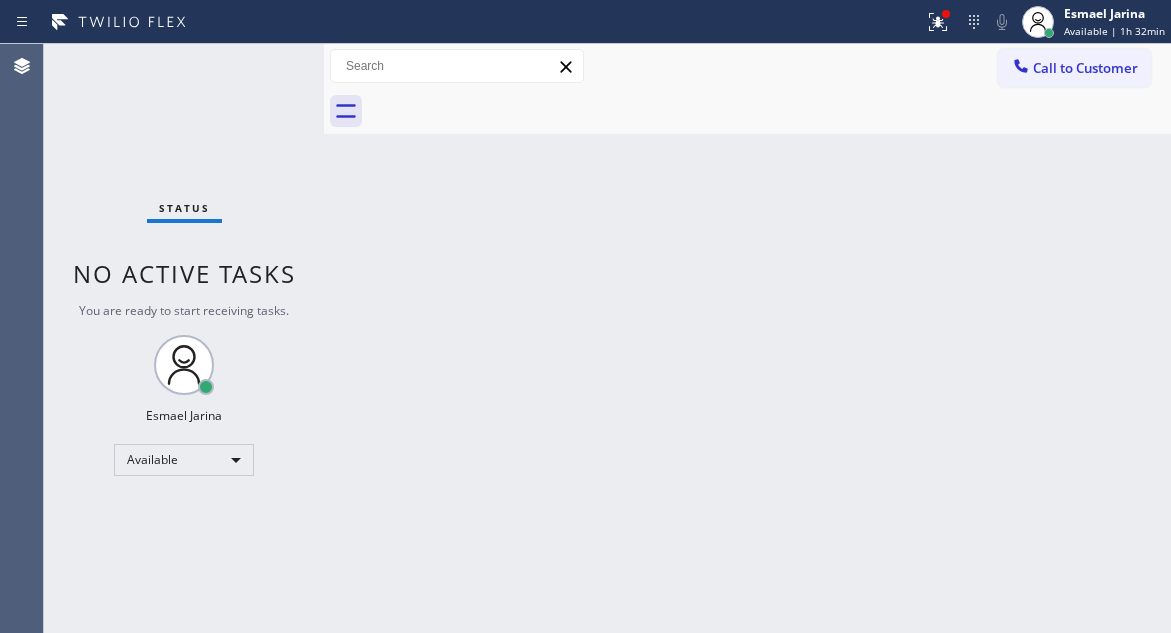 click on "Status   No active tasks     You are ready to start receiving tasks.   Esmael Jarina Available" at bounding box center (184, 338) 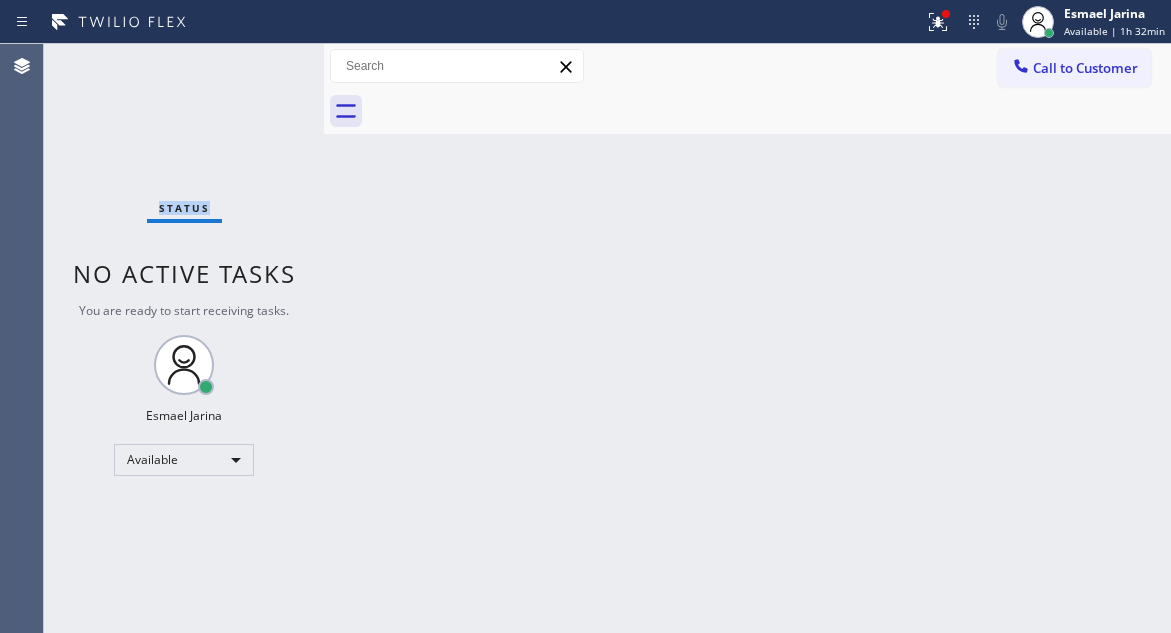 click on "Status   No active tasks     You are ready to start receiving tasks.   Esmael Jarina Available" at bounding box center [184, 338] 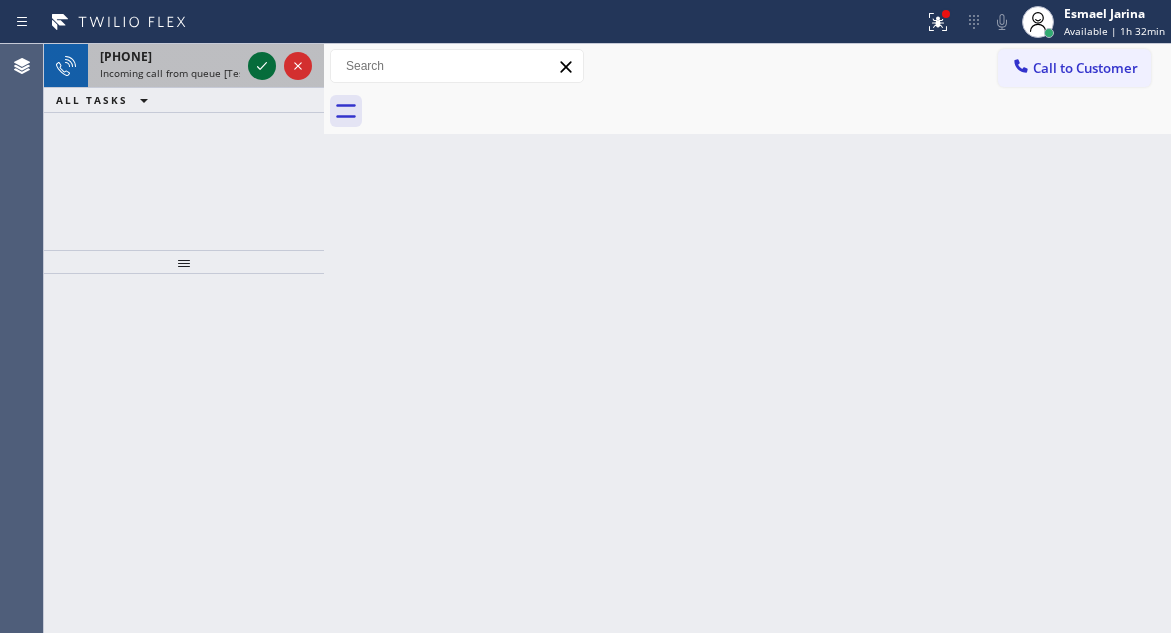 click 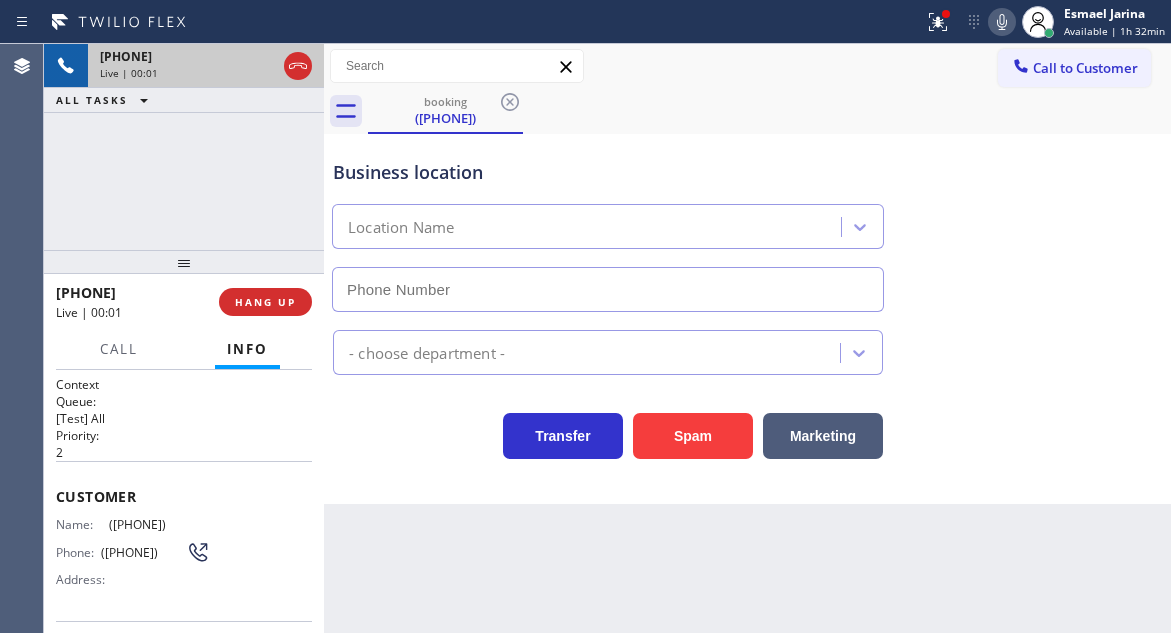 scroll, scrollTop: 300, scrollLeft: 0, axis: vertical 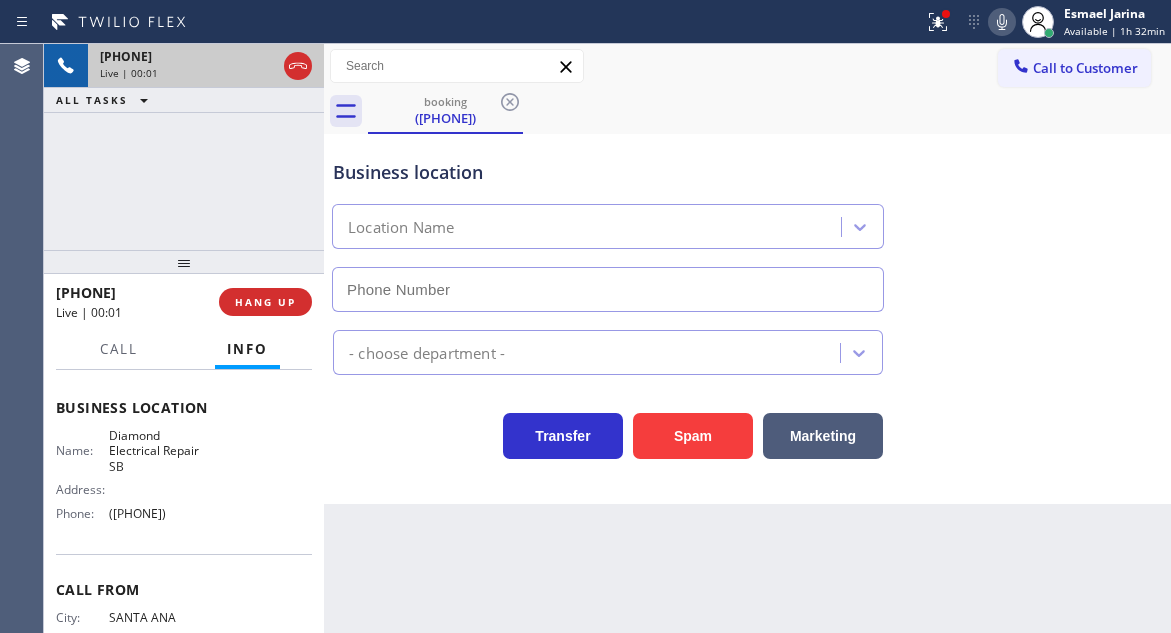 type on "([PHONE])" 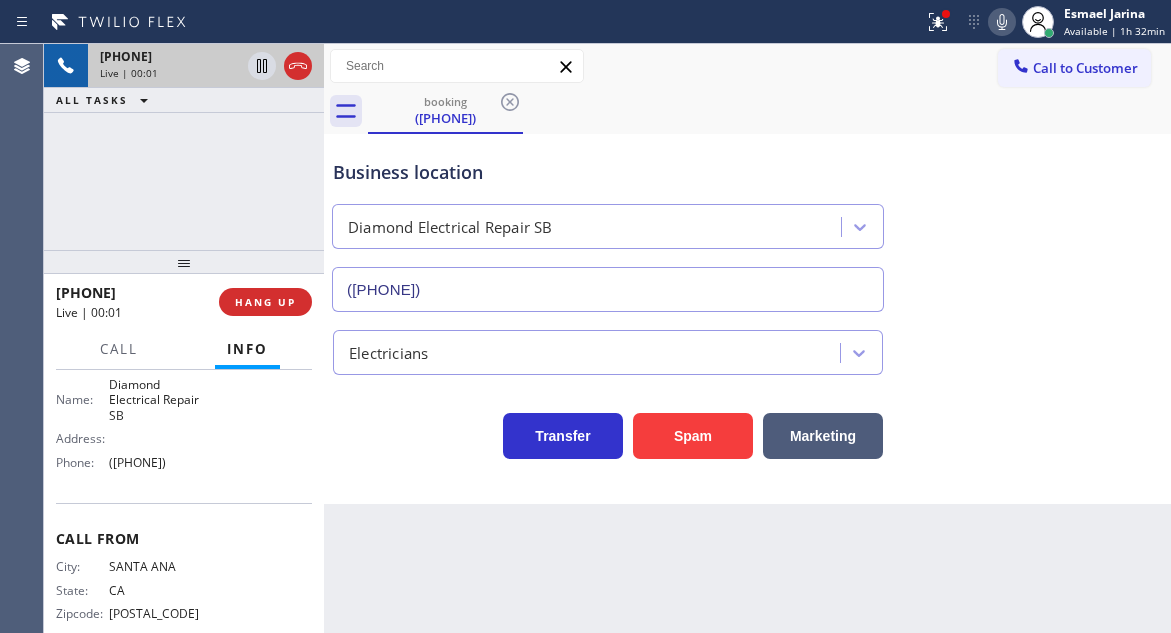 click on "Diamond Electrical Repair SB" at bounding box center [159, 400] 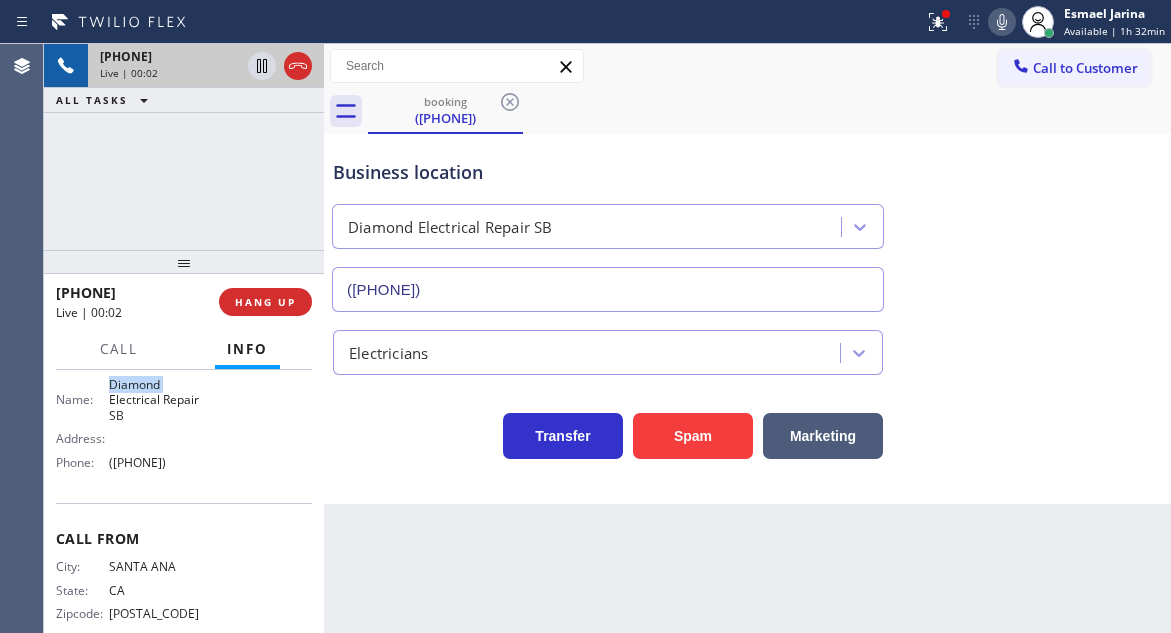 click on "Diamond Electrical Repair SB" at bounding box center [159, 400] 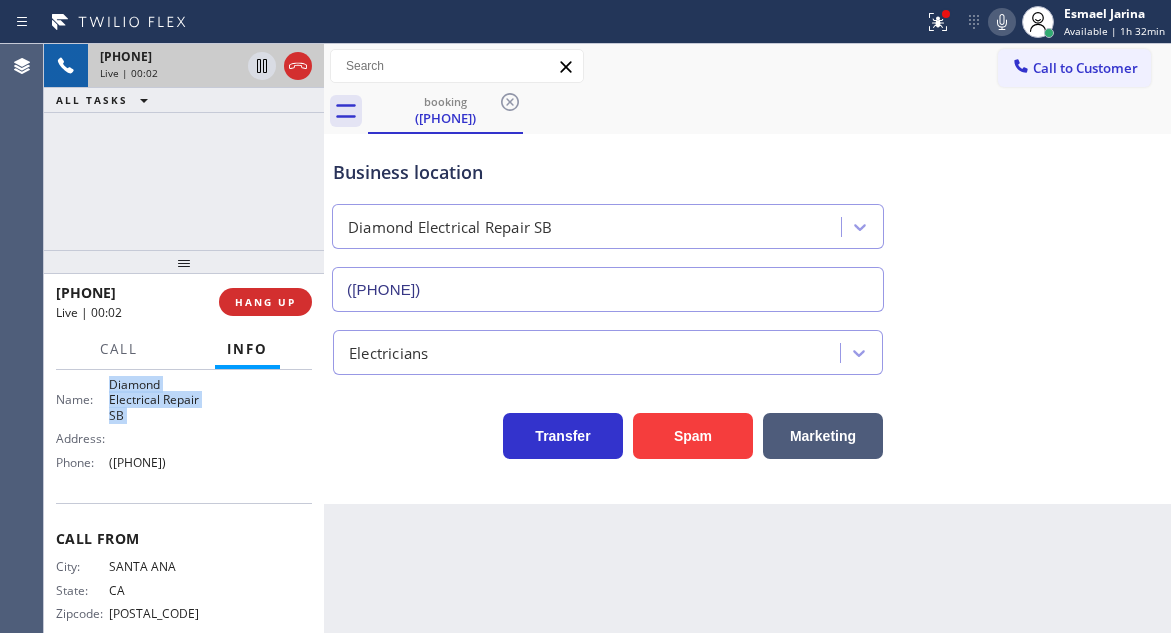 click on "Diamond Electrical Repair SB" at bounding box center (159, 400) 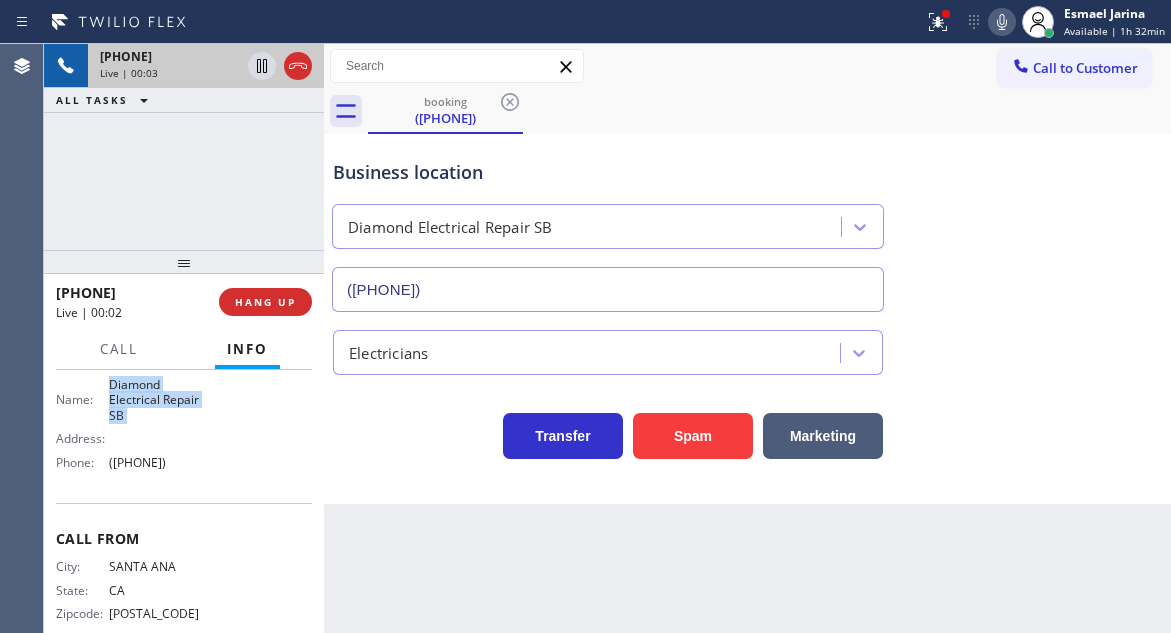 click on "Diamond Electrical Repair SB" at bounding box center (159, 400) 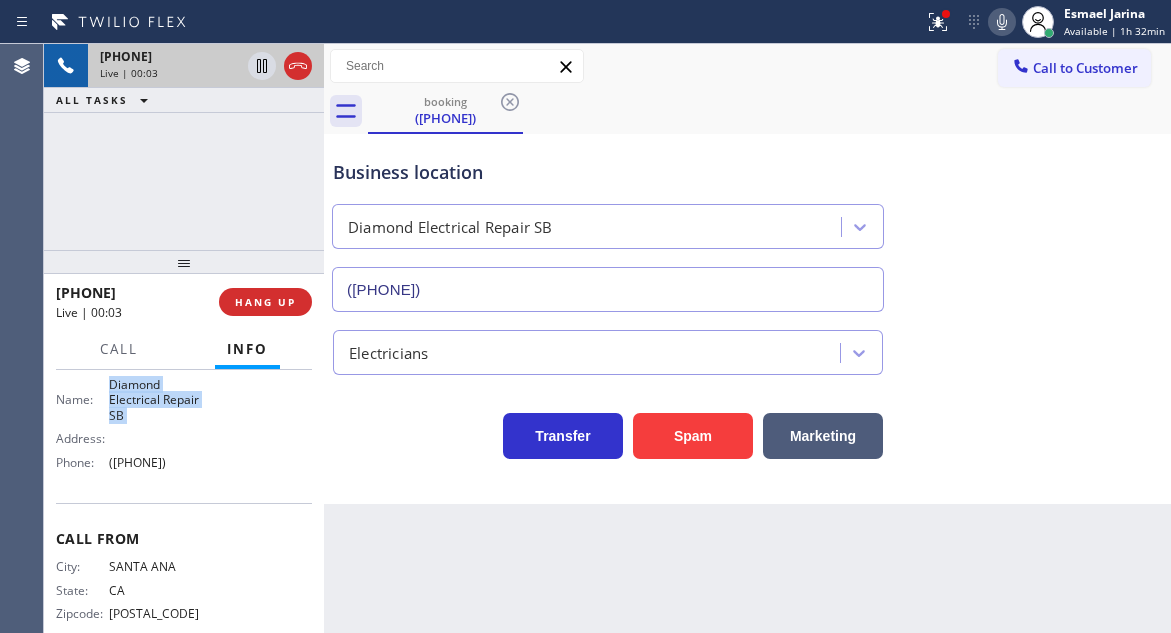 click on "Diamond Electrical Repair SB" at bounding box center [159, 400] 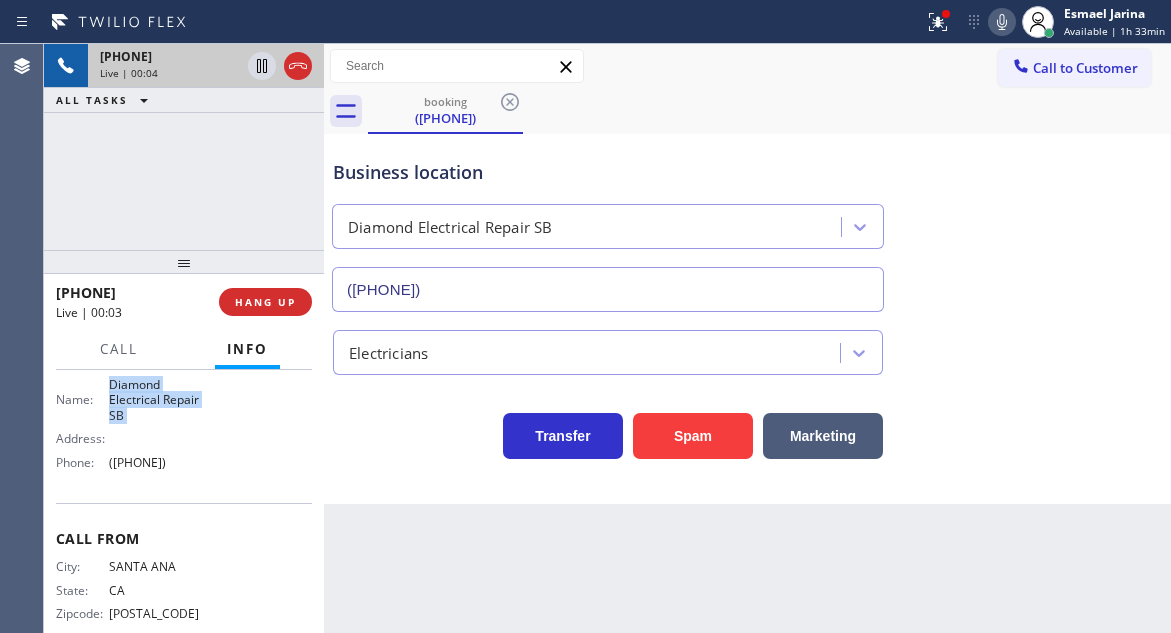 click on "Diamond Electrical Repair SB" at bounding box center [159, 400] 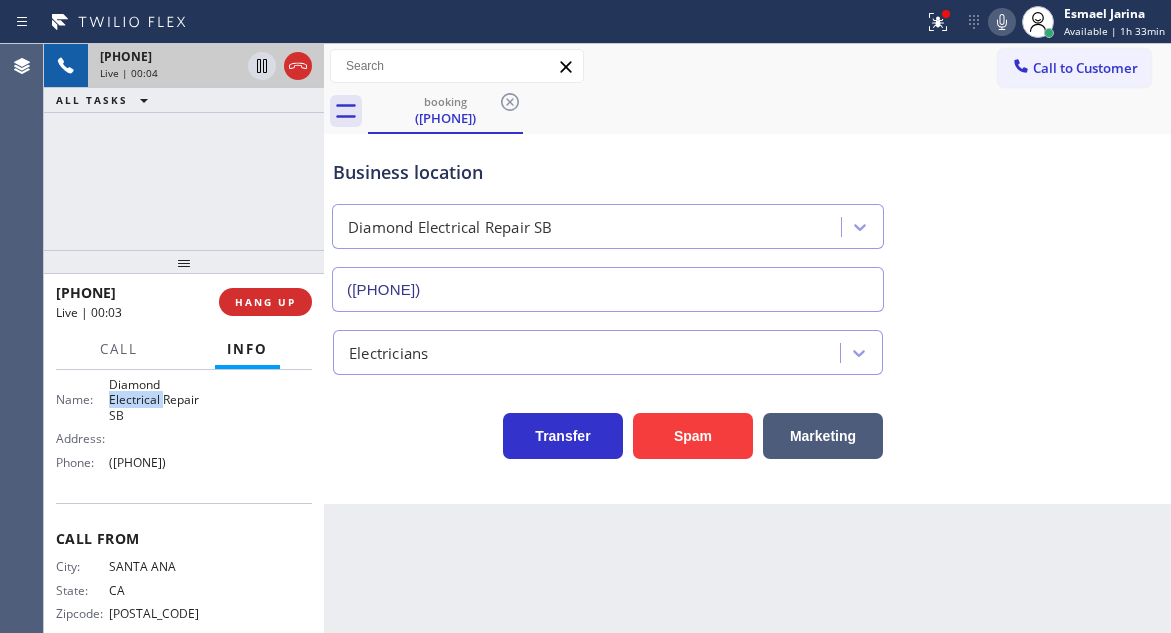 click on "Diamond Electrical Repair SB" at bounding box center (159, 400) 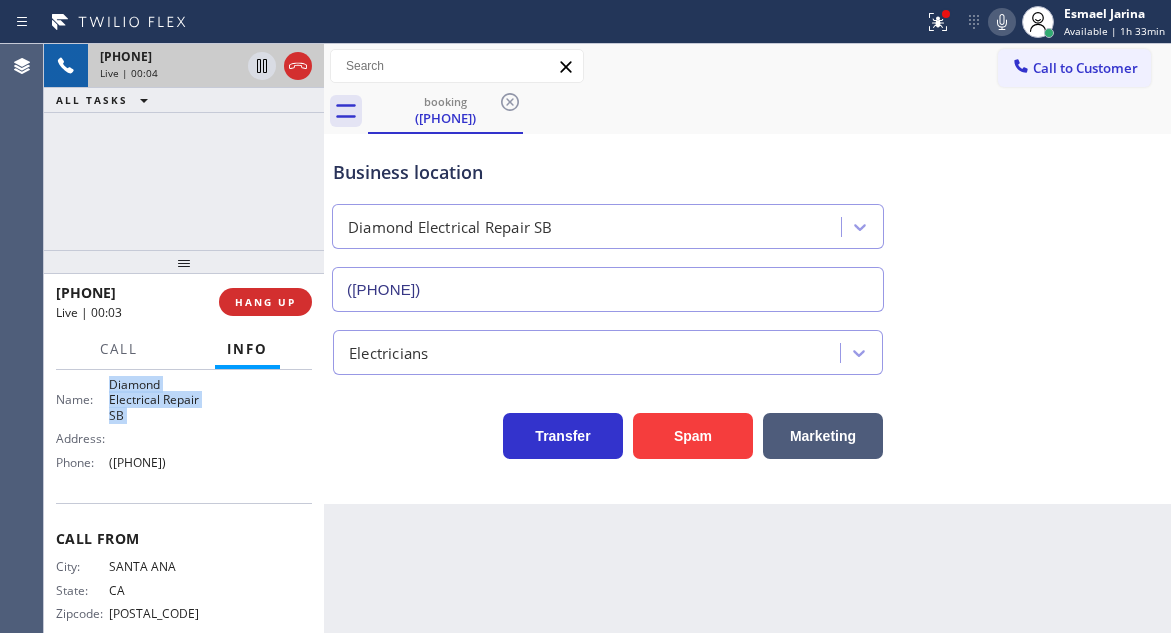 click on "Diamond Electrical Repair SB" at bounding box center [159, 400] 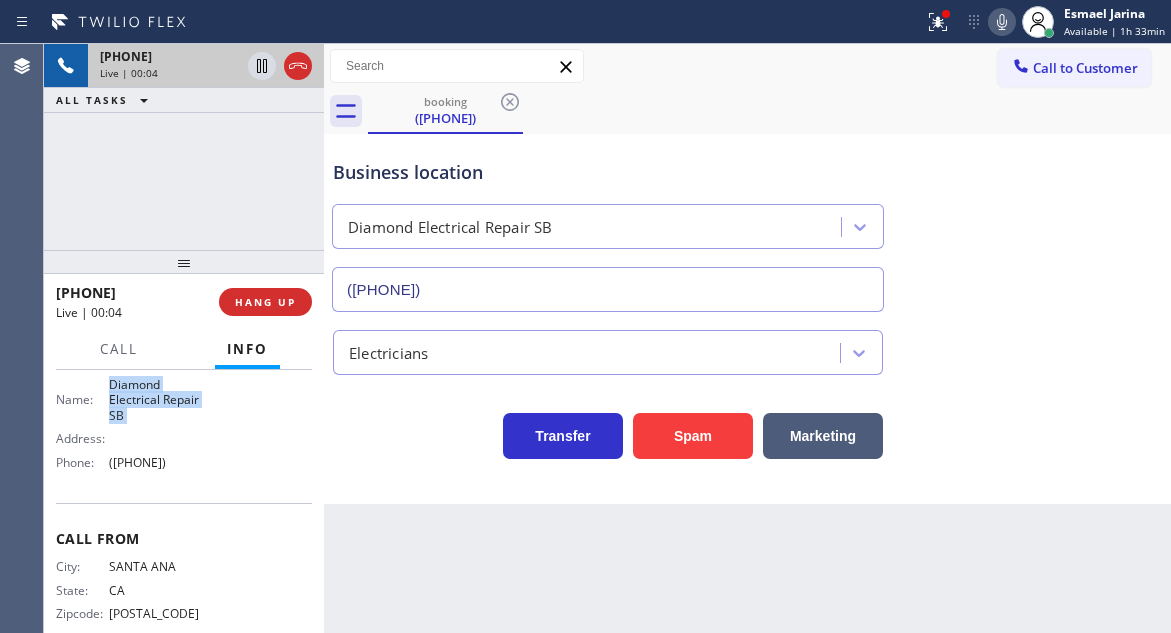 click on "Diamond Electrical Repair SB" at bounding box center [159, 400] 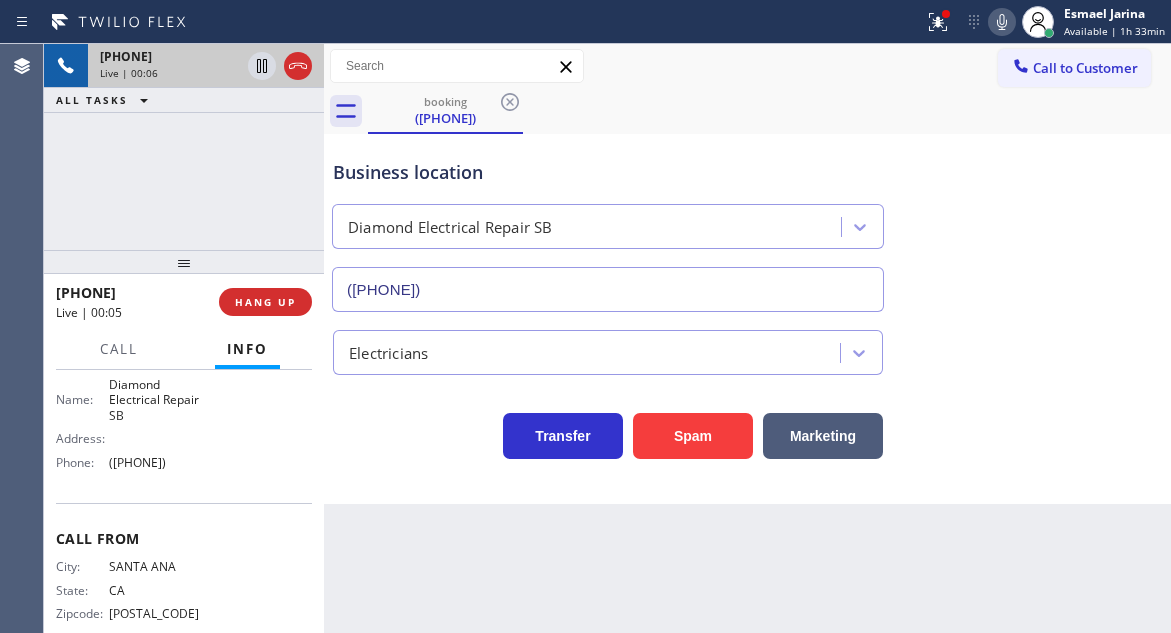 click on "Business location Name: Diamond Electrical Repair SB Address:   Phone: ([PHONE])" at bounding box center (184, 412) 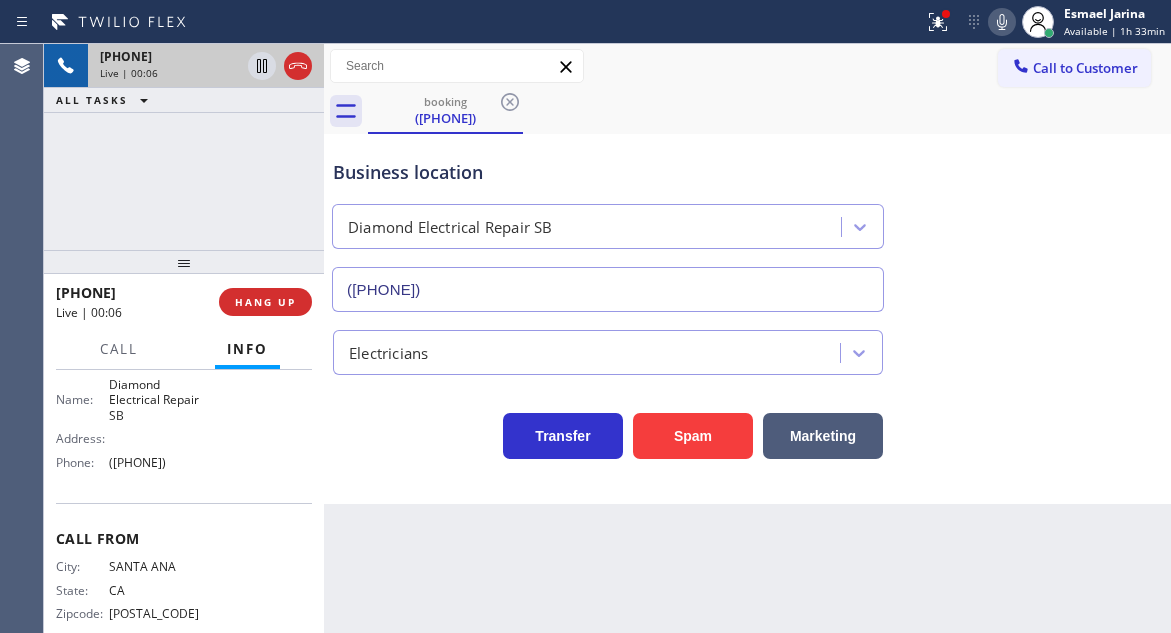 scroll, scrollTop: 334, scrollLeft: 0, axis: vertical 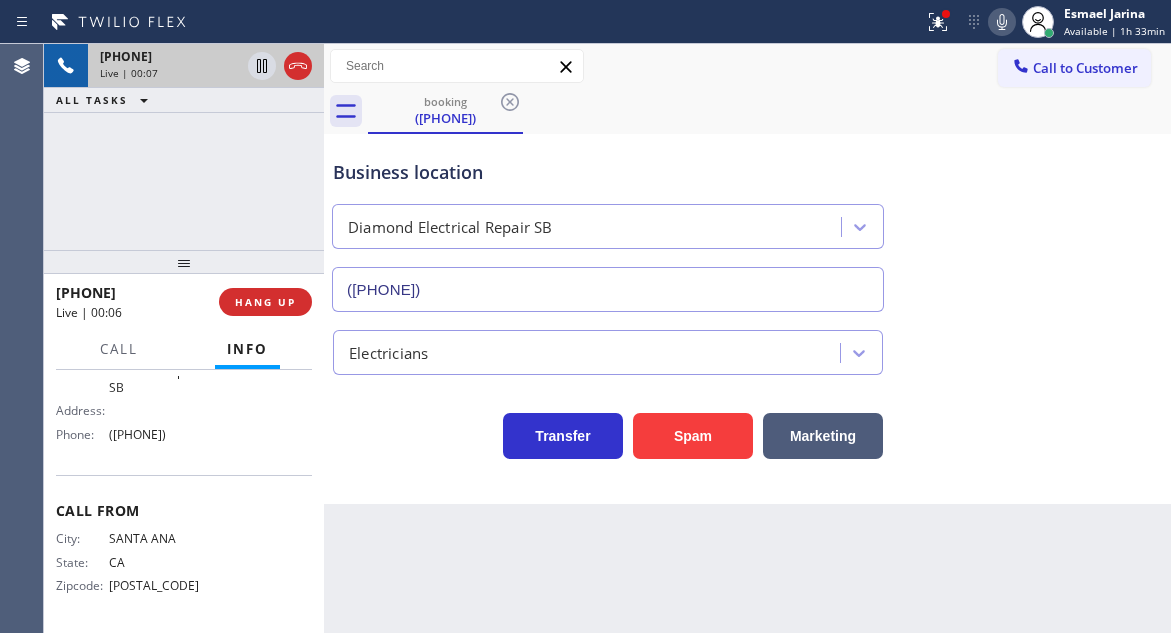 click on "SANTA ANA" at bounding box center [159, 538] 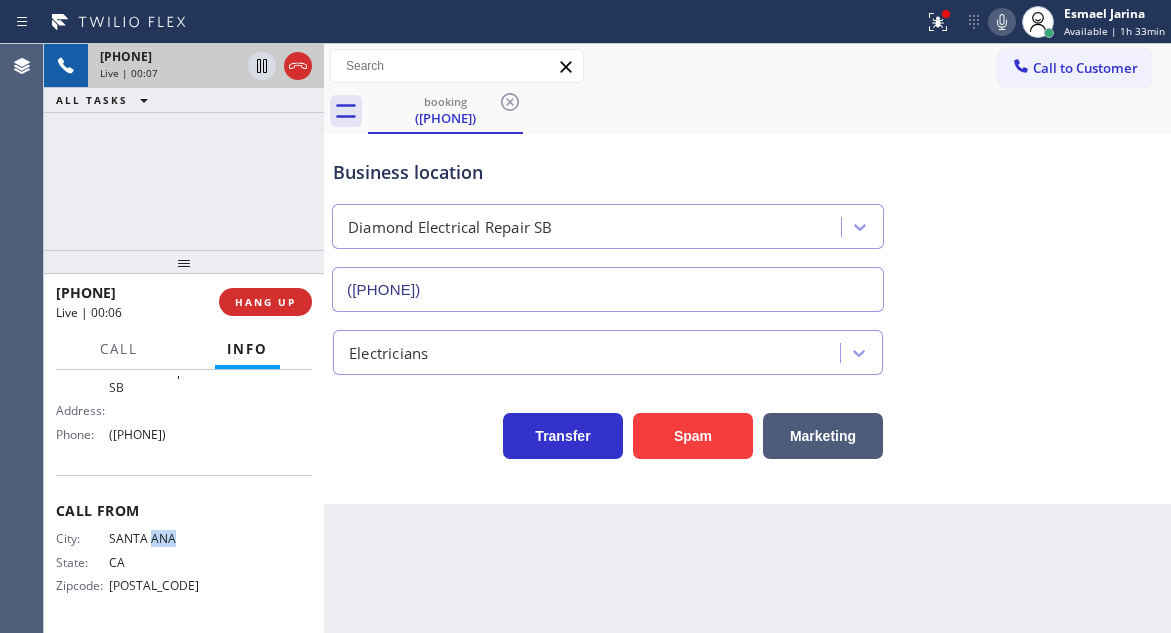 click on "SANTA ANA" at bounding box center [159, 538] 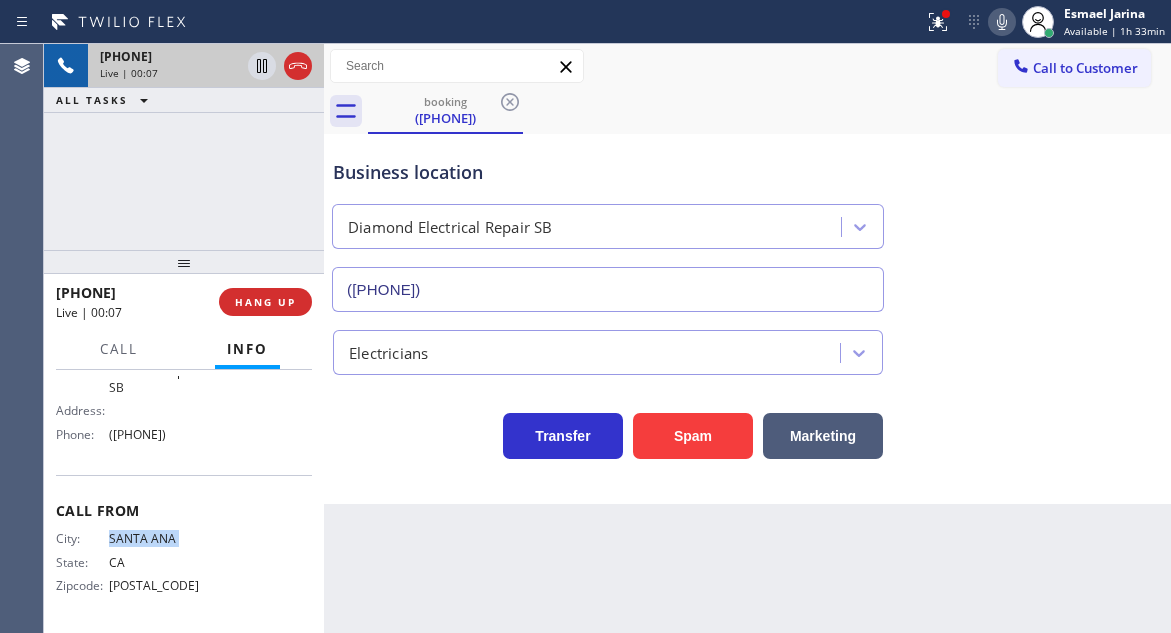 click on "SANTA ANA" at bounding box center (159, 538) 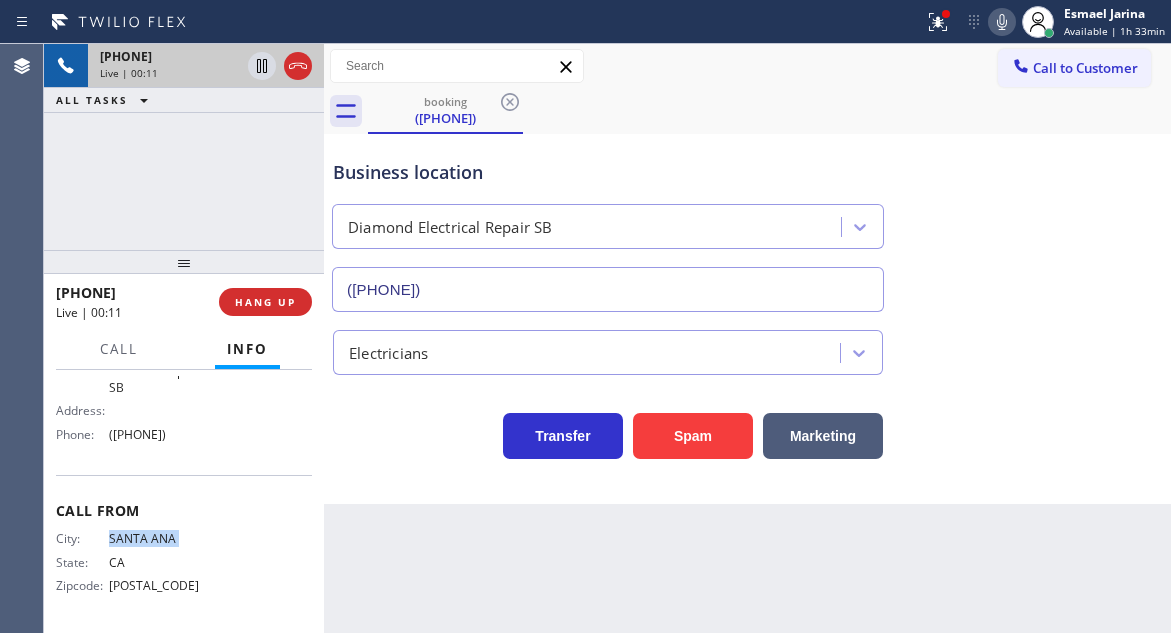 click on "Electricians" at bounding box center [747, 343] 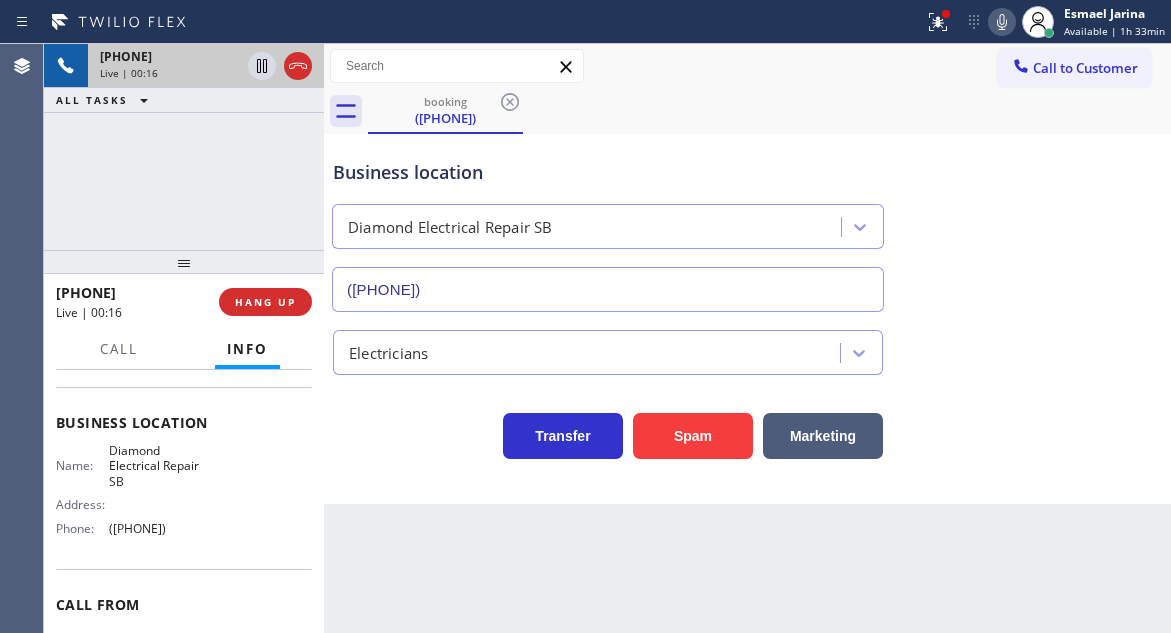 scroll, scrollTop: 134, scrollLeft: 0, axis: vertical 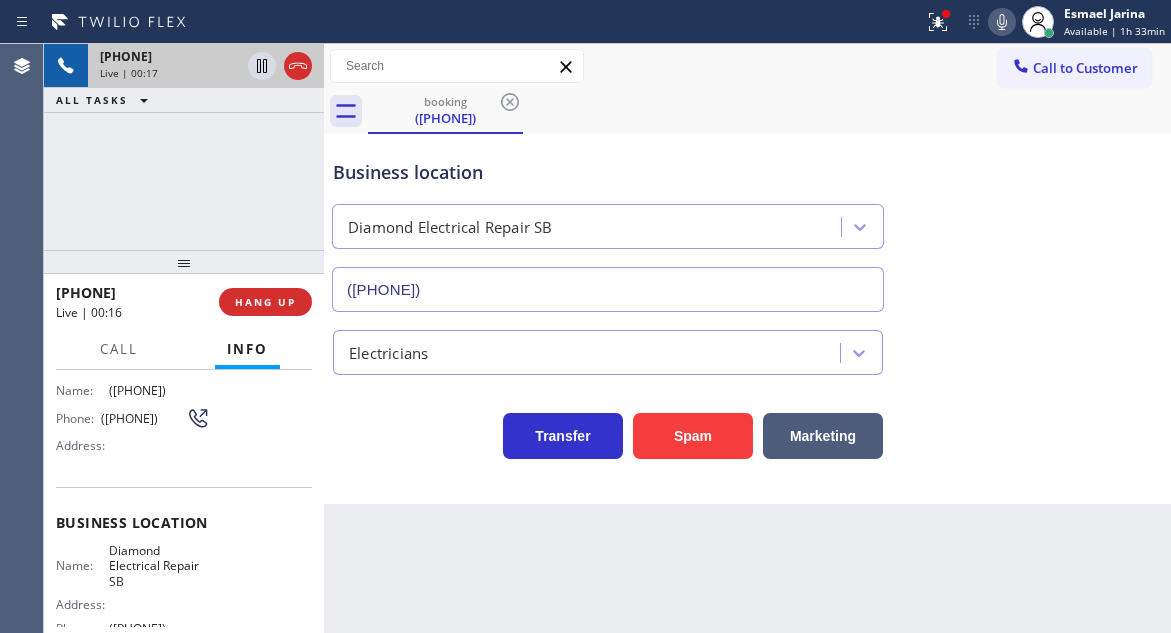 click on "([PHONE])" at bounding box center (143, 418) 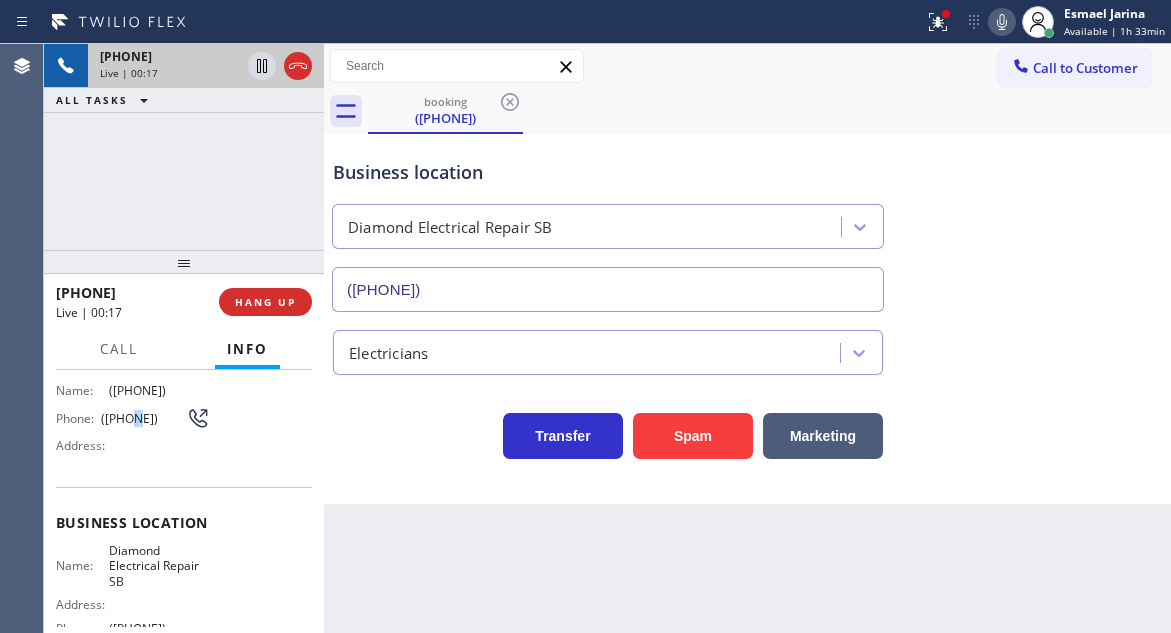 click on "([PHONE])" at bounding box center [143, 418] 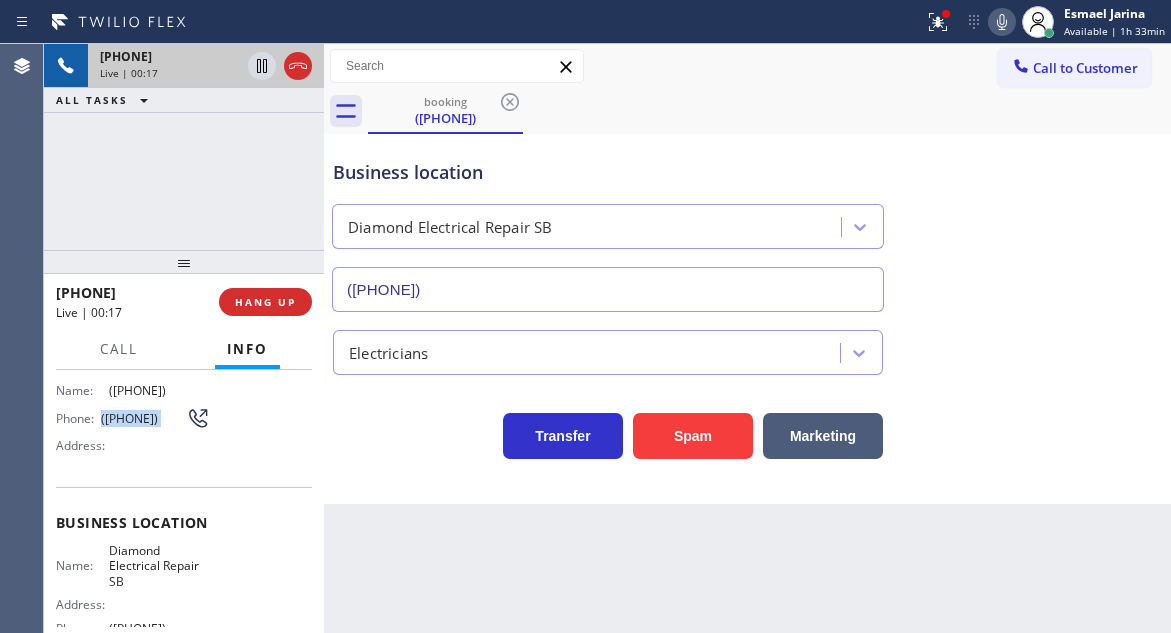 click on "([PHONE])" at bounding box center [143, 418] 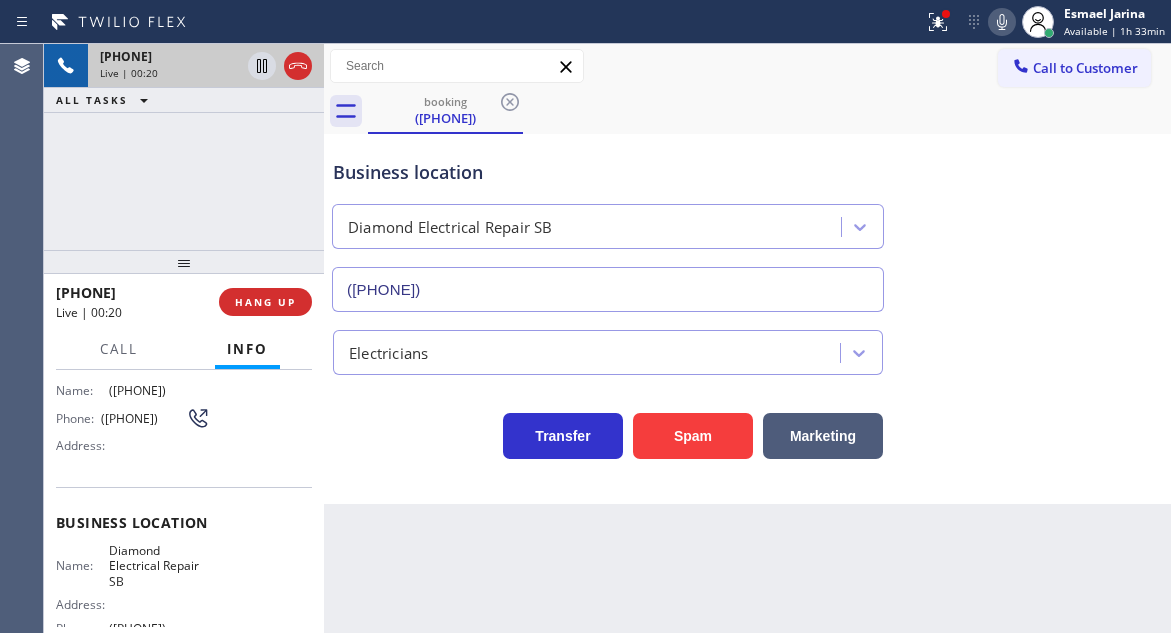 click on "Back to Dashboard Change Sender ID Customers Technicians Select a contact Outbound call Technician Search Technician Your caller id phone number Your caller id phone number Call Technician info Name   Phone none Address none Change Sender ID HVAC +1[PHONE] 5 Star Appliance +1[PHONE] Appliance Repair +1[PHONE] Plumbing +1[PHONE] Air Duct Cleaning +1[PHONE]  Electricians +1[PHONE] Cancel Change Check personal SMS Reset Change booking ([PHONE]) Call to Customer Outbound call Location 5 Star Appliance Repair Your caller id phone number ([PHONE]) Customer number Call Outbound call Technician Search Technician Your caller id phone number Your caller id phone number Call booking ([PHONE]) Business location Diamond Electrical Repair SB ([PHONE]) Electricians Transfer Spam Marketing" at bounding box center (747, 338) 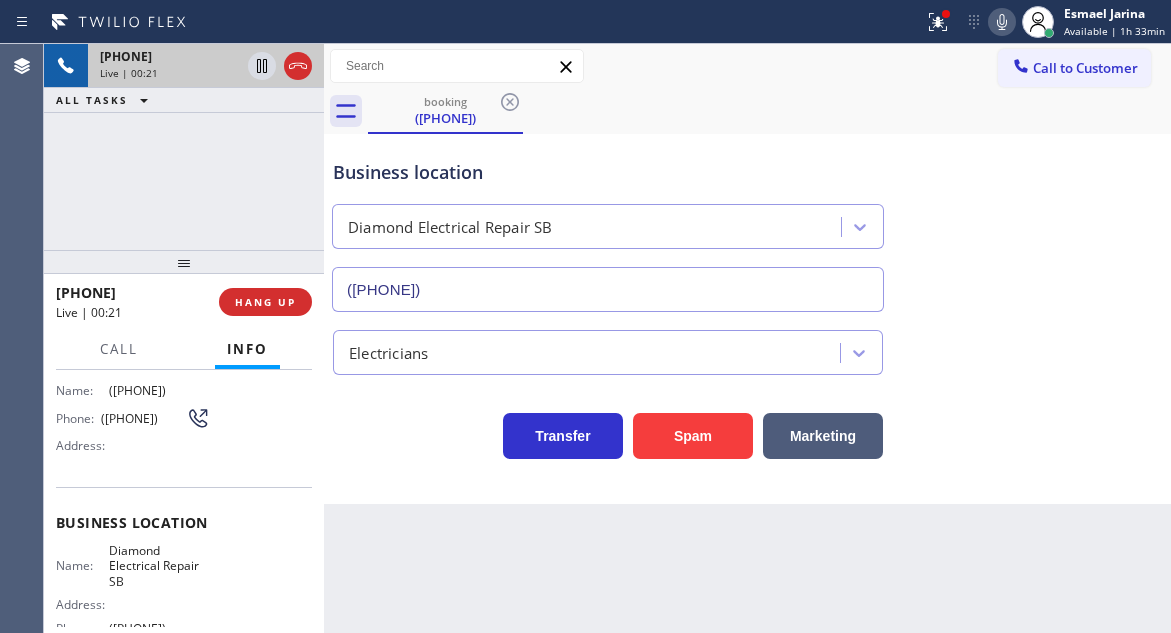 click on "Diamond Electrical Repair SB" at bounding box center [159, 566] 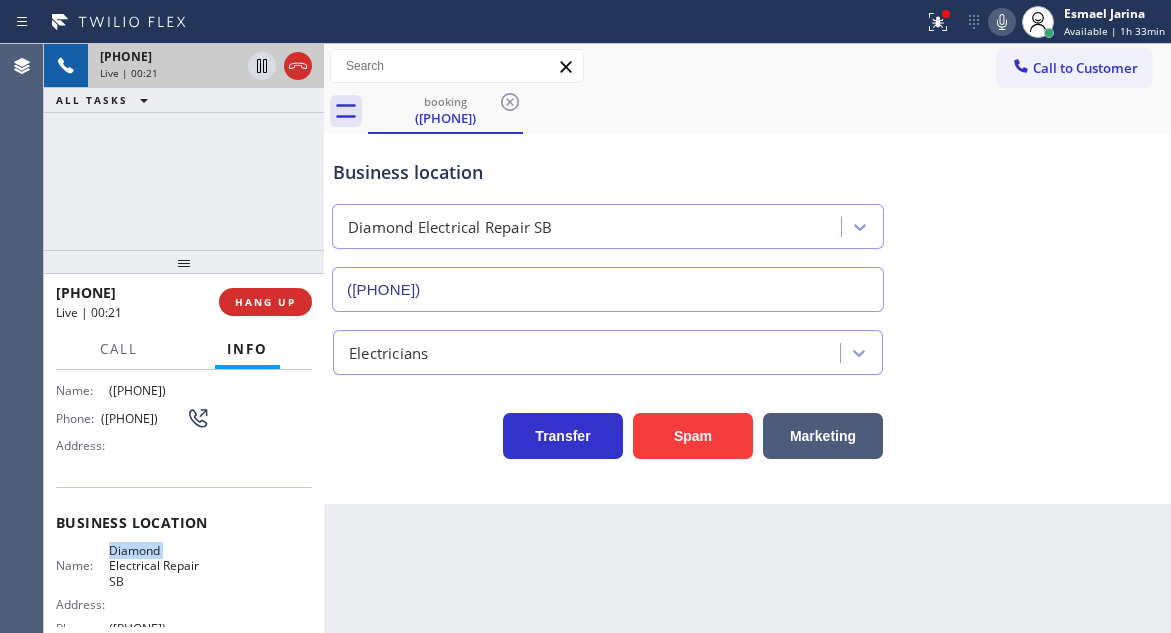 click on "Diamond Electrical Repair SB" at bounding box center (159, 566) 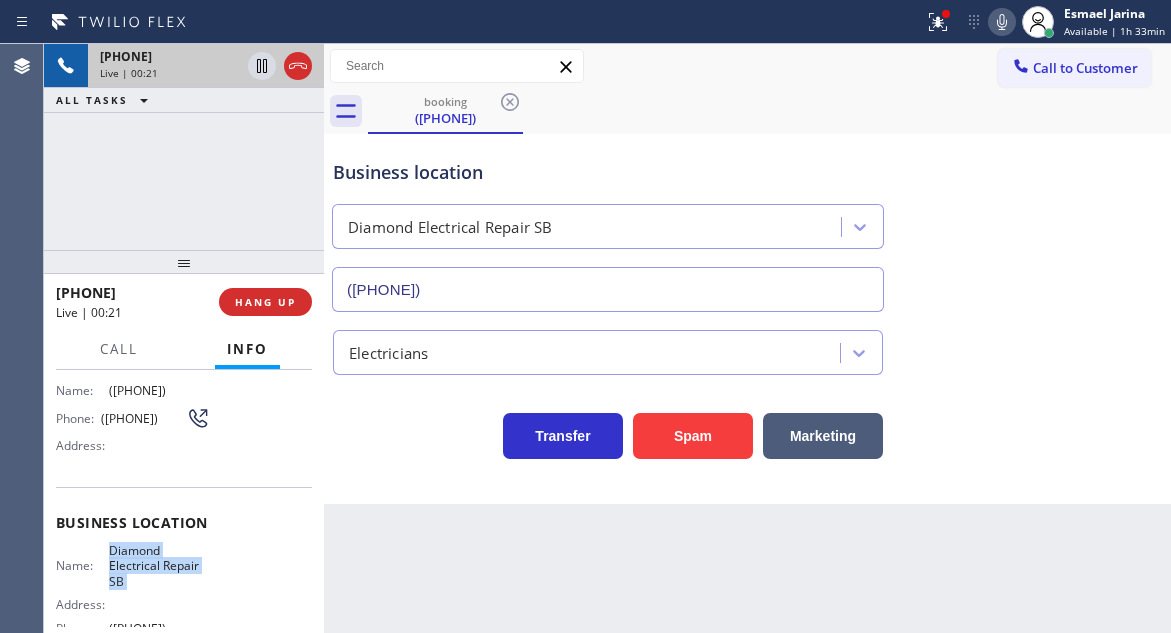 click on "Diamond Electrical Repair SB" at bounding box center (159, 566) 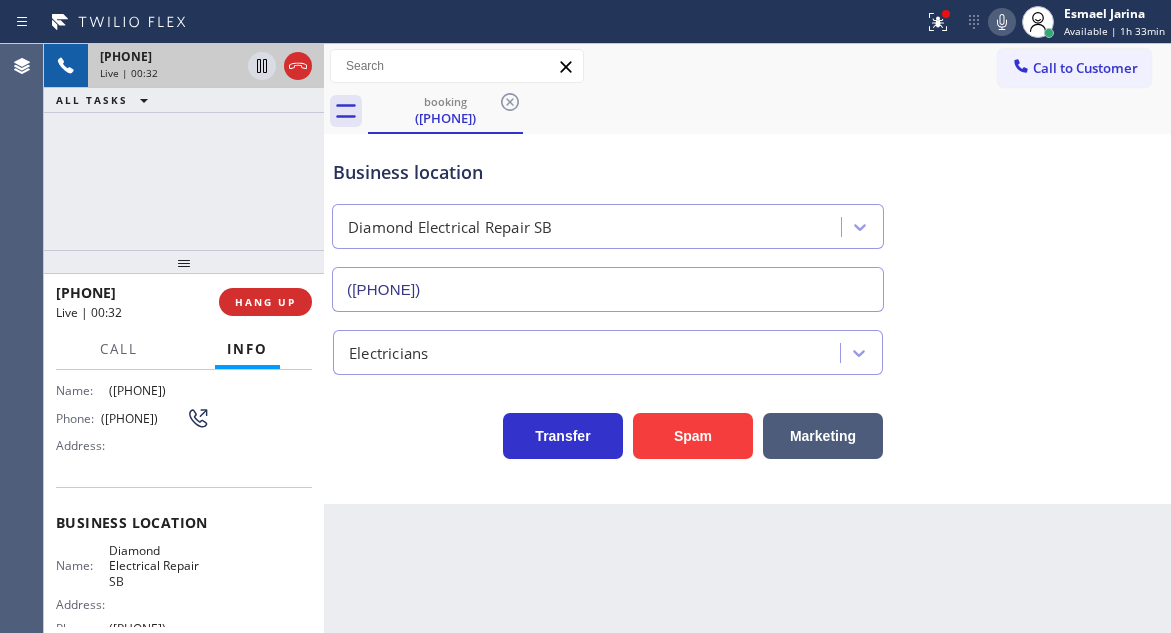 click on "Back to Dashboard Change Sender ID Customers Technicians Select a contact Outbound call Technician Search Technician Your caller id phone number Your caller id phone number Call Technician info Name   Phone none Address none Change Sender ID HVAC +1[PHONE] 5 Star Appliance +1[PHONE] Appliance Repair +1[PHONE] Plumbing +1[PHONE] Air Duct Cleaning +1[PHONE]  Electricians +1[PHONE] Cancel Change Check personal SMS Reset Change booking ([PHONE]) Call to Customer Outbound call Location 5 Star Appliance Repair Your caller id phone number ([PHONE]) Customer number Call Outbound call Technician Search Technician Your caller id phone number Your caller id phone number Call booking ([PHONE]) Business location Diamond Electrical Repair SB ([PHONE]) Electricians Transfer Spam Marketing" at bounding box center [747, 338] 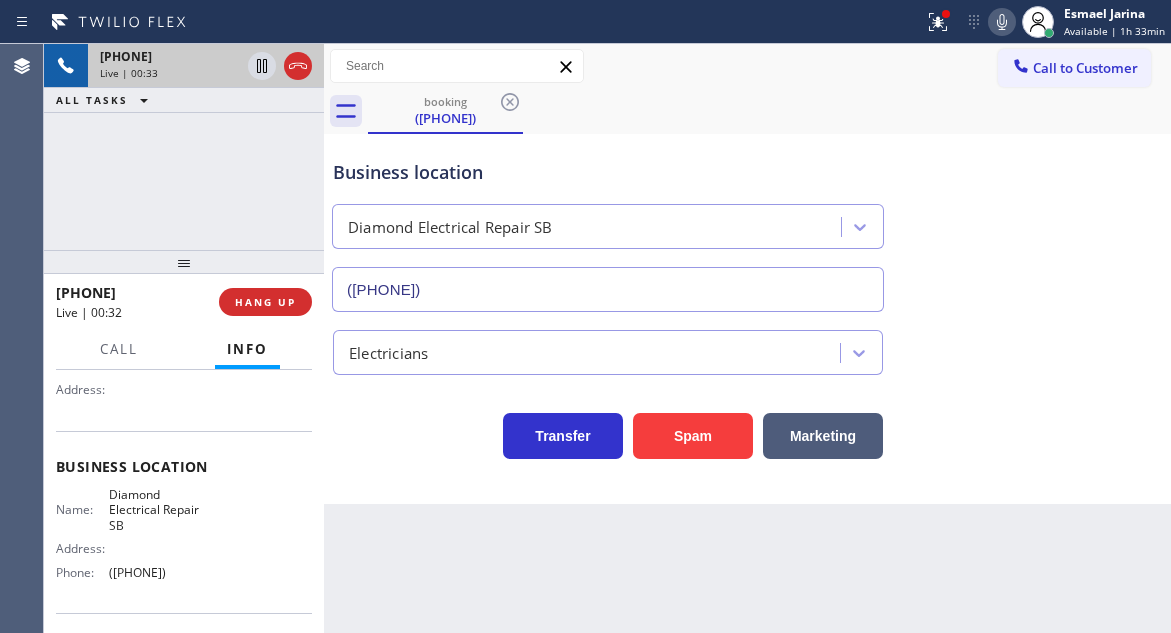 scroll, scrollTop: 234, scrollLeft: 0, axis: vertical 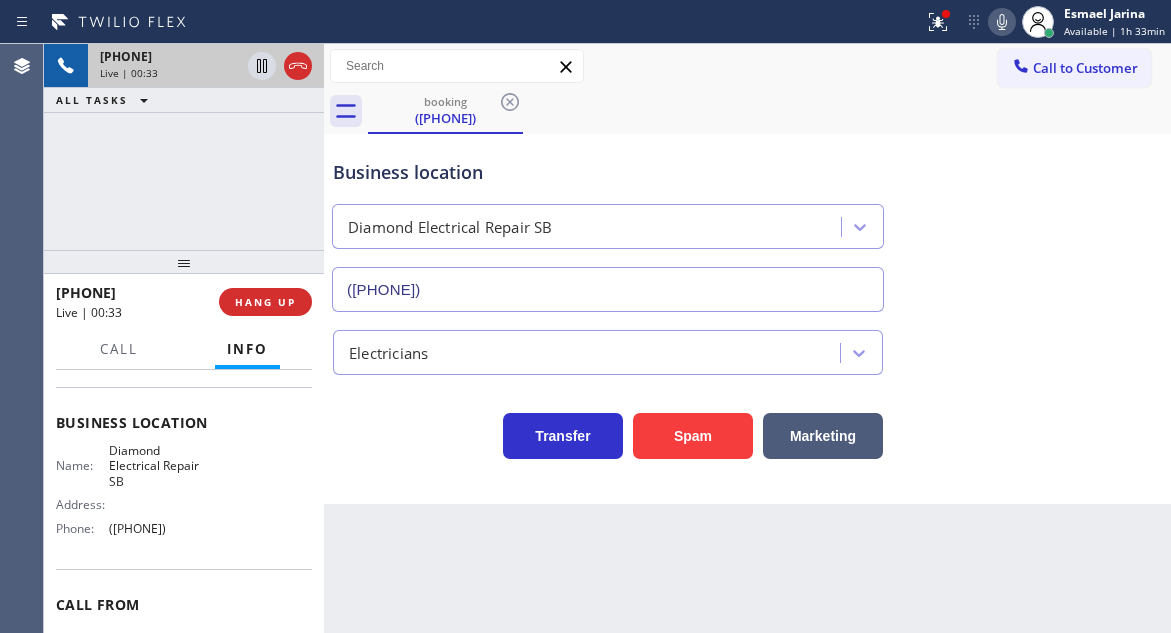 click on "([PHONE])" at bounding box center [159, 528] 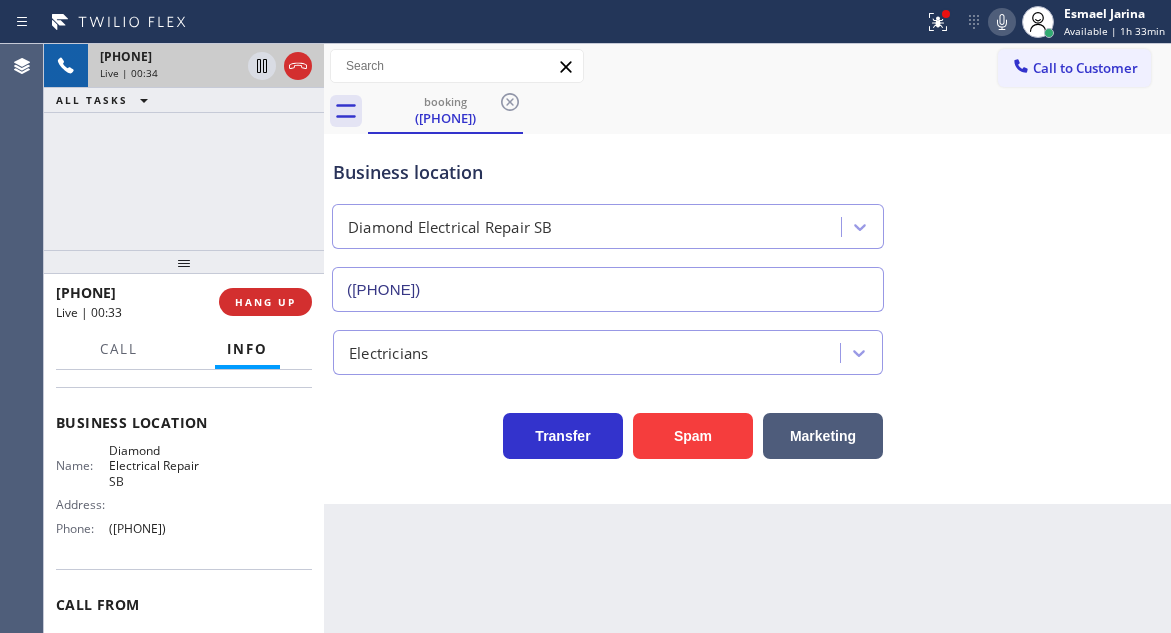 click on "([PHONE])" at bounding box center (159, 528) 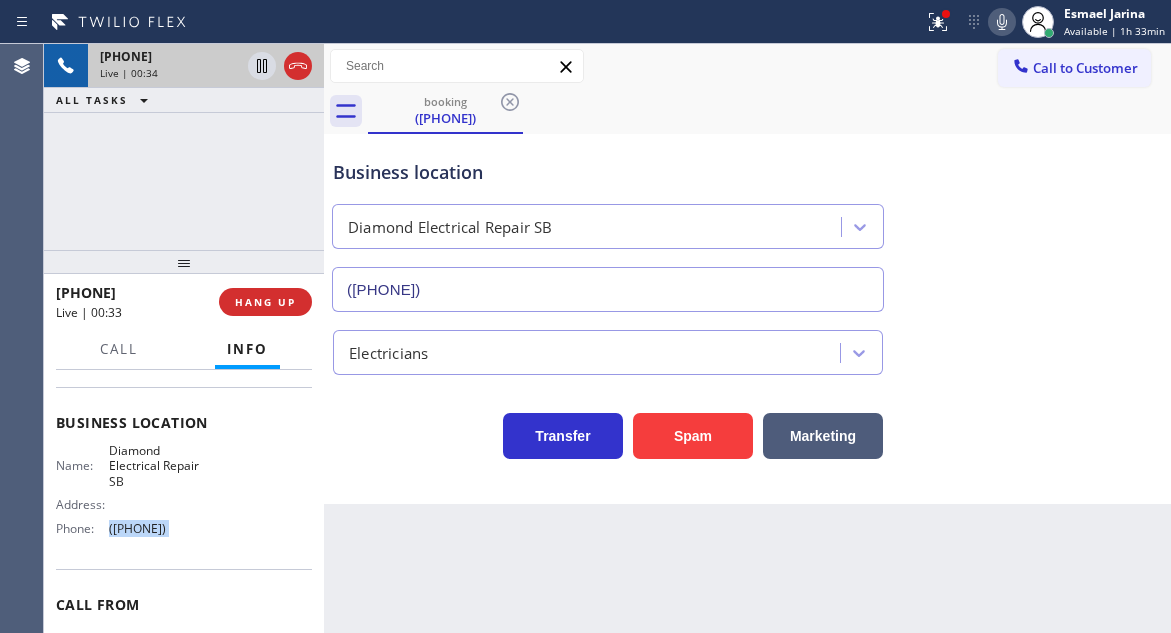 click on "([PHONE])" at bounding box center [159, 528] 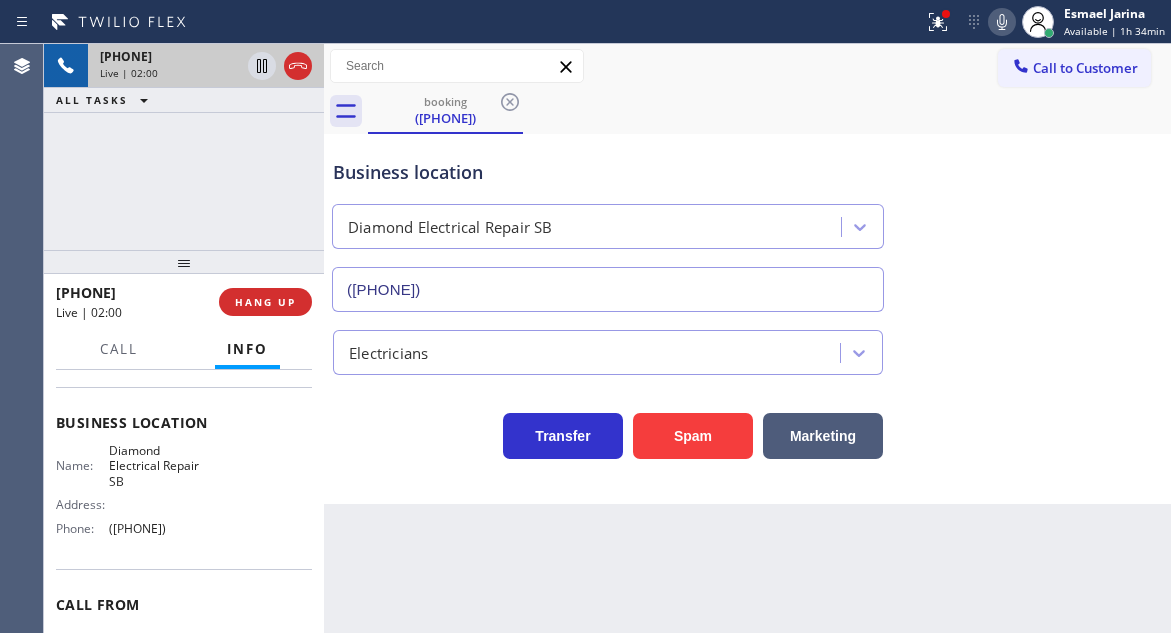 click on "[PHONE] Live | [TIME] ALL TASKS ALL TASKS ACTIVE TASKS TASKS IN WRAP UP" at bounding box center (184, 147) 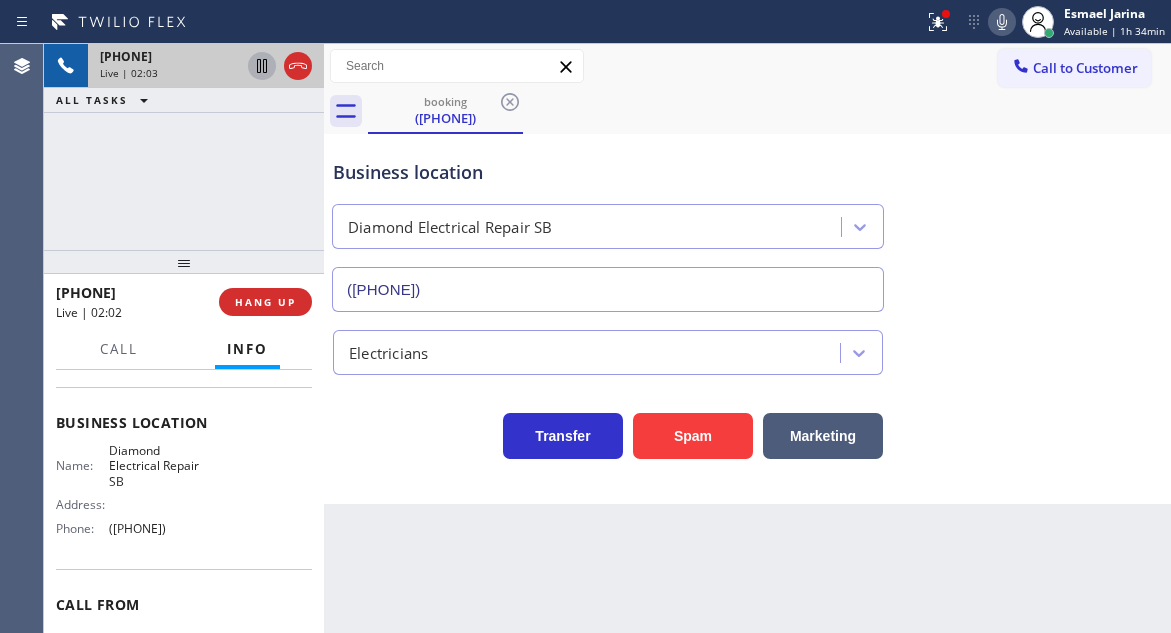 drag, startPoint x: 259, startPoint y: 71, endPoint x: 608, endPoint y: 115, distance: 351.7627 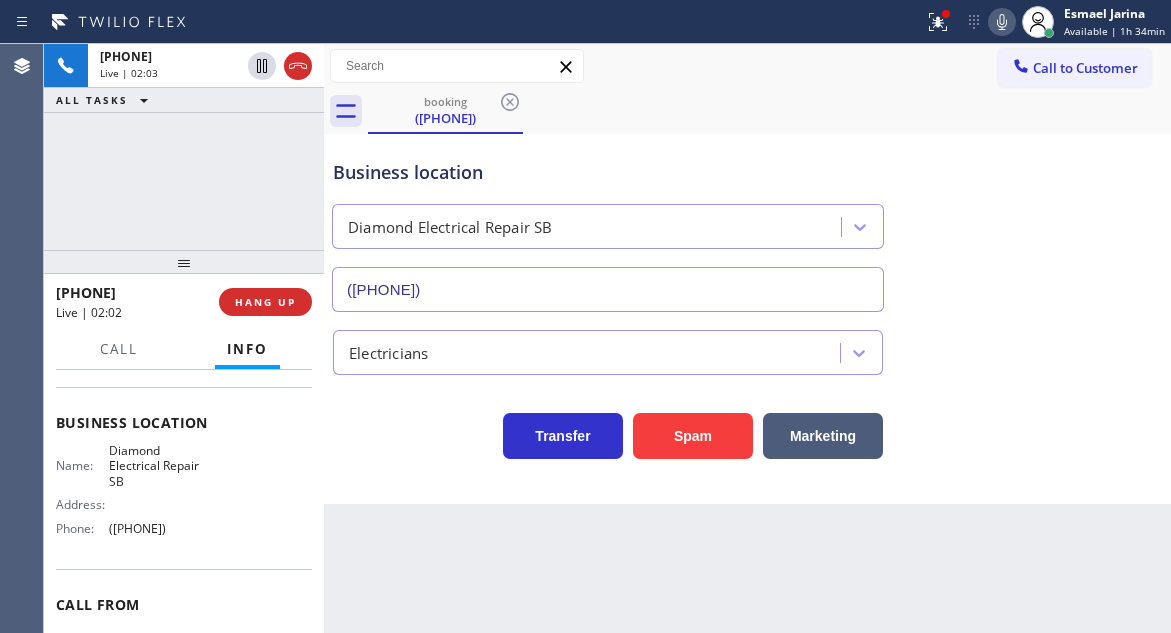 click 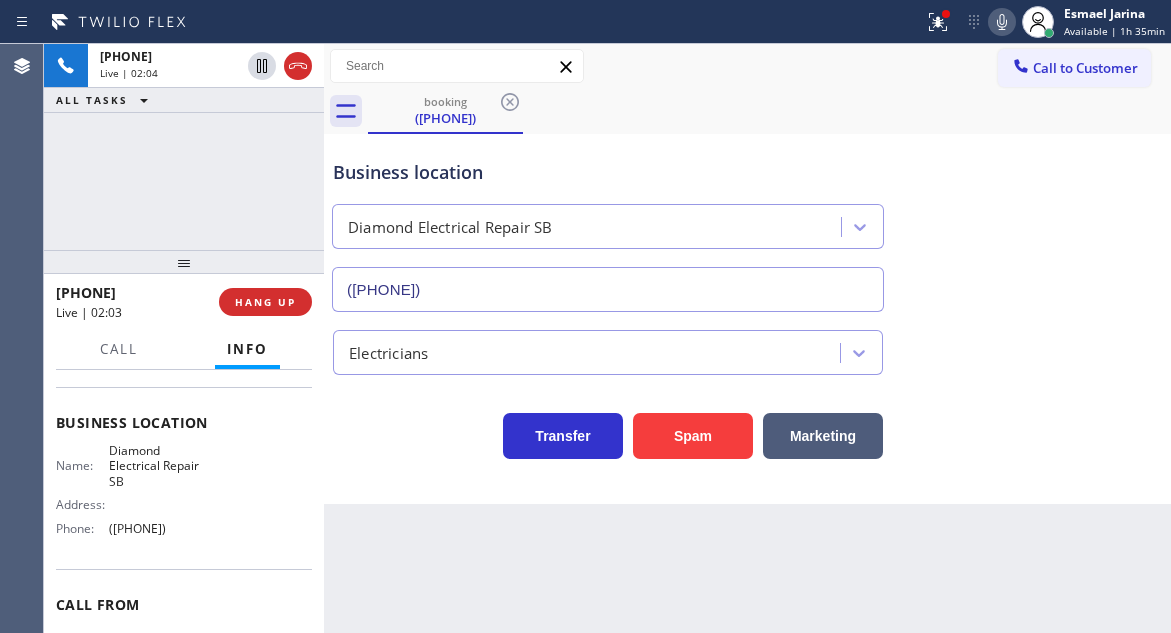 click 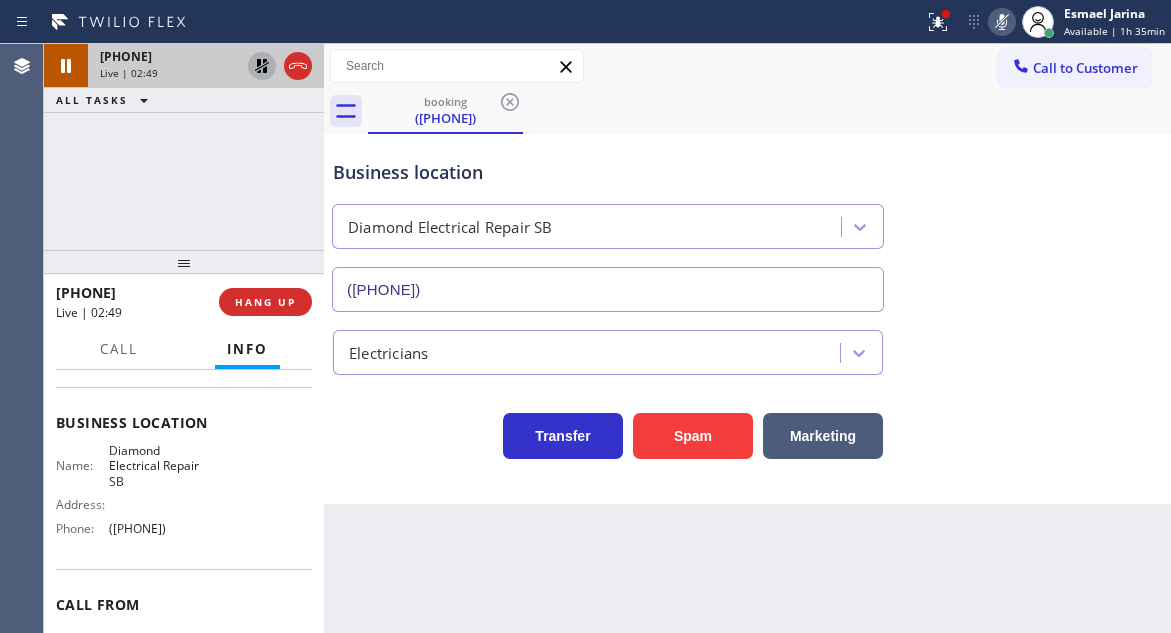 click 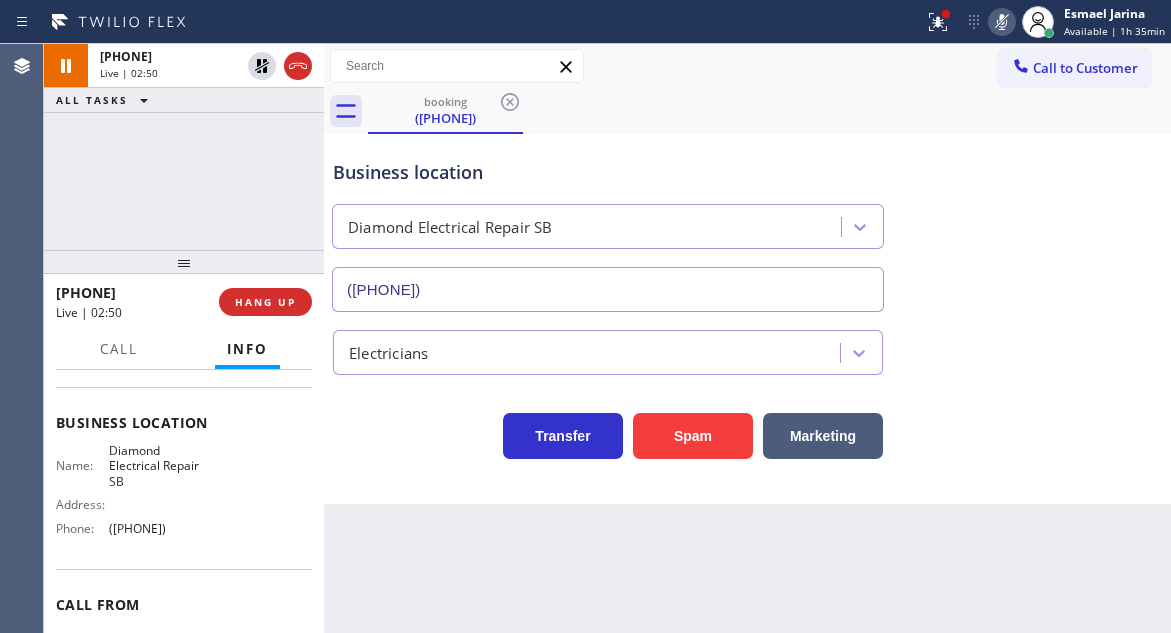 click 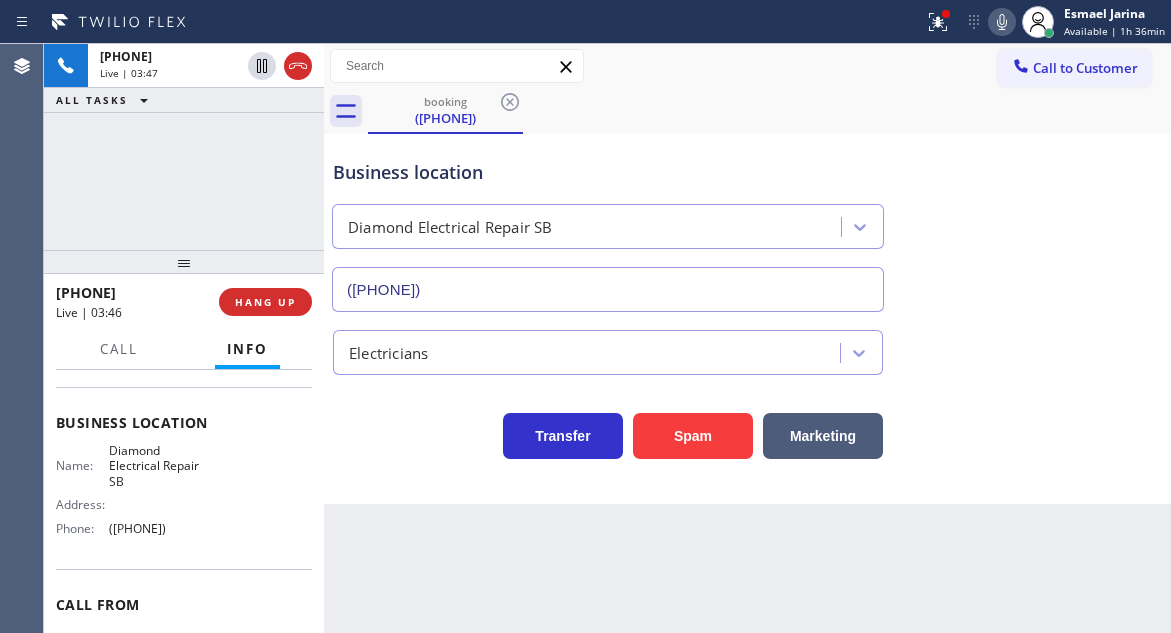 click on "Business location" at bounding box center [608, 172] 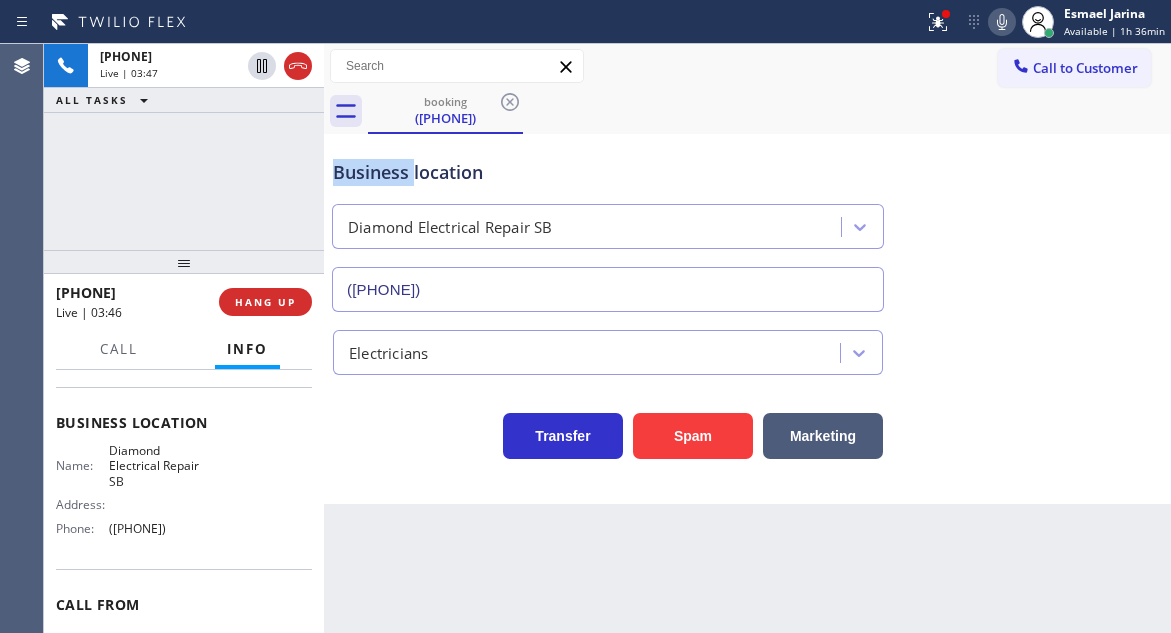 click on "Business location" at bounding box center (608, 172) 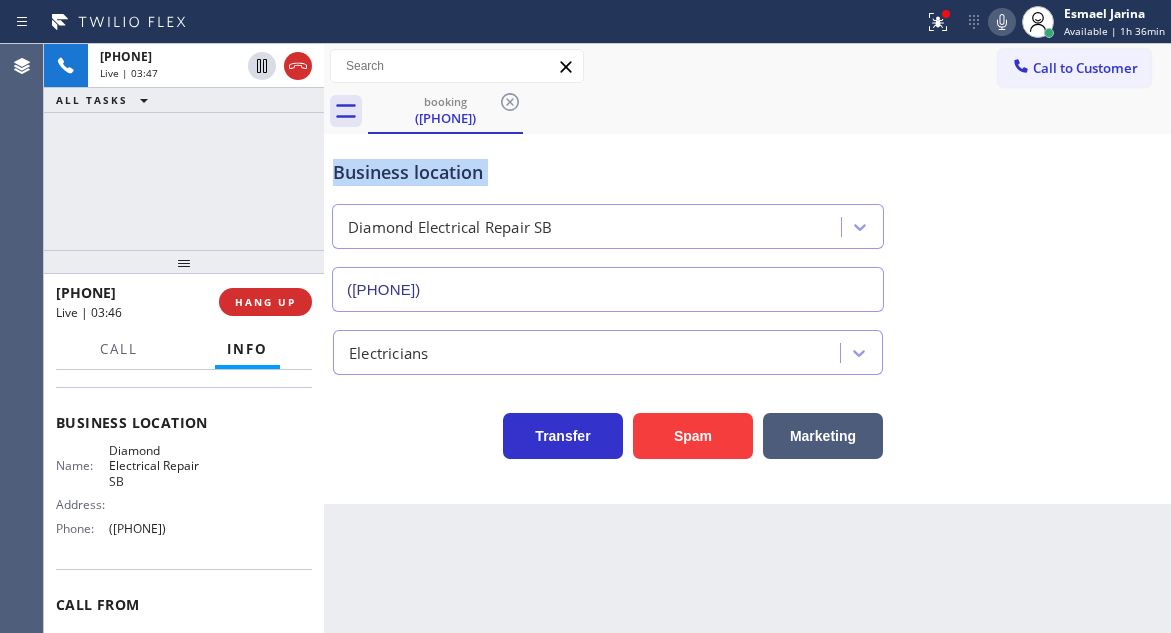 click on "Business location" at bounding box center (608, 172) 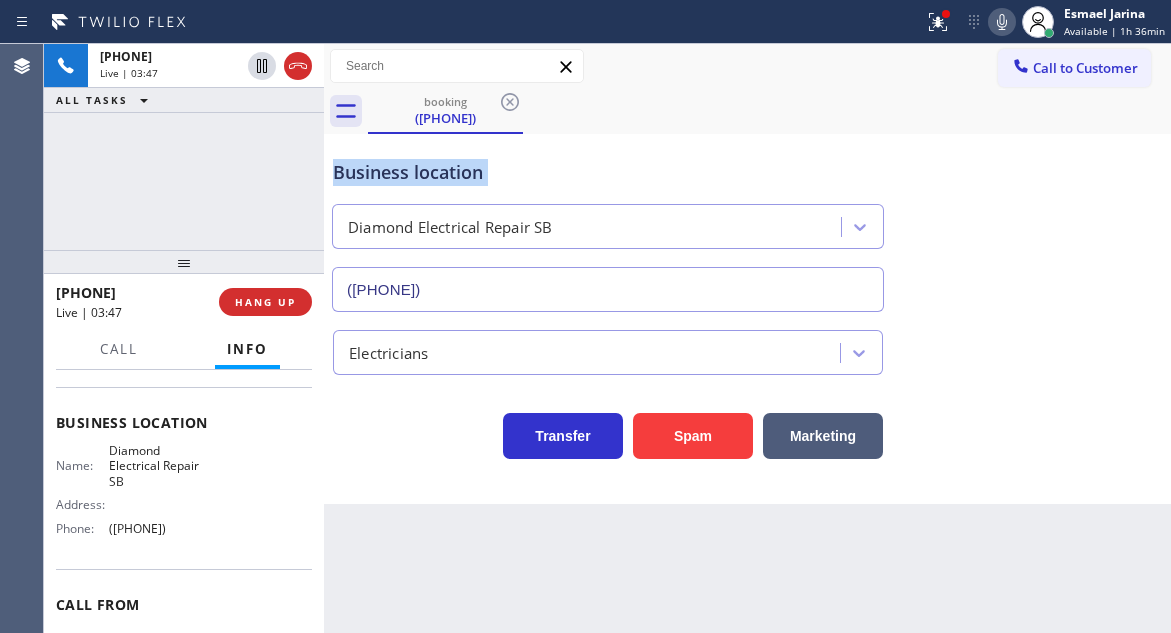 click on "Business location" at bounding box center (608, 172) 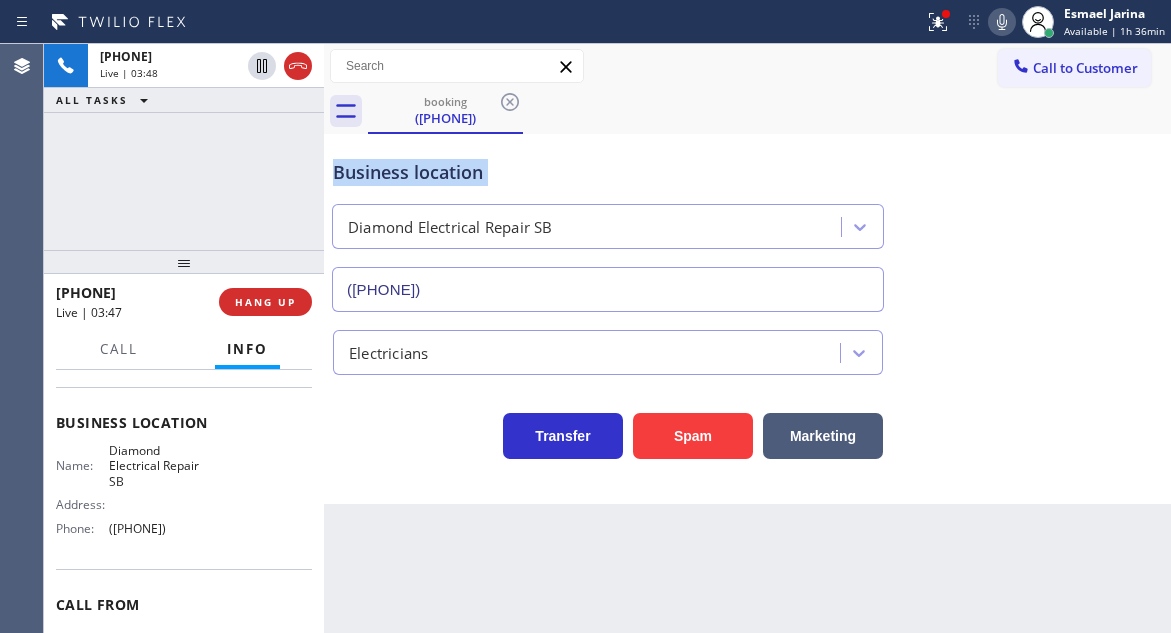 click on "Business location" at bounding box center [608, 172] 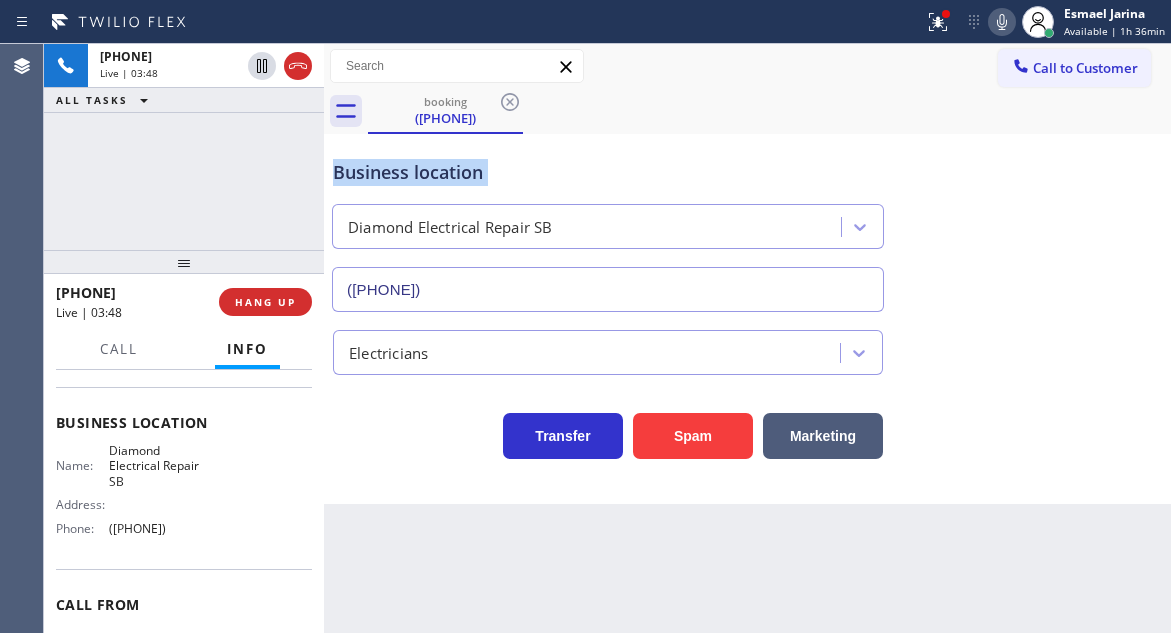 click on "Business location" at bounding box center [608, 172] 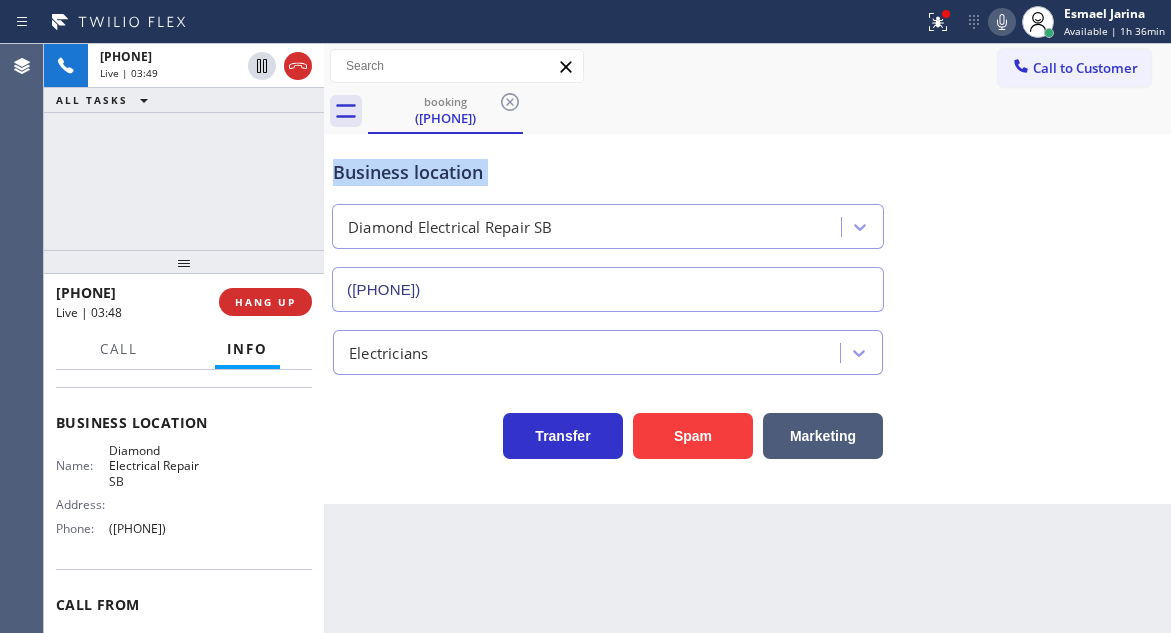 click on "Business location" at bounding box center [608, 172] 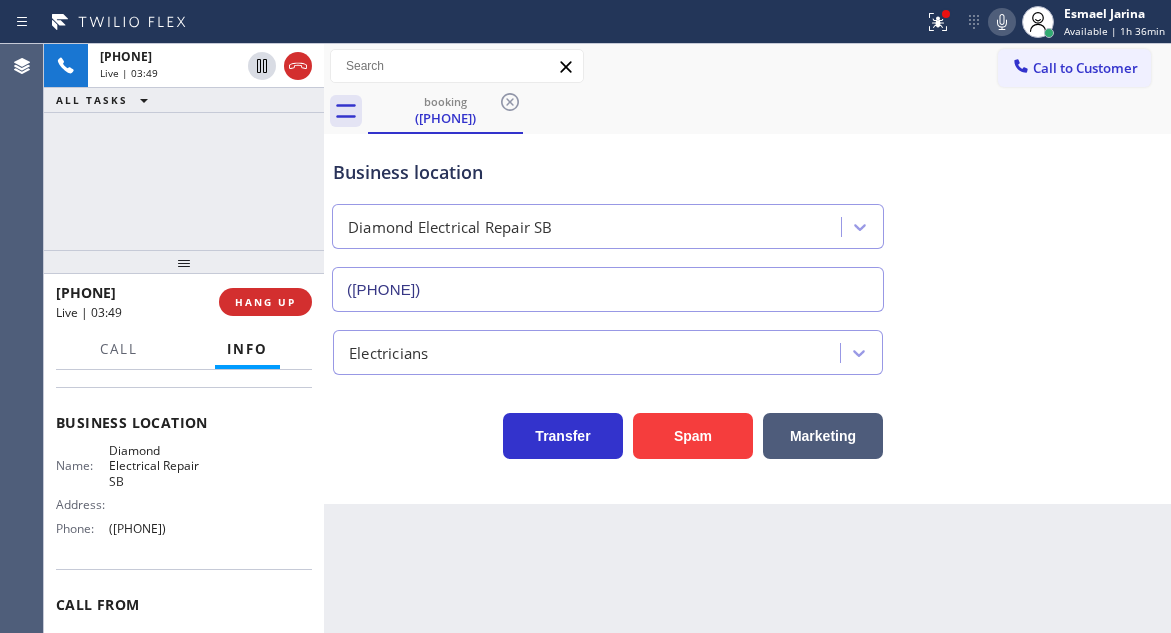 click on "[PHONE] Live | [TIME] ALL TASKS ALL TASKS ACTIVE TASKS TASKS IN WRAP UP" at bounding box center [184, 147] 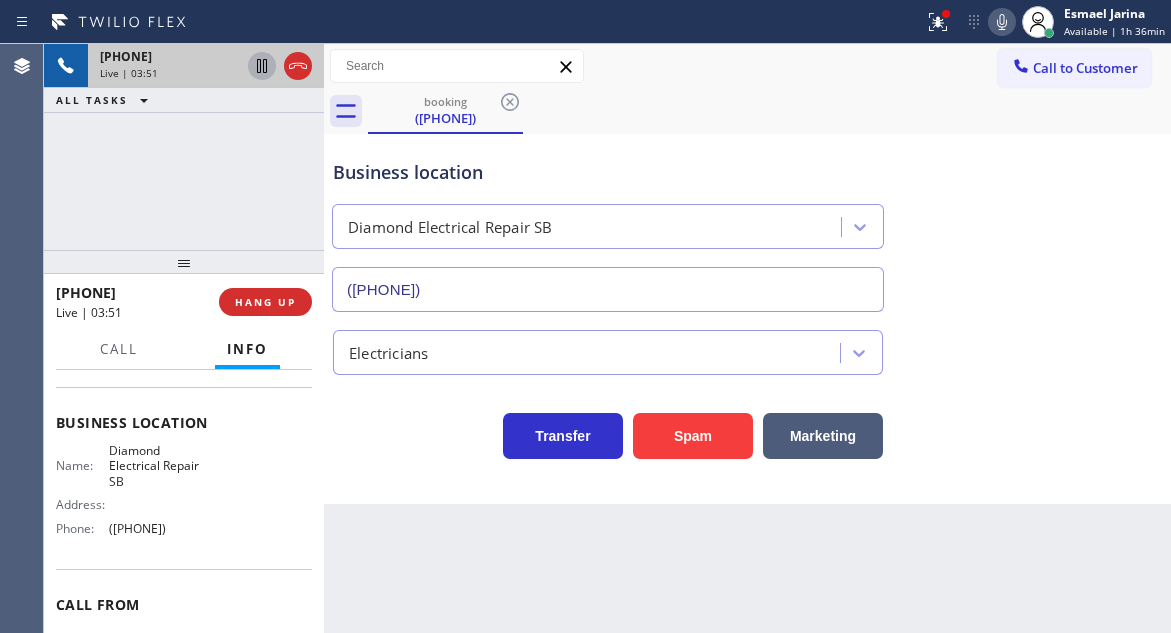 click 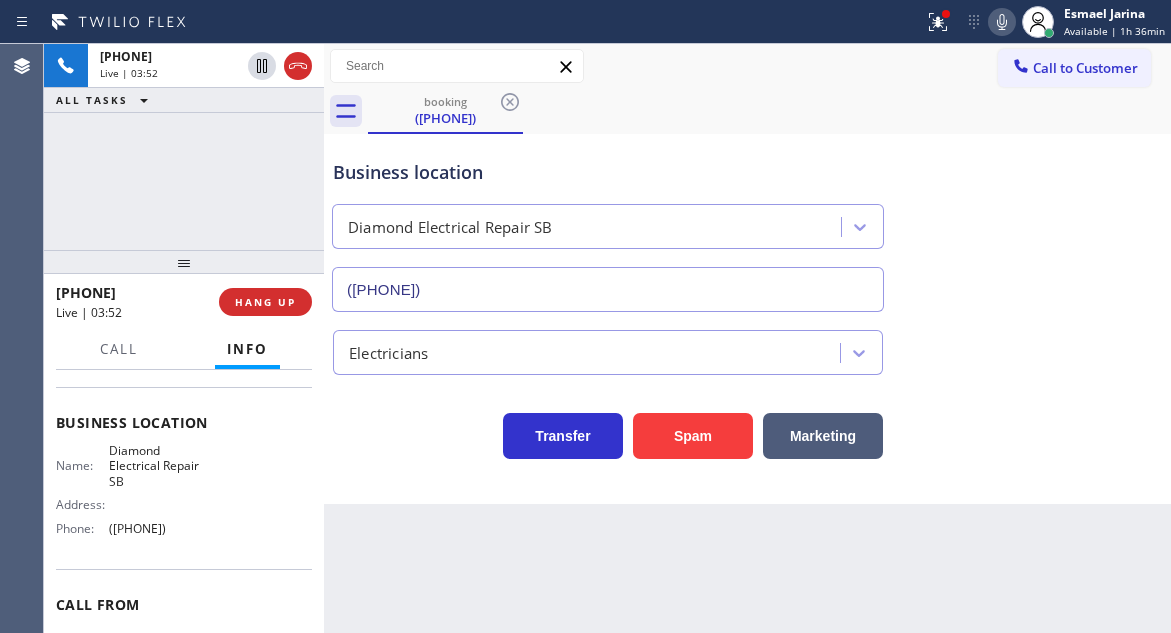 click 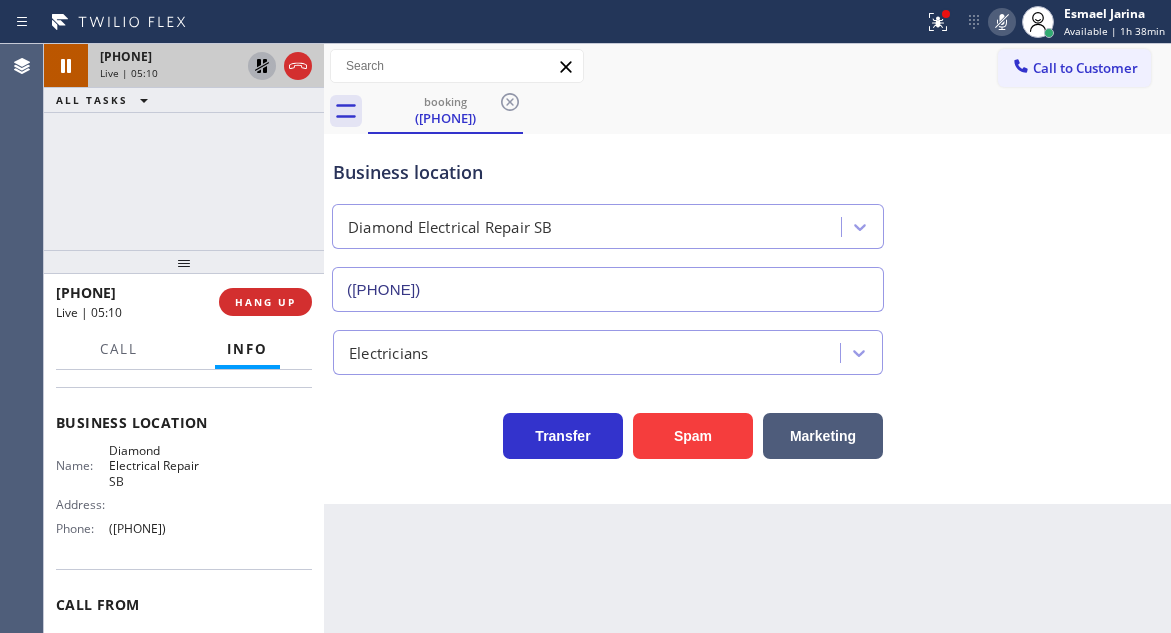 click 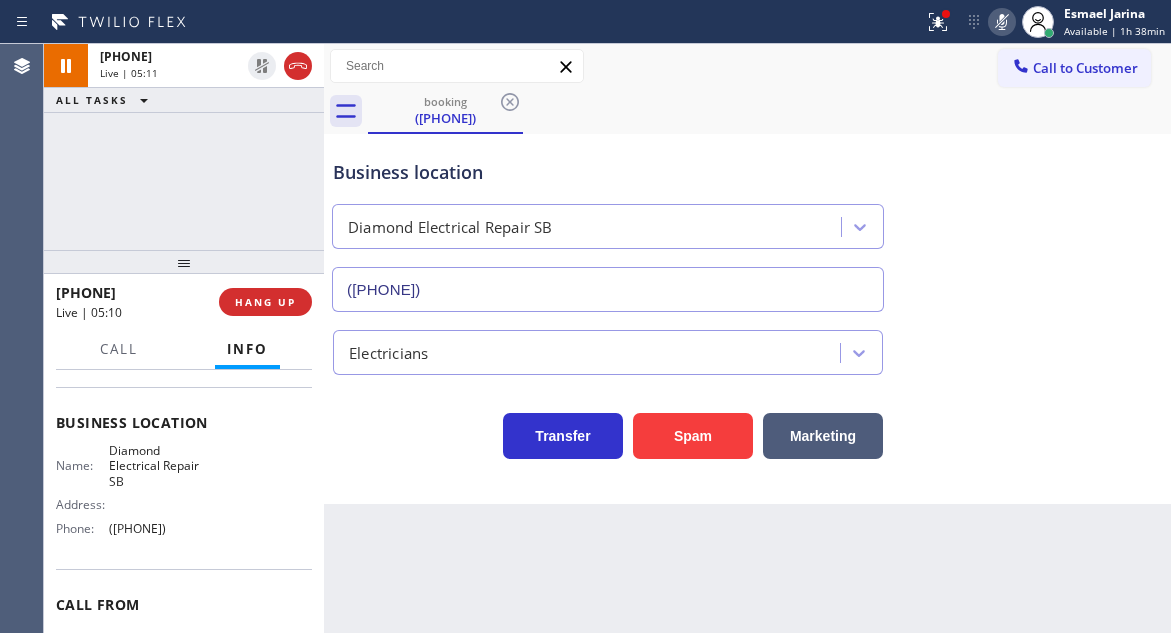 click 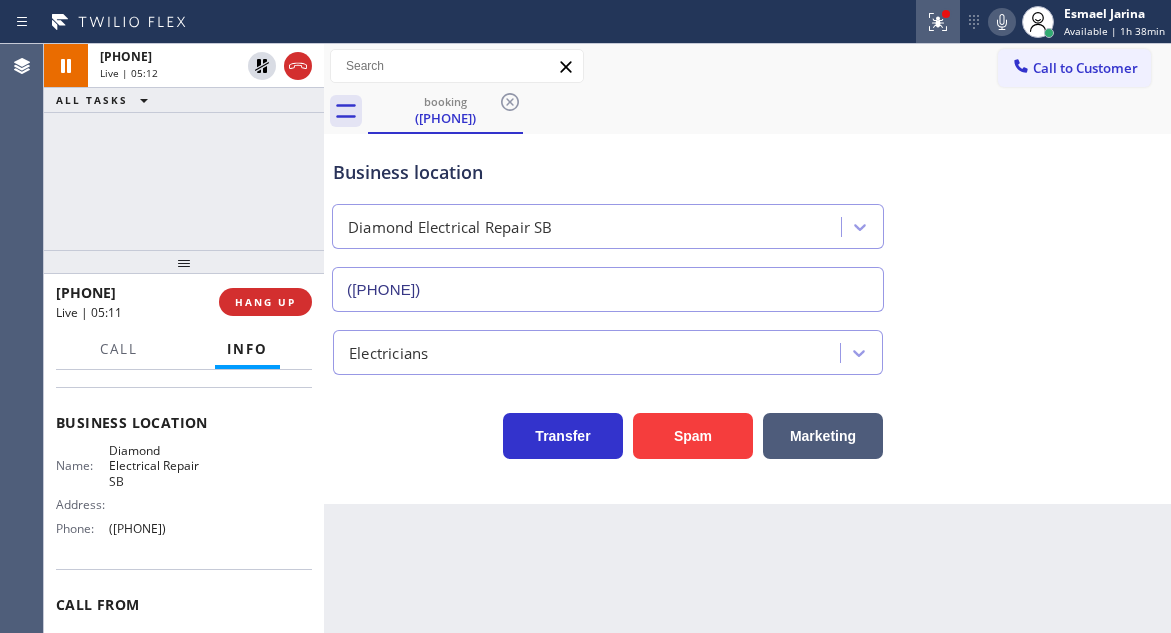 click at bounding box center (938, 22) 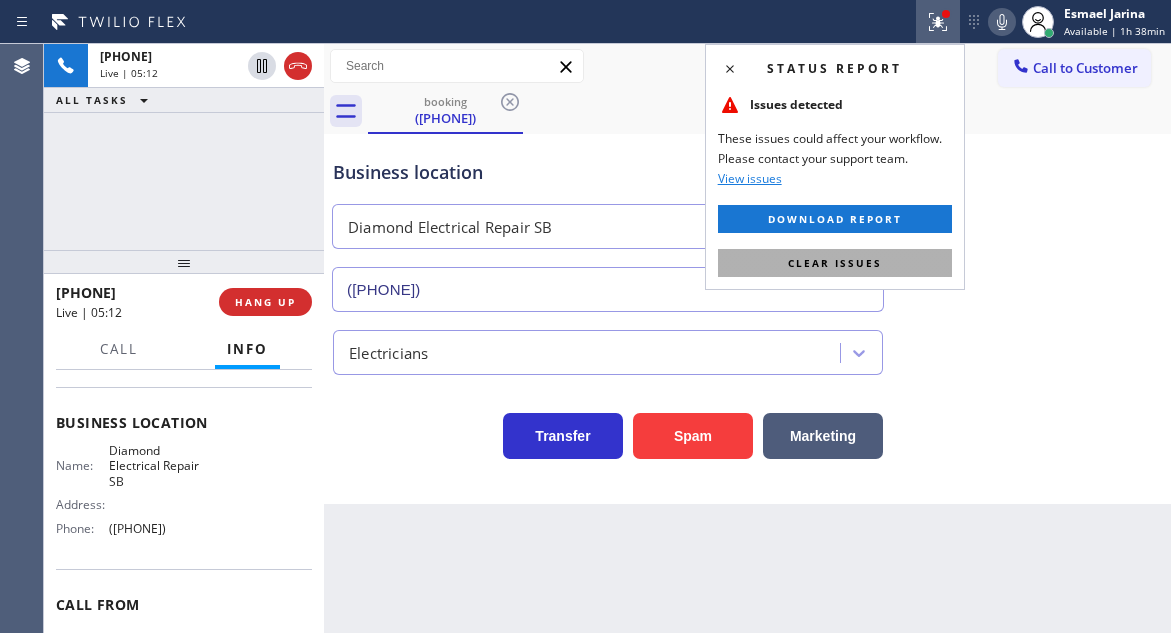 click on "Clear issues" at bounding box center [835, 263] 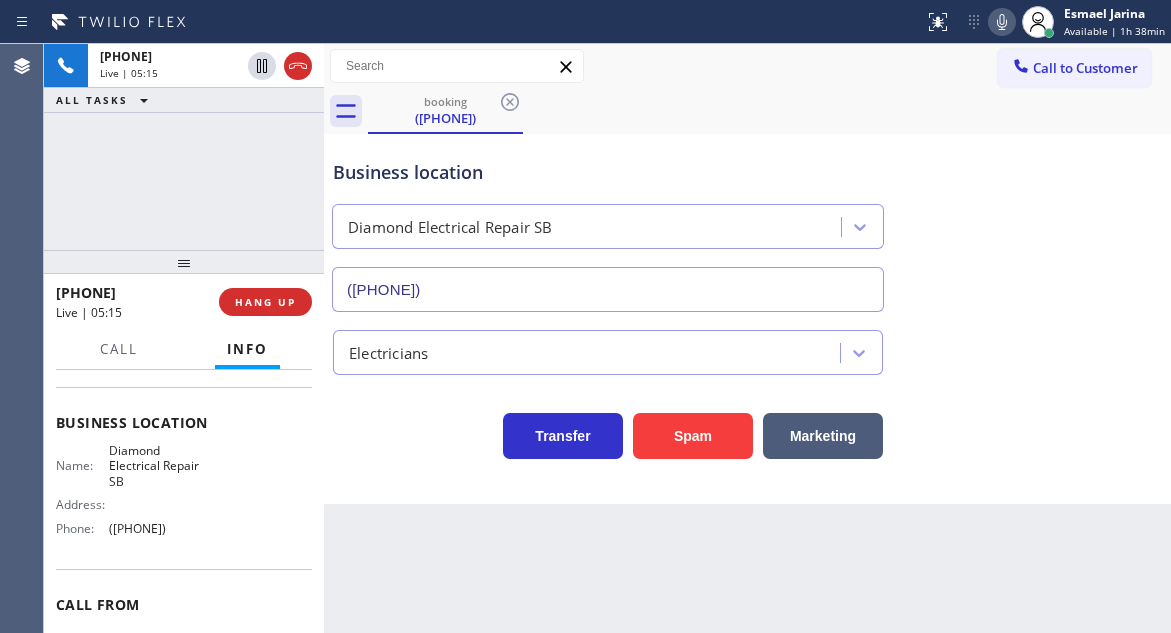 drag, startPoint x: 1151, startPoint y: 160, endPoint x: 802, endPoint y: 4, distance: 382.2787 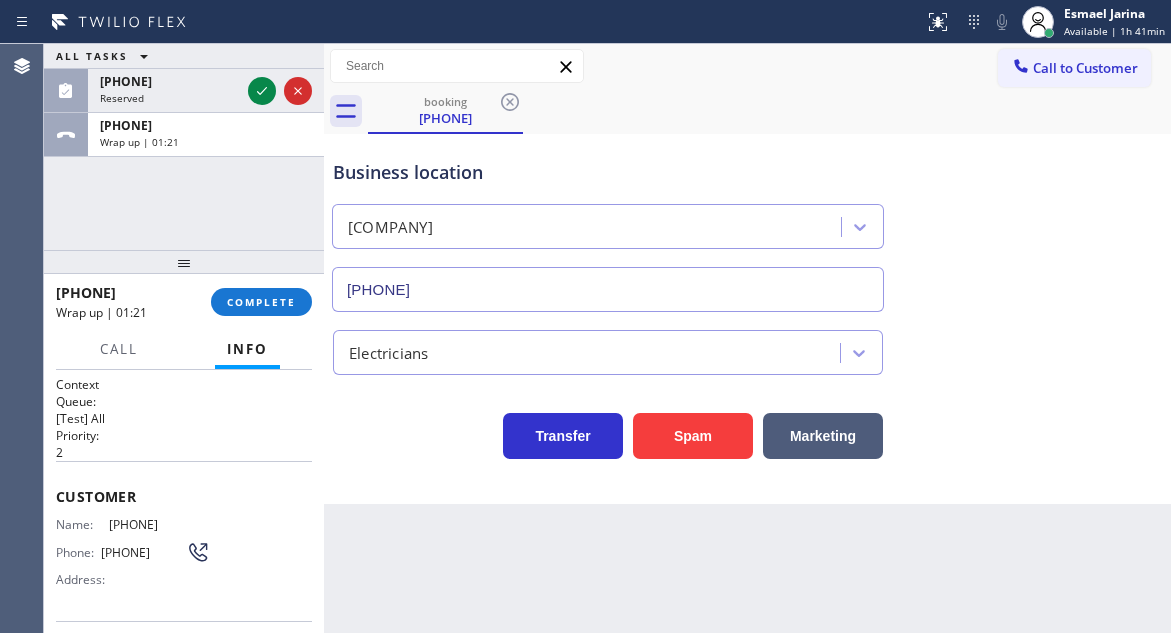 scroll, scrollTop: 0, scrollLeft: 0, axis: both 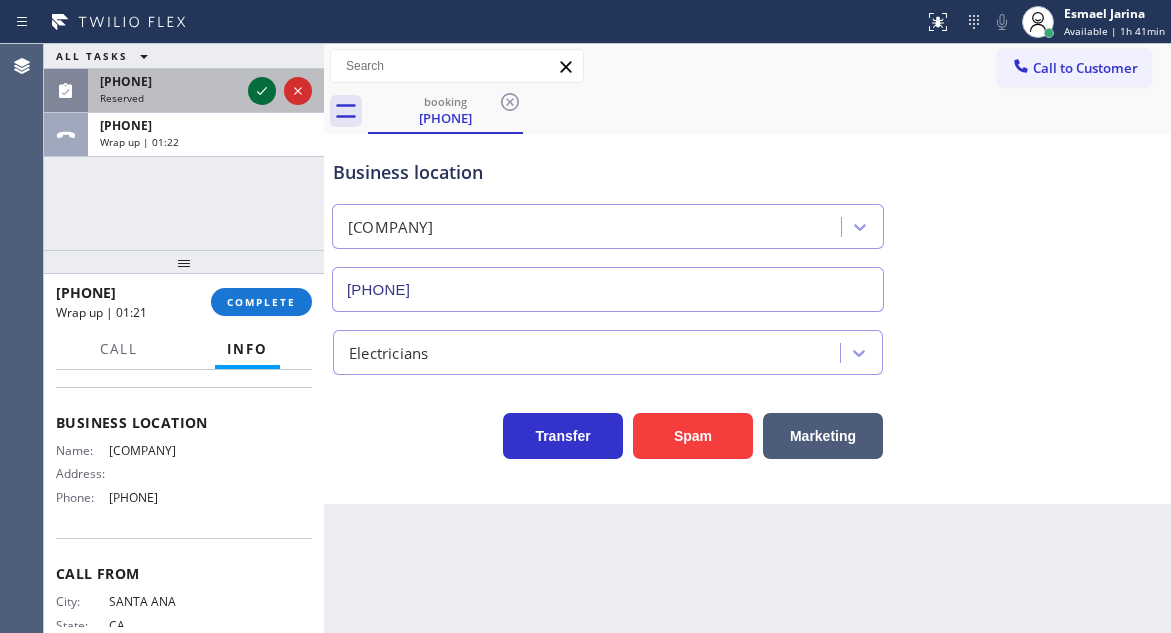 click 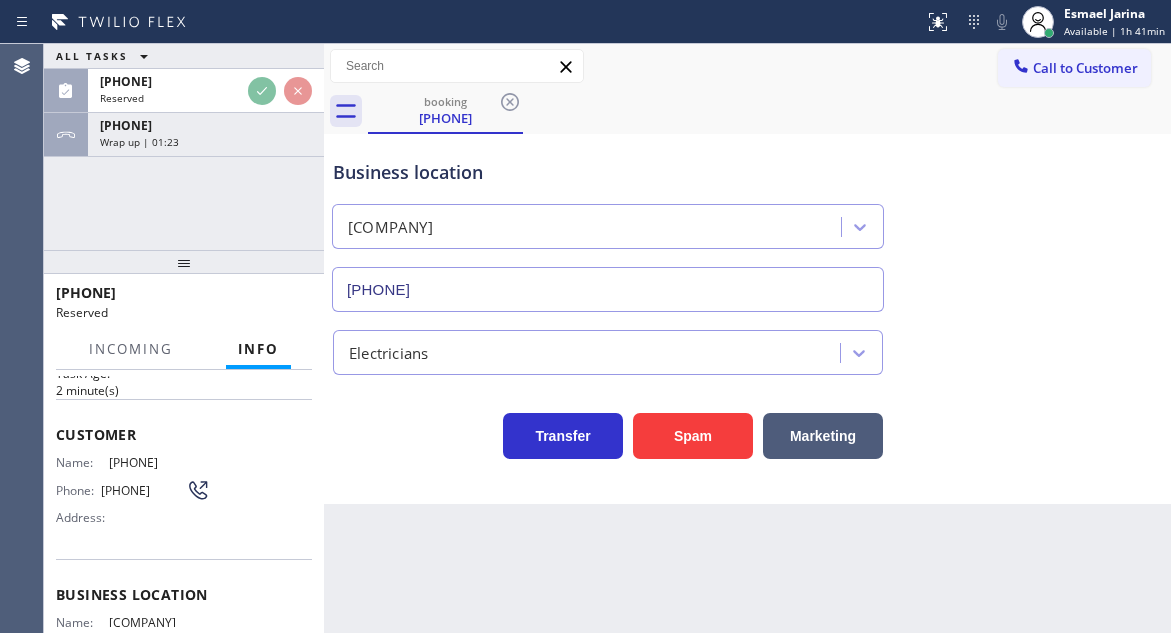 scroll, scrollTop: 68, scrollLeft: 0, axis: vertical 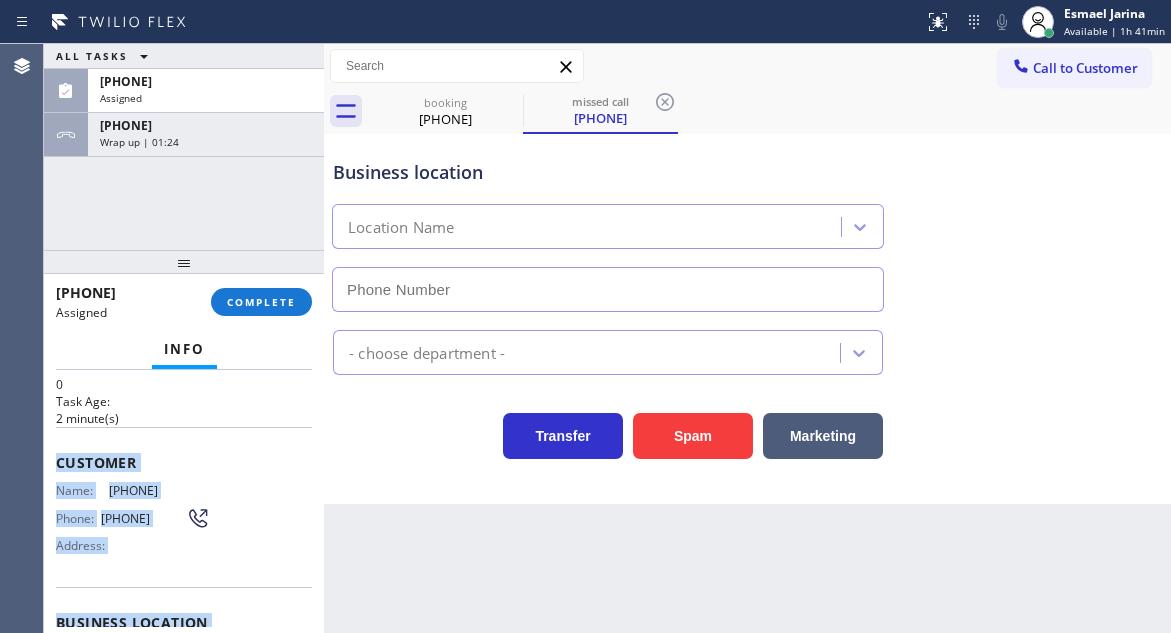 type on "[PHONE]" 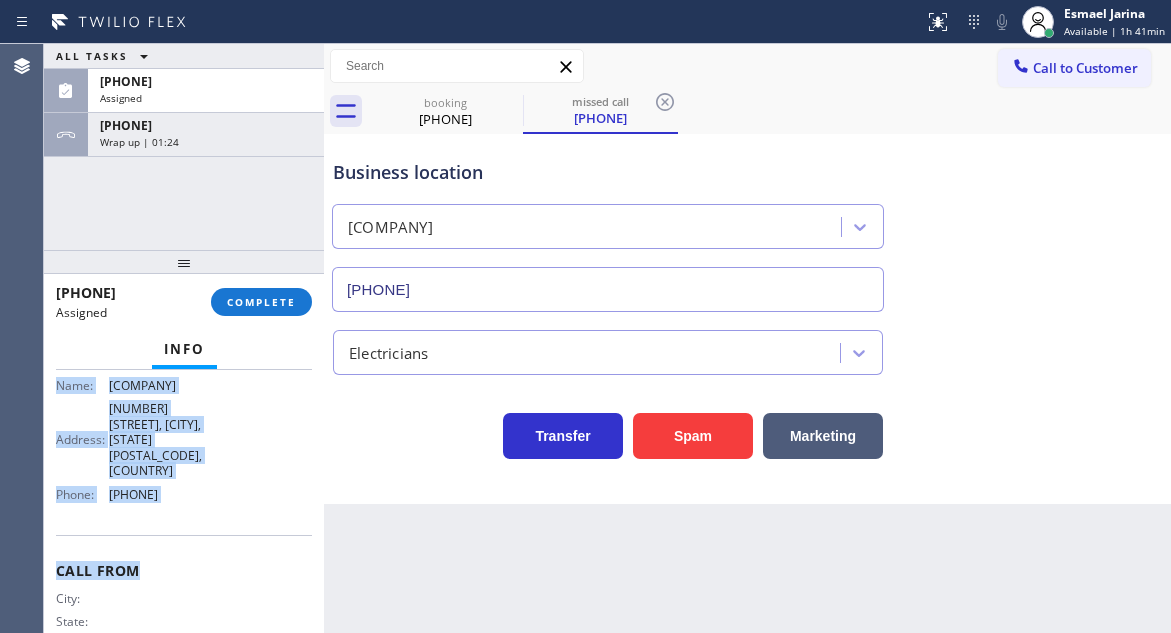 scroll, scrollTop: 367, scrollLeft: 0, axis: vertical 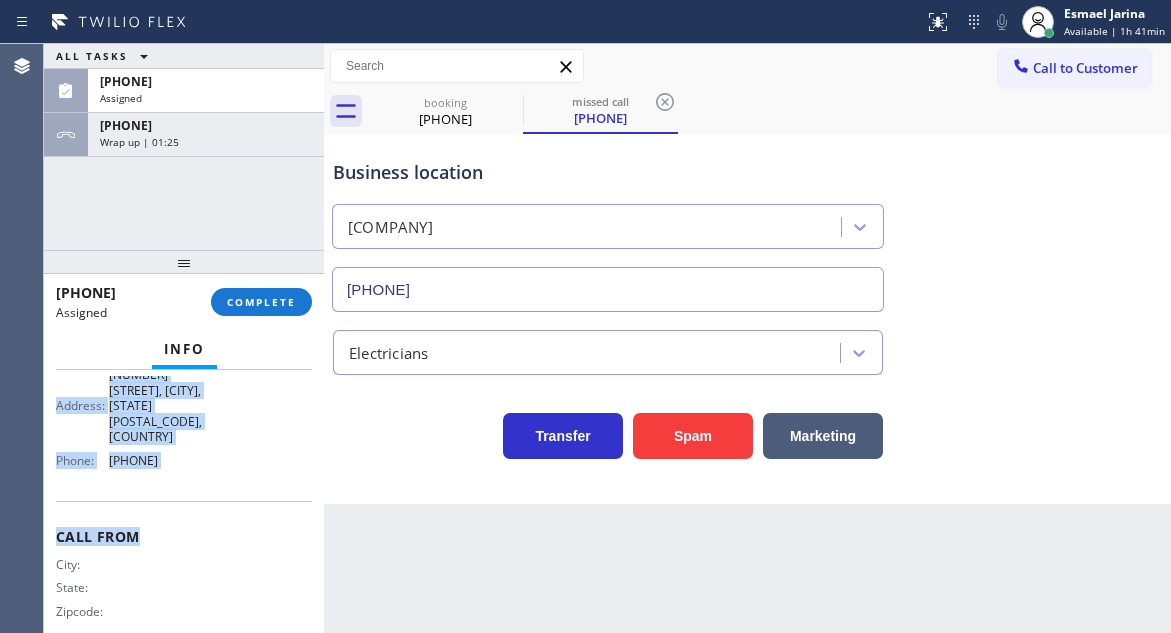 drag, startPoint x: 55, startPoint y: 458, endPoint x: 231, endPoint y: 466, distance: 176.18172 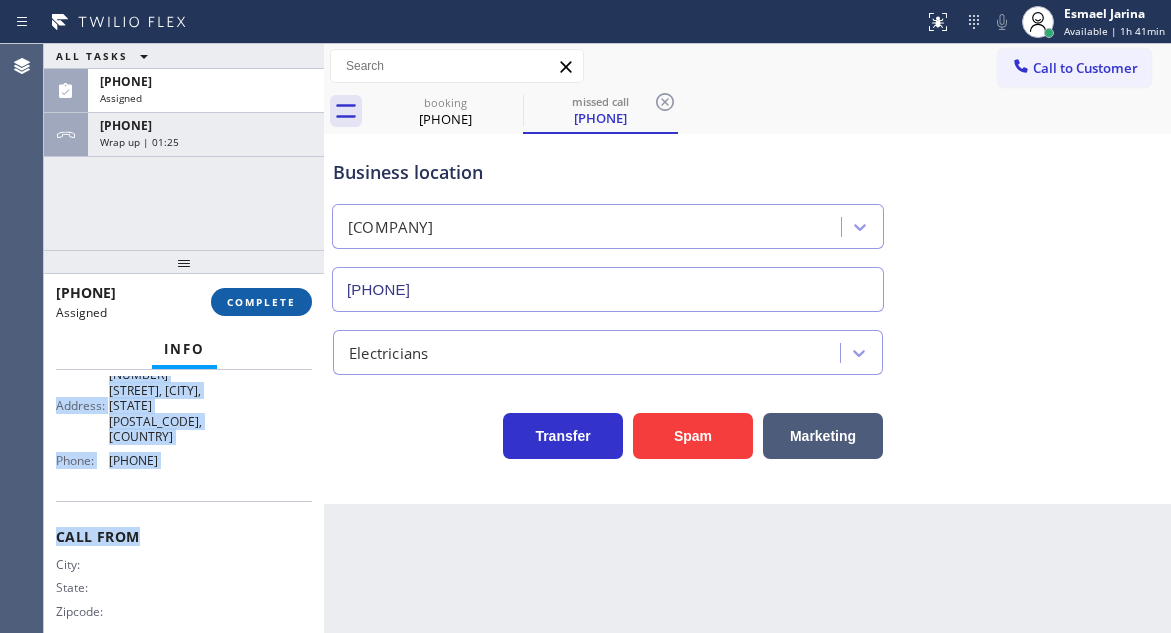 type 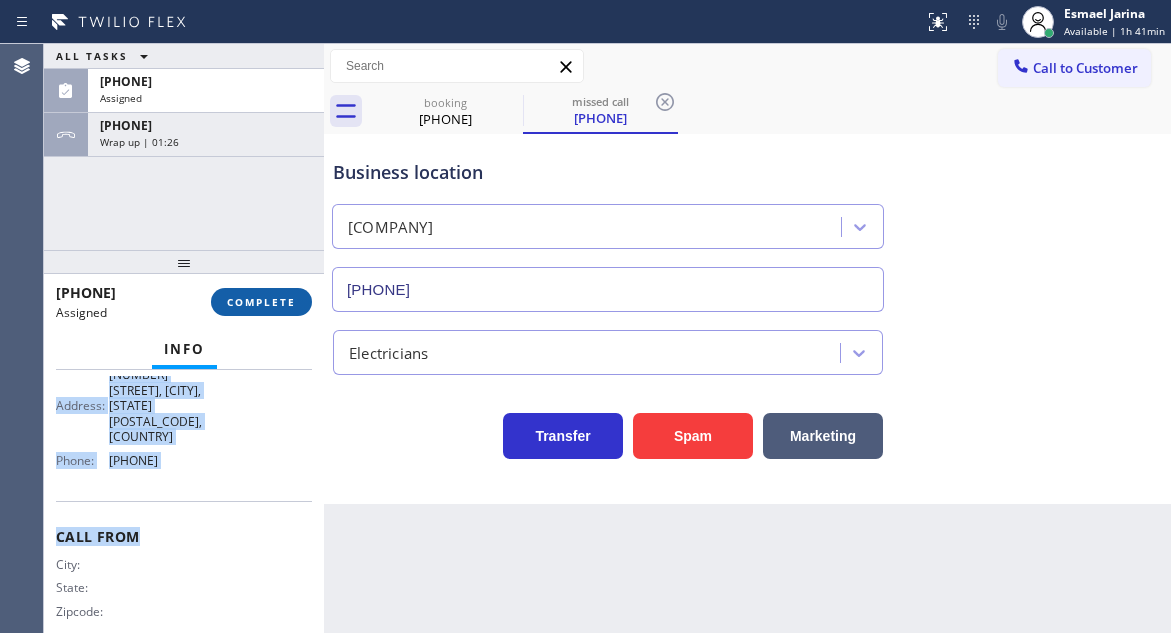 click on "COMPLETE" at bounding box center (261, 302) 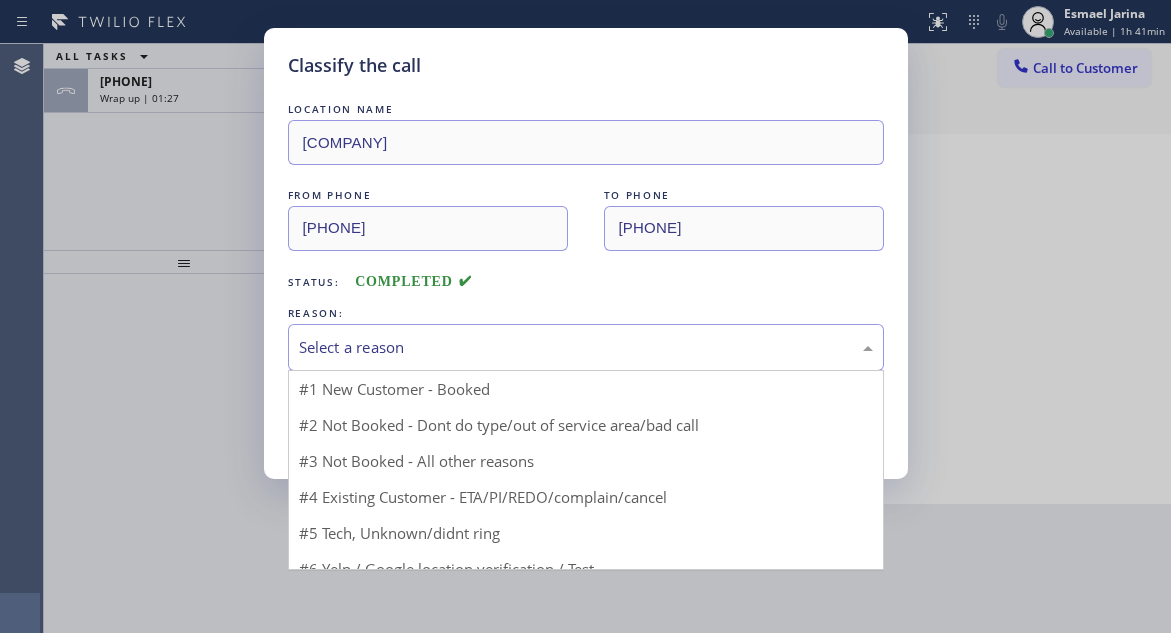 click on "Select a reason" at bounding box center (586, 347) 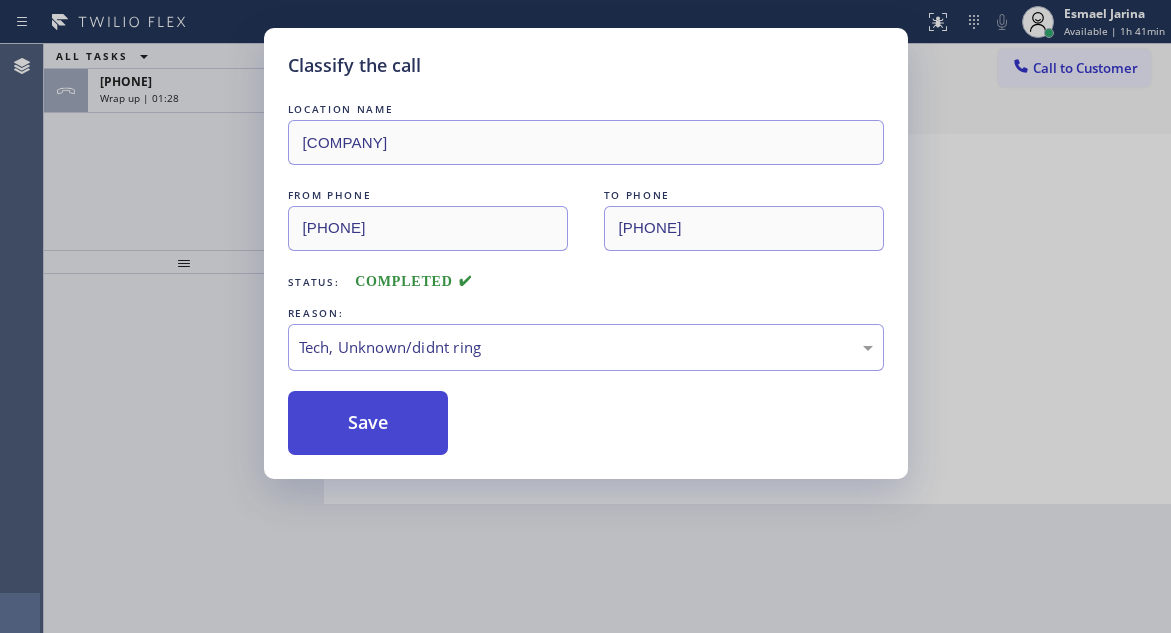 click on "Save" at bounding box center [368, 423] 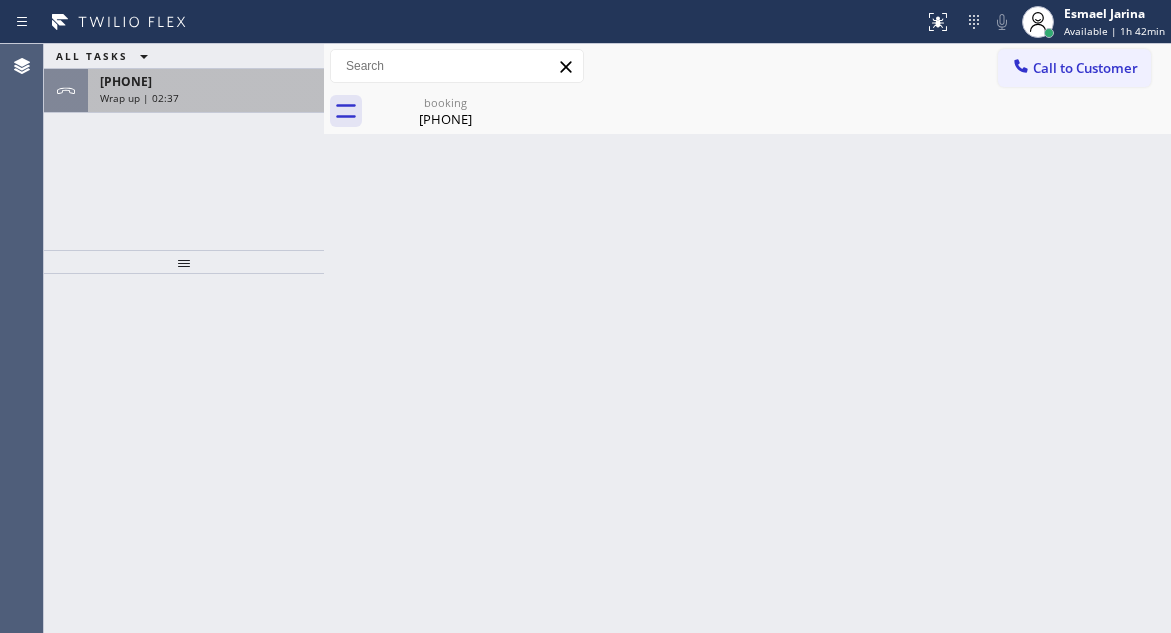 click on "[PHONE] Wrap up | 02:37" at bounding box center [202, 91] 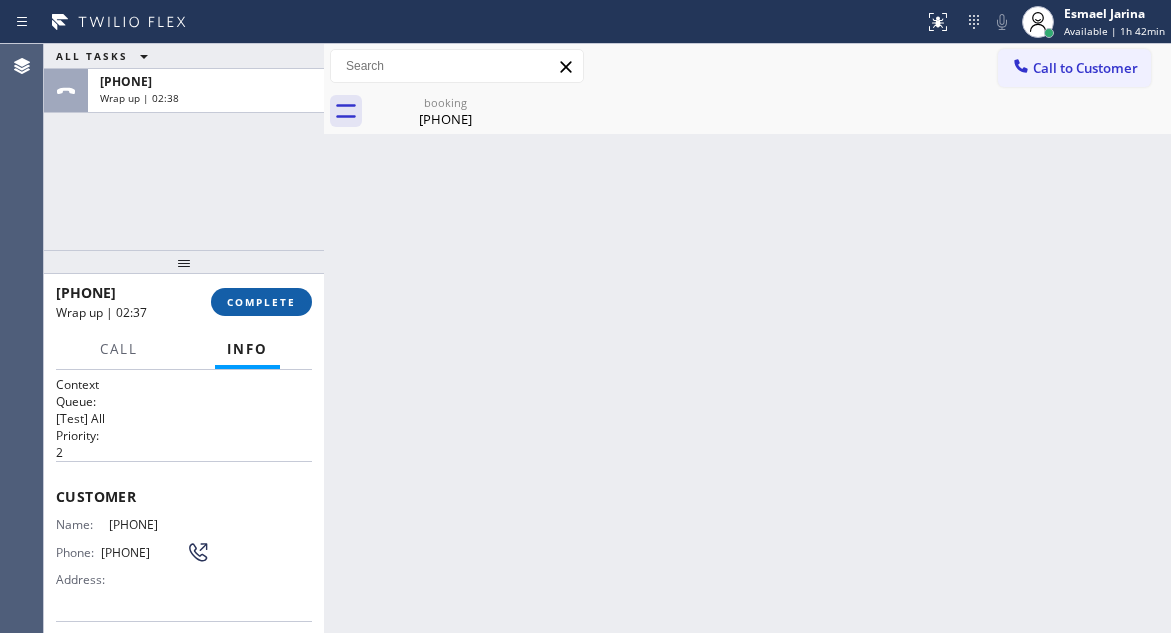 click on "COMPLETE" at bounding box center (261, 302) 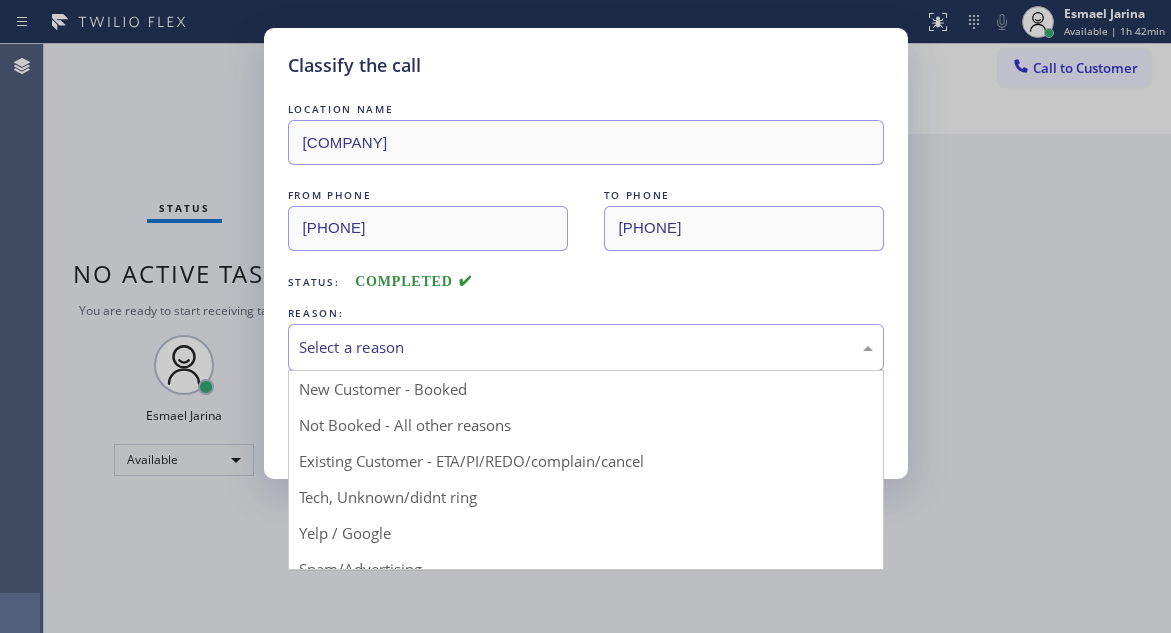 click on "Select a reason" at bounding box center (586, 347) 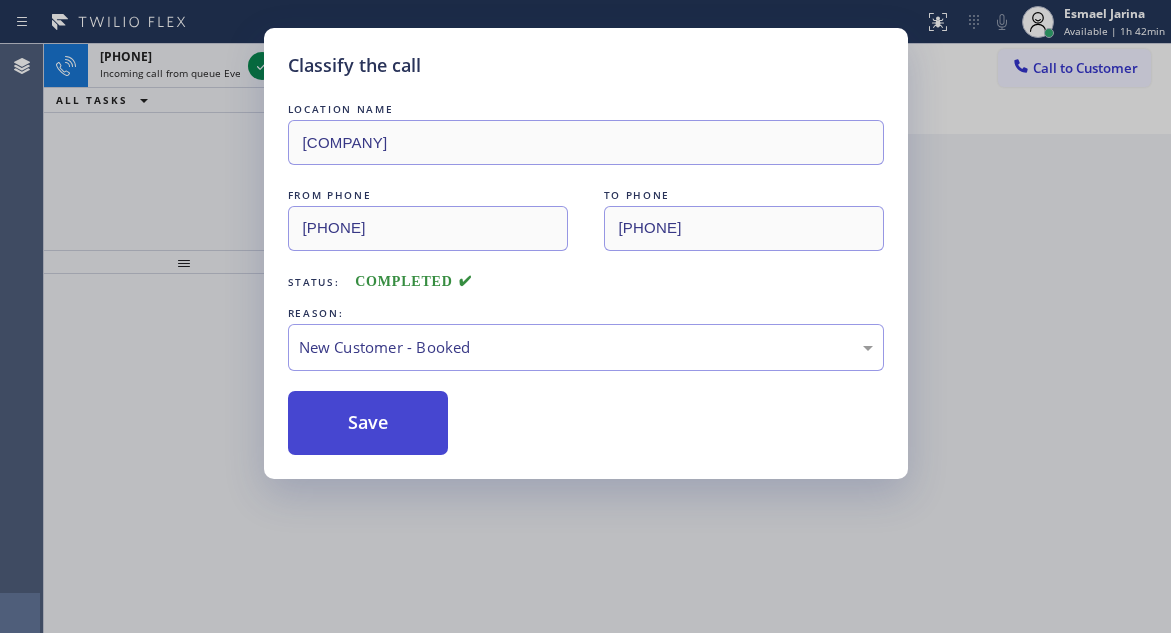 click on "Save" at bounding box center (368, 423) 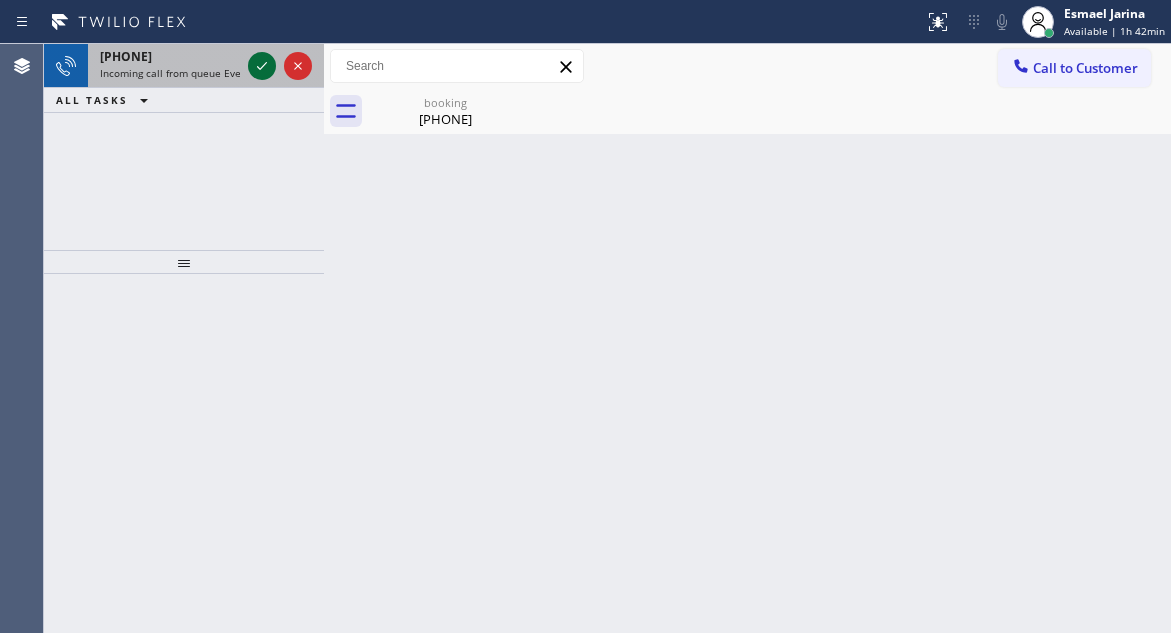 click 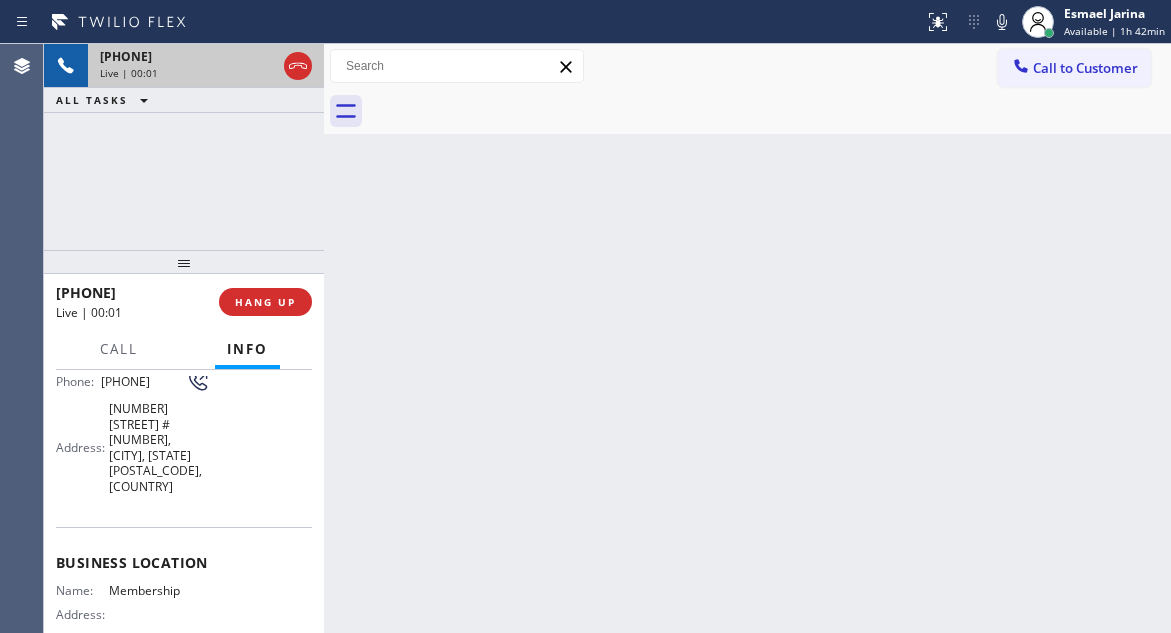 scroll, scrollTop: 200, scrollLeft: 0, axis: vertical 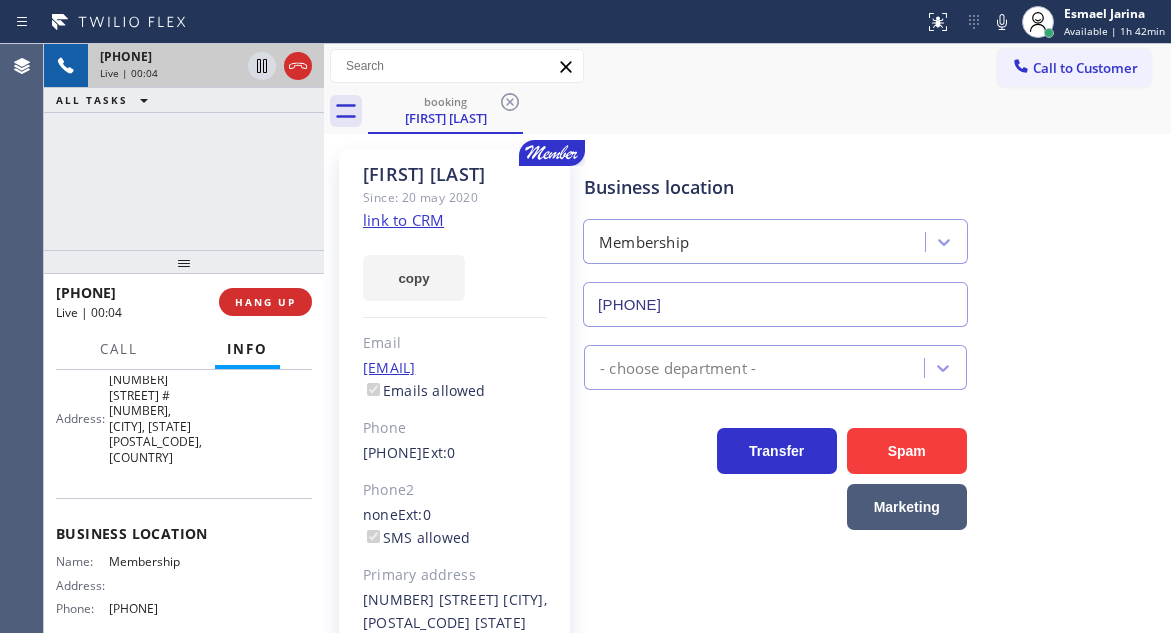 type on "(844) 386-0017" 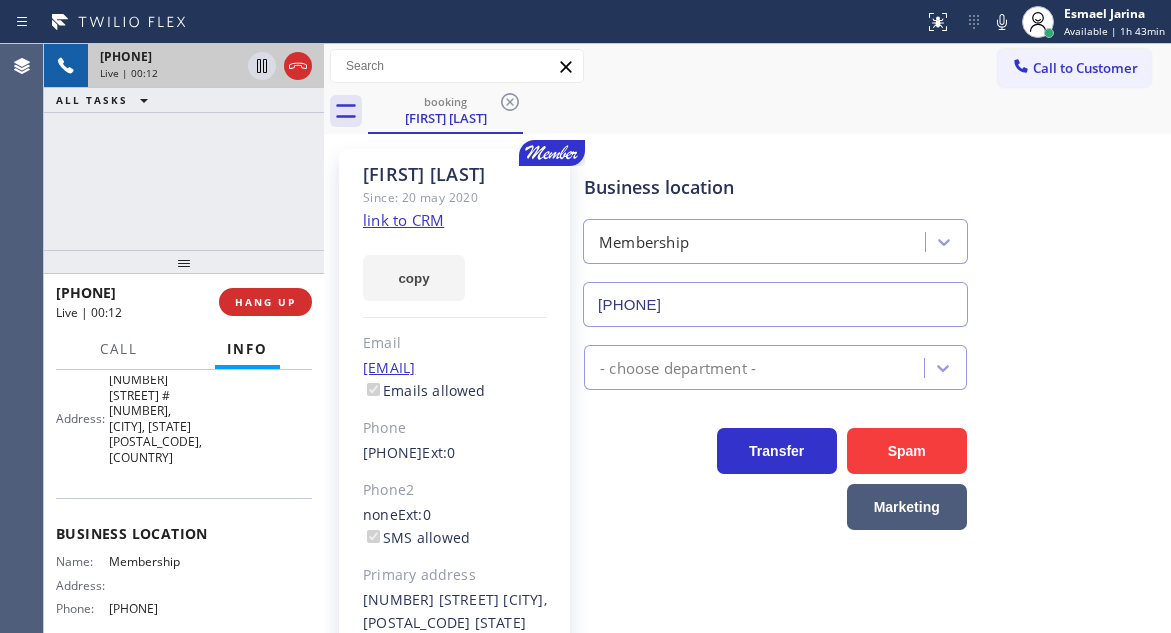 drag, startPoint x: 1143, startPoint y: 196, endPoint x: 526, endPoint y: 89, distance: 626.2092 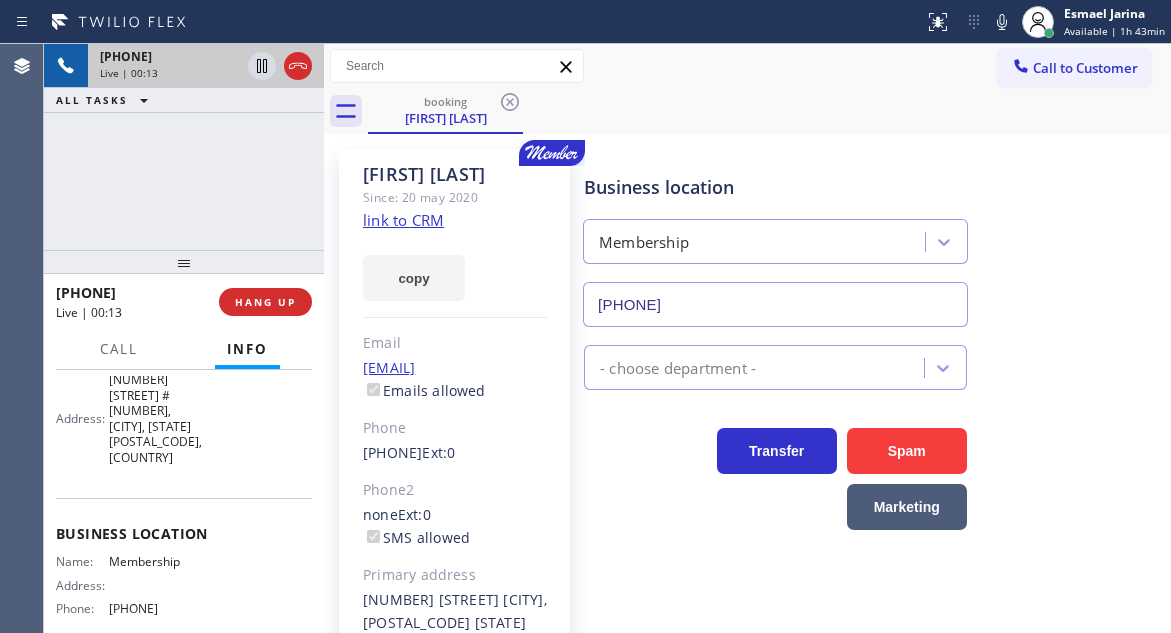 click on "link to CRM" at bounding box center (403, 220) 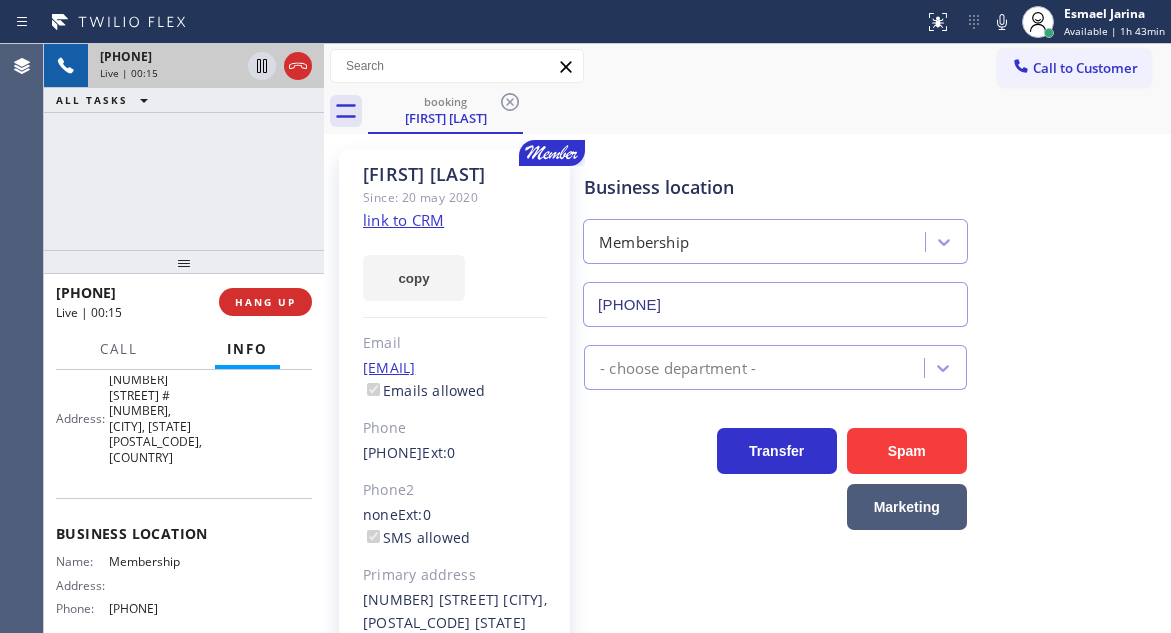 click on "+13129090210 Live | 00:15 ALL TASKS ALL TASKS ACTIVE TASKS TASKS IN WRAP UP" at bounding box center (184, 147) 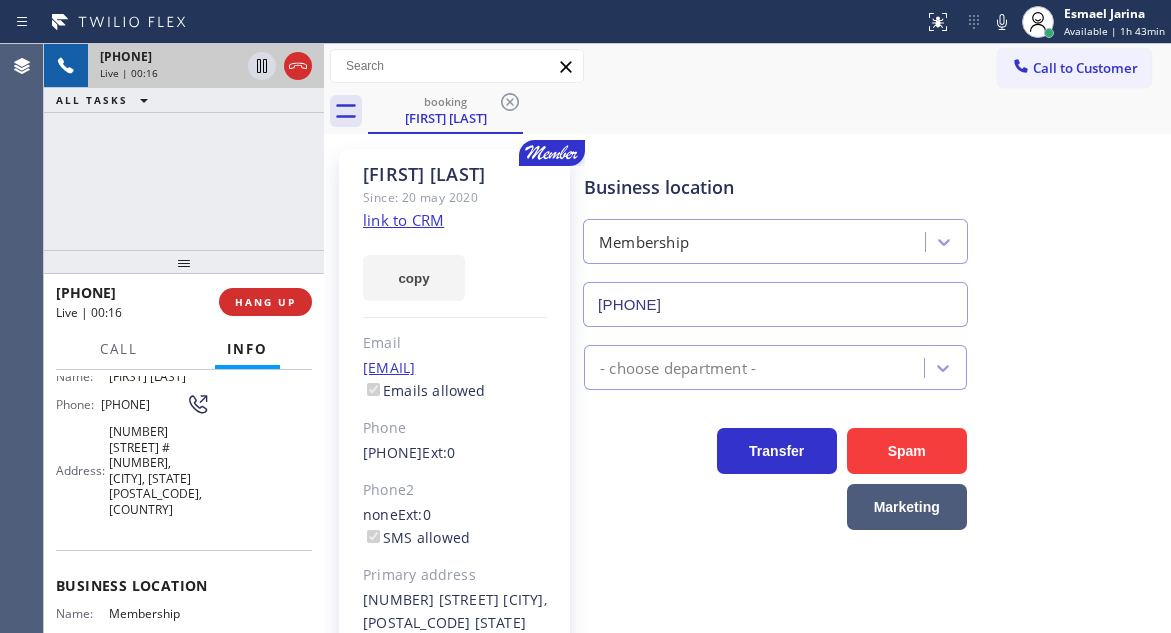 scroll, scrollTop: 100, scrollLeft: 0, axis: vertical 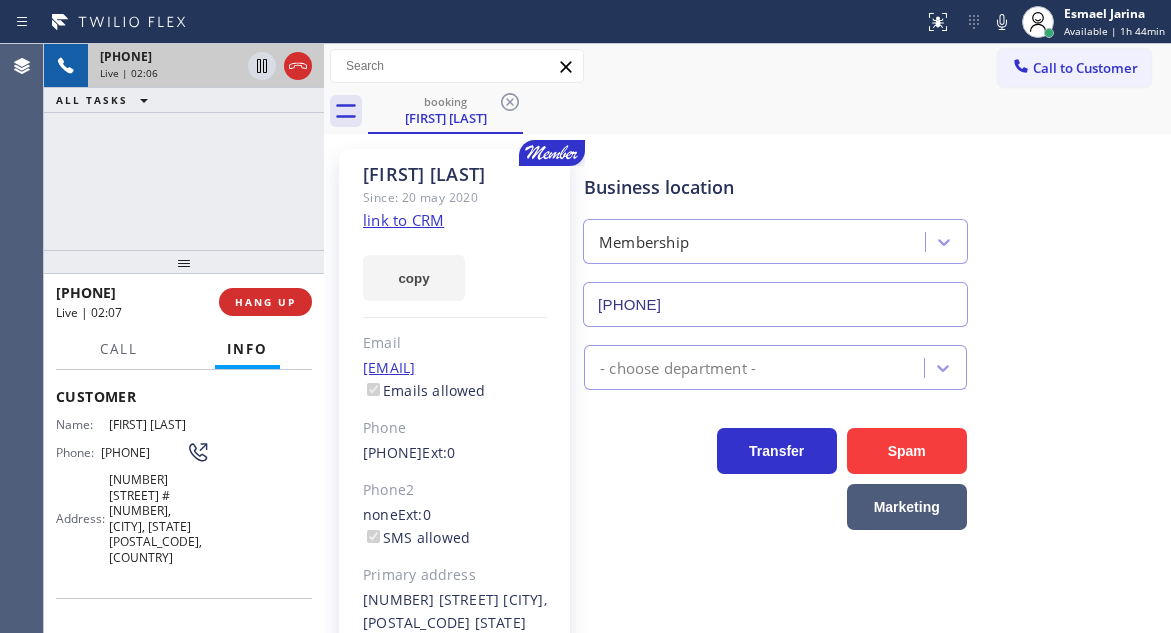 click on "Business location Membership (844) 386-0017" at bounding box center [873, 236] 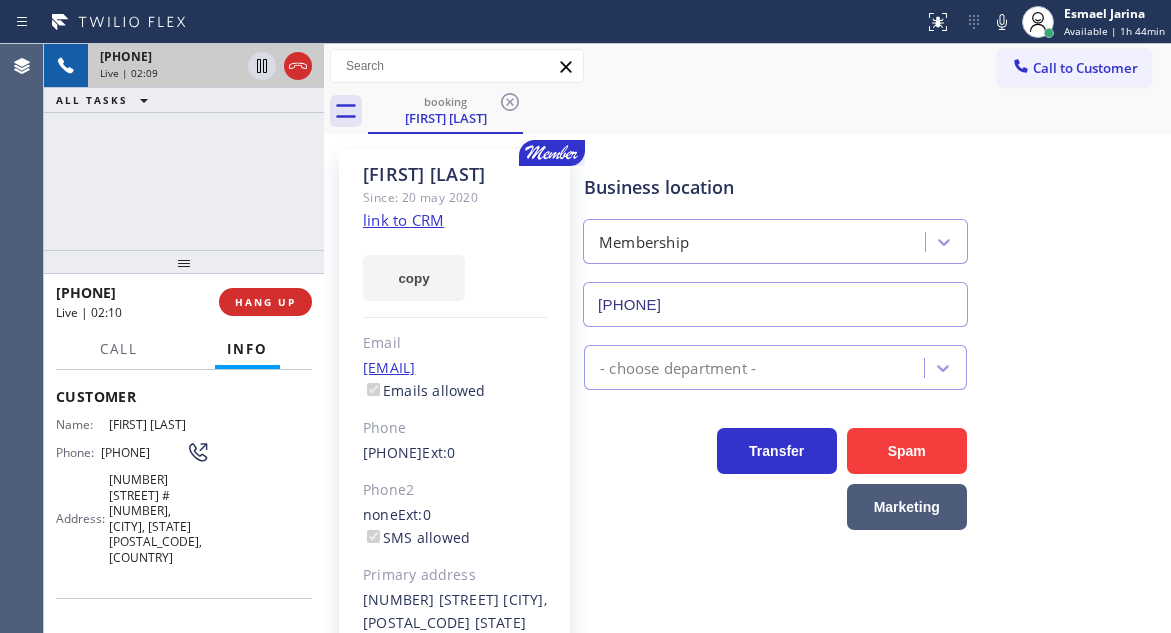 click on "Judith    Skerchock Since: 20 may 2020 link to CRM copy Email jskerchock@yahoo.com  Emails allowed Phone (312) 909-0210  Ext:  0 Phone2 none  Ext:  0  SMS allowed Primary address  1320 North State Parkway Chicago, 60610 IL EDIT Outbound call Location Membership Your caller id phone number (844) 386-0017 Customer number Call Benefits  Business location Membership (844) 386-0017 - choose department - Transfer Spam Marketing" at bounding box center [747, 446] 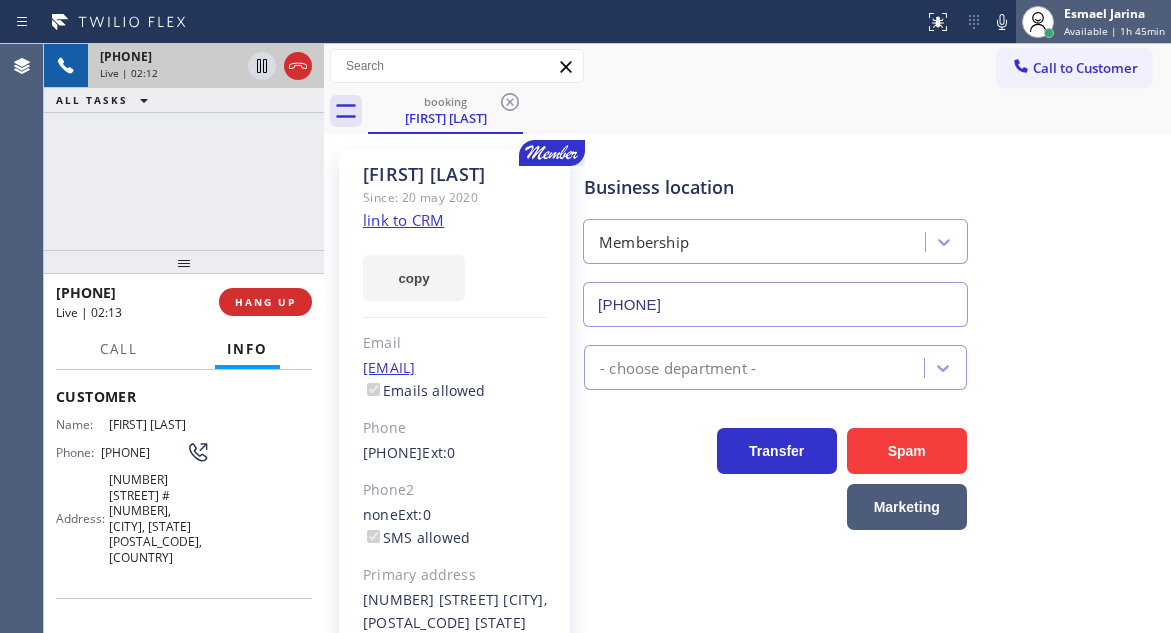 click 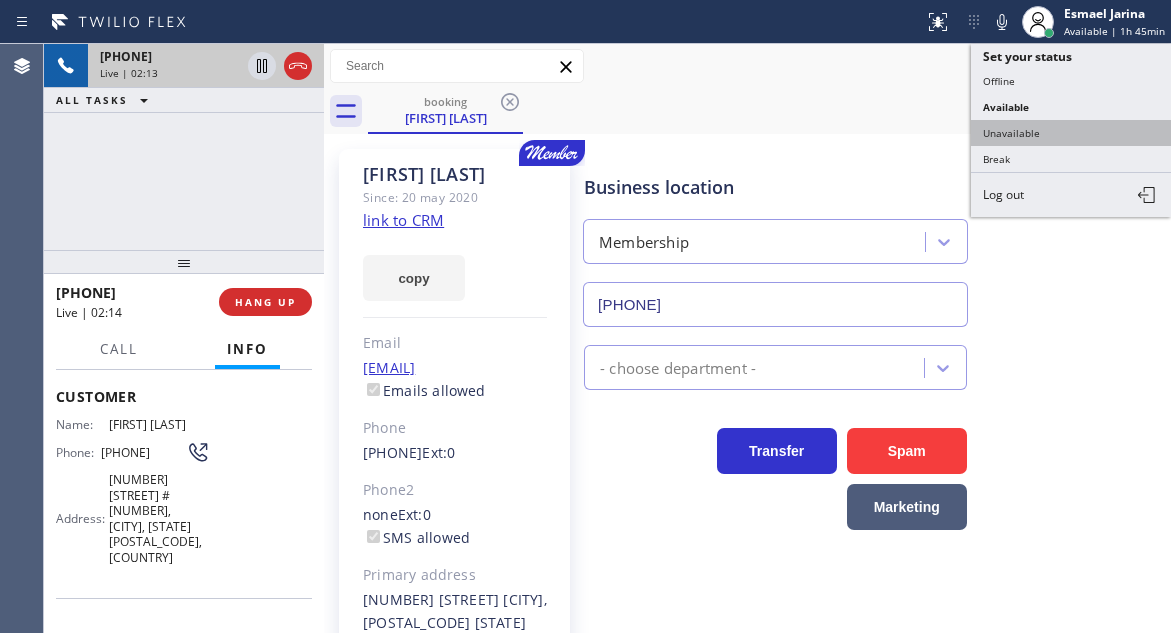 click on "Unavailable" at bounding box center (1071, 133) 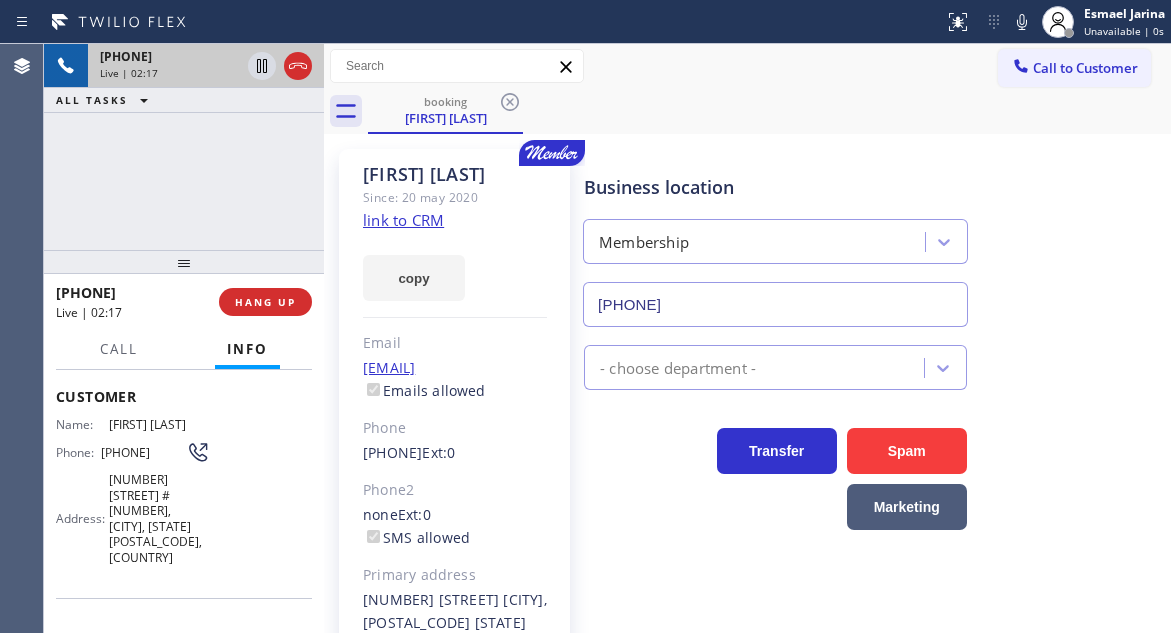 click on "+13129090210 Live | 02:17 ALL TASKS ALL TASKS ACTIVE TASKS TASKS IN WRAP UP" at bounding box center [184, 147] 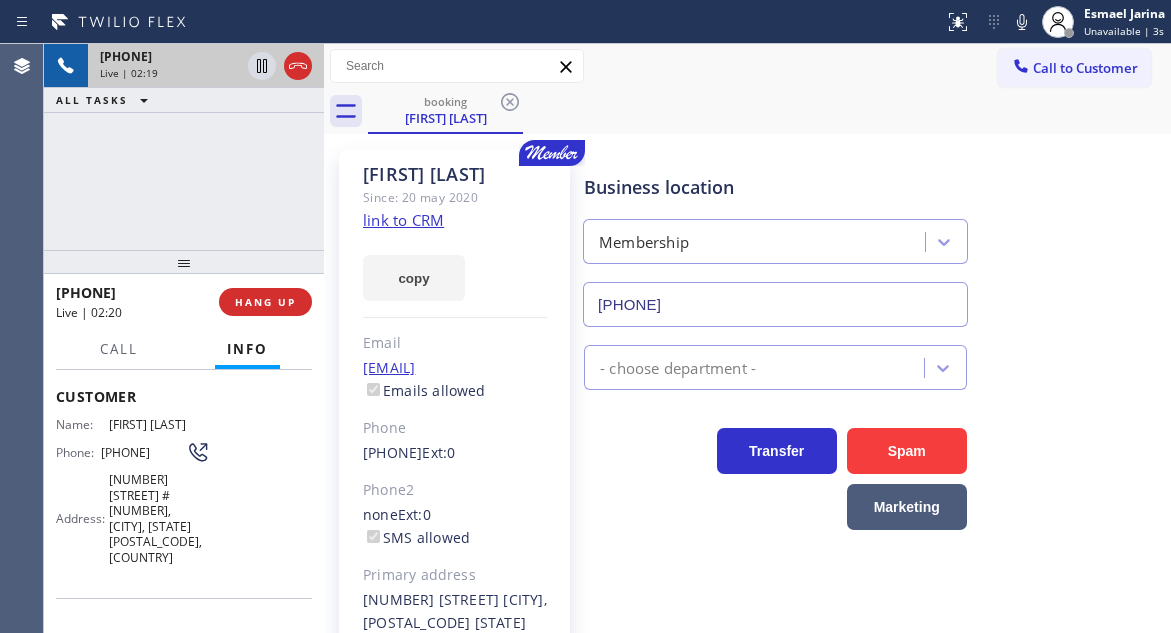 click on "Business location Membership (844) 386-0017" at bounding box center (873, 236) 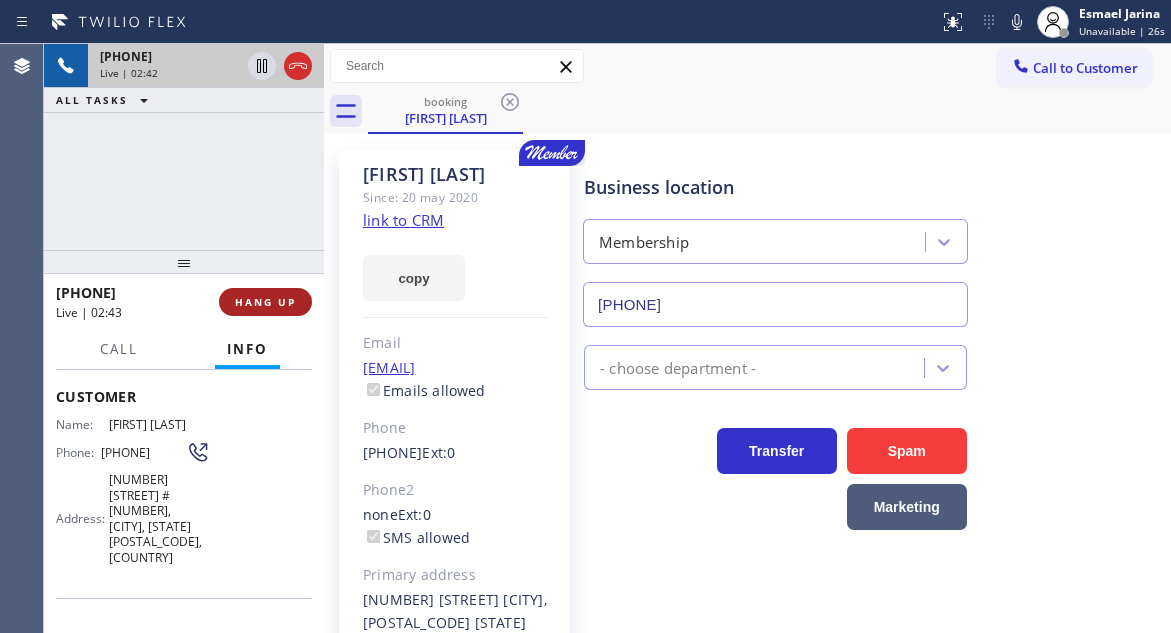 click on "HANG UP" at bounding box center [265, 302] 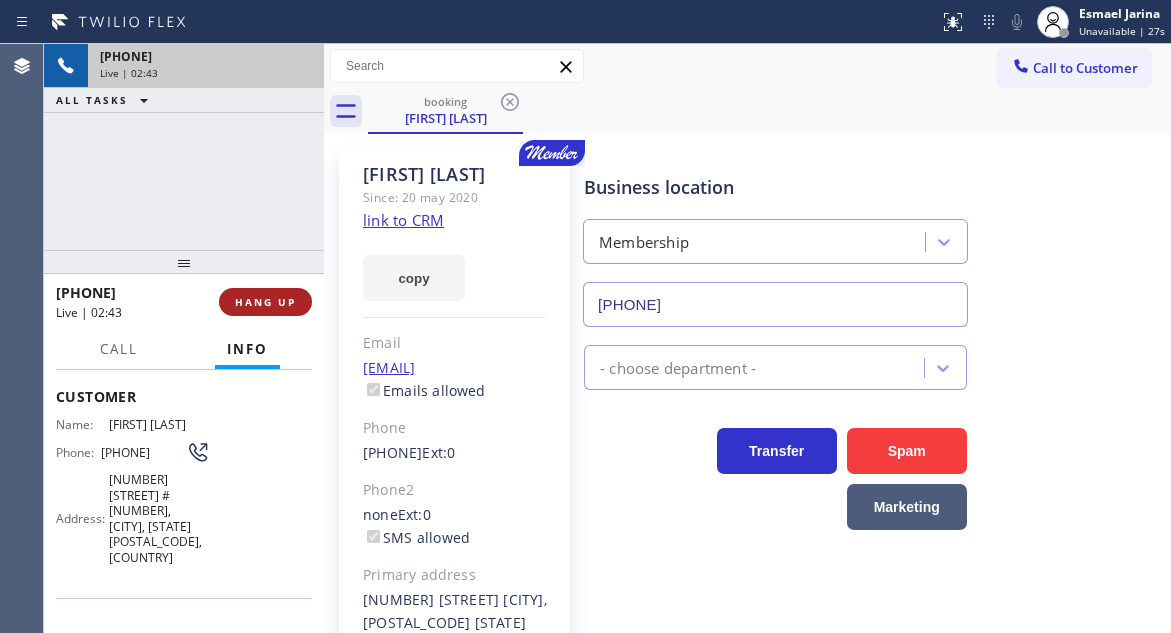 click on "HANG UP" at bounding box center [265, 302] 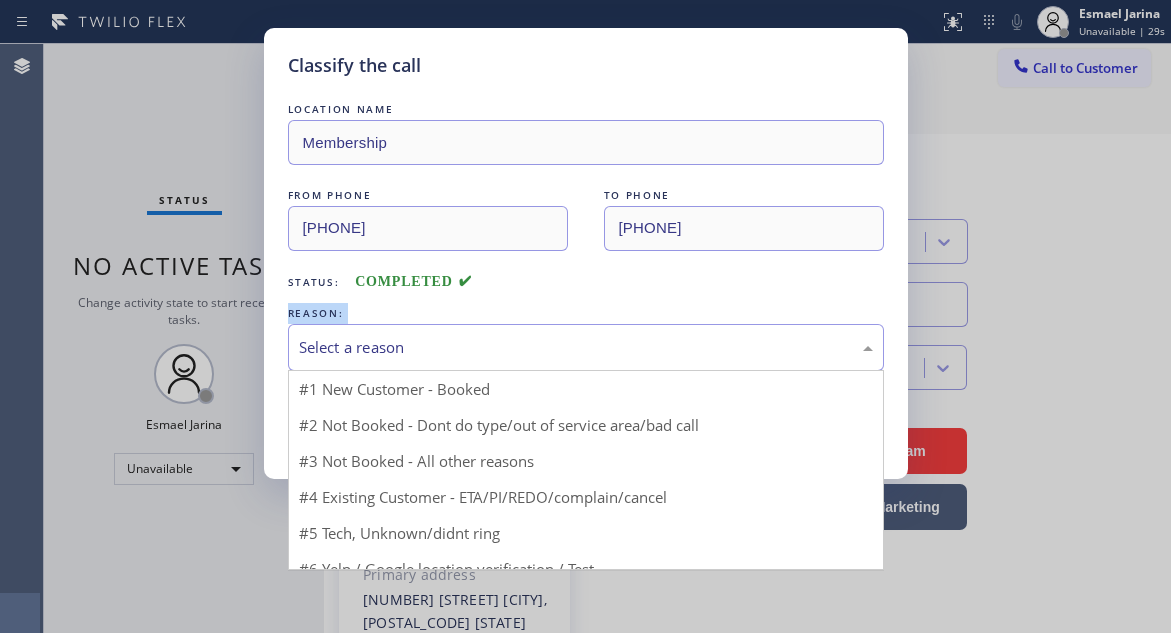 click on "Select a reason" at bounding box center (586, 347) 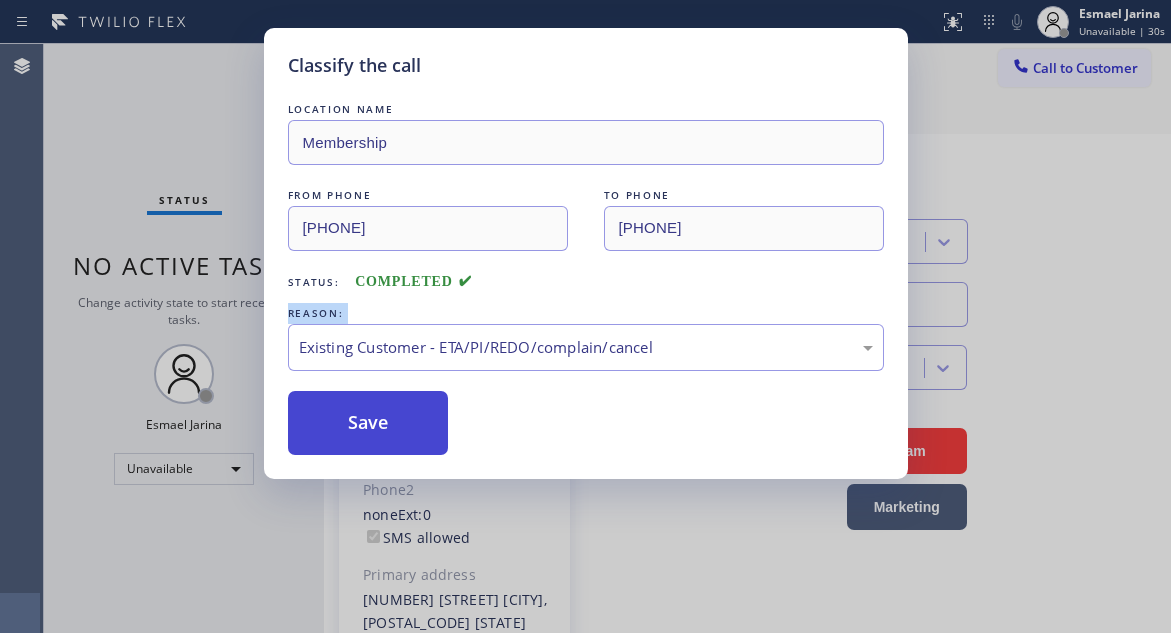 click on "Save" at bounding box center (368, 423) 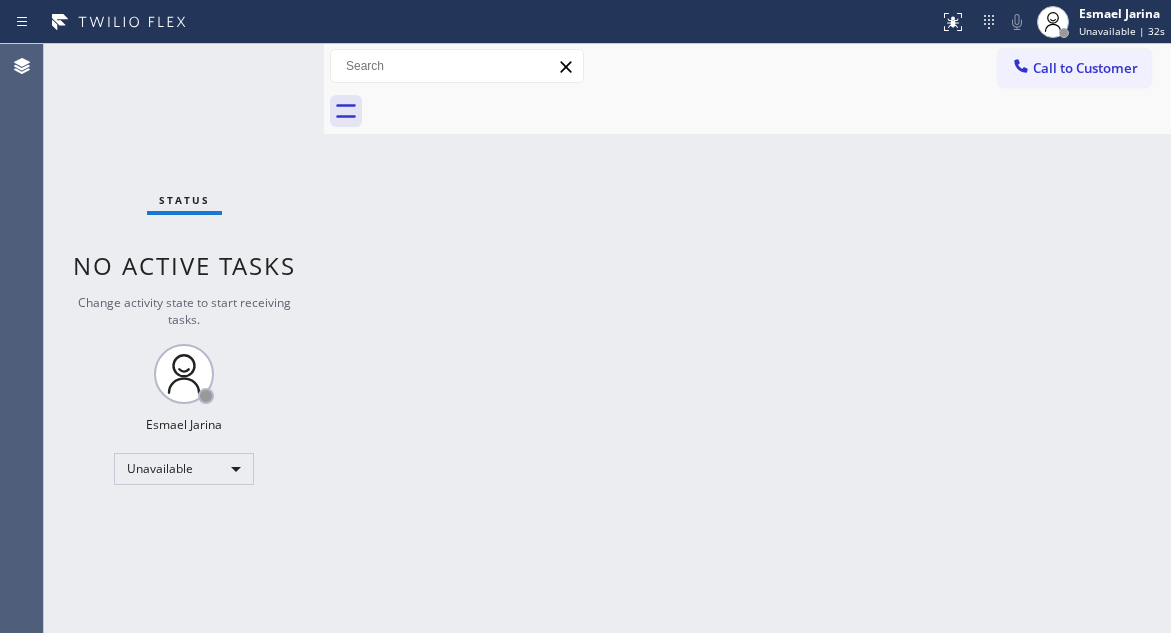 click on "Unavailable | 32s" at bounding box center [1122, 31] 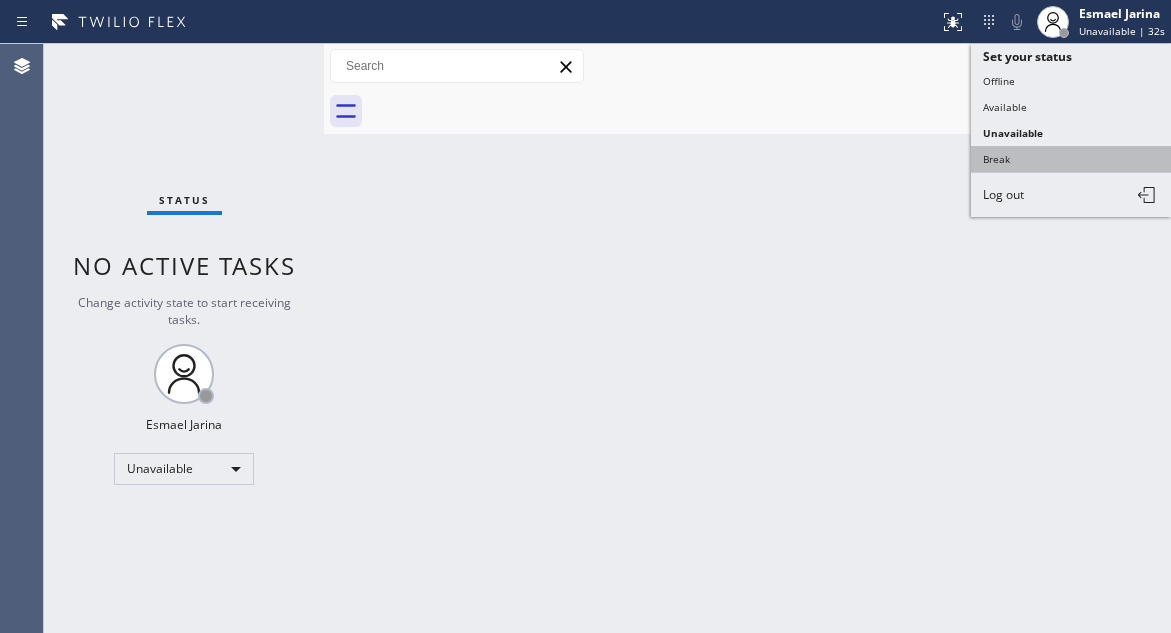 click on "Break" at bounding box center [1071, 159] 